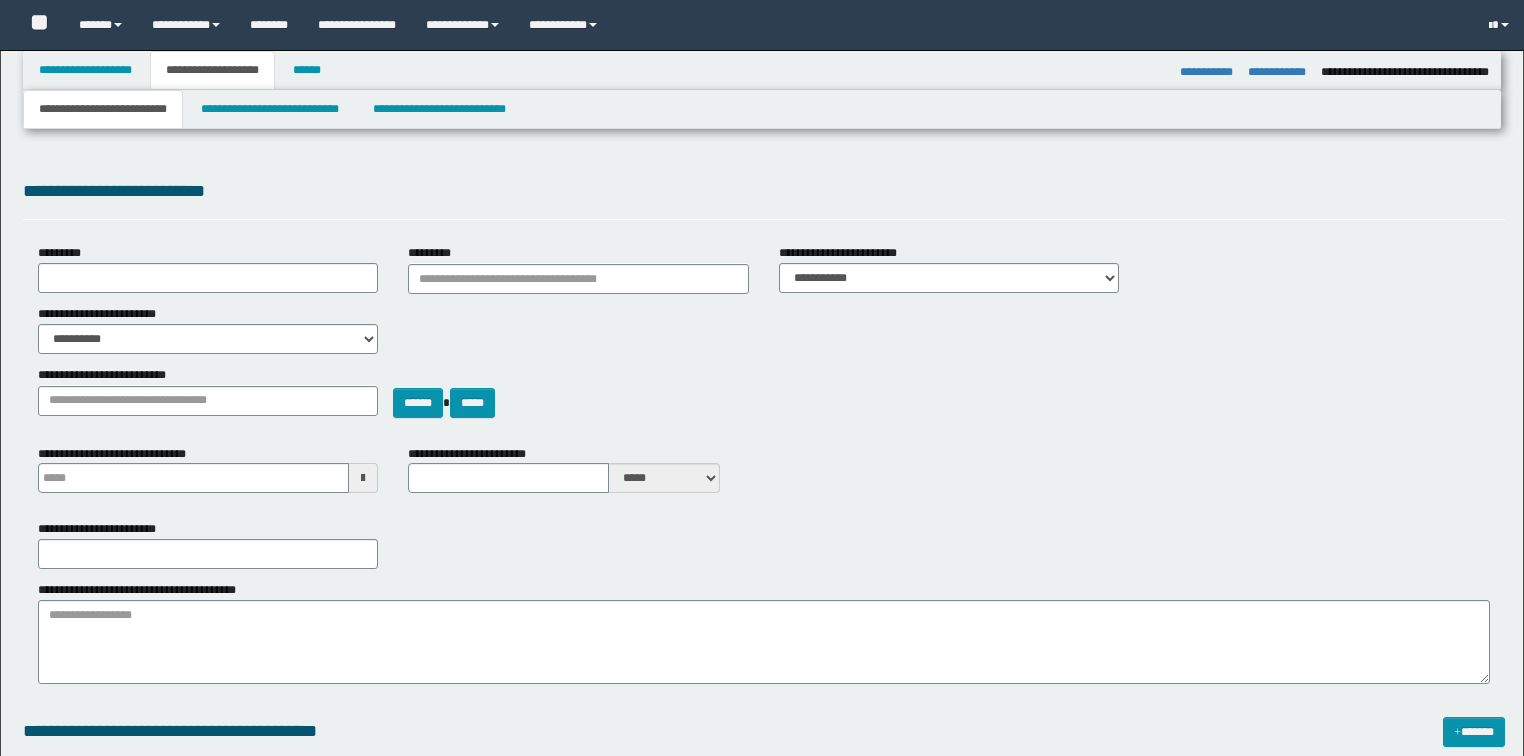 select on "*" 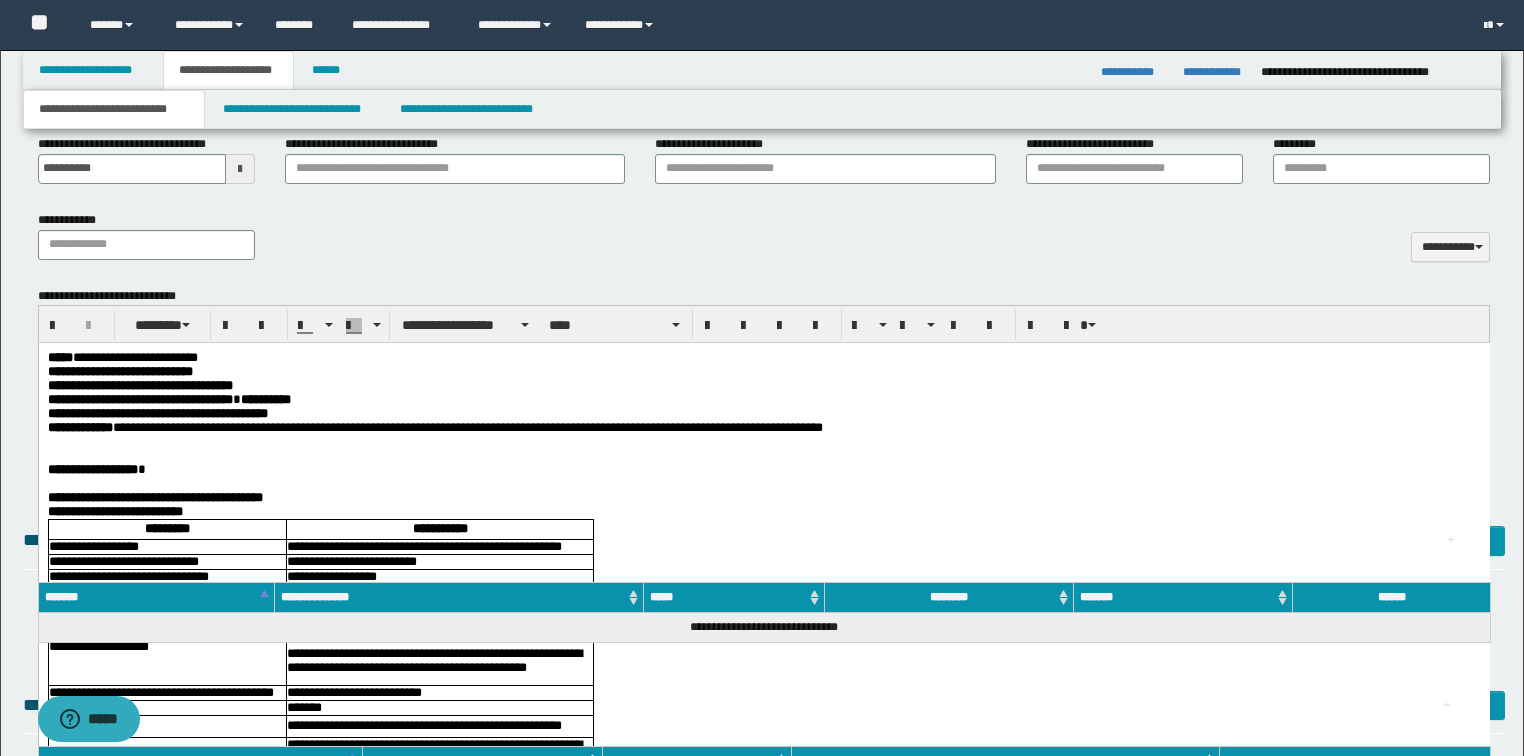 scroll, scrollTop: 800, scrollLeft: 0, axis: vertical 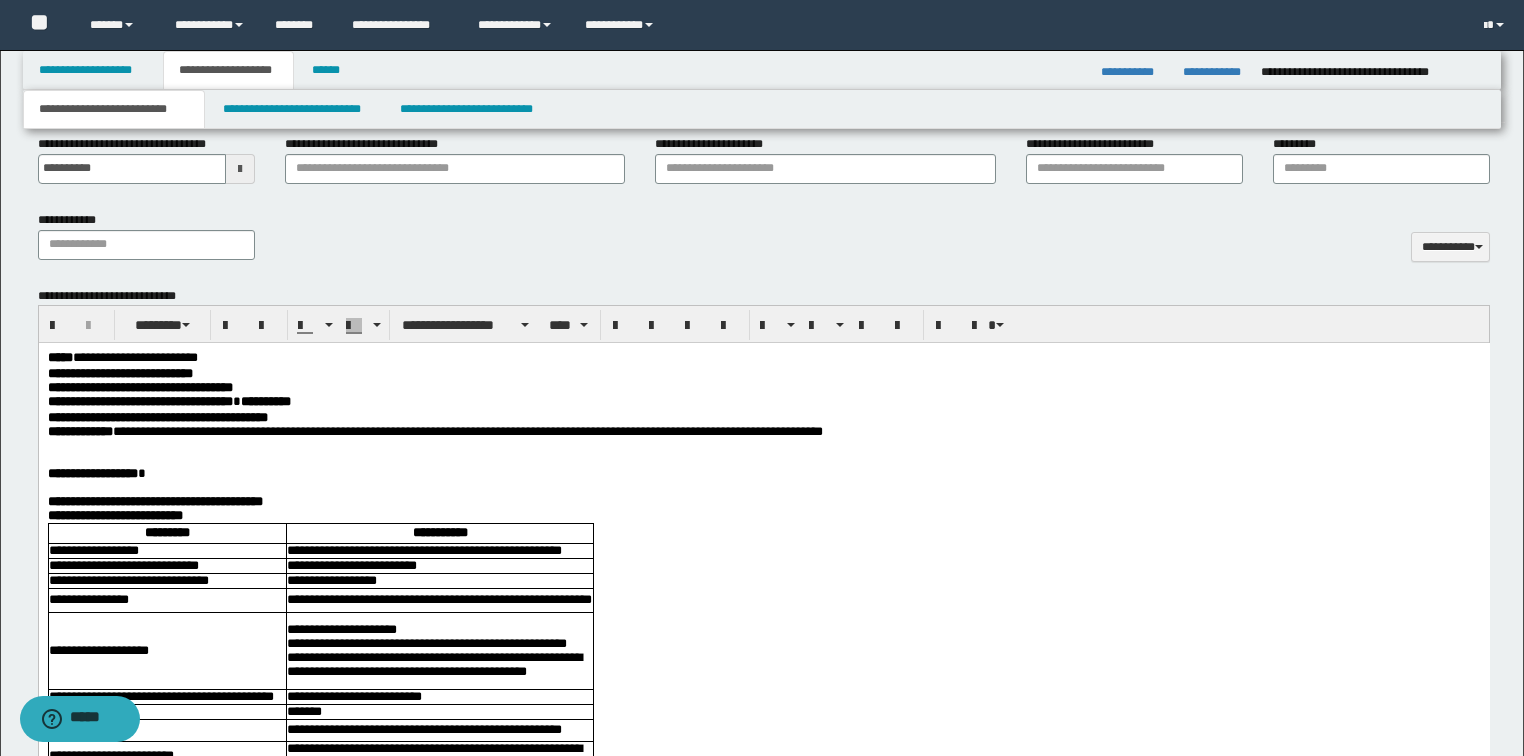 click on "**********" at bounding box center (763, 2943) 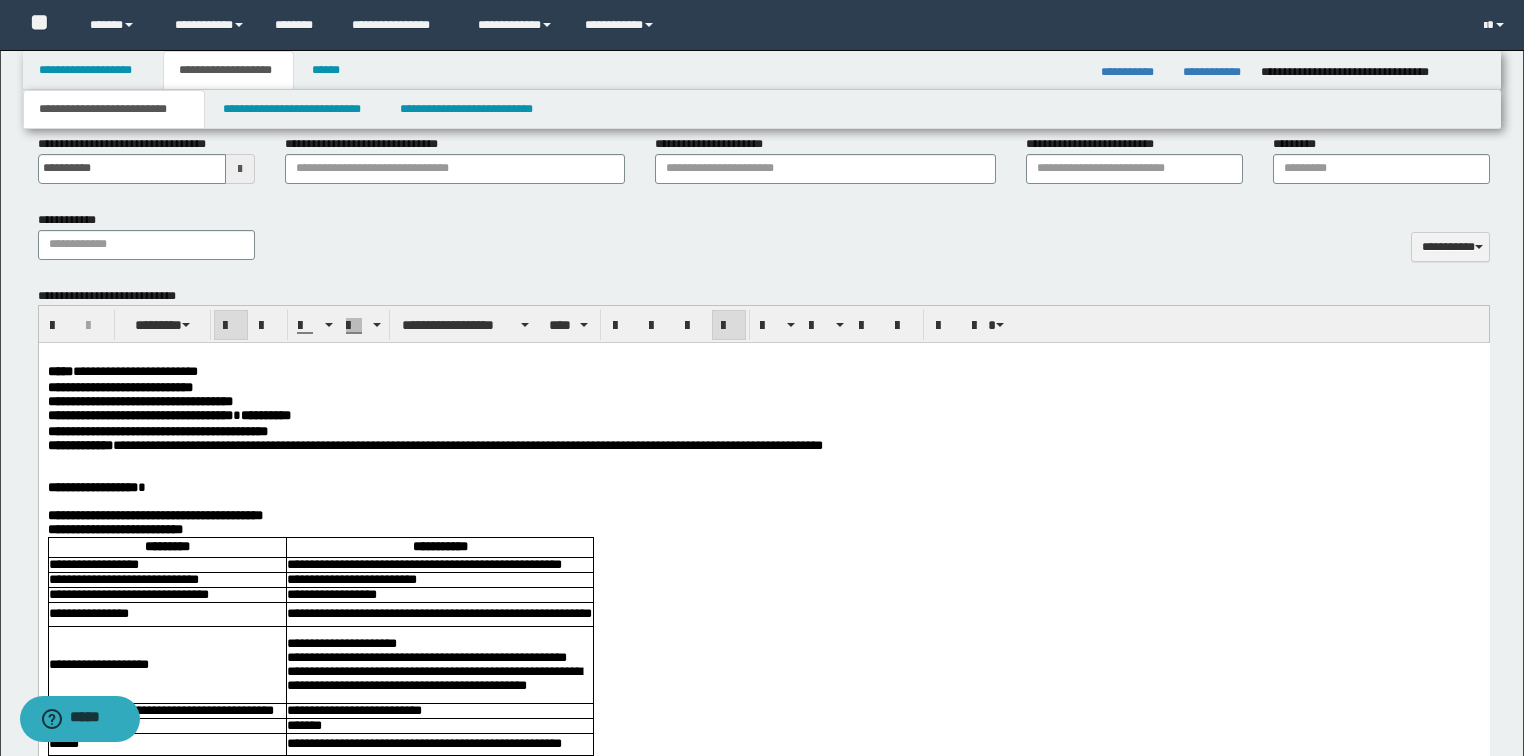 click on "**********" at bounding box center [763, 516] 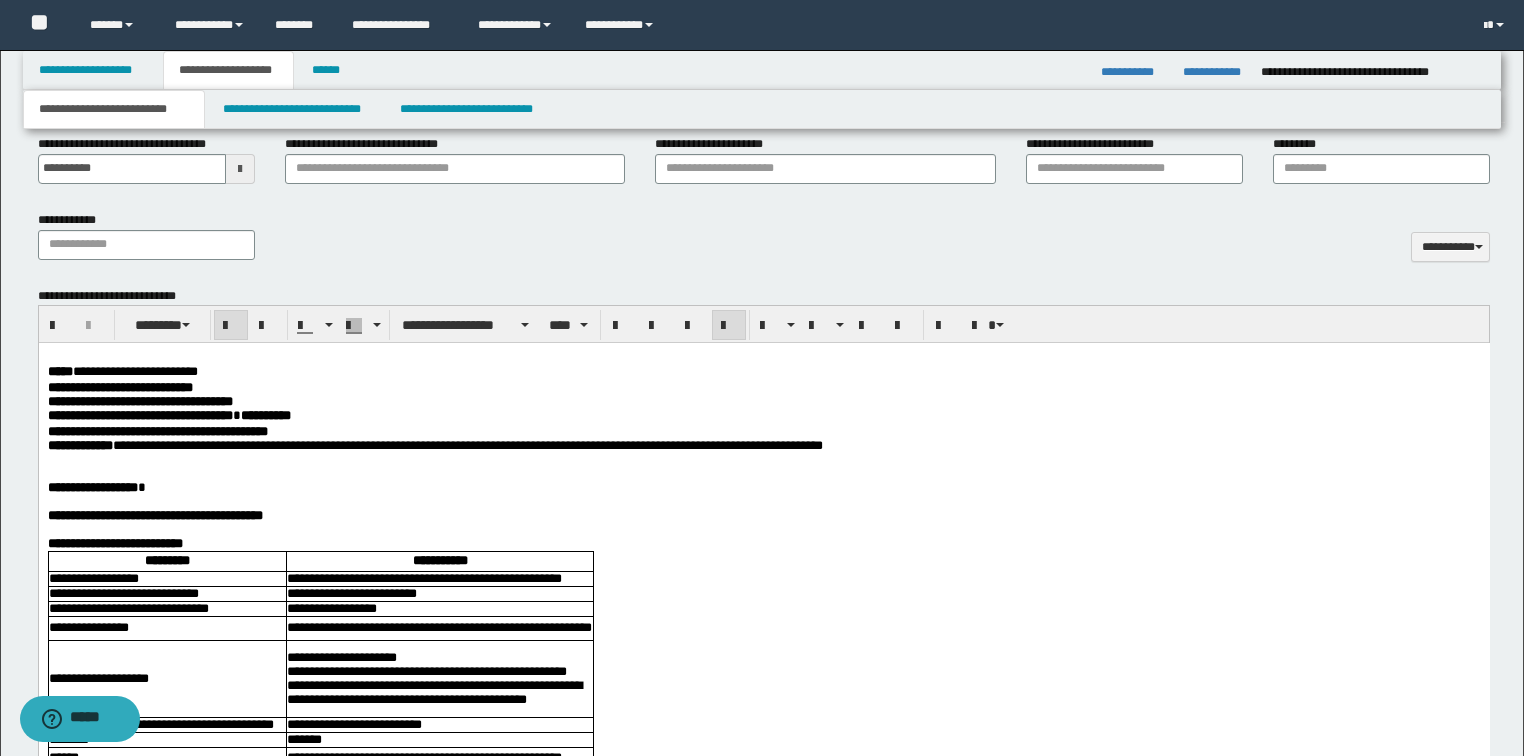 click on "**********" at bounding box center [763, 544] 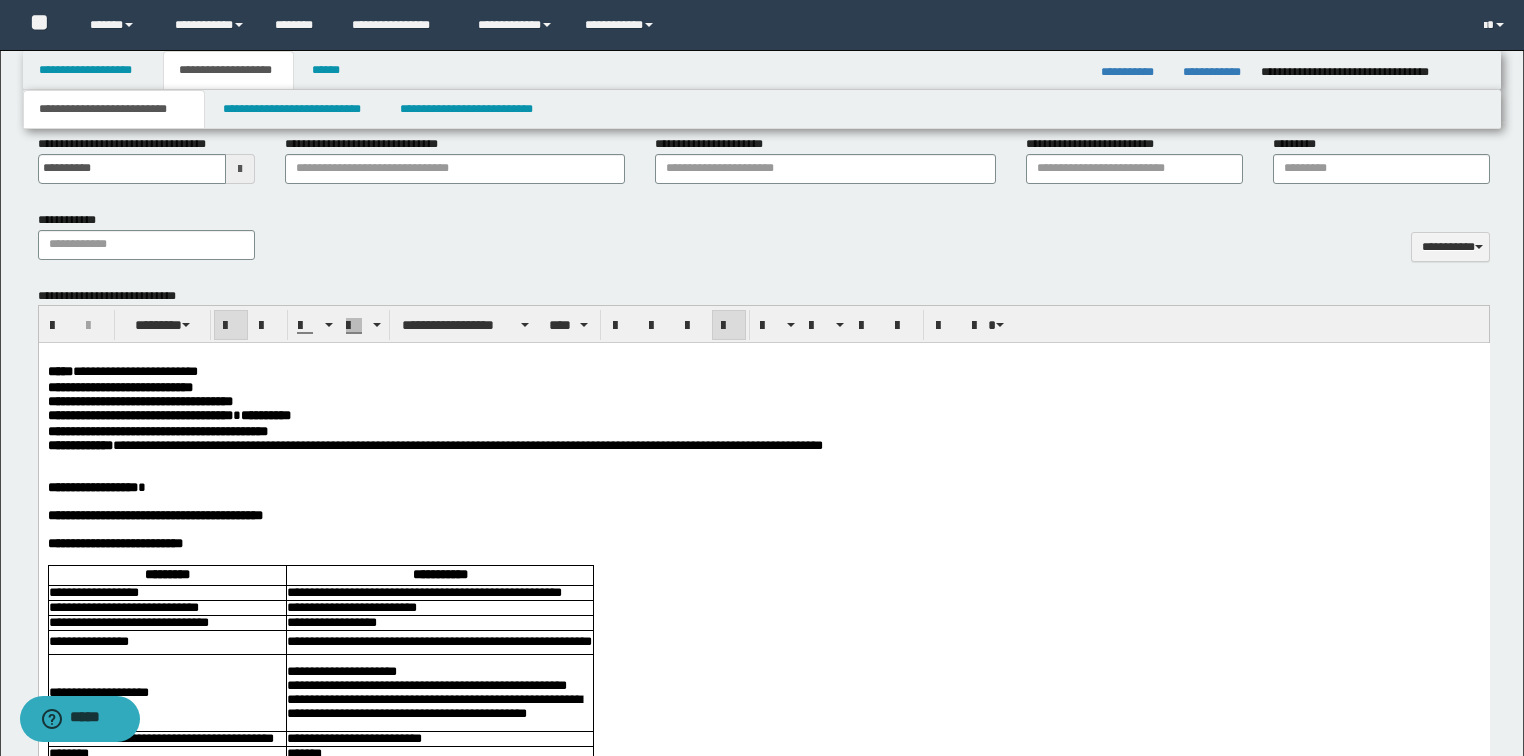 click on "**********" at bounding box center (139, 401) 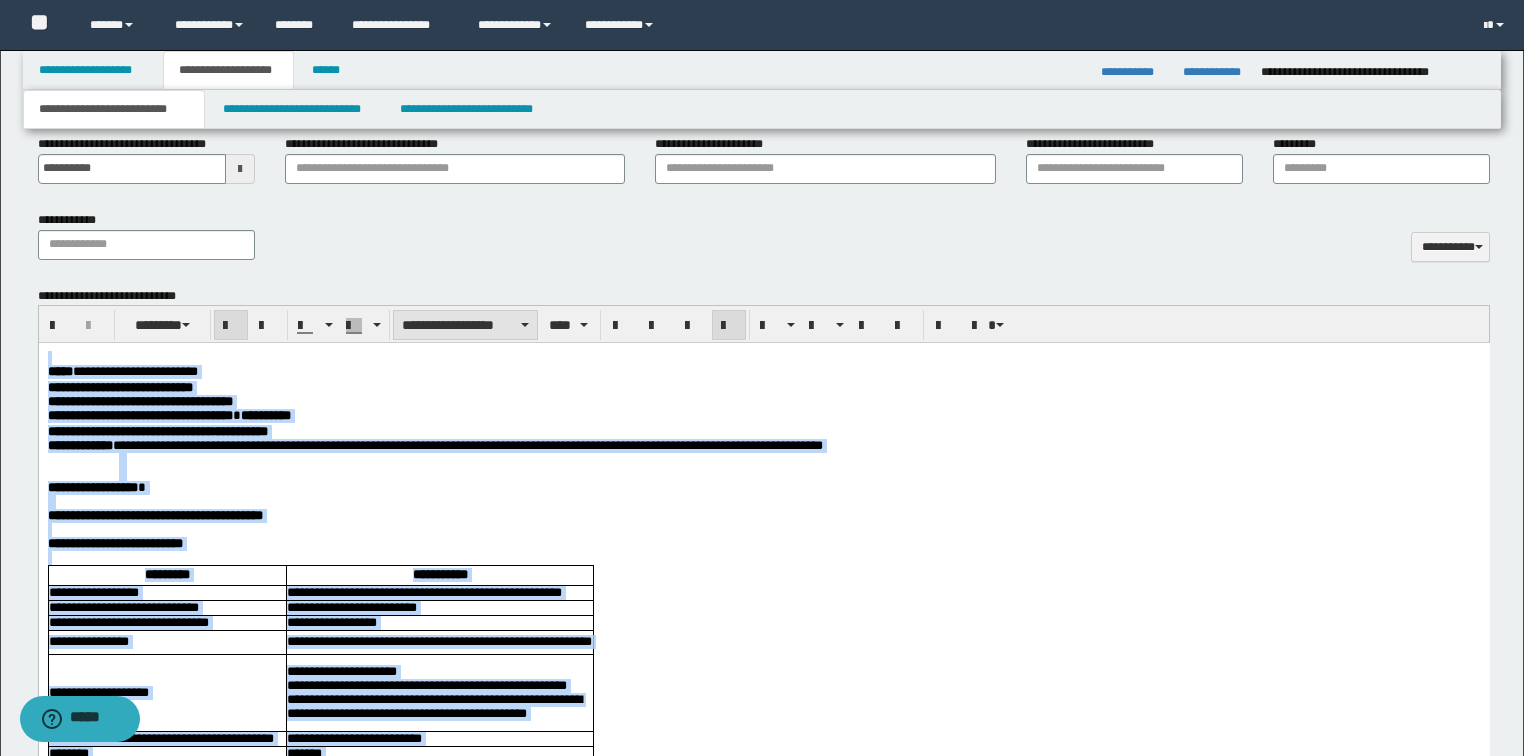 click on "**********" at bounding box center [465, 325] 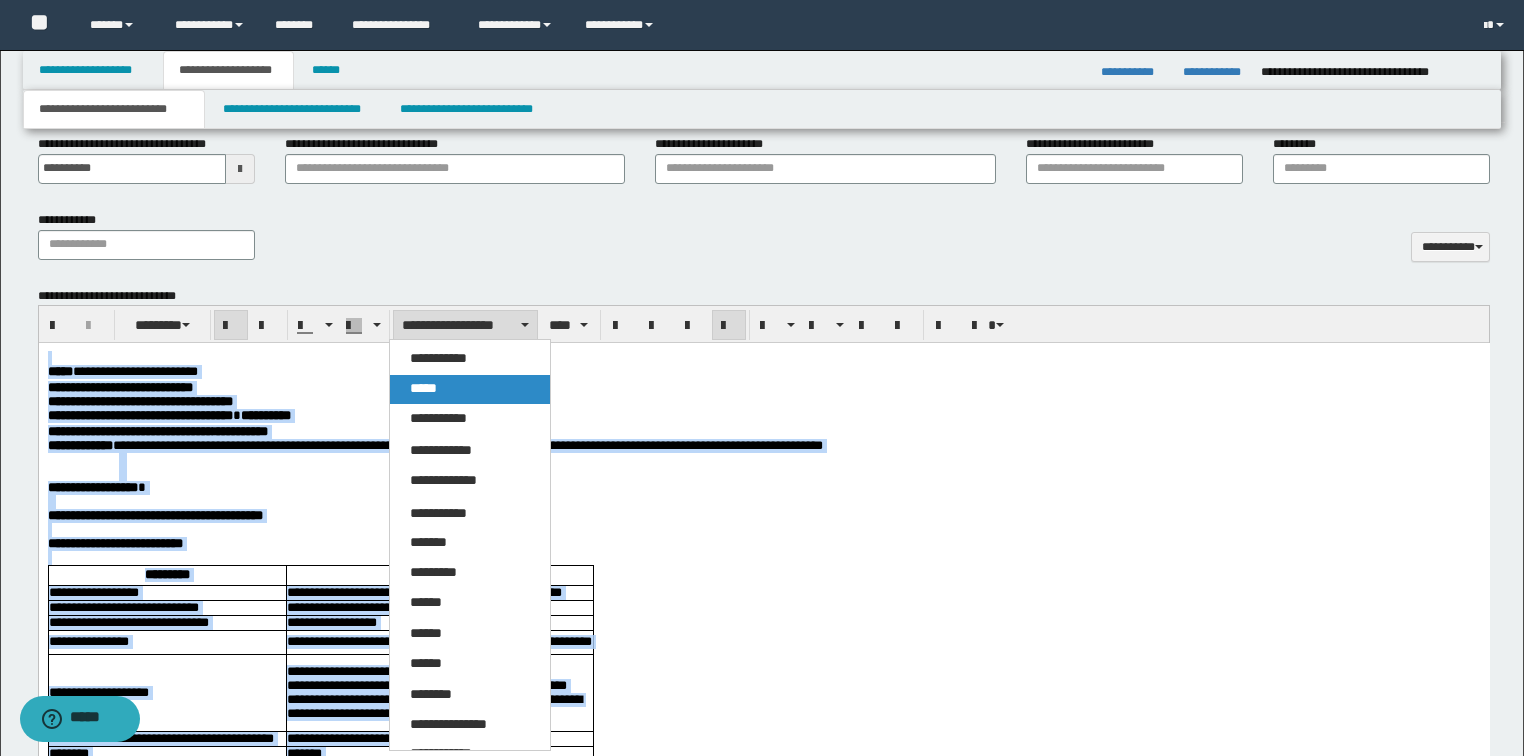 click on "*****" at bounding box center [470, 389] 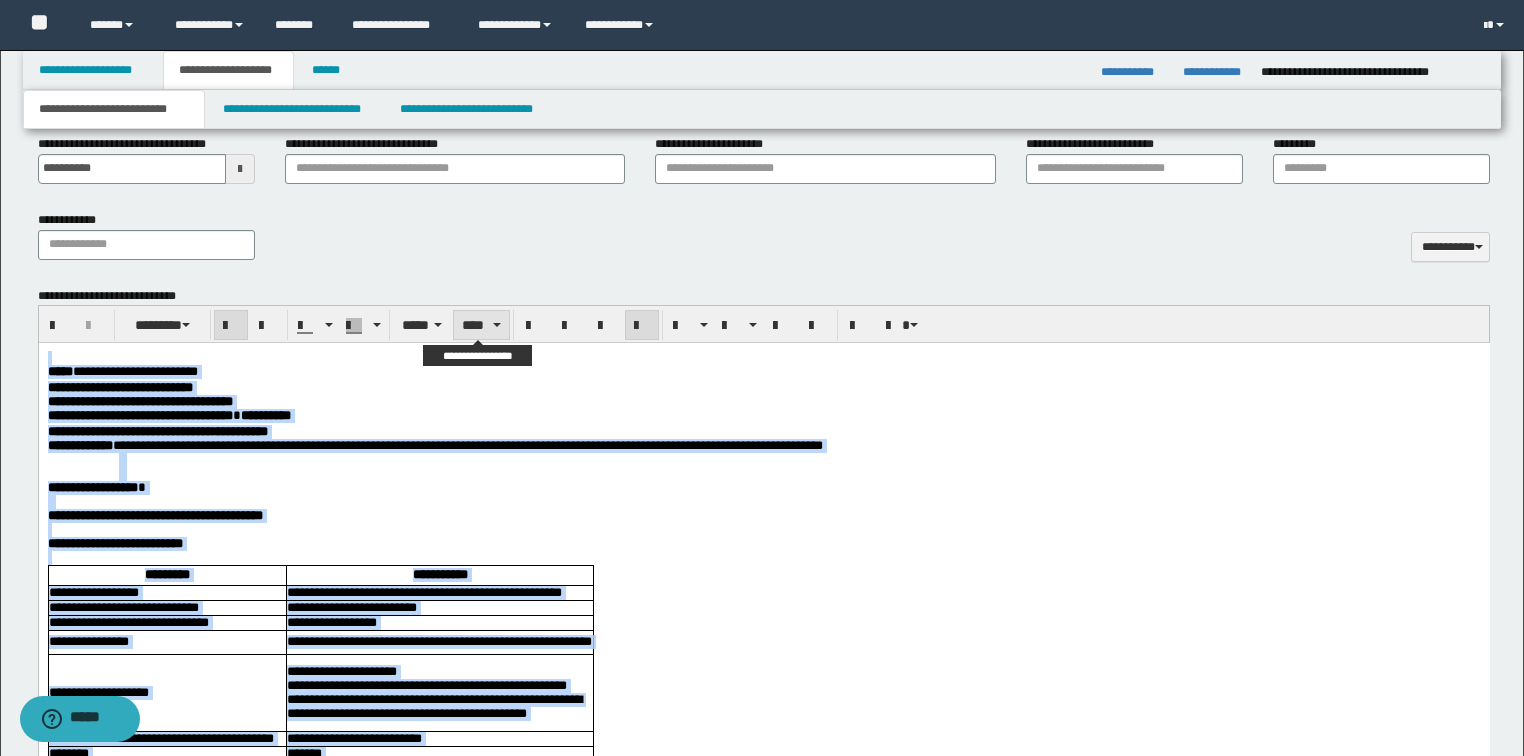 click on "****" at bounding box center [481, 325] 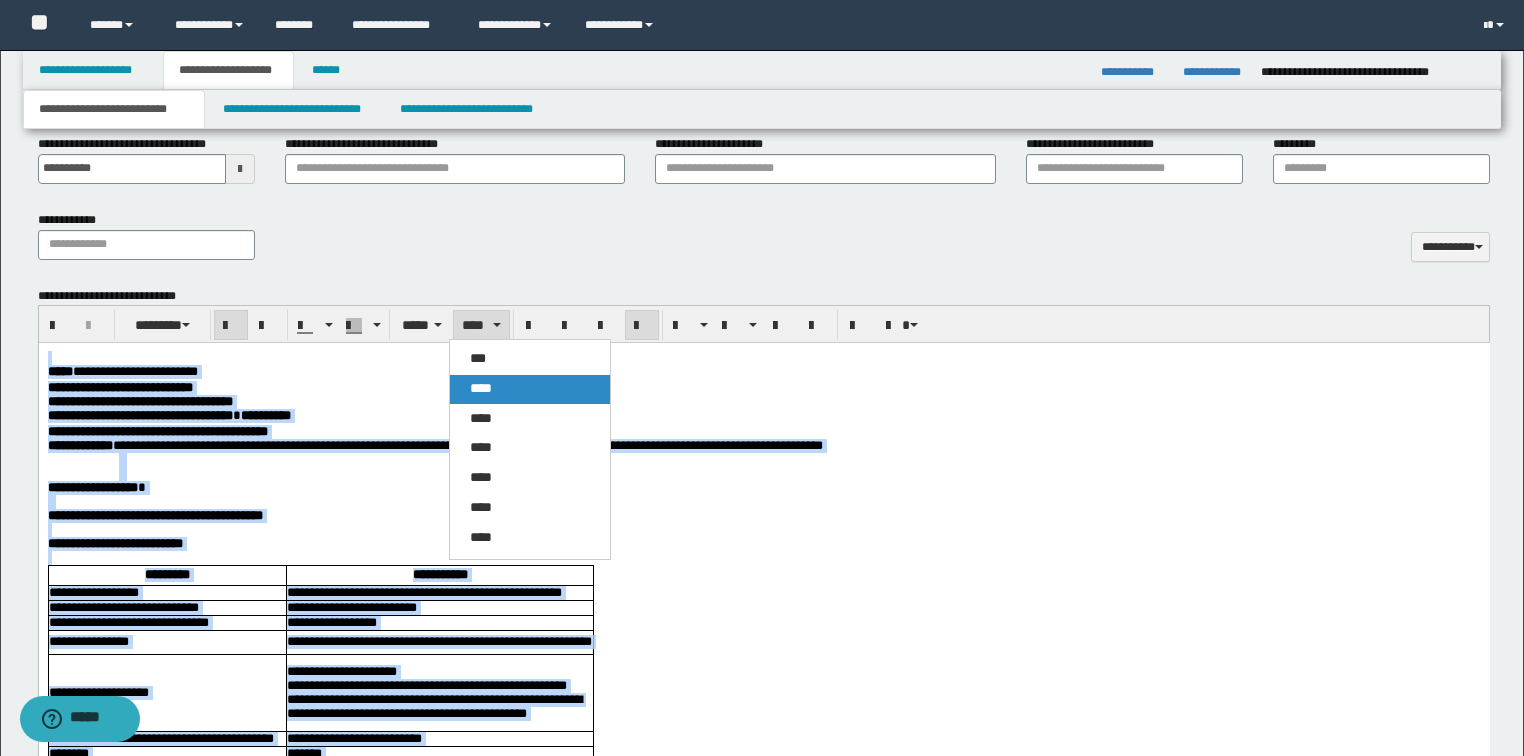 drag, startPoint x: 494, startPoint y: 395, endPoint x: 465, endPoint y: 43, distance: 353.1926 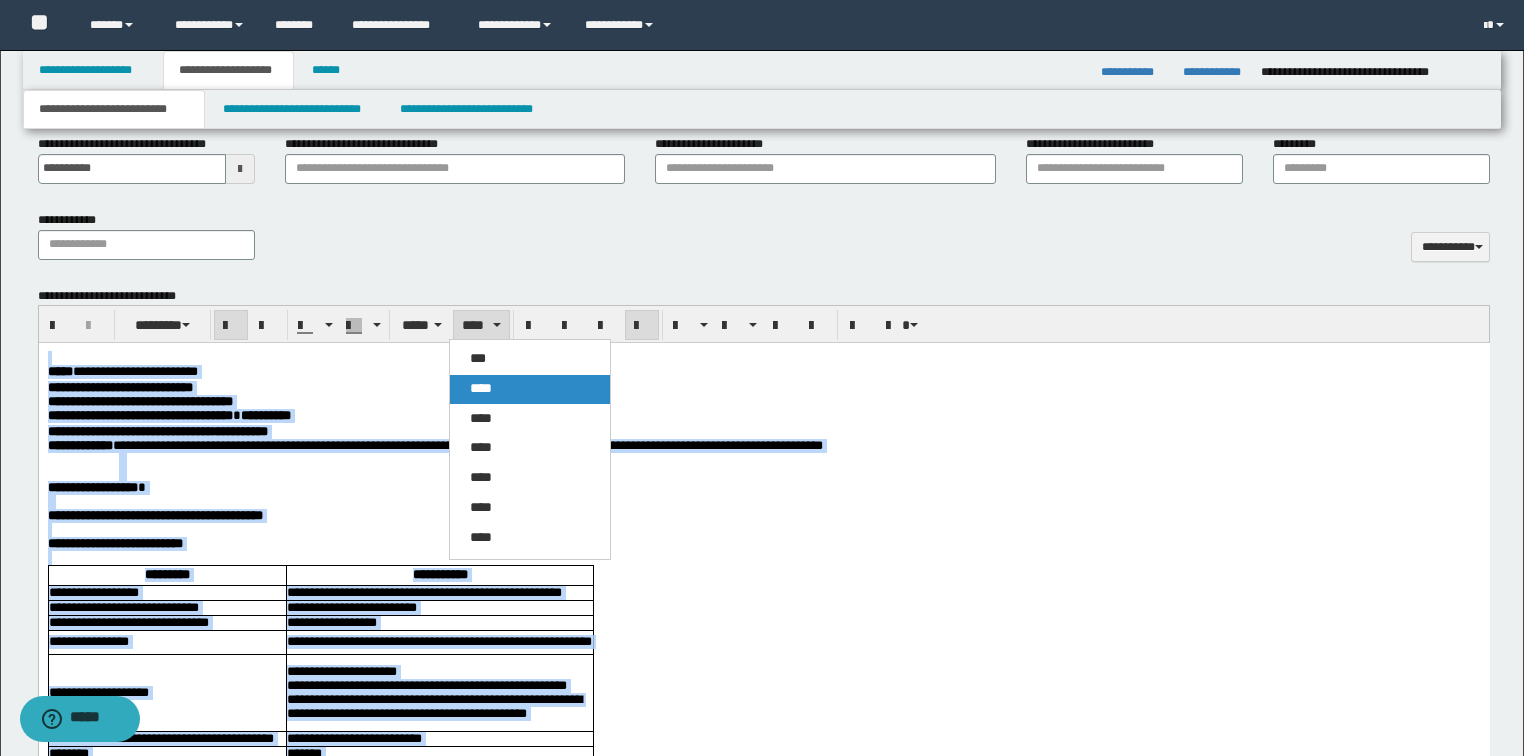 click on "****" at bounding box center [481, 388] 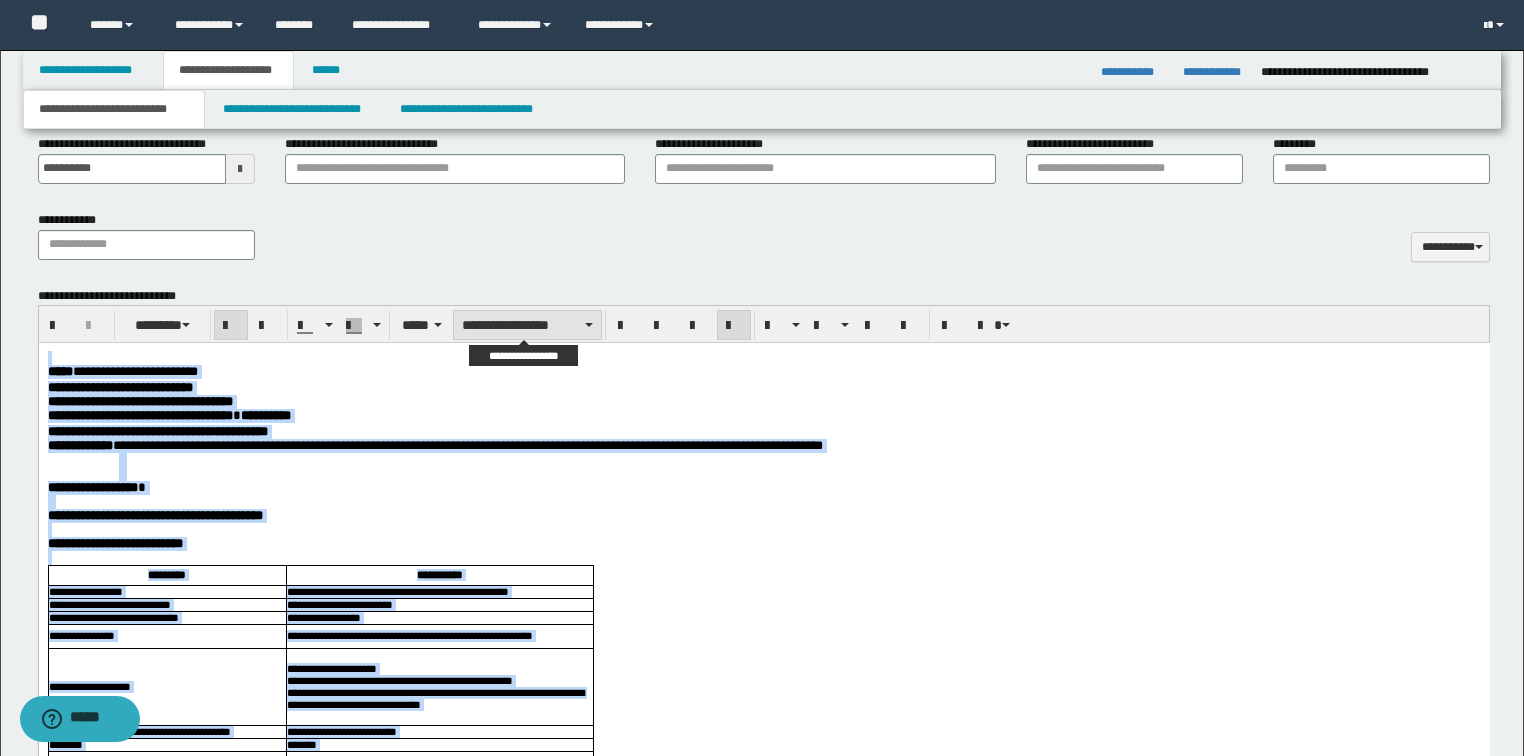 click on "**********" at bounding box center (527, 325) 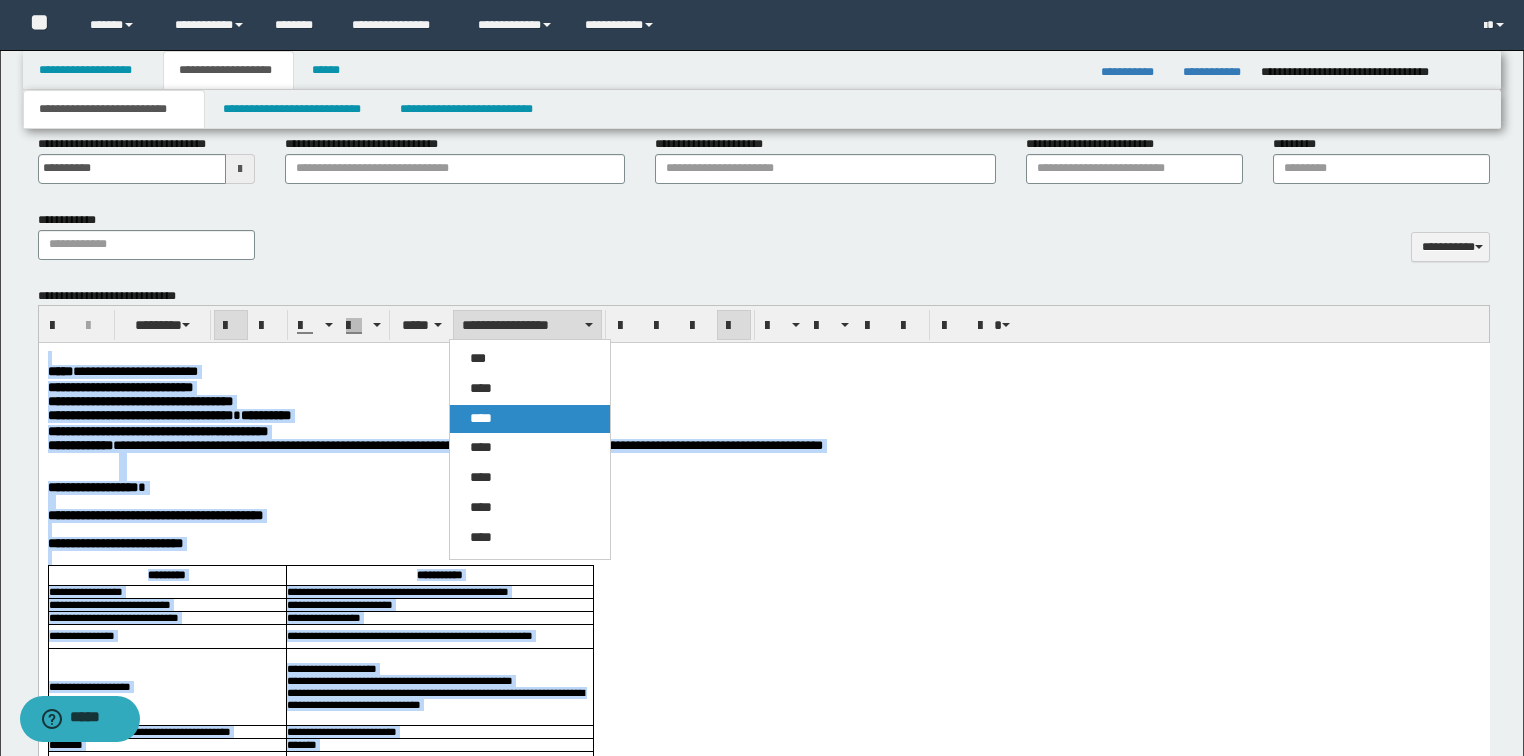 click on "****" at bounding box center (530, 419) 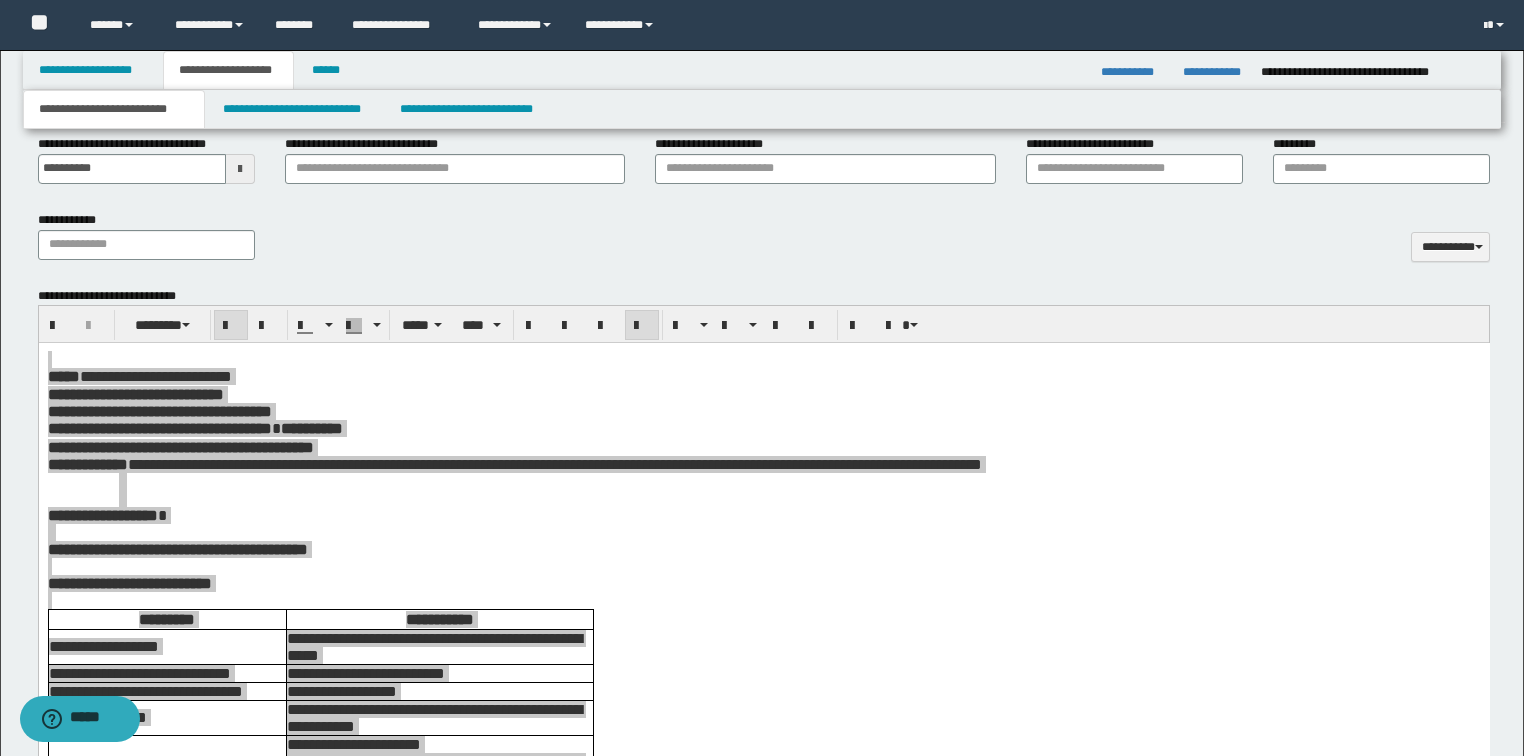 click on "********     ***** ****" at bounding box center (764, 324) 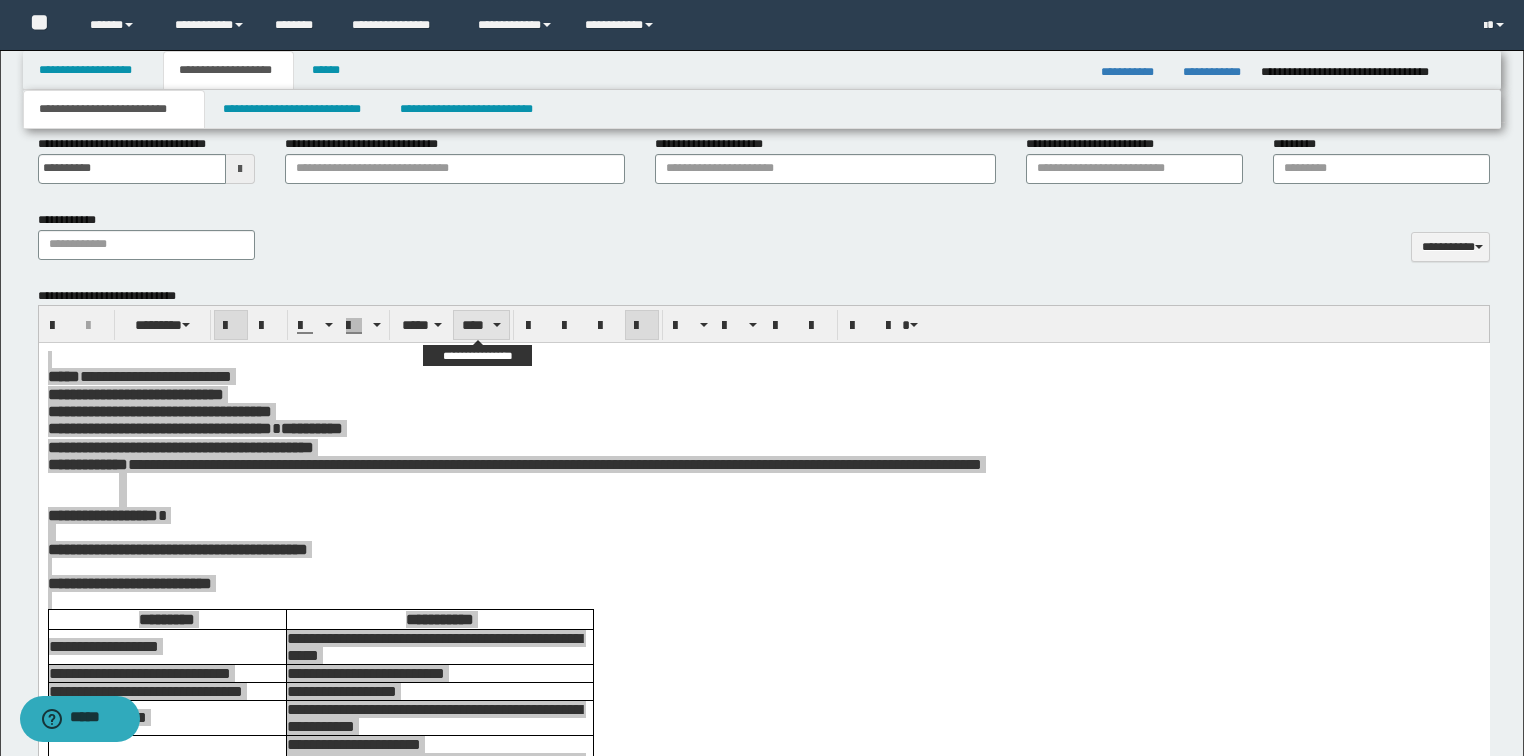 click on "****" at bounding box center [481, 325] 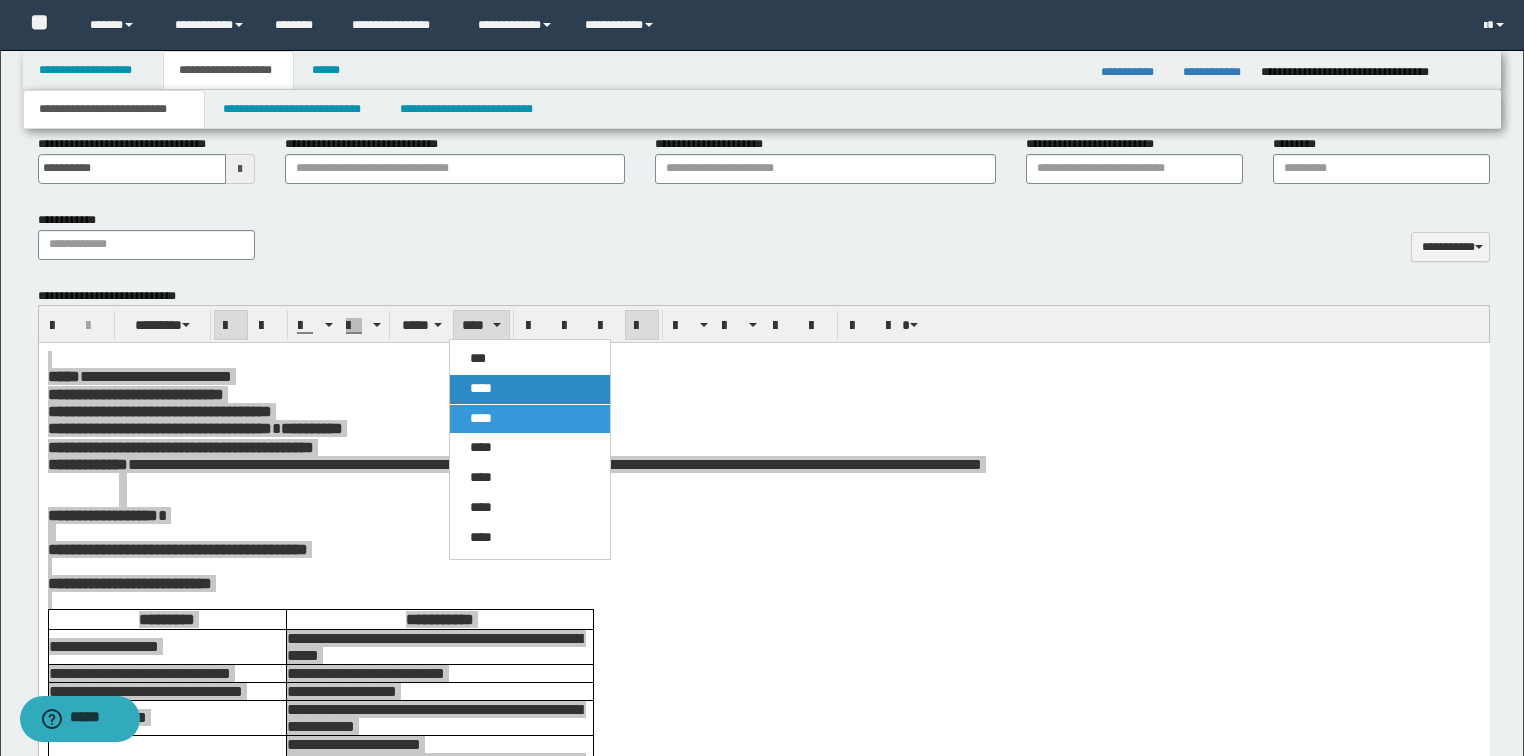 click on "****" at bounding box center [530, 389] 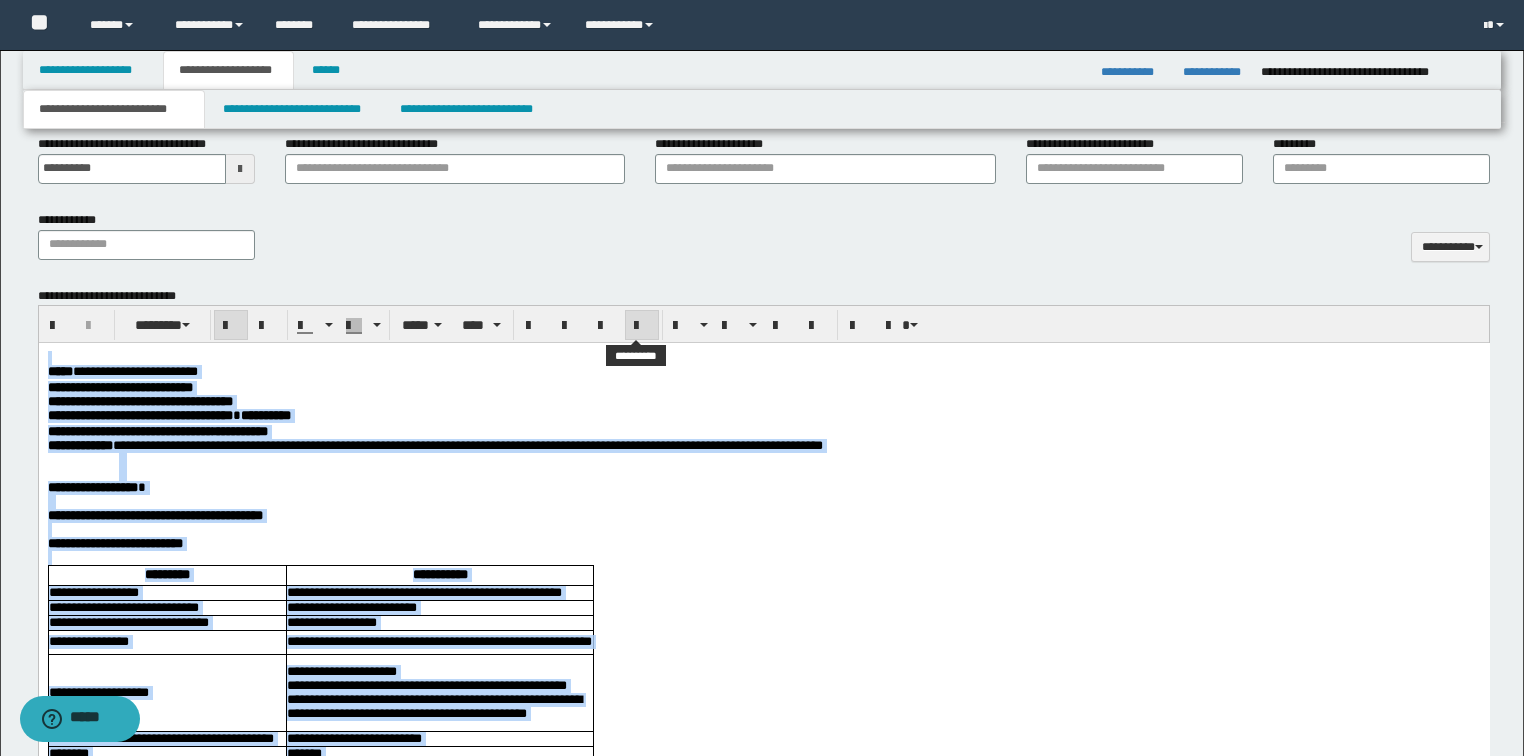 click at bounding box center [642, 325] 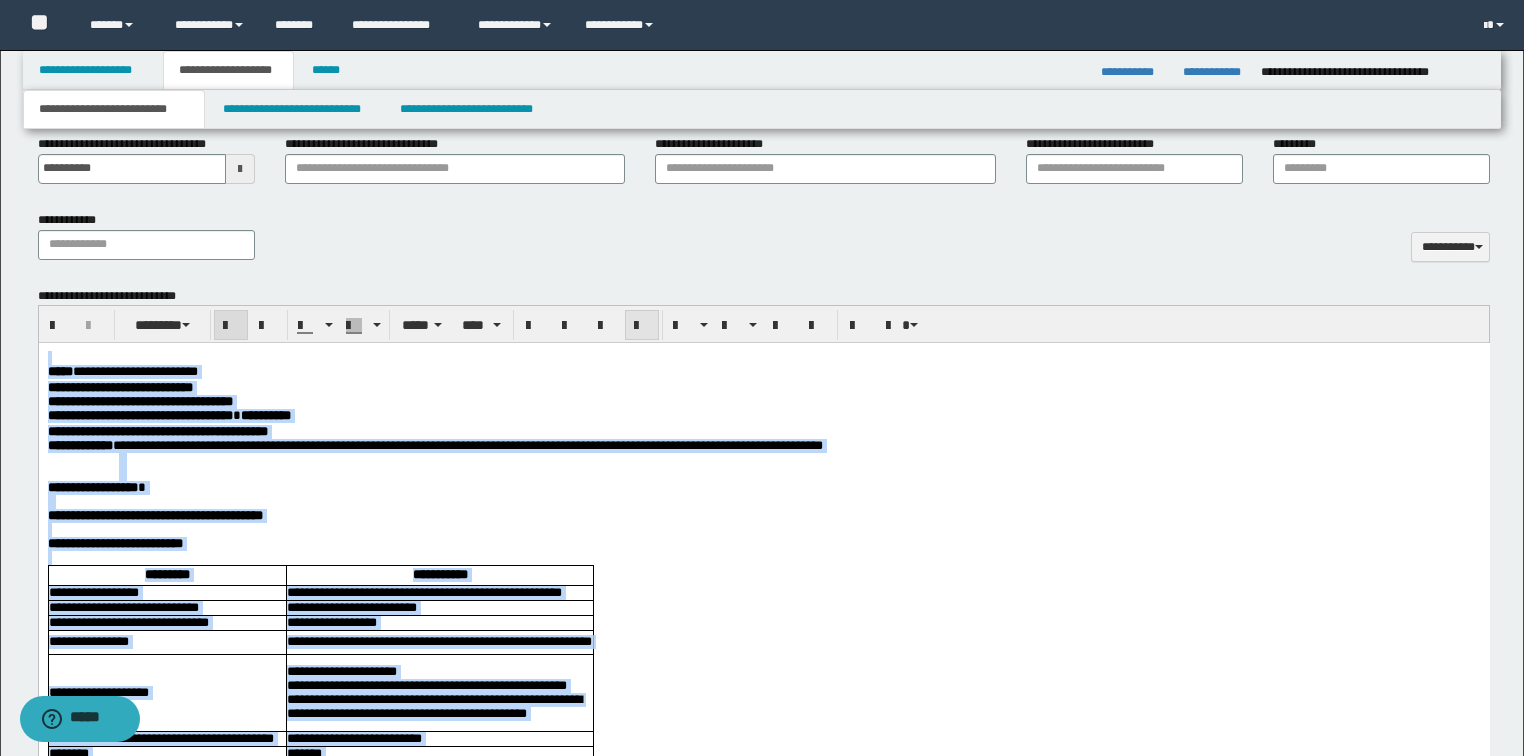 click at bounding box center (642, 325) 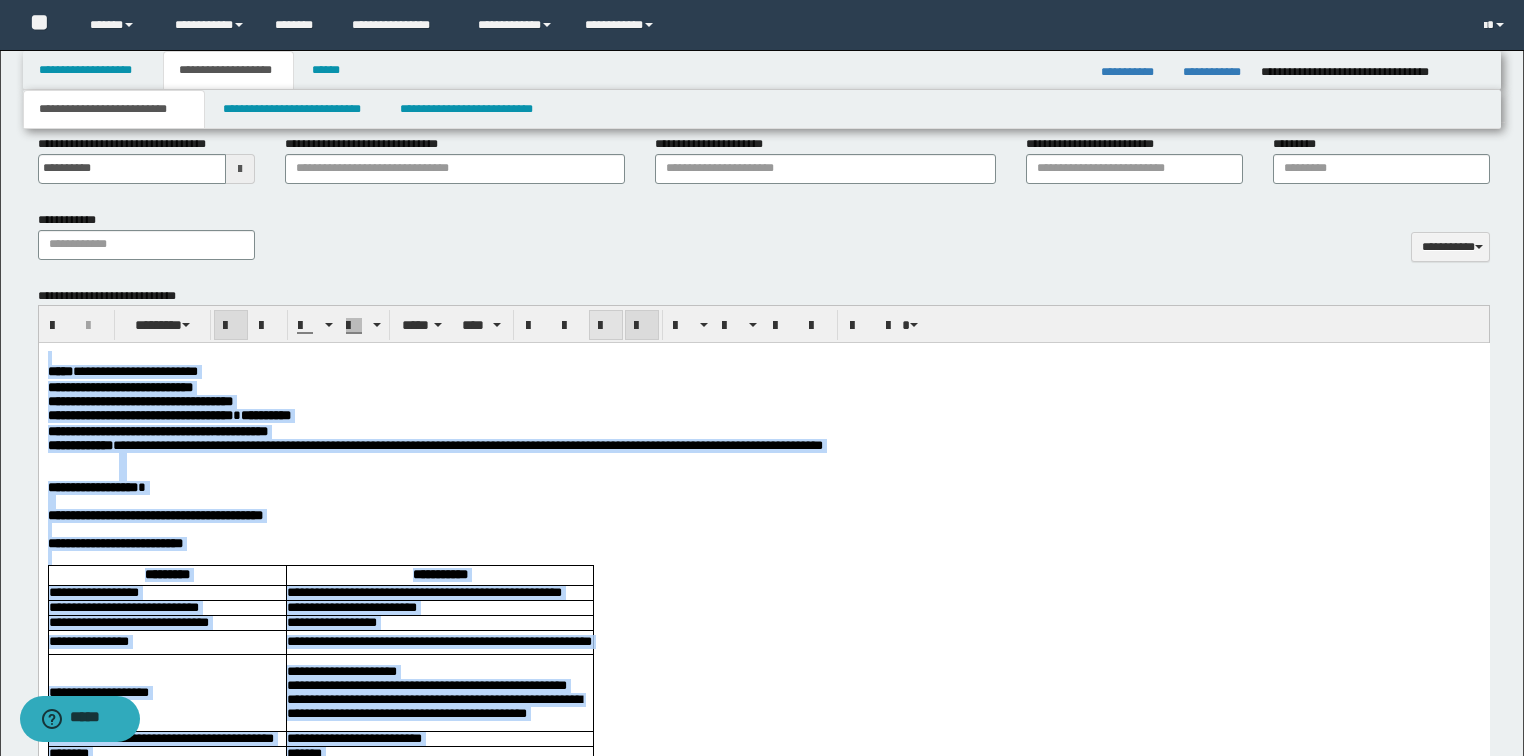 drag, startPoint x: 616, startPoint y: 320, endPoint x: 579, endPoint y: 0, distance: 322.13196 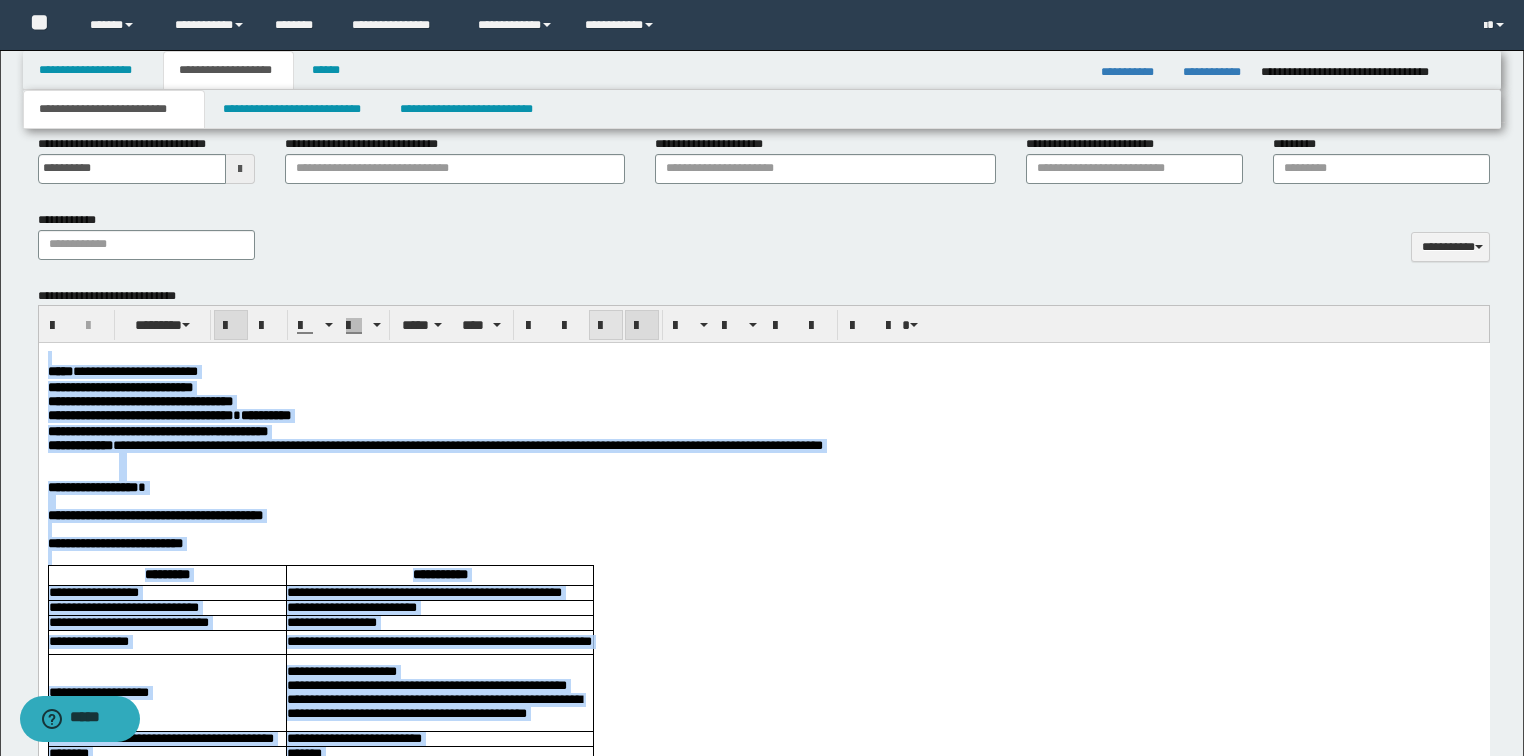 click at bounding box center [606, 325] 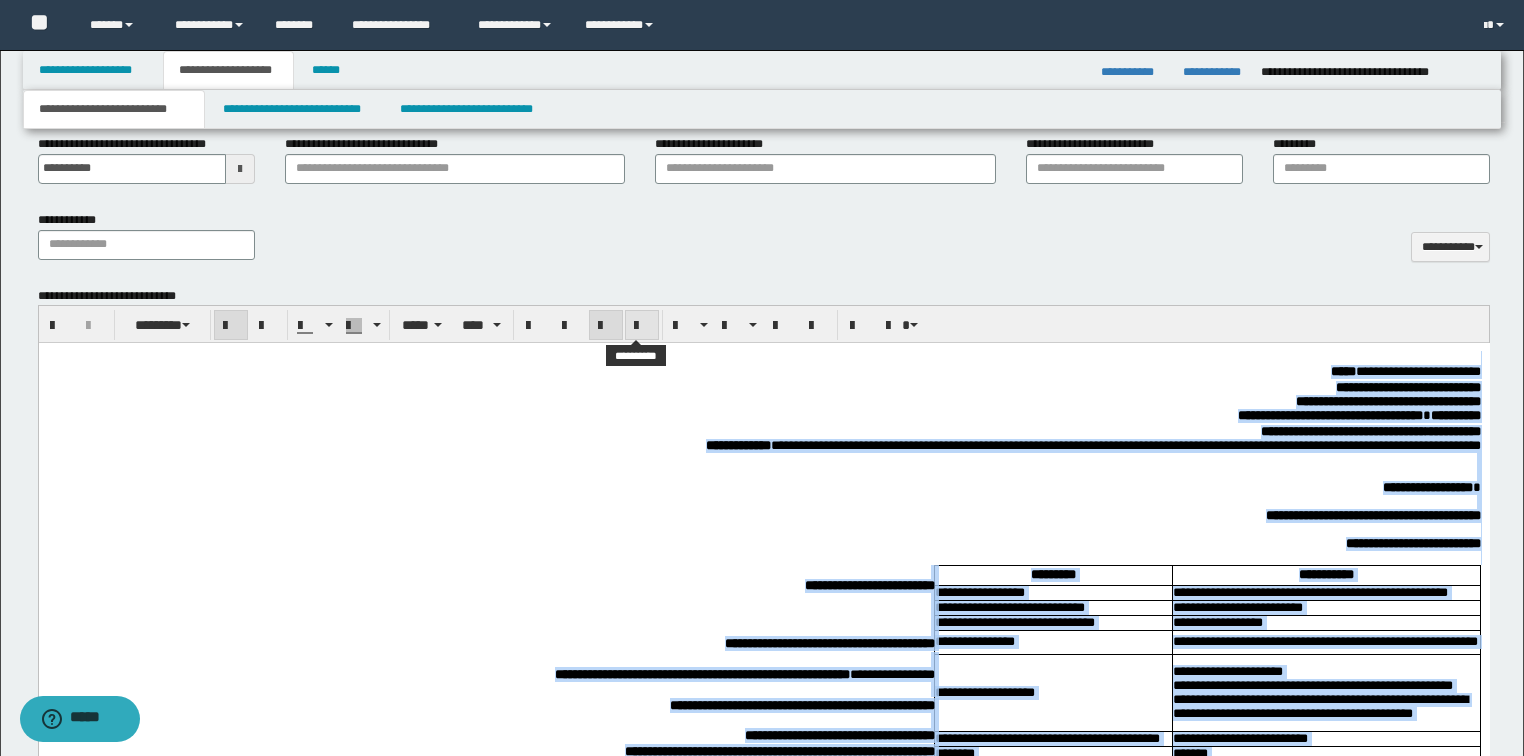click at bounding box center [642, 326] 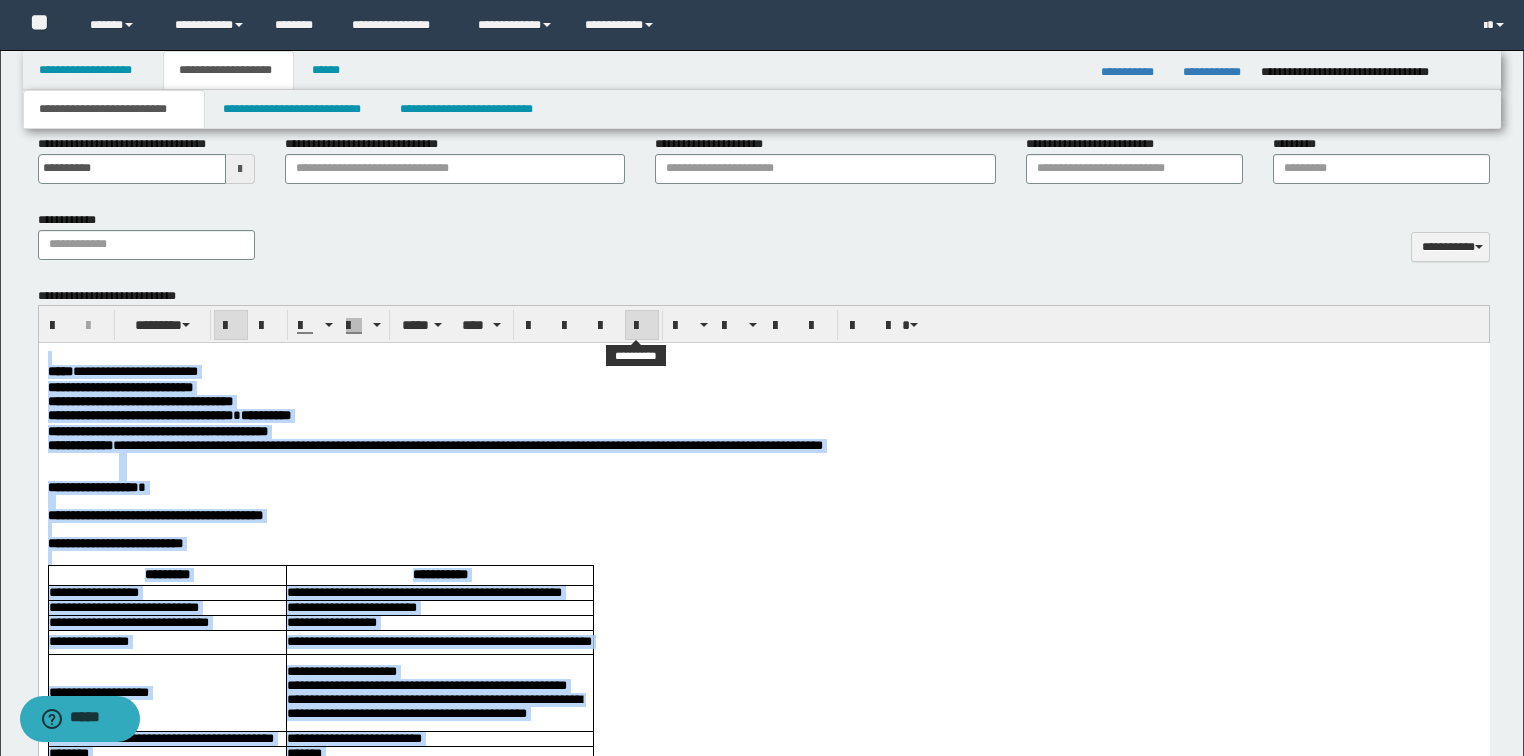 click at bounding box center [642, 326] 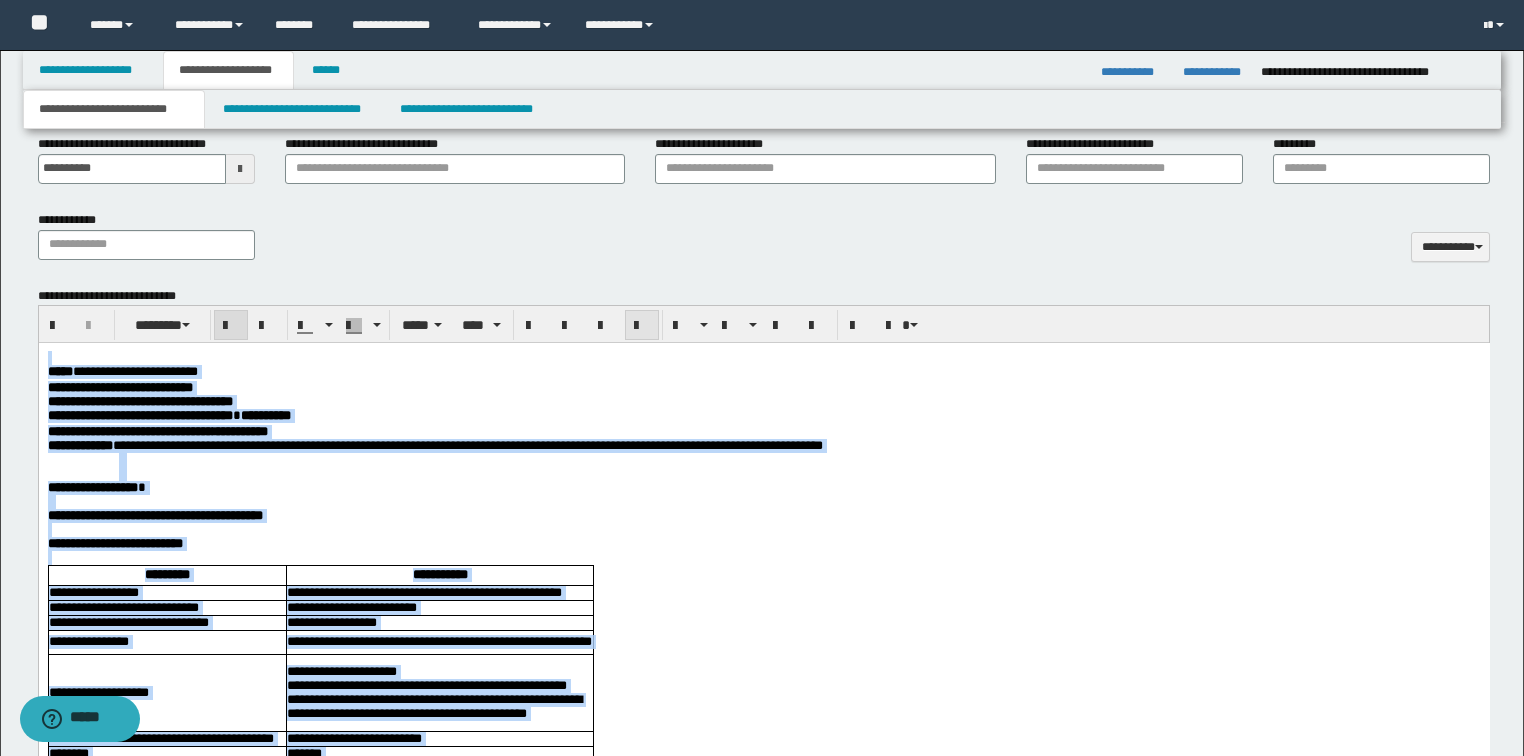 click at bounding box center [642, 326] 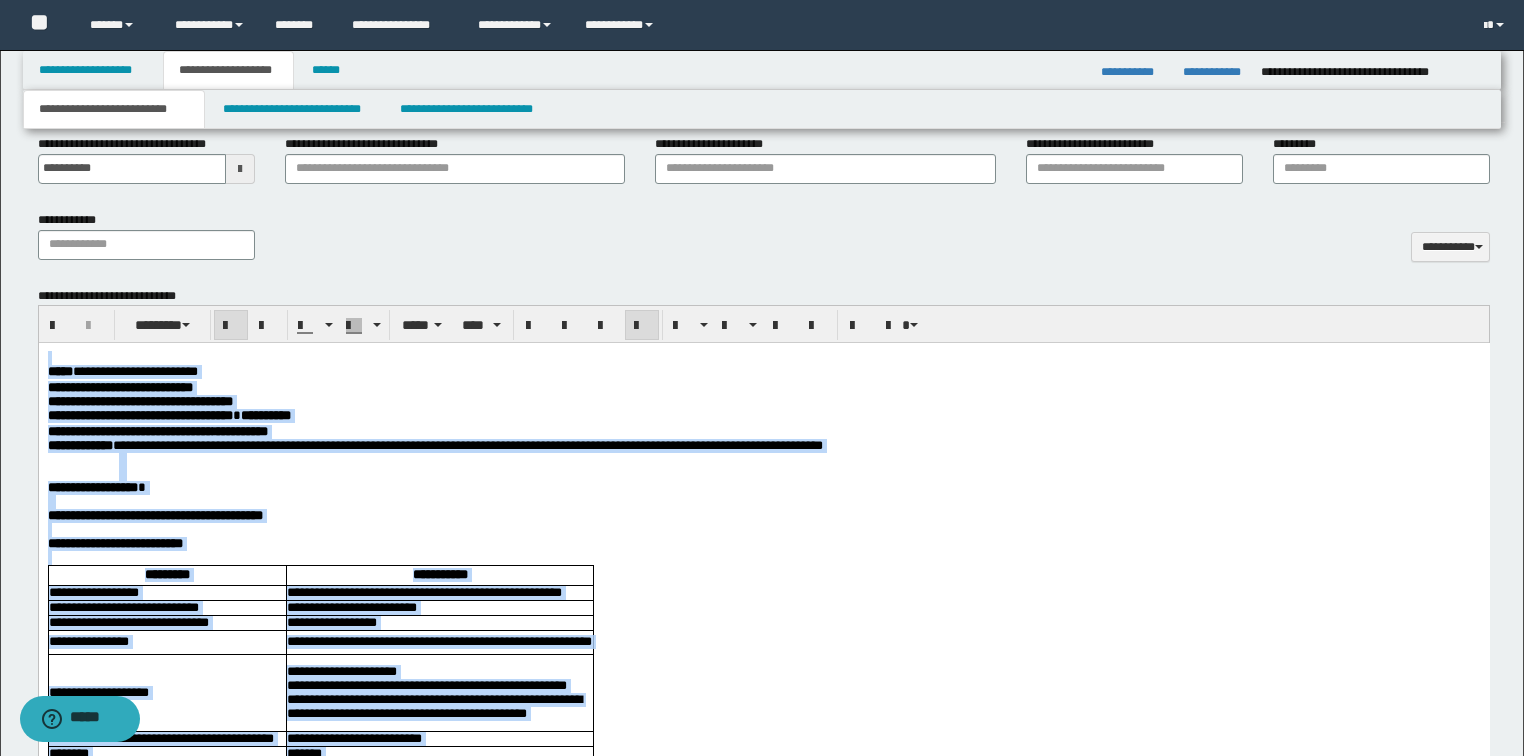 click on "**********" at bounding box center [763, 373] 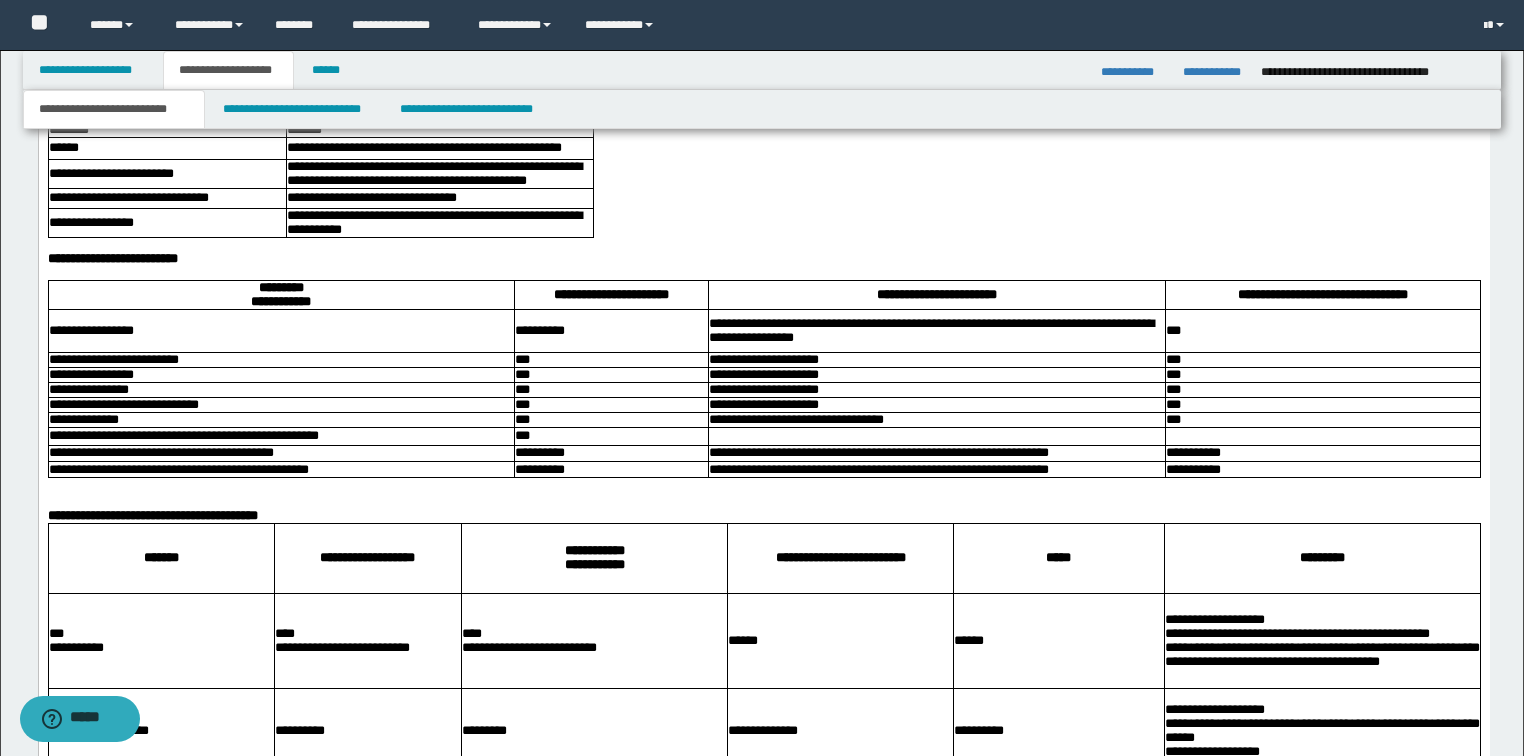 scroll, scrollTop: 1440, scrollLeft: 0, axis: vertical 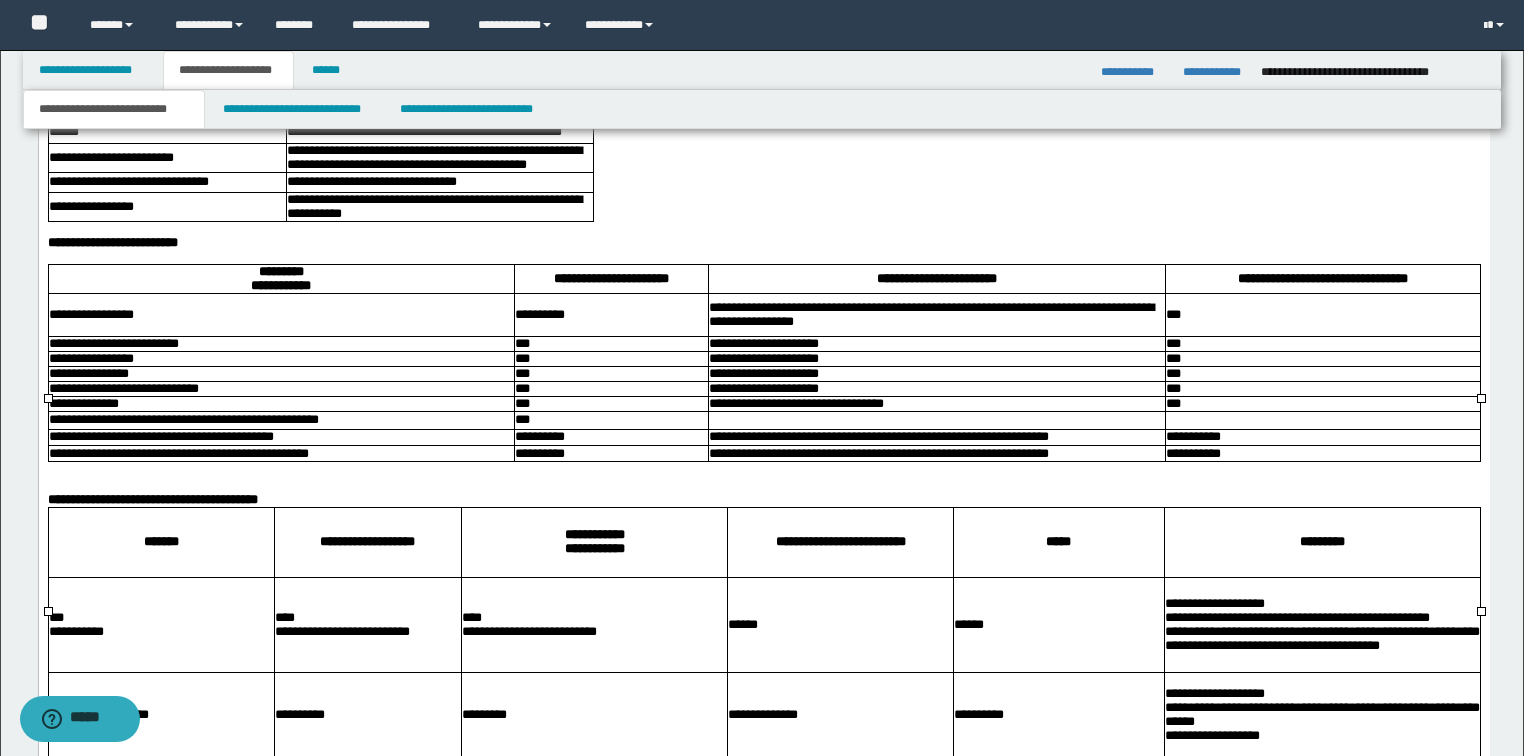 click at bounding box center (936, 421) 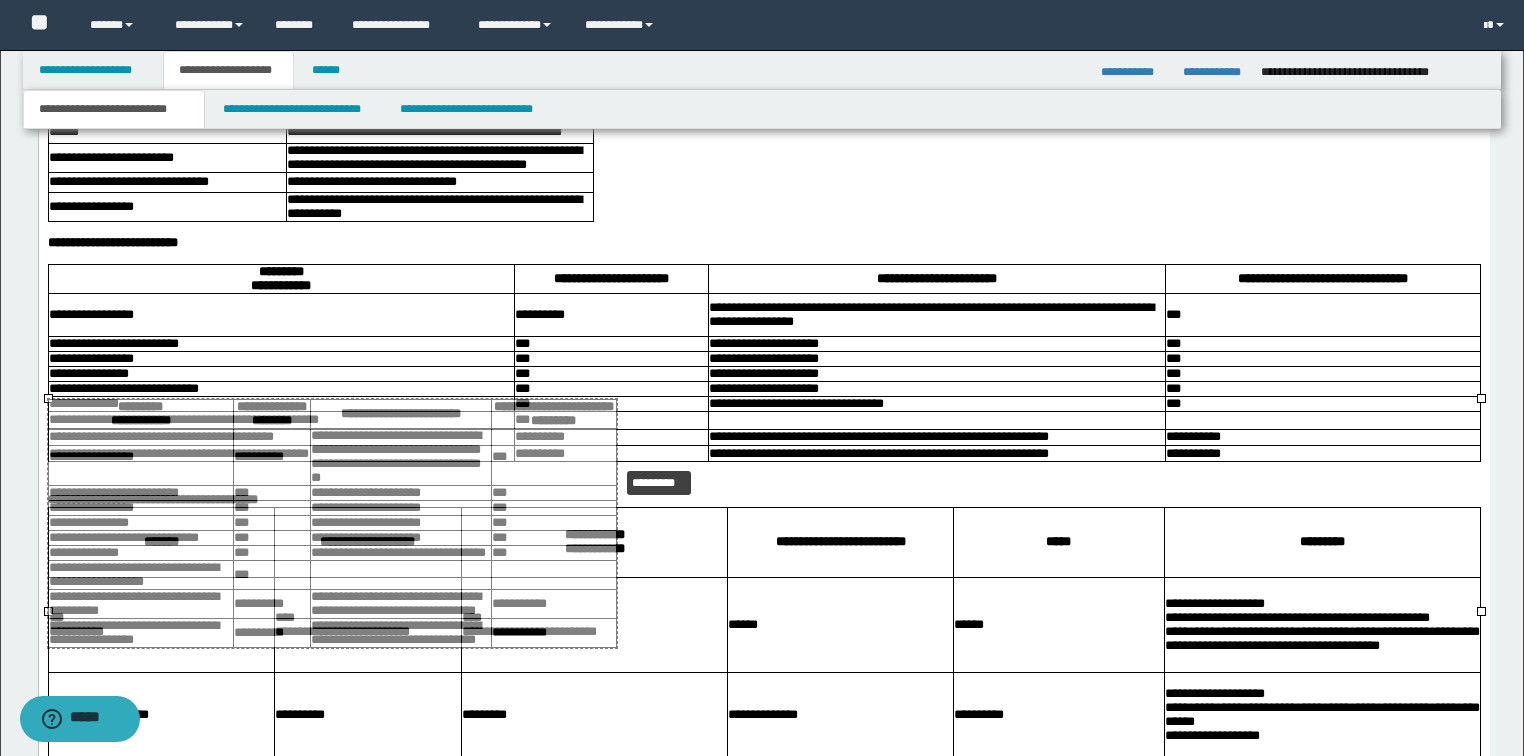 drag, startPoint x: 1481, startPoint y: 399, endPoint x: 790, endPoint y: 452, distance: 693.0296 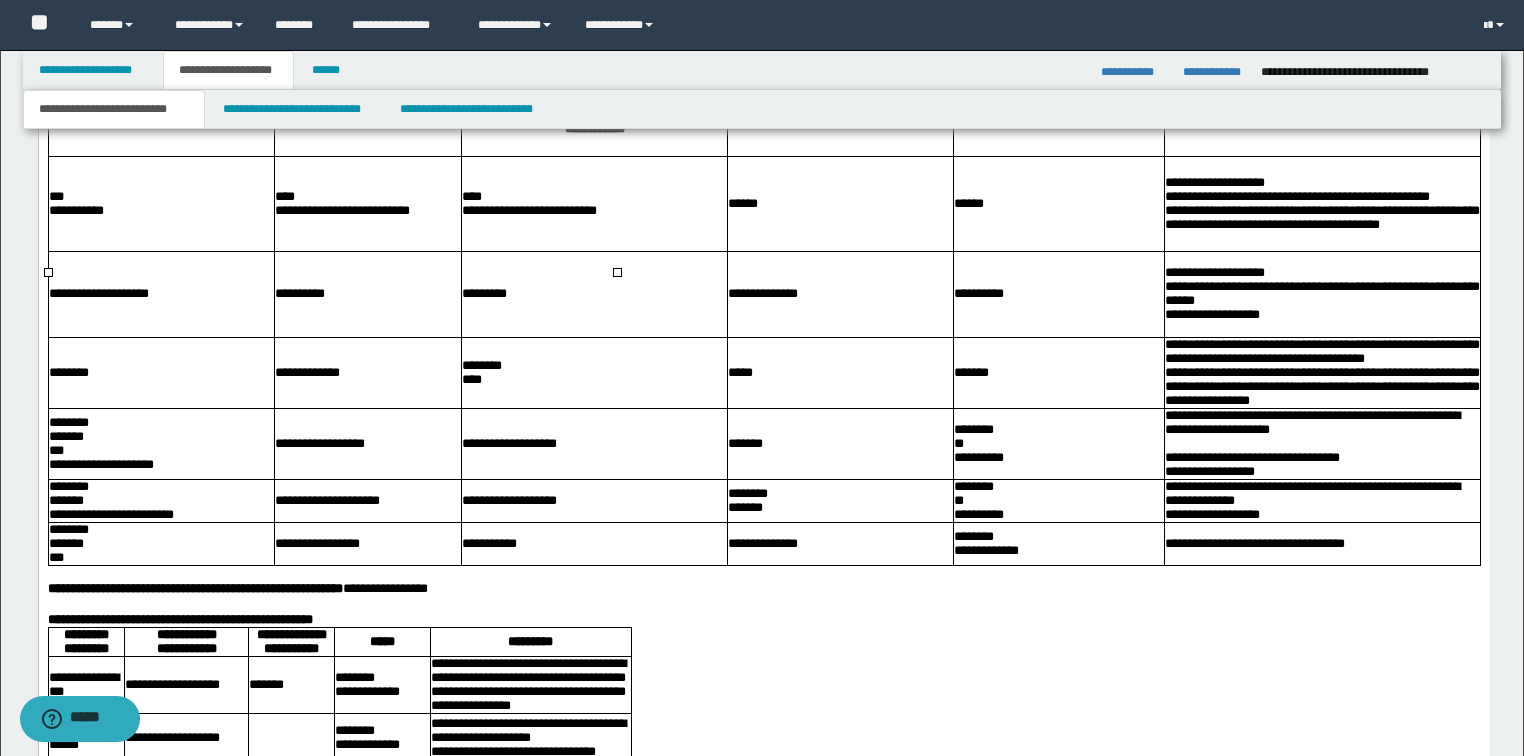 scroll, scrollTop: 1920, scrollLeft: 0, axis: vertical 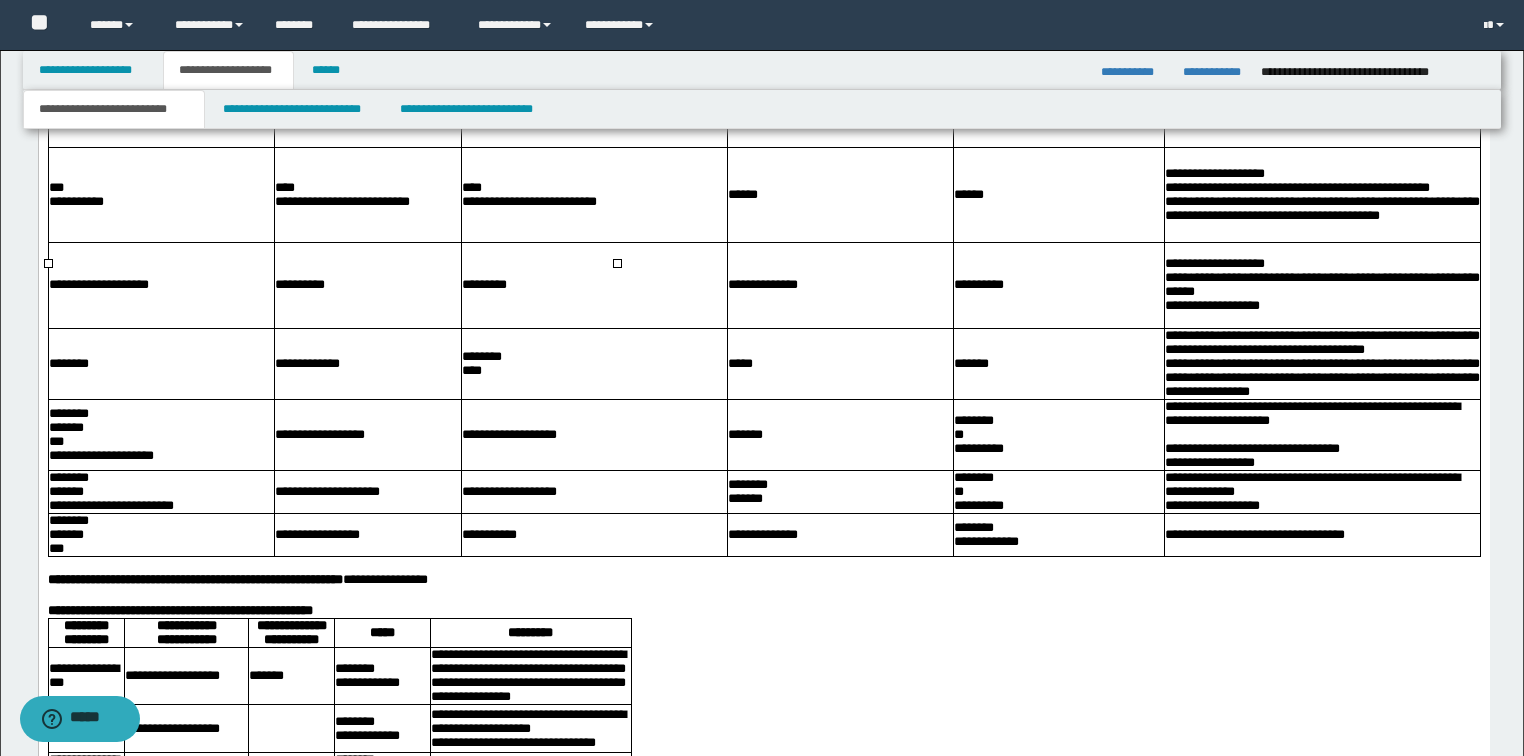 click on "**********" at bounding box center (763, 70) 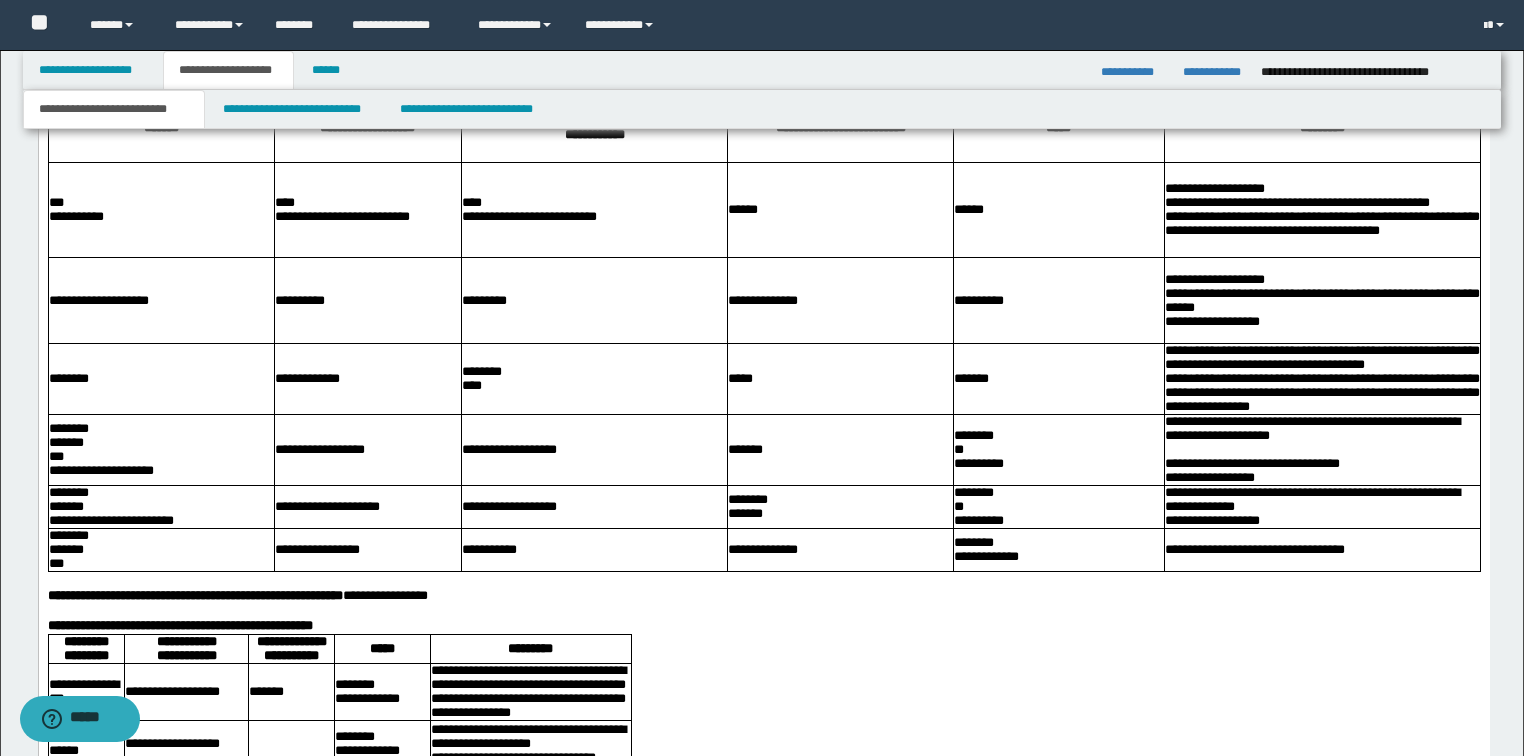 click on "**********" at bounding box center (762, 1972) 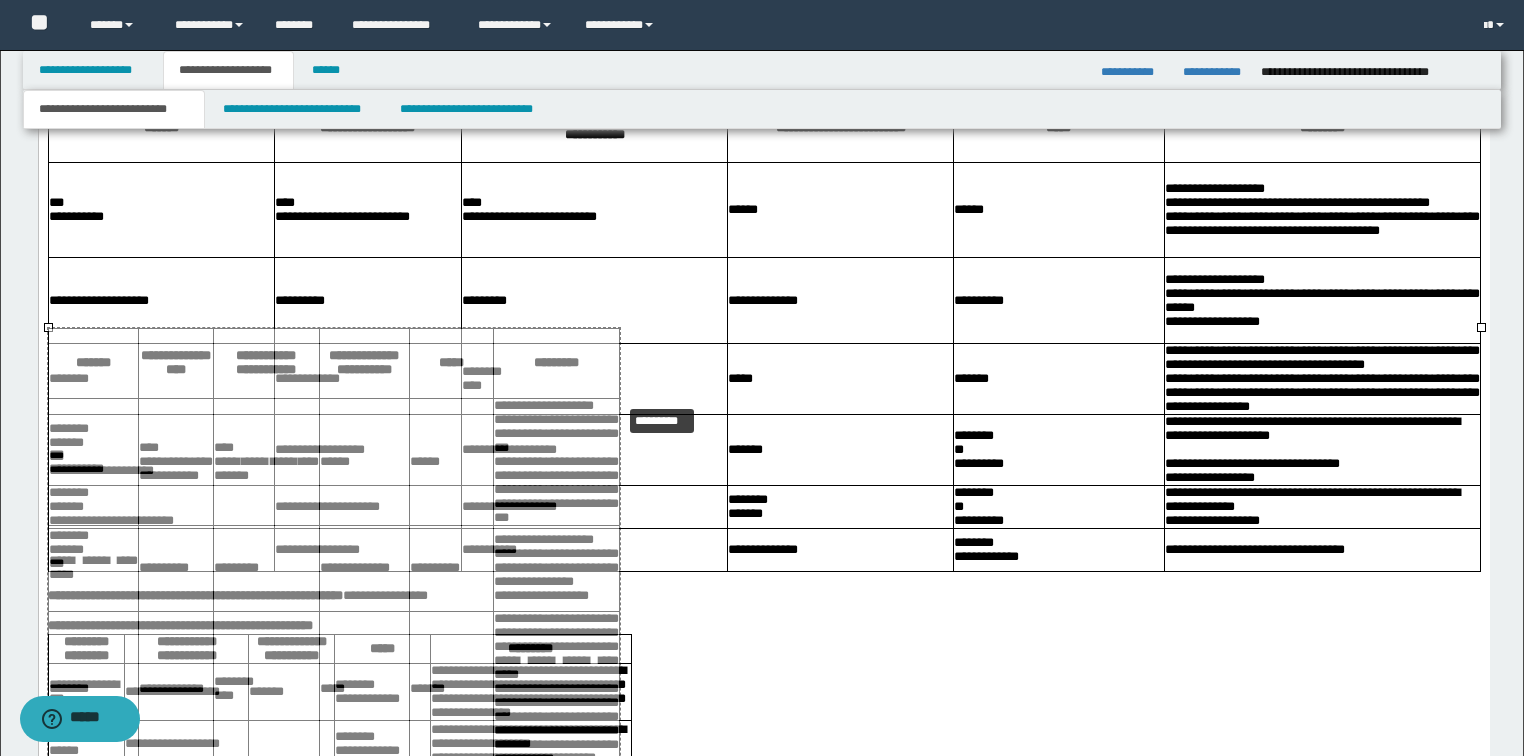 drag, startPoint x: 1478, startPoint y: 330, endPoint x: 790, endPoint y: 391, distance: 690.6989 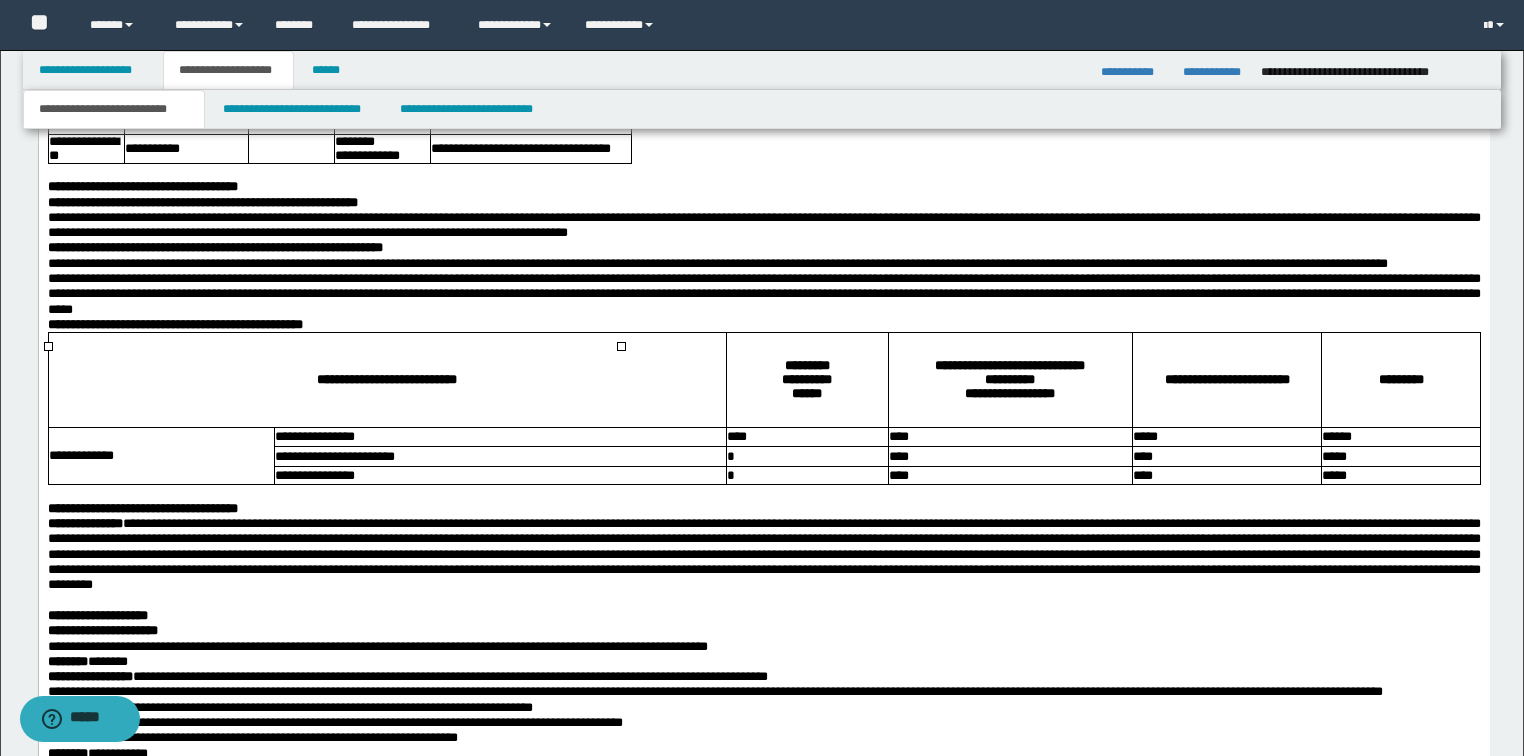 scroll, scrollTop: 2720, scrollLeft: 0, axis: vertical 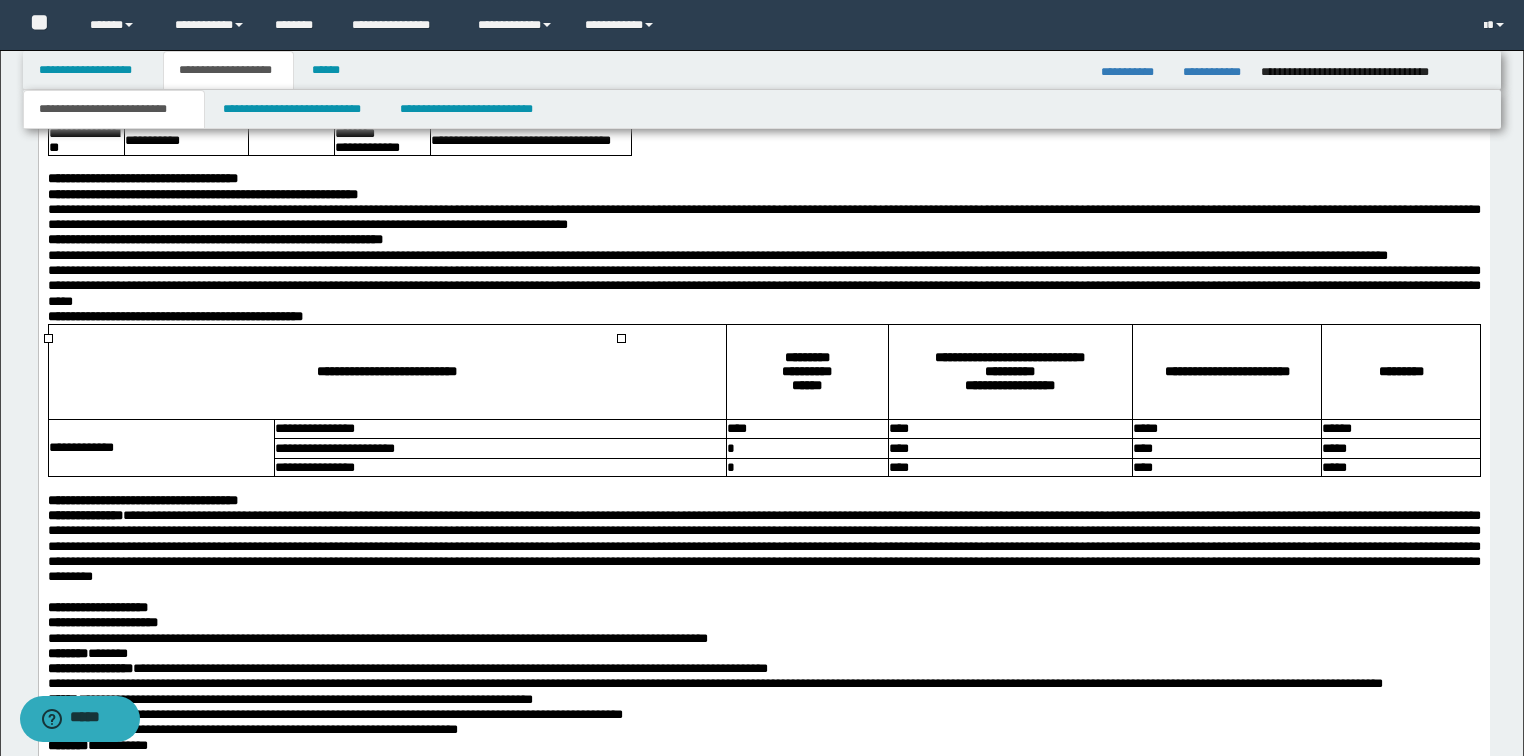 click on "**********" at bounding box center [763, -15] 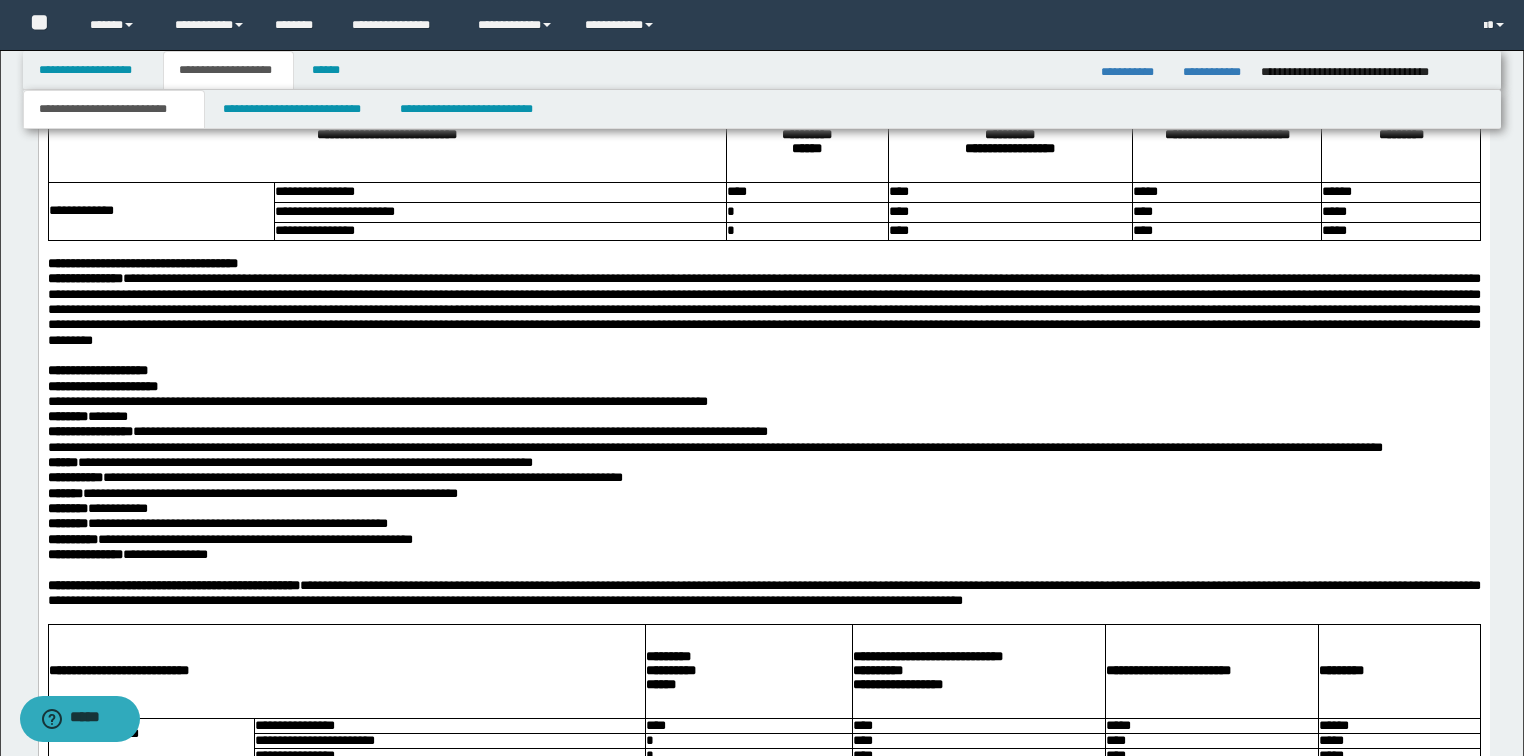 scroll, scrollTop: 3040, scrollLeft: 0, axis: vertical 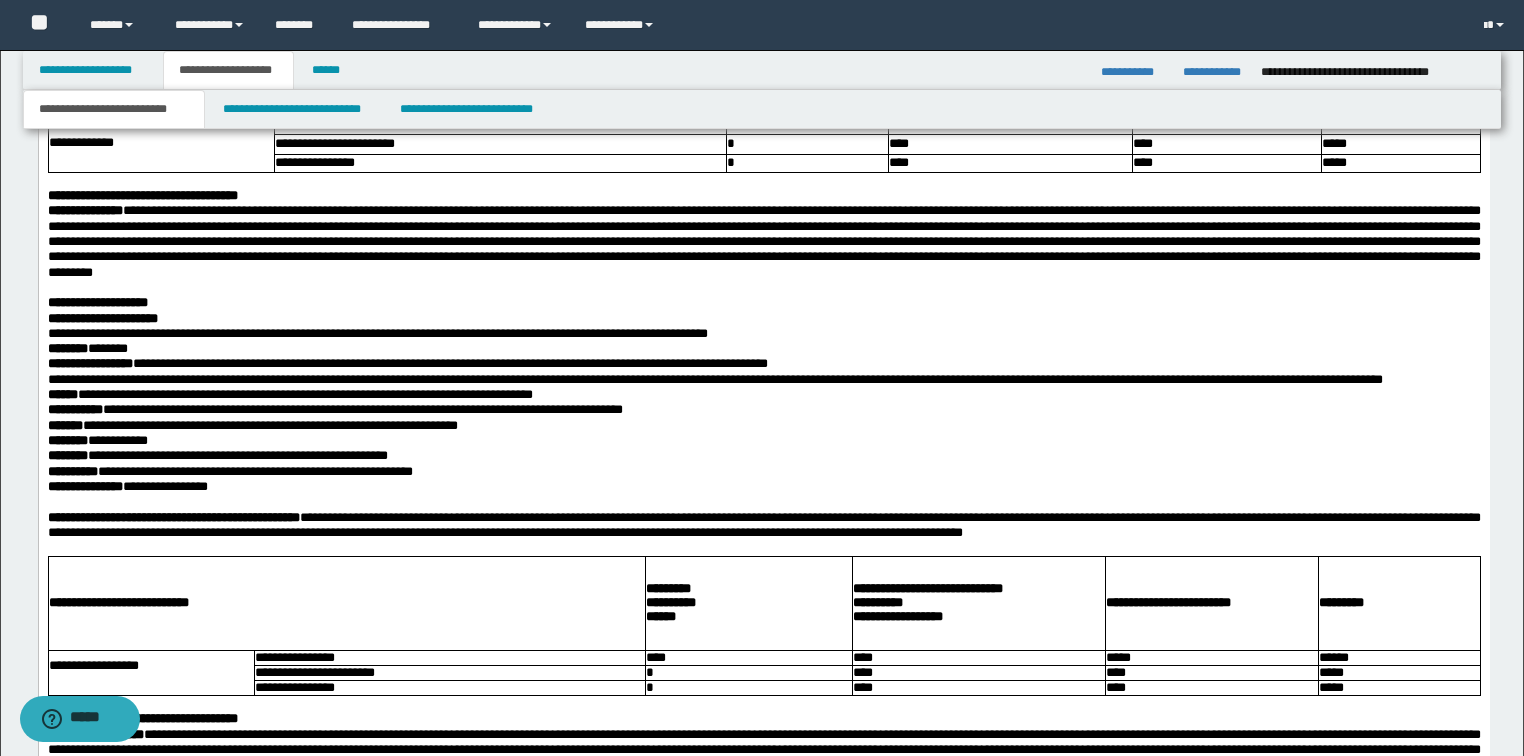click on "**********" at bounding box center (763, -125) 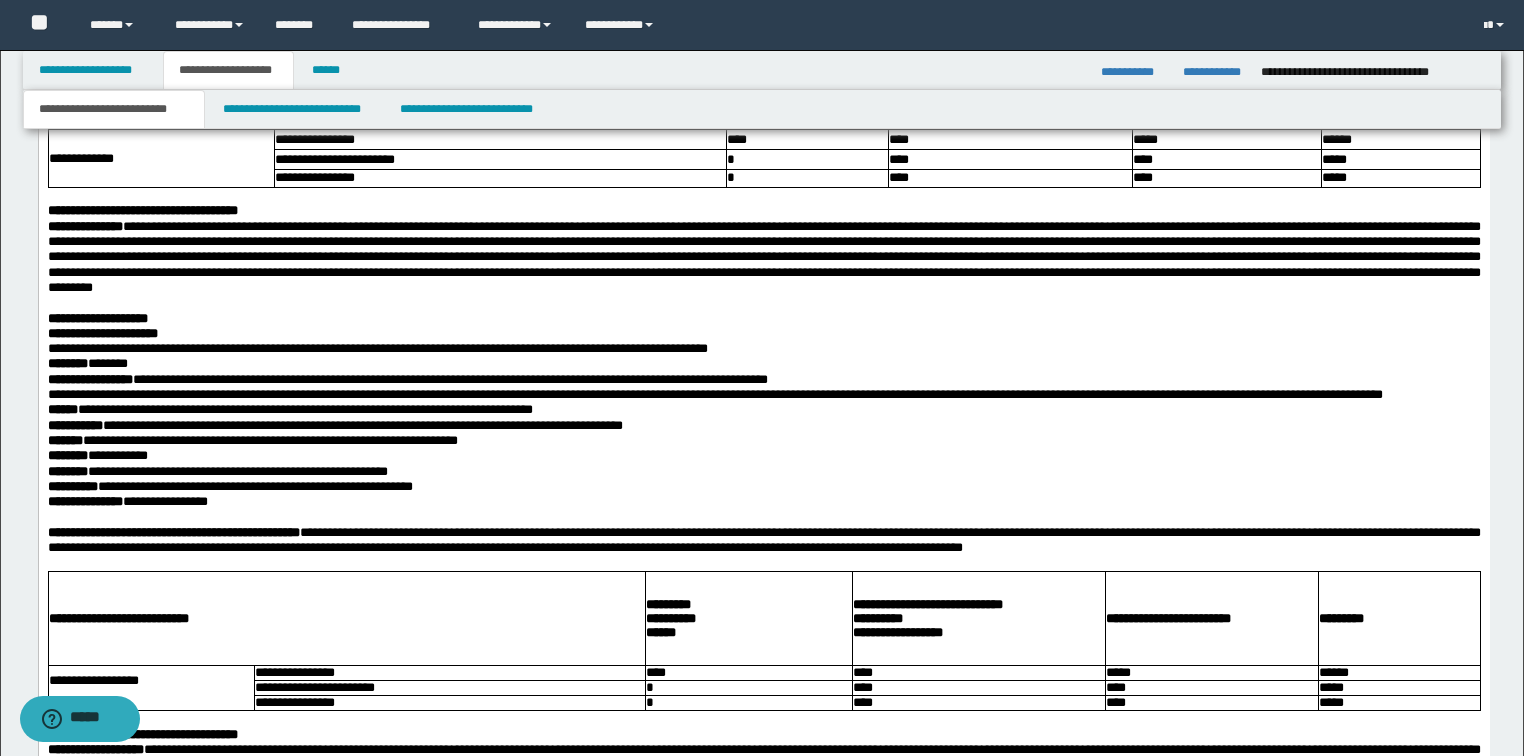 click on "**********" at bounding box center [763, -72] 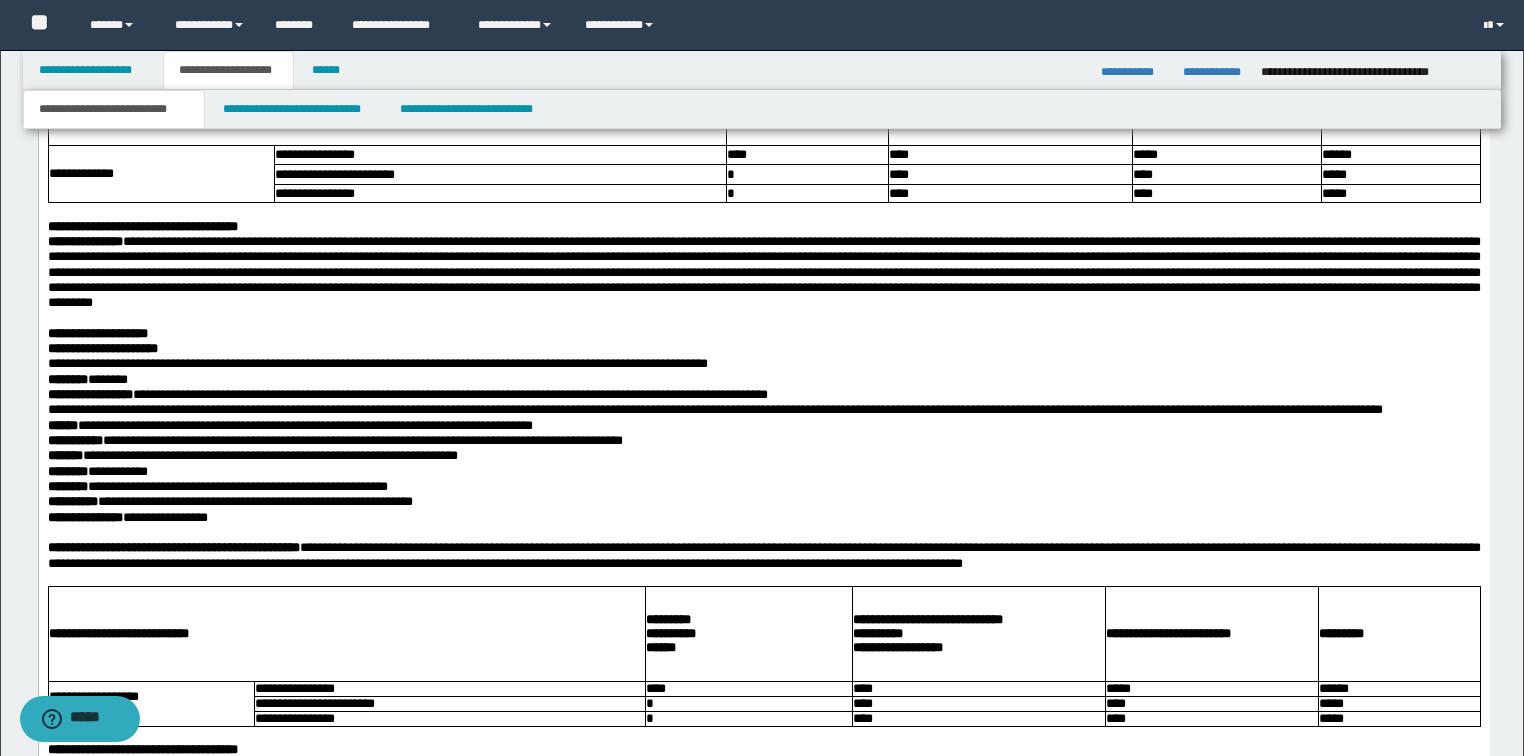 click on "**********" at bounding box center [763, -18] 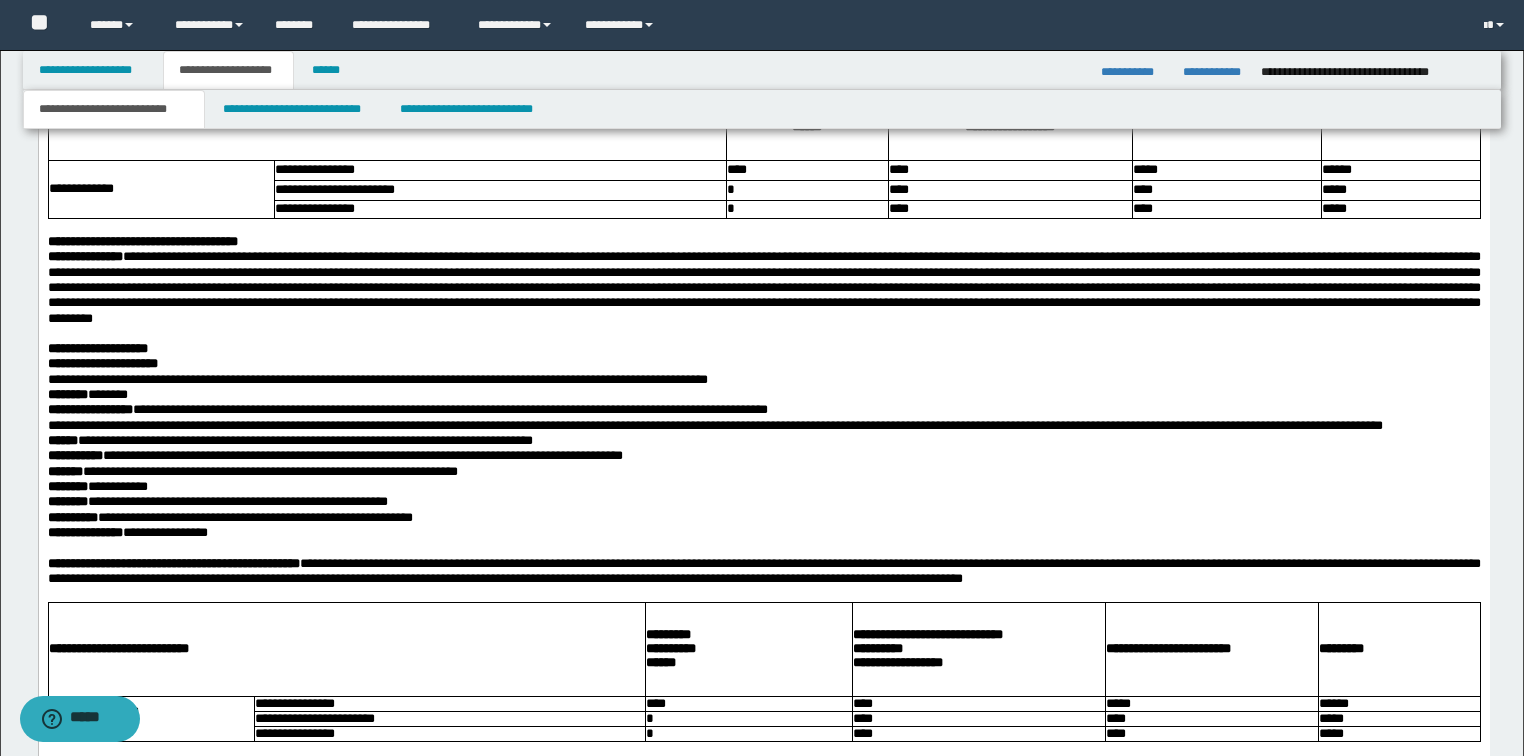 click on "**********" at bounding box center [763, 28] 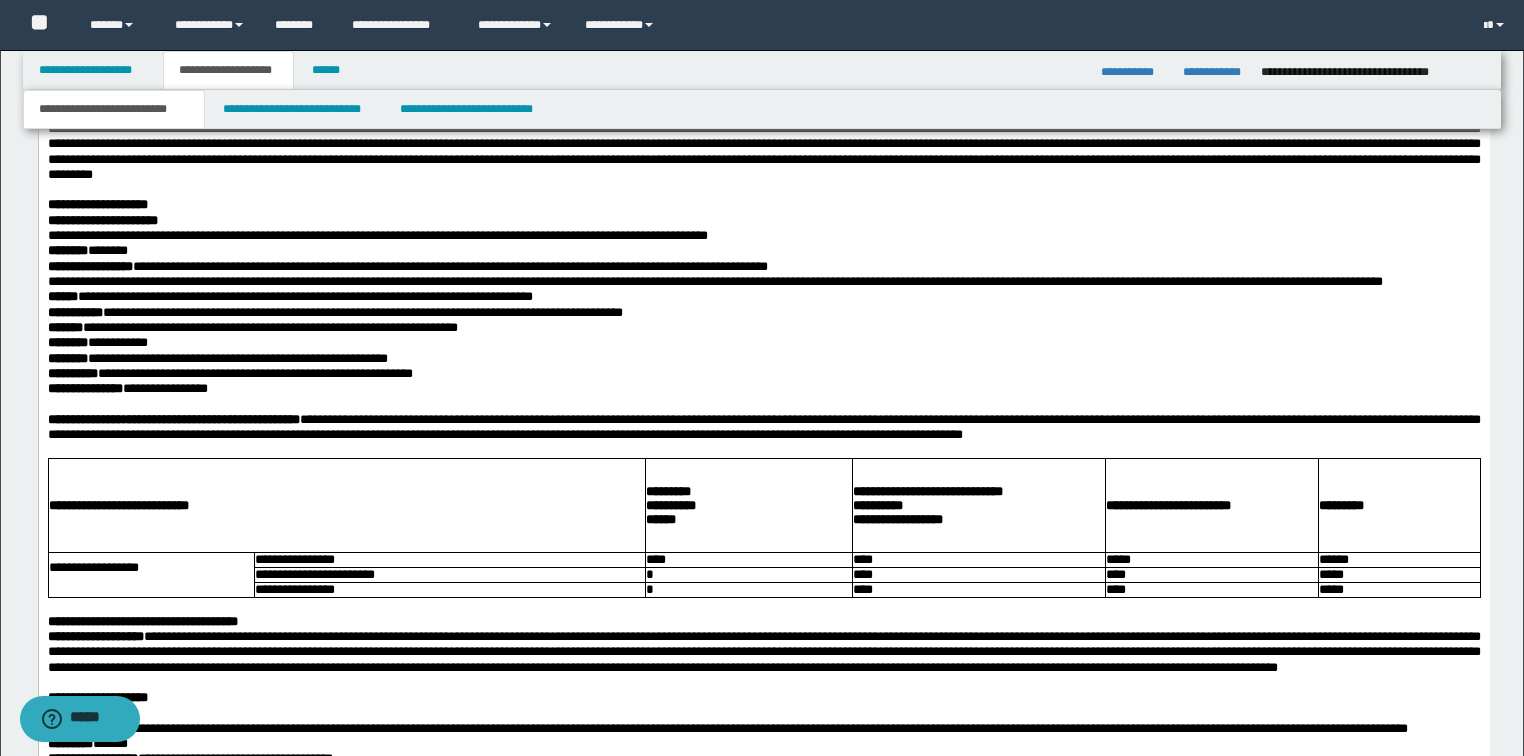 scroll, scrollTop: 3200, scrollLeft: 0, axis: vertical 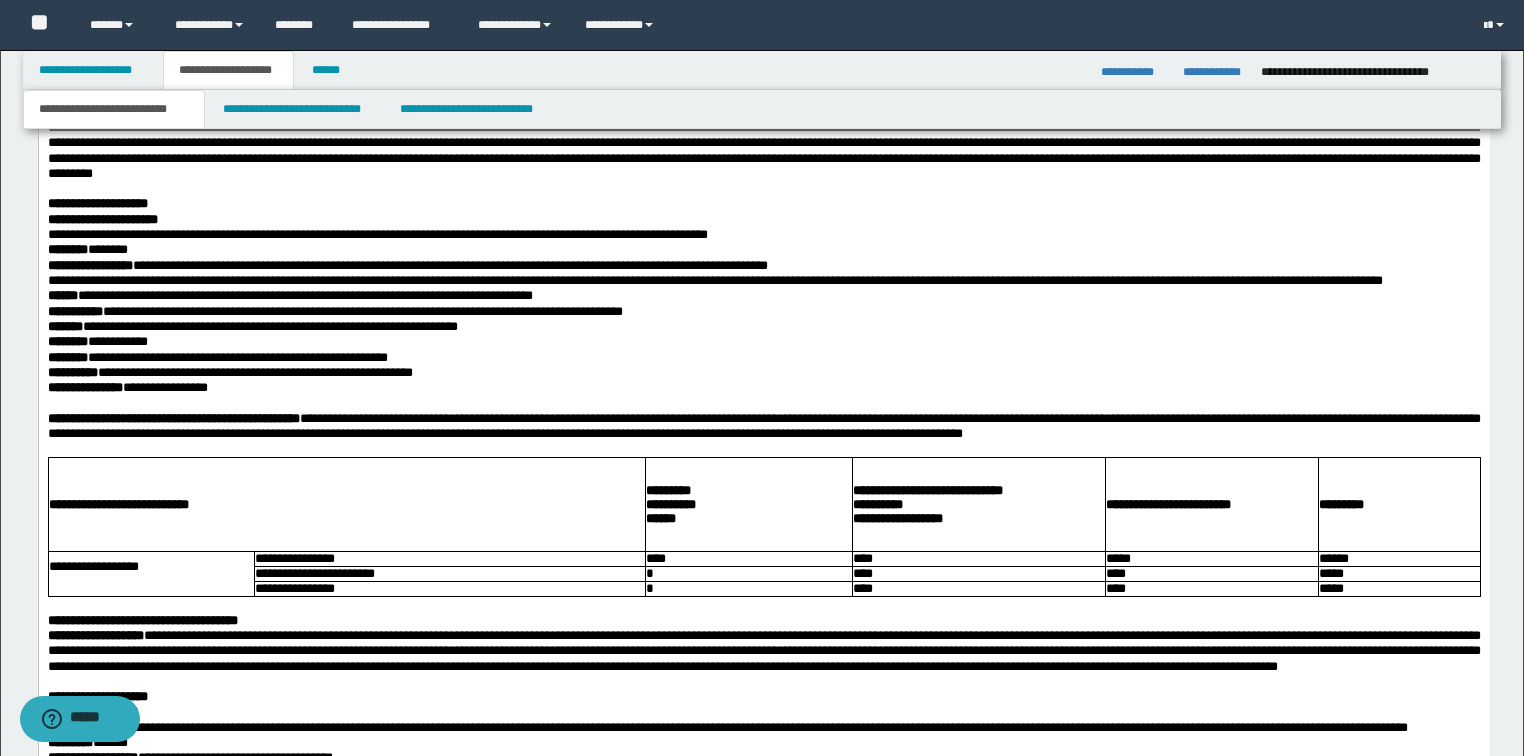 click at bounding box center (763, -102) 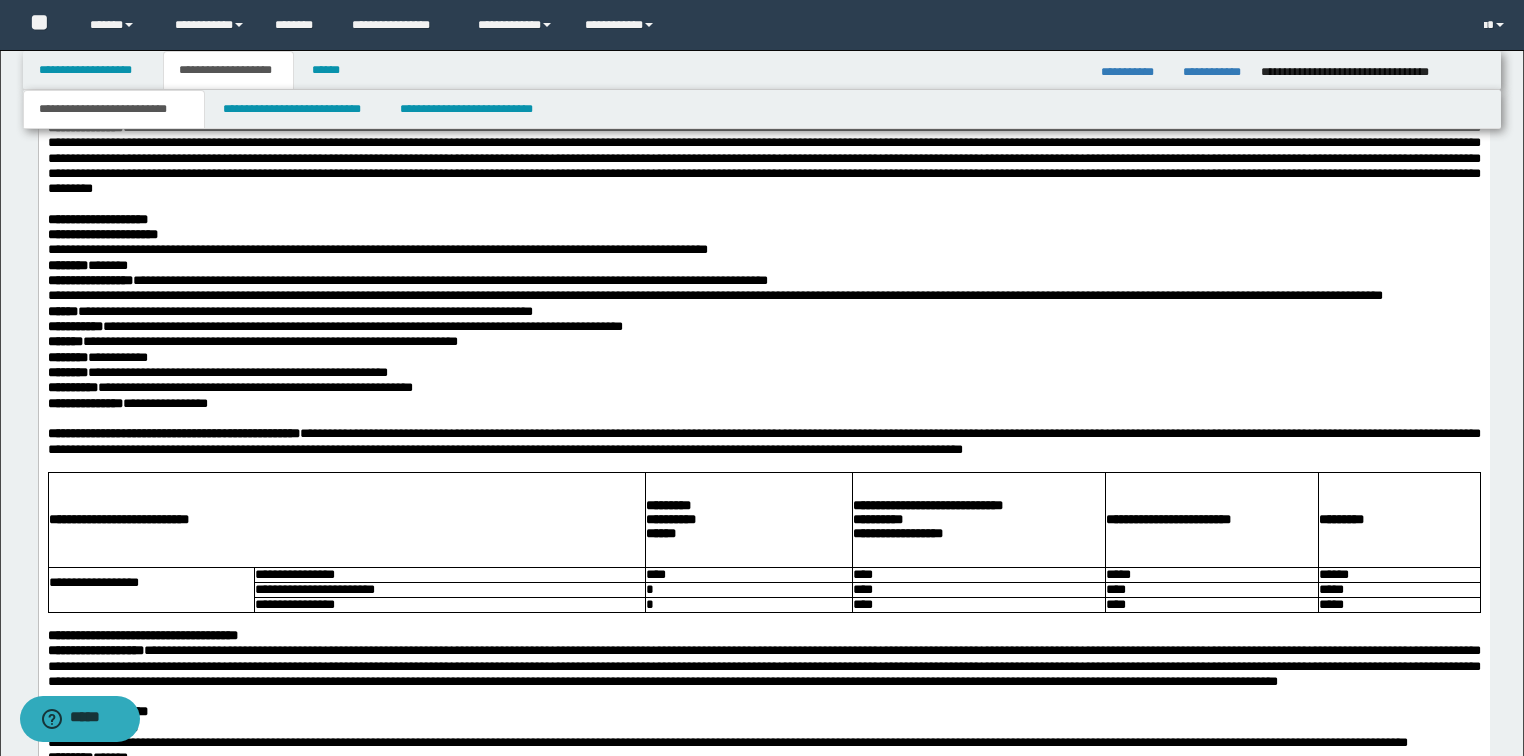 click on "**********" at bounding box center (387, -15) 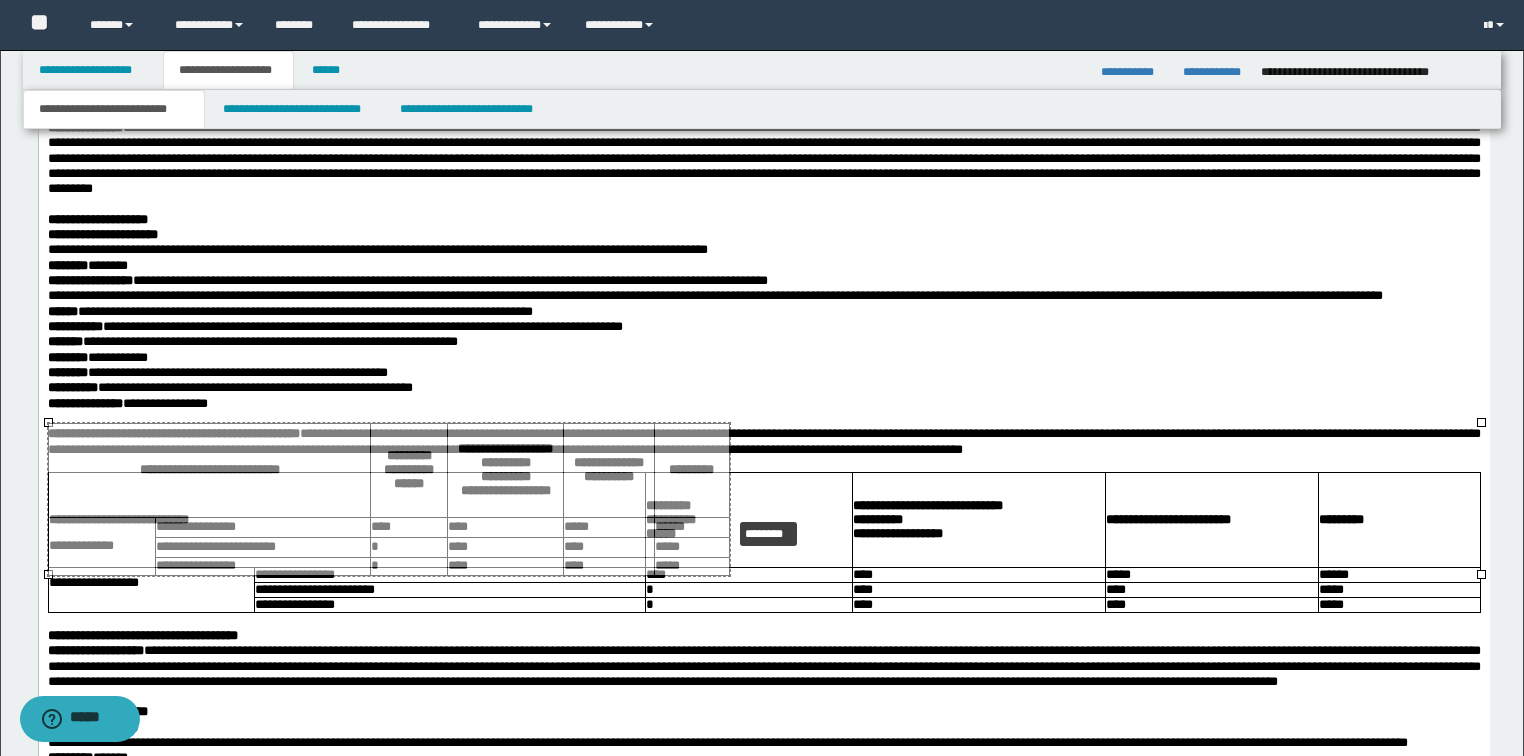 drag, startPoint x: 1480, startPoint y: 426, endPoint x: 879, endPoint y: 501, distance: 605.6616 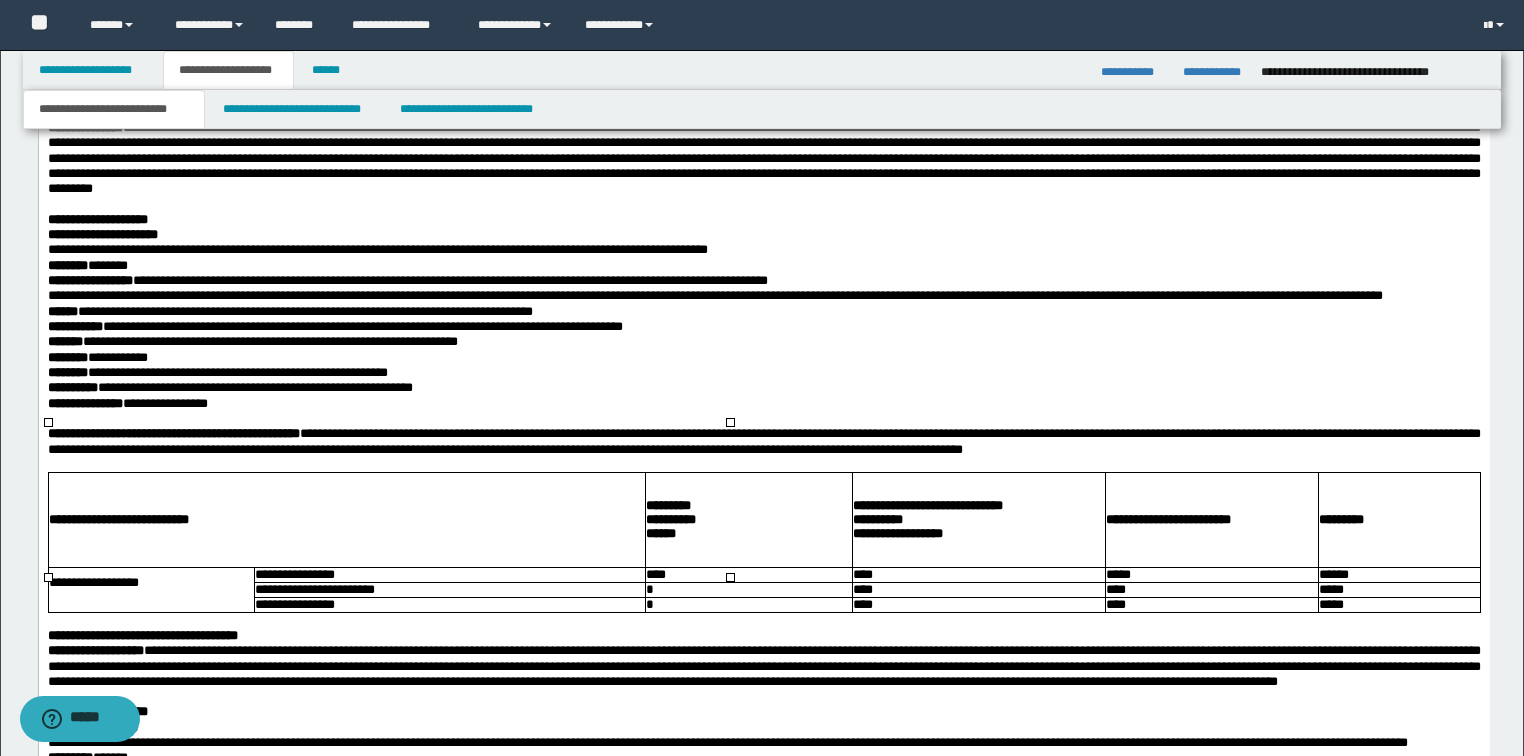 scroll, scrollTop: 3360, scrollLeft: 0, axis: vertical 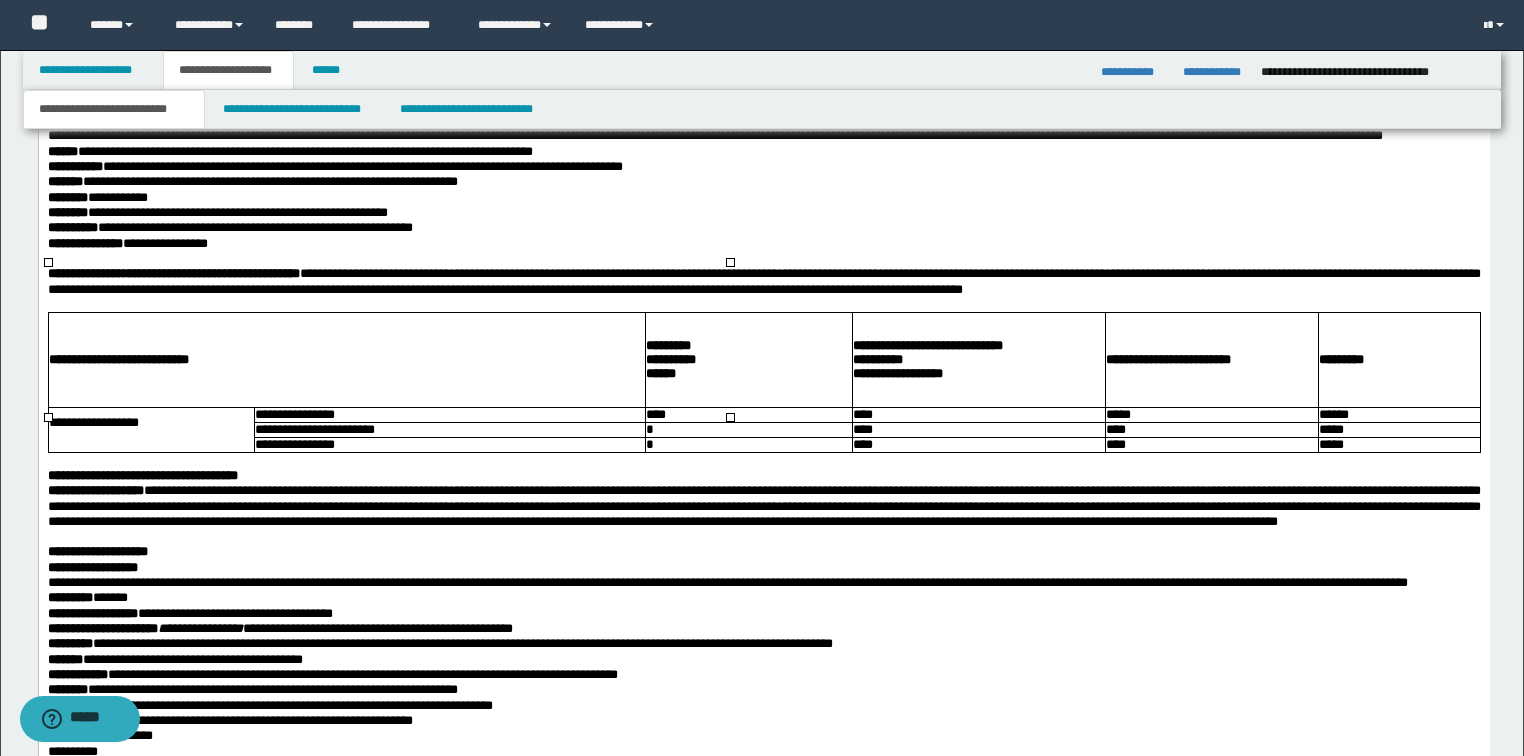 click on "**********" at bounding box center (763, -47) 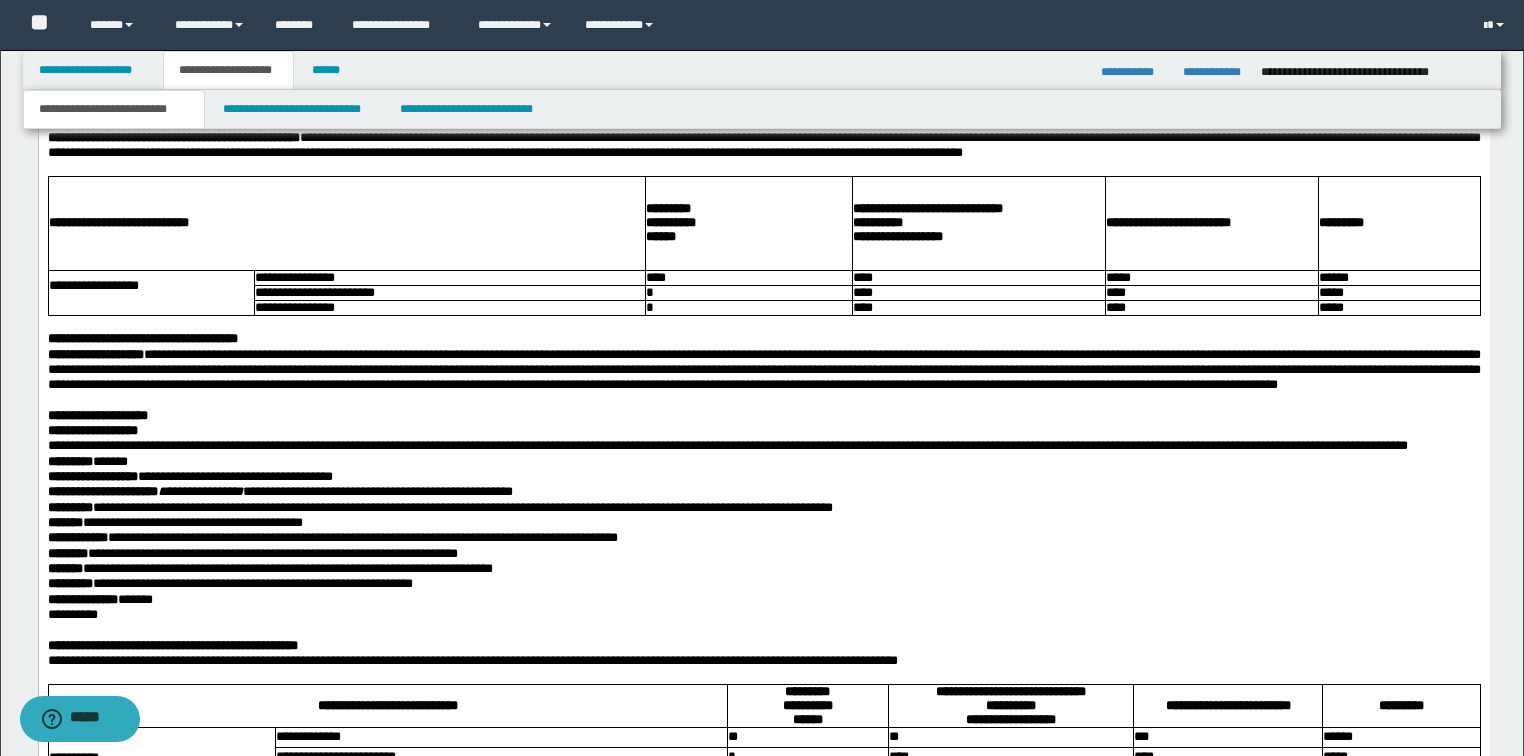 scroll, scrollTop: 3520, scrollLeft: 0, axis: vertical 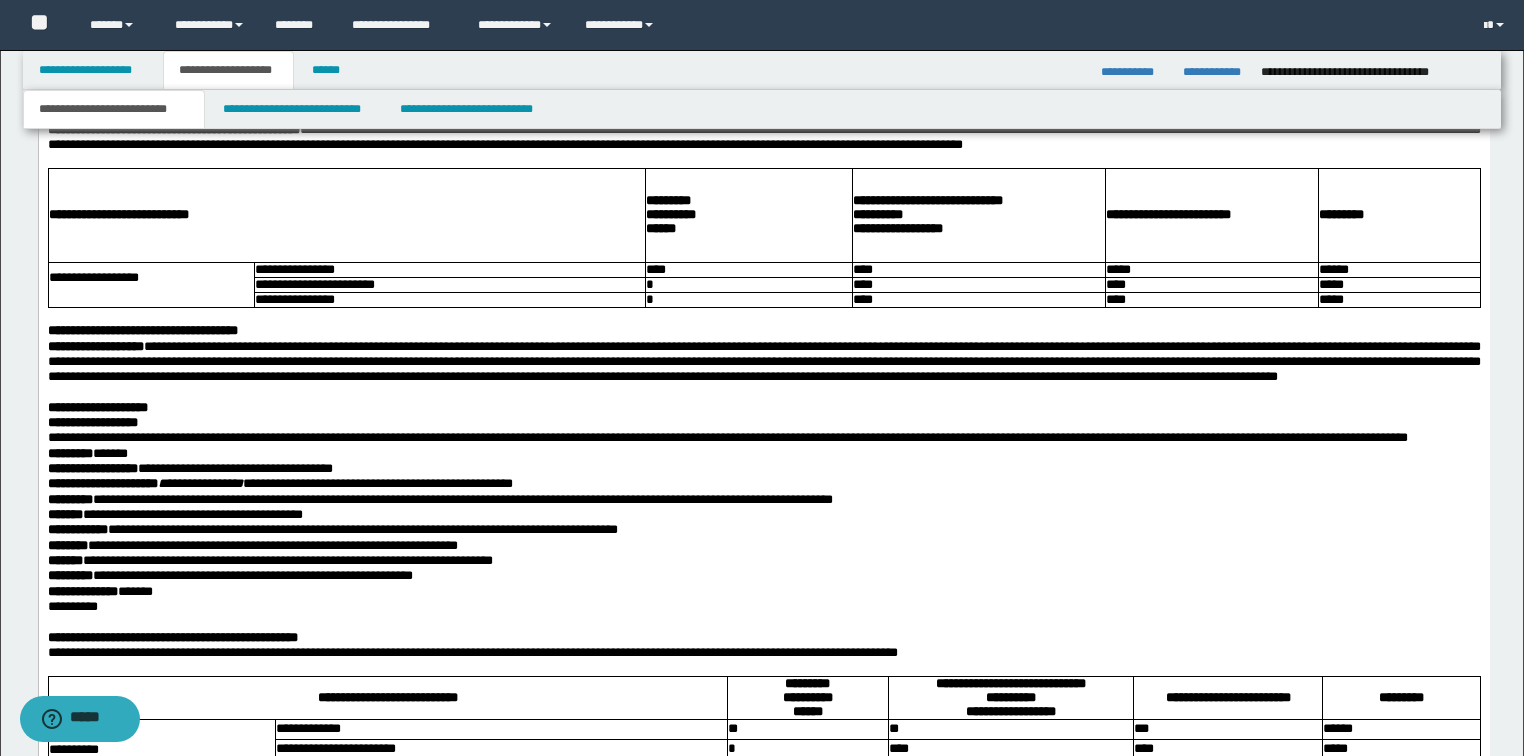 click on "**********" at bounding box center (763, -85) 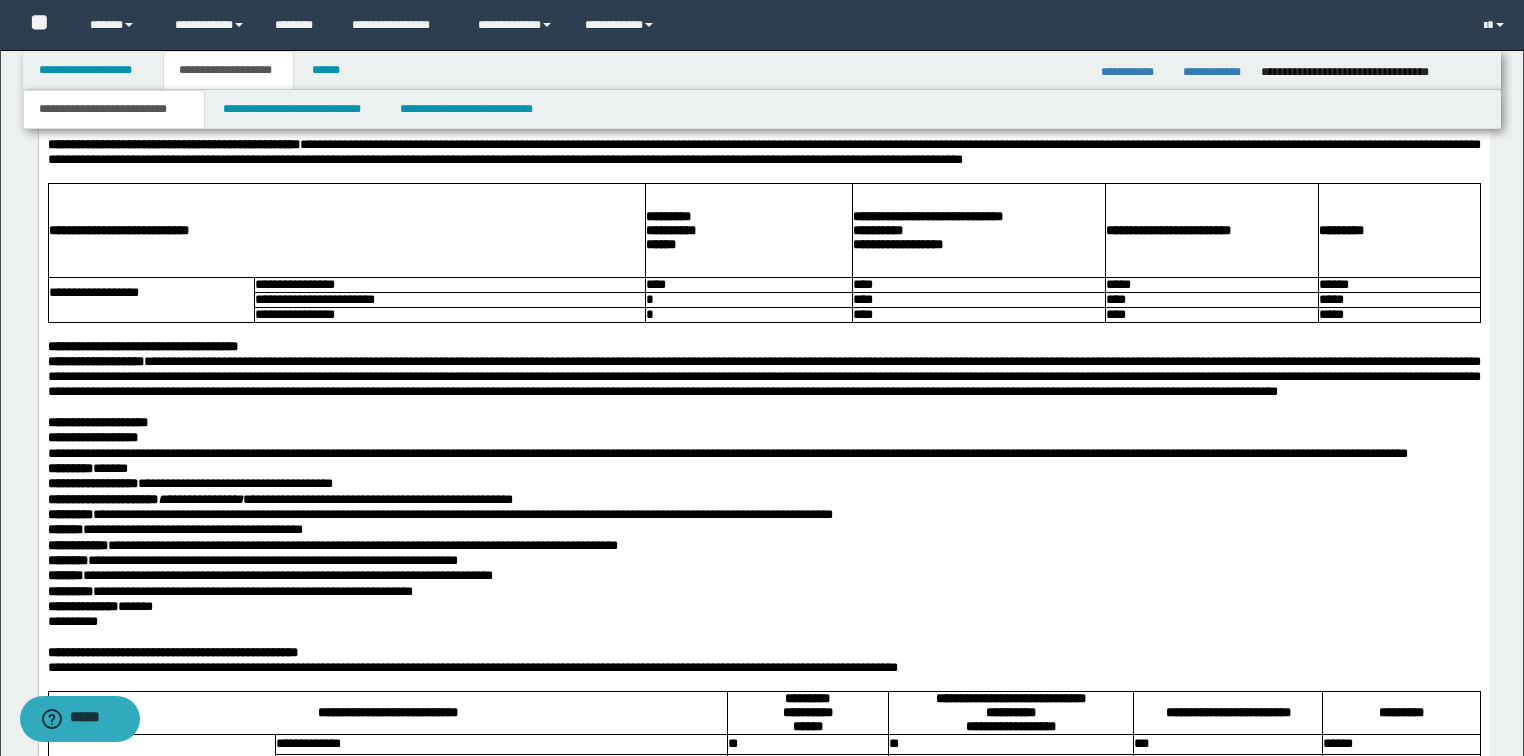 click on "**********" at bounding box center (763, -54) 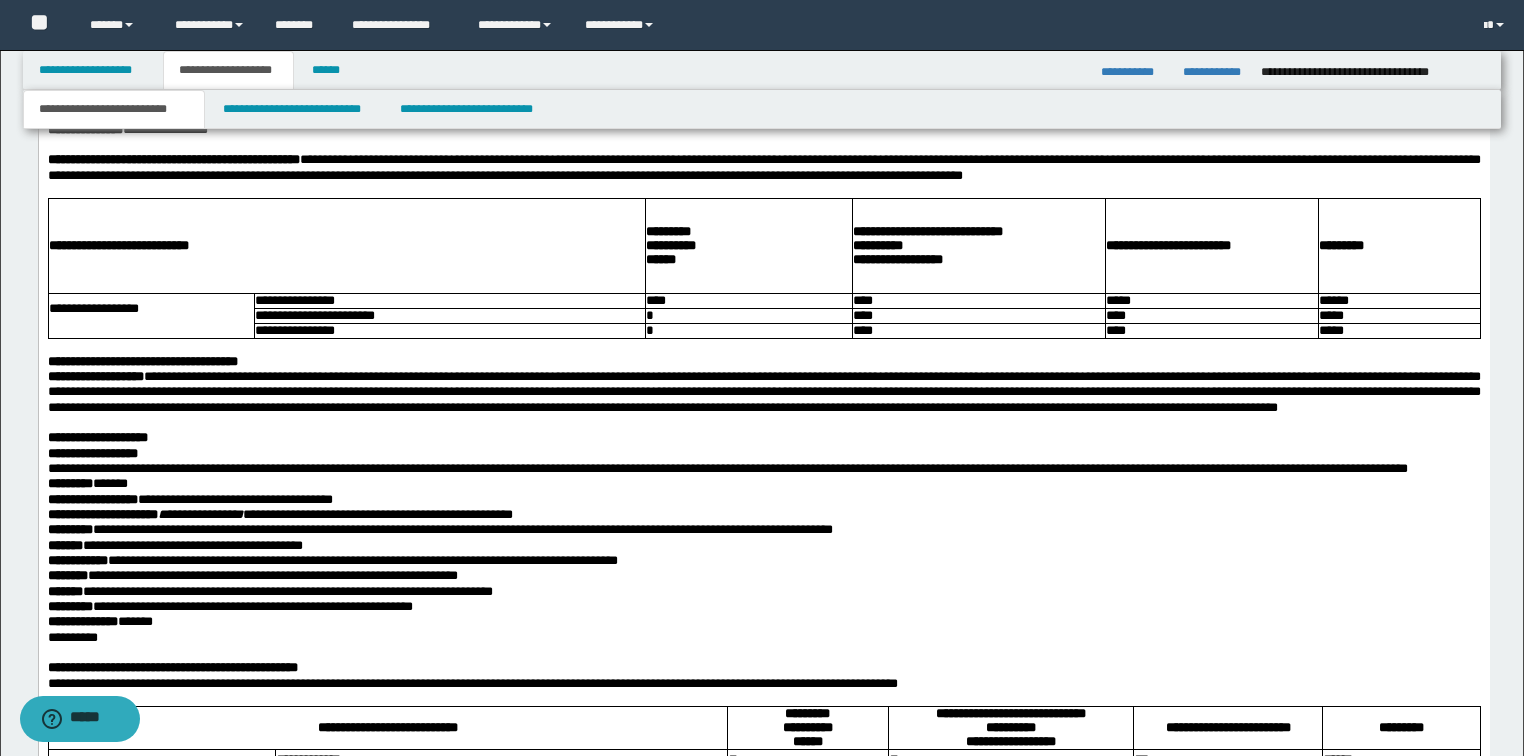 click on "**********" at bounding box center [763, -24] 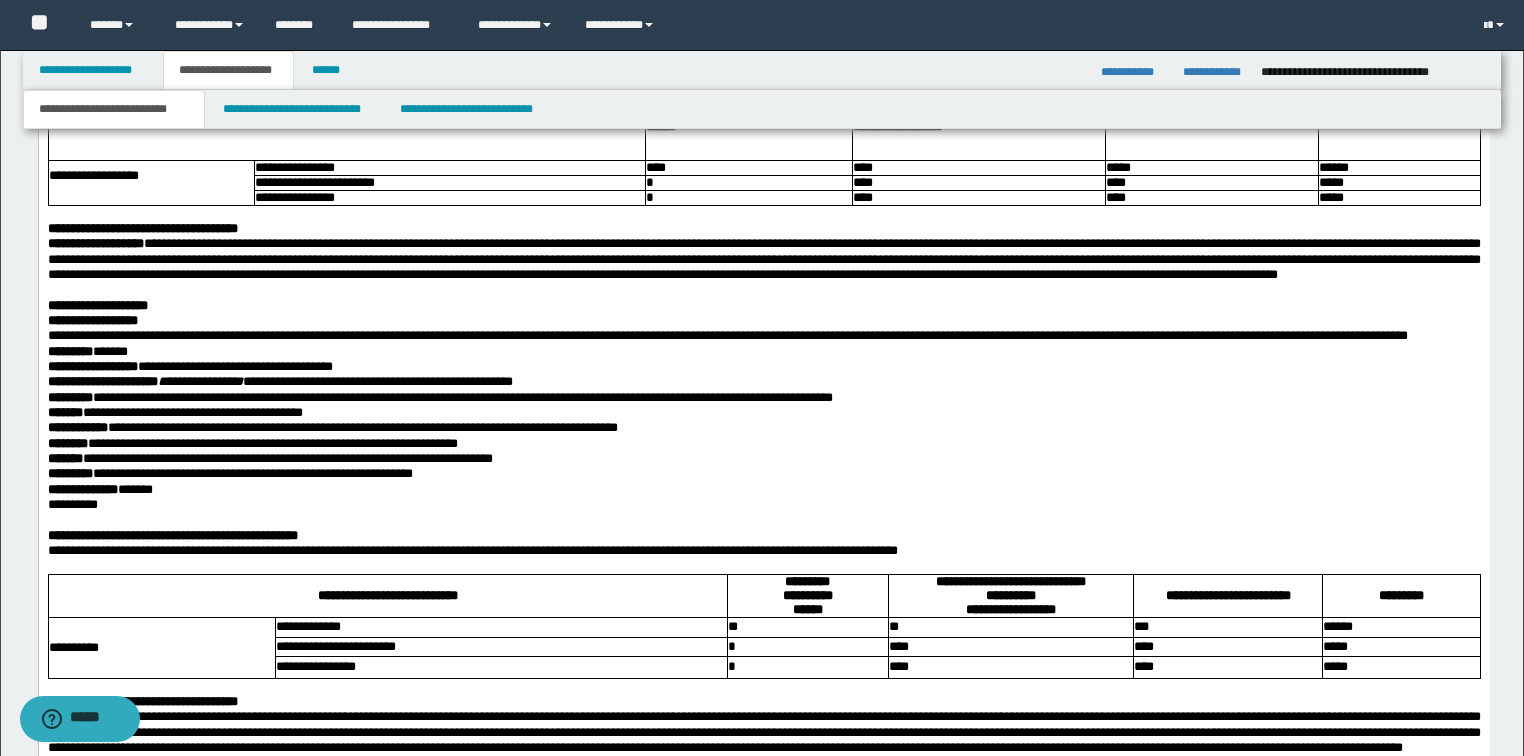 scroll, scrollTop: 3680, scrollLeft: 0, axis: vertical 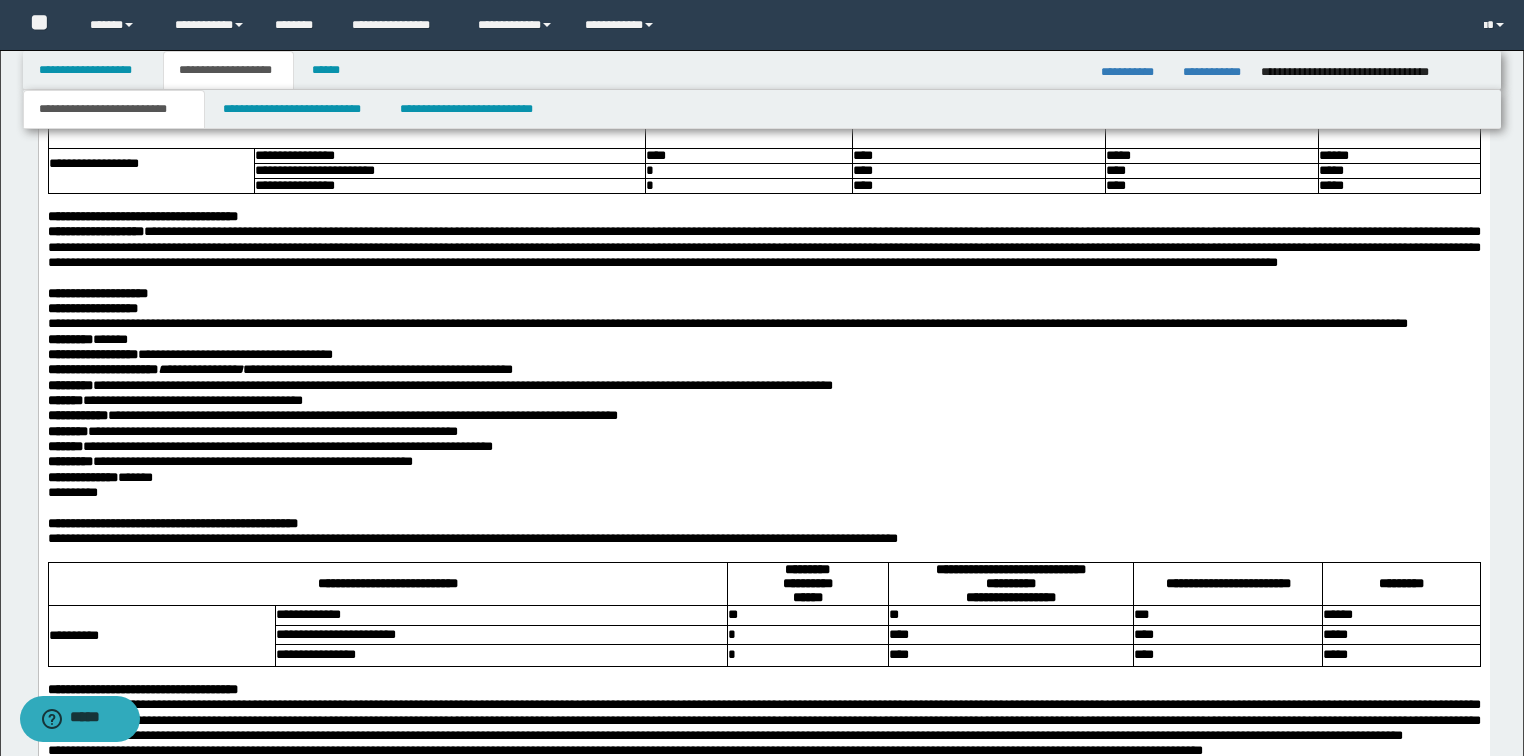 drag, startPoint x: 951, startPoint y: 359, endPoint x: 1044, endPoint y: 362, distance: 93.04838 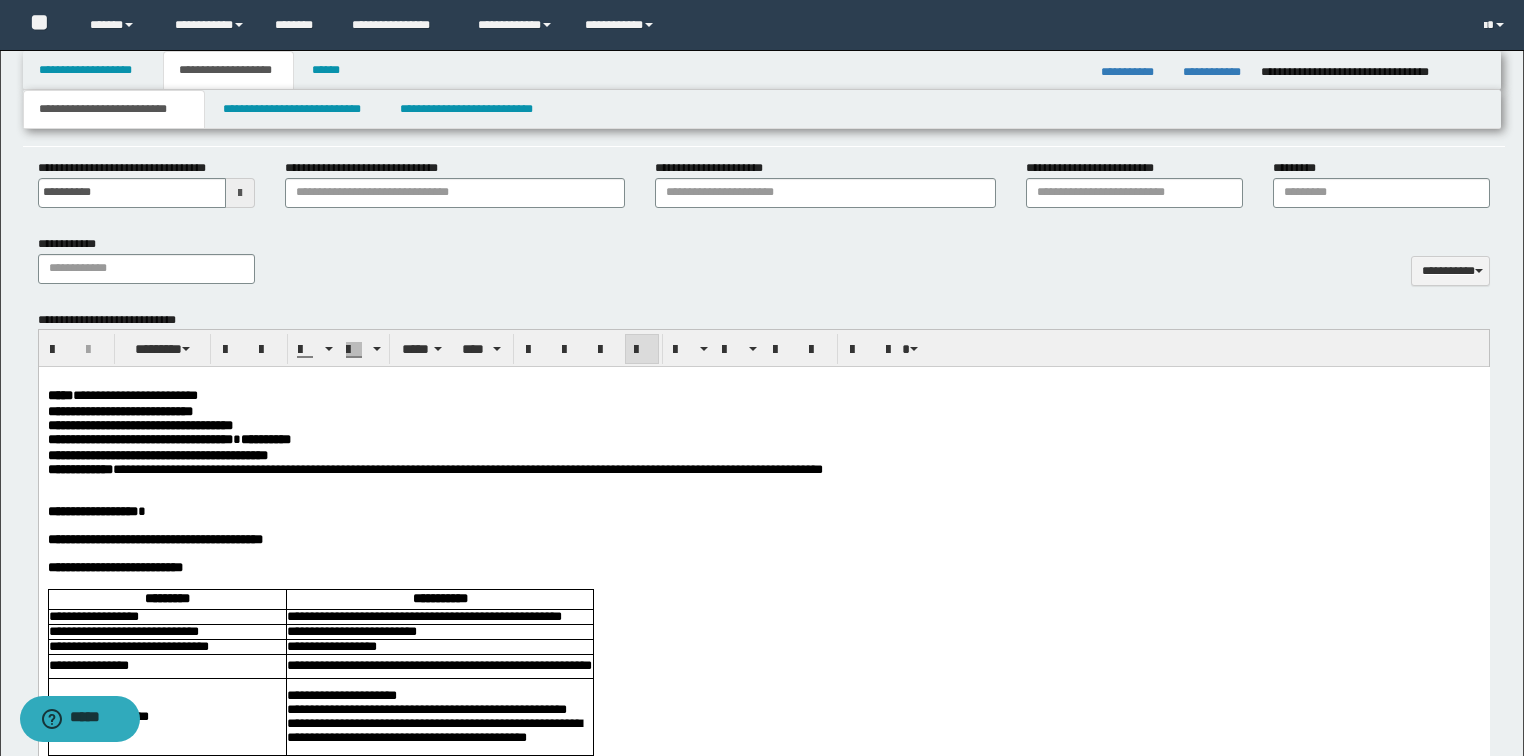 scroll, scrollTop: 720, scrollLeft: 0, axis: vertical 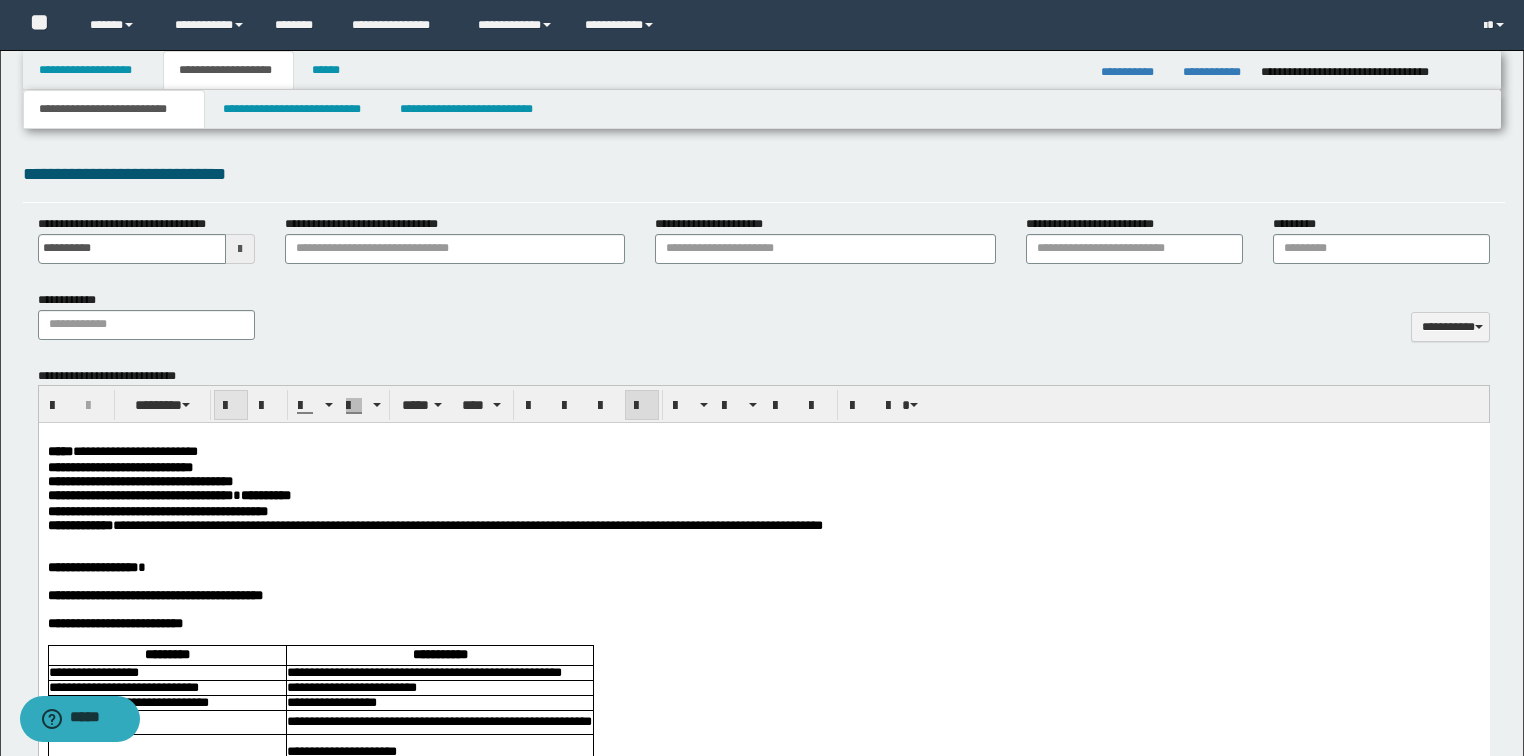 click at bounding box center [231, 405] 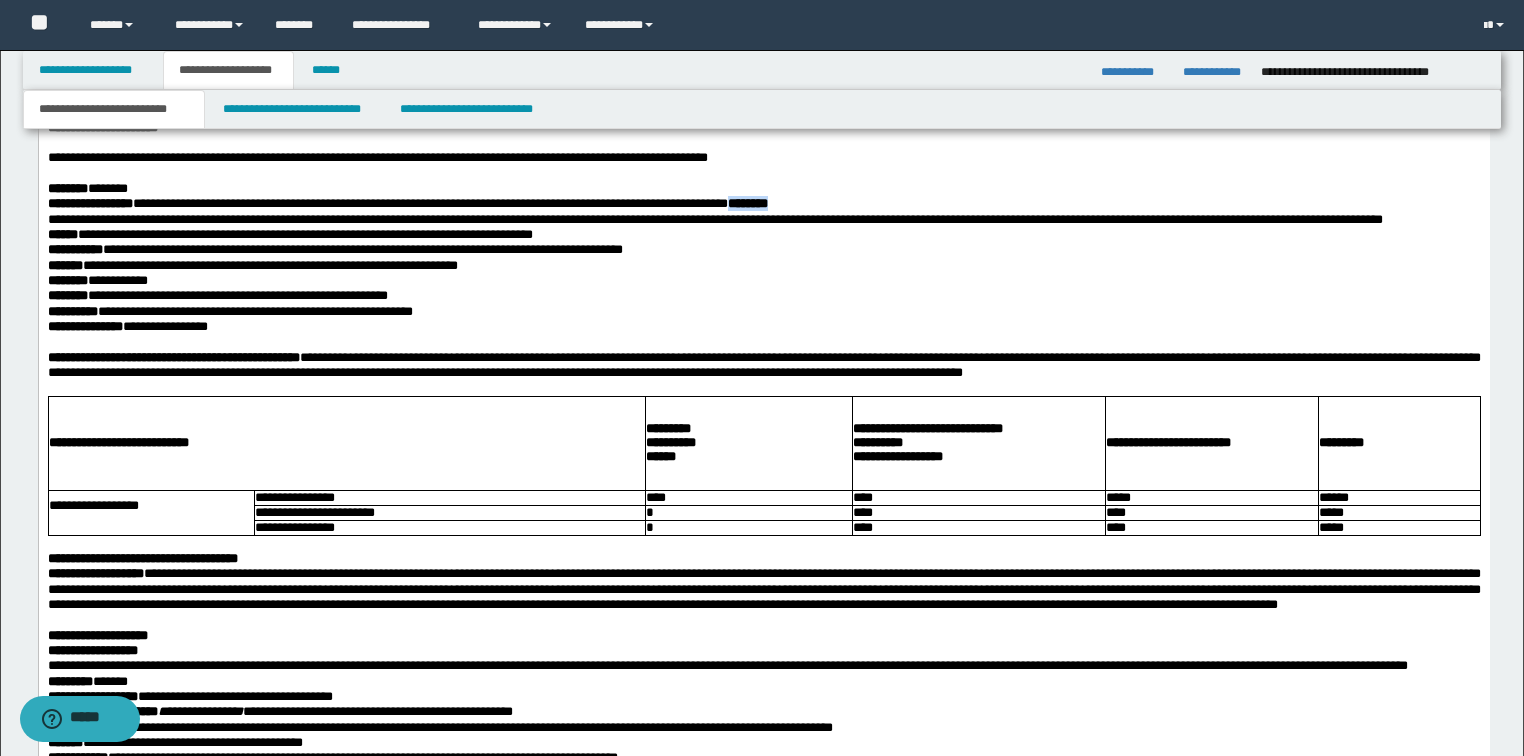 scroll, scrollTop: 3680, scrollLeft: 0, axis: vertical 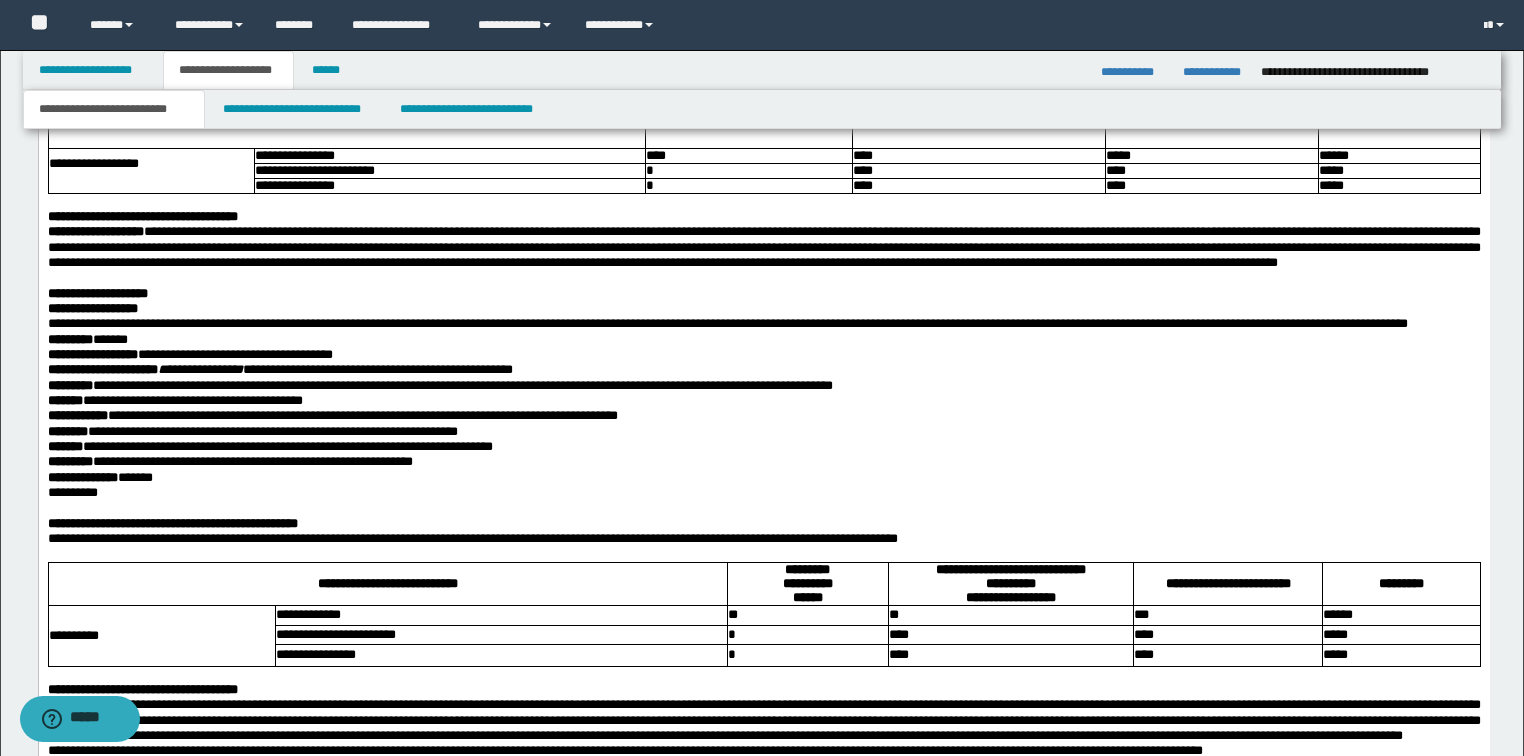 click on "********" at bounding box center (747, -138) 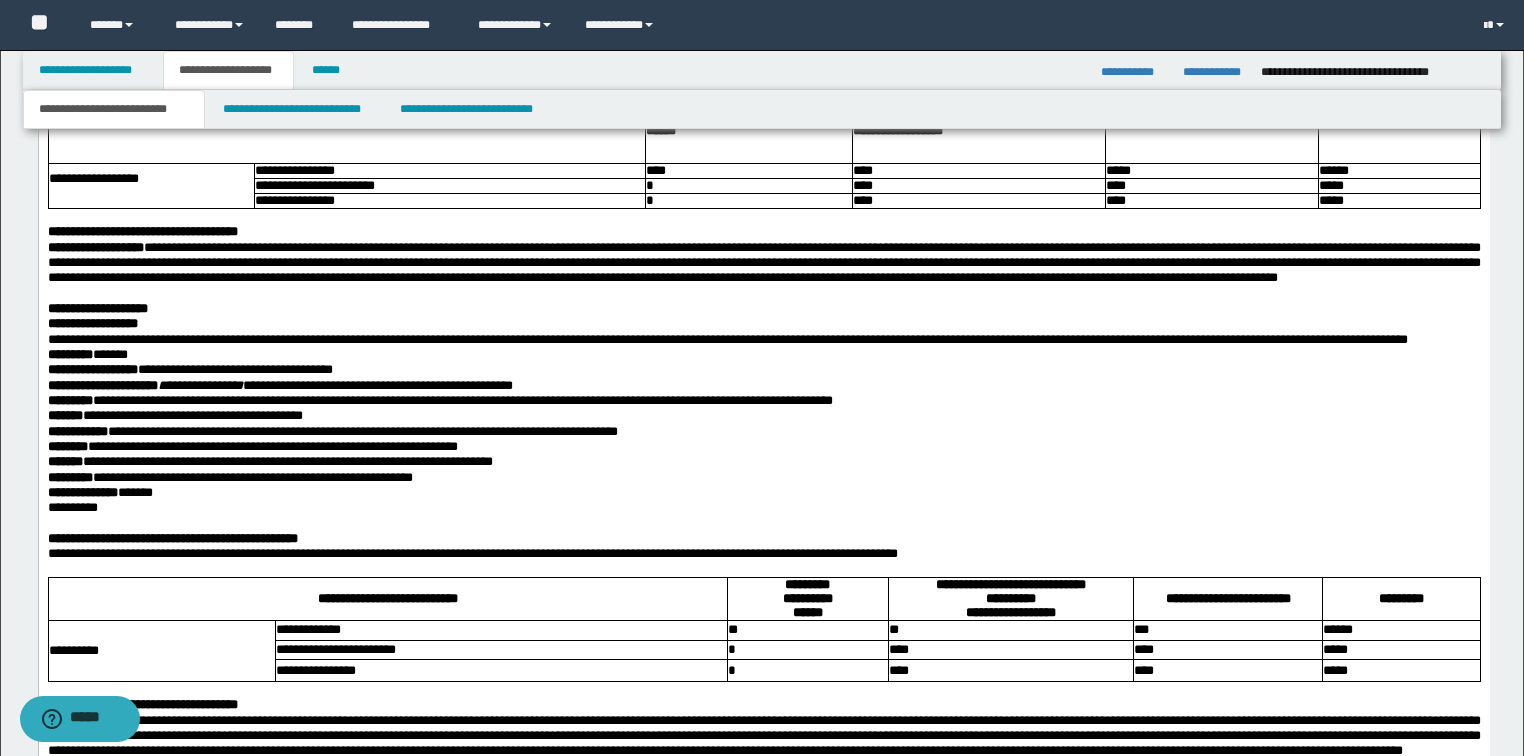 click on "**********" at bounding box center (763, 281) 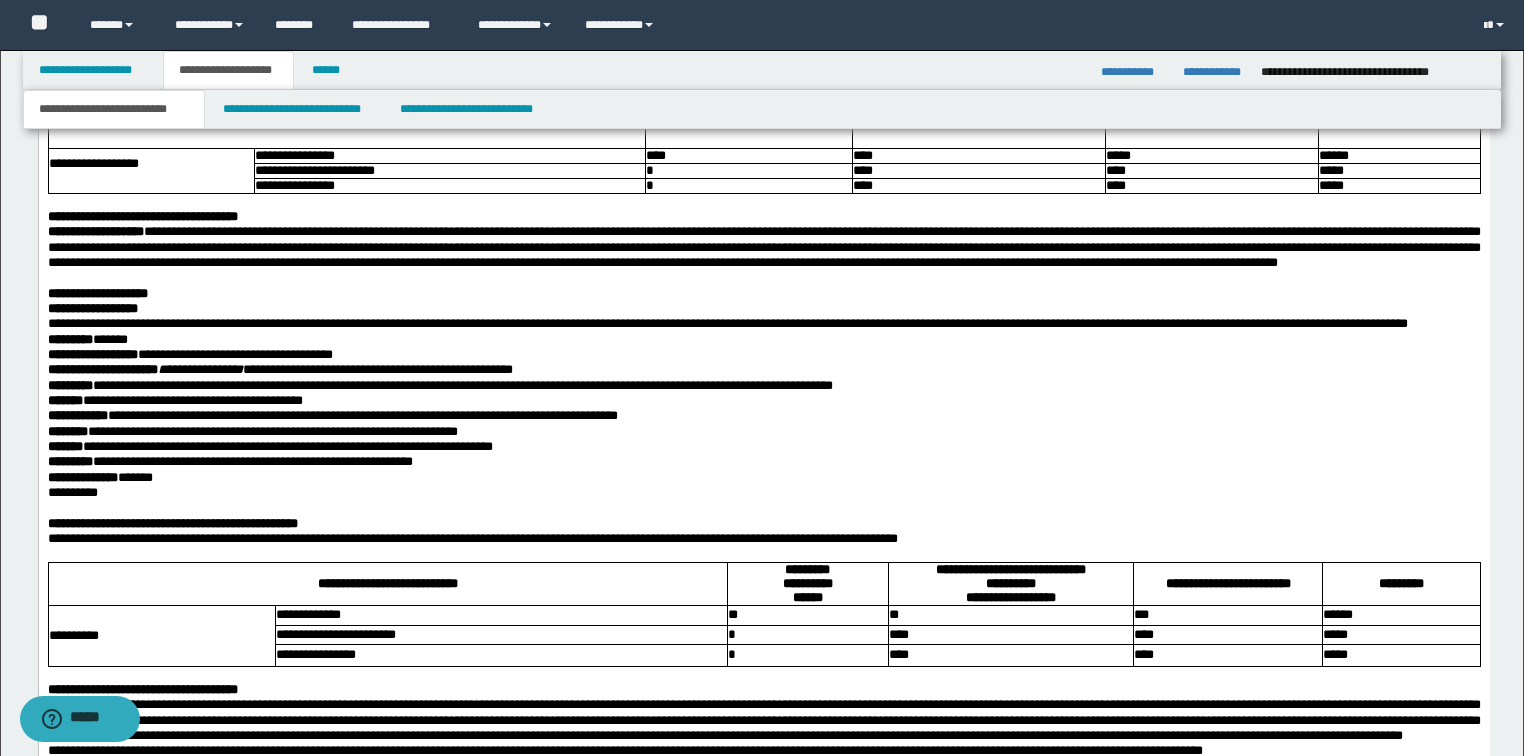 type 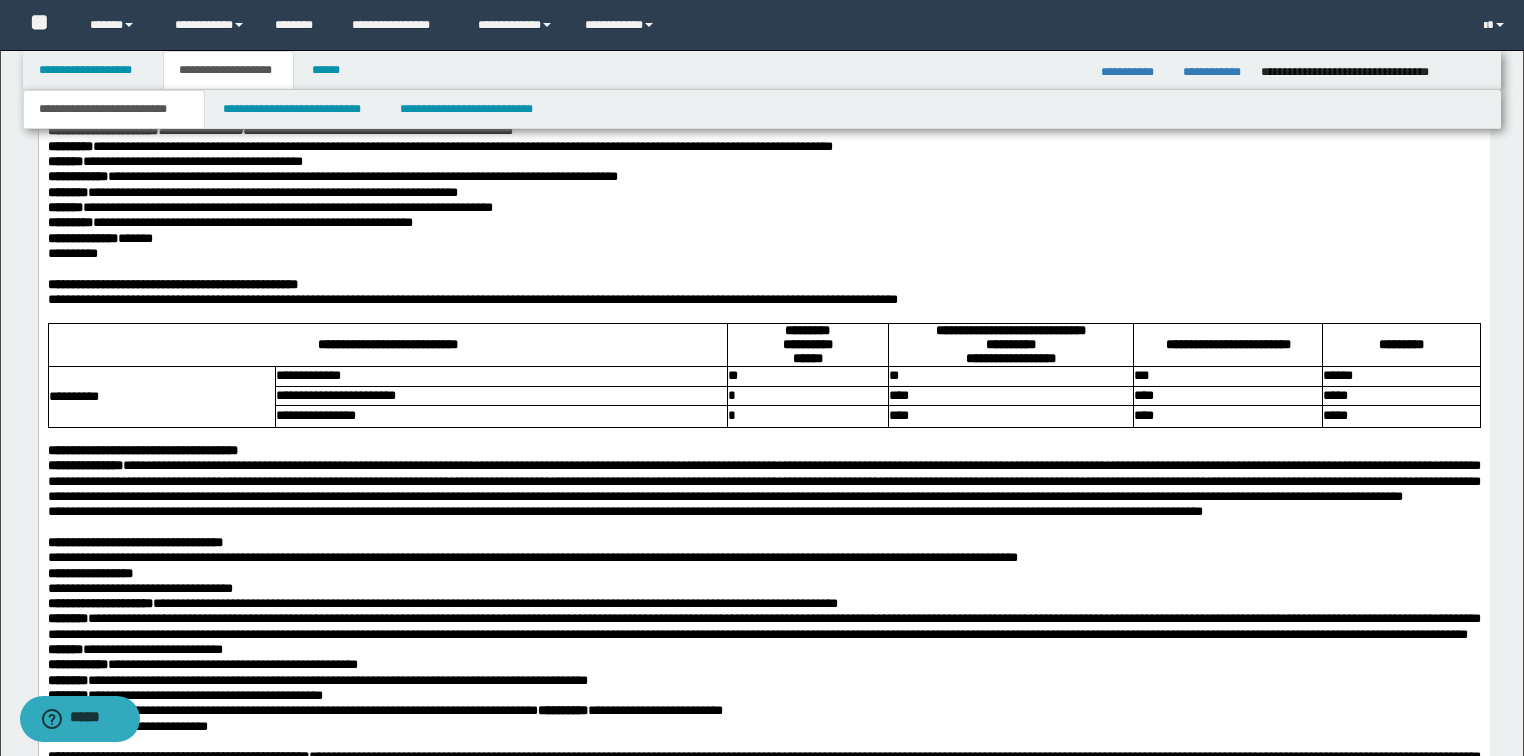 scroll, scrollTop: 3920, scrollLeft: 0, axis: vertical 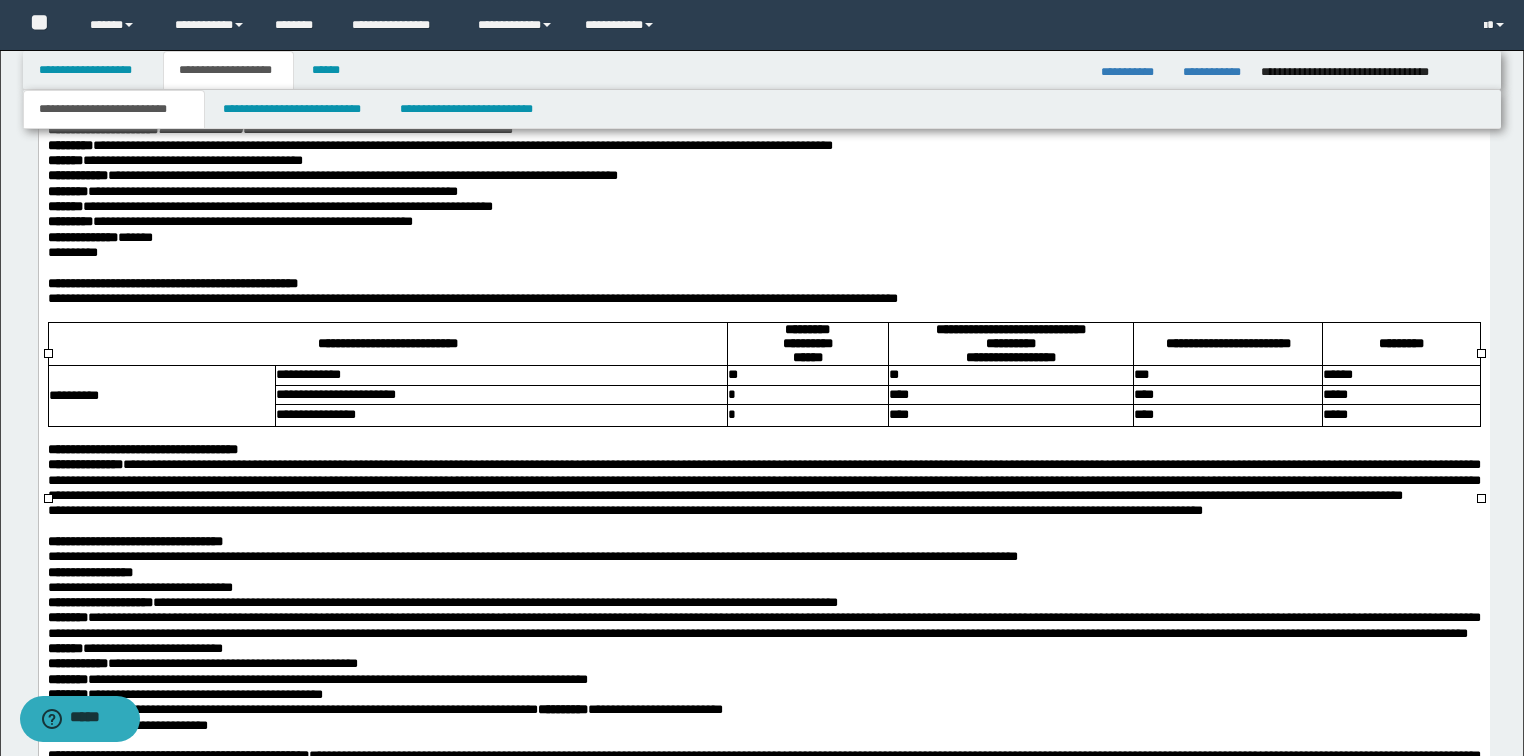 click on "**********" at bounding box center [1210, -138] 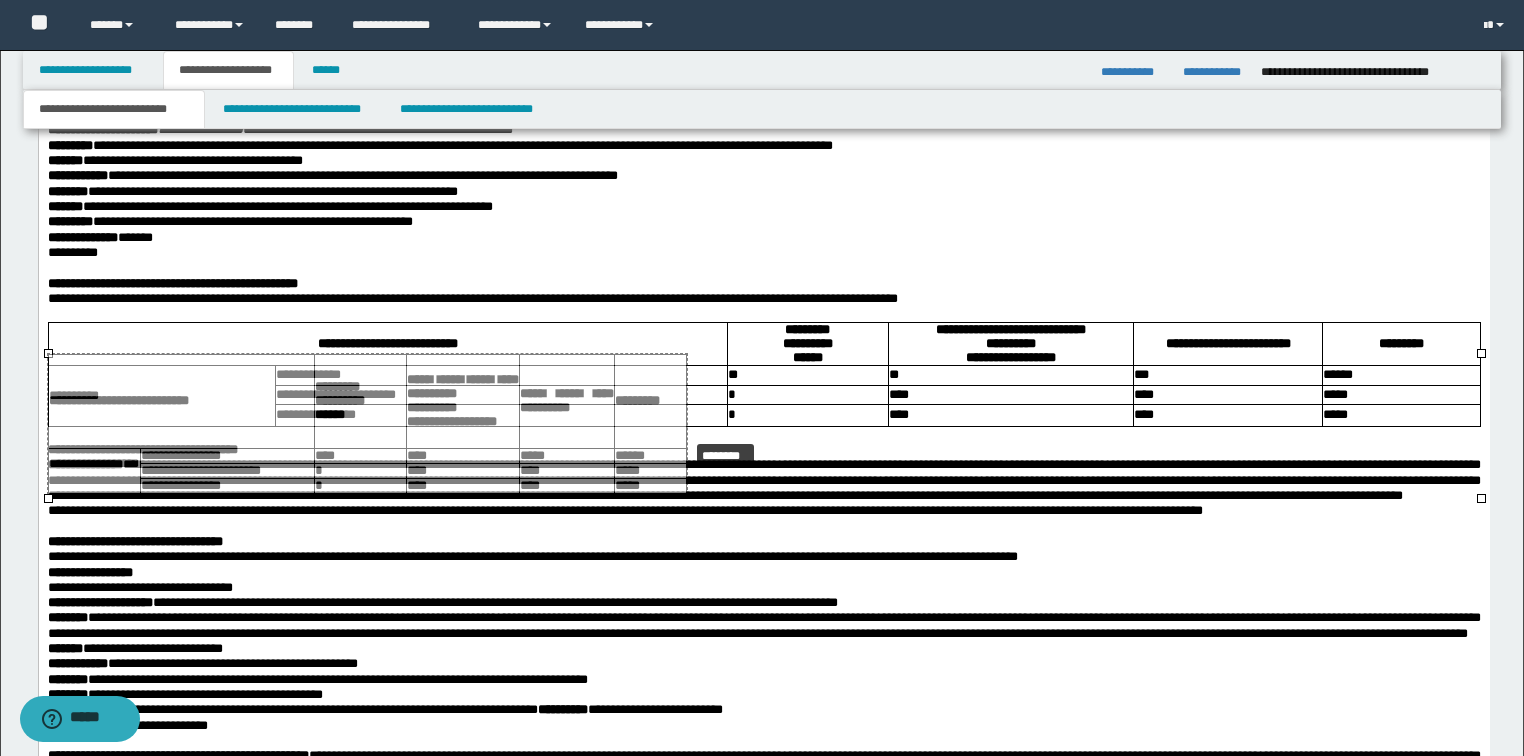 drag, startPoint x: 1479, startPoint y: 356, endPoint x: 844, endPoint y: 424, distance: 638.63055 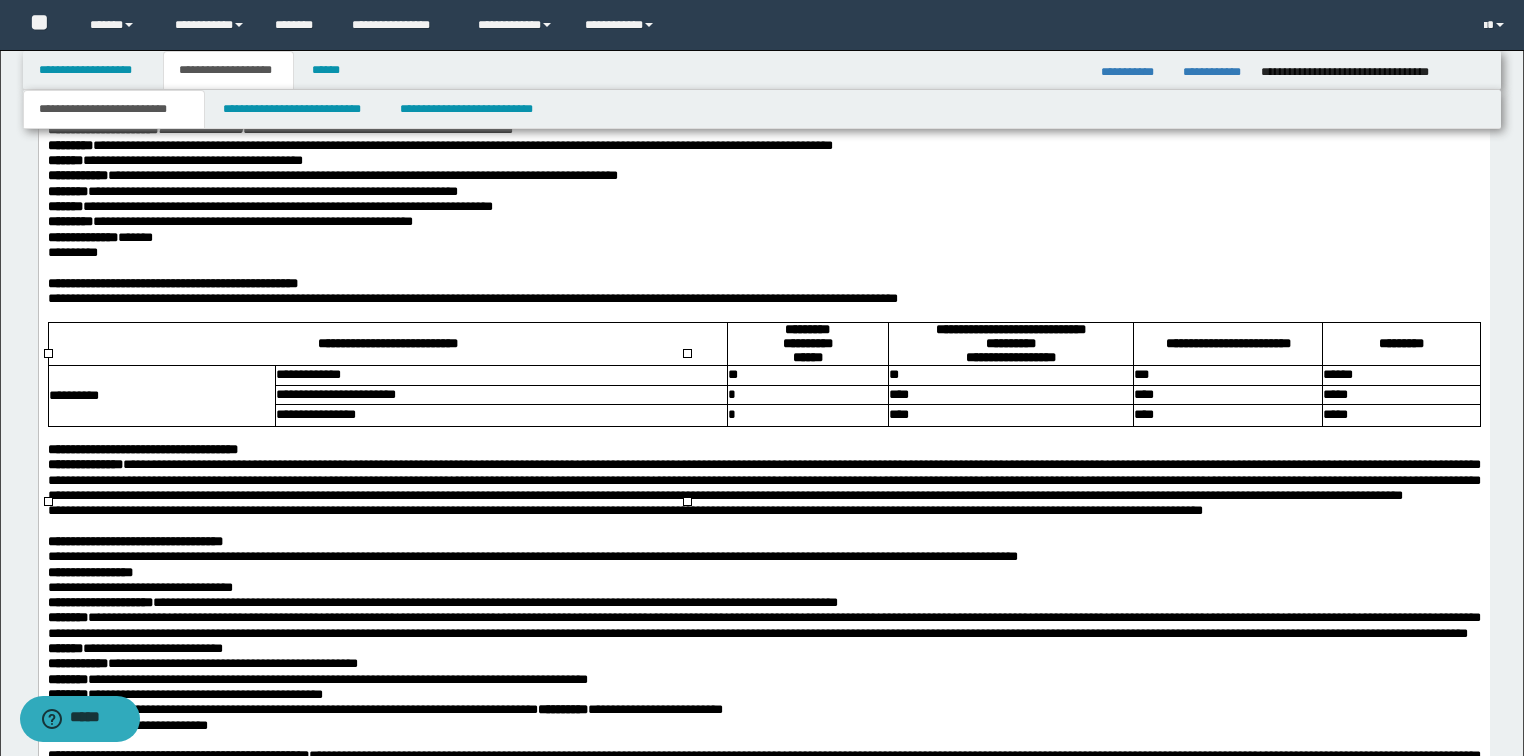 click on "**********" at bounding box center (763, -23) 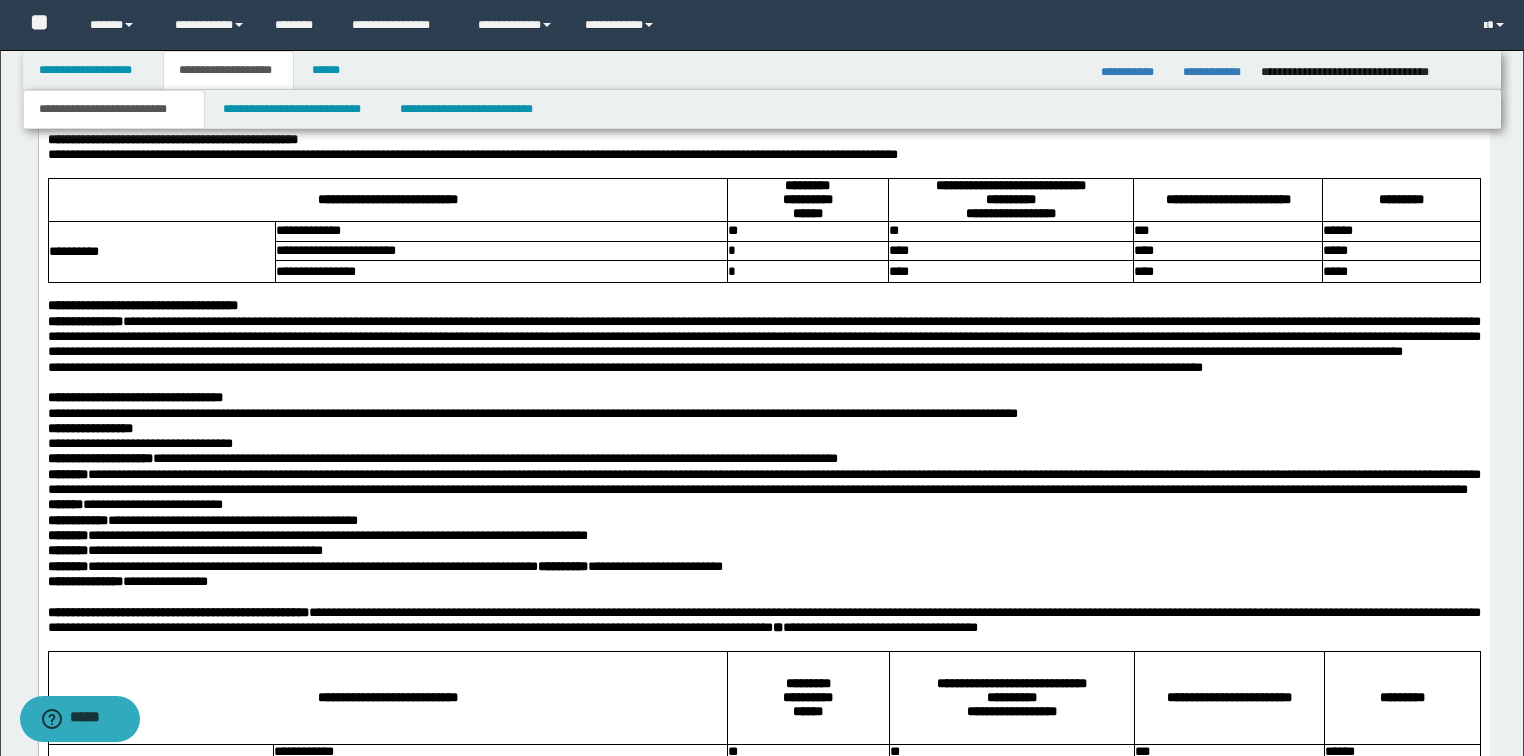 scroll, scrollTop: 4080, scrollLeft: 0, axis: vertical 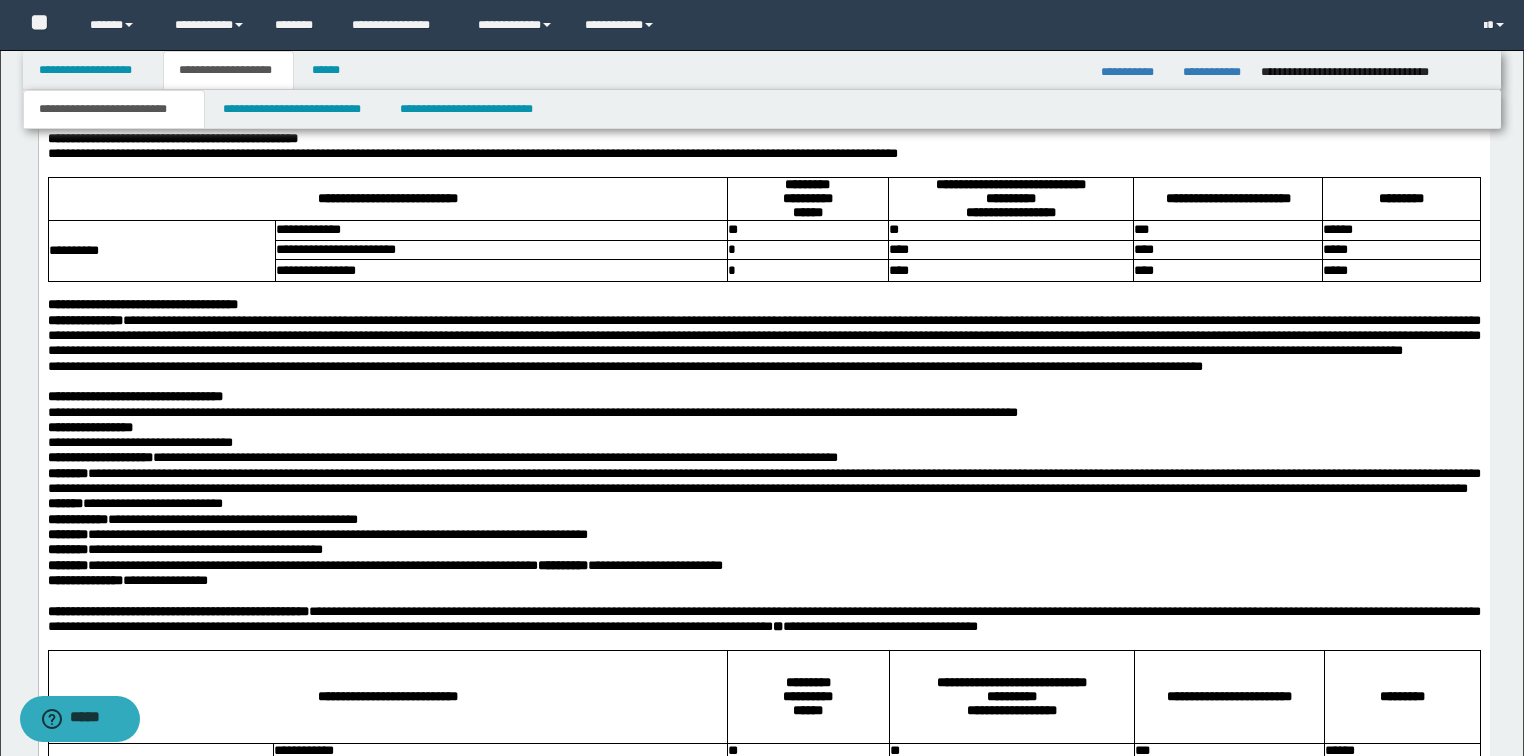 click on "**********" at bounding box center (763, -91) 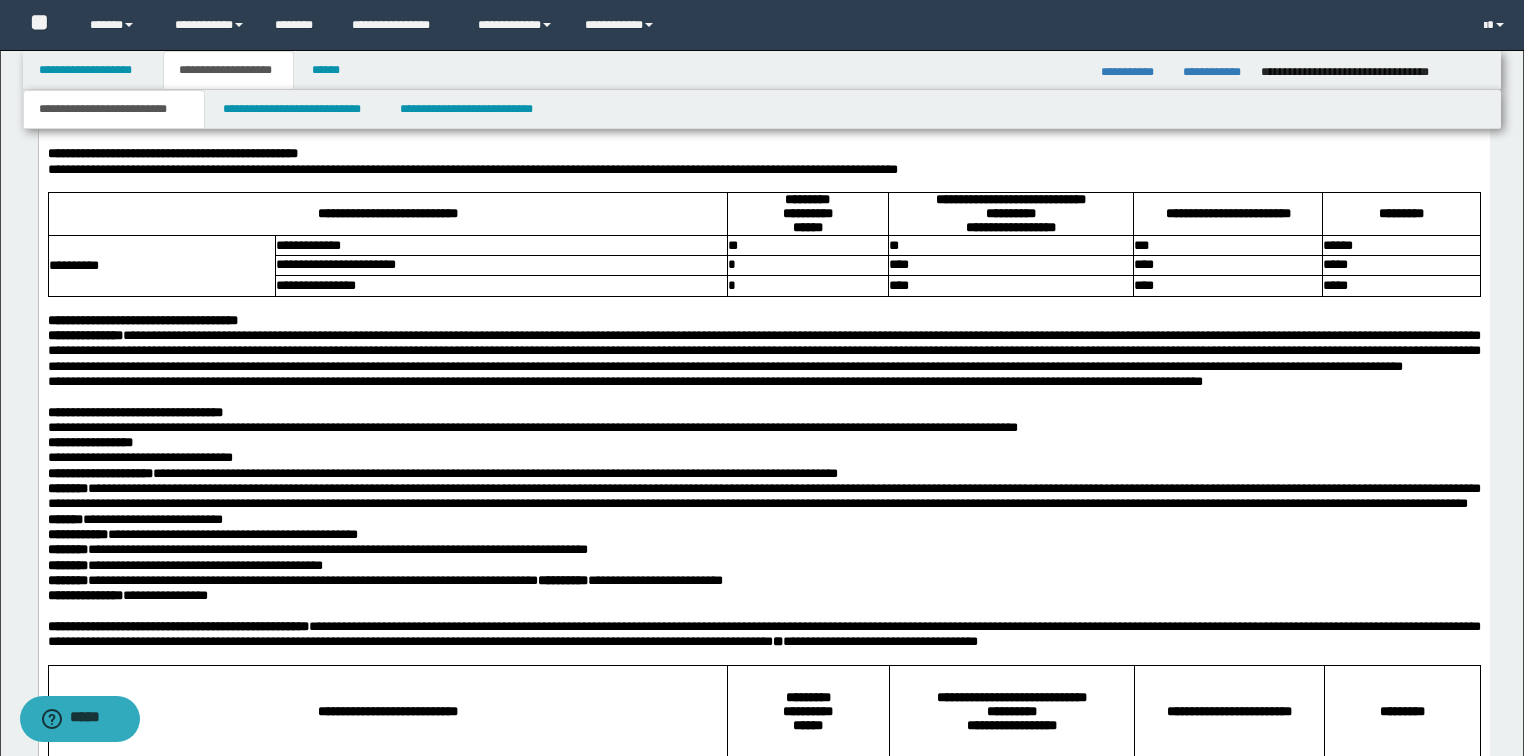 click on "**********" at bounding box center (763, -60) 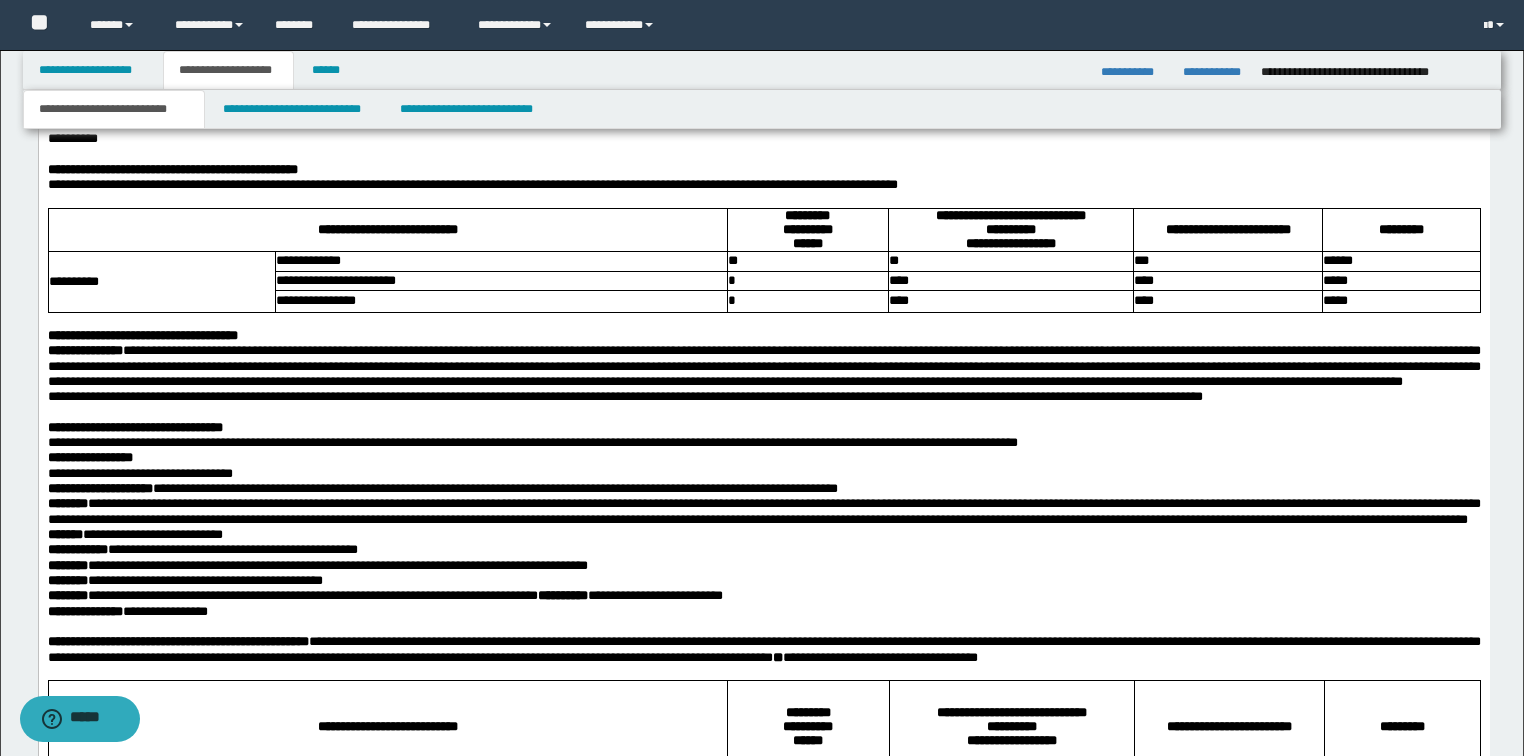 click on "**********" at bounding box center (763, -30) 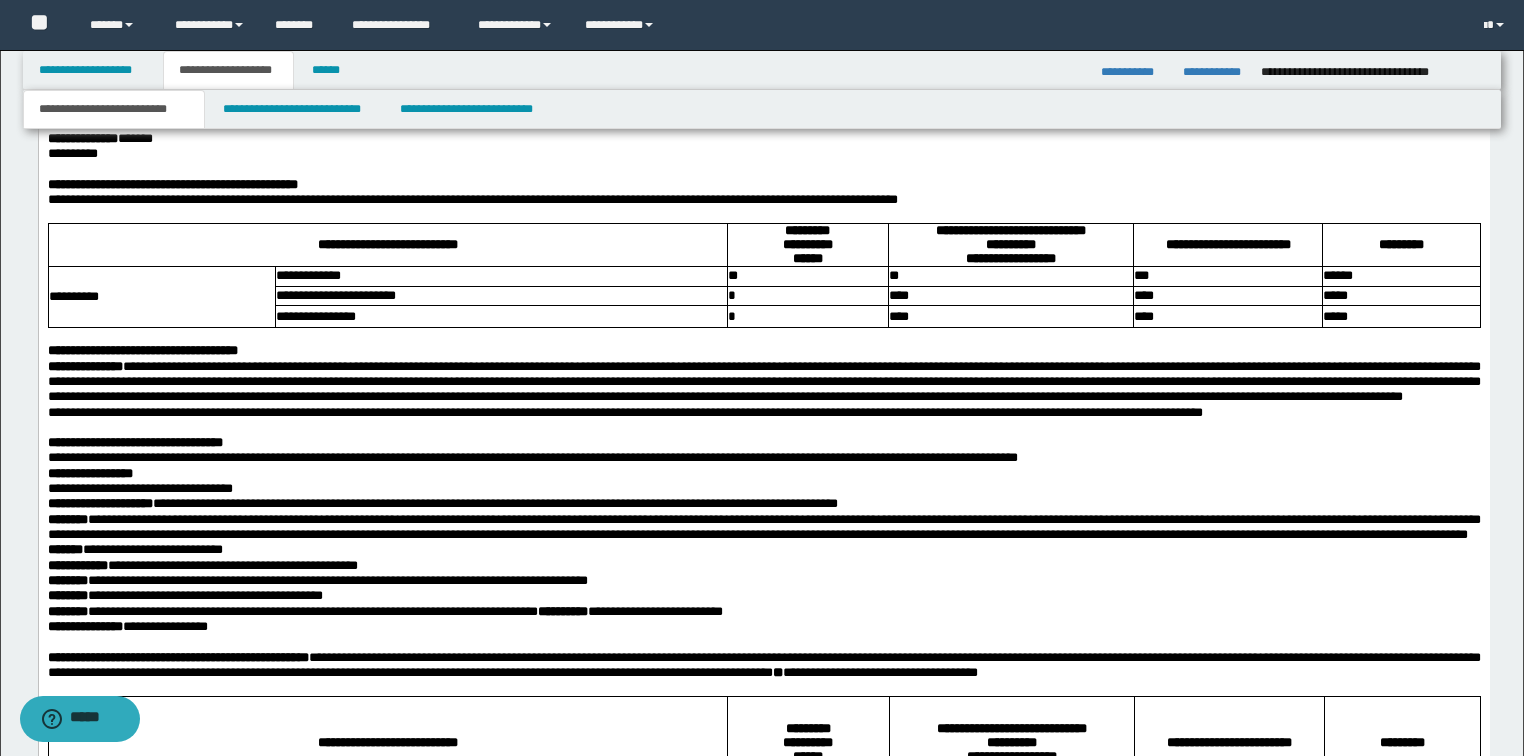 click on "******** *******" at bounding box center (763, 1) 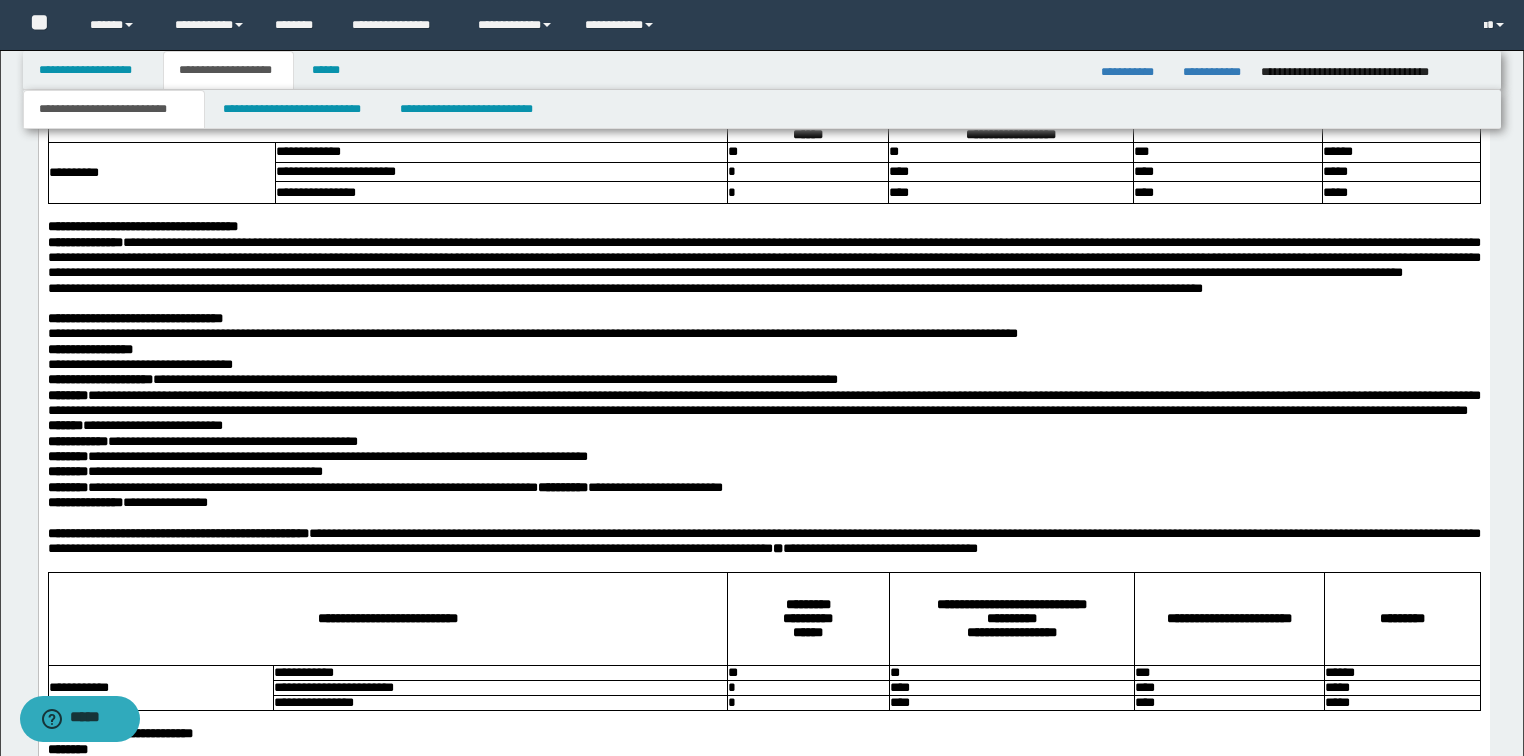 scroll, scrollTop: 4240, scrollLeft: 0, axis: vertical 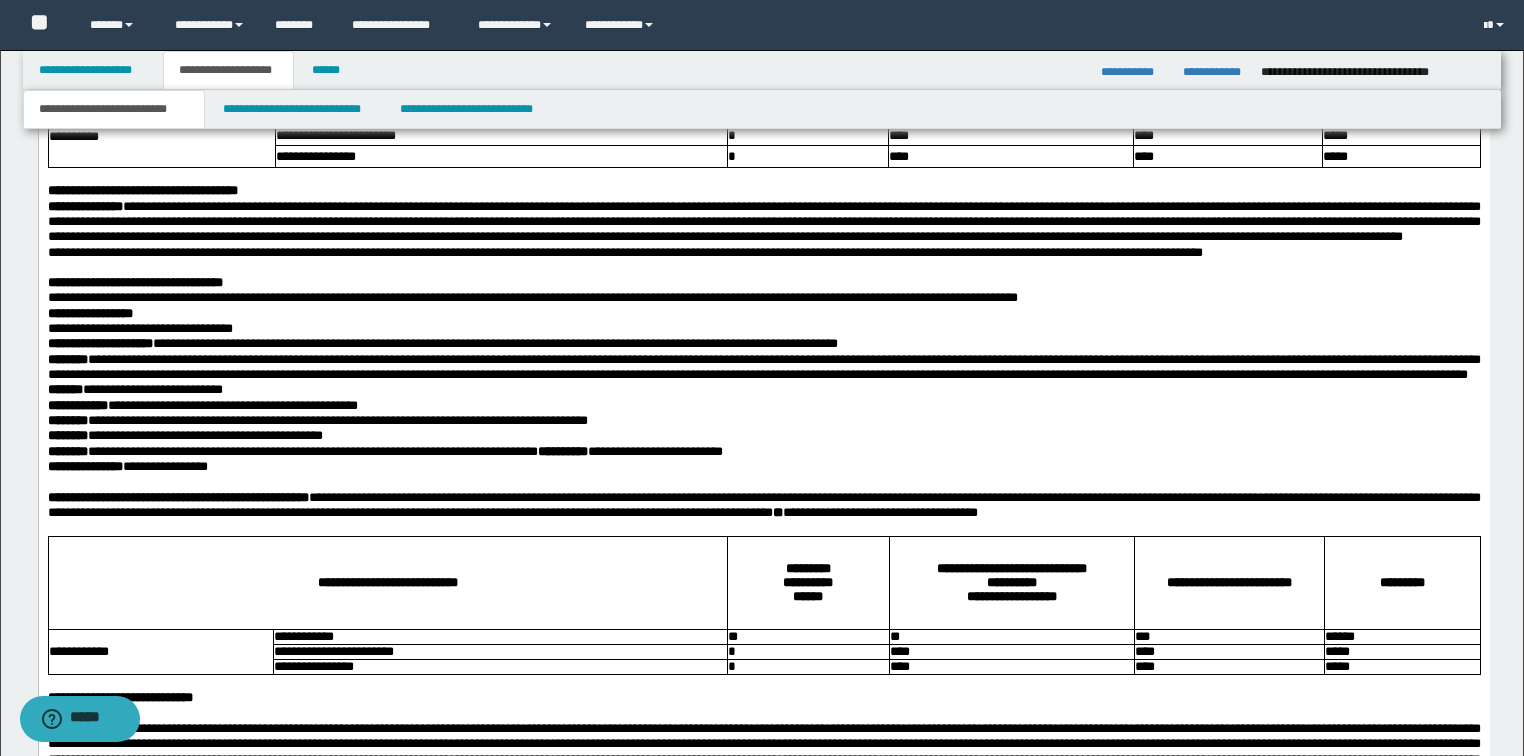 click on "**********" at bounding box center [727, -190] 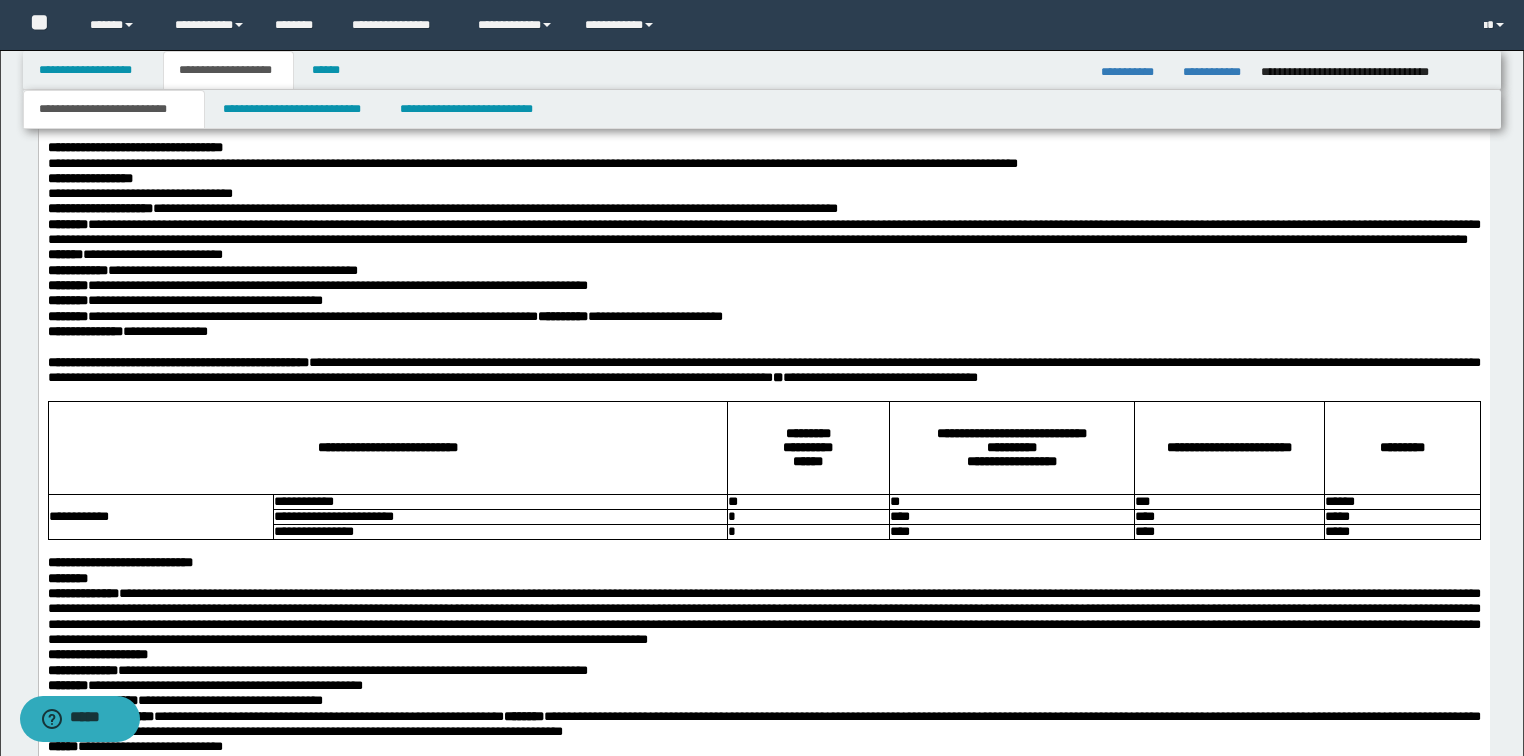 scroll, scrollTop: 4400, scrollLeft: 0, axis: vertical 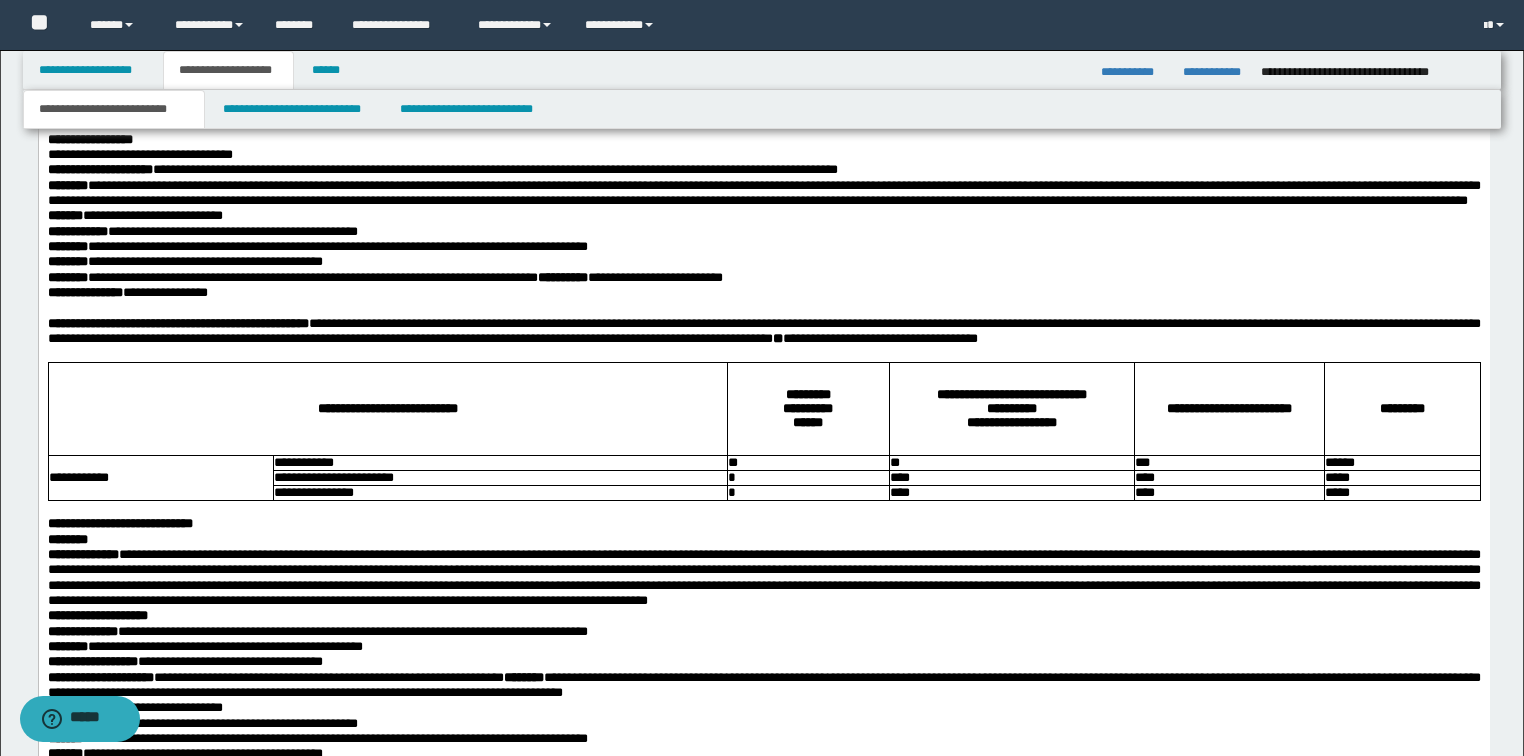 click on "**********" at bounding box center (472, -134) 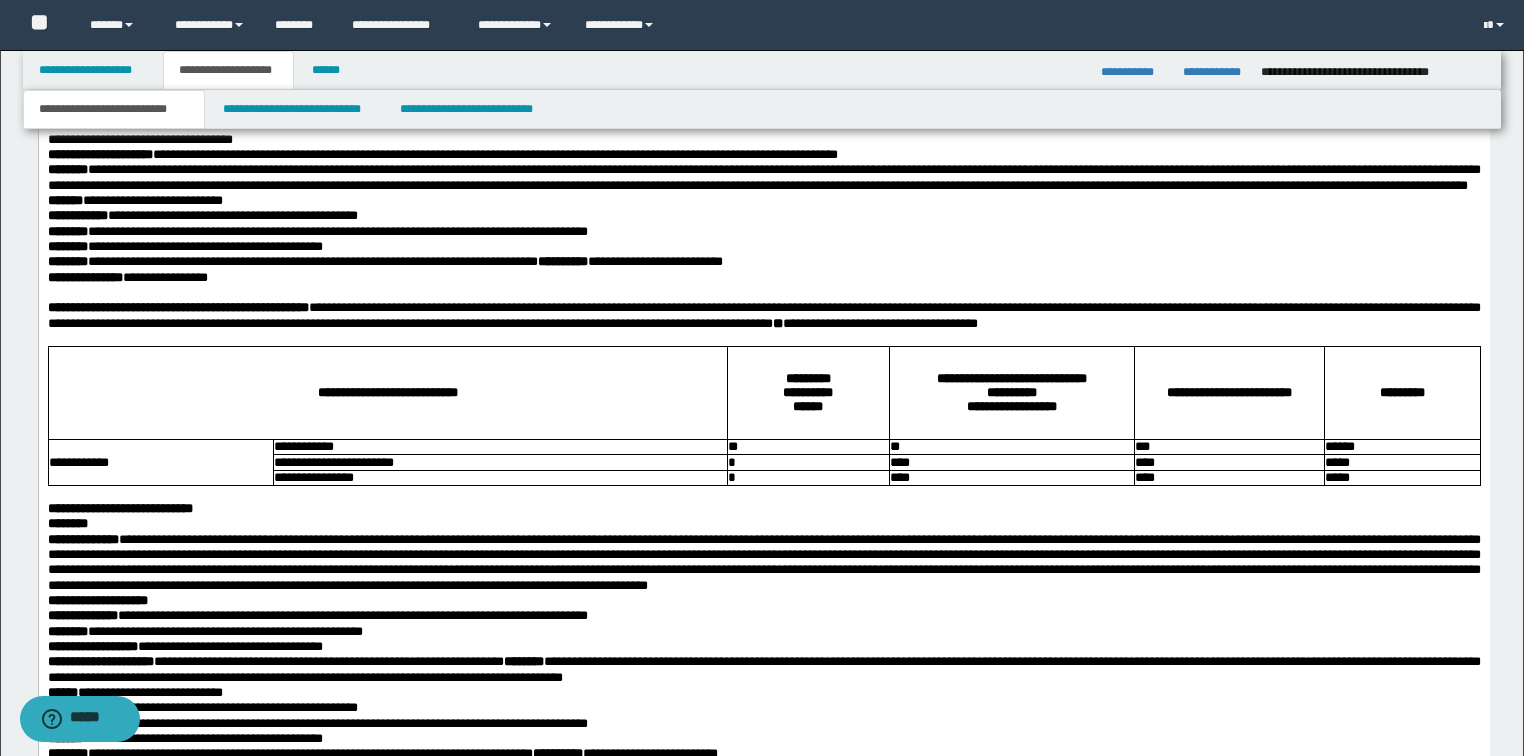 click on "**********" at bounding box center (387, -104) 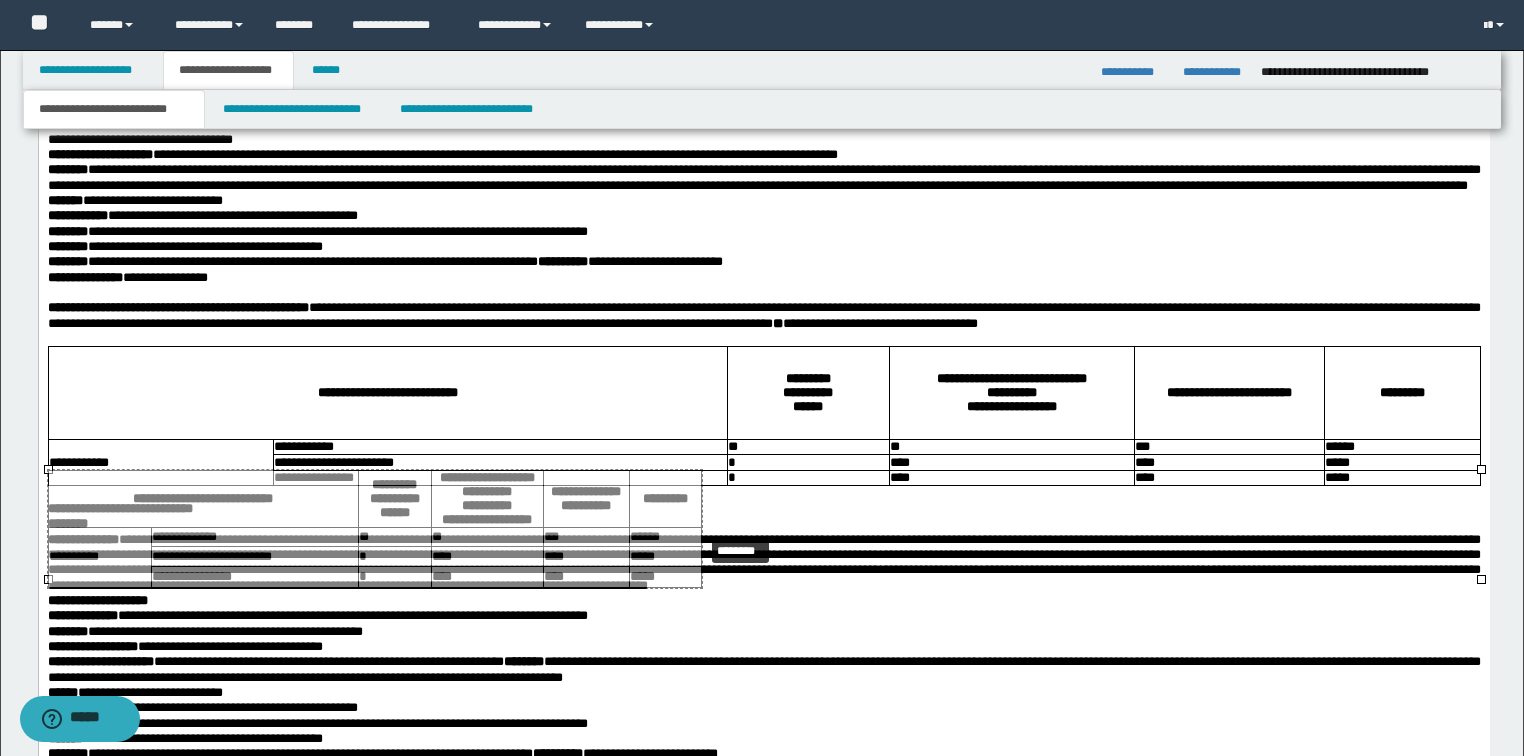 drag, startPoint x: 1479, startPoint y: 468, endPoint x: 856, endPoint y: 519, distance: 625.084 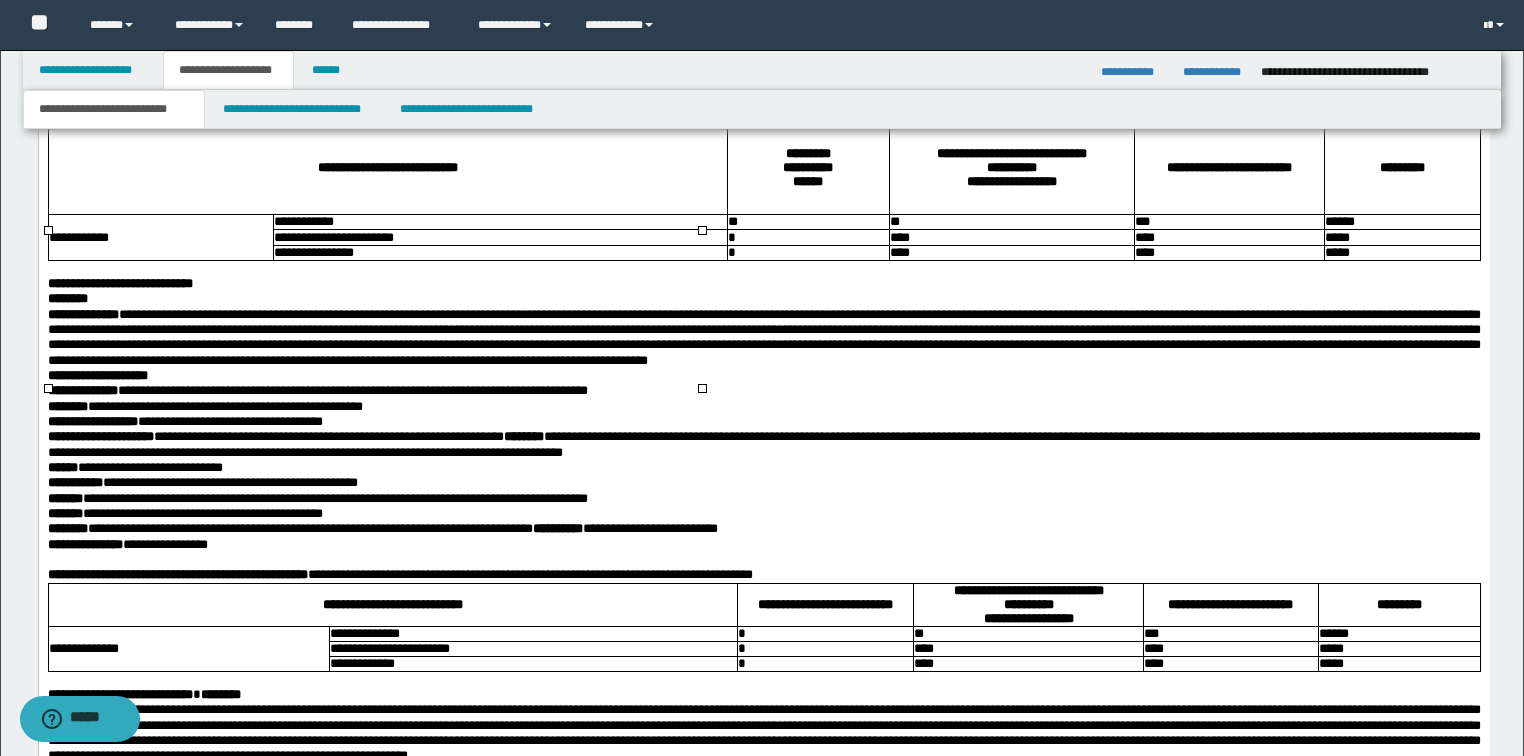 scroll, scrollTop: 4640, scrollLeft: 0, axis: vertical 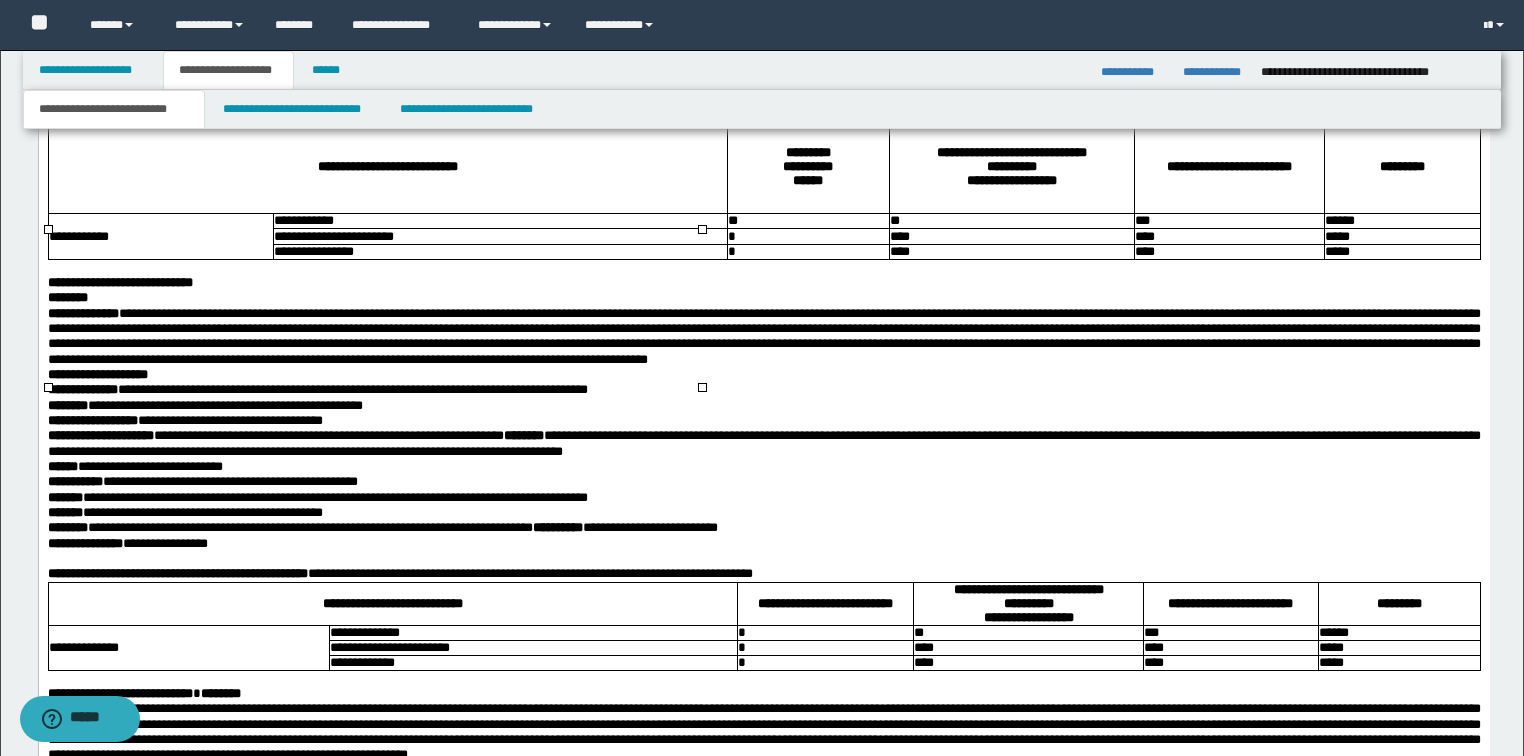 click on "**********" at bounding box center [763, -224] 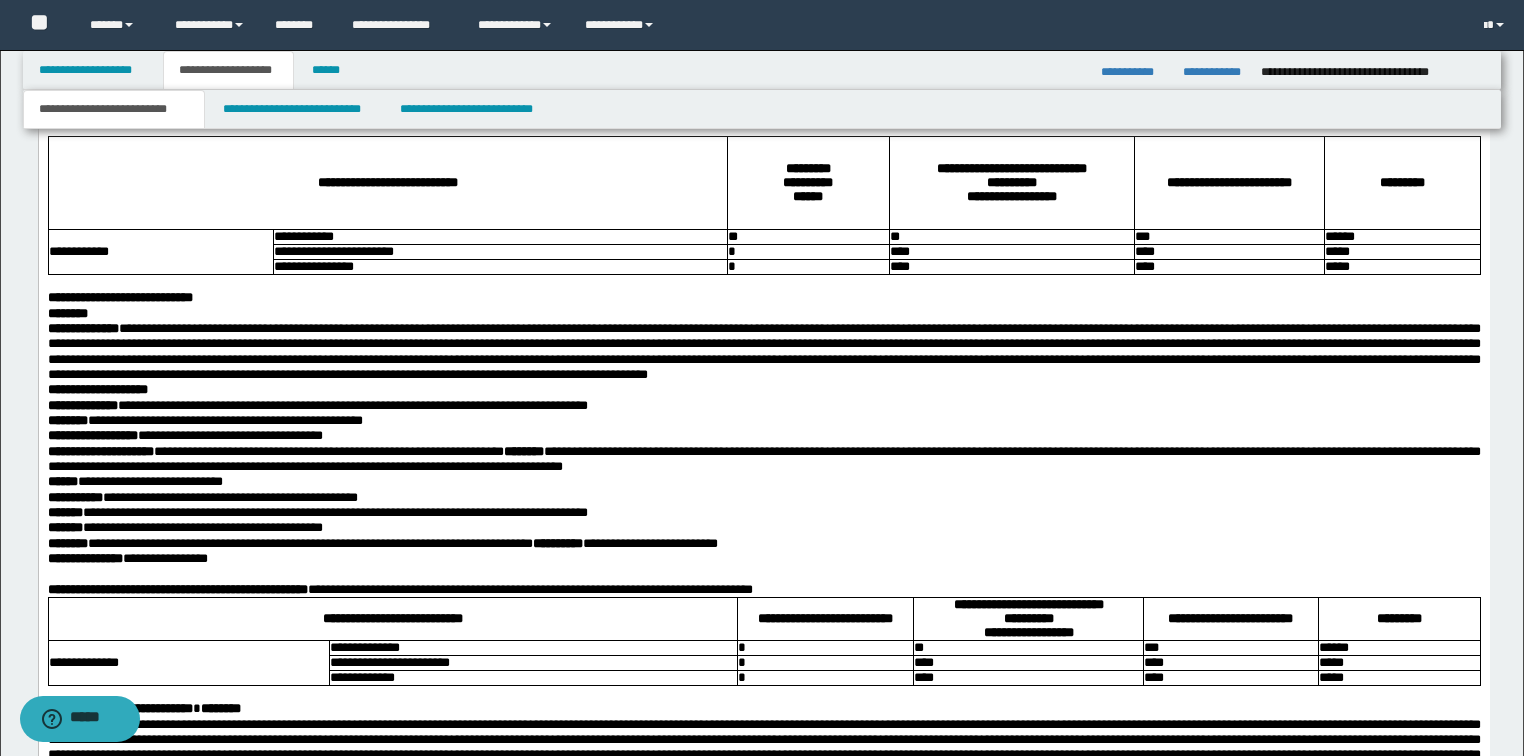 scroll, scrollTop: 4720, scrollLeft: 0, axis: vertical 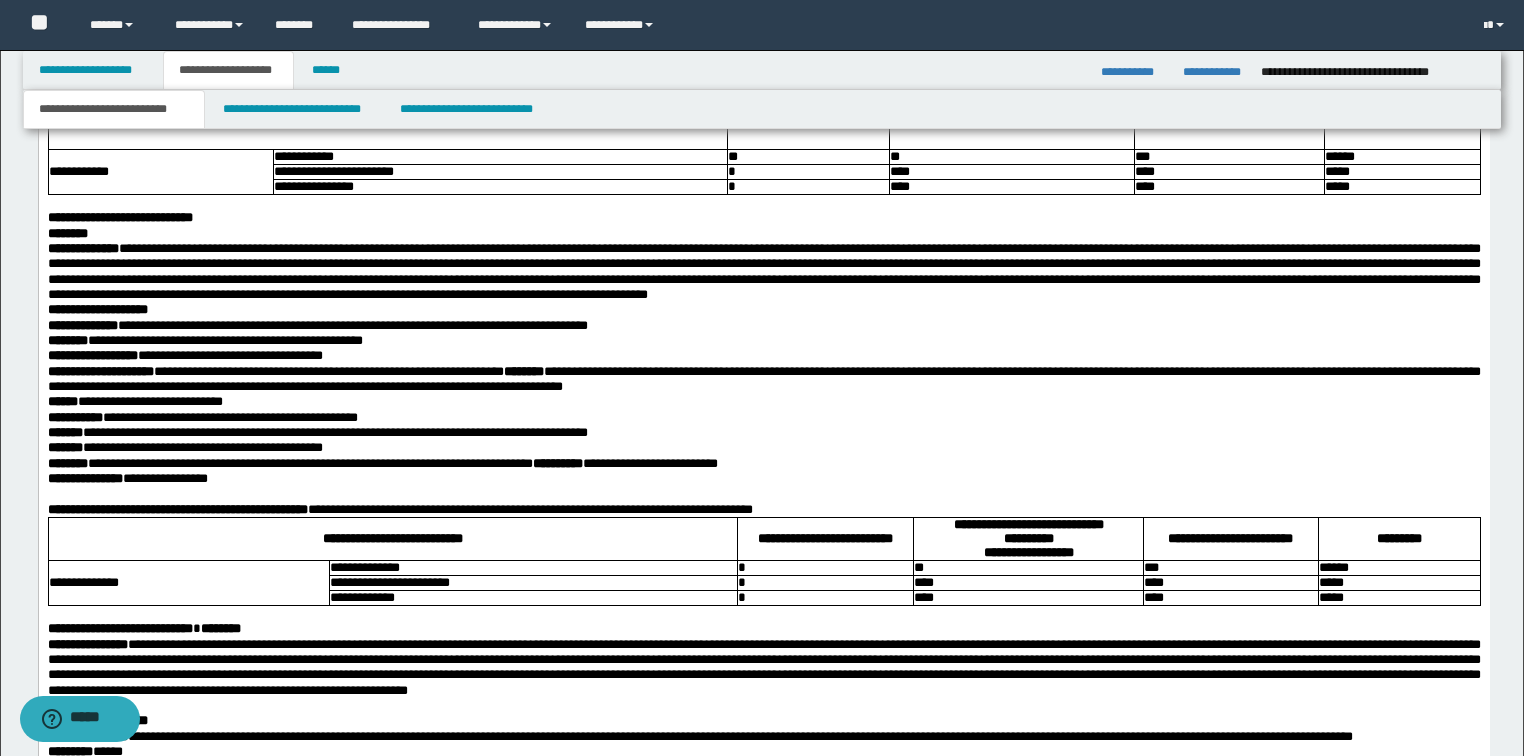 click on "**********" at bounding box center [763, -736] 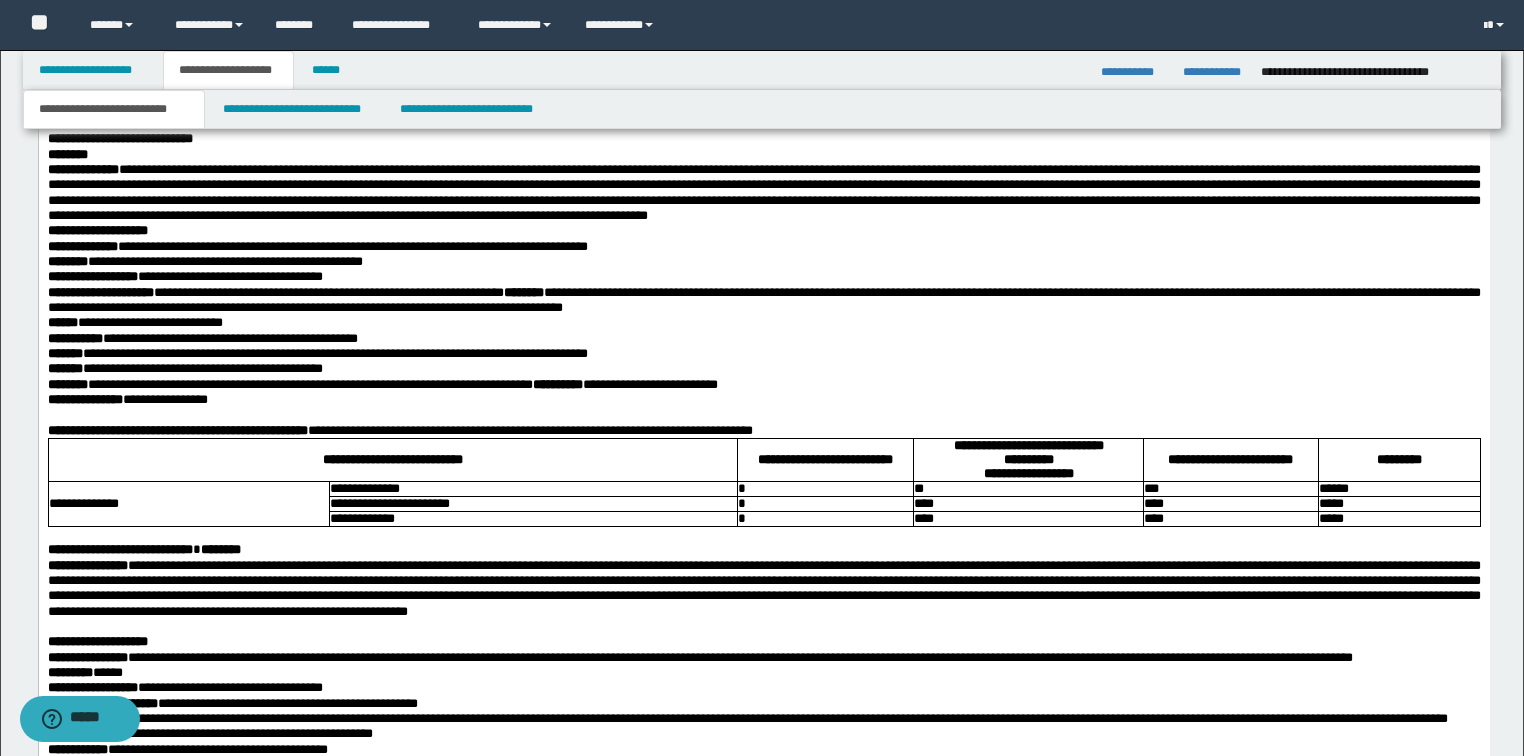 scroll, scrollTop: 4800, scrollLeft: 0, axis: vertical 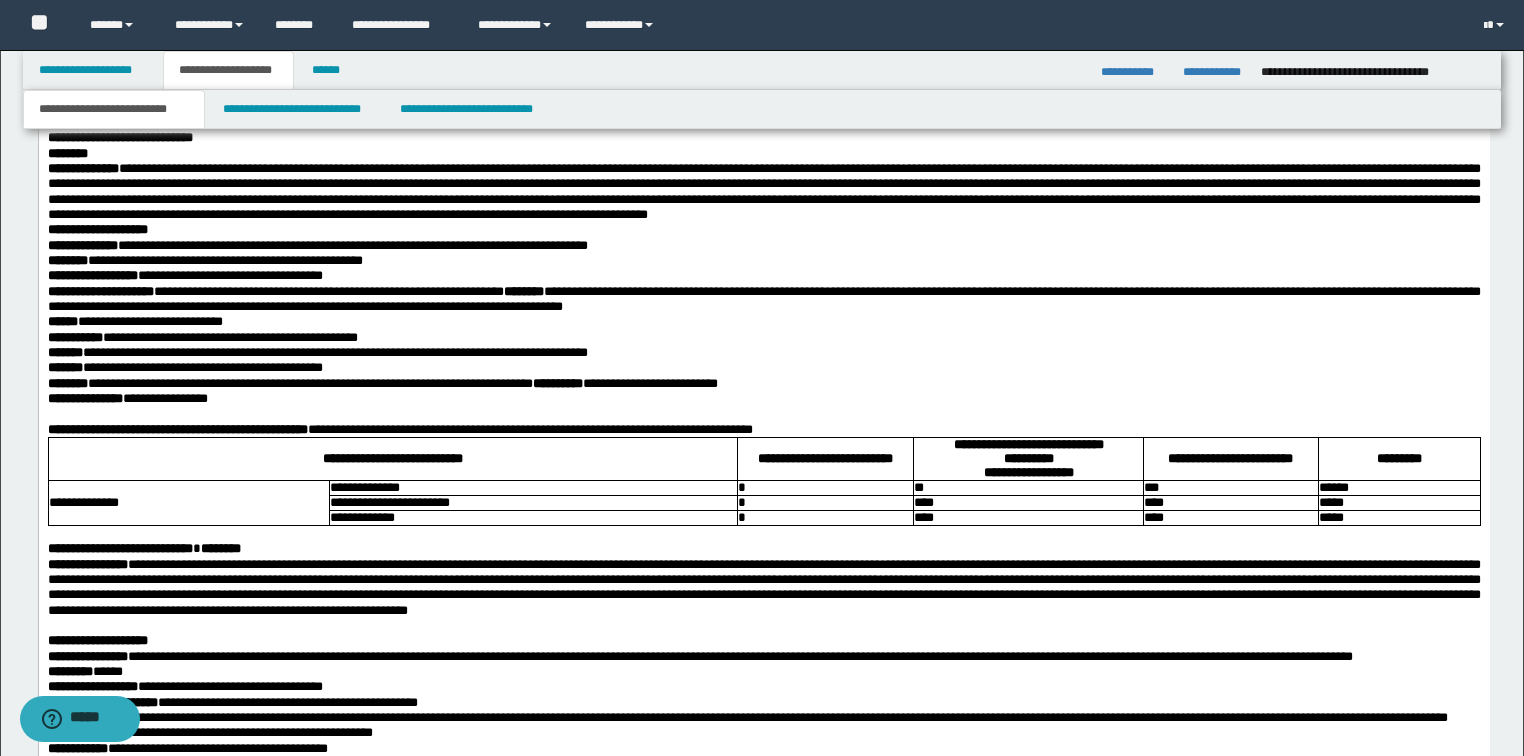 click on "**********" at bounding box center (763, -816) 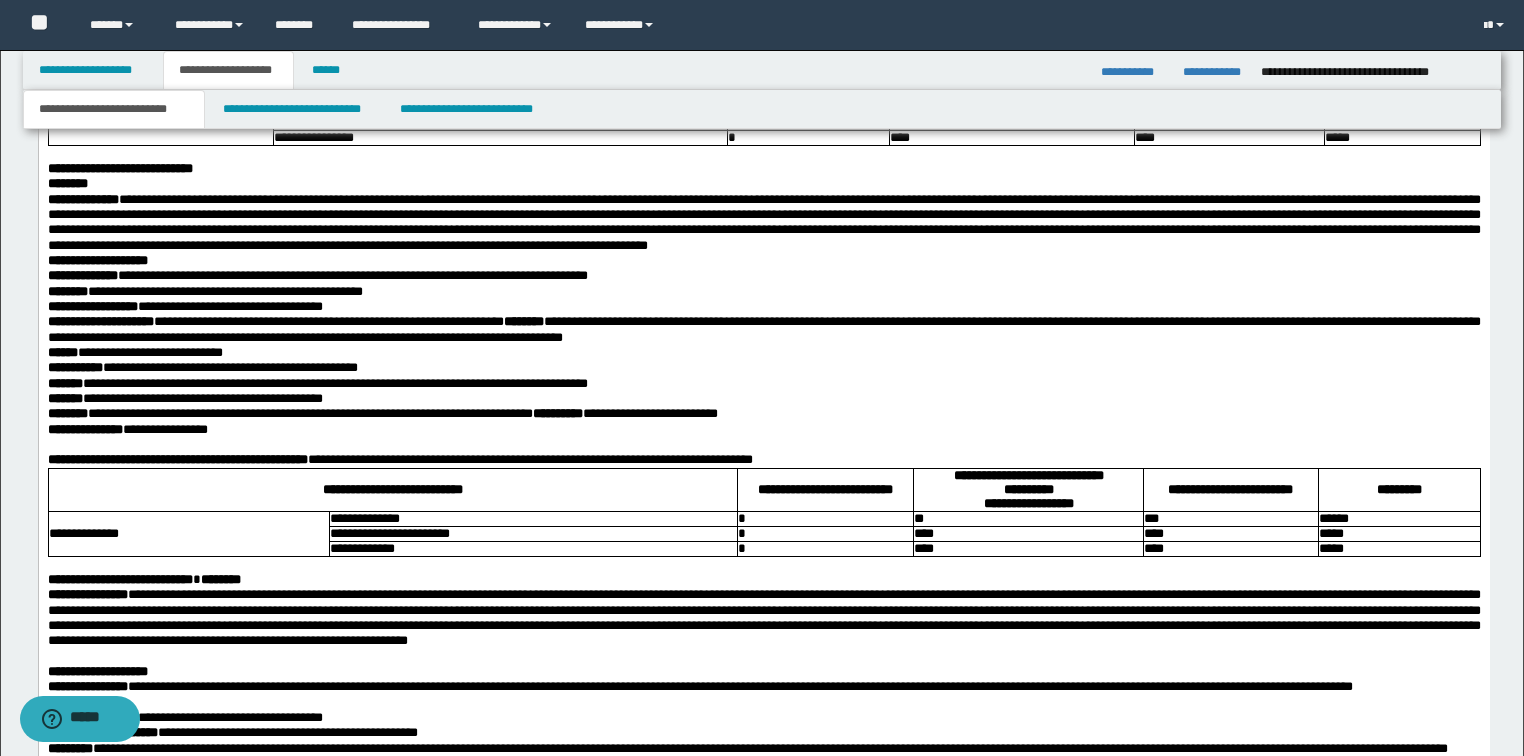 click on "**********" at bounding box center (532, -231) 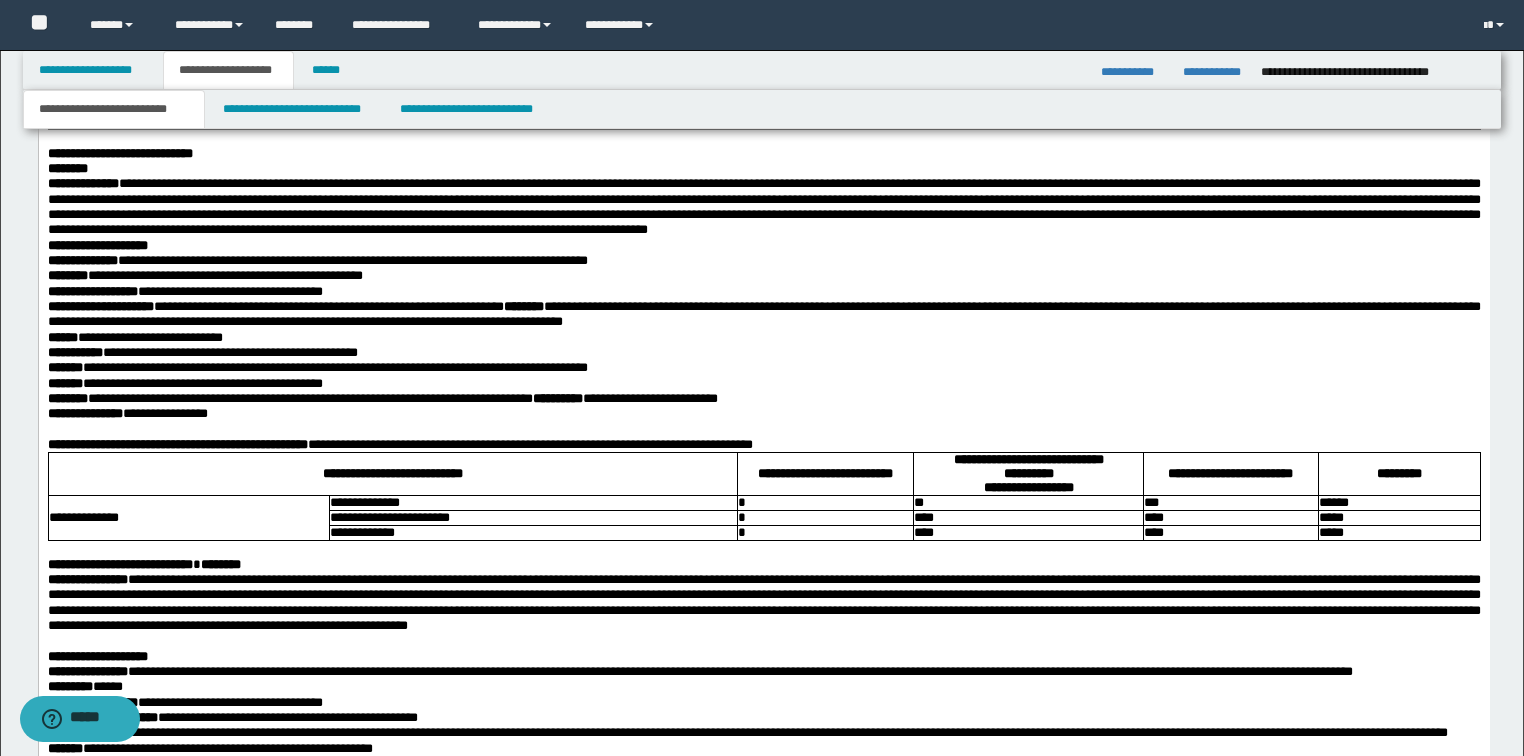 click on "**********" at bounding box center [763, -246] 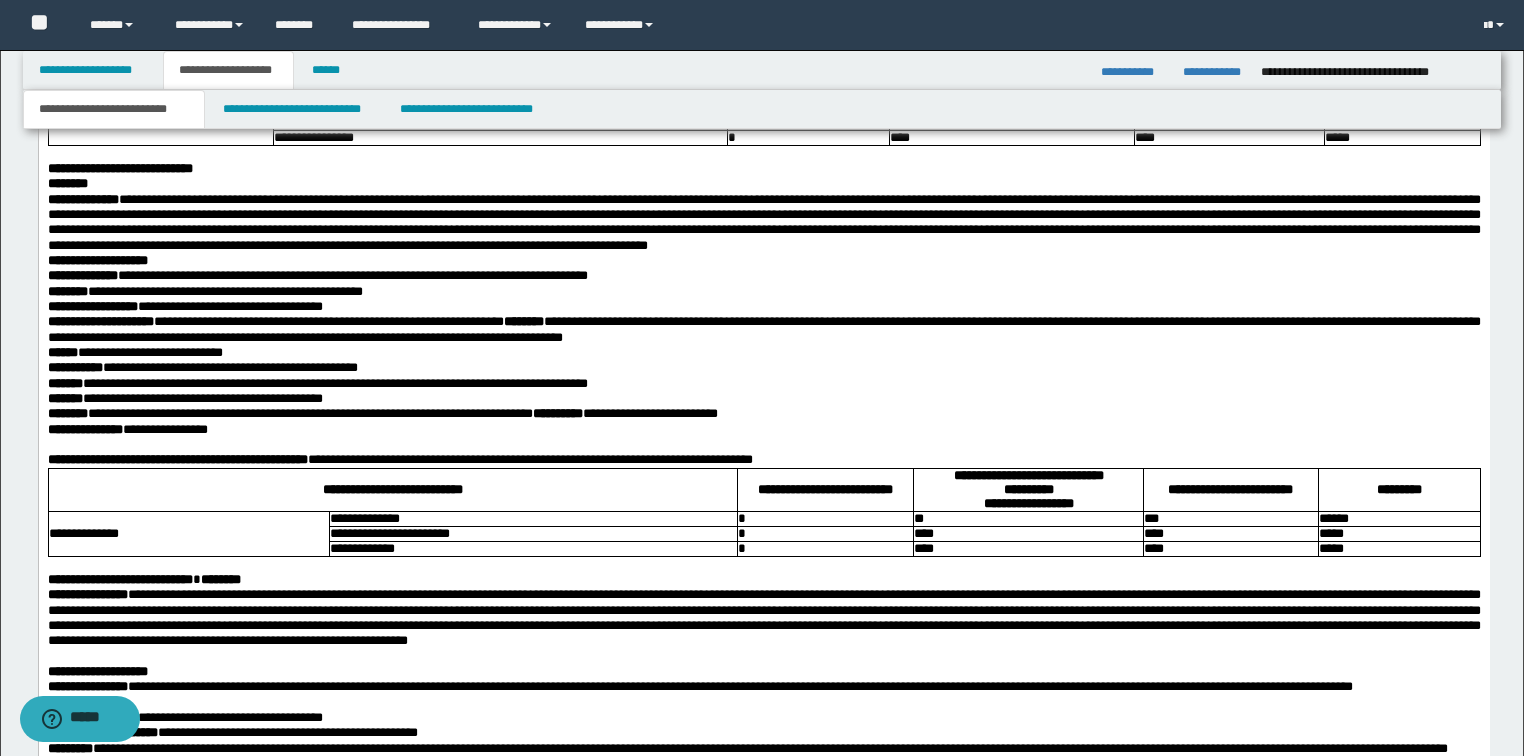 click on "**********" at bounding box center (607, -246) 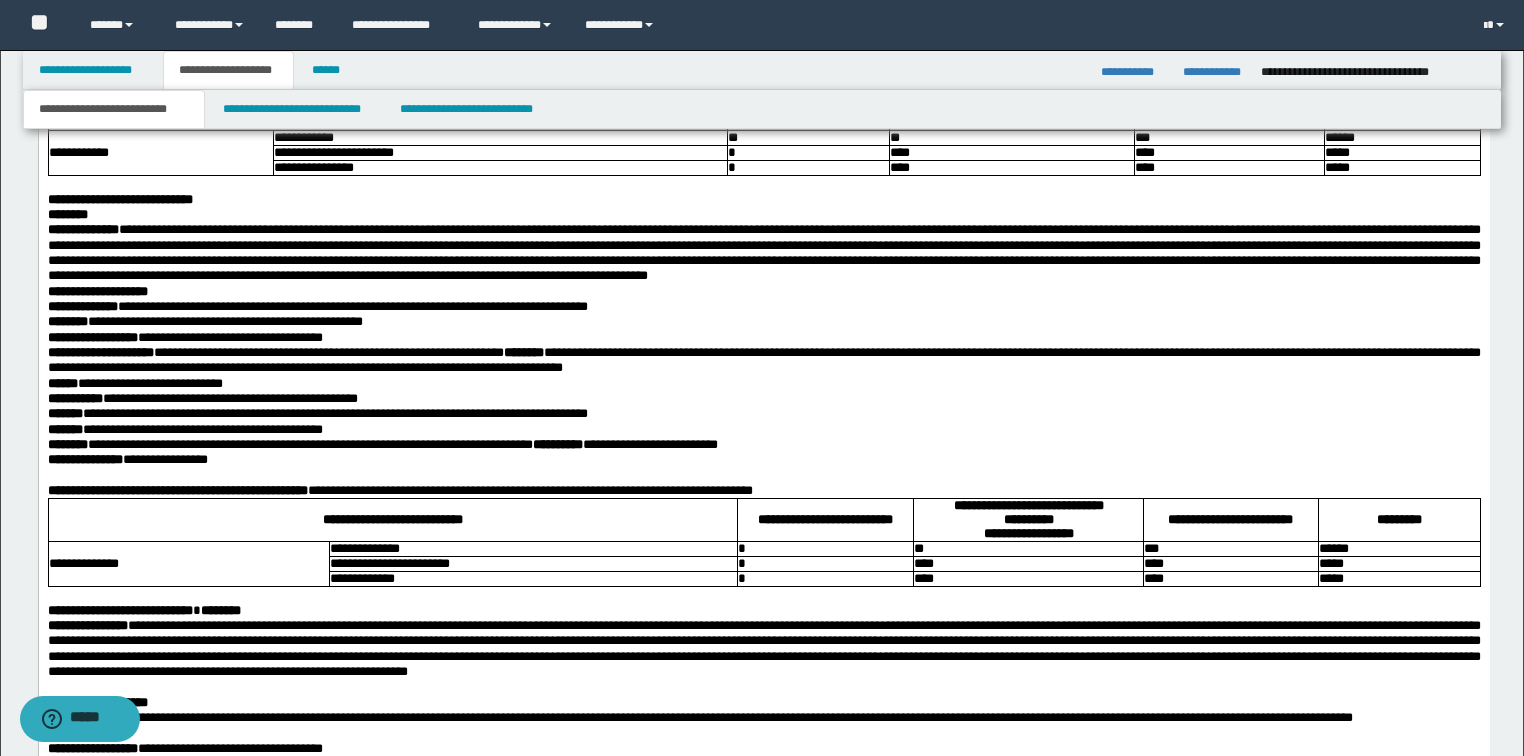 click on "**********" at bounding box center (763, -785) 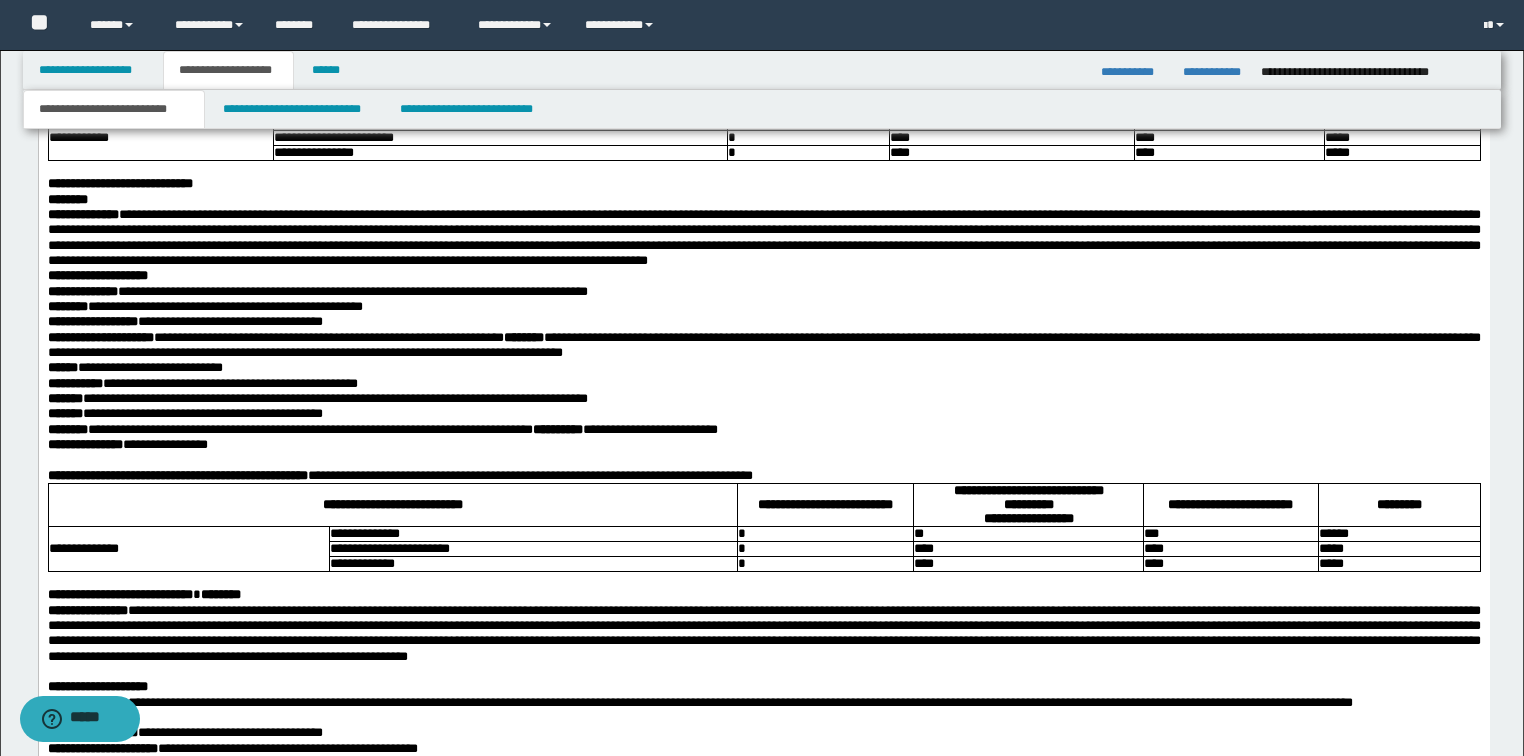 drag, startPoint x: 118, startPoint y: 446, endPoint x: 38, endPoint y: -3215, distance: 3661.874 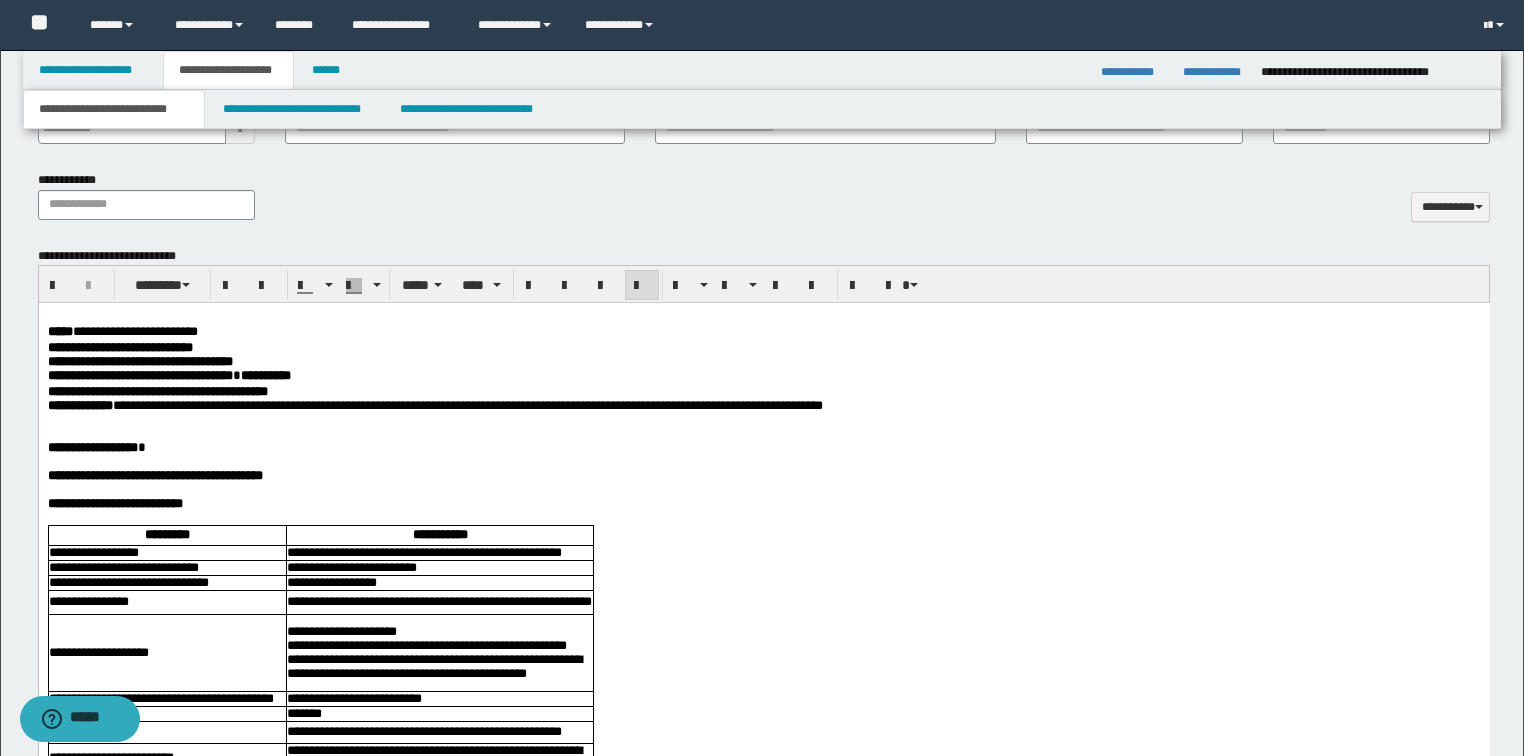 scroll, scrollTop: 800, scrollLeft: 0, axis: vertical 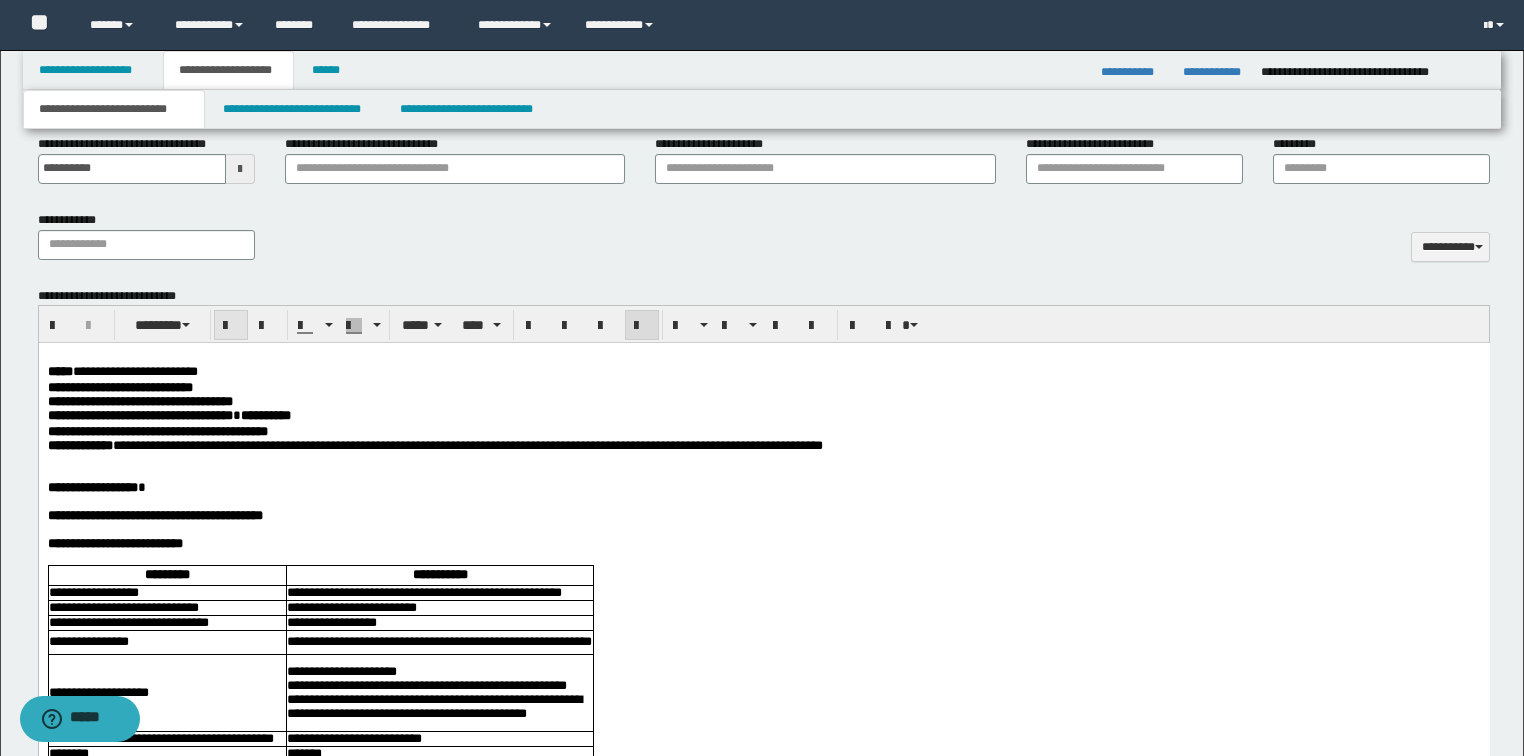 click at bounding box center [231, 326] 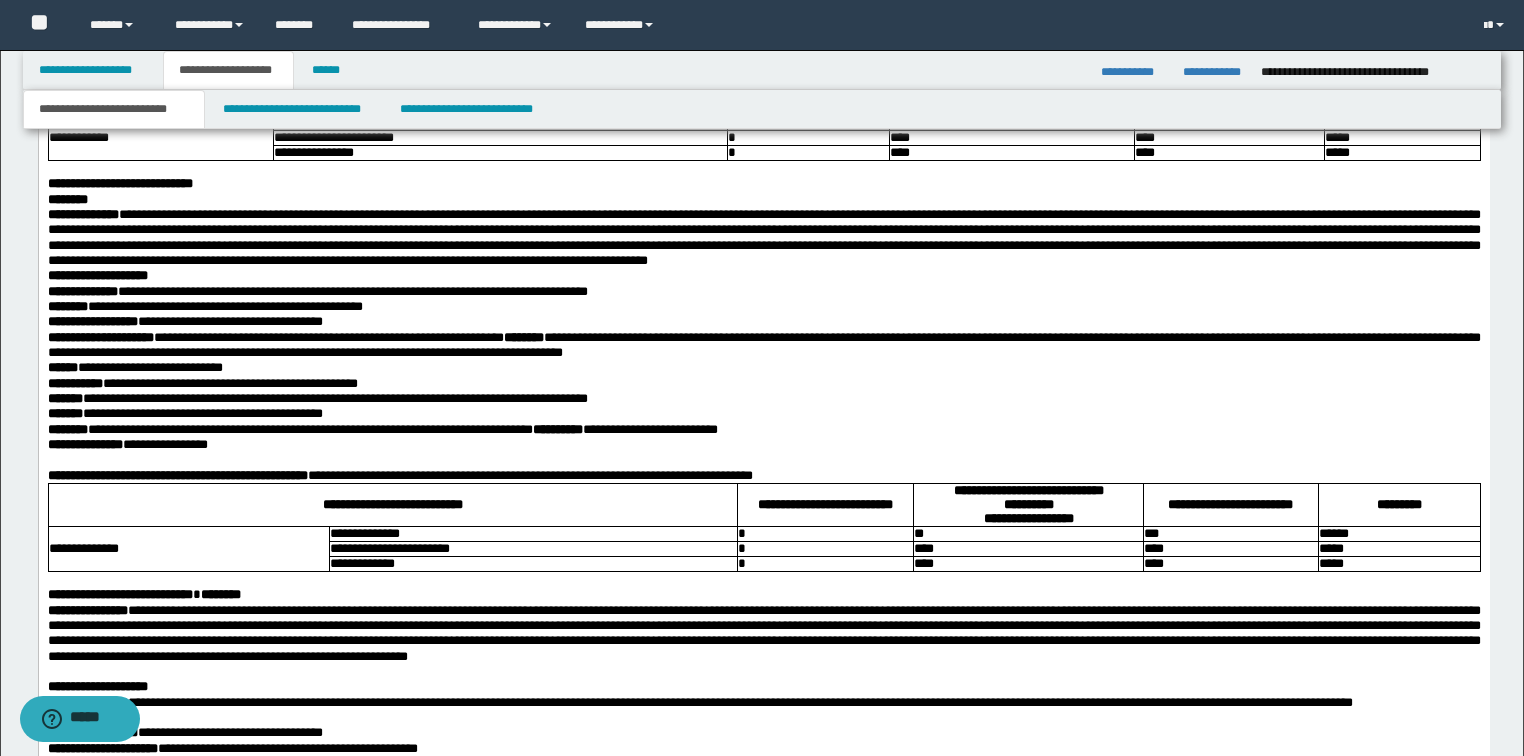 scroll, scrollTop: 4880, scrollLeft: 0, axis: vertical 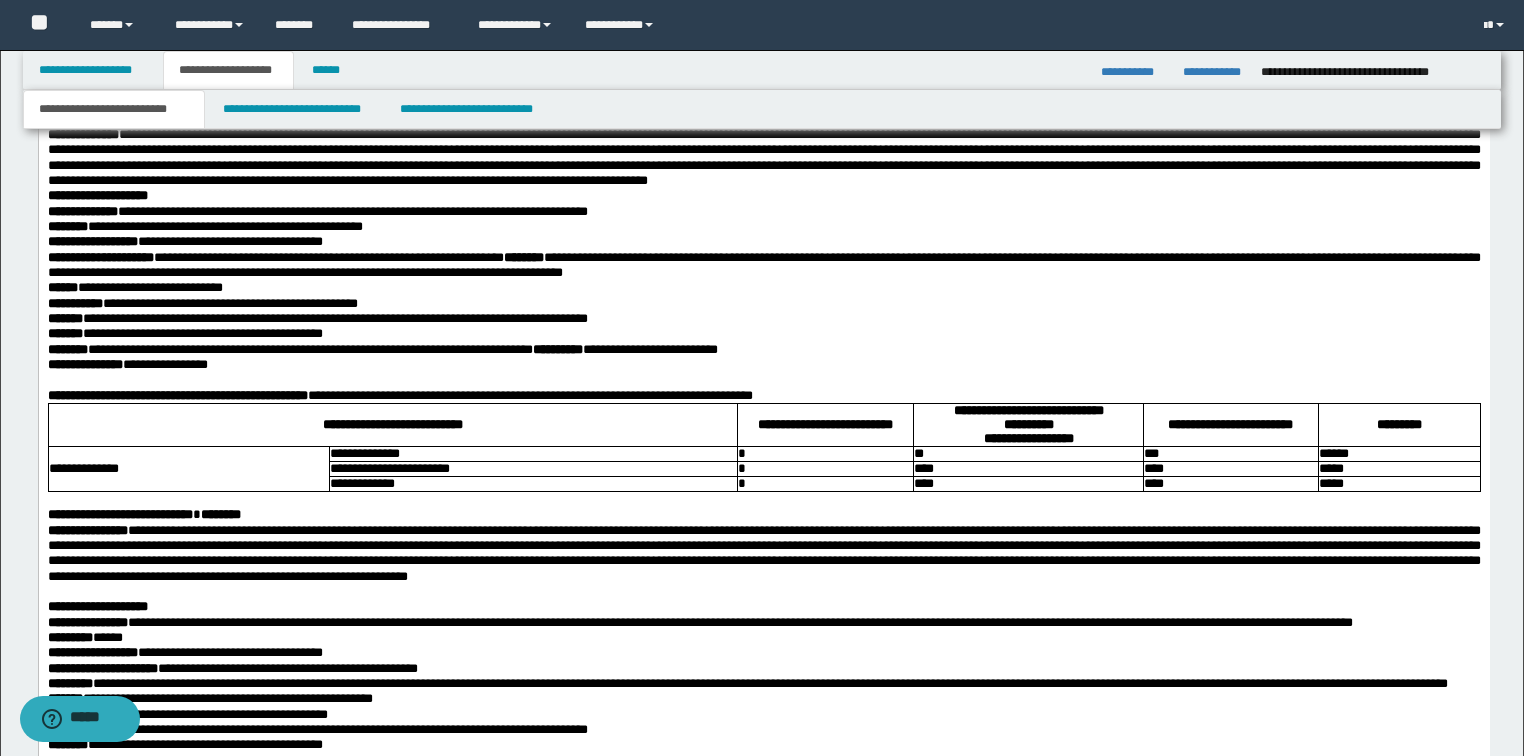 click on "**********" at bounding box center (139, -265) 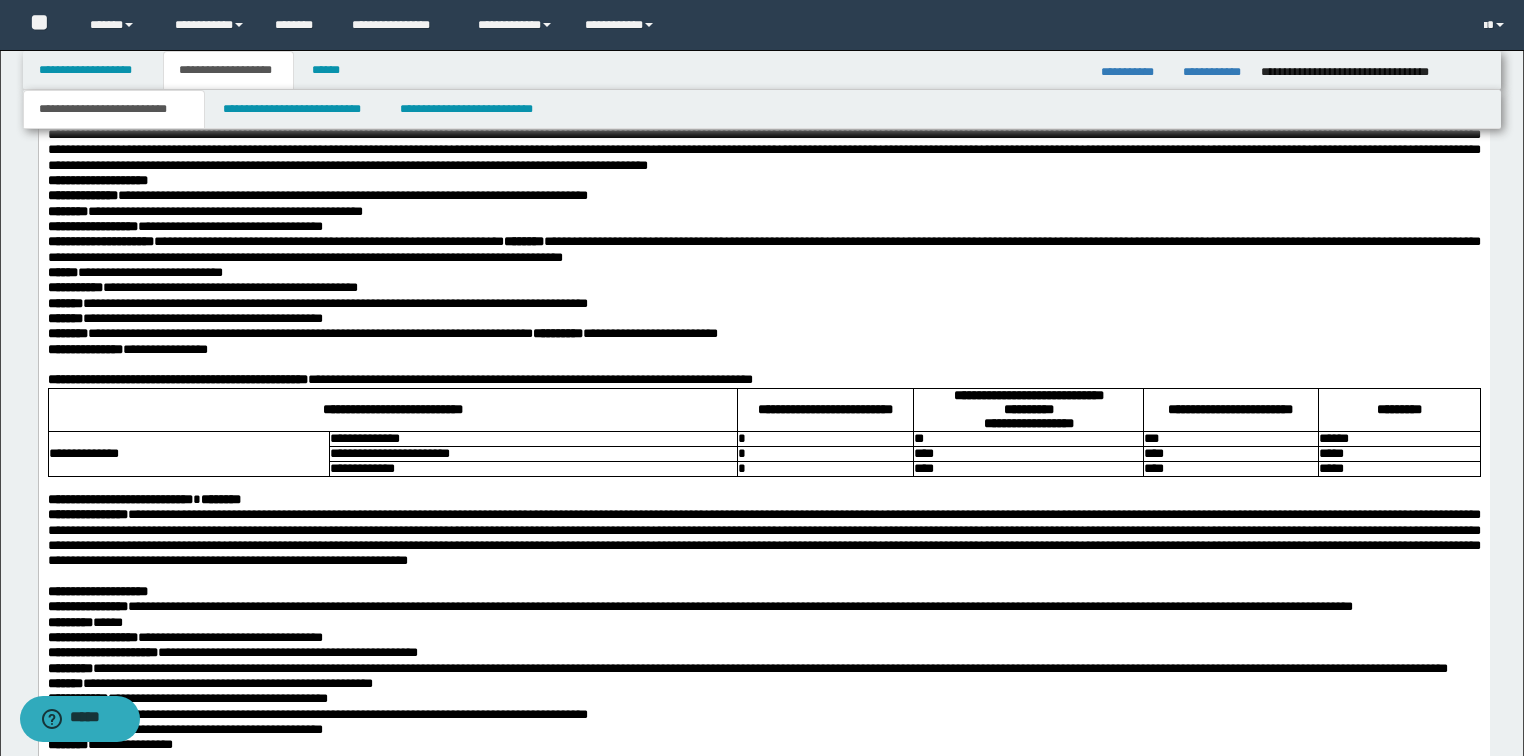 scroll, scrollTop: 4960, scrollLeft: 0, axis: vertical 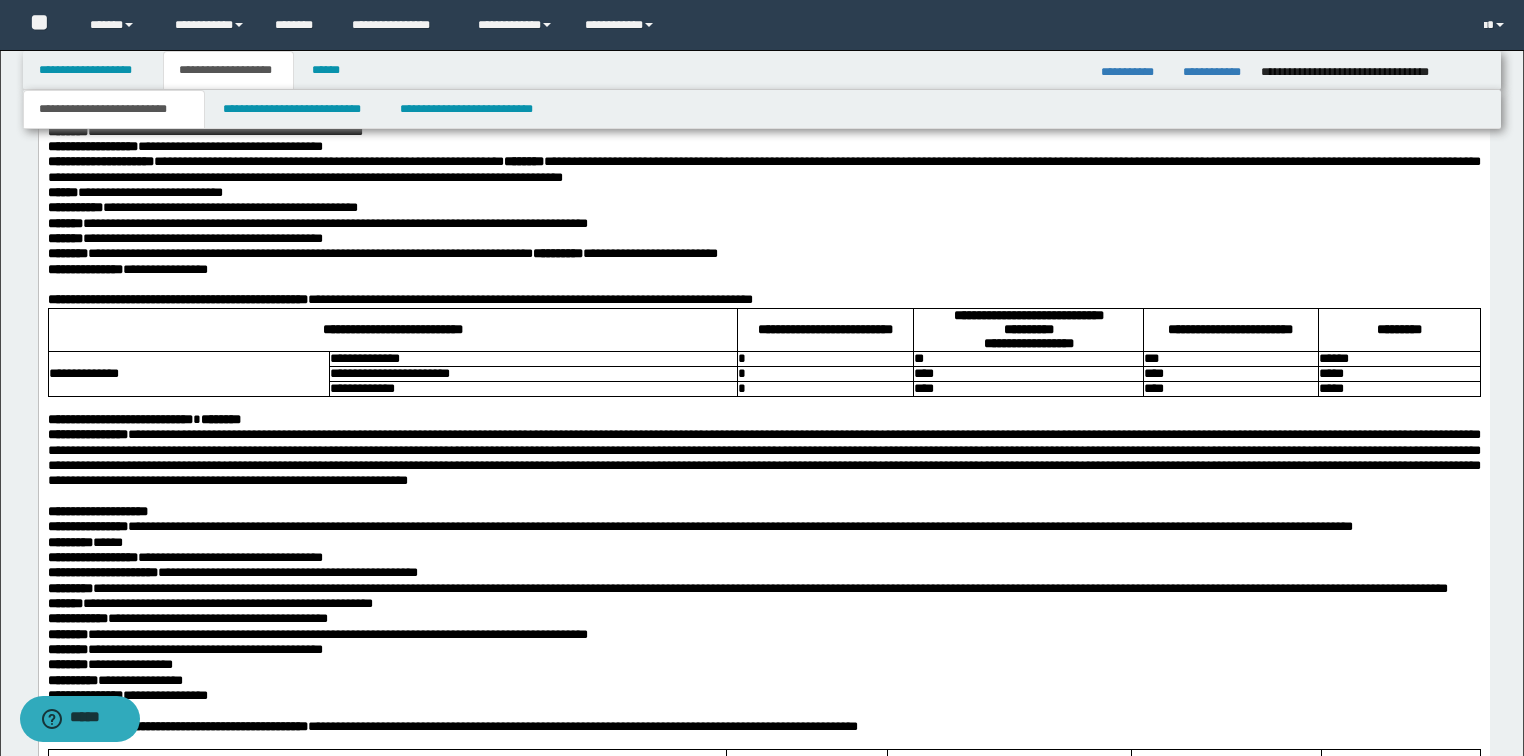 click on "*********" at bounding box center [562, -238] 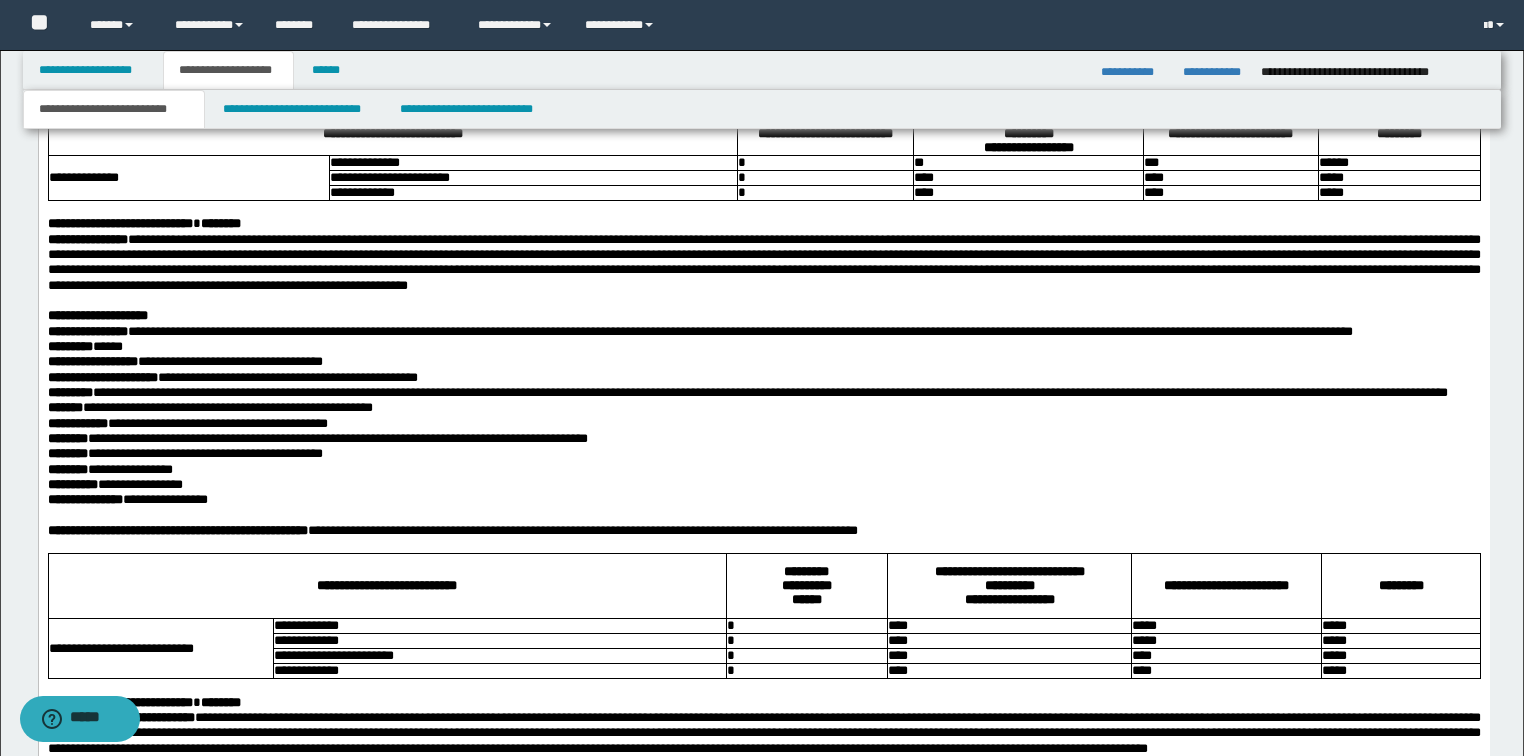 scroll, scrollTop: 5200, scrollLeft: 0, axis: vertical 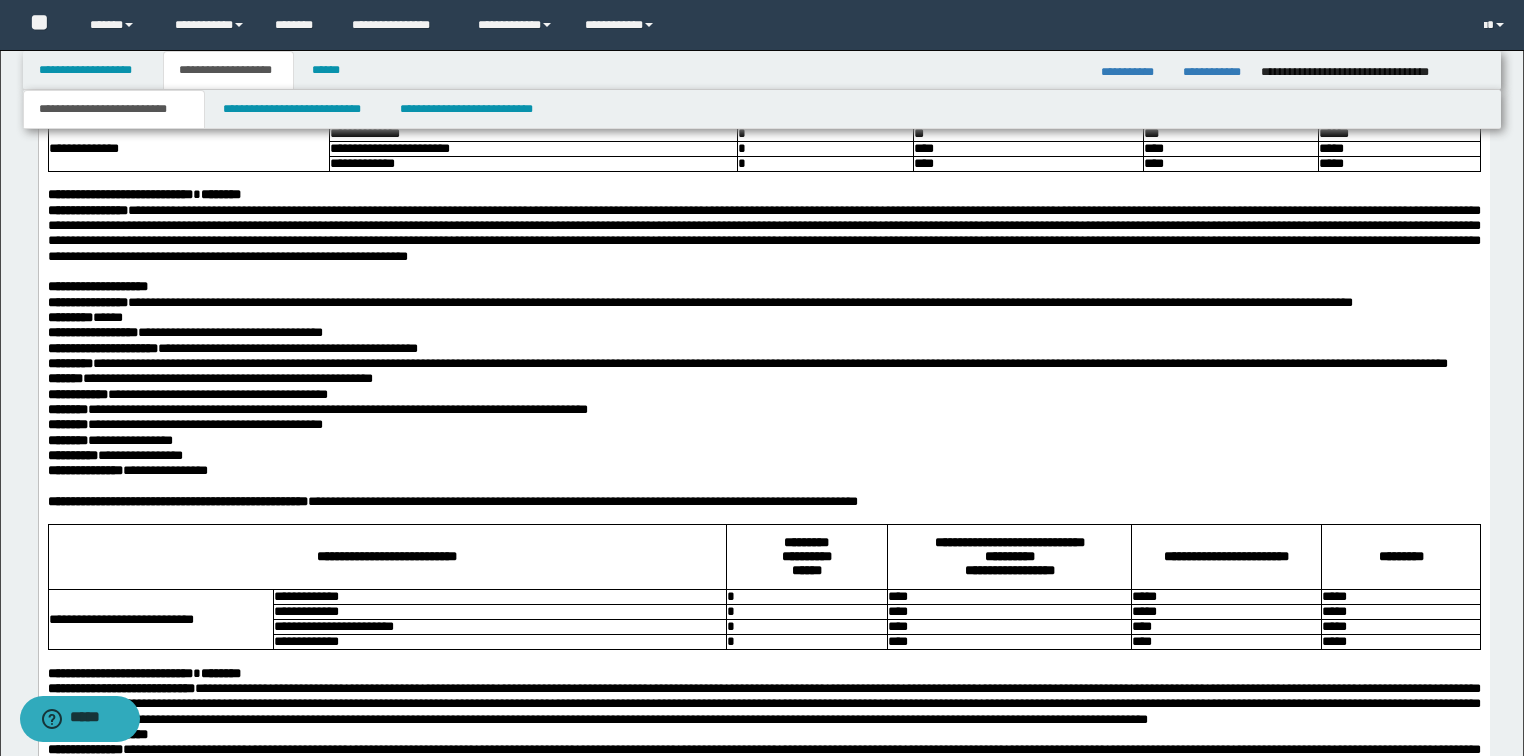 drag, startPoint x: 1001, startPoint y: 407, endPoint x: 1136, endPoint y: 386, distance: 136.62357 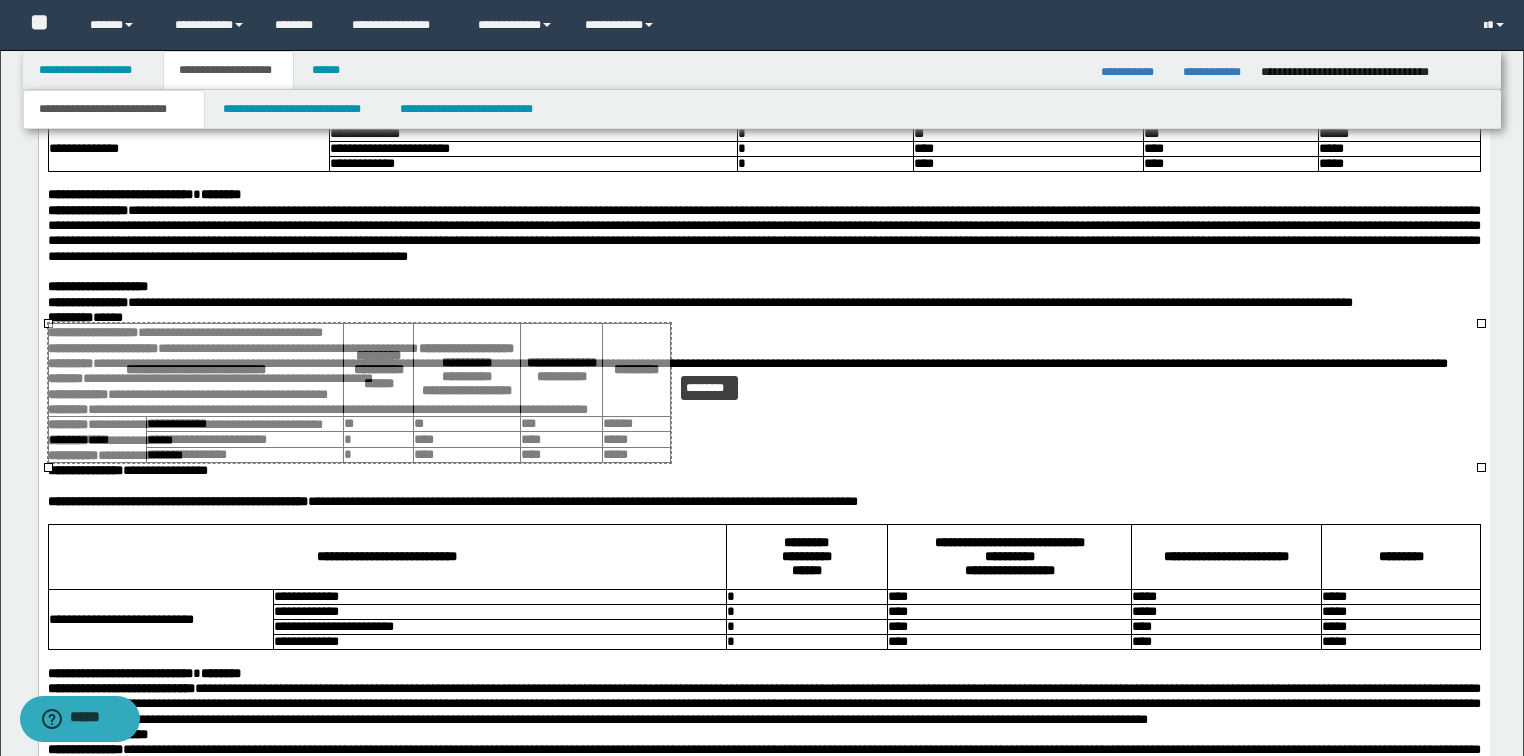drag, startPoint x: 1479, startPoint y: 324, endPoint x: 831, endPoint y: 363, distance: 649.17255 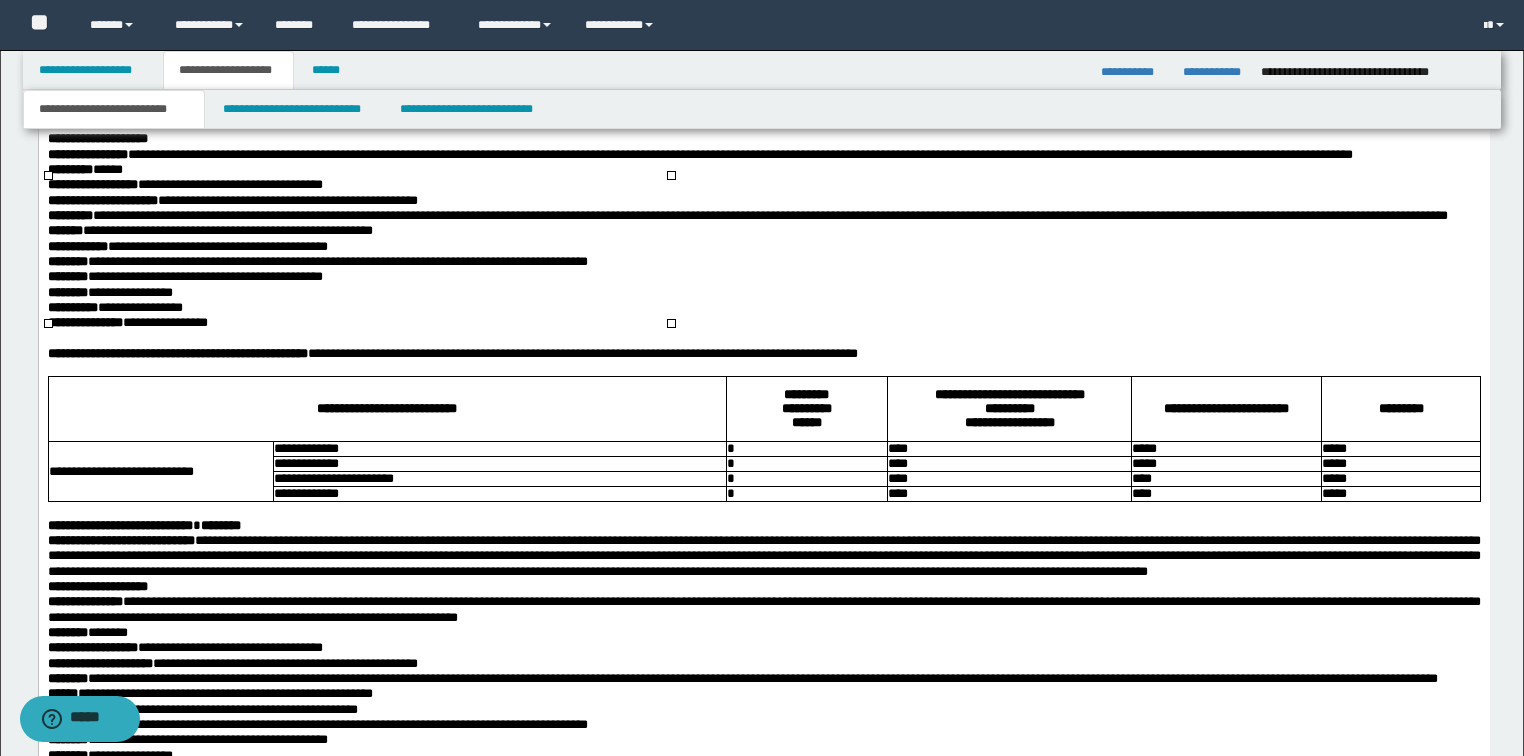 scroll, scrollTop: 5360, scrollLeft: 0, axis: vertical 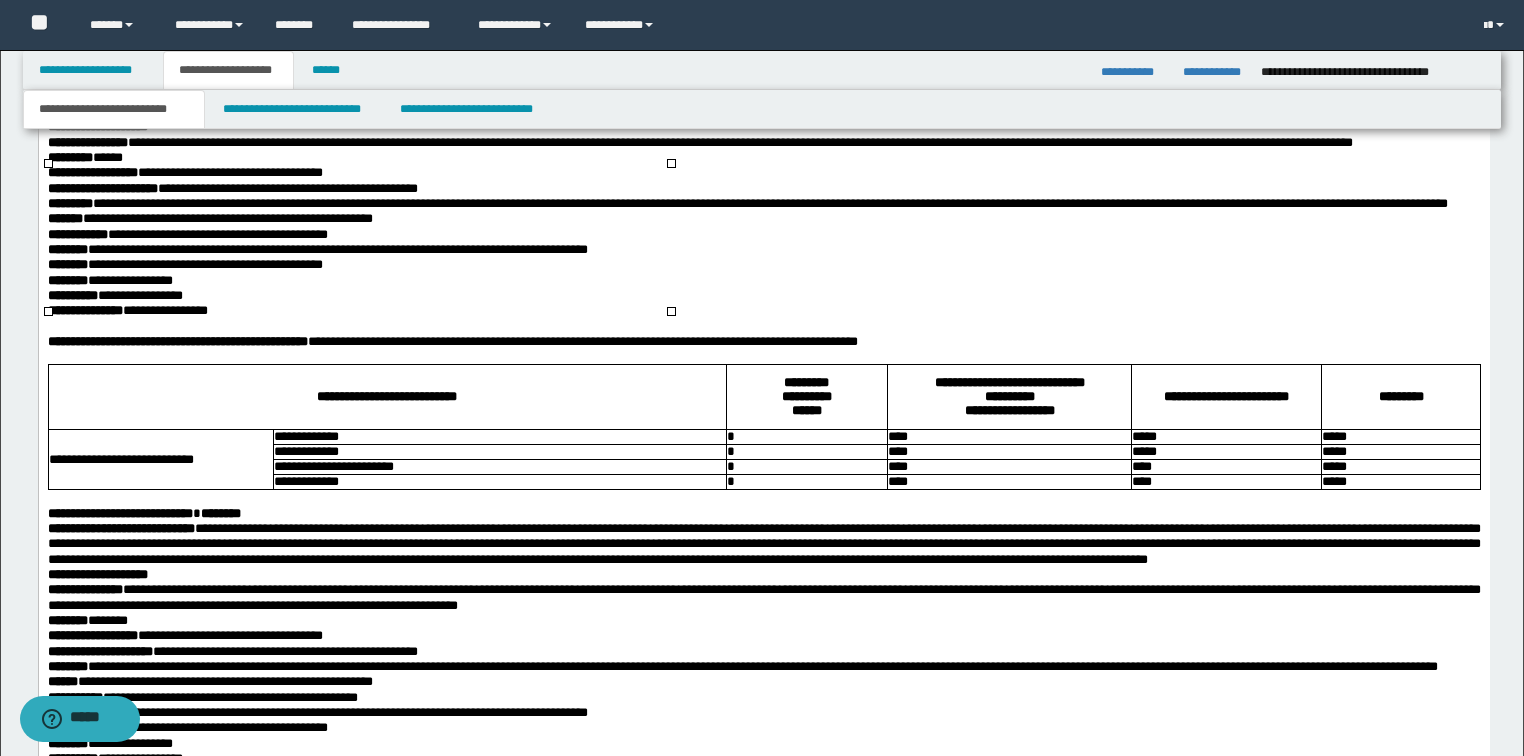 click on "**********" at bounding box center (763, -1353) 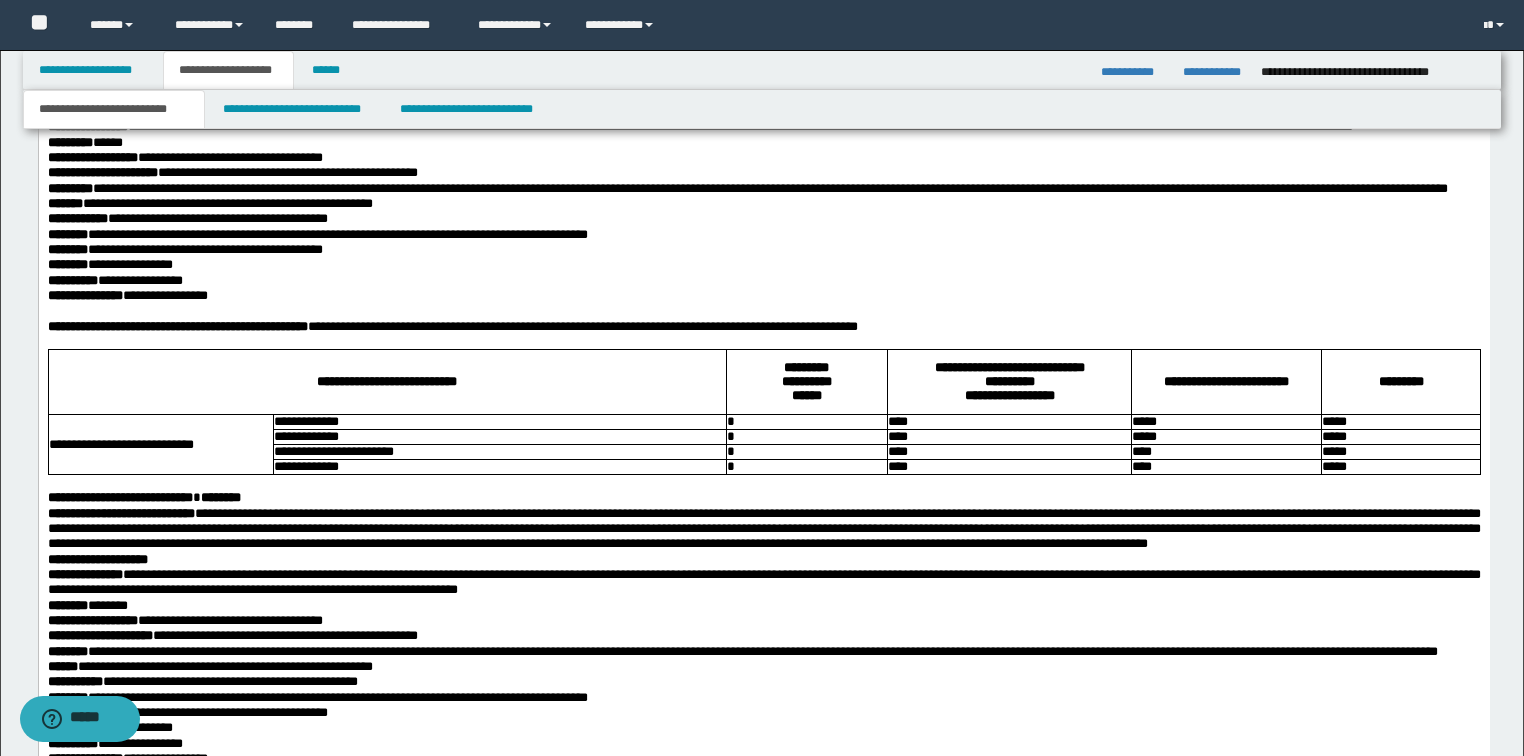 click on "**********" at bounding box center (763, -376) 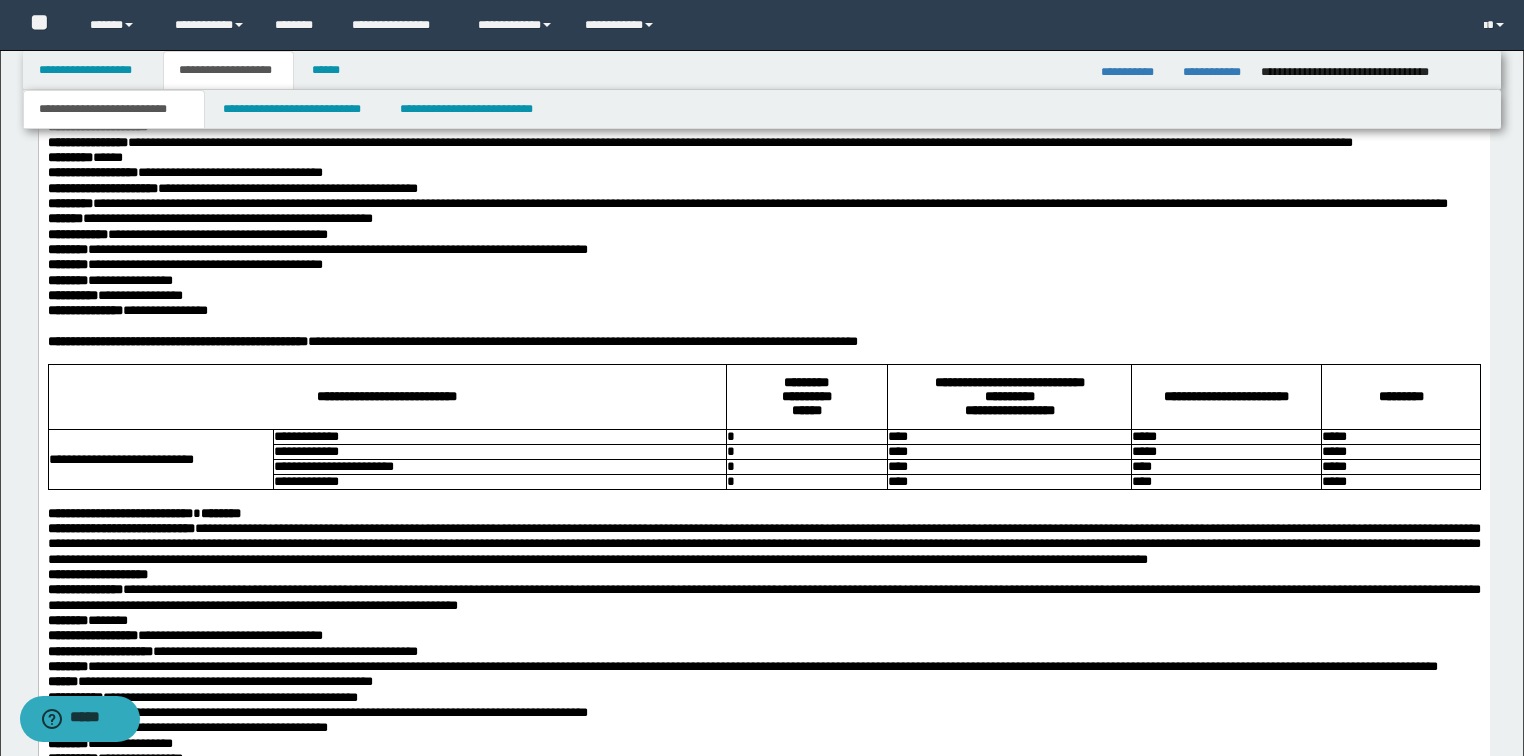 click on "**********" at bounding box center [763, -322] 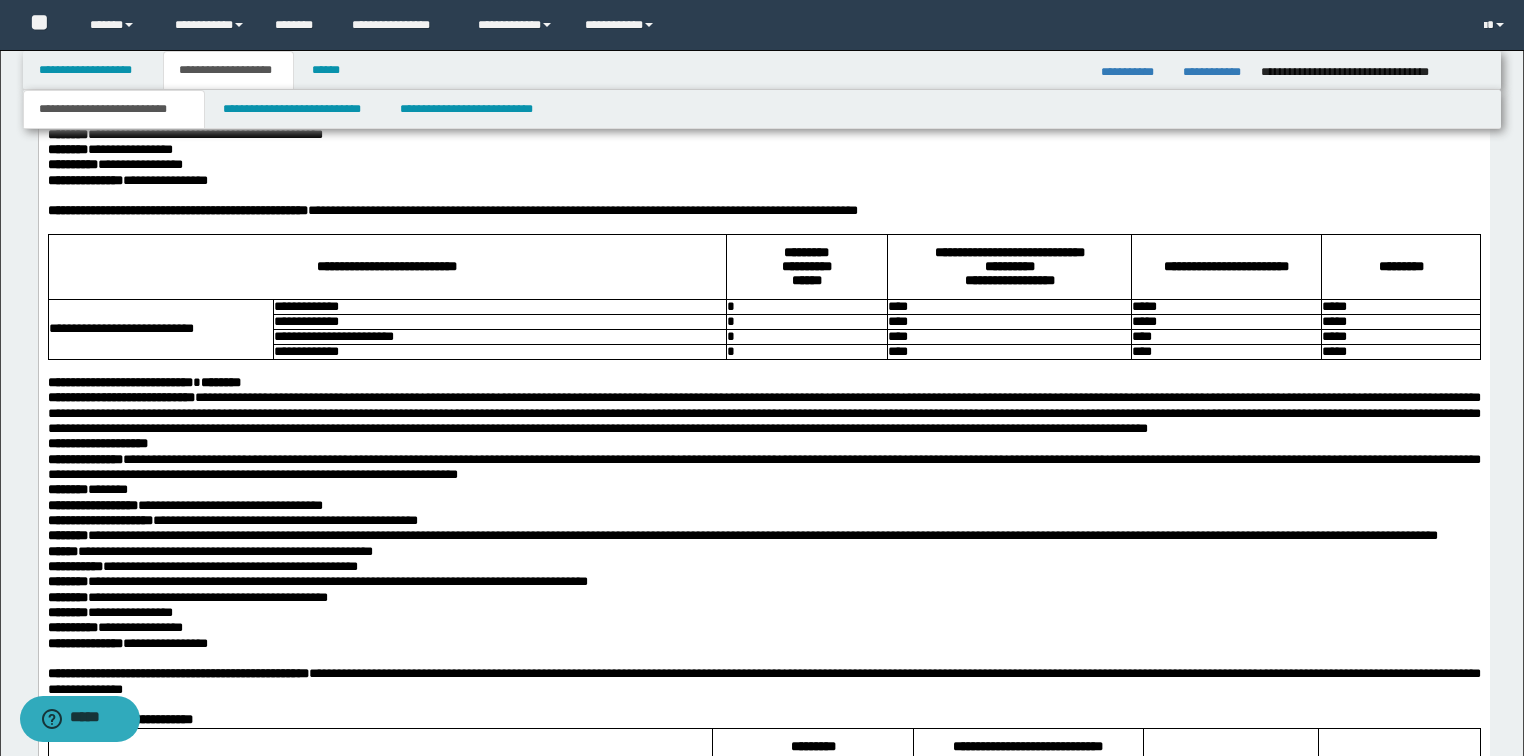 scroll, scrollTop: 5520, scrollLeft: 0, axis: vertical 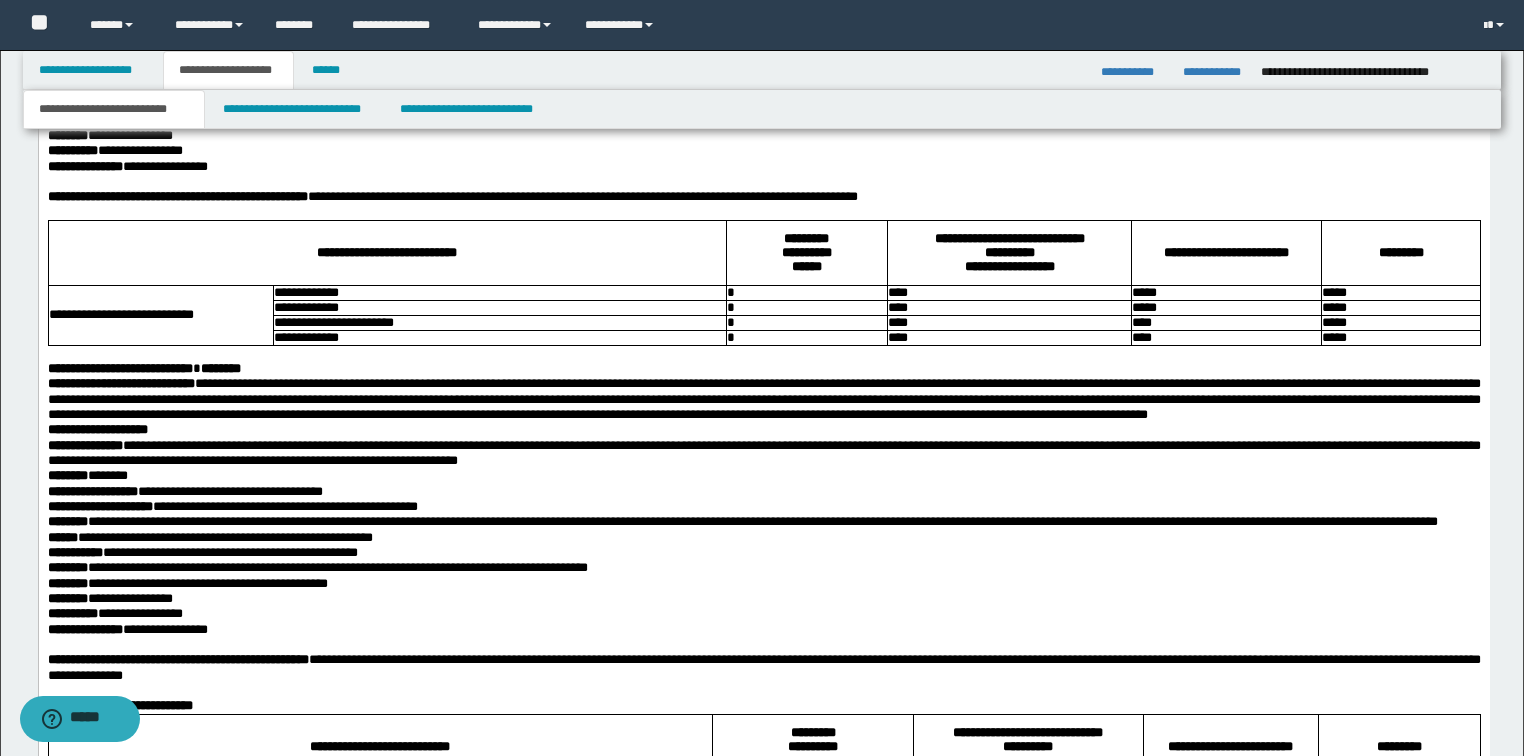 click on "**********" at bounding box center [763, -428] 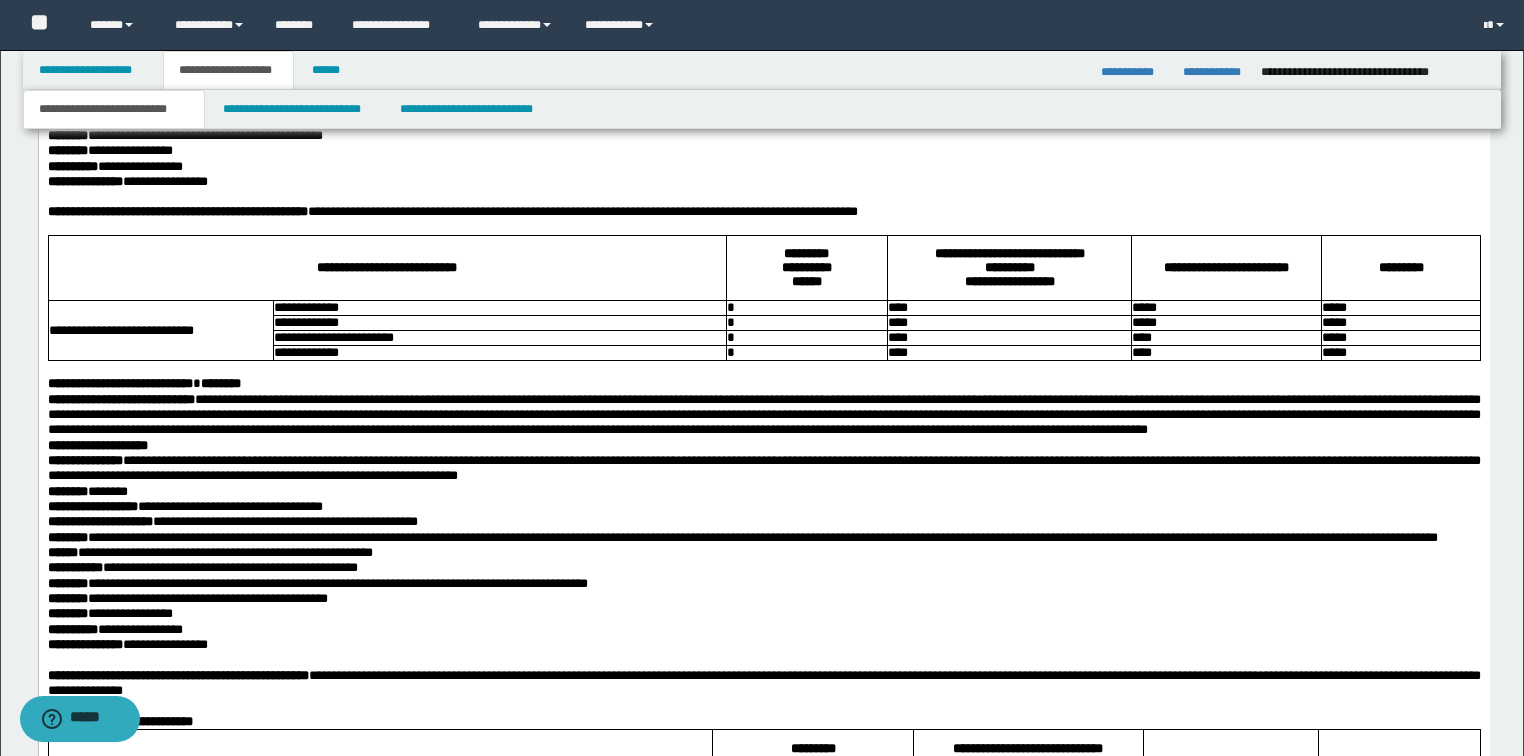 click on "**********" at bounding box center (763, -398) 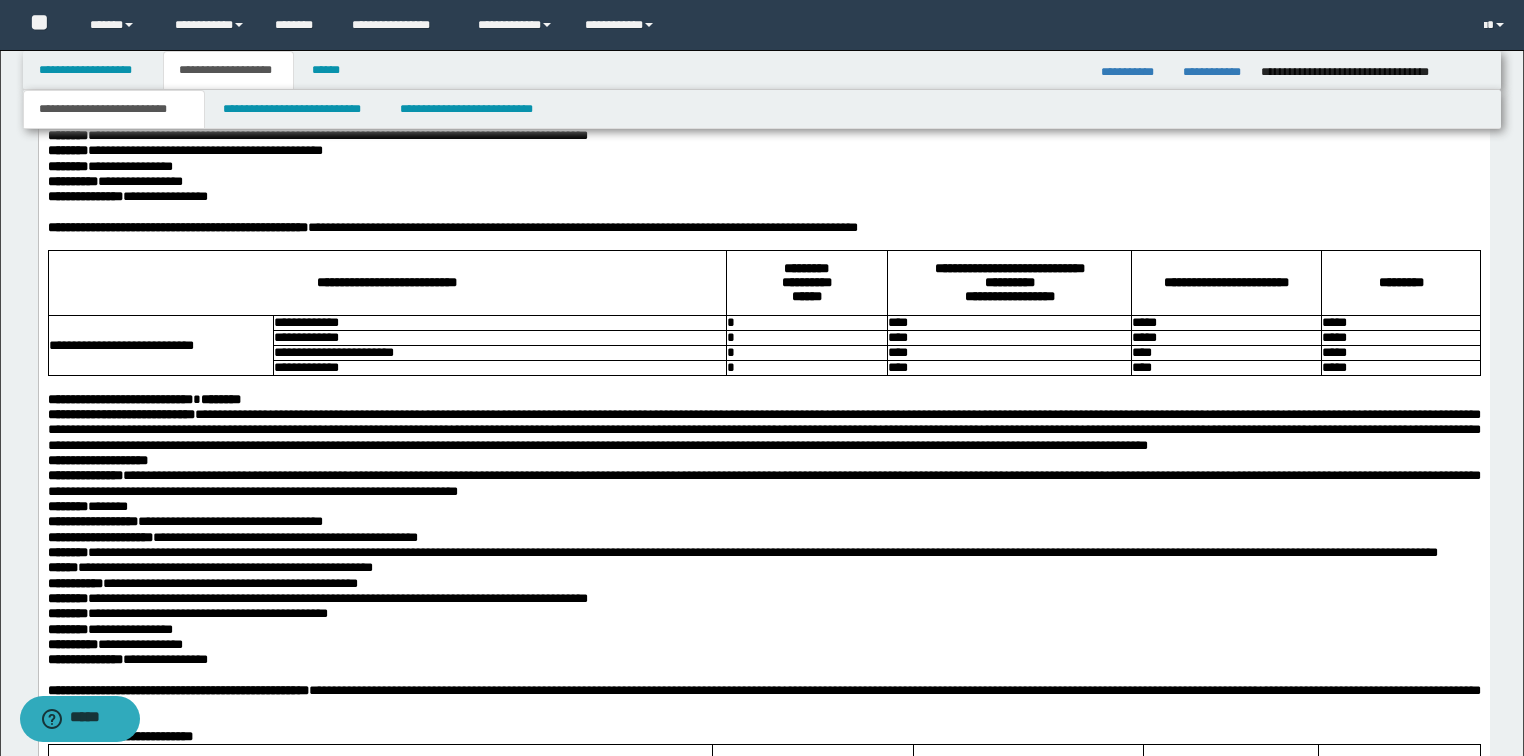 click on "**********" at bounding box center (763, -328) 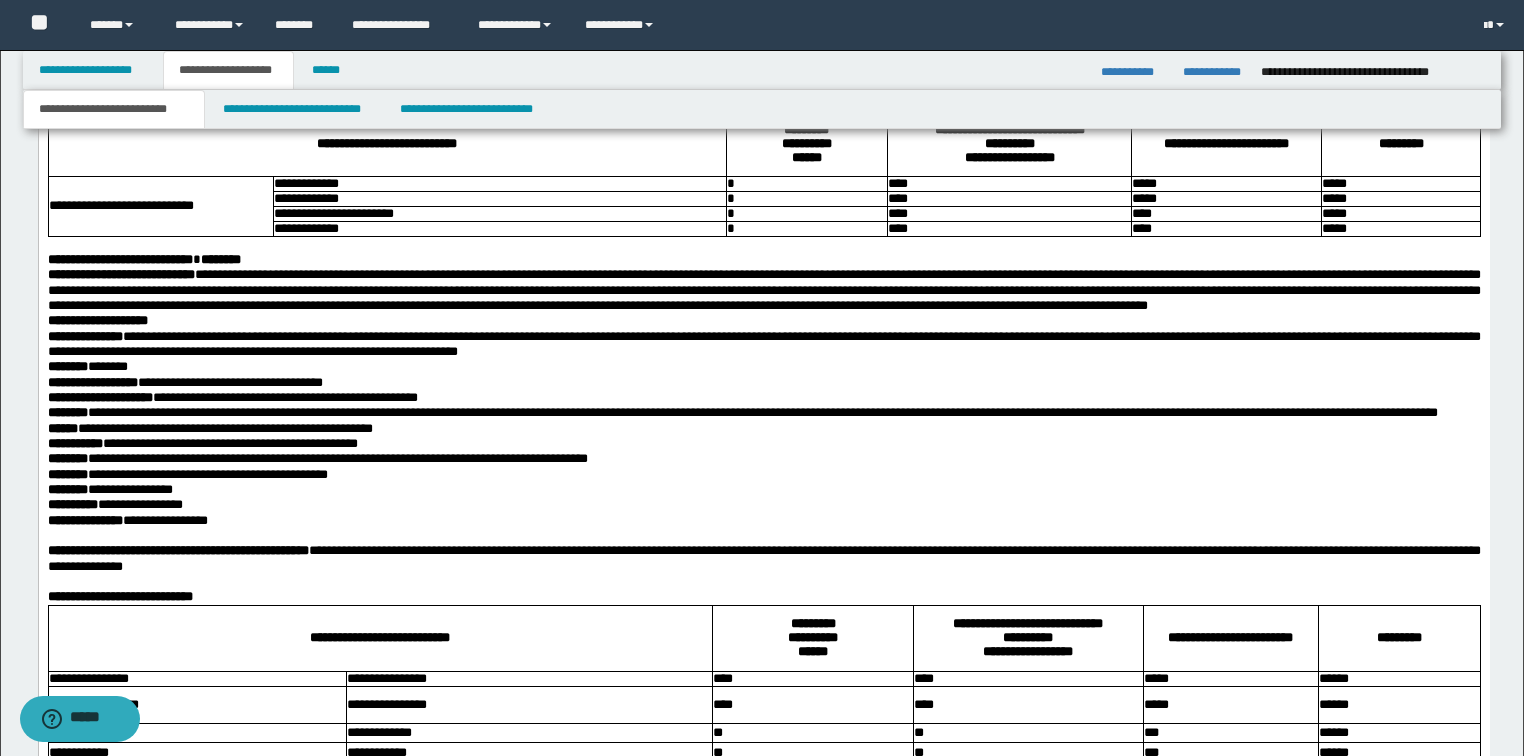 scroll, scrollTop: 5680, scrollLeft: 0, axis: vertical 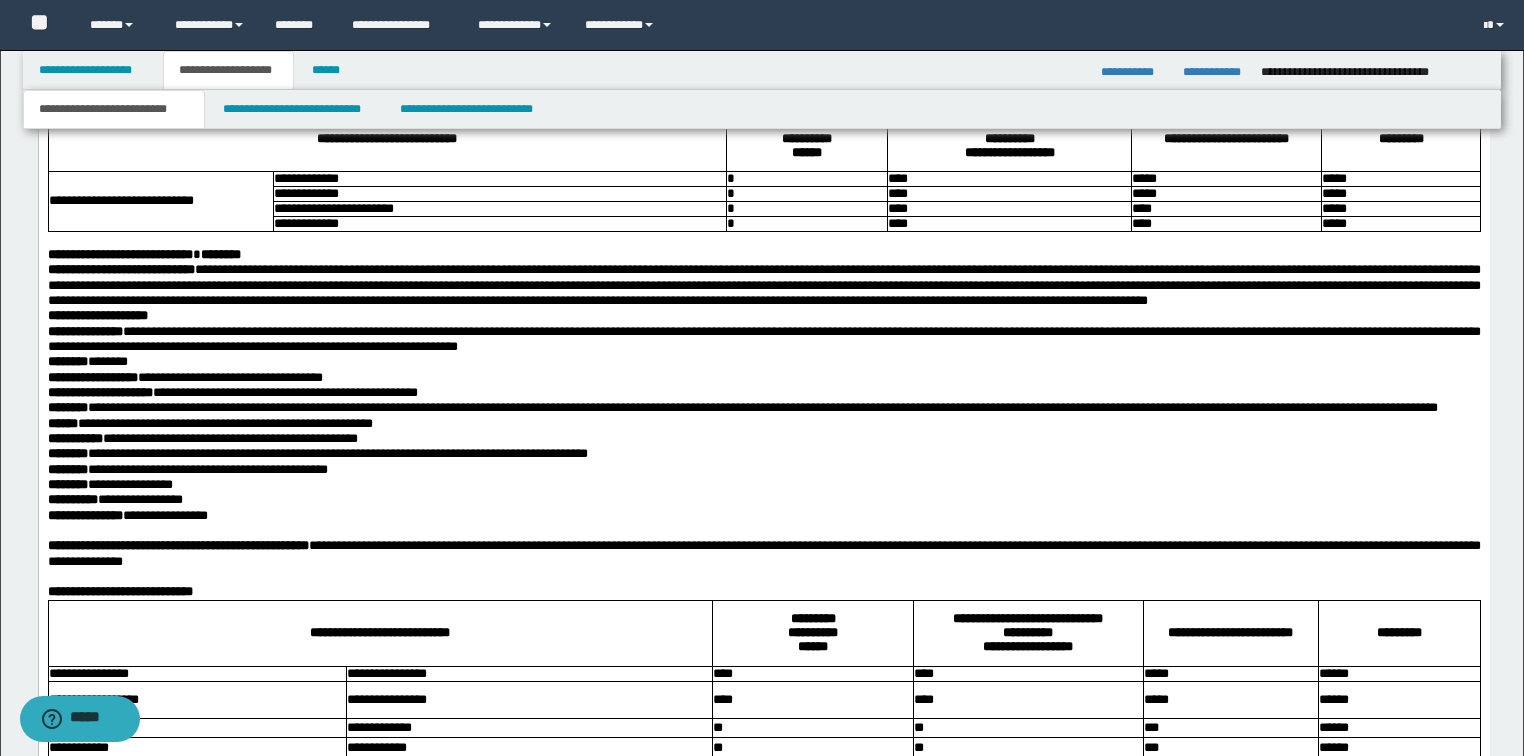 click on "*********" at bounding box center [557, -389] 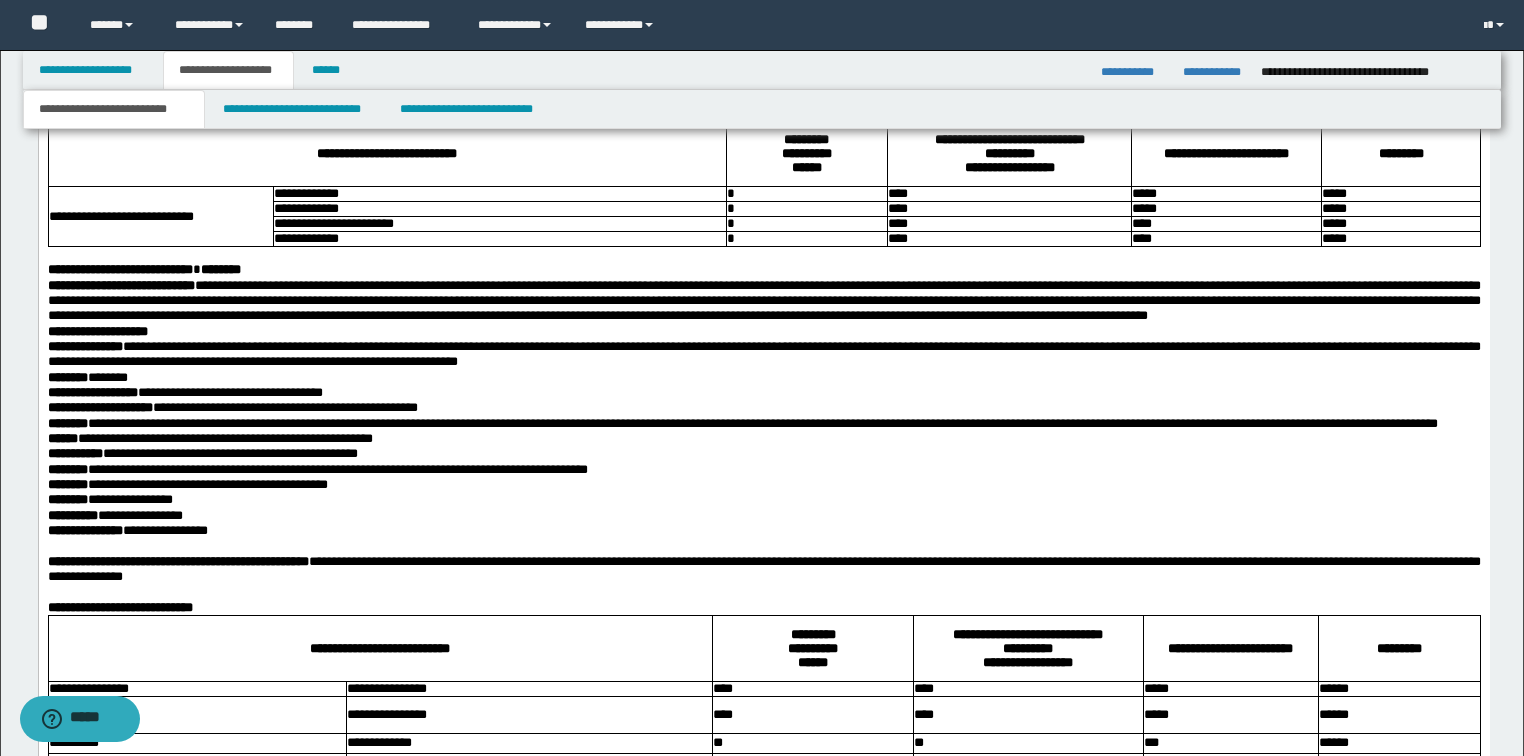click on "**********" at bounding box center (763, -328) 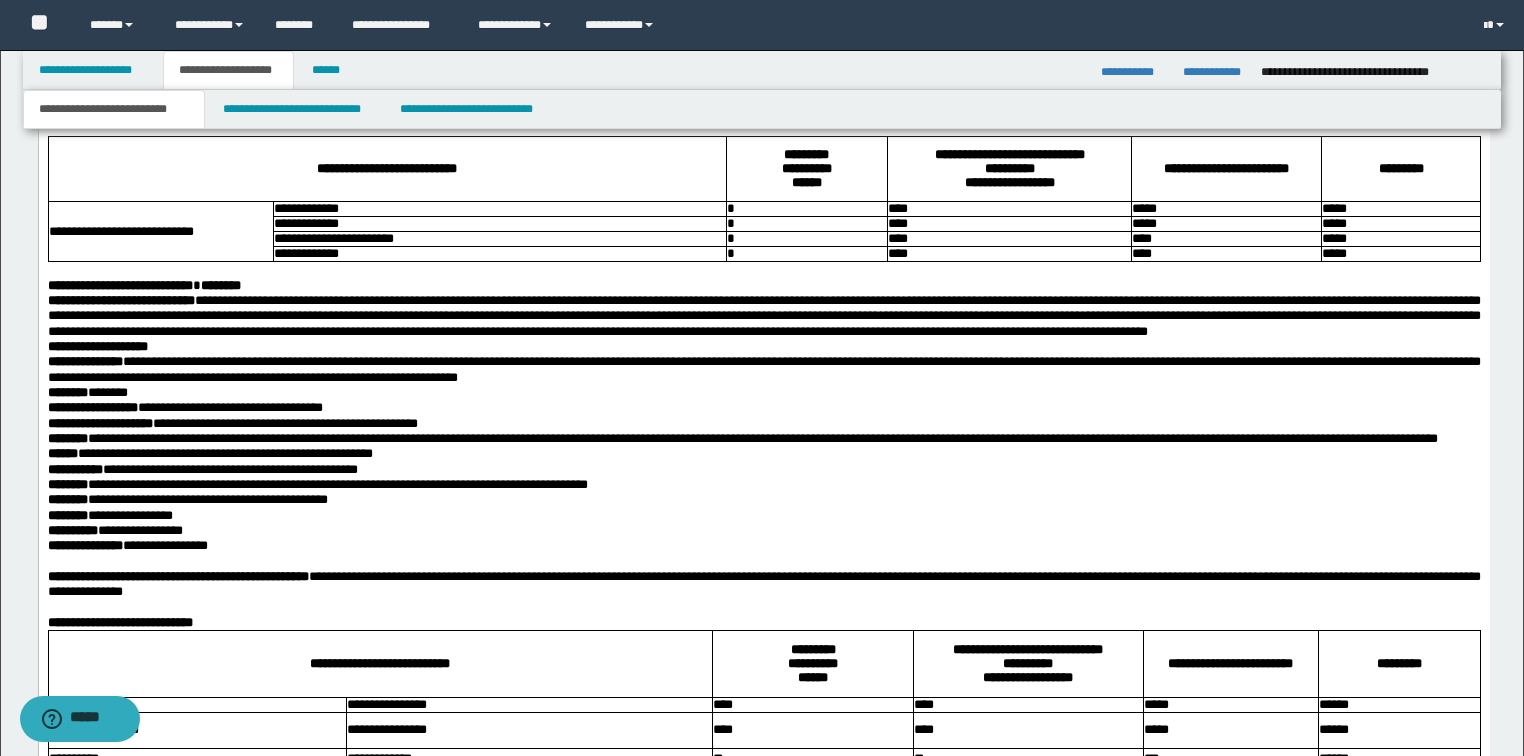 click on "*****" at bounding box center [1398, -238] 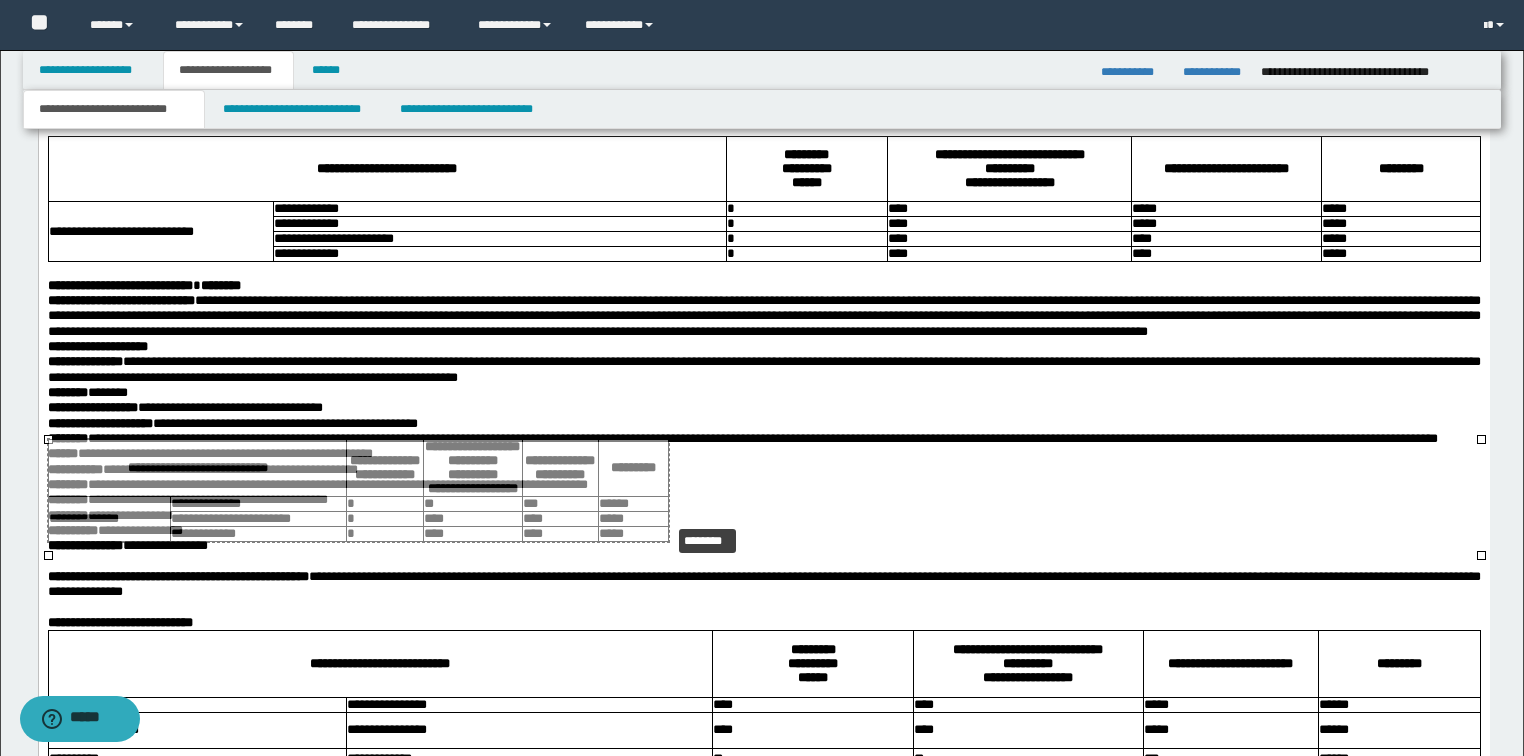 drag, startPoint x: 1483, startPoint y: 442, endPoint x: 834, endPoint y: 510, distance: 652.5527 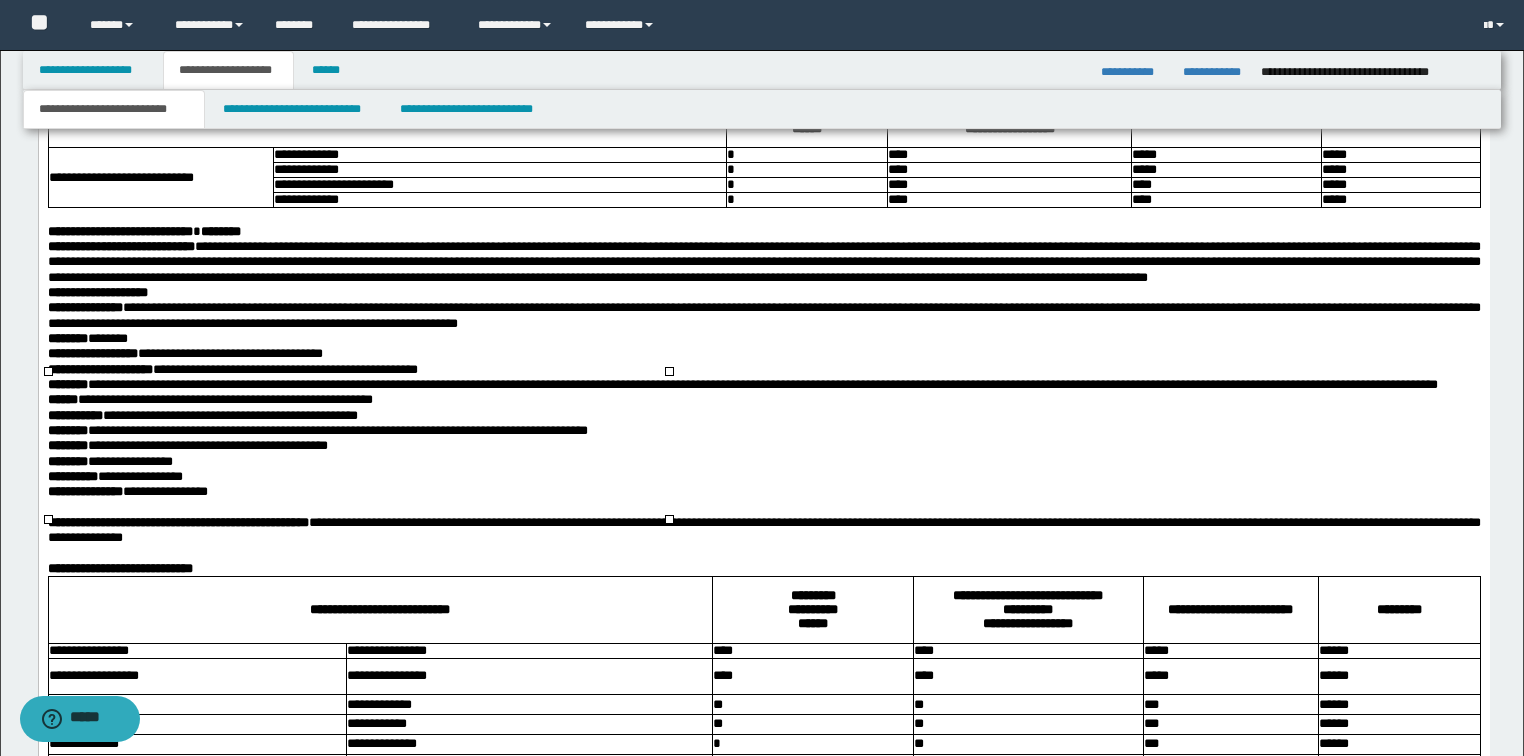 scroll, scrollTop: 5920, scrollLeft: 0, axis: vertical 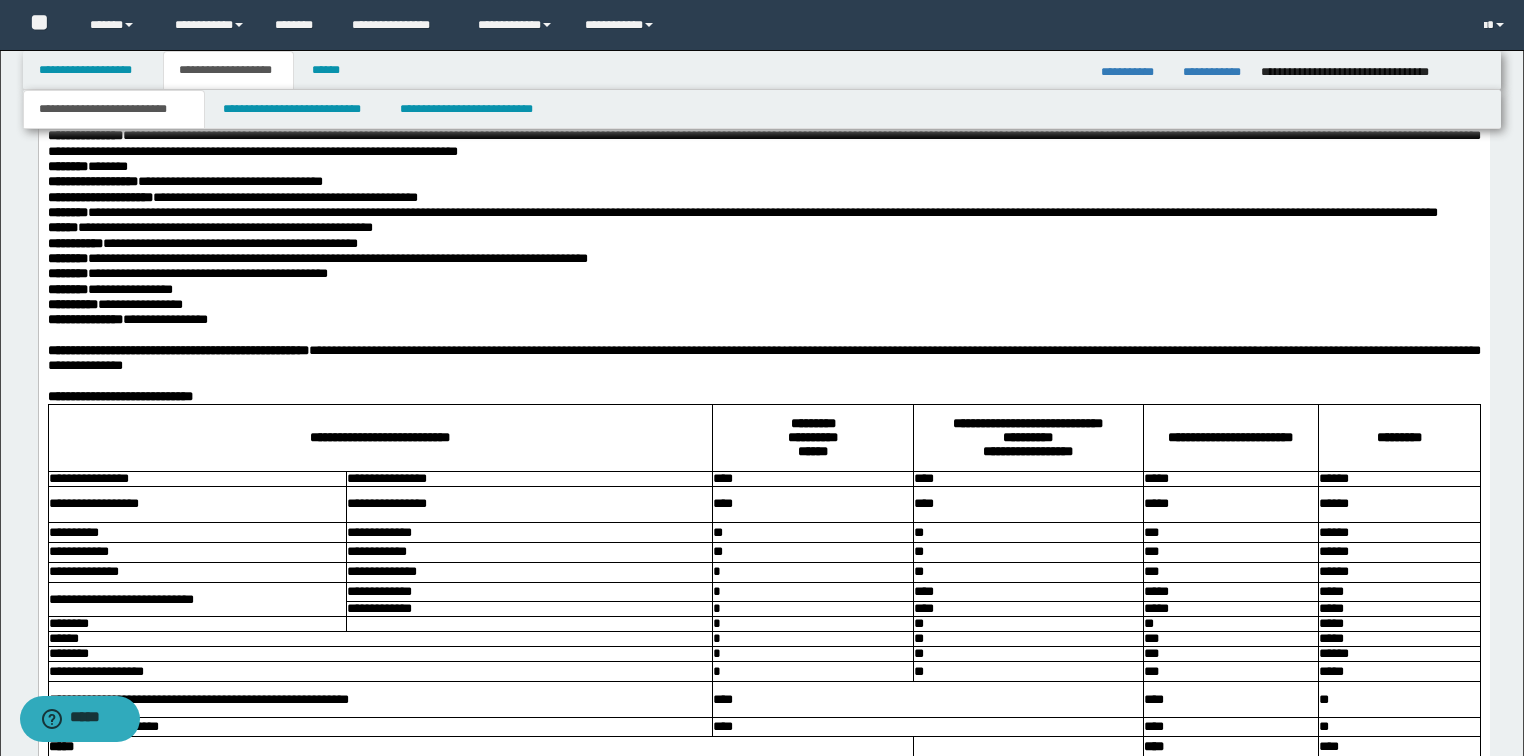 click at bounding box center [763, -434] 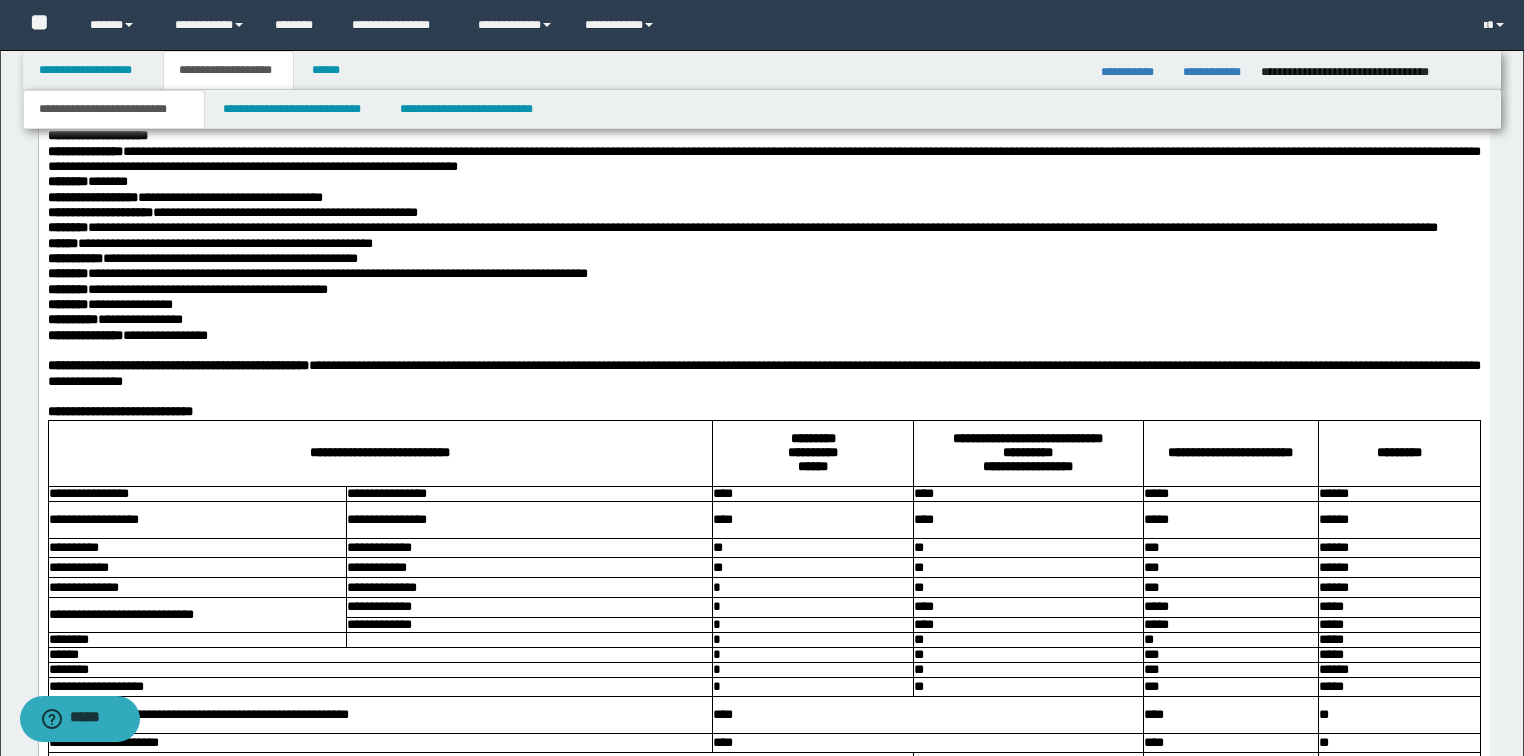 click on "**********" at bounding box center [763, -311] 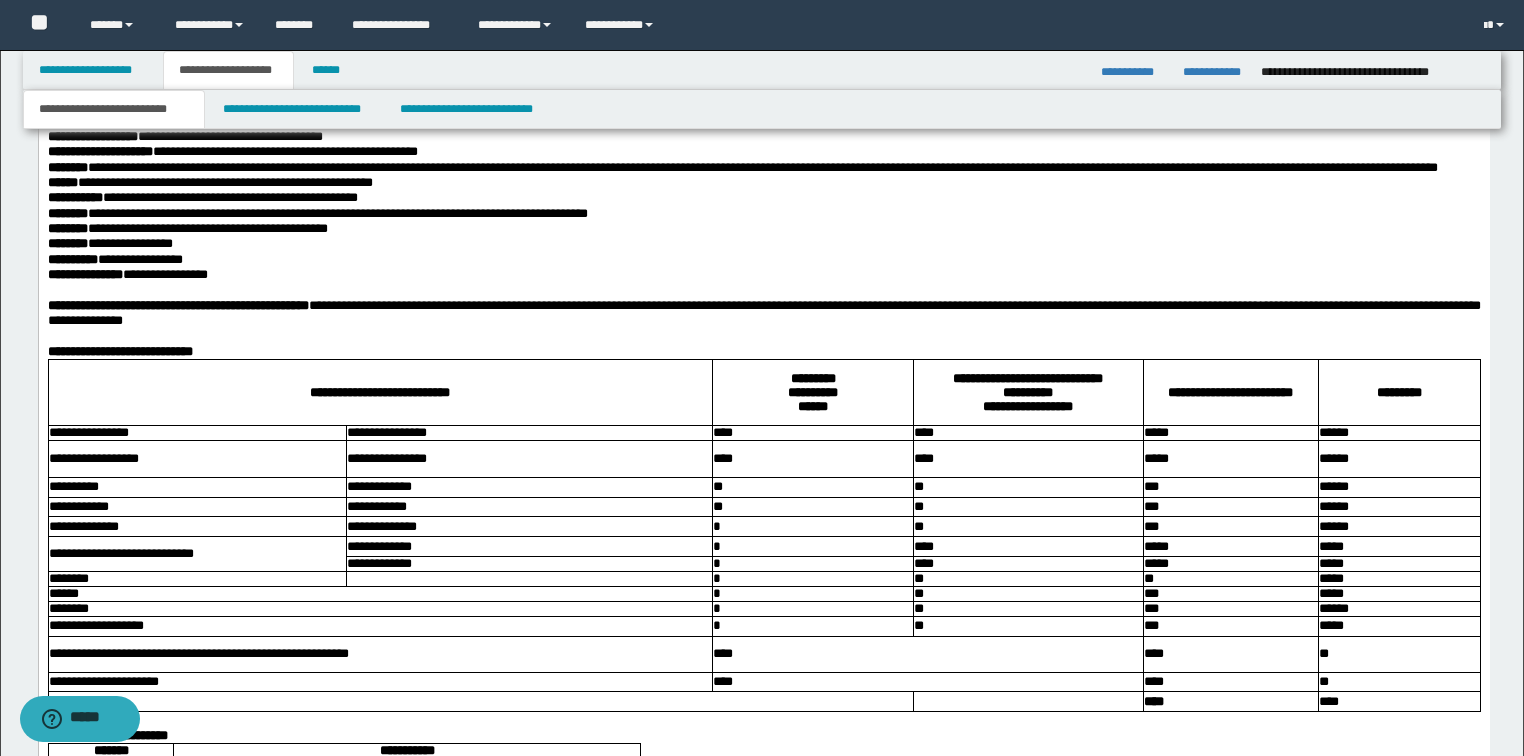 scroll, scrollTop: 6080, scrollLeft: 0, axis: vertical 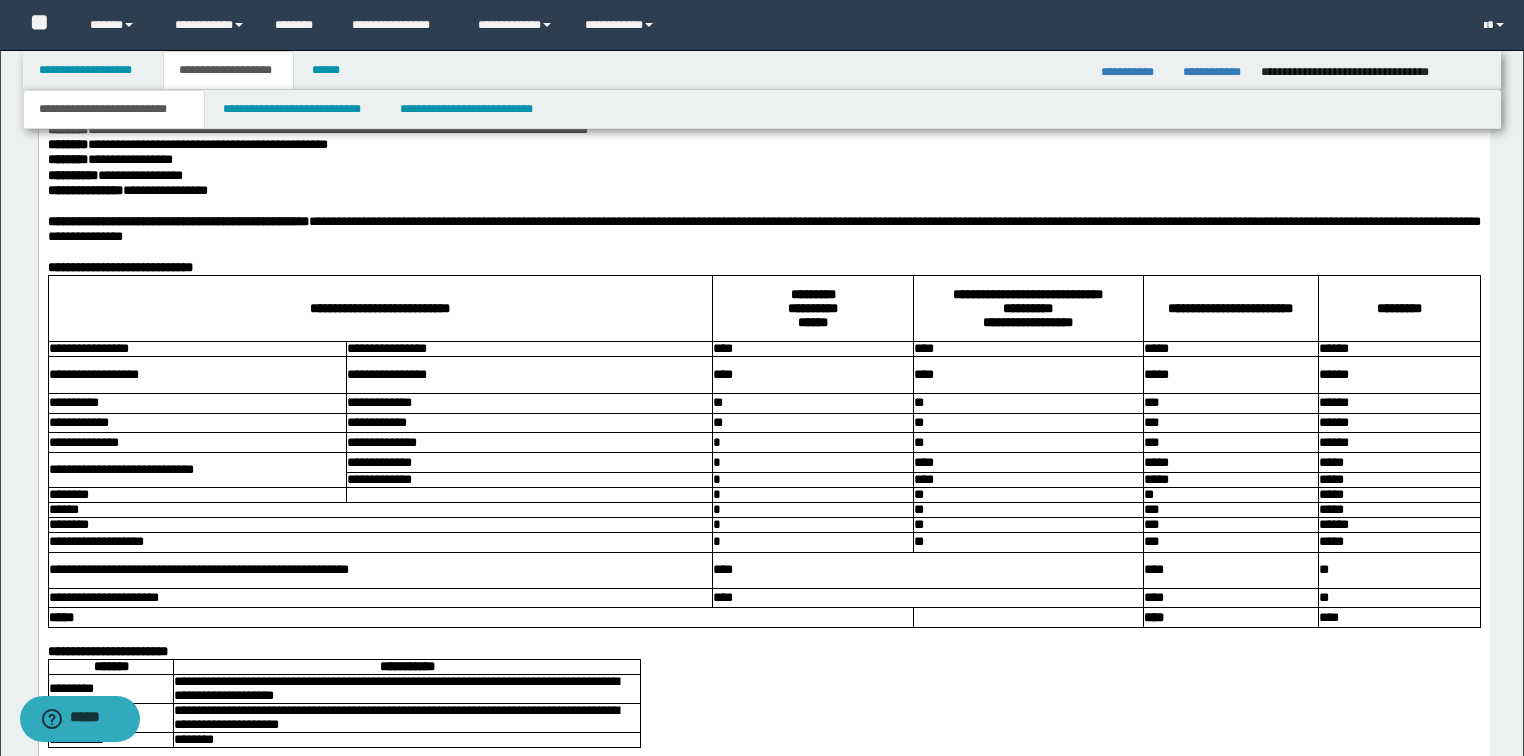 click on "**********" at bounding box center (763, -441) 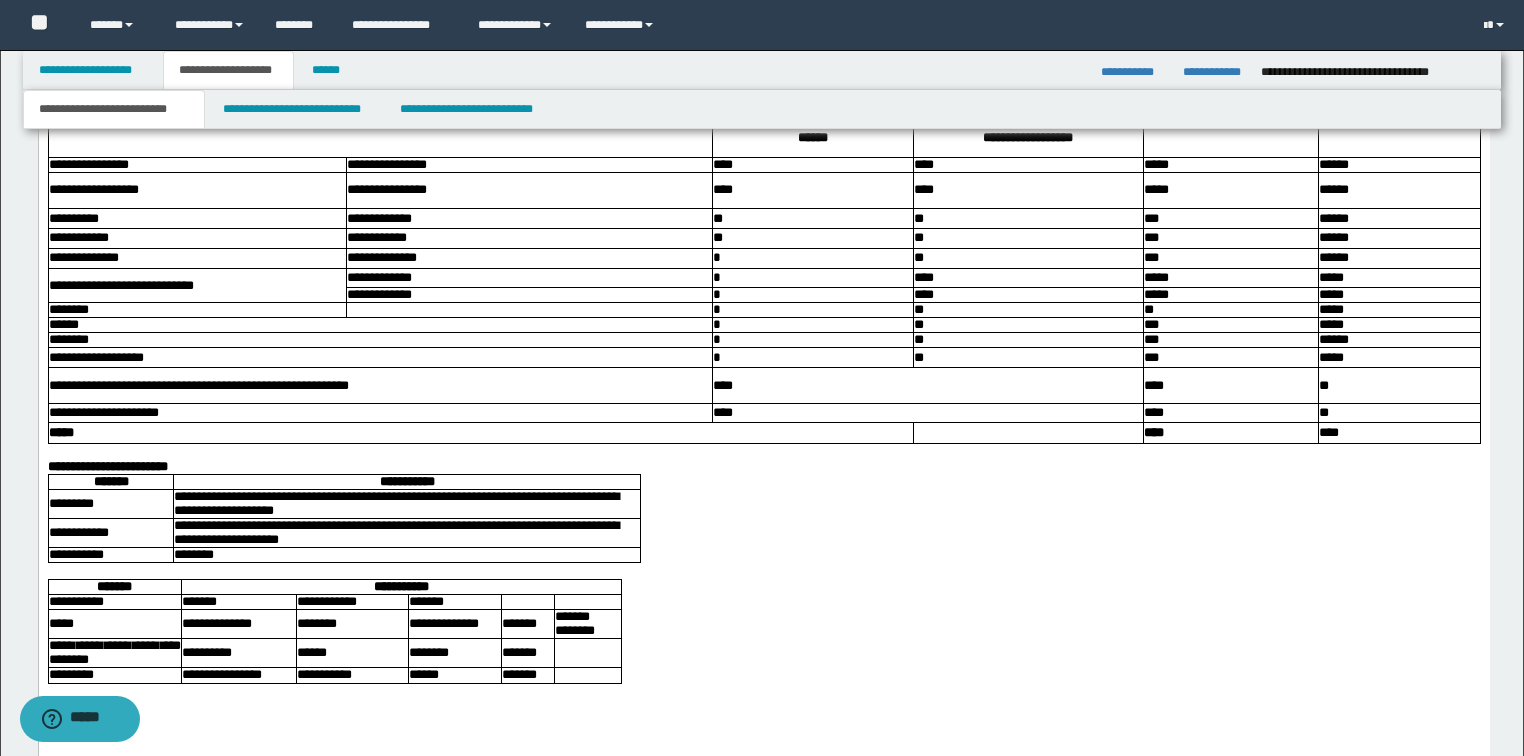scroll, scrollTop: 6320, scrollLeft: 0, axis: vertical 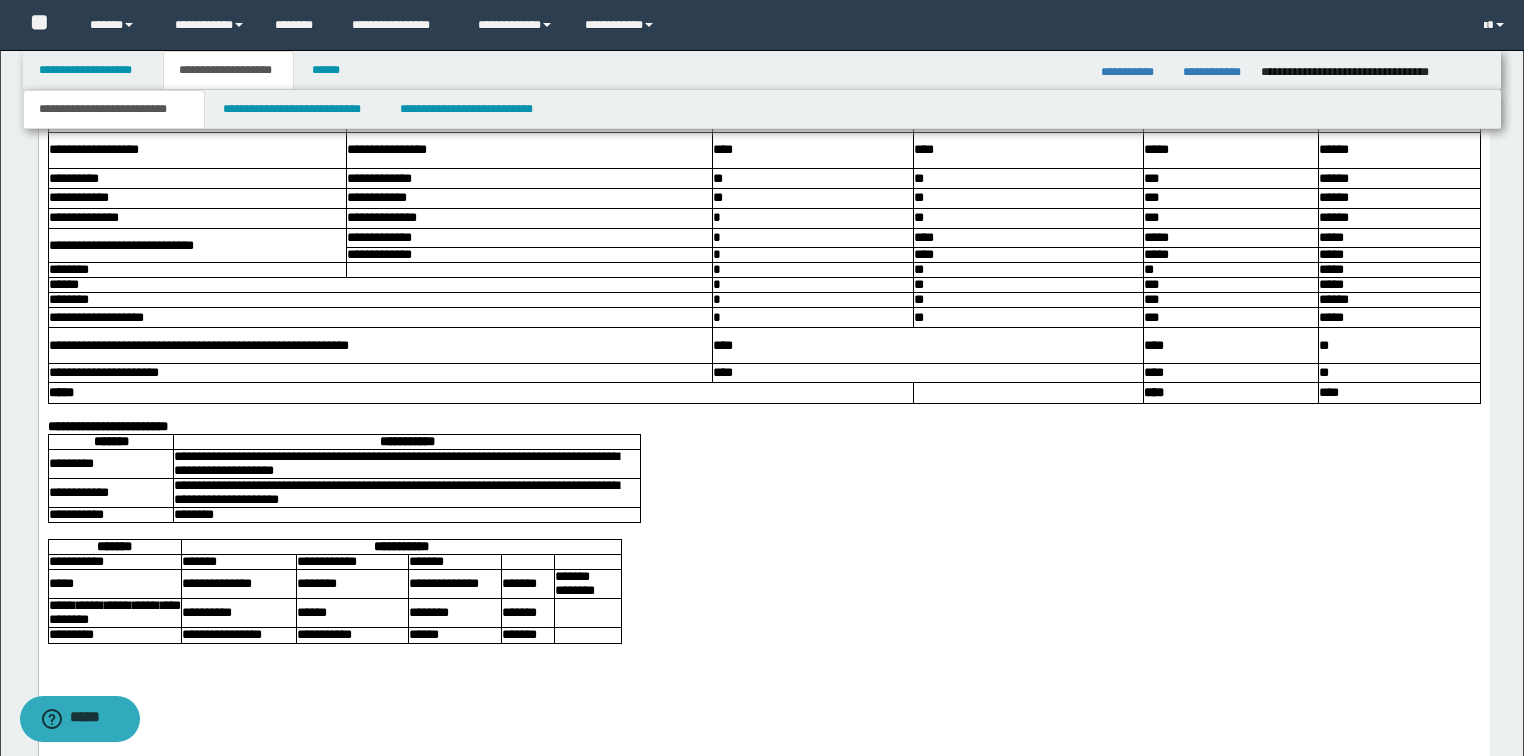 click on "****" at bounding box center (1008, -355) 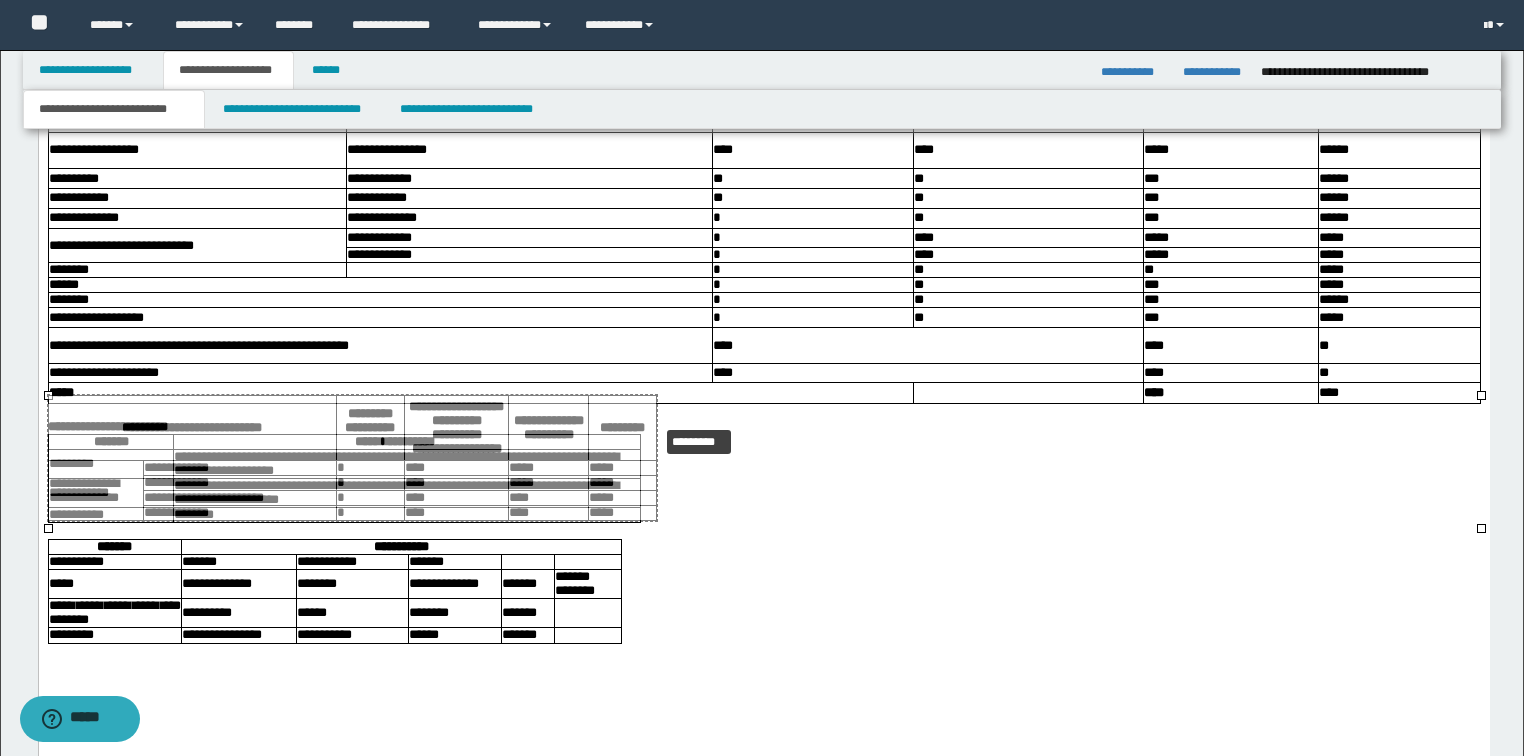 drag, startPoint x: 1479, startPoint y: 397, endPoint x: 820, endPoint y: 421, distance: 659.4369 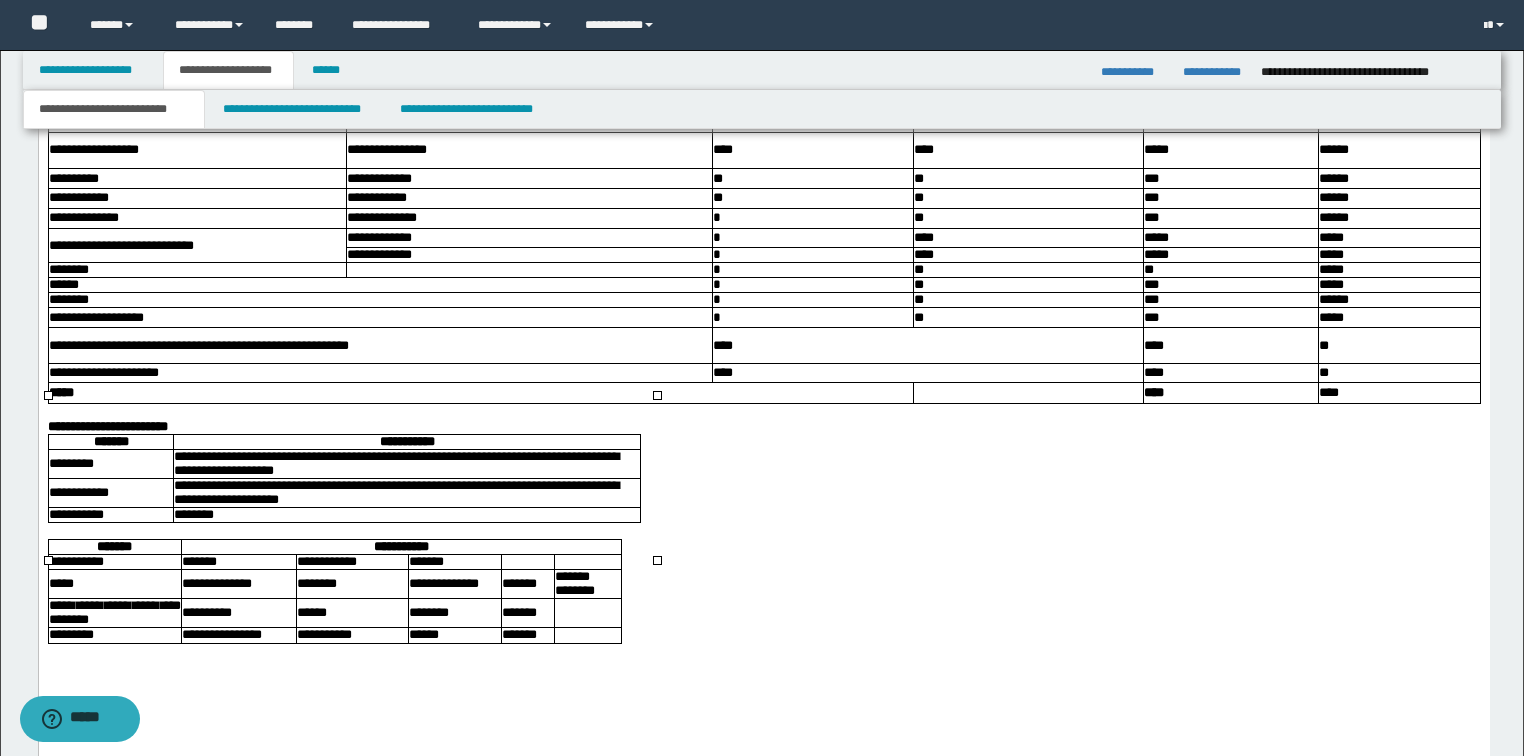 scroll, scrollTop: 6560, scrollLeft: 0, axis: vertical 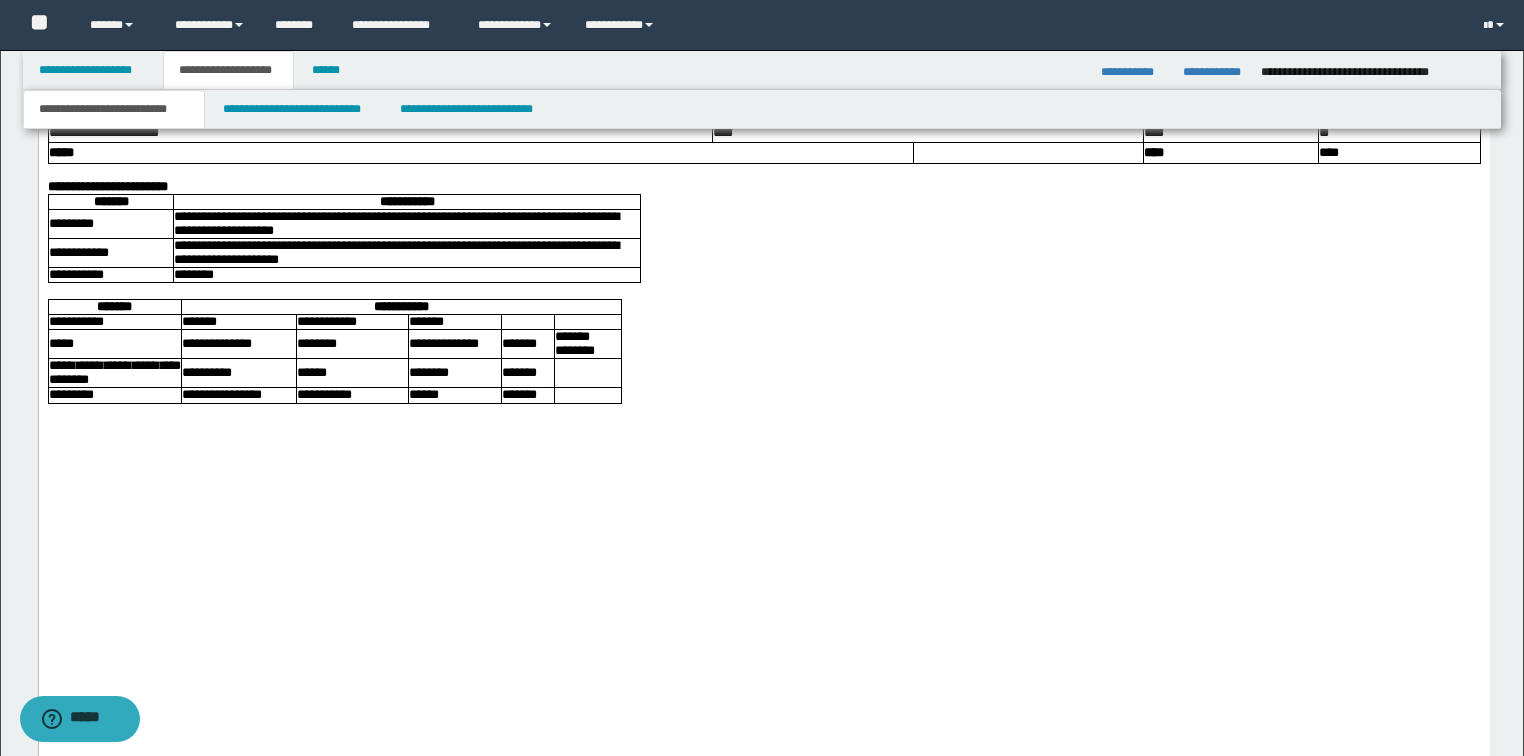 click on "**********" at bounding box center [763, -534] 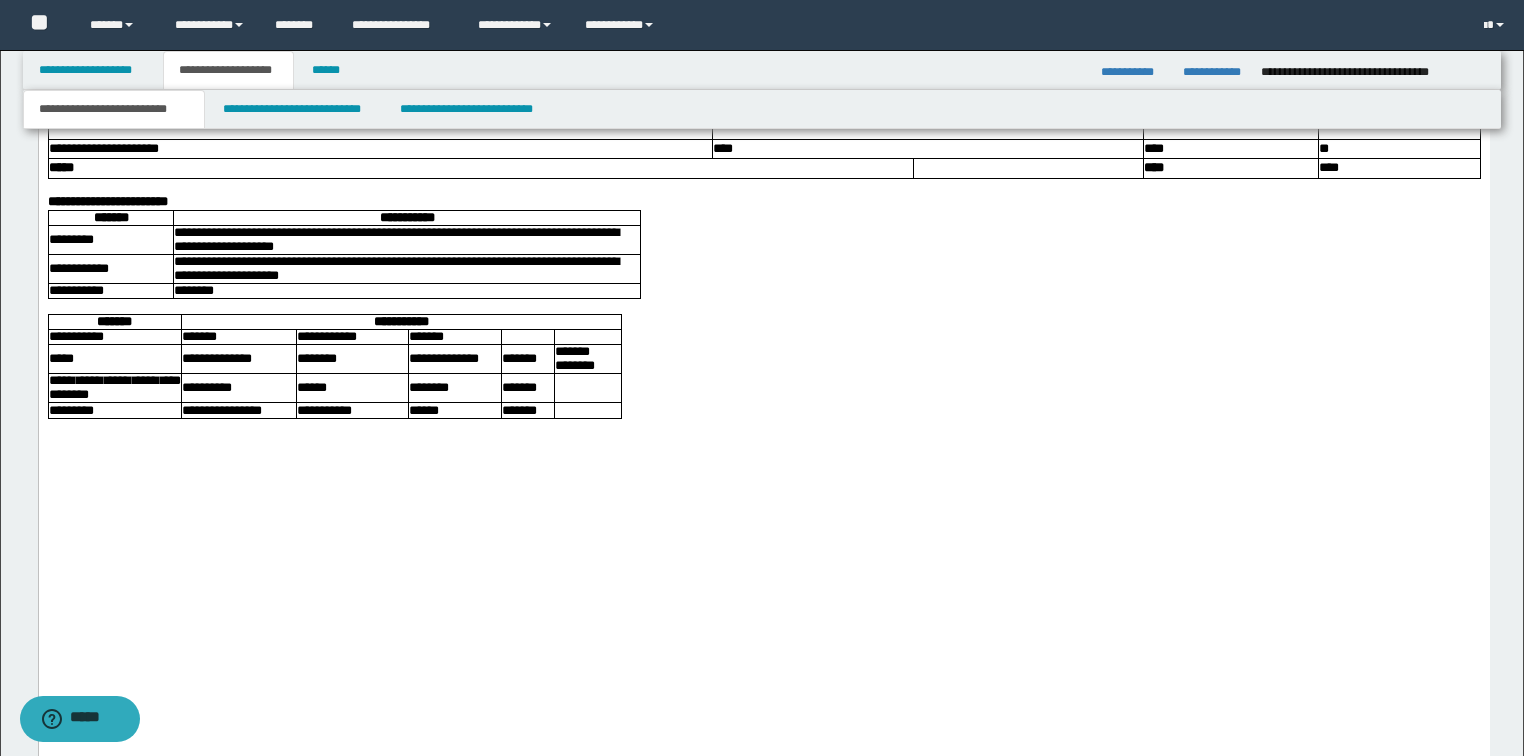 click on "**********" at bounding box center [763, -488] 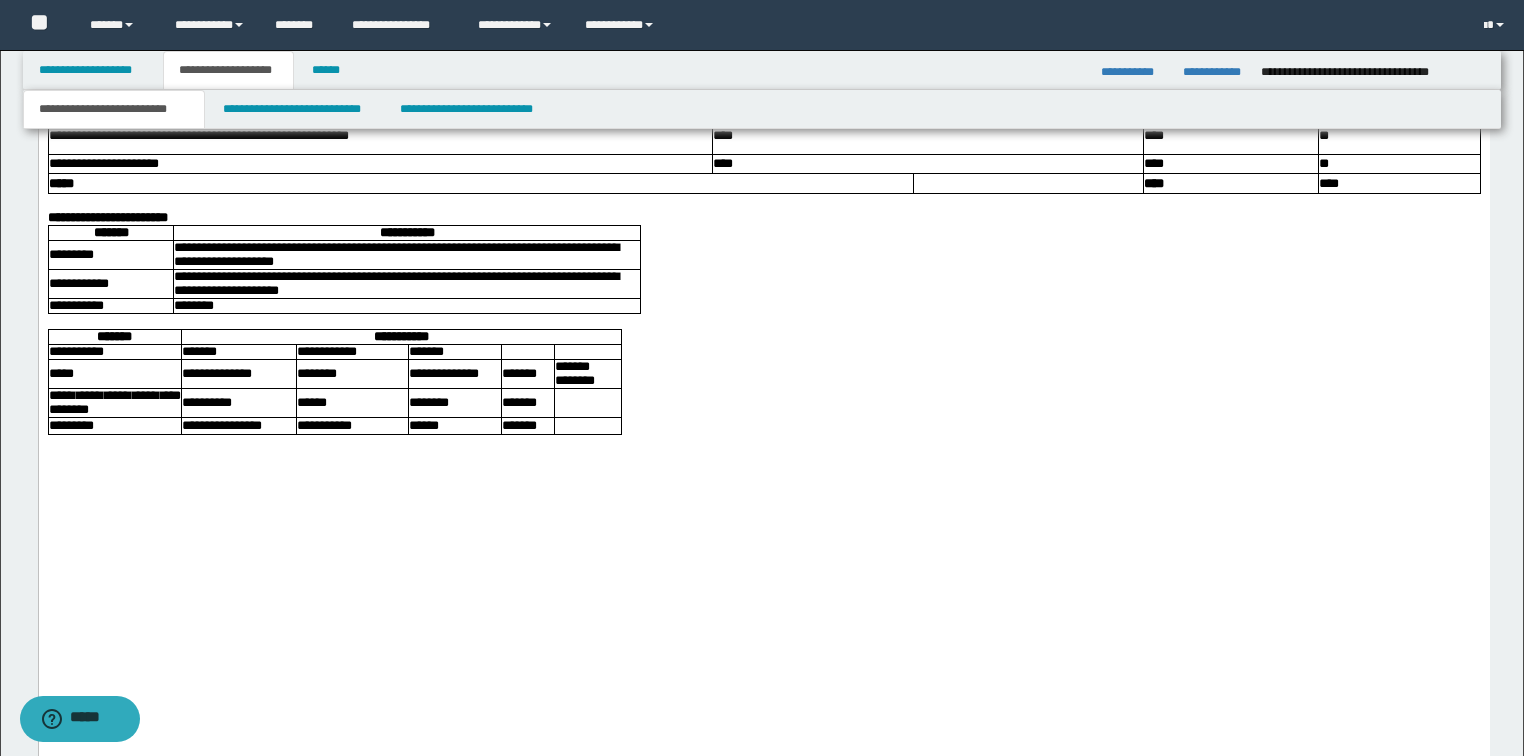 click on "**********" at bounding box center [763, -442] 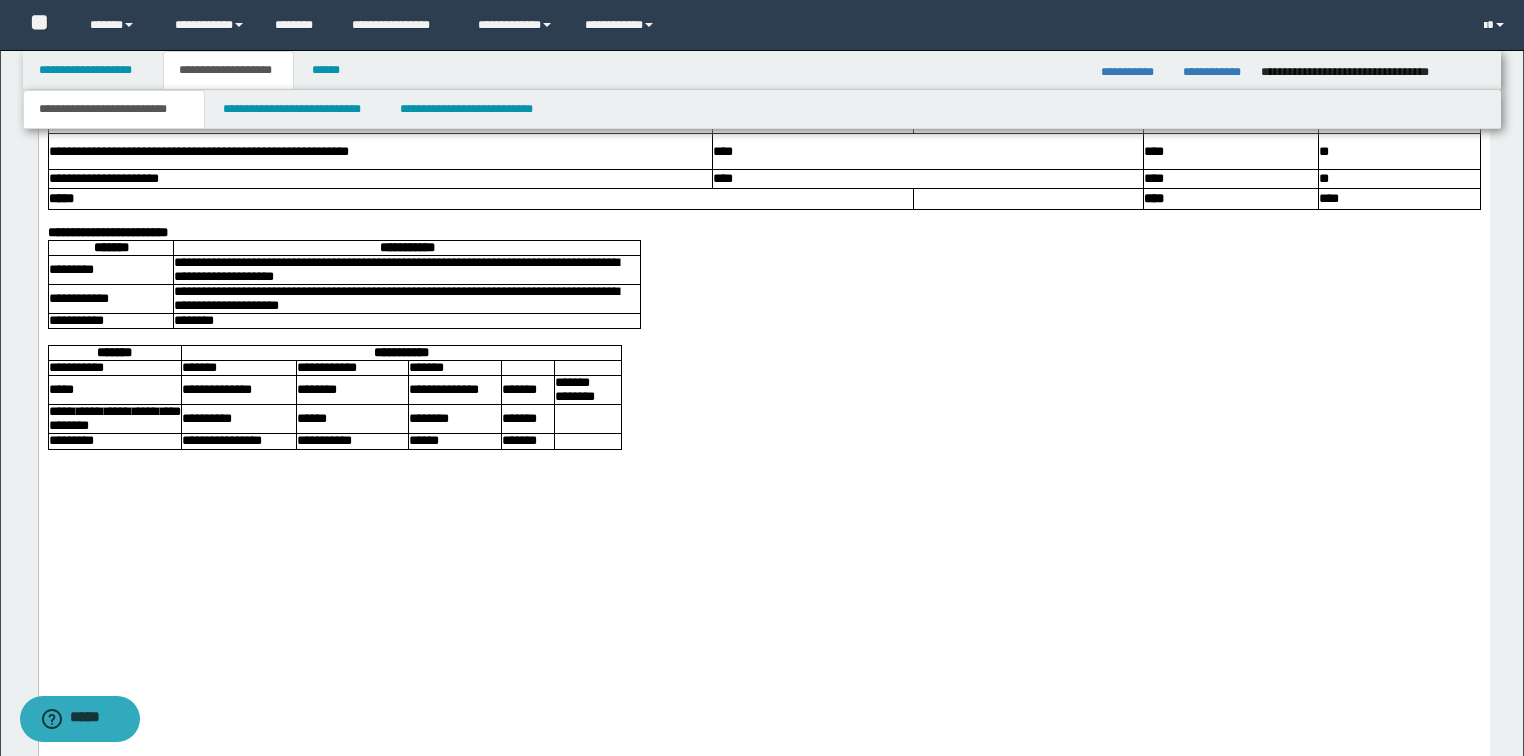 click on "**********" at bounding box center (763, -404) 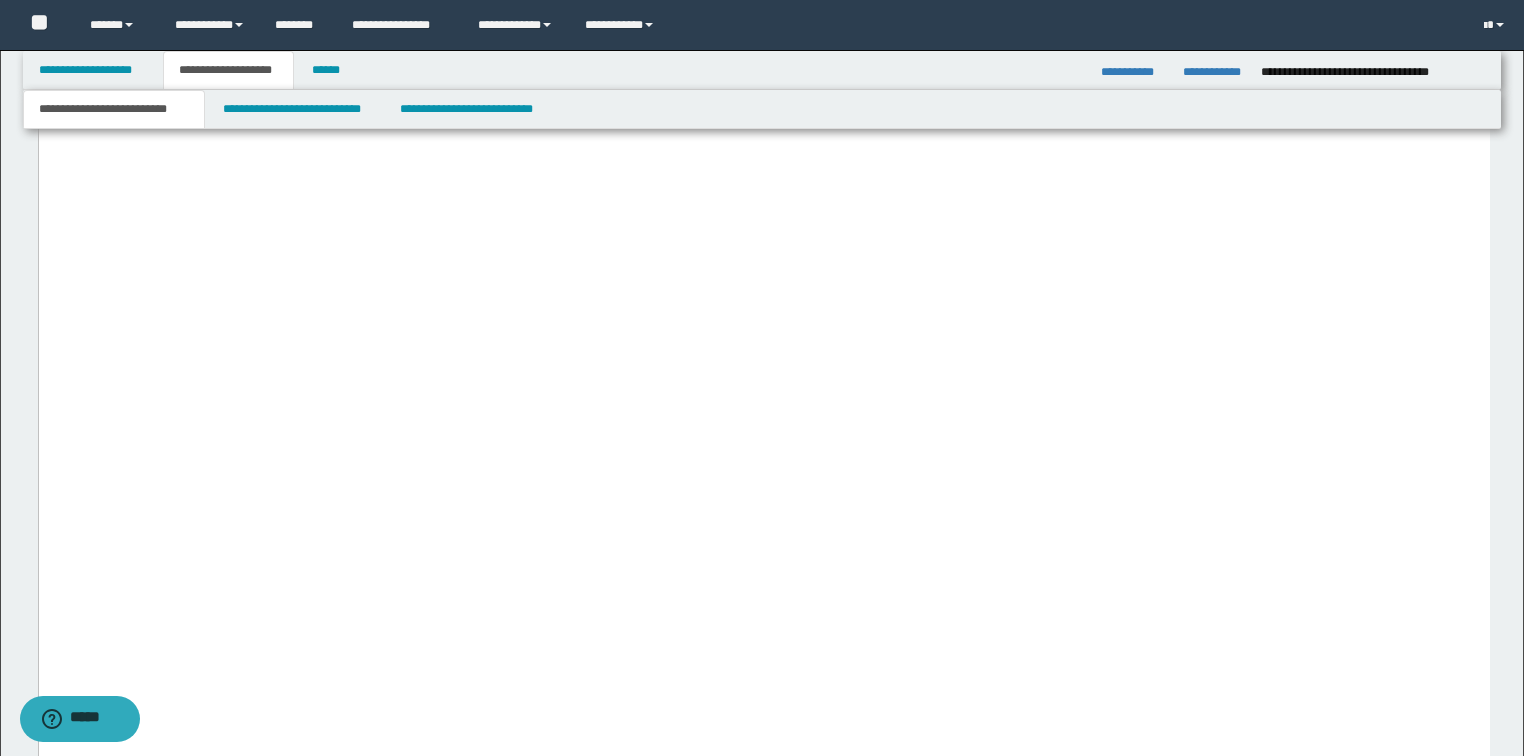 scroll, scrollTop: 7120, scrollLeft: 0, axis: vertical 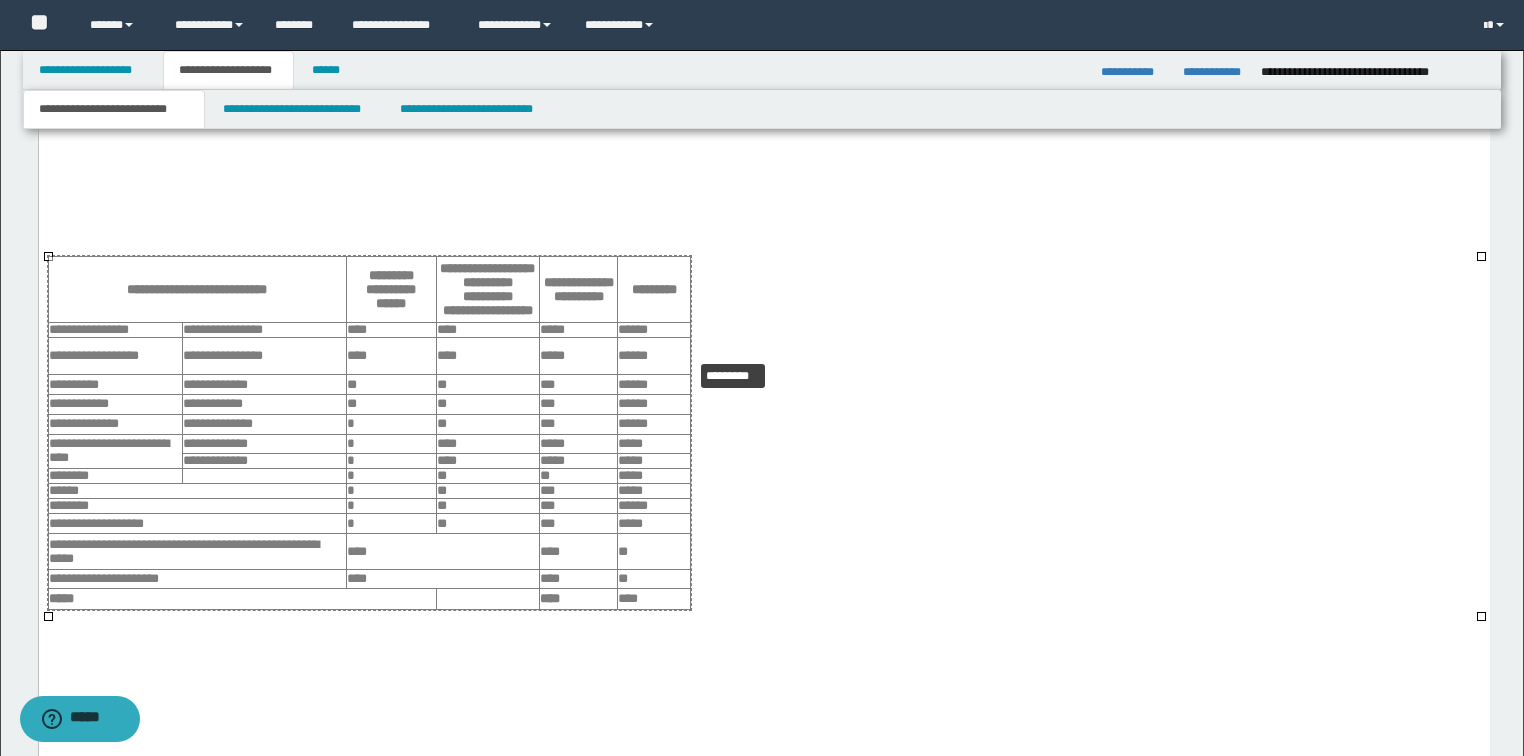 drag, startPoint x: 1481, startPoint y: 254, endPoint x: 849, endPoint y: 336, distance: 637.2974 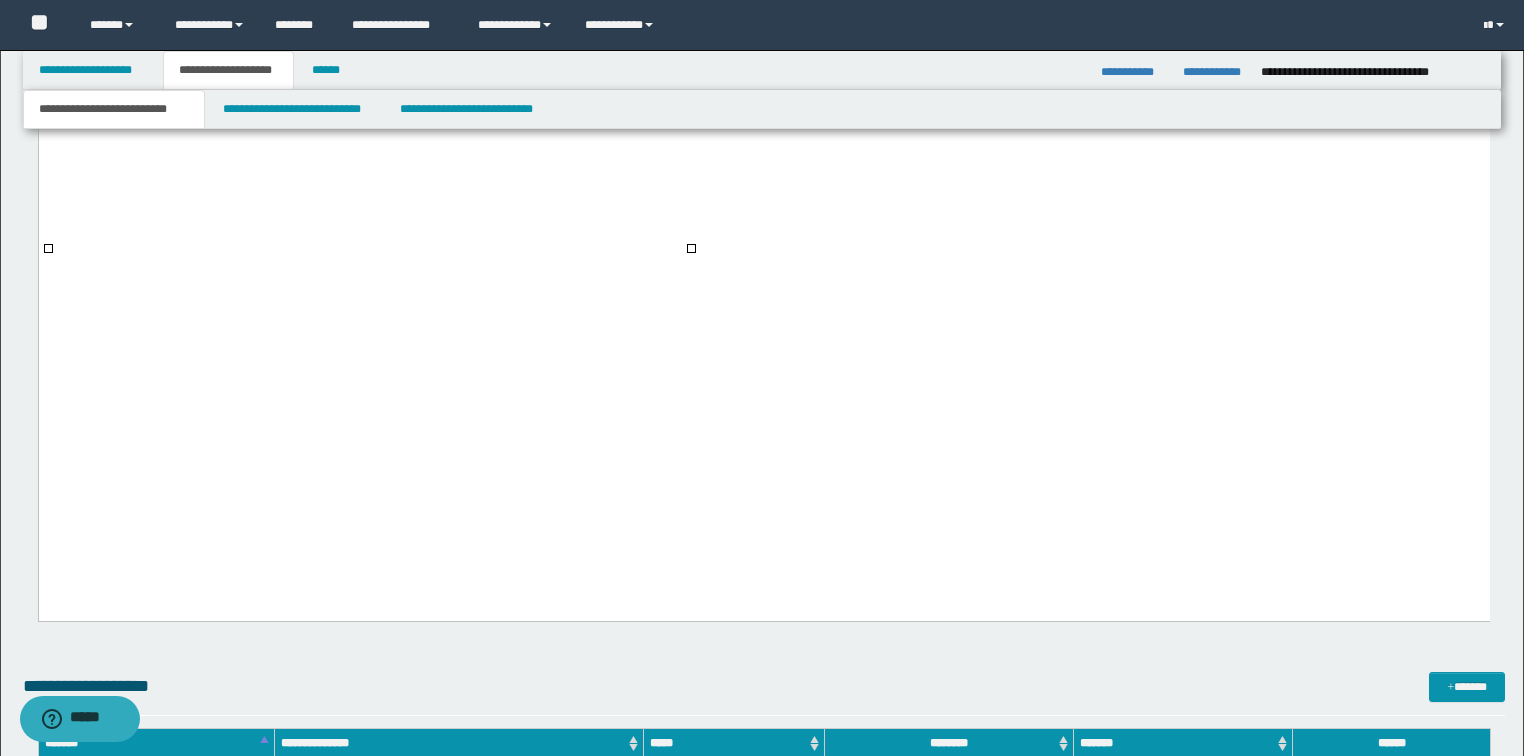scroll, scrollTop: 7520, scrollLeft: 0, axis: vertical 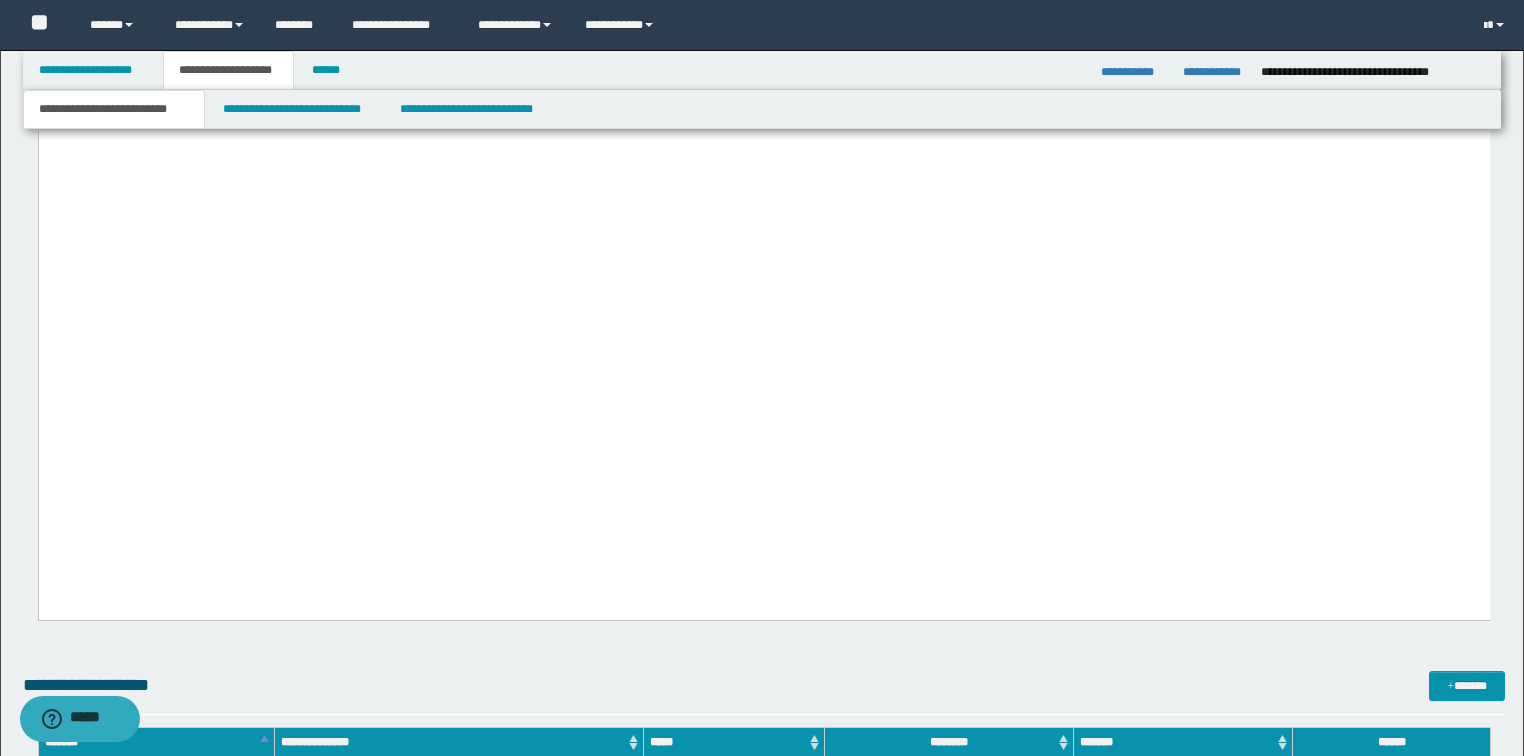 click on "**********" at bounding box center [763, -696] 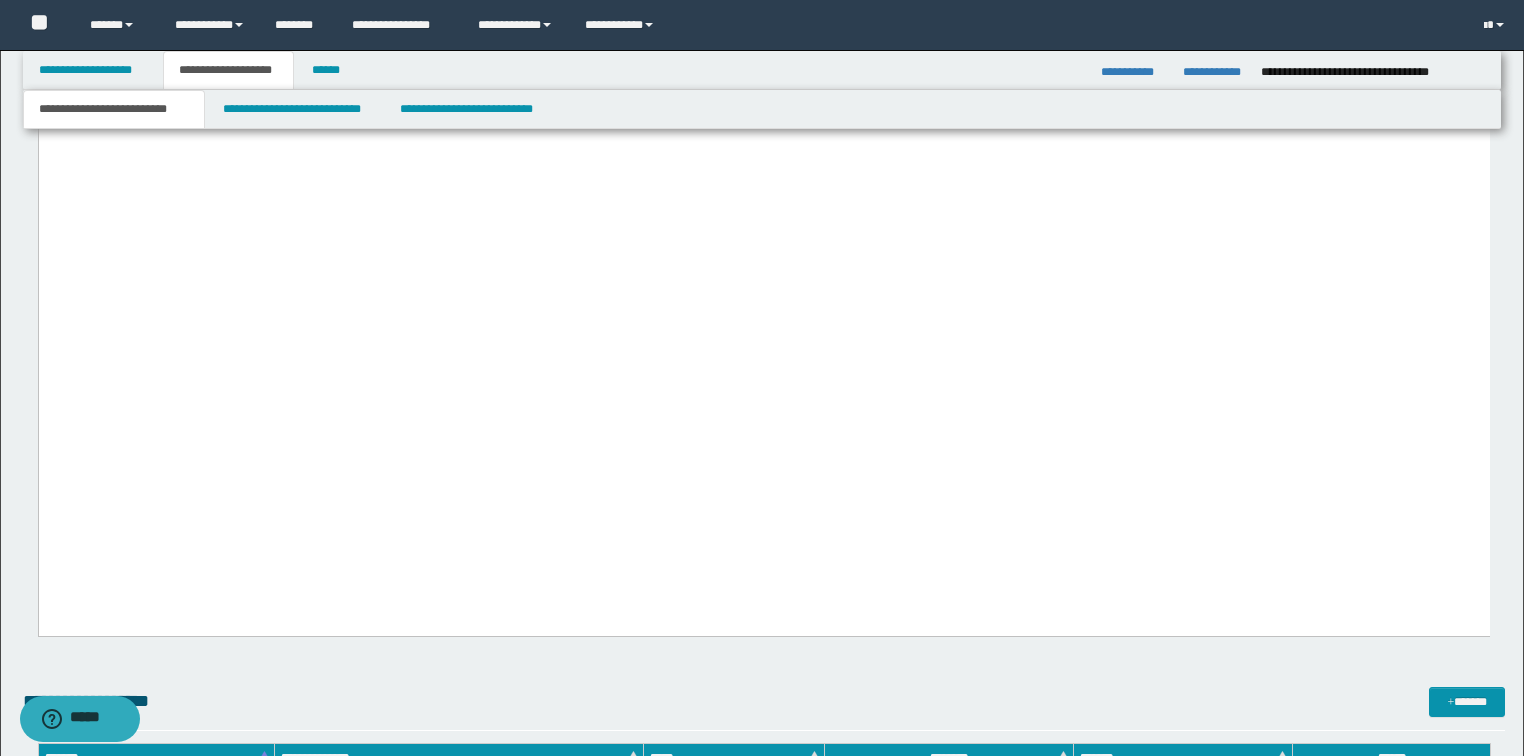click on "**********" at bounding box center (763, -3391) 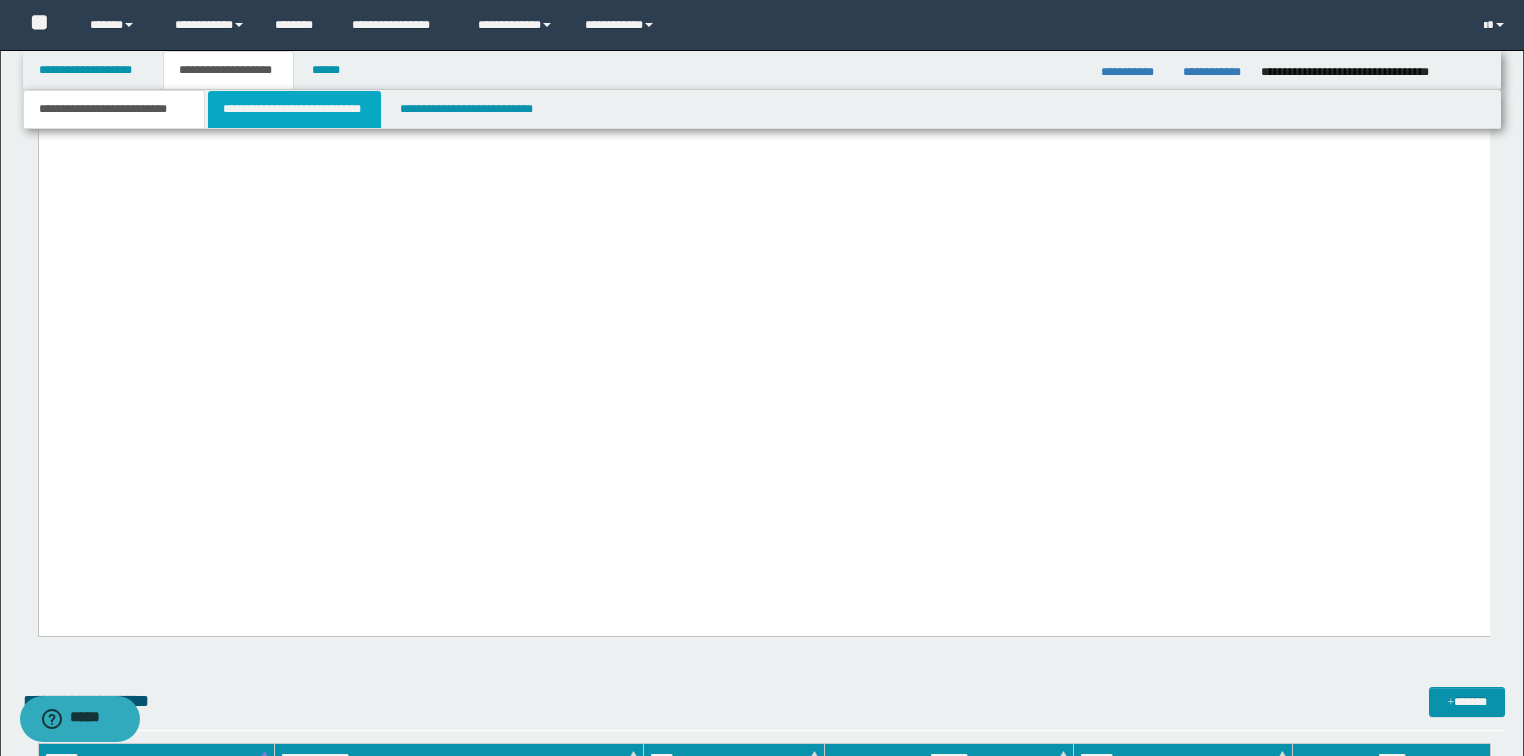click on "**********" at bounding box center (294, 109) 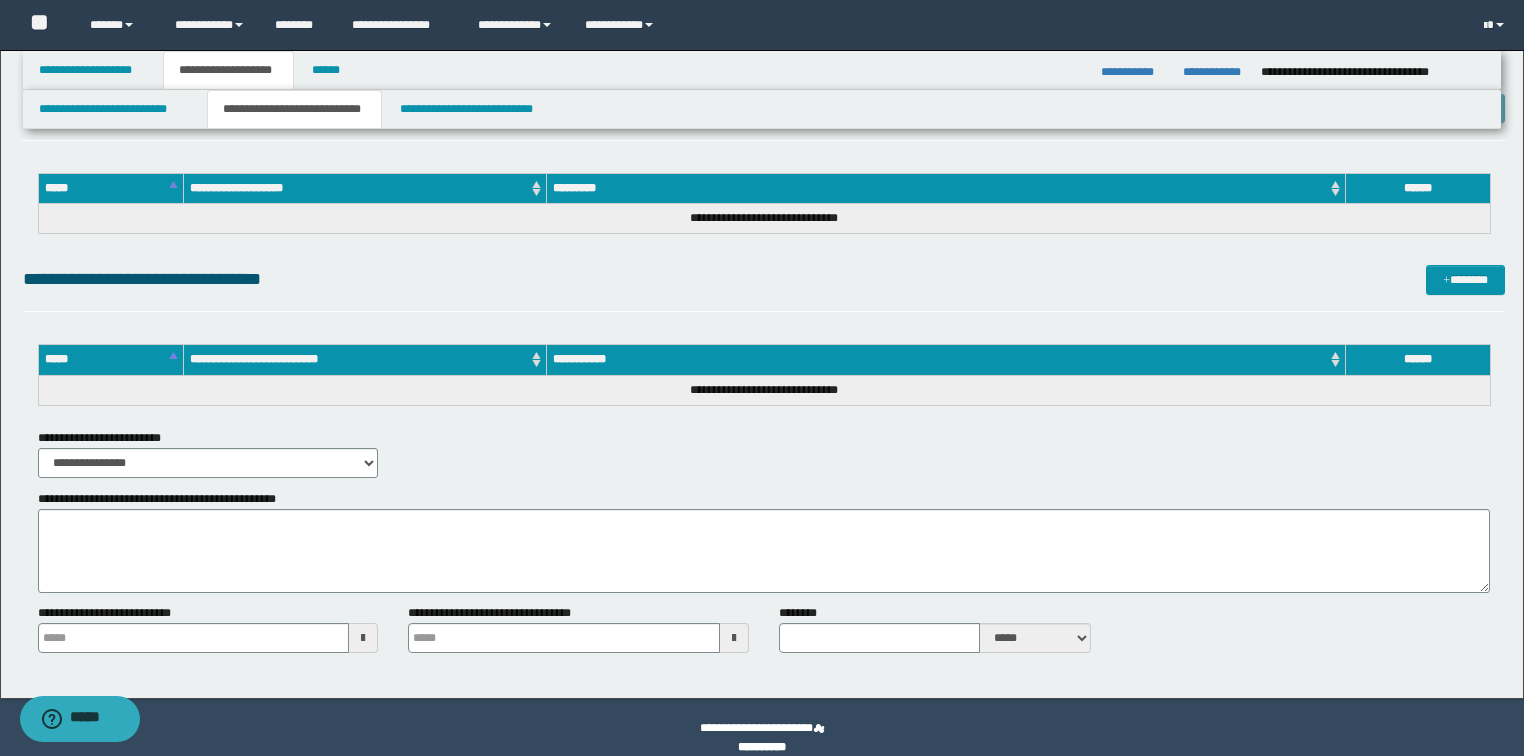 scroll, scrollTop: 4832, scrollLeft: 0, axis: vertical 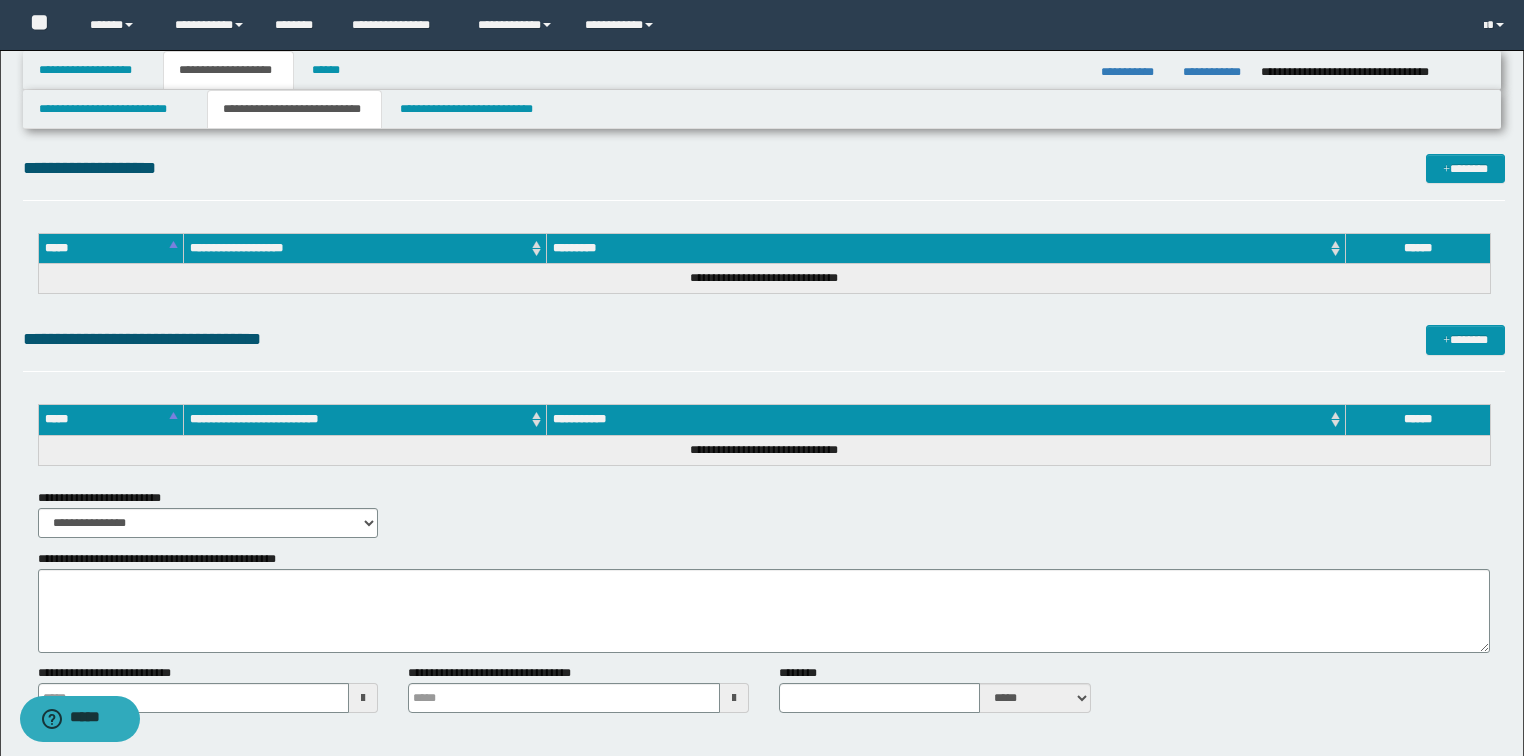 click on "**********" at bounding box center (764, 97) 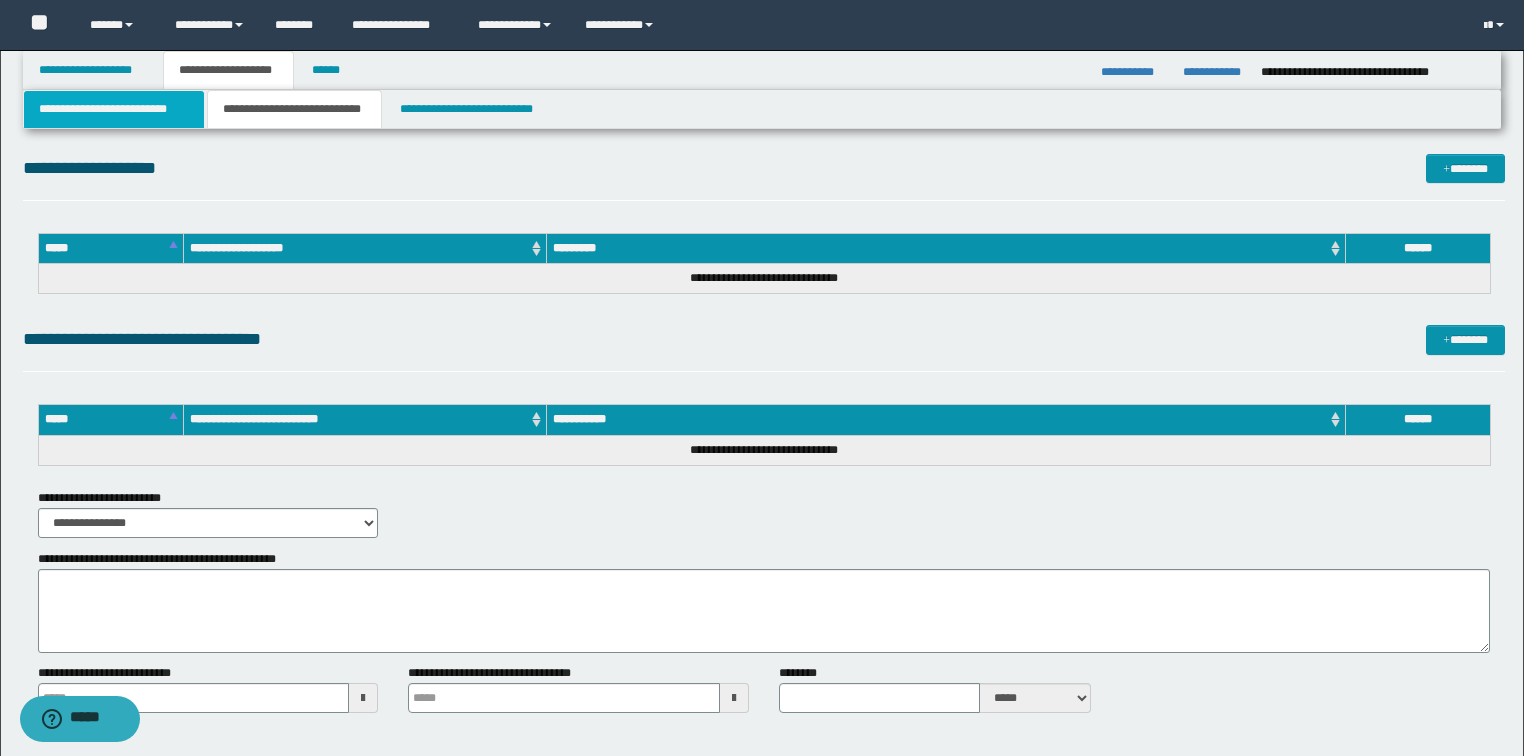 click on "**********" at bounding box center (114, 109) 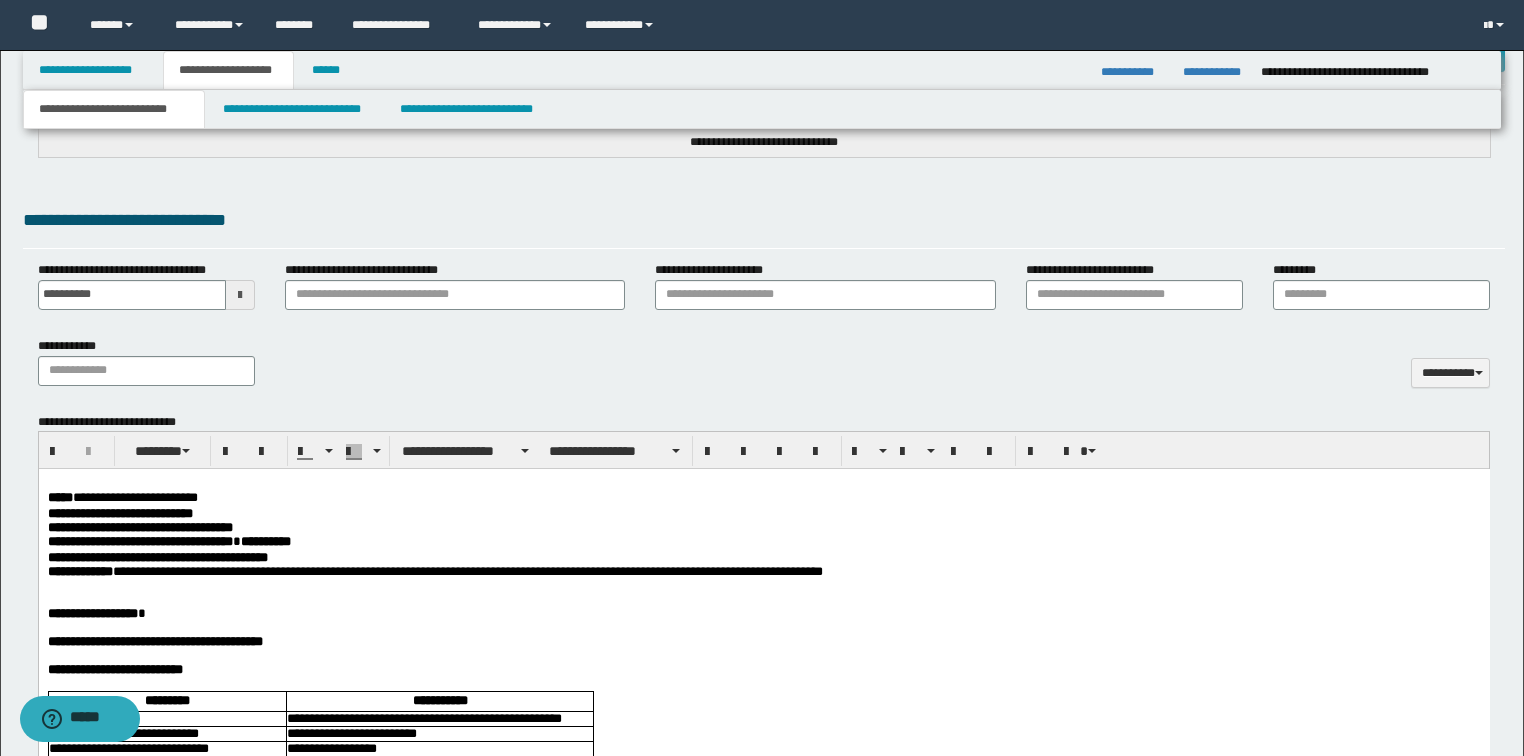 scroll, scrollTop: 672, scrollLeft: 0, axis: vertical 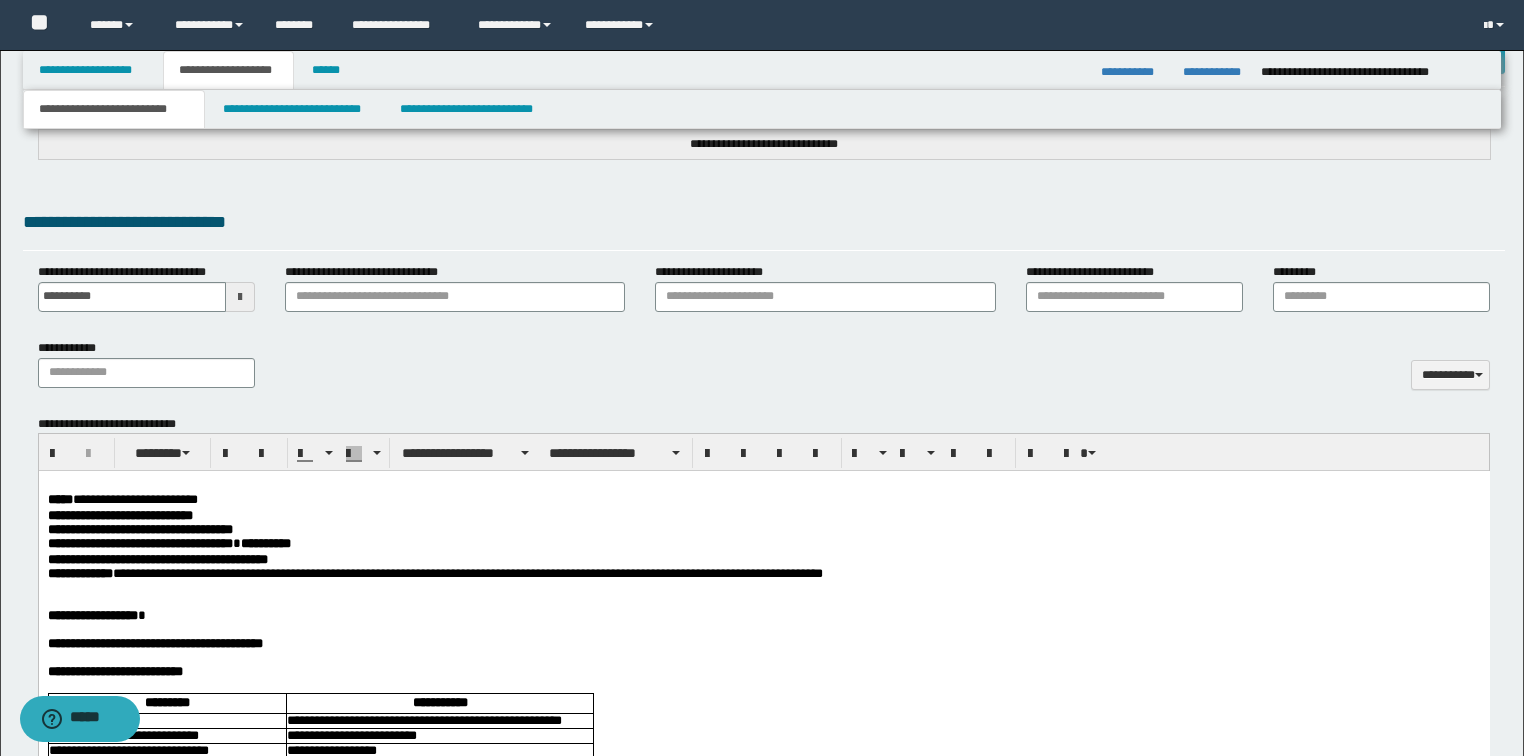 click on "**********" at bounding box center (139, 529) 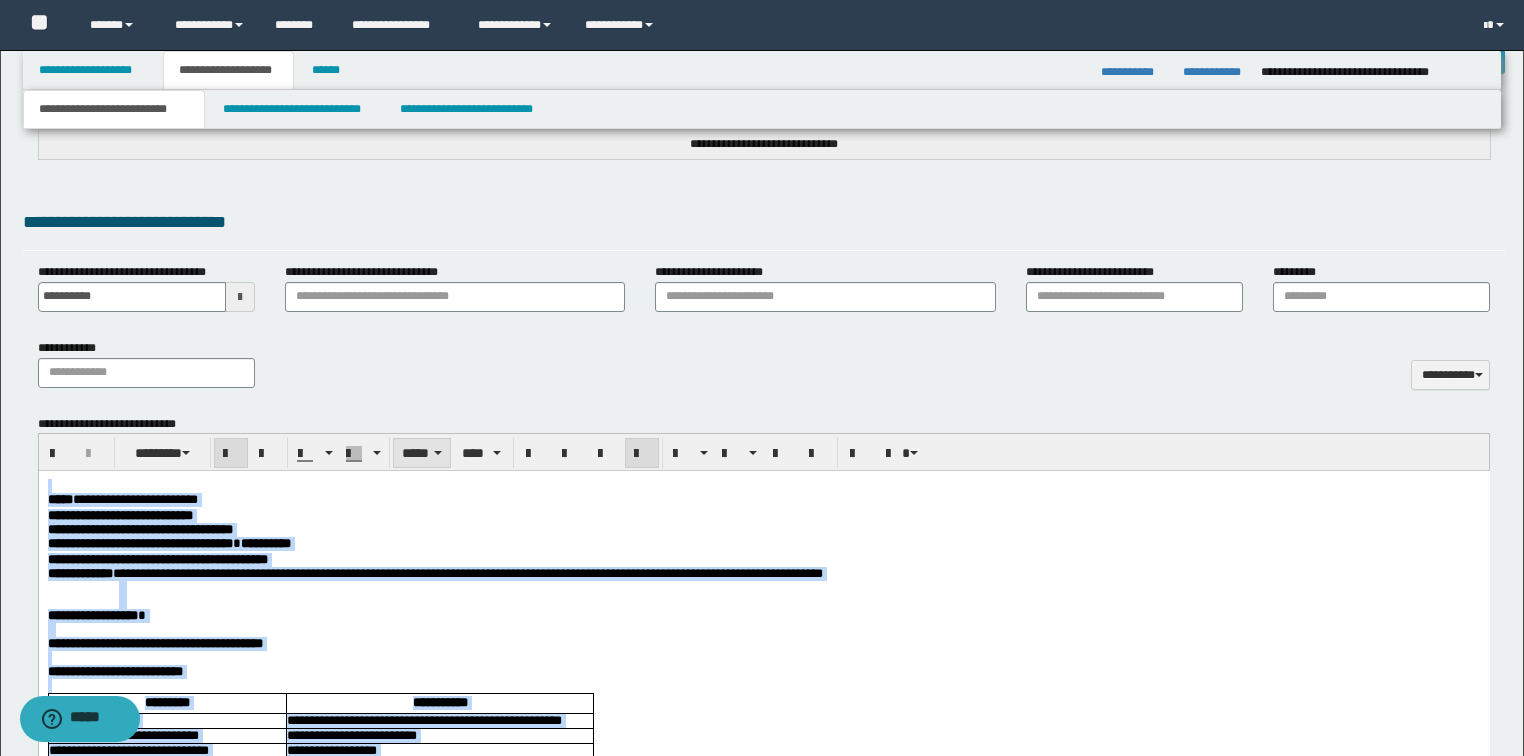 click on "*****" at bounding box center [422, 453] 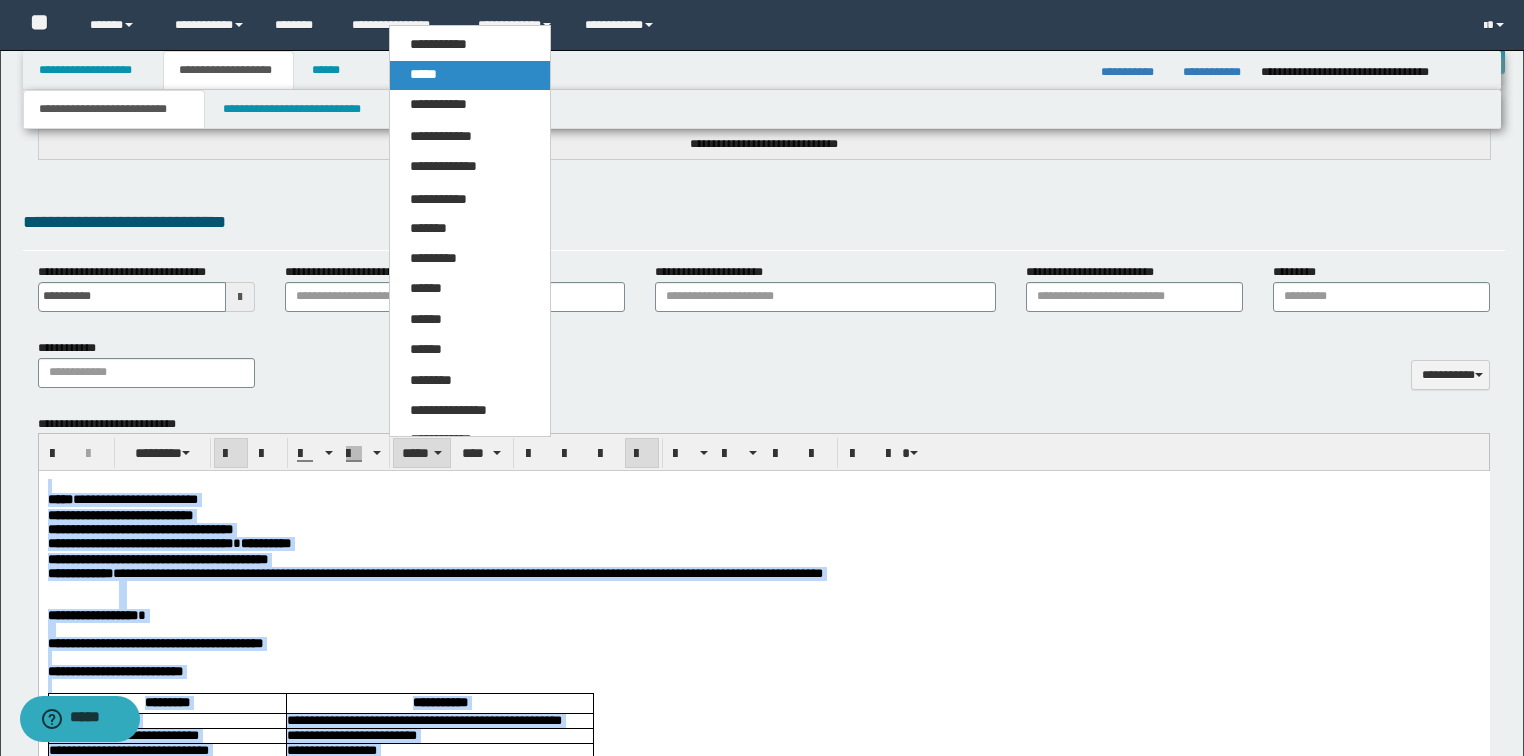 click on "*****" at bounding box center (470, 75) 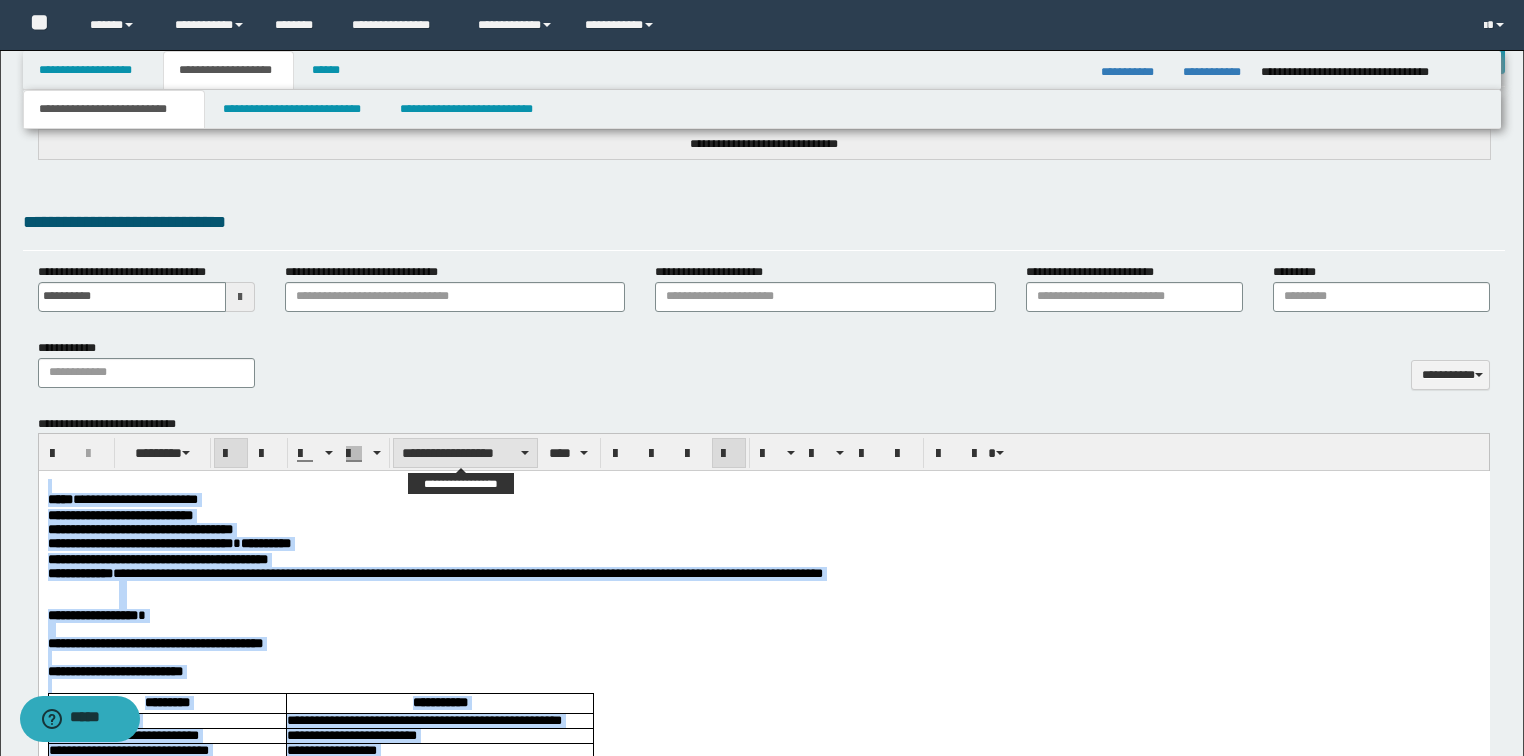 click on "**********" at bounding box center [465, 453] 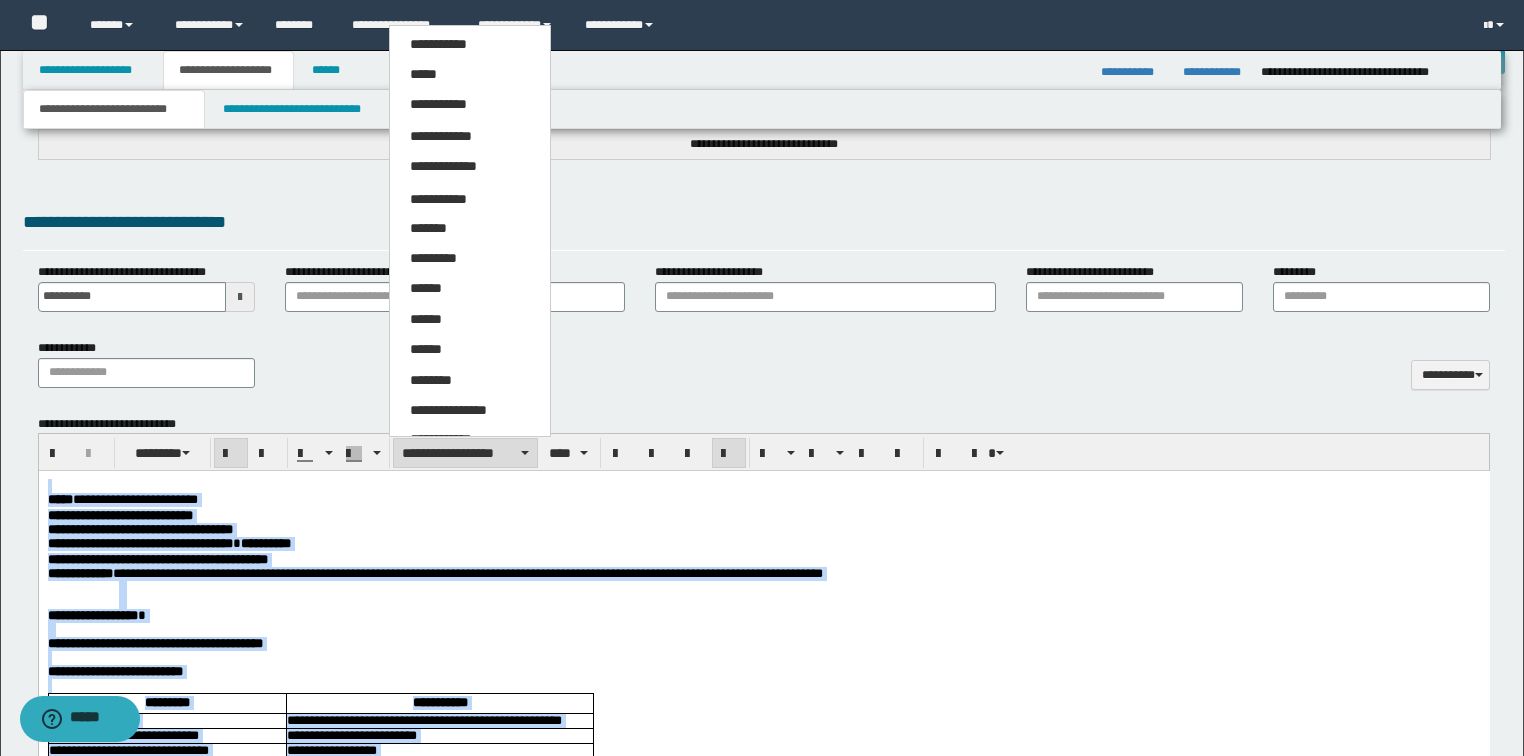 drag, startPoint x: 417, startPoint y: 65, endPoint x: 430, endPoint y: 369, distance: 304.27783 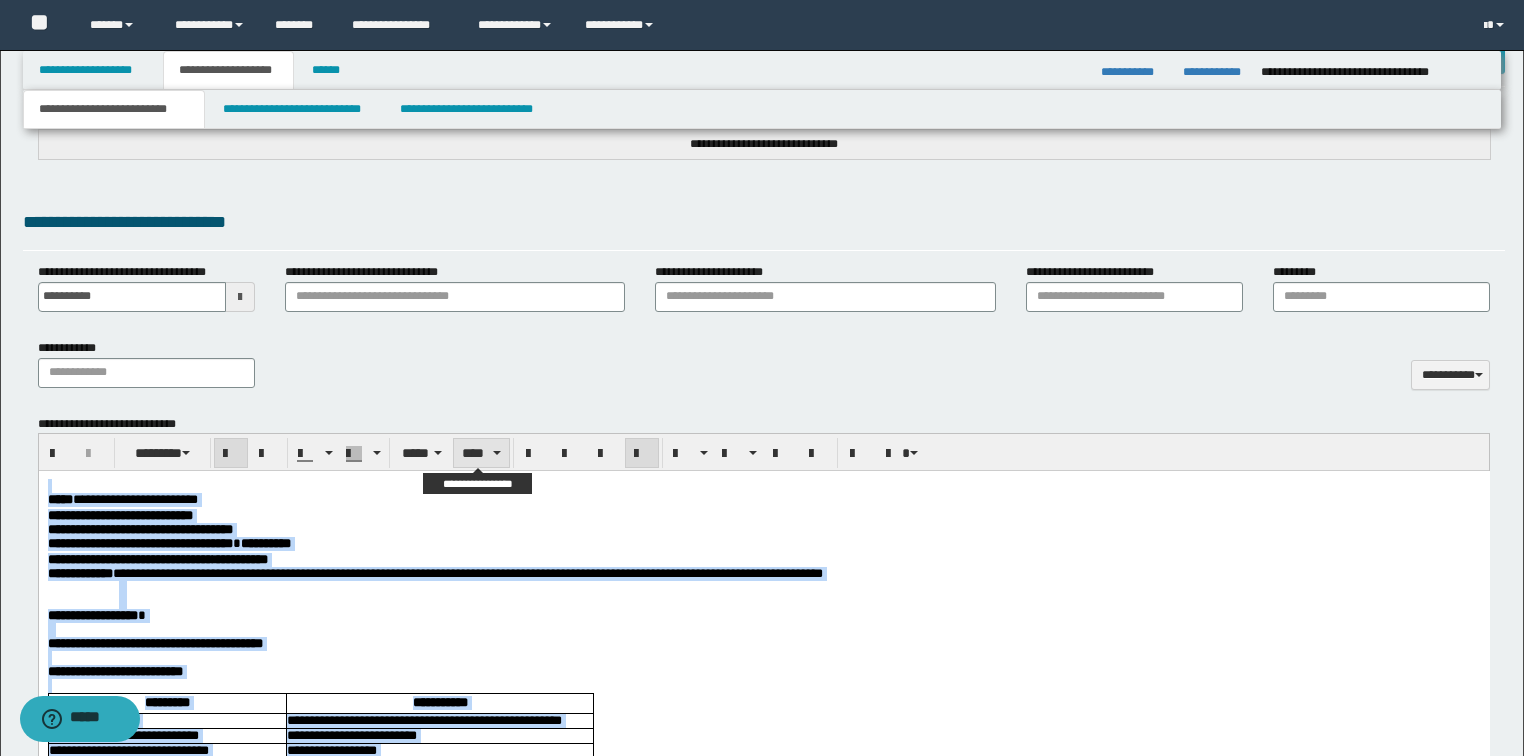 click at bounding box center (497, 453) 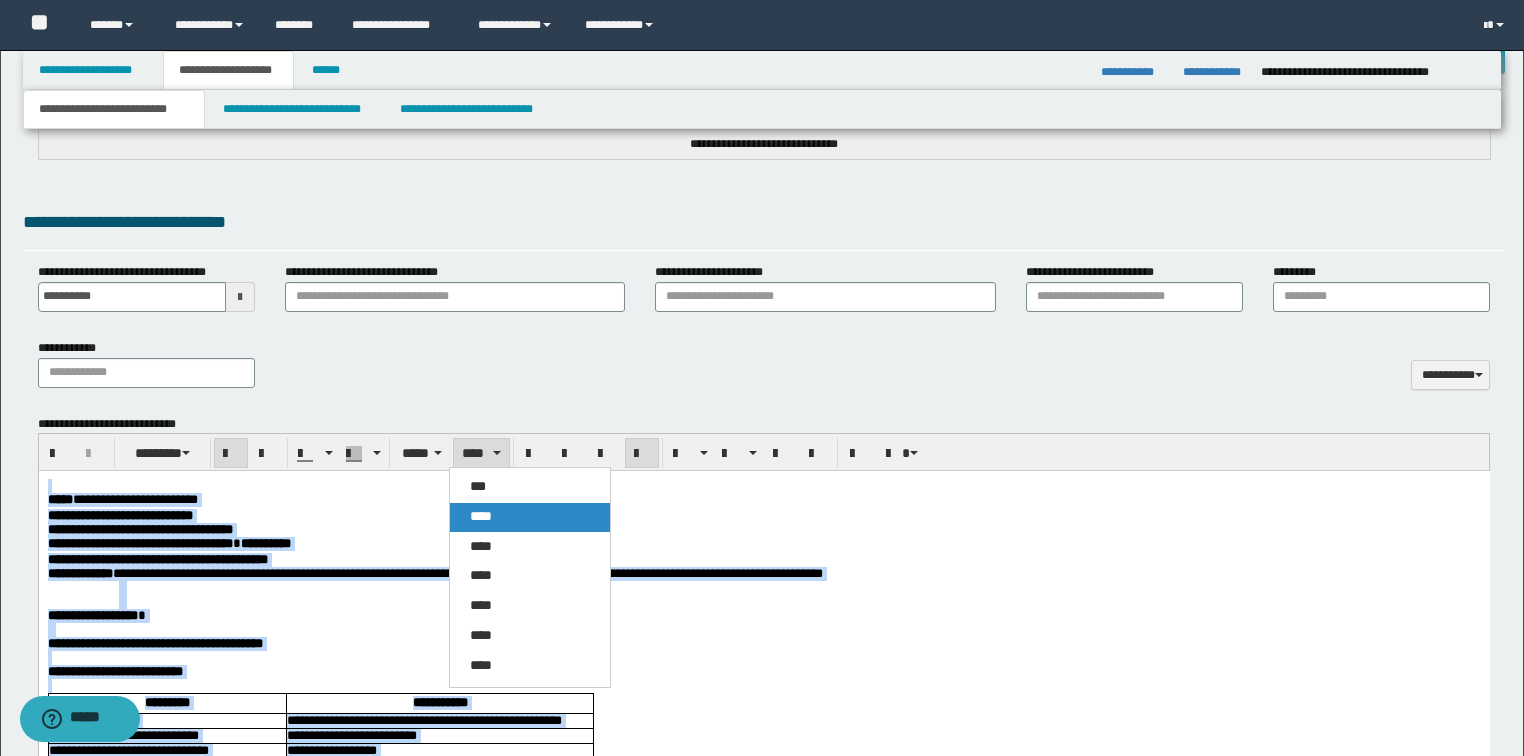 drag, startPoint x: 488, startPoint y: 520, endPoint x: 449, endPoint y: 7, distance: 514.48035 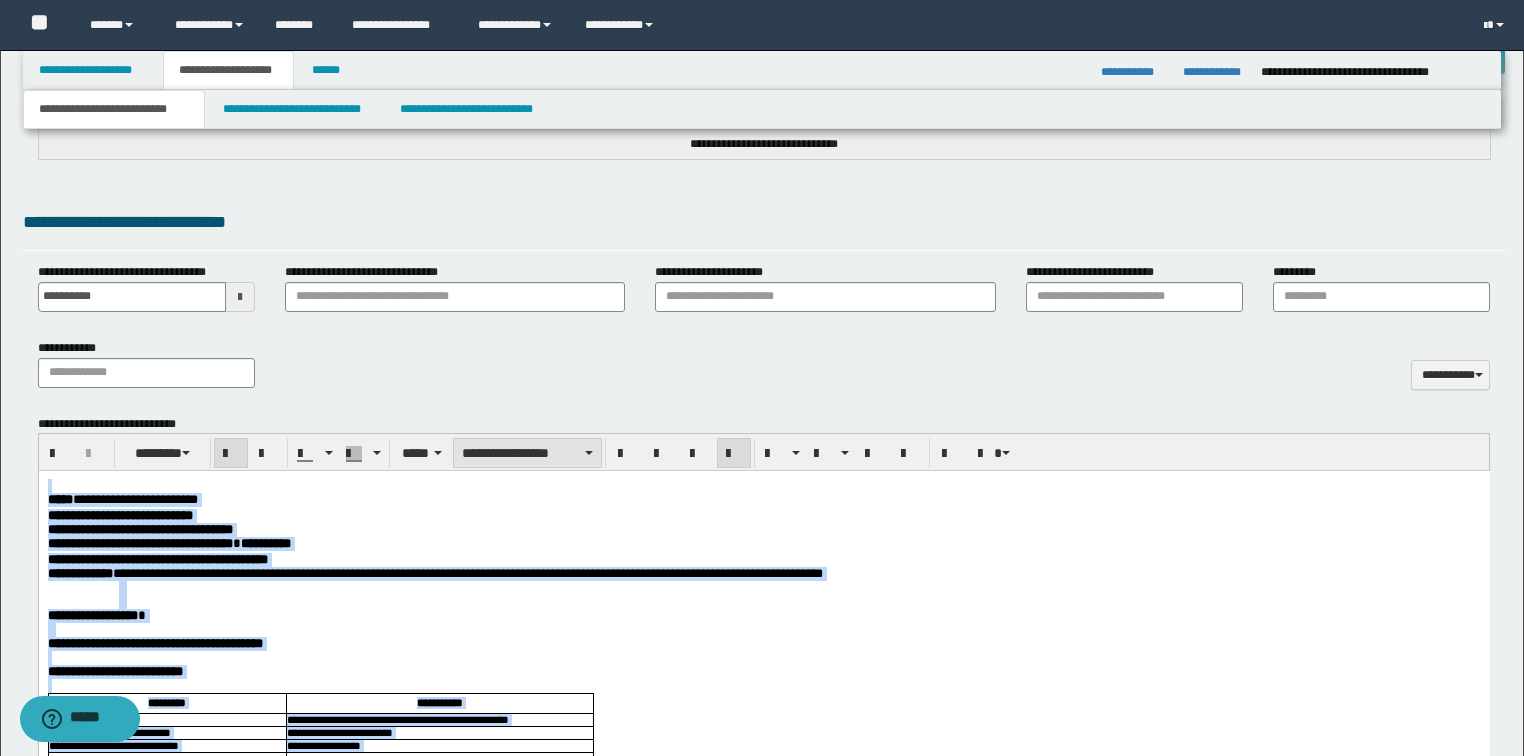 click on "**********" at bounding box center [527, 453] 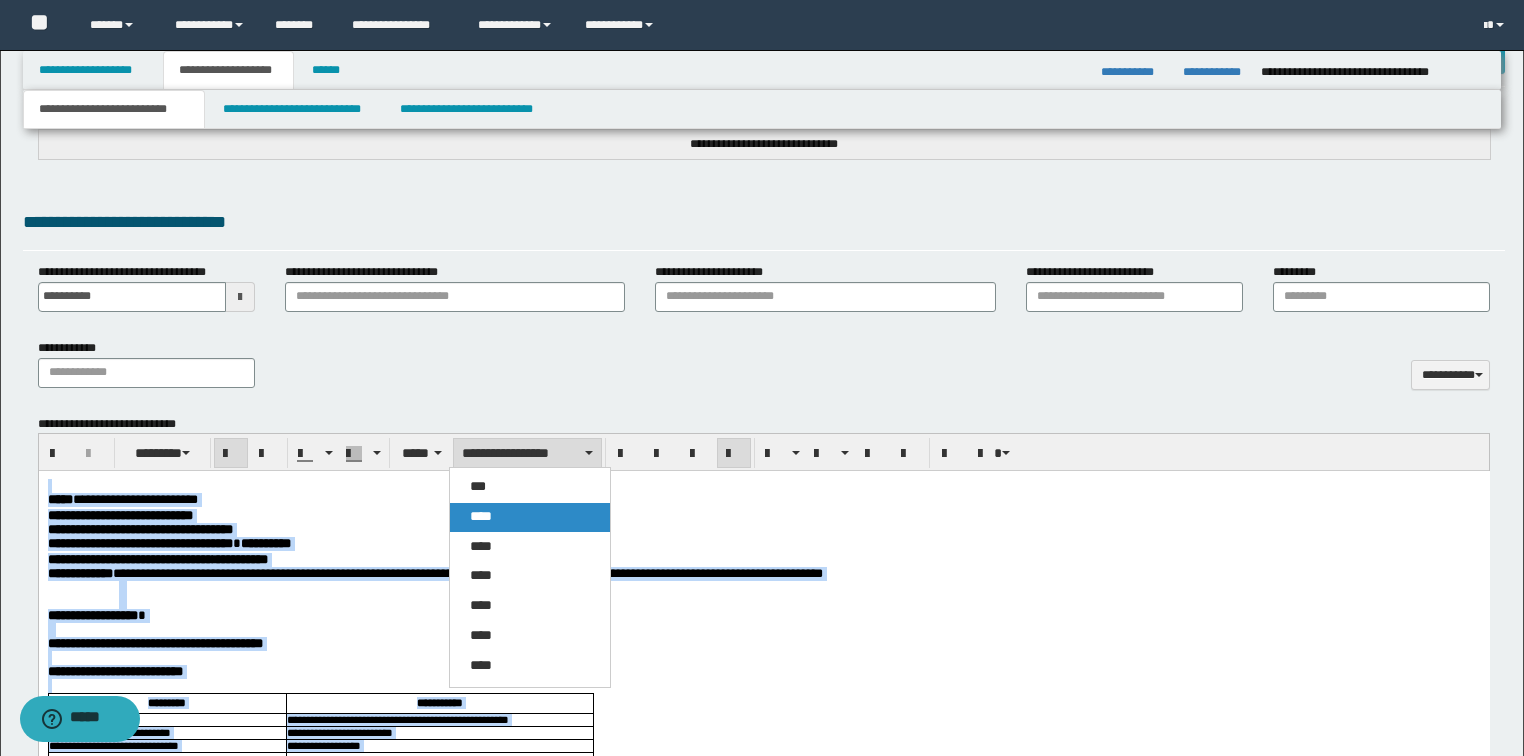 drag, startPoint x: 500, startPoint y: 516, endPoint x: 467, endPoint y: 45, distance: 472.15463 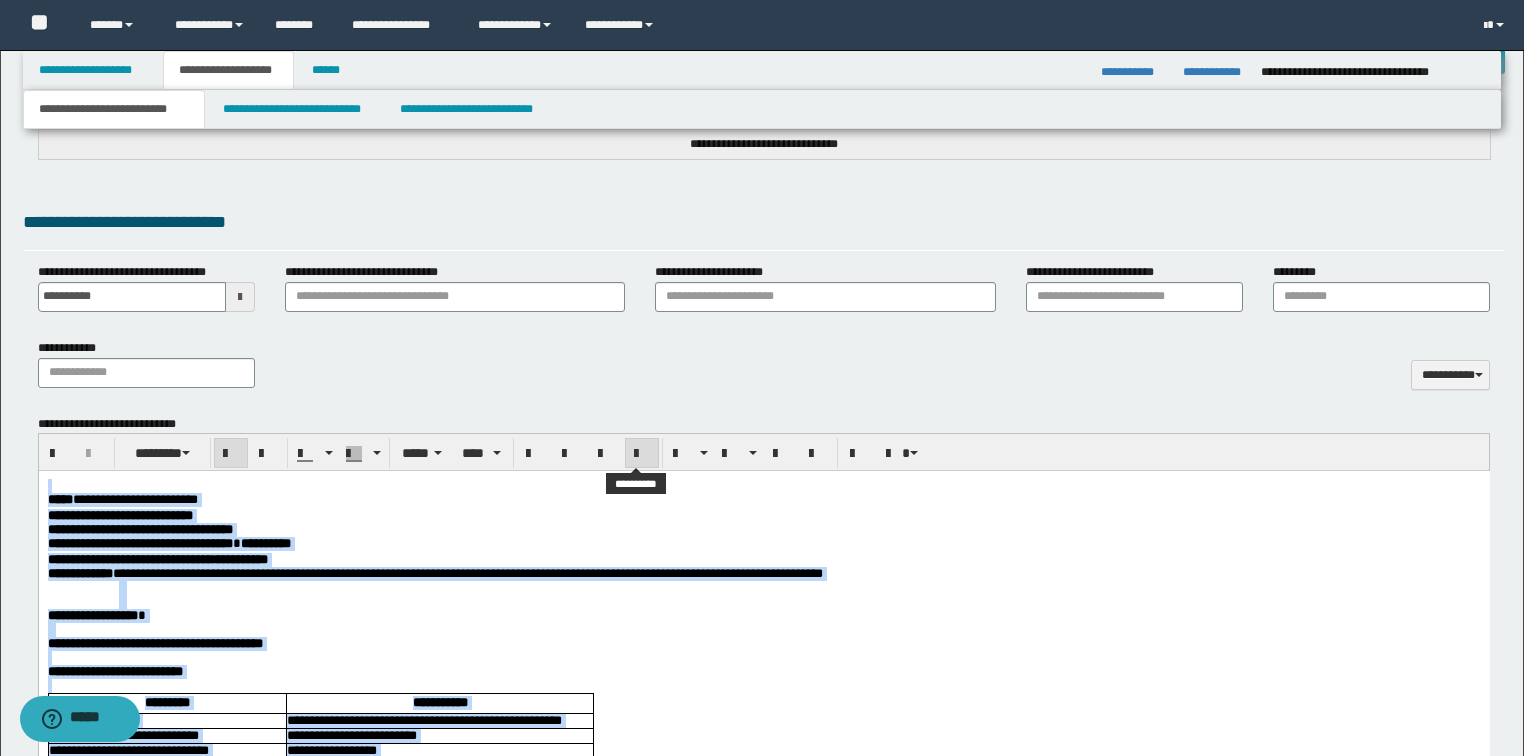 click at bounding box center [642, 453] 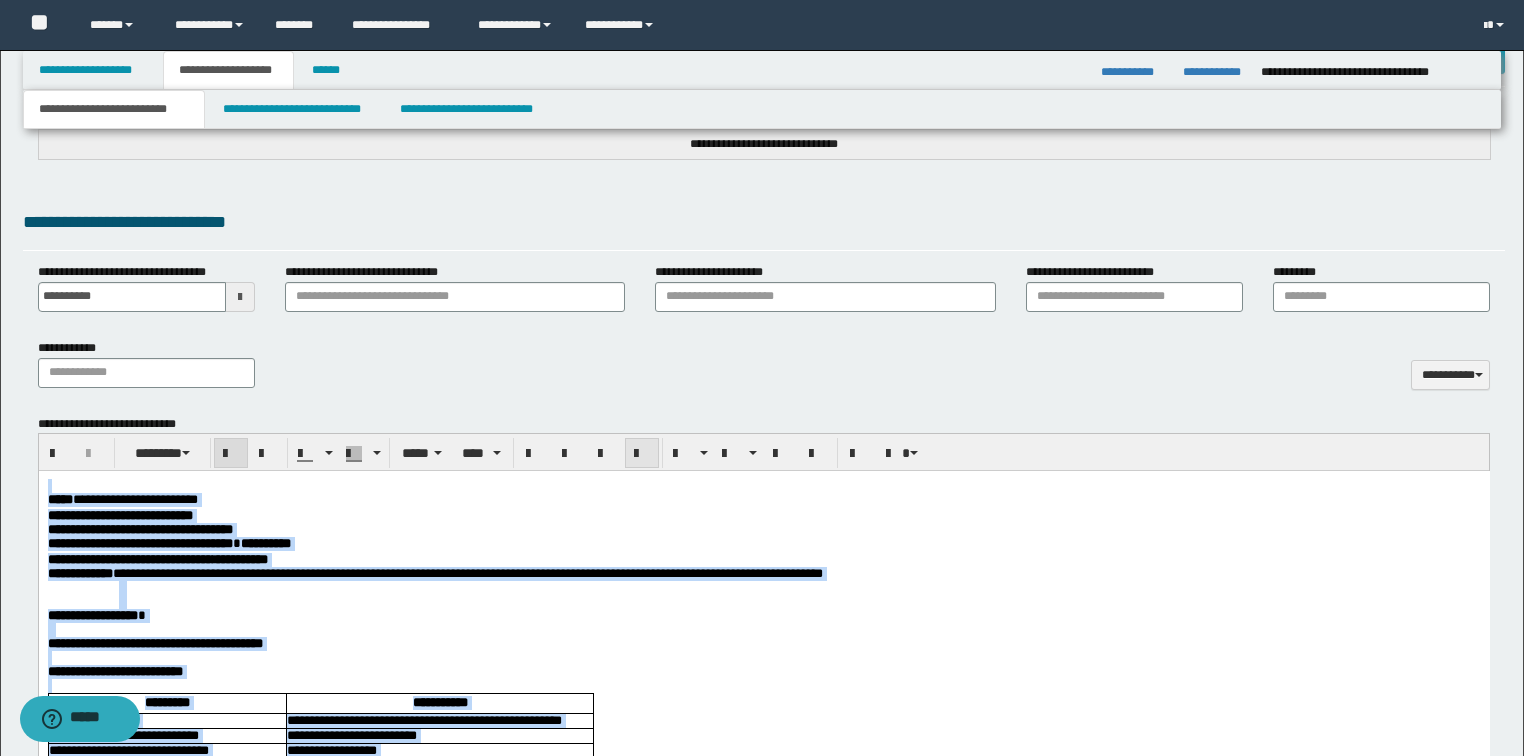 click at bounding box center [642, 453] 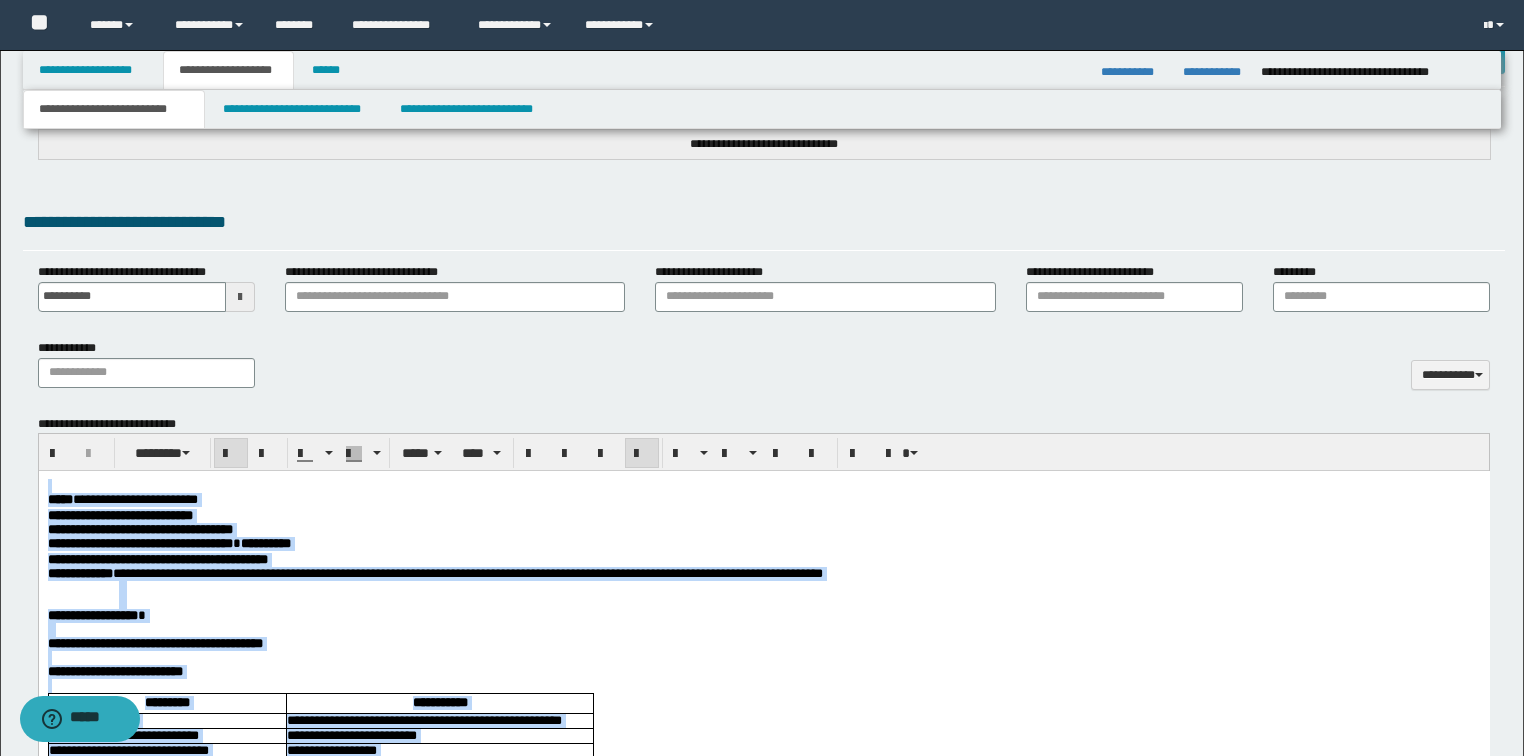 drag, startPoint x: 624, startPoint y: 456, endPoint x: 585, endPoint y: 7, distance: 450.69058 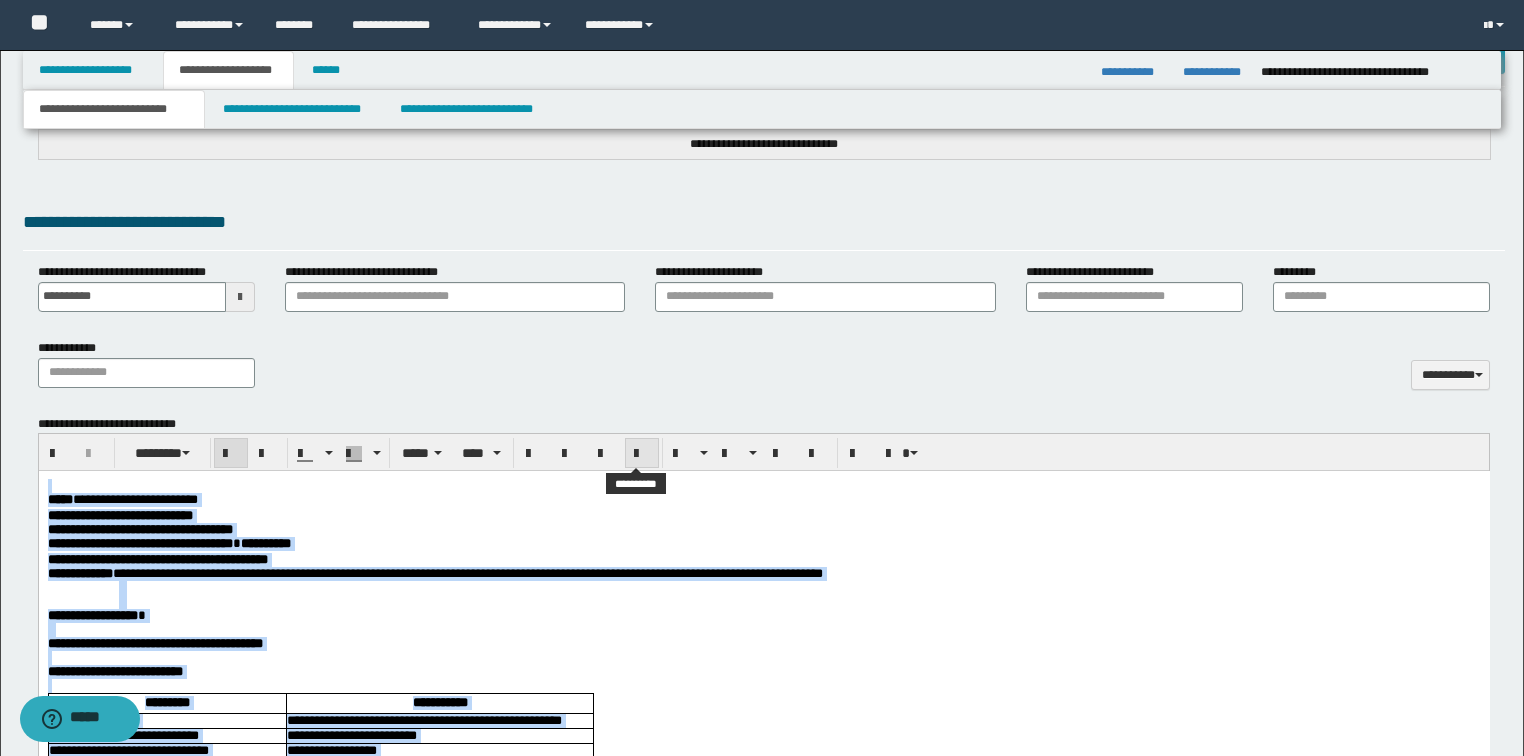 click at bounding box center (642, 453) 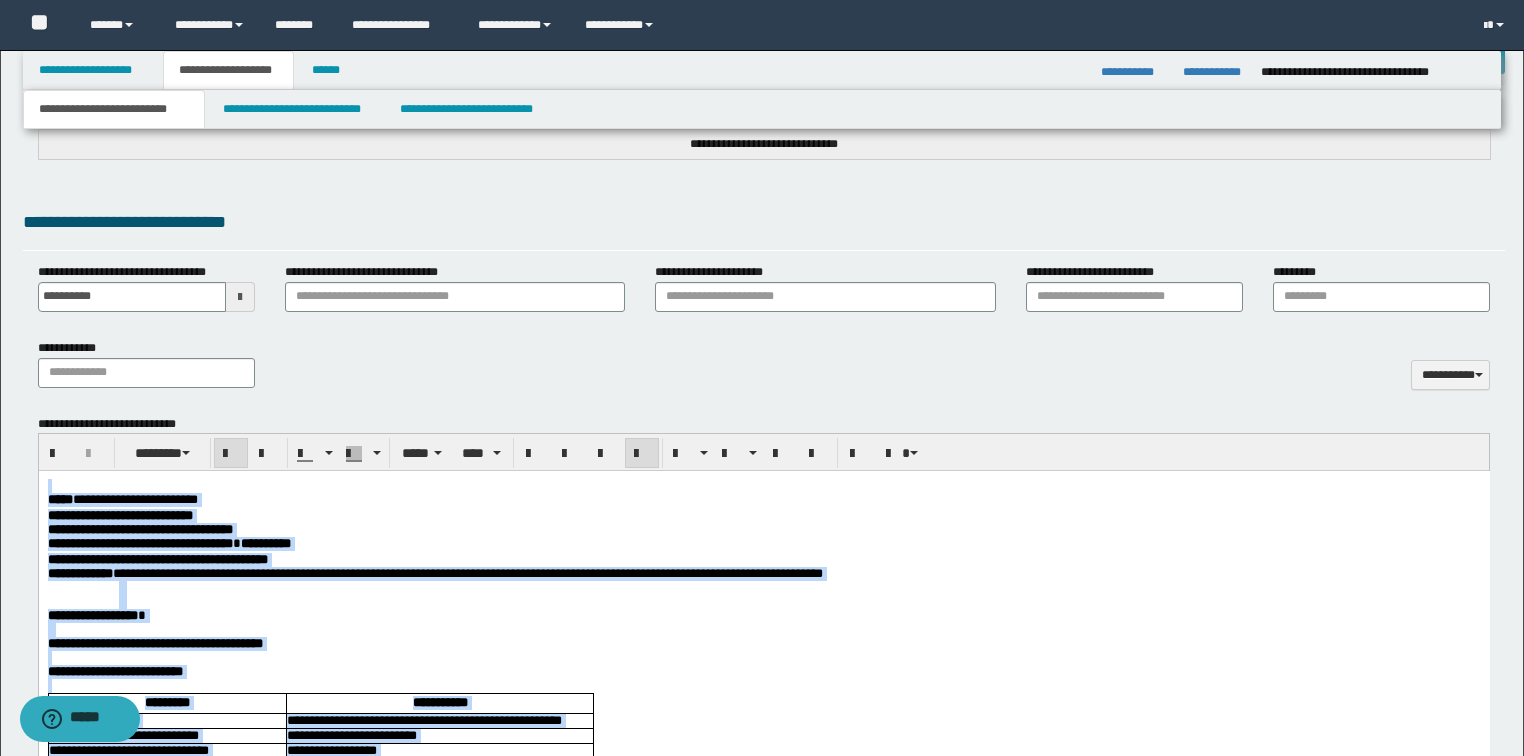 click on "**********" at bounding box center (763, 545) 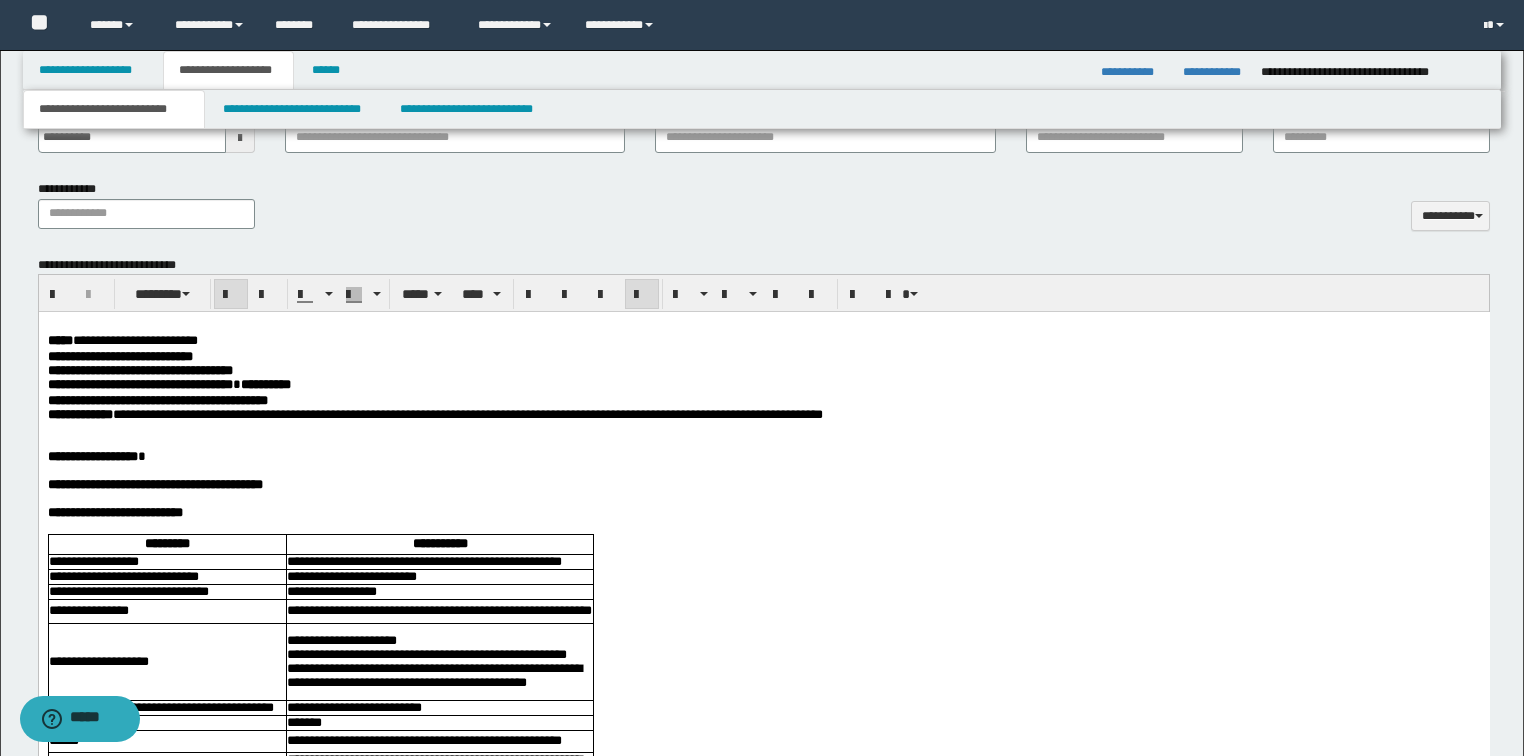 scroll, scrollTop: 832, scrollLeft: 0, axis: vertical 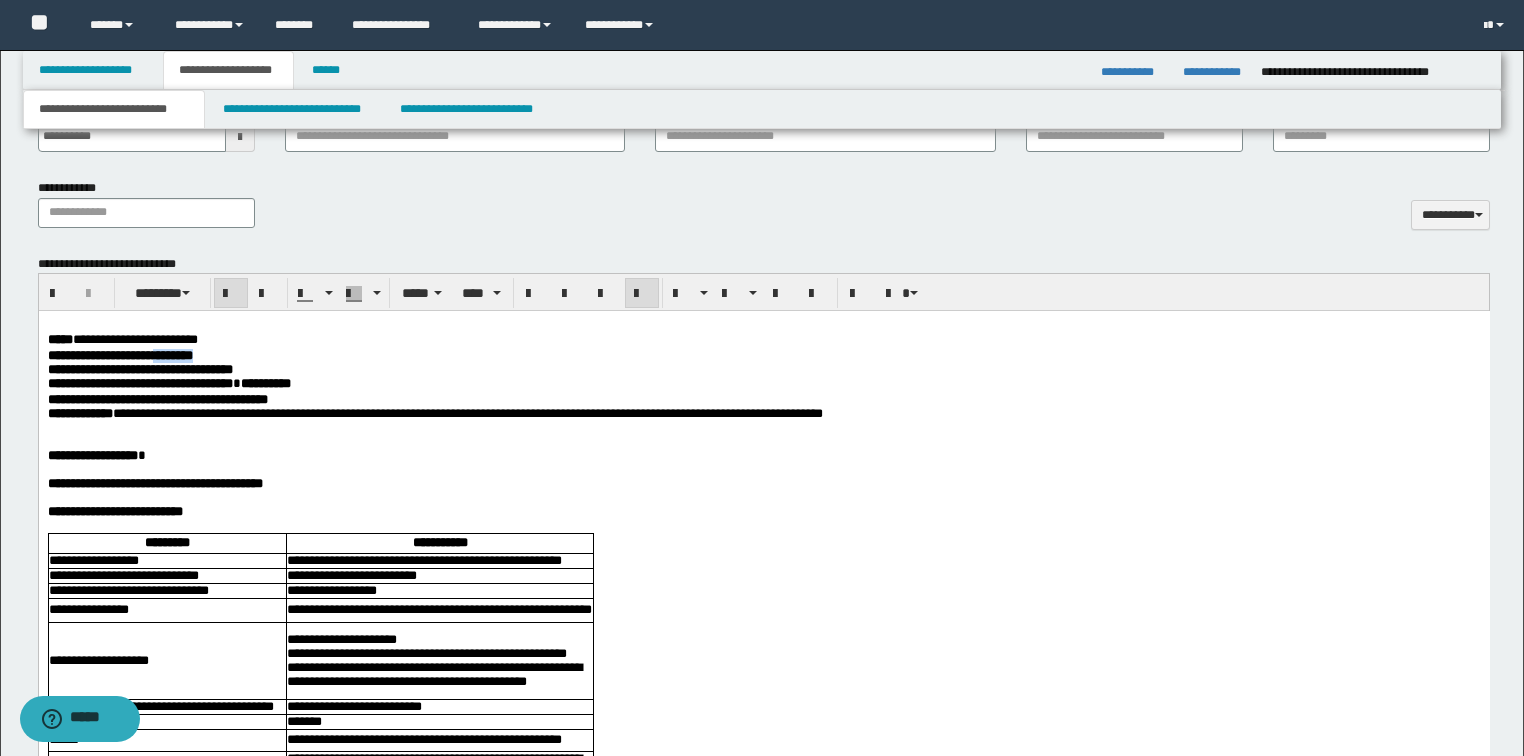 drag, startPoint x: 191, startPoint y: 355, endPoint x: 258, endPoint y: 361, distance: 67.26812 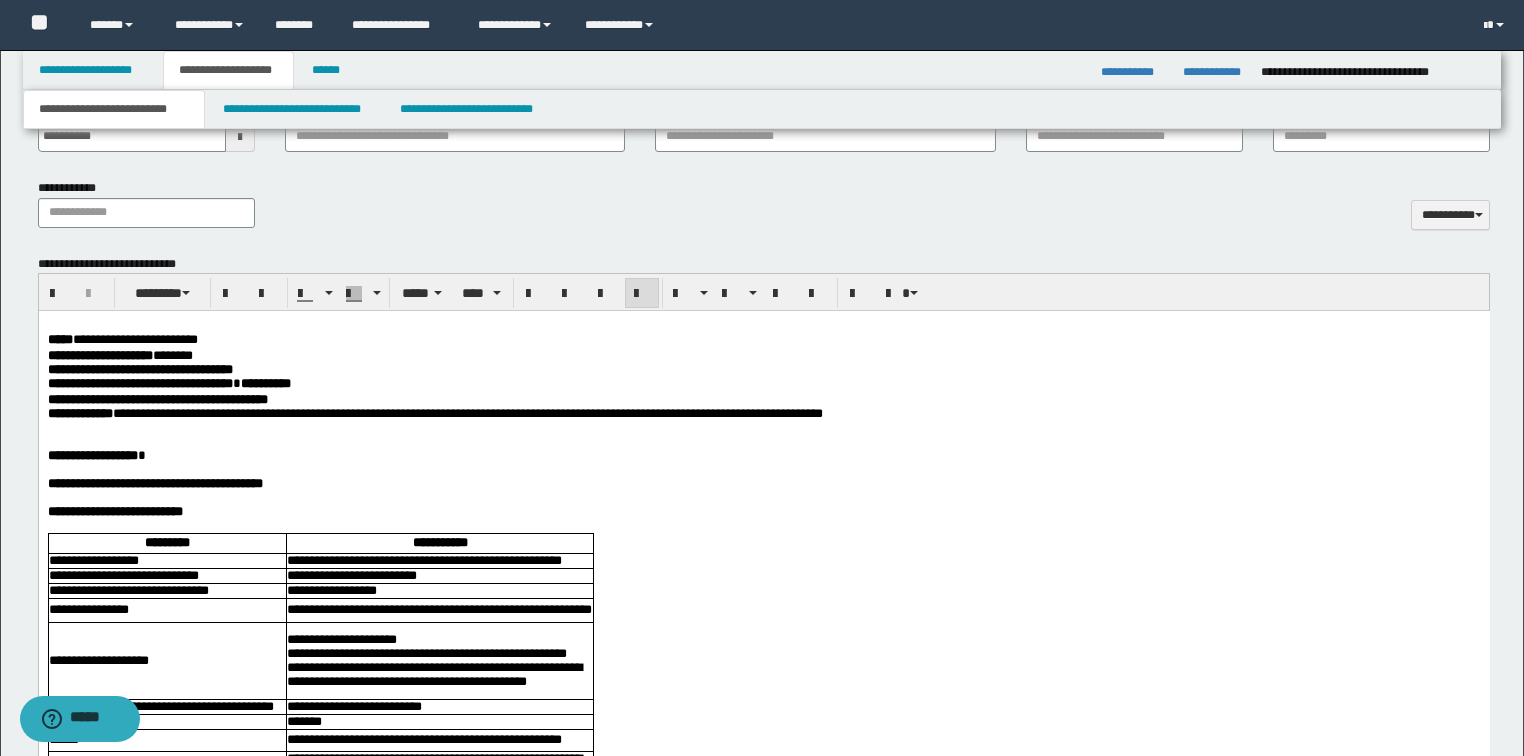 click on "**********" at bounding box center (139, 383) 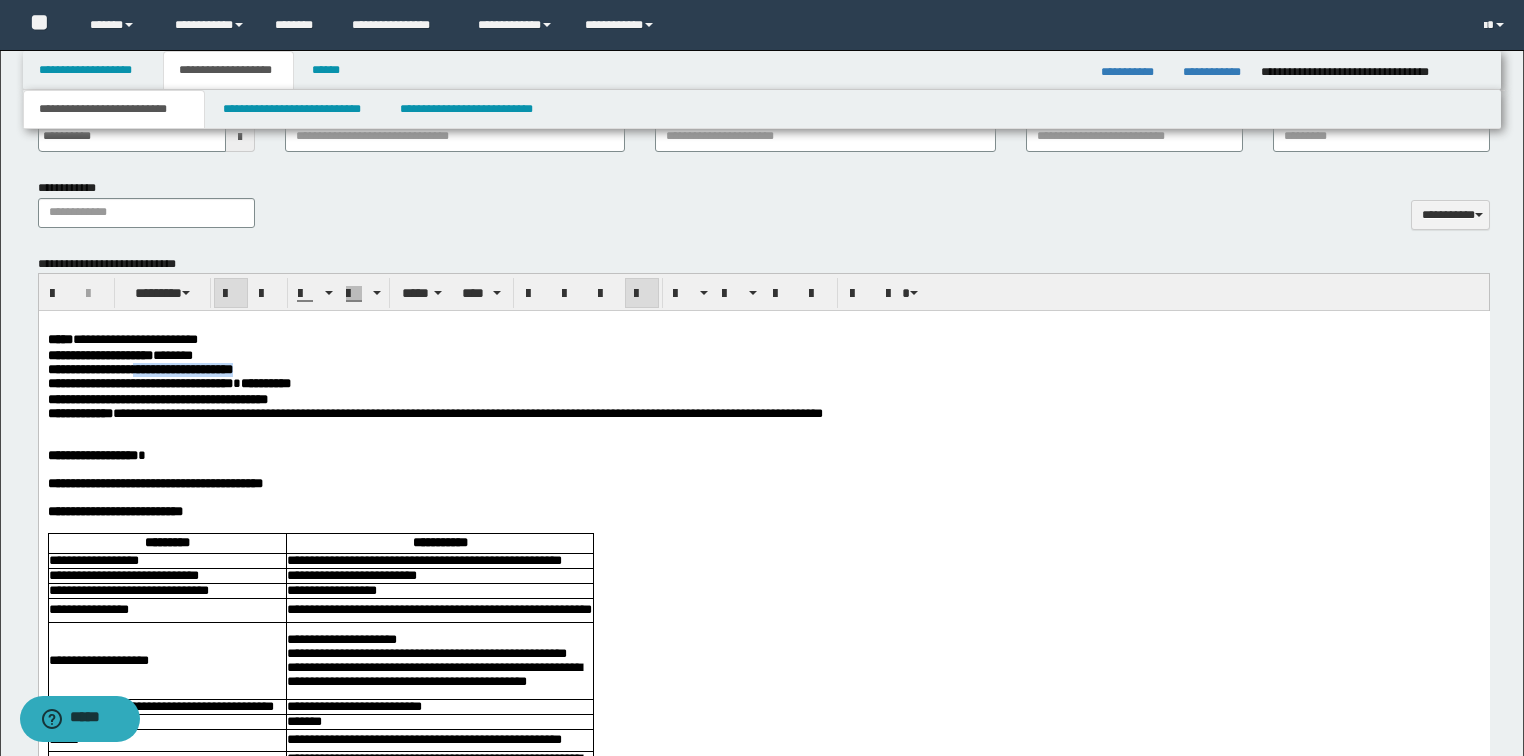 drag, startPoint x: 167, startPoint y: 370, endPoint x: 312, endPoint y: 378, distance: 145.22052 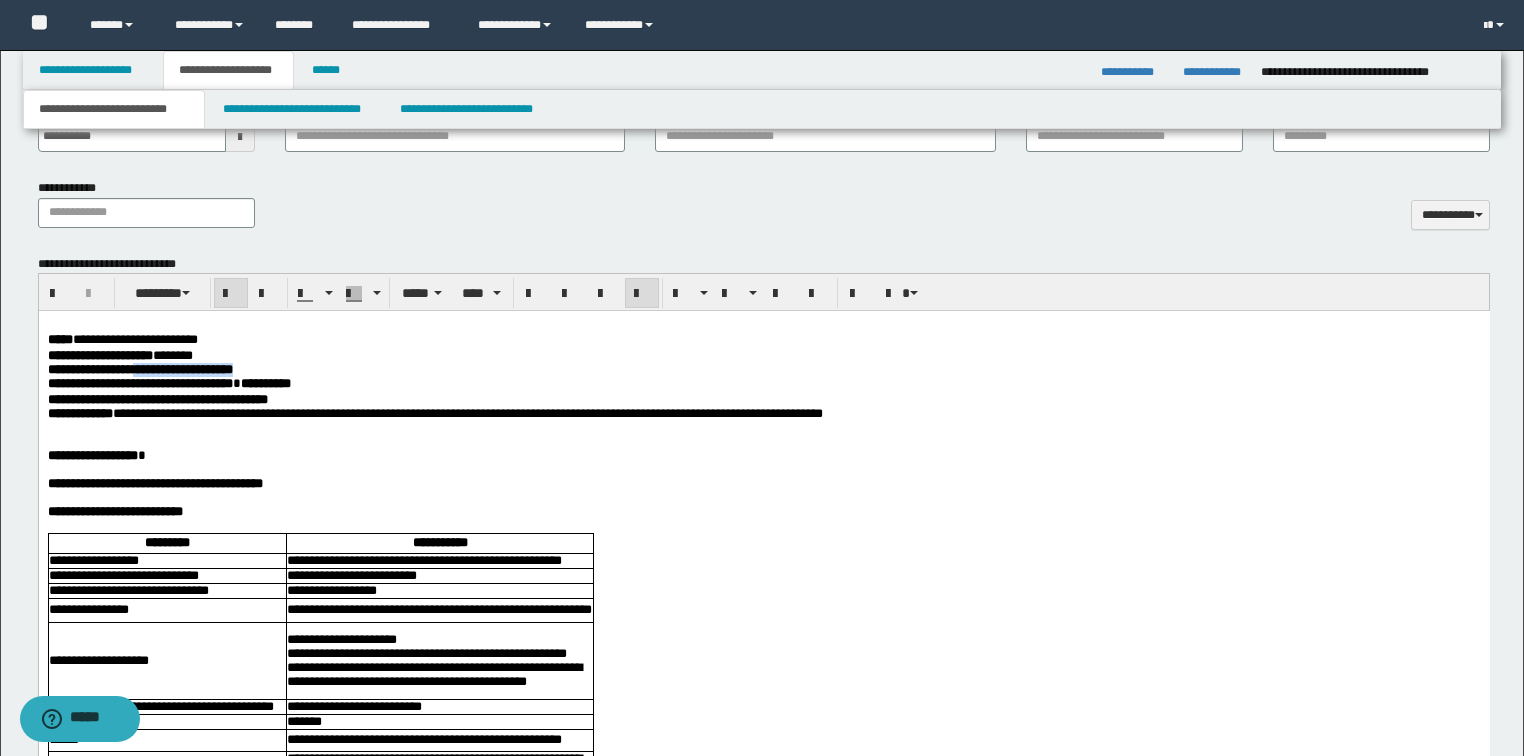 click on "**********" at bounding box center (763, 370) 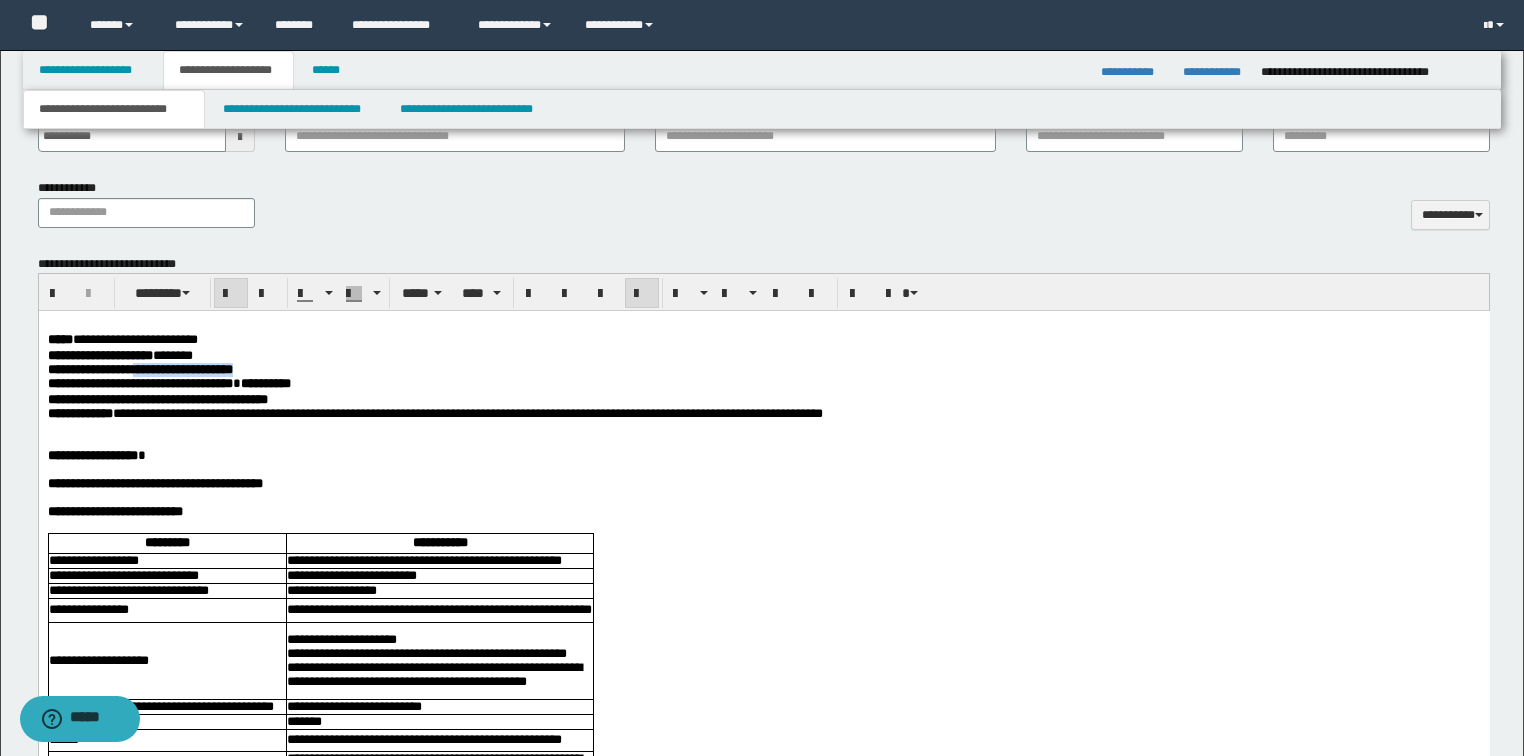 click at bounding box center (231, 293) 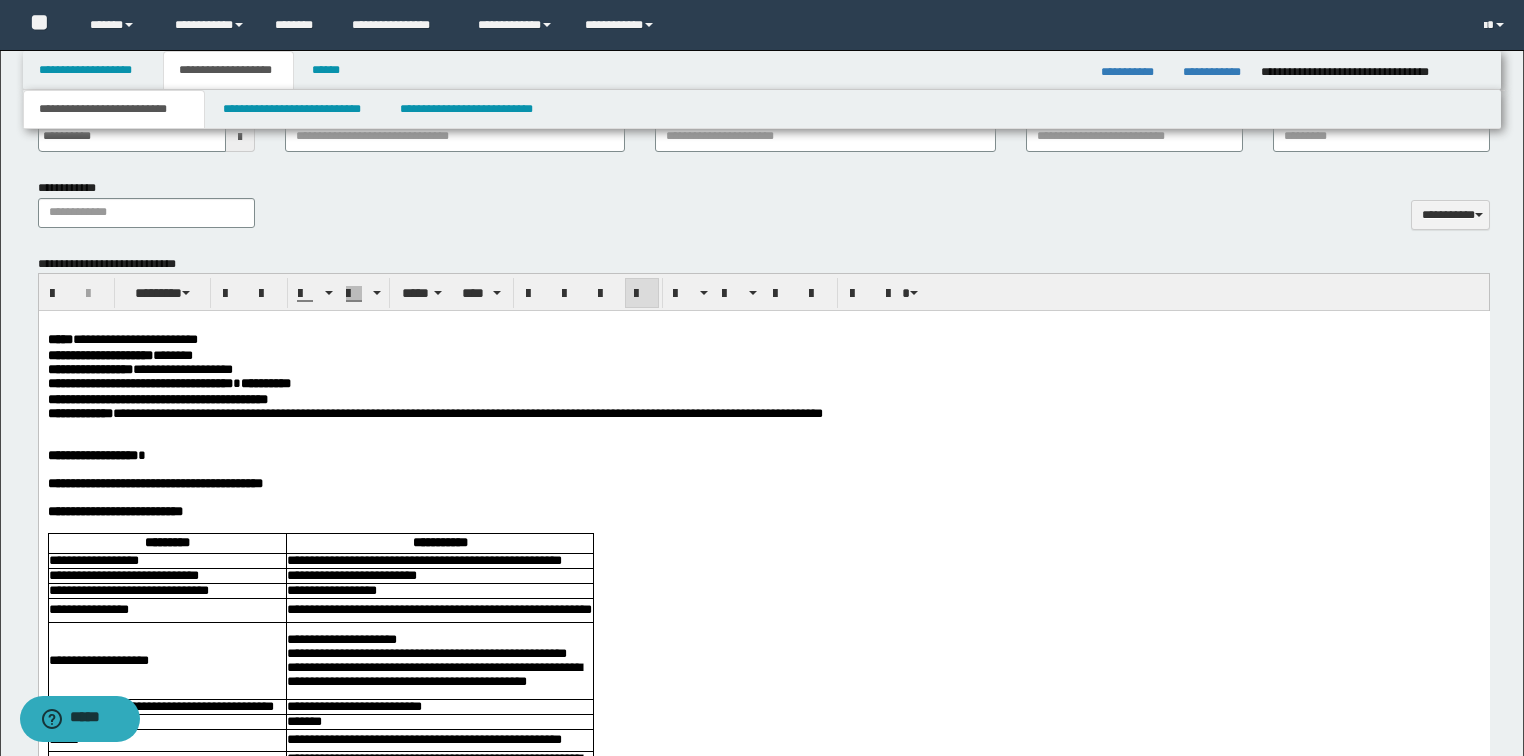 click on "**********" at bounding box center [763, 356] 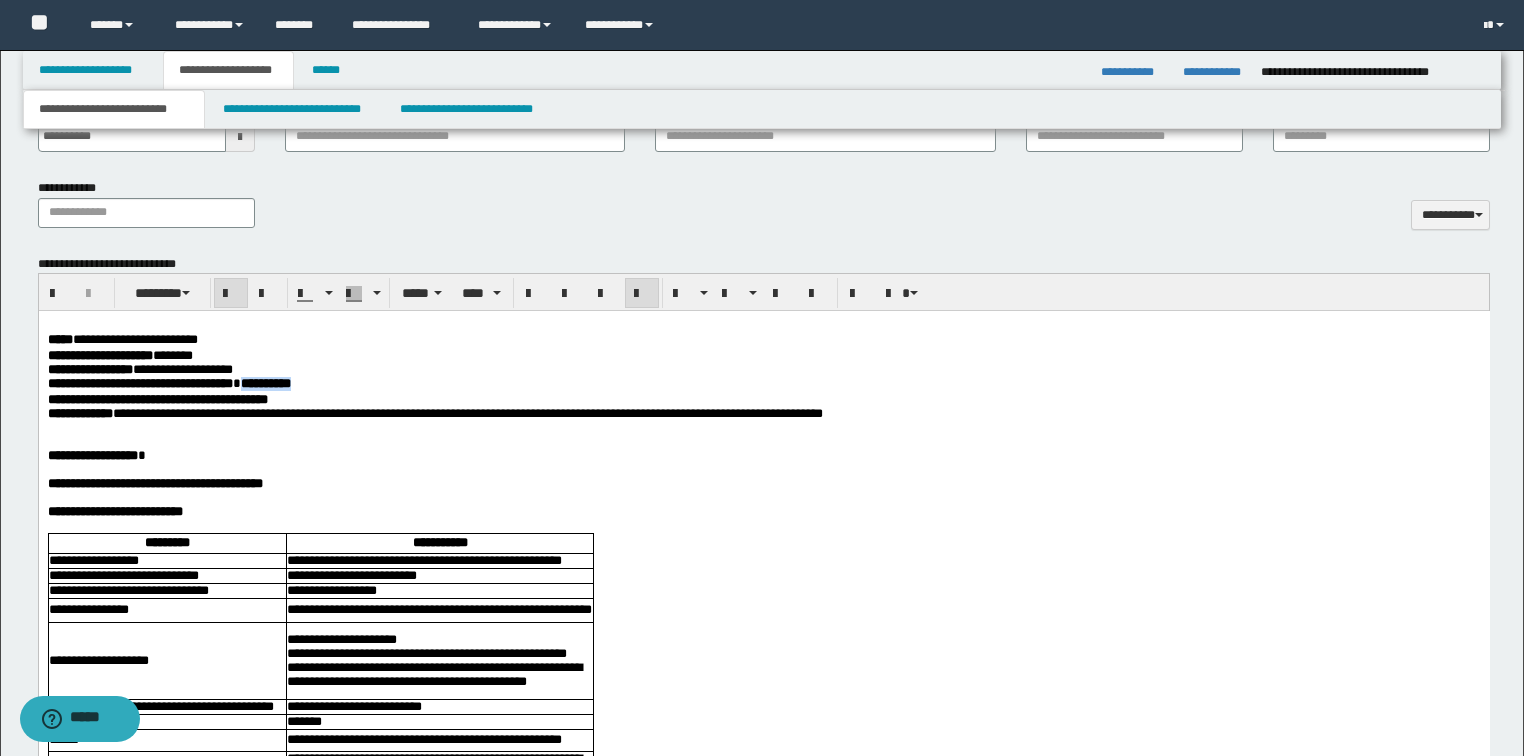 drag, startPoint x: 300, startPoint y: 390, endPoint x: 381, endPoint y: 397, distance: 81.3019 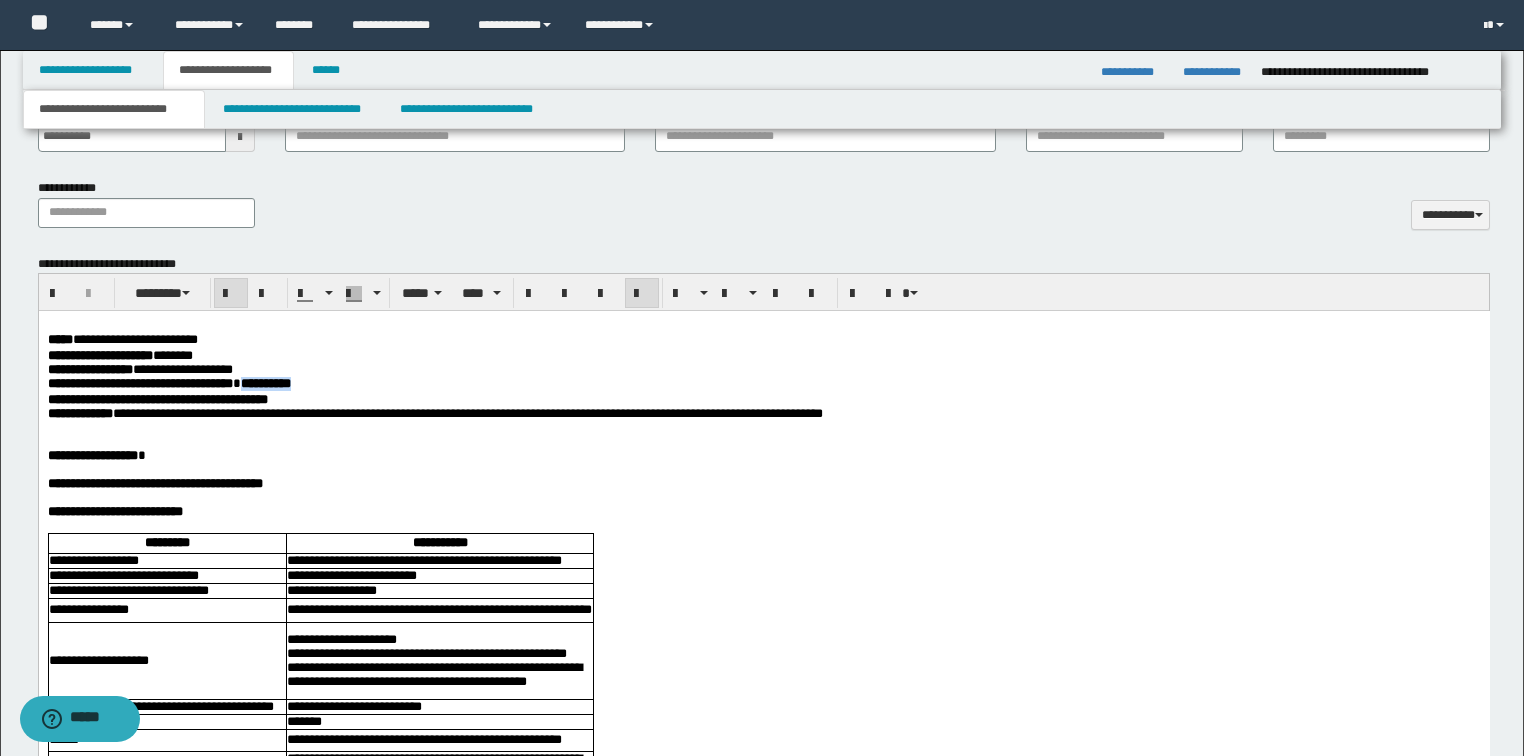 click on "**********" at bounding box center (763, 385) 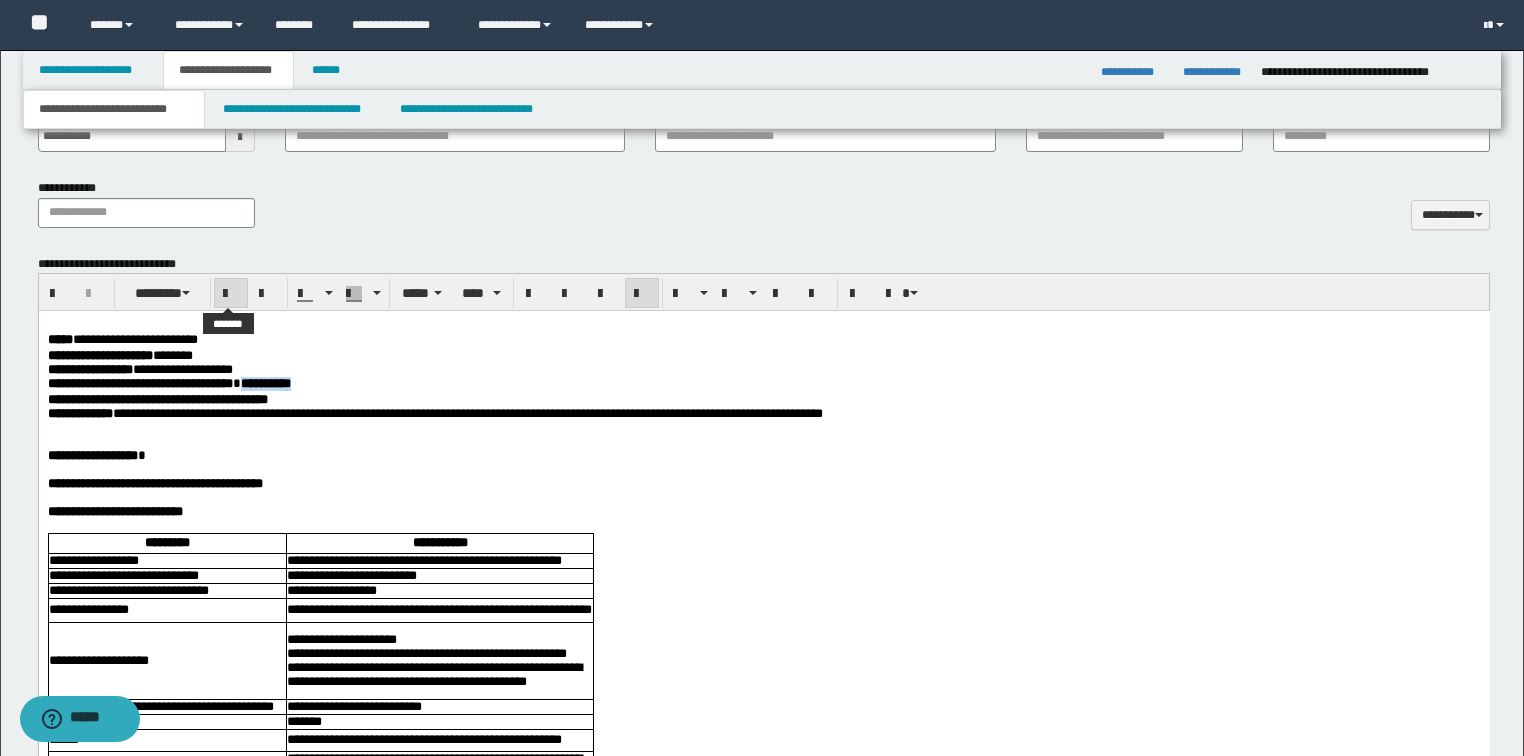 click at bounding box center [231, 294] 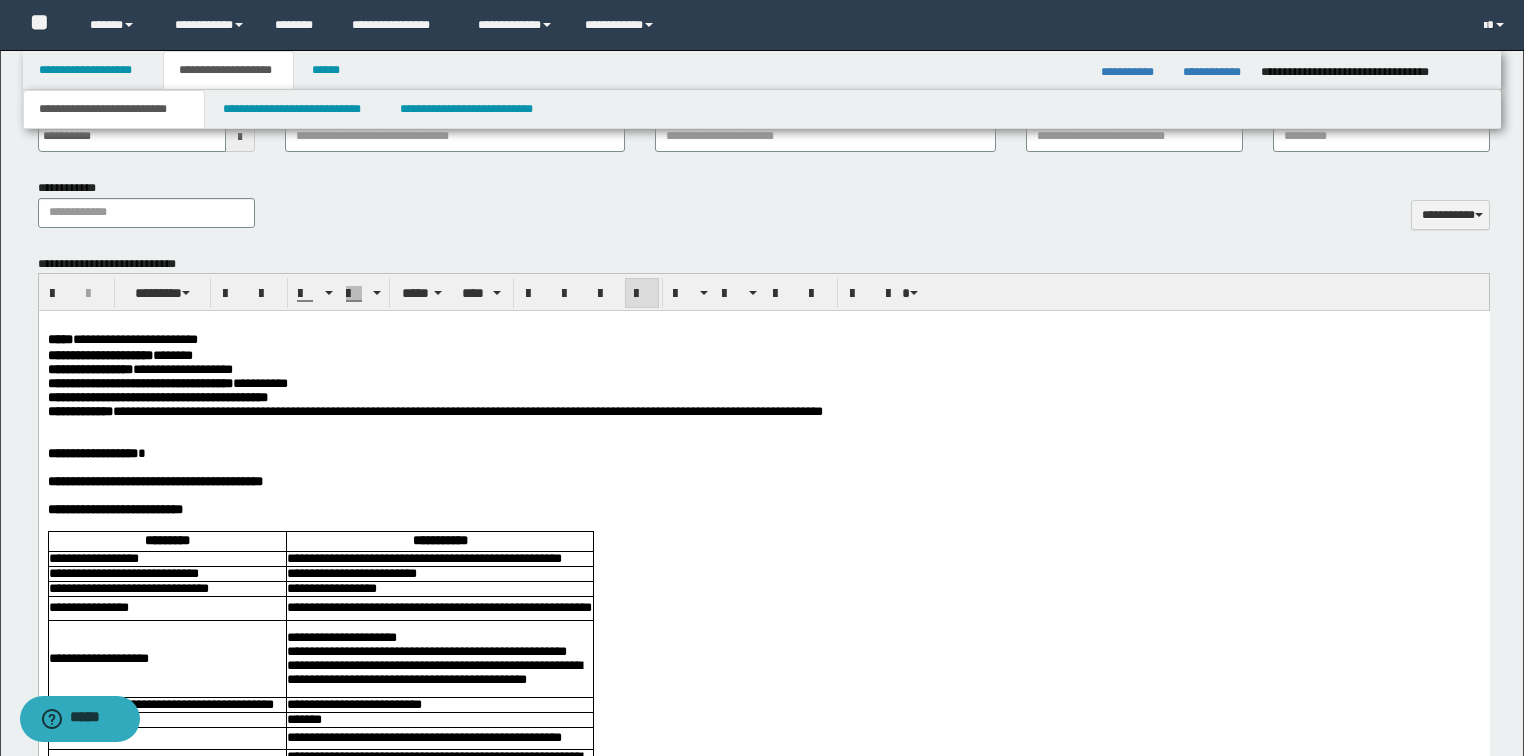 click at bounding box center [799, 440] 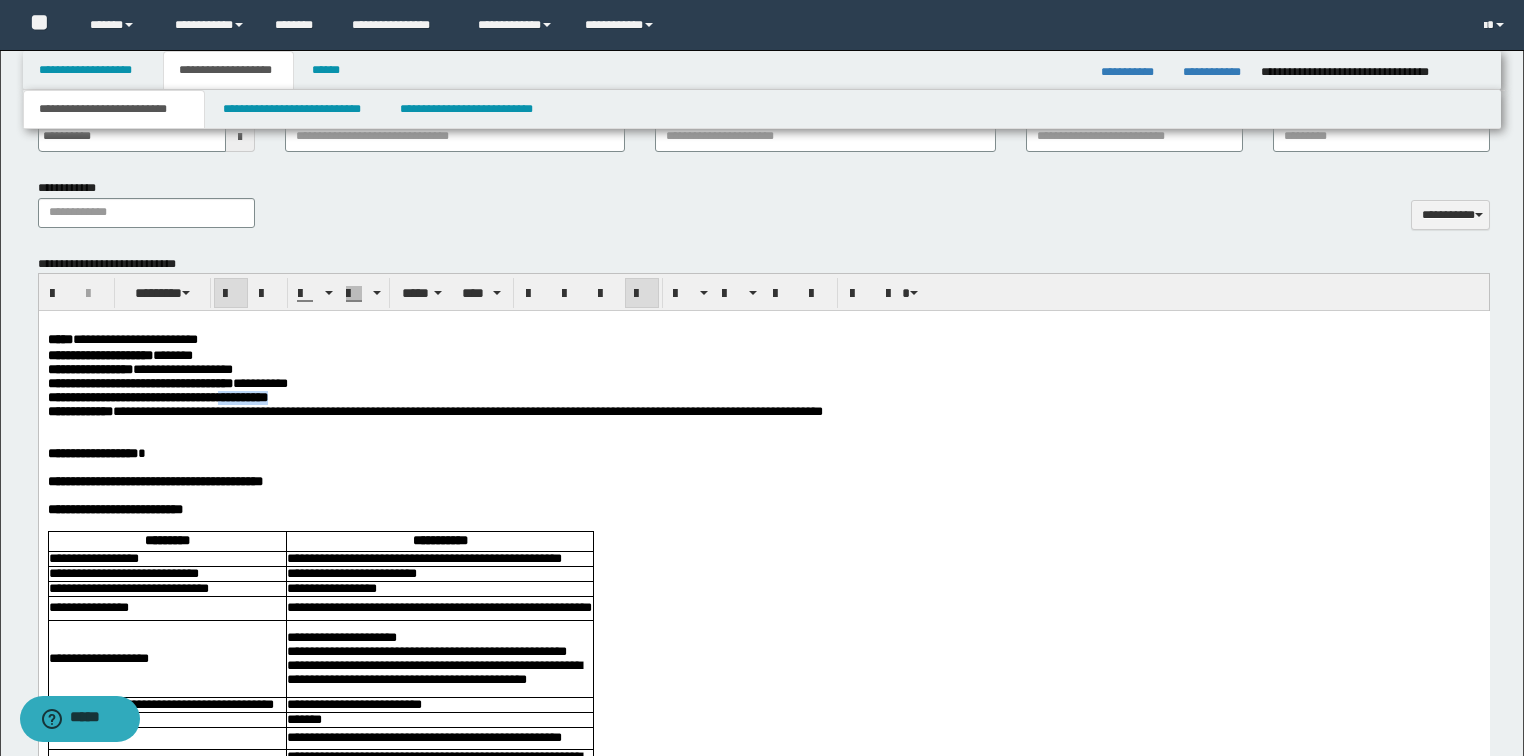 drag, startPoint x: 275, startPoint y: 403, endPoint x: 387, endPoint y: 406, distance: 112.04017 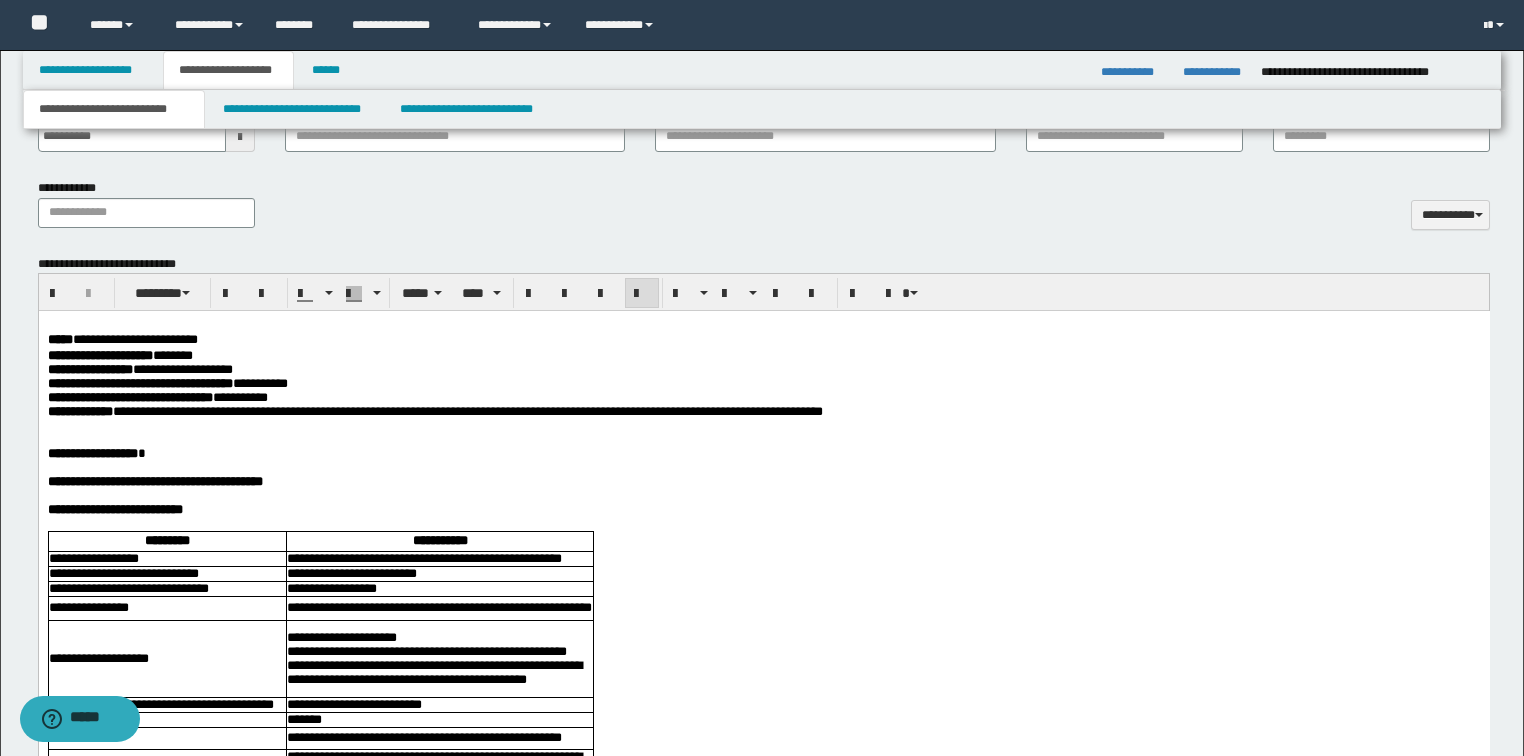 click on "**********" at bounding box center [434, 411] 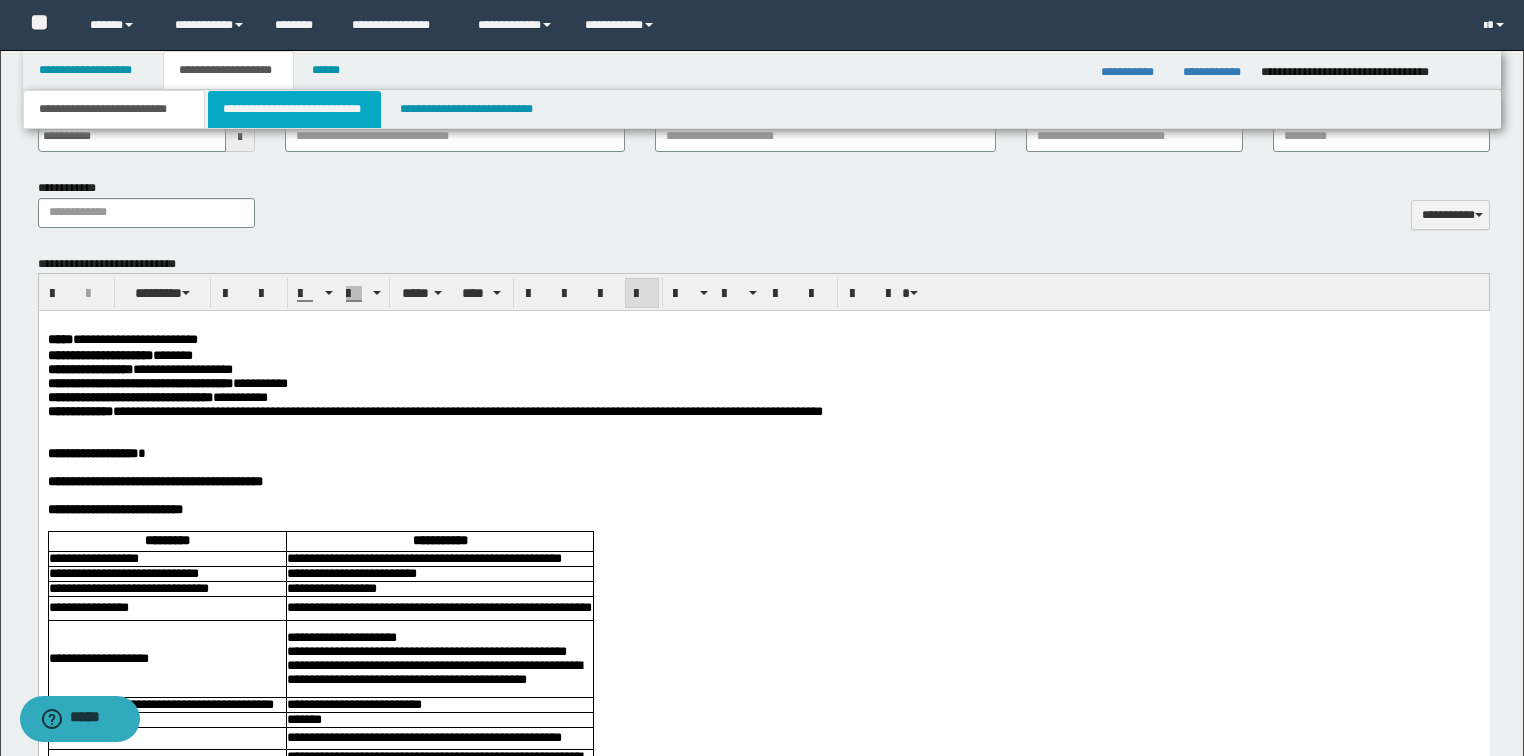 click on "**********" at bounding box center [294, 109] 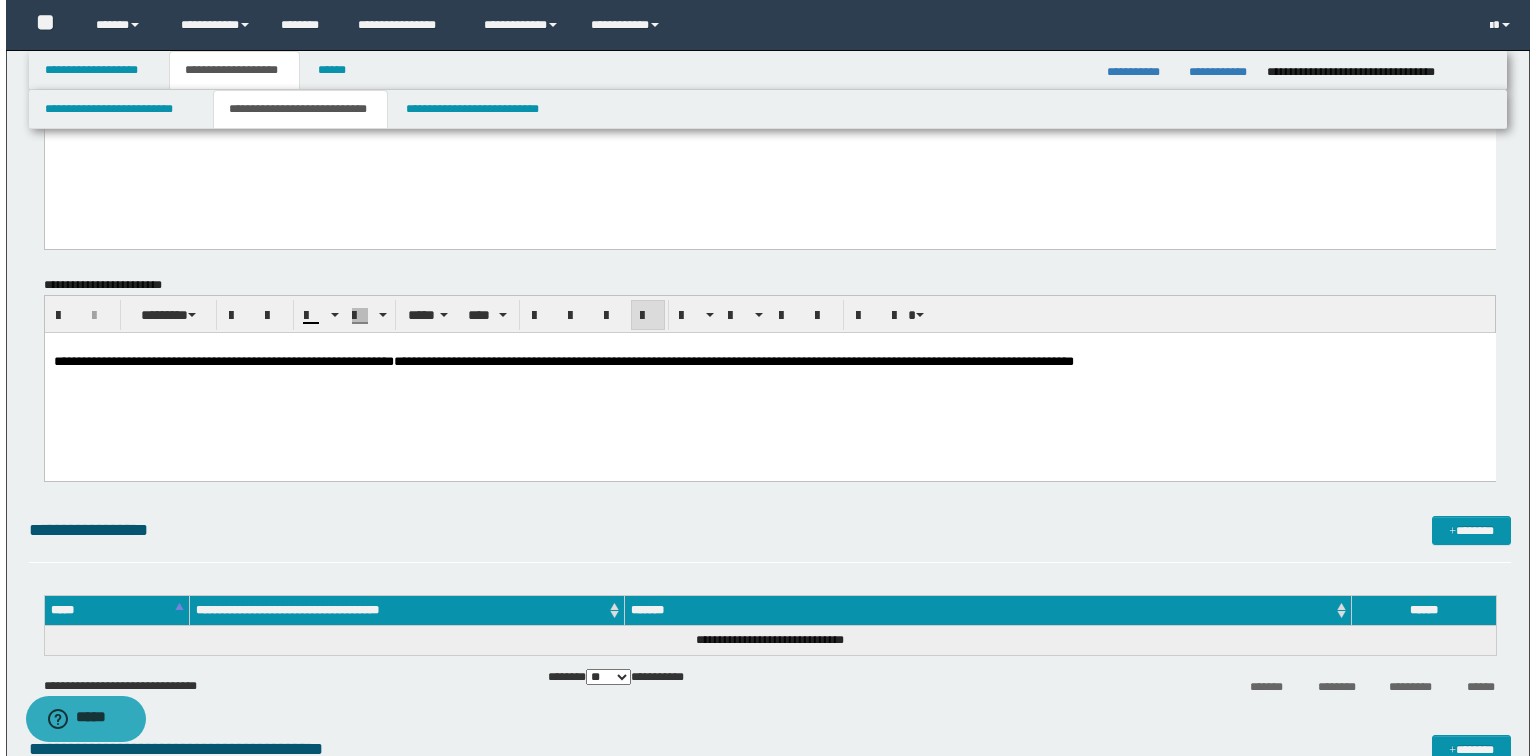 scroll, scrollTop: 4192, scrollLeft: 0, axis: vertical 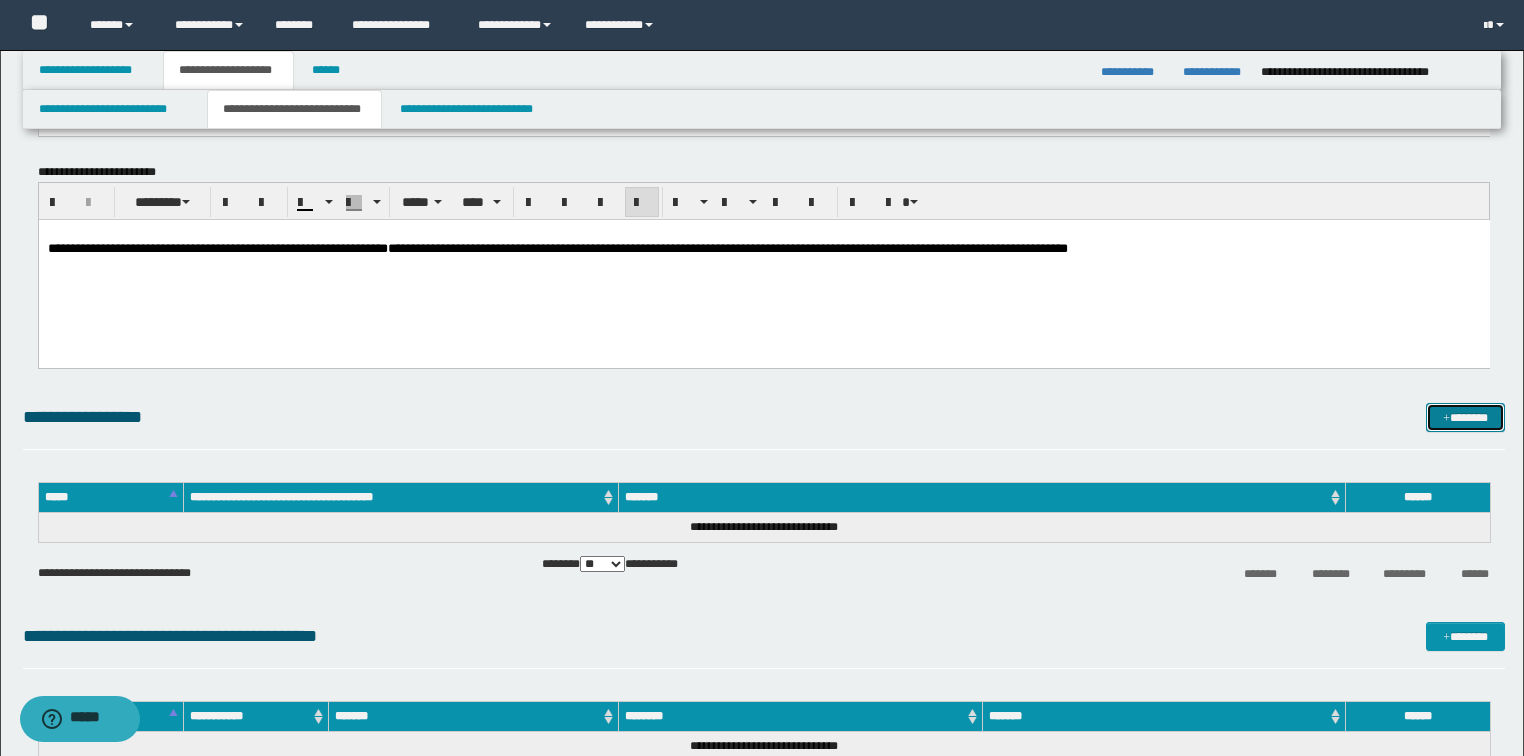 click on "*******" at bounding box center [1465, 418] 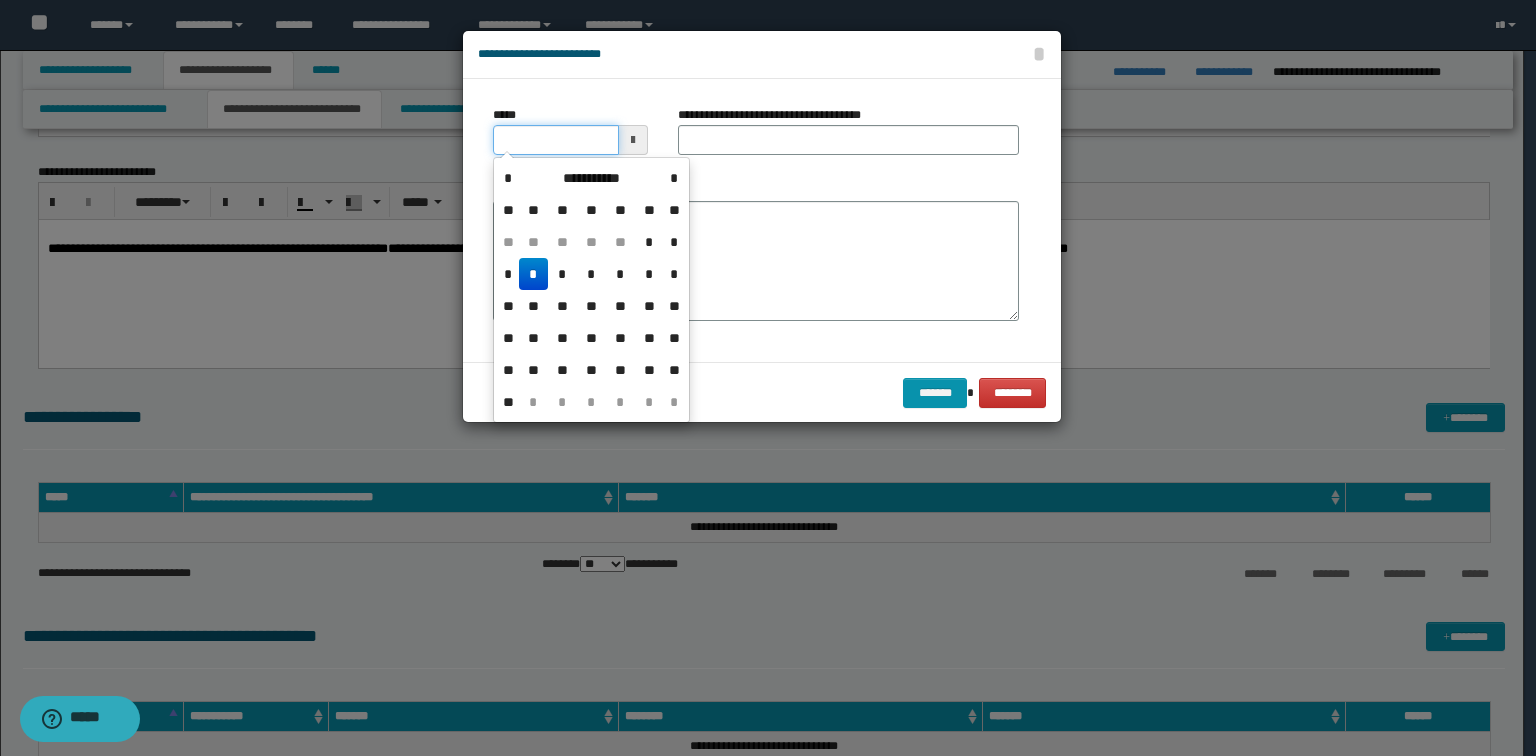 click on "*****" at bounding box center [556, 140] 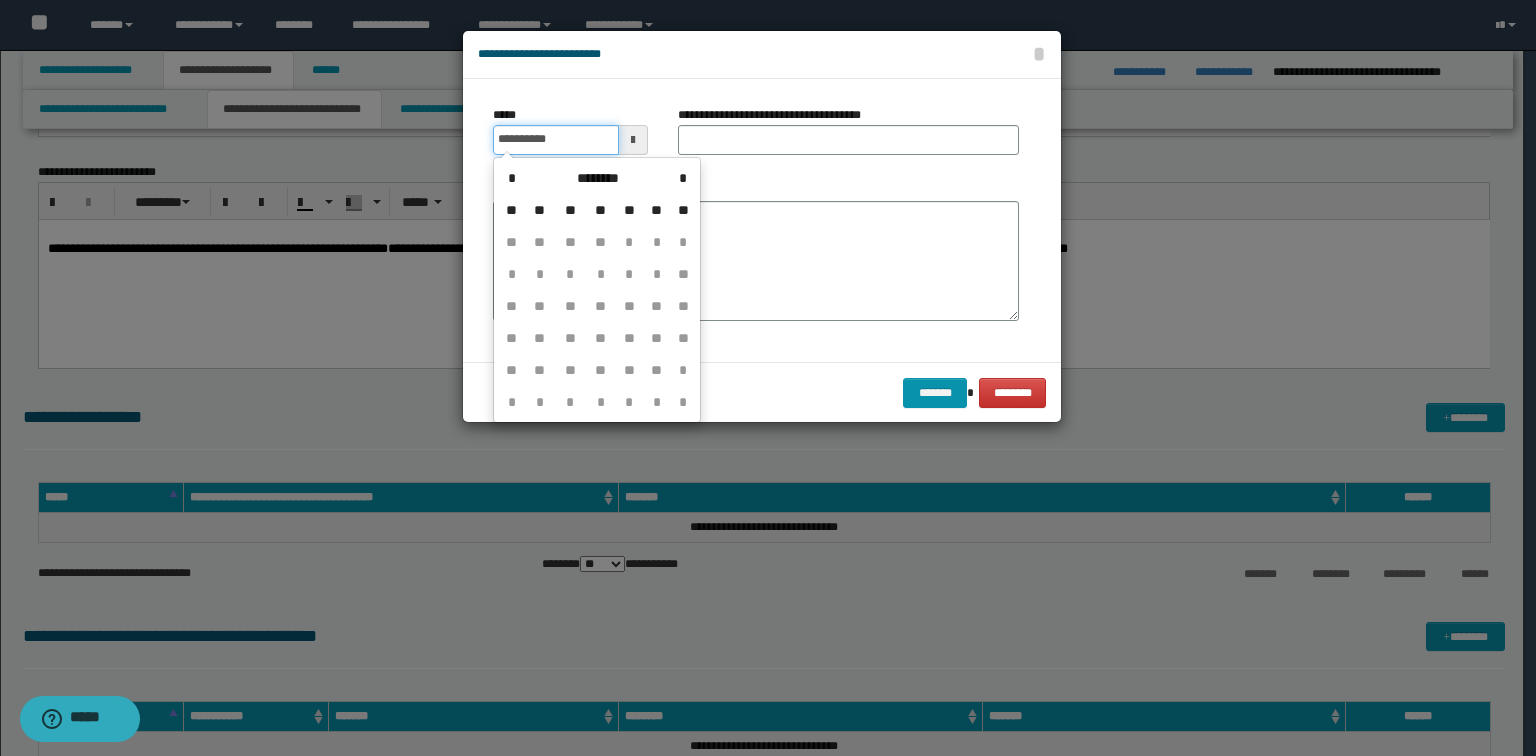 type on "**********" 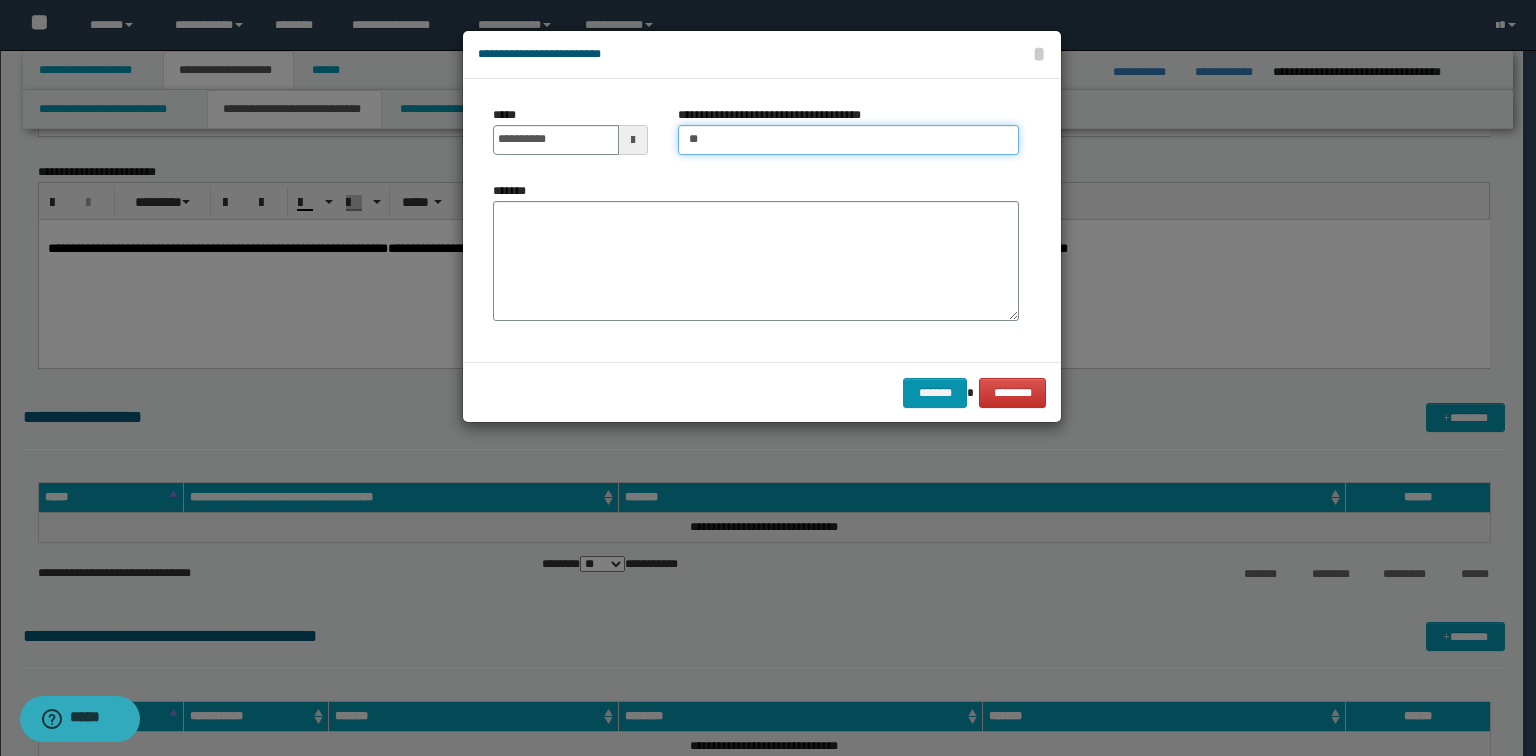 type on "**********" 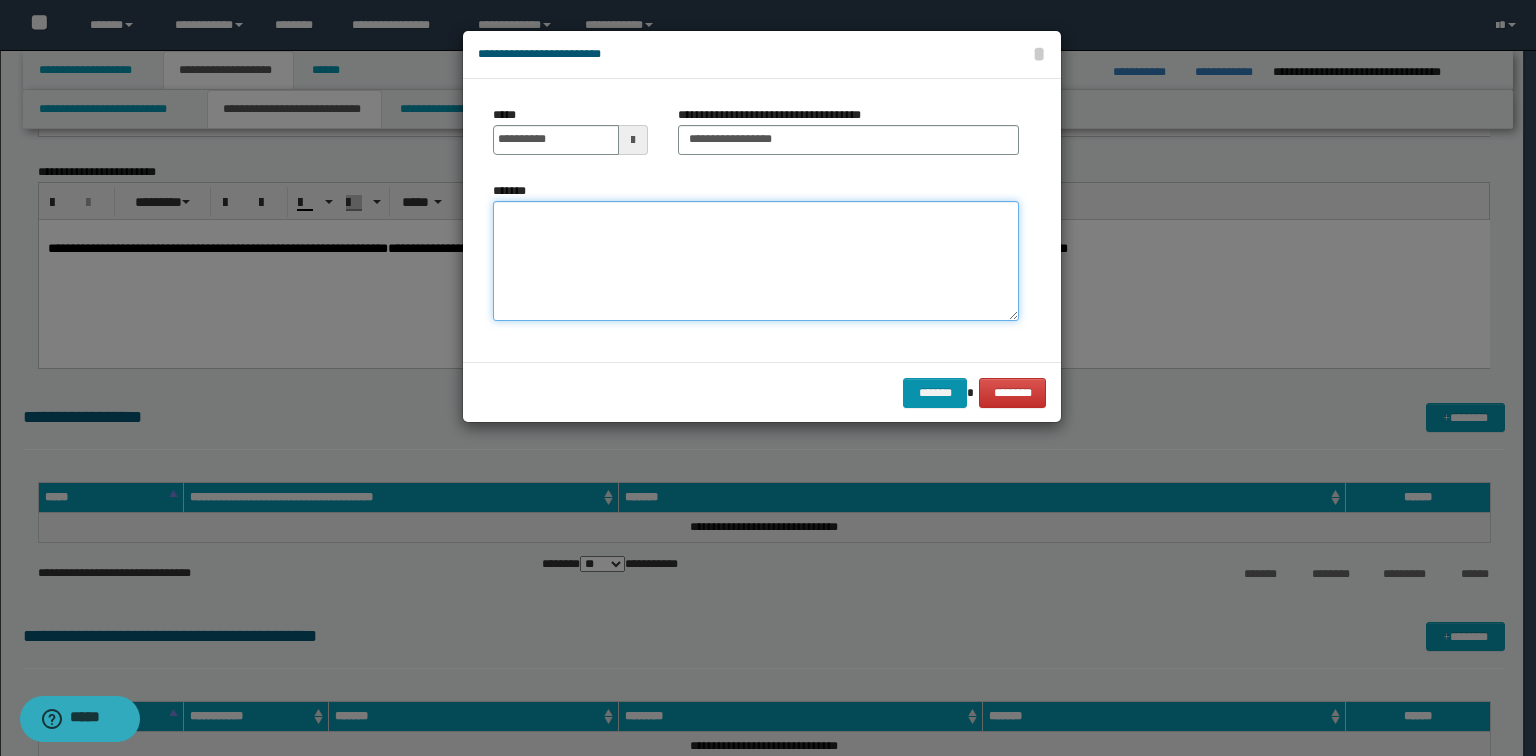 click on "*******" at bounding box center [756, 261] 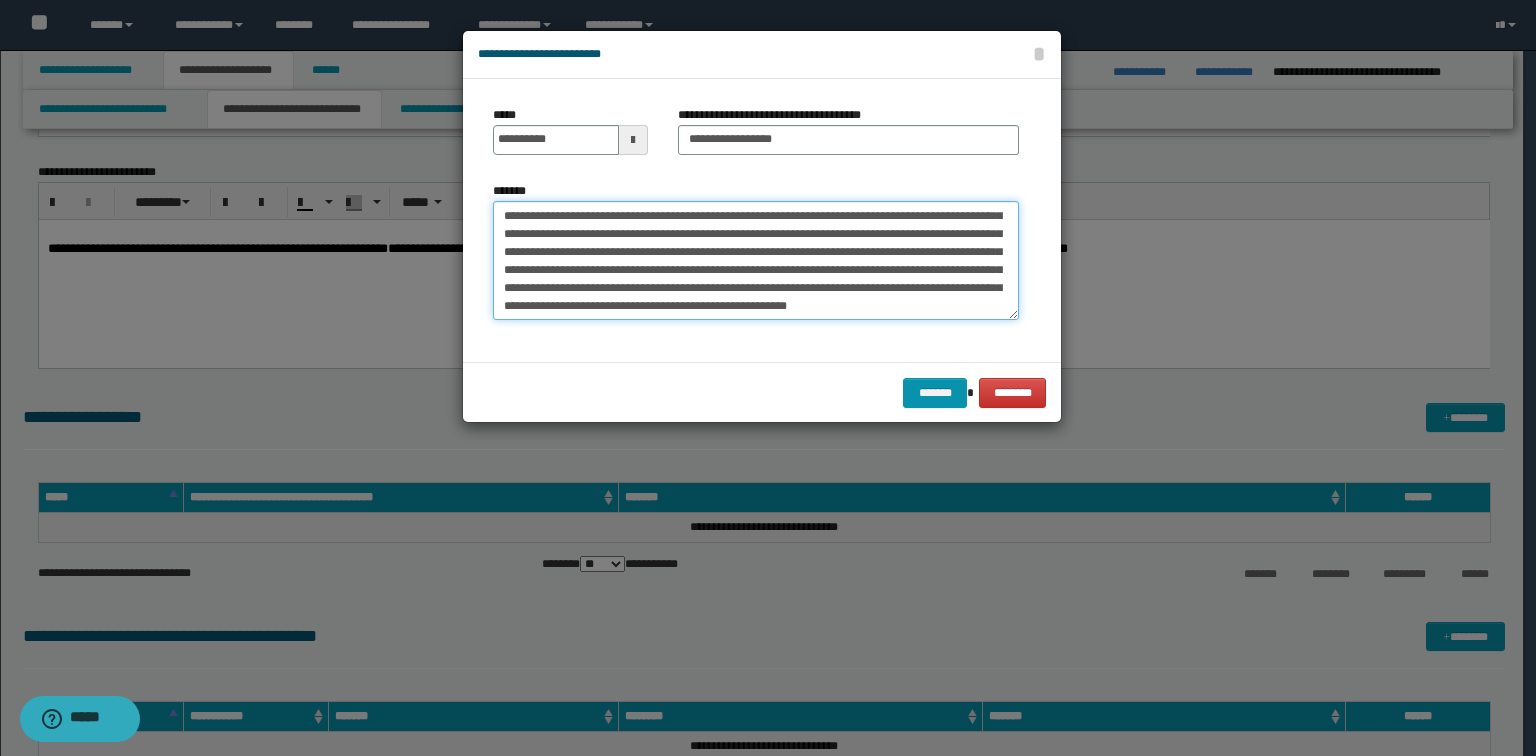 scroll, scrollTop: 36, scrollLeft: 0, axis: vertical 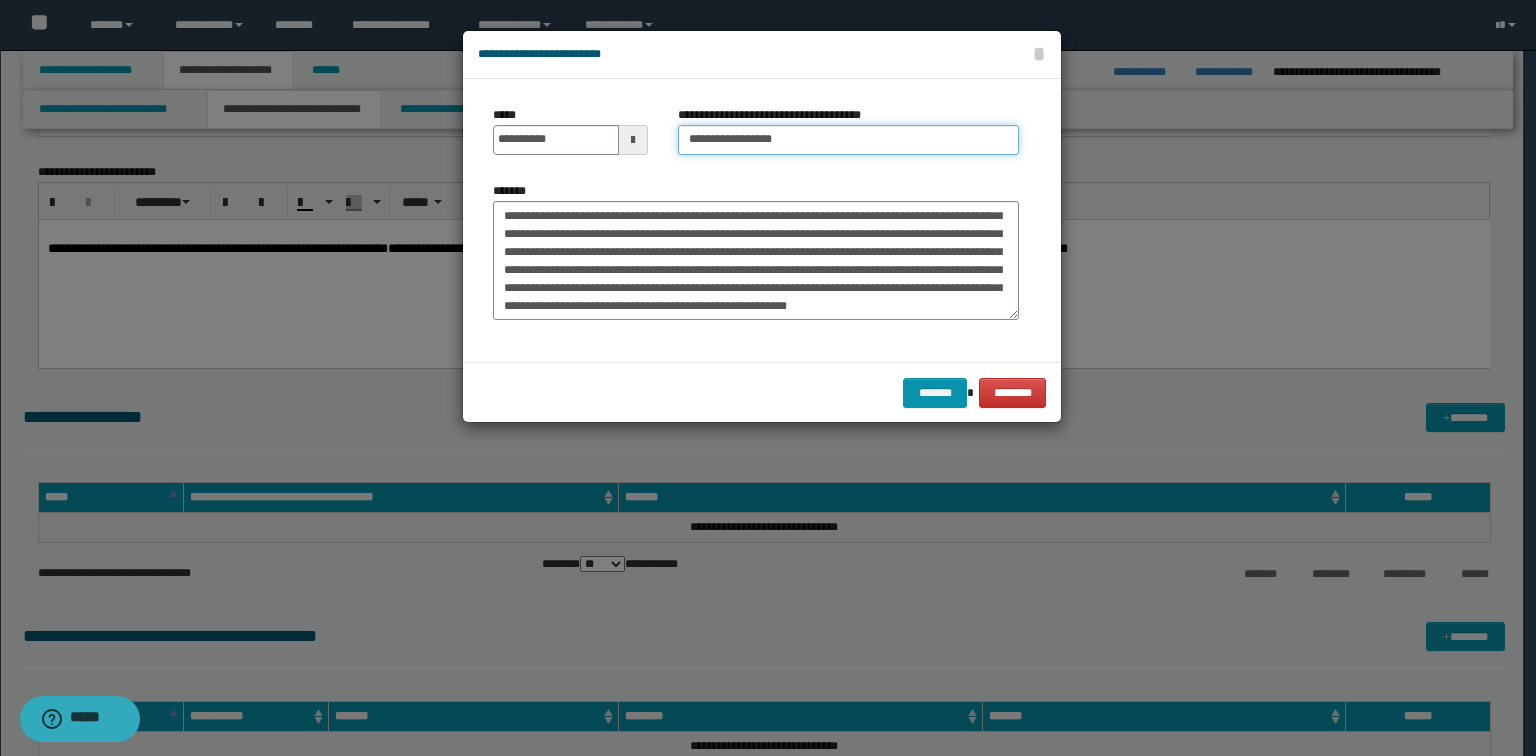 click on "**********" at bounding box center [848, 140] 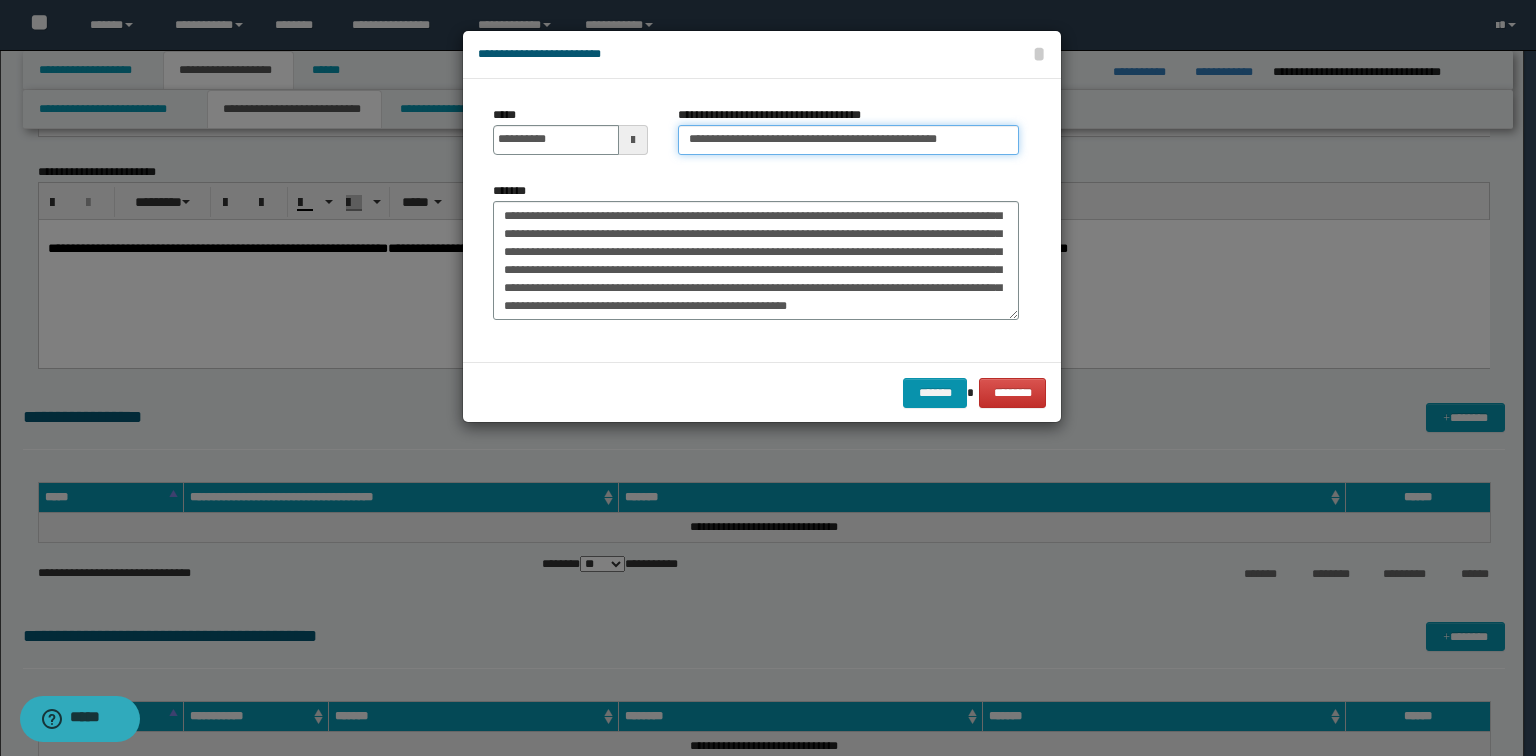 type on "**********" 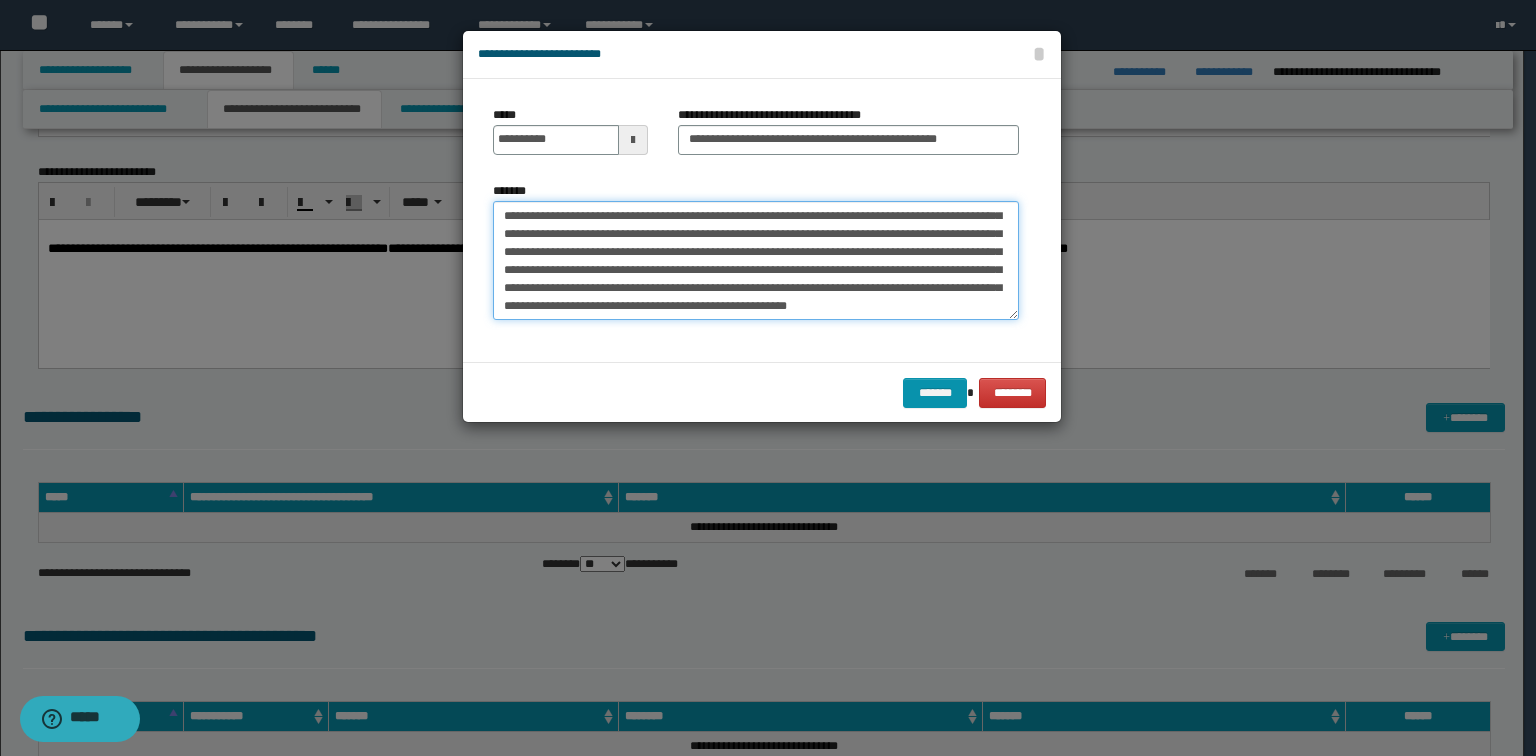 click on "**********" at bounding box center (756, 261) 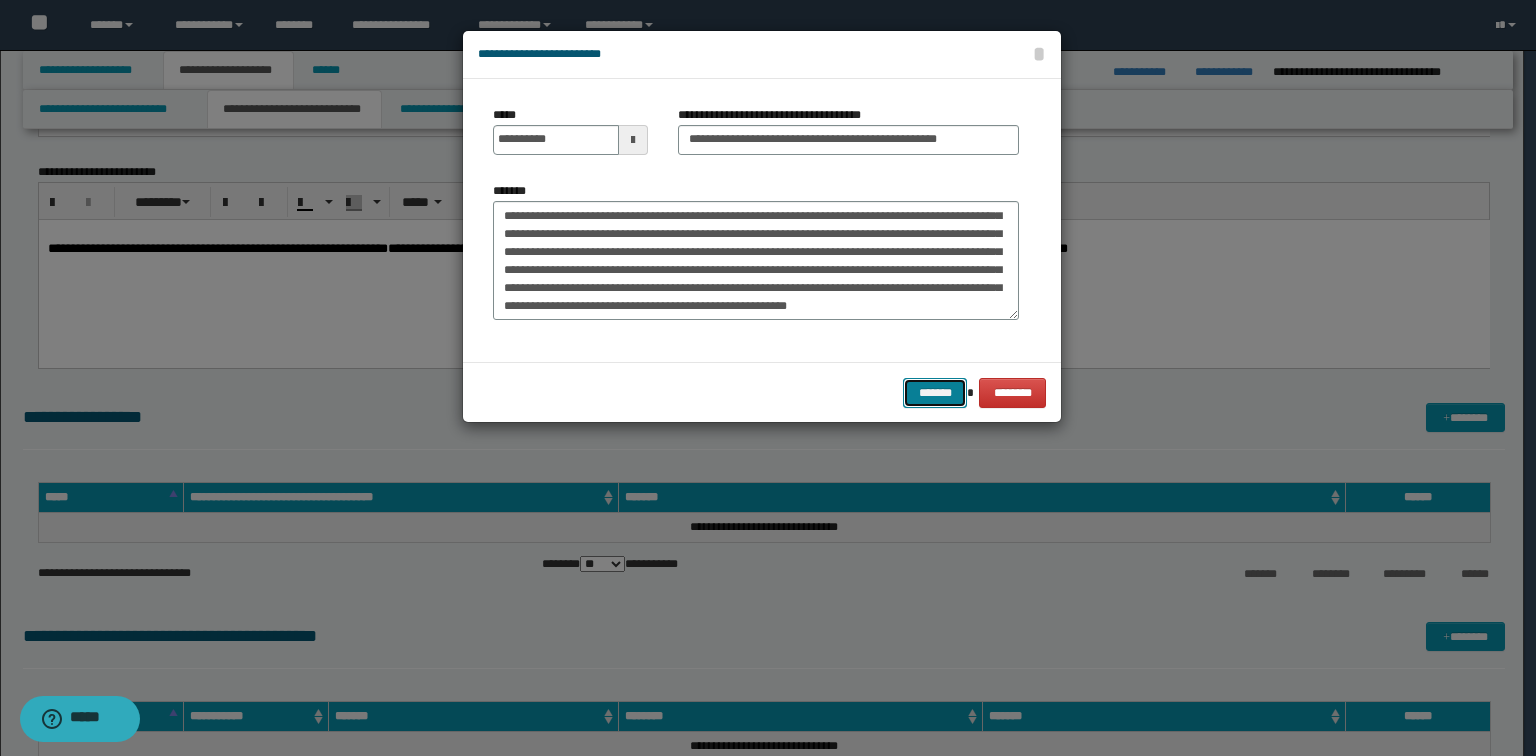 click on "*******" at bounding box center (935, 393) 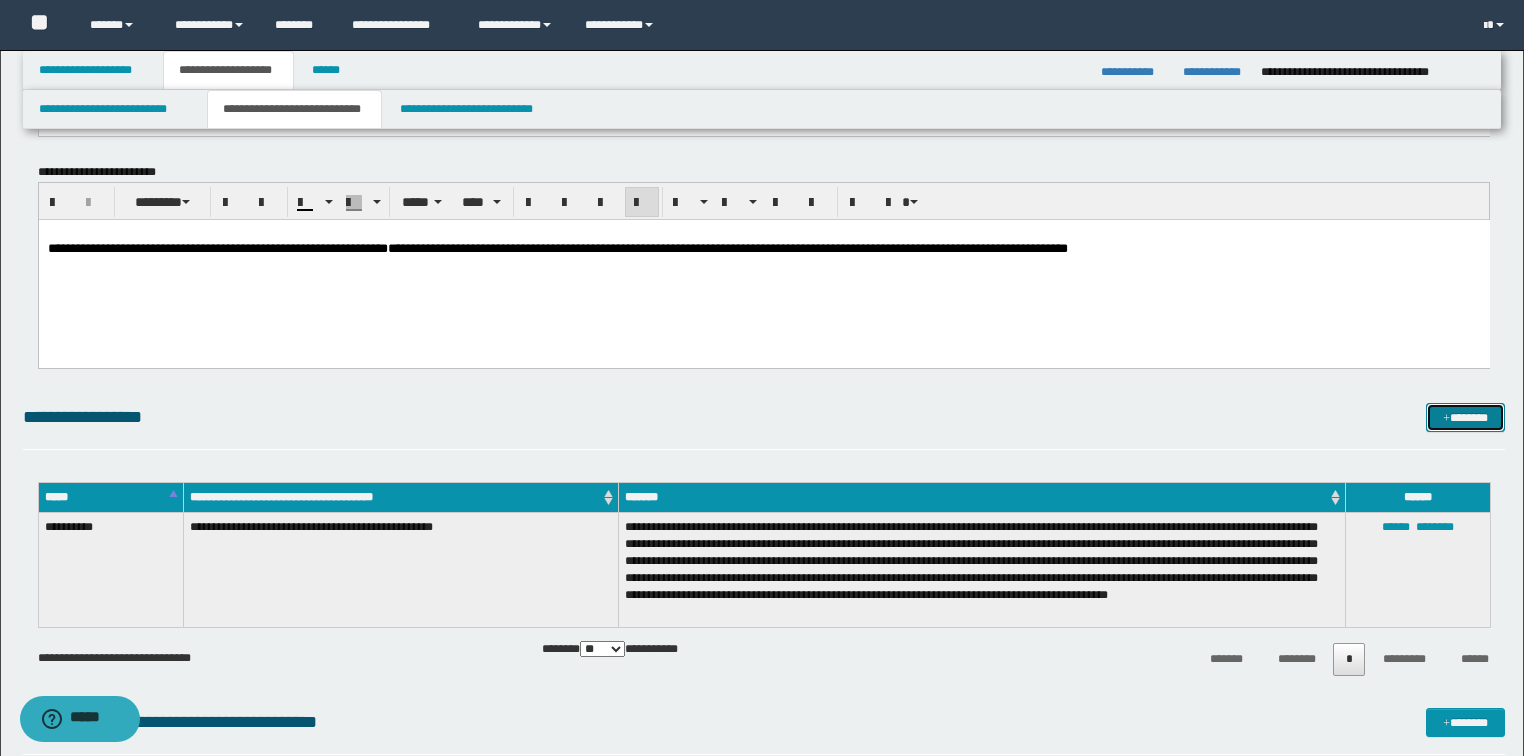 click on "*******" at bounding box center (1465, 418) 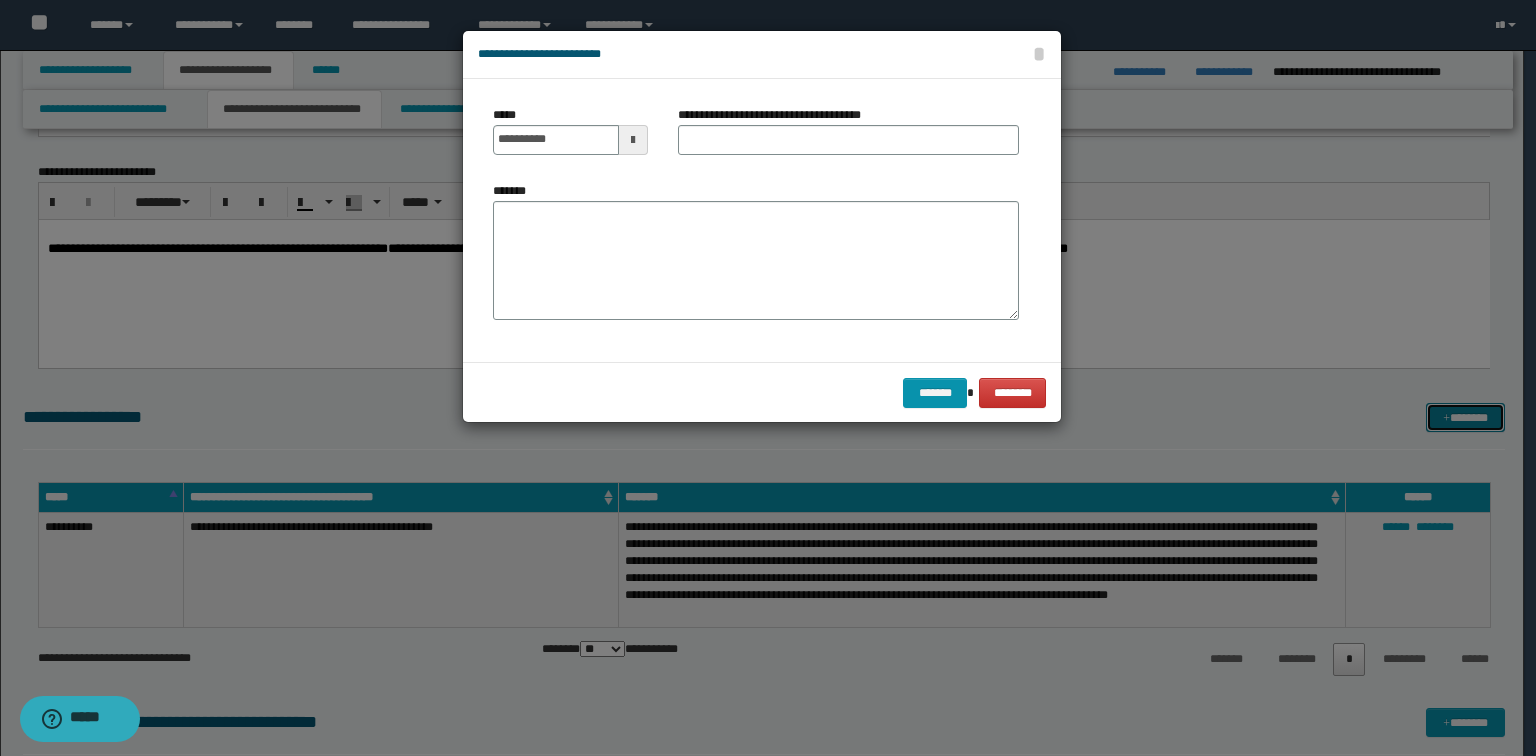 scroll, scrollTop: 0, scrollLeft: 0, axis: both 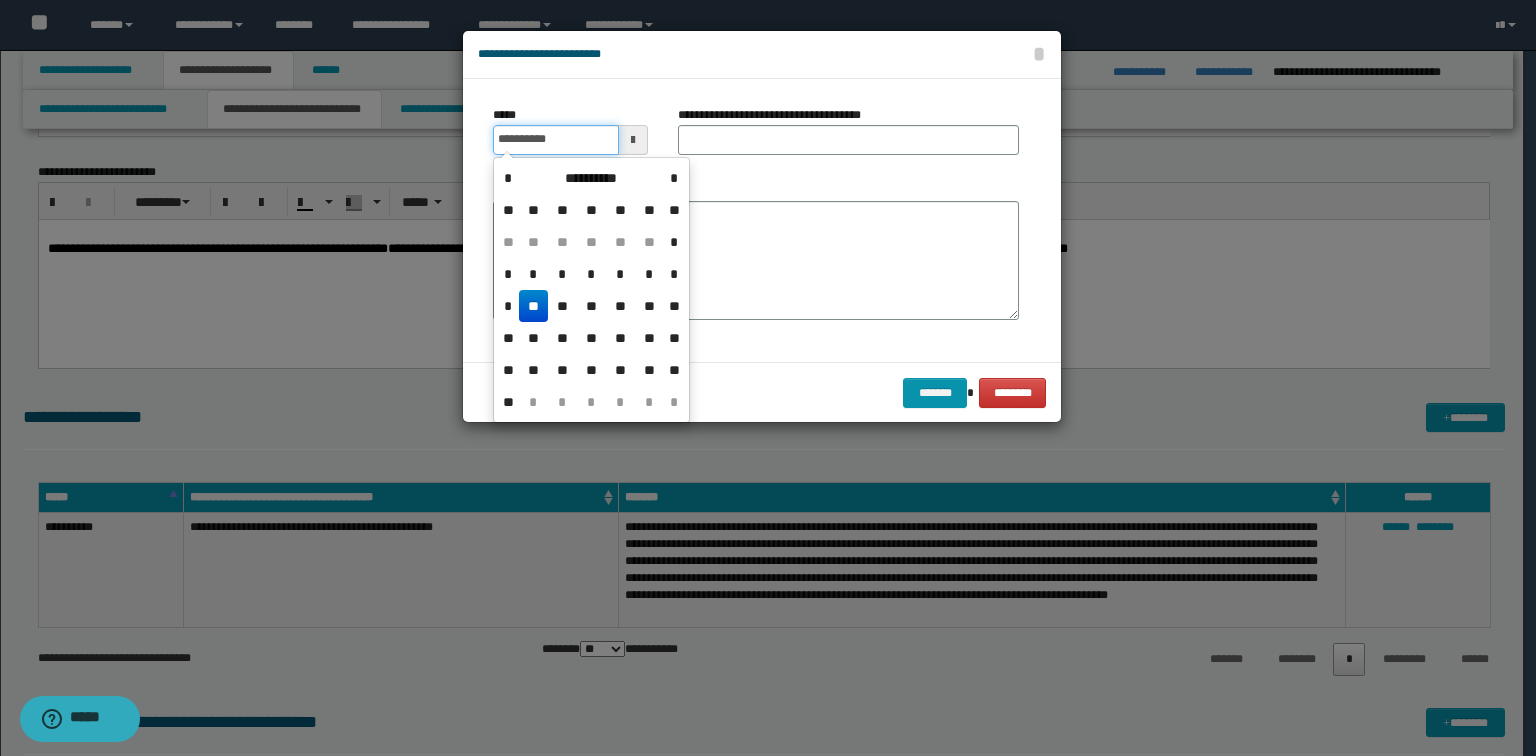 click on "**********" at bounding box center [556, 140] 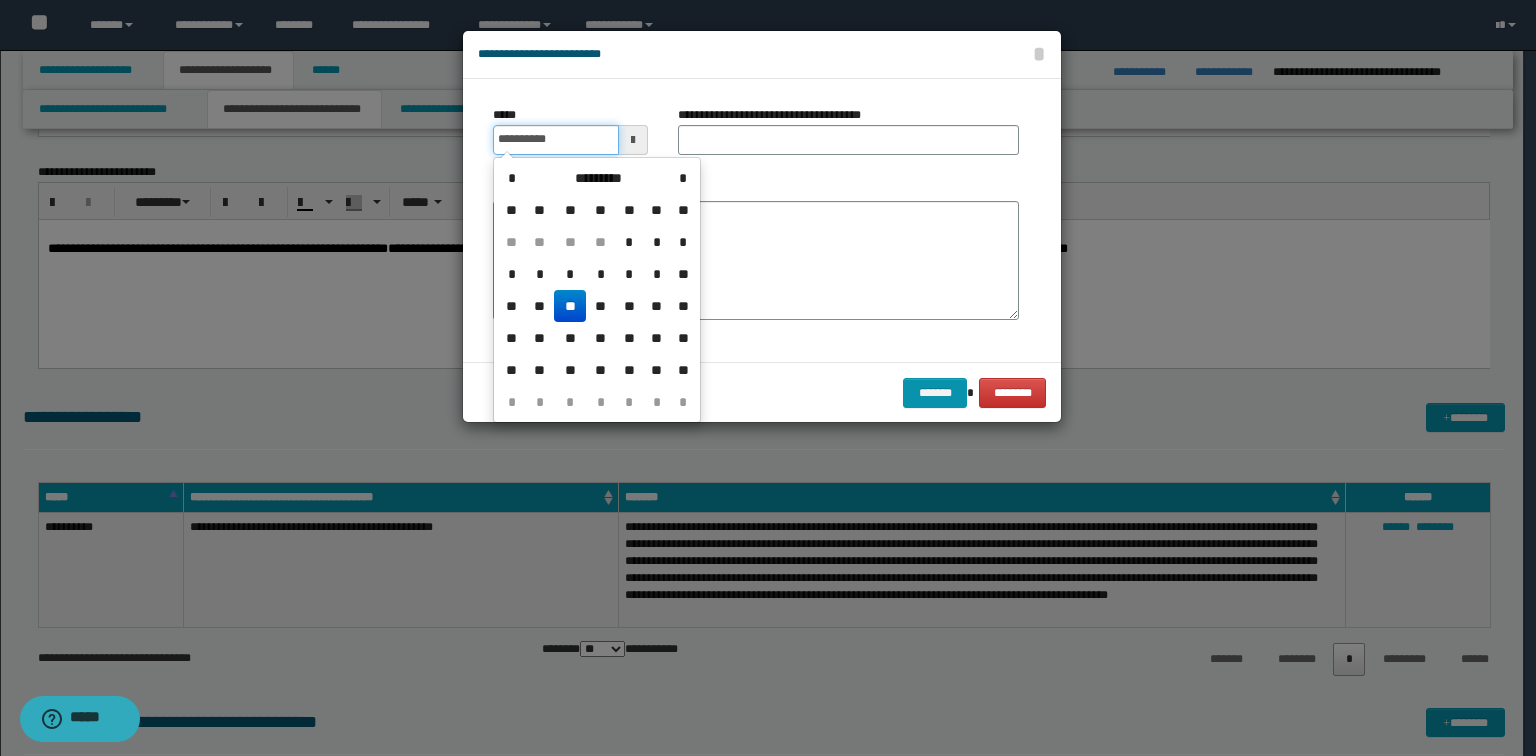 type on "**********" 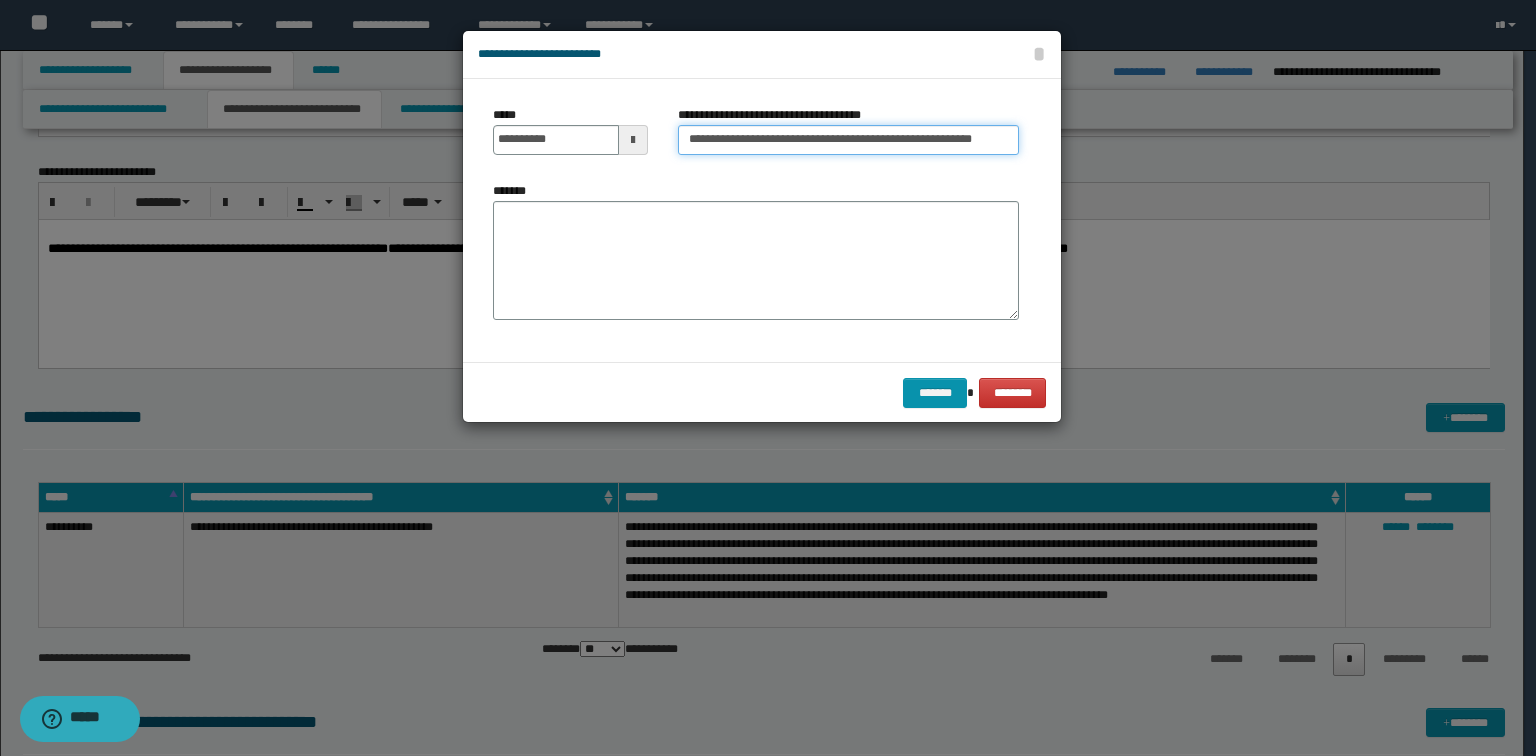drag, startPoint x: 740, startPoint y: 138, endPoint x: 1316, endPoint y: 155, distance: 576.2508 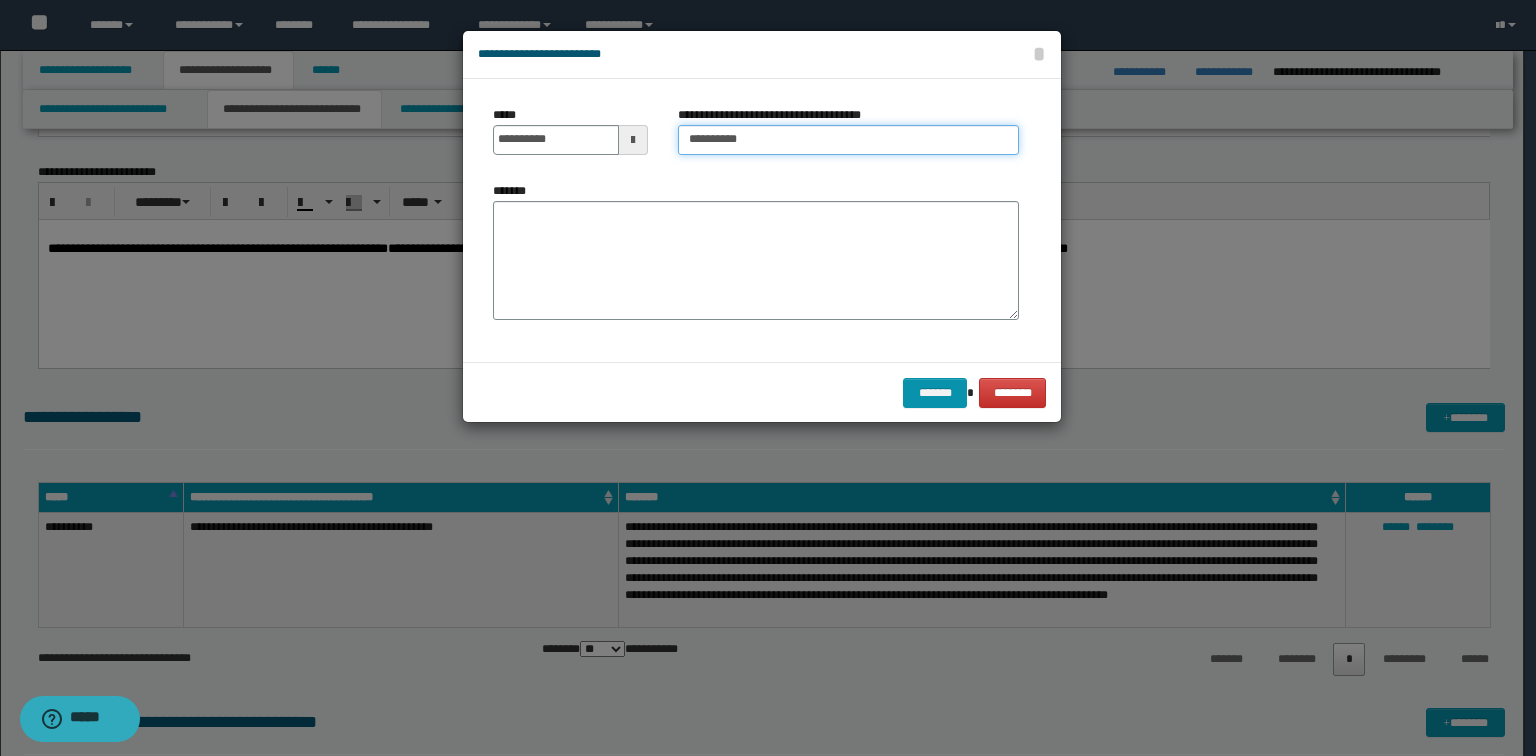 type on "*********" 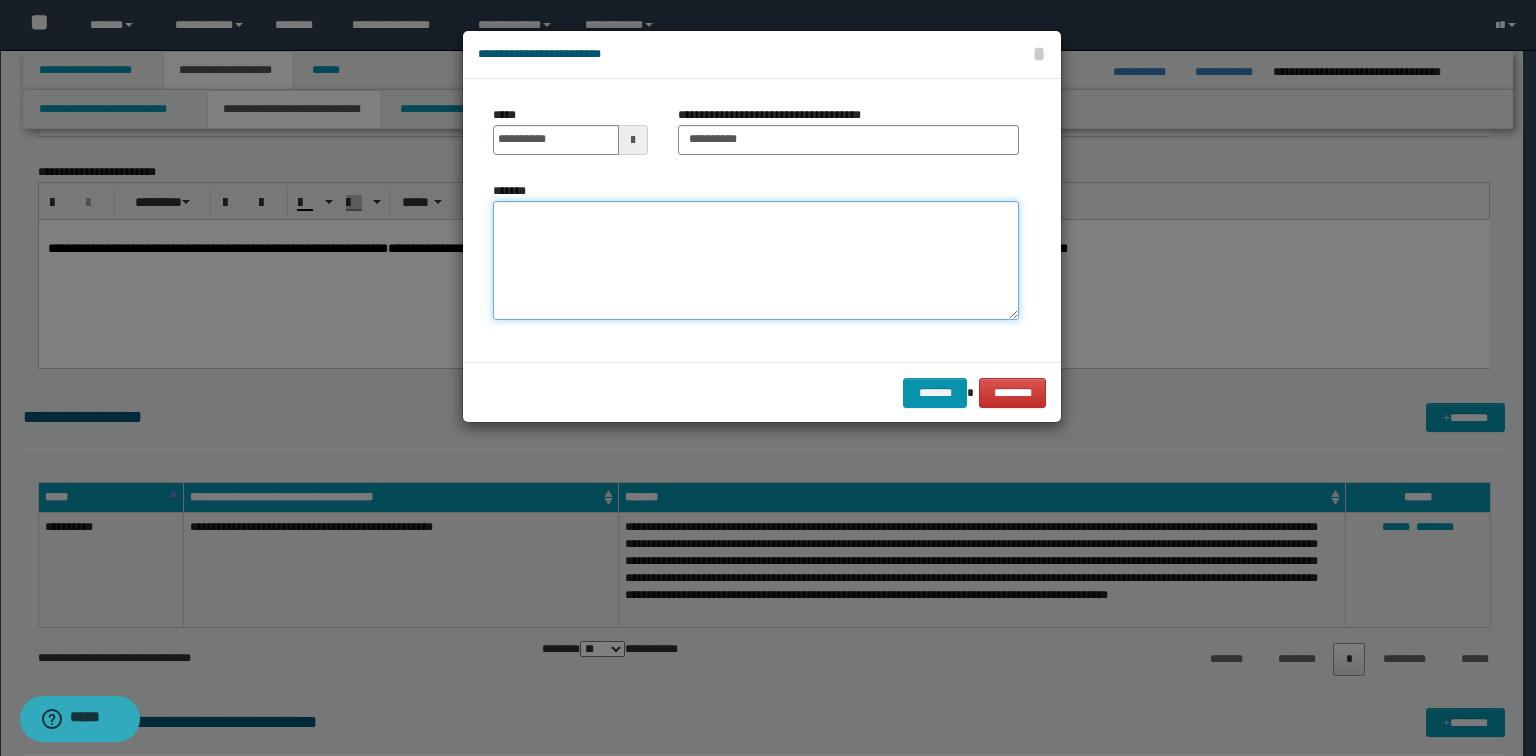 click on "*******" at bounding box center (756, 261) 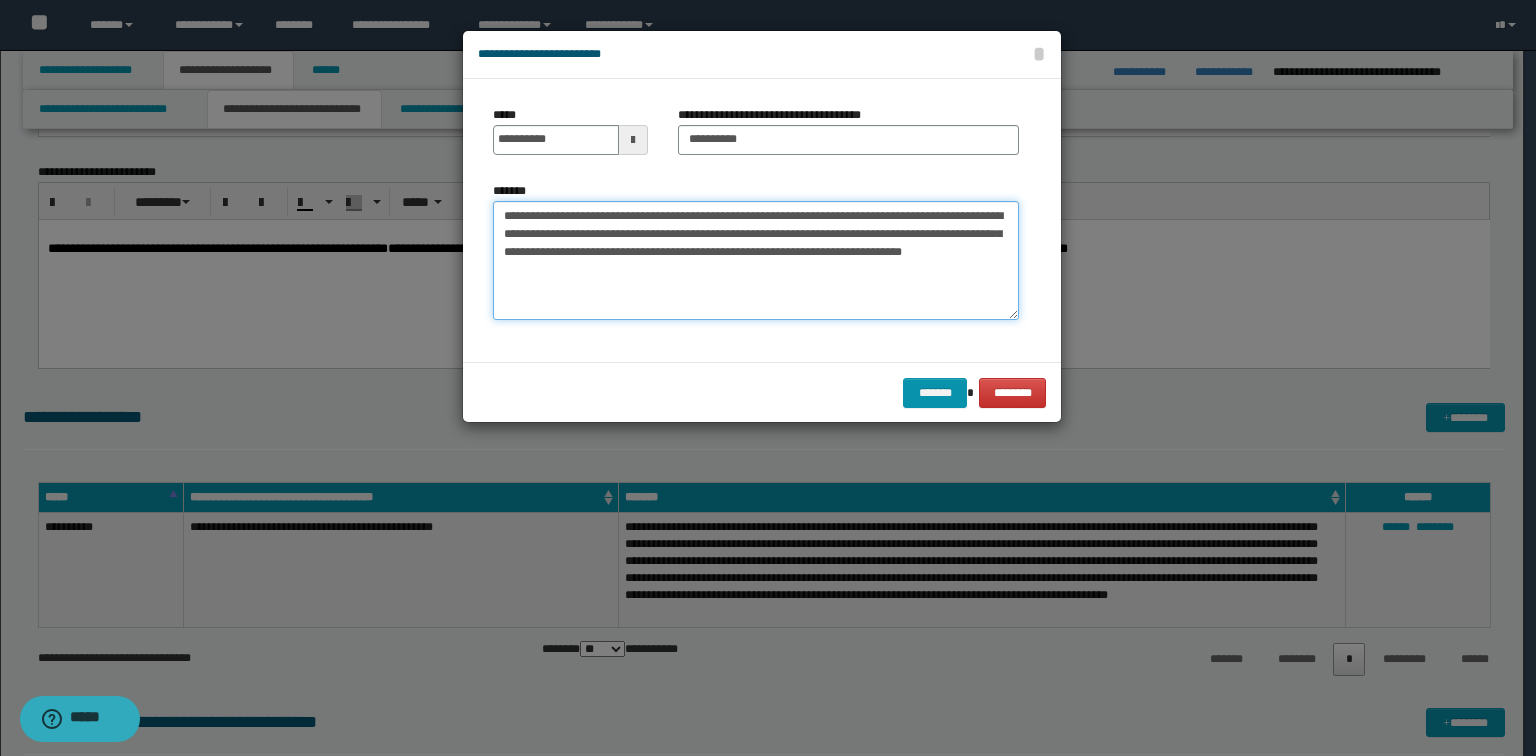 type on "**********" 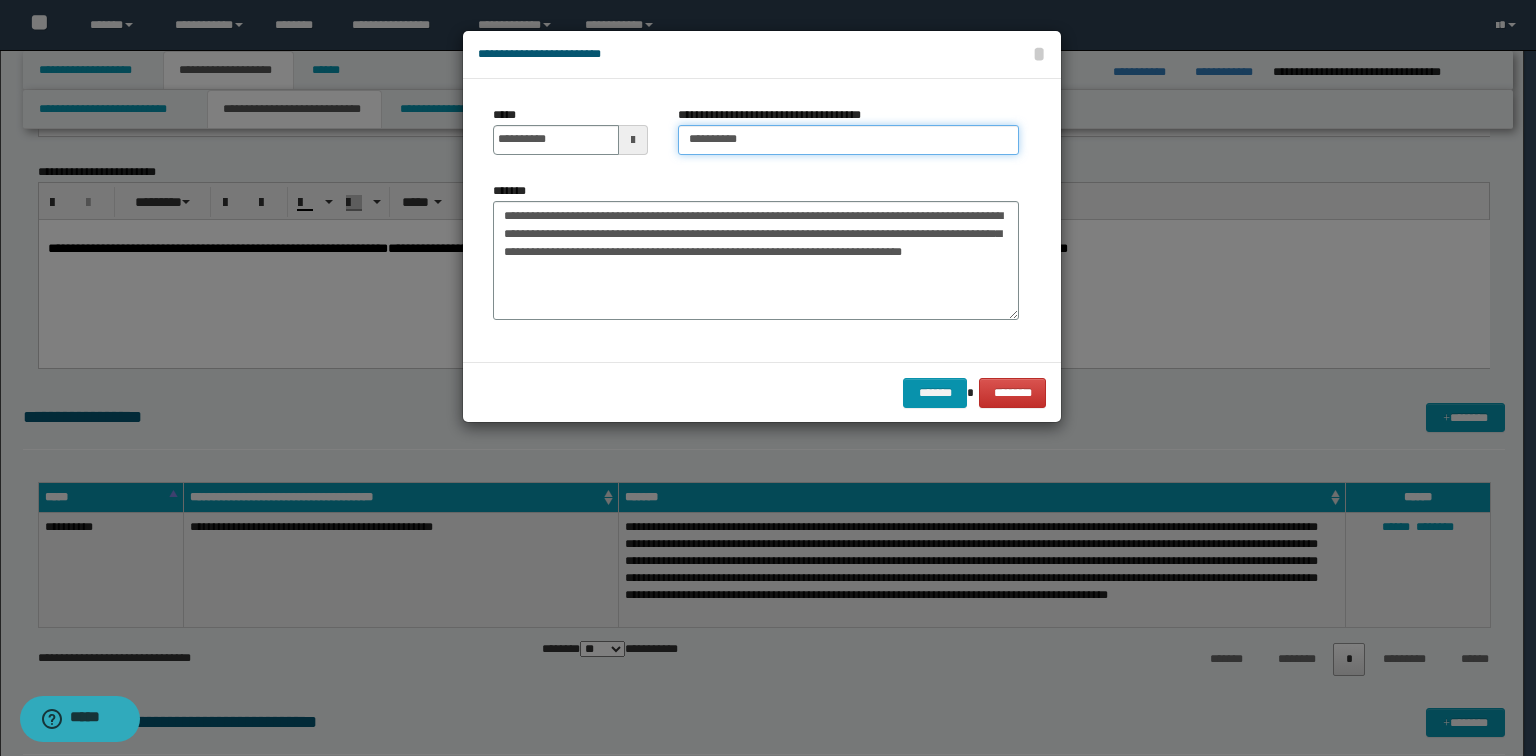 click on "*********" at bounding box center [848, 140] 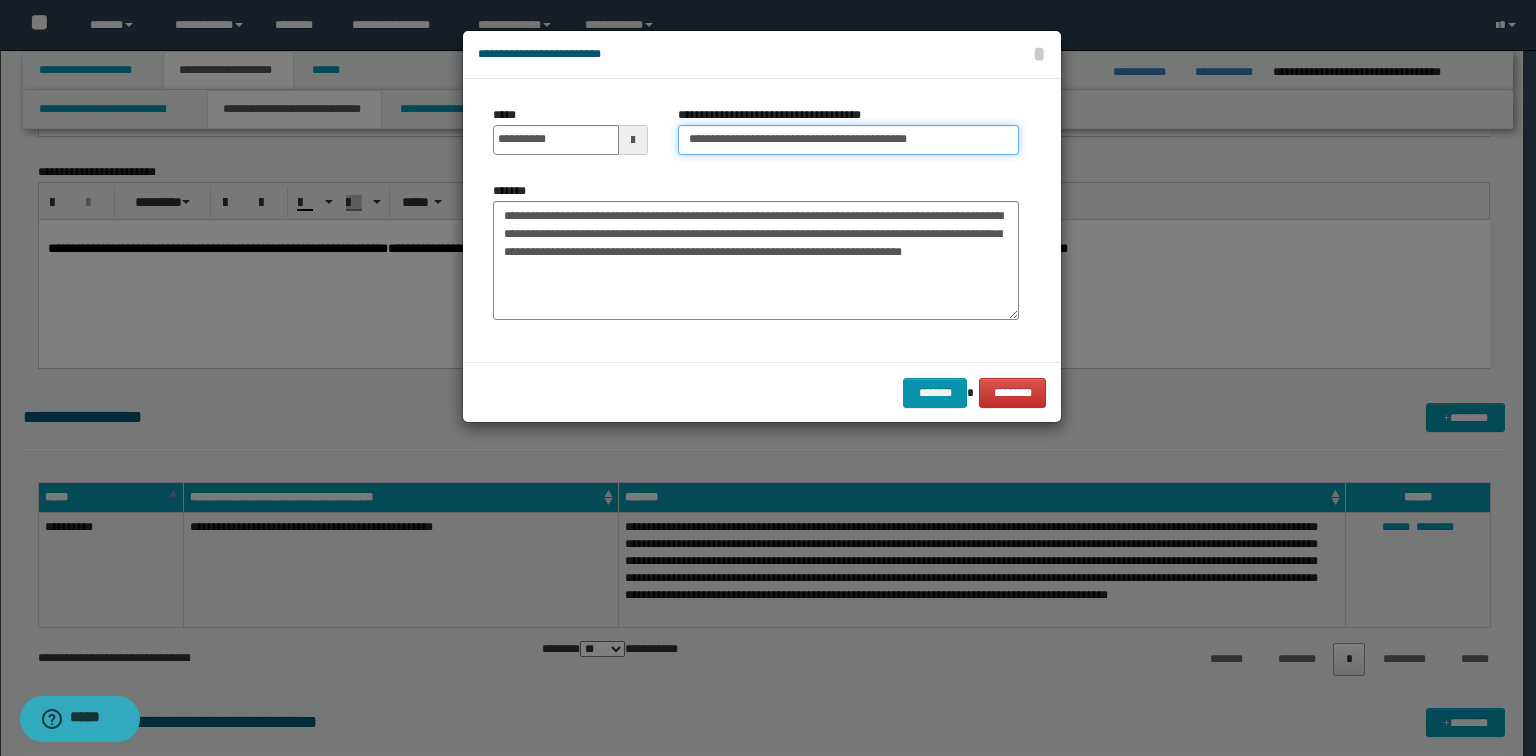 type on "**********" 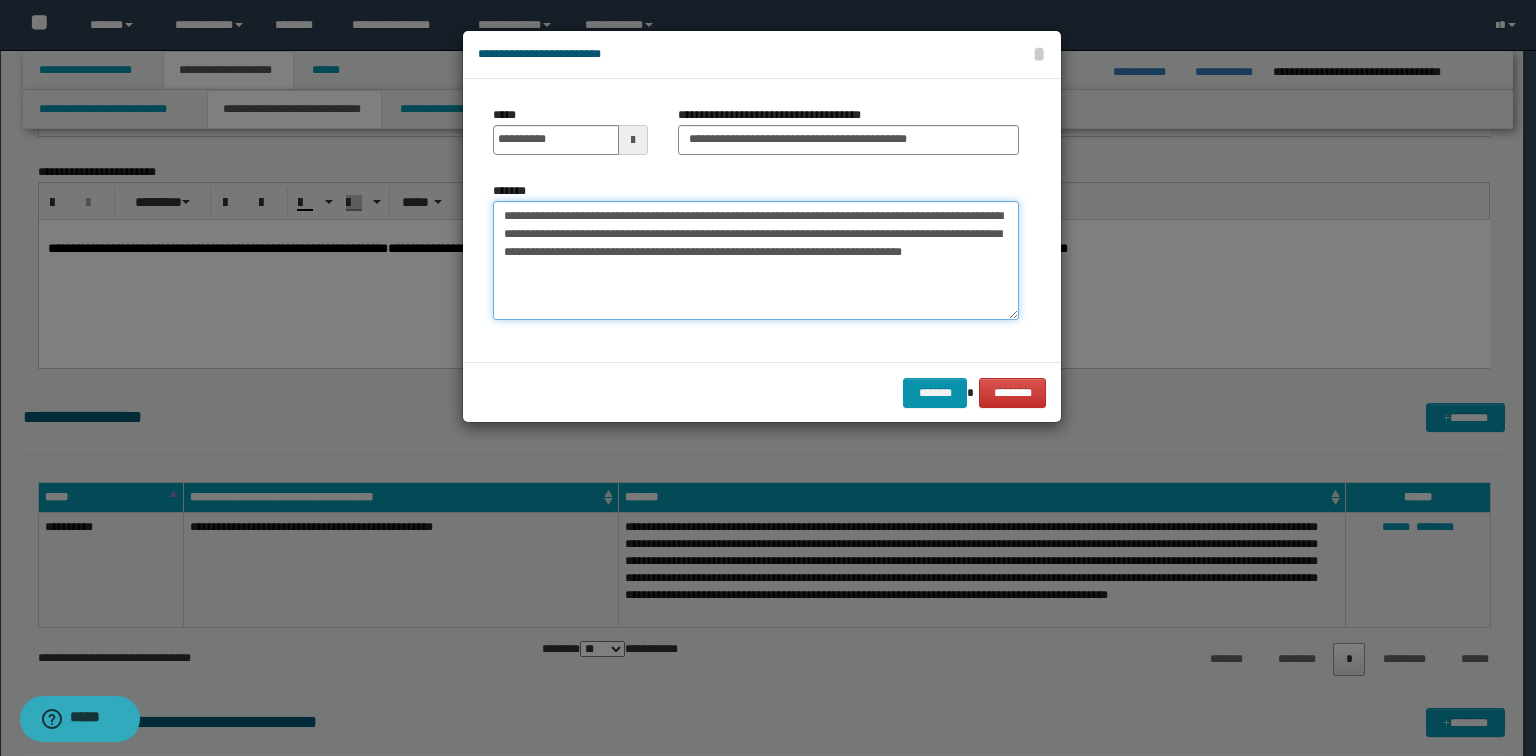 drag, startPoint x: 800, startPoint y: 234, endPoint x: 880, endPoint y: 338, distance: 131.20976 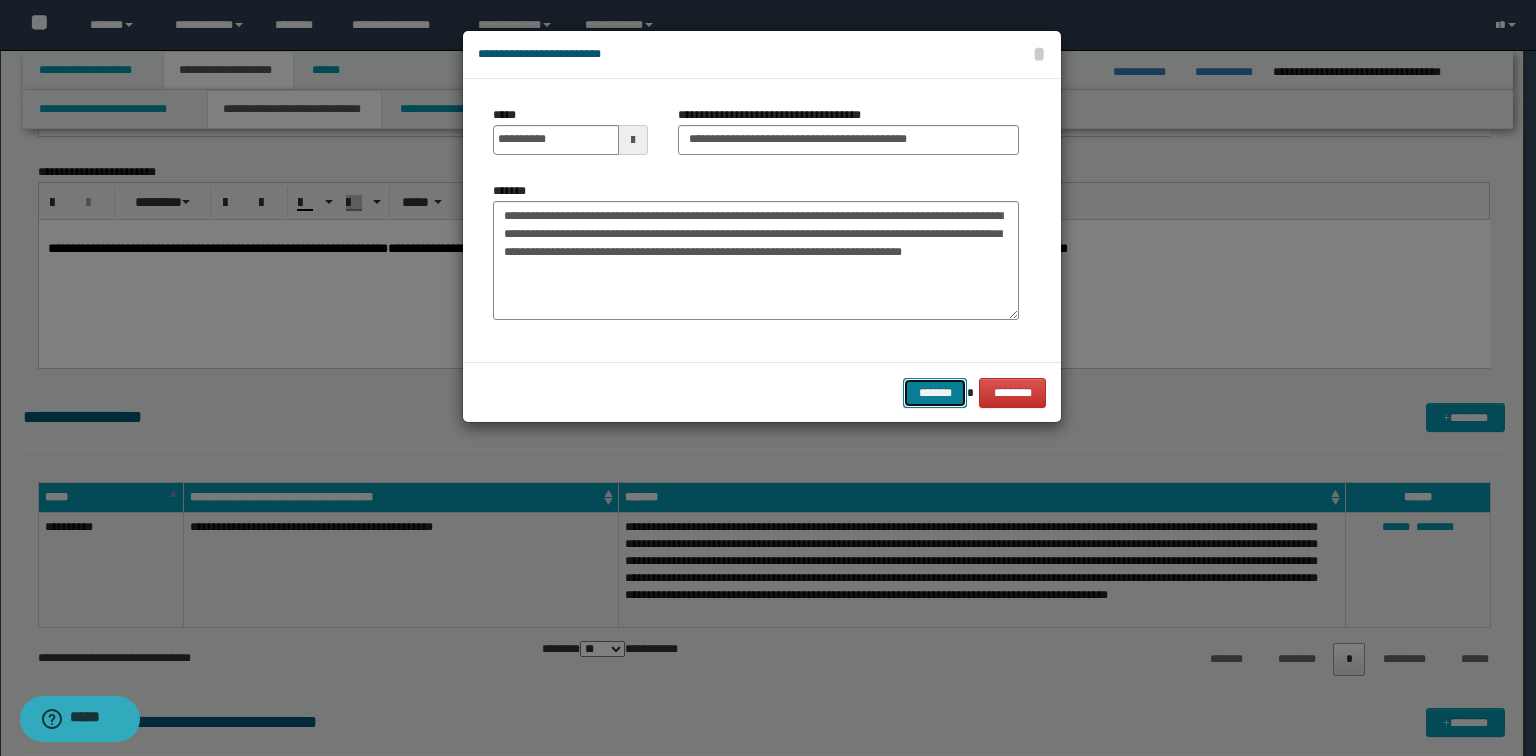 click on "*******" at bounding box center [935, 393] 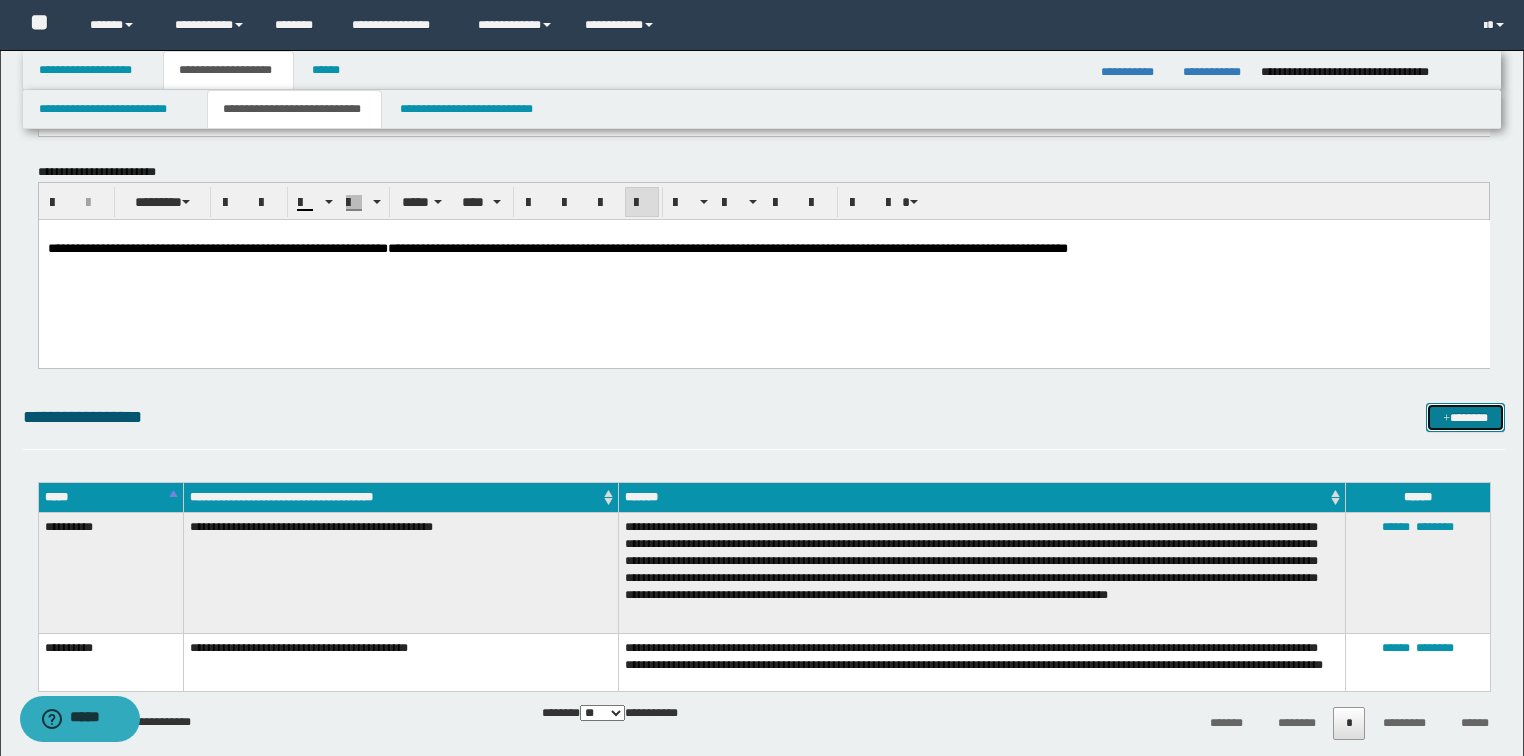 click on "*******" at bounding box center [1465, 418] 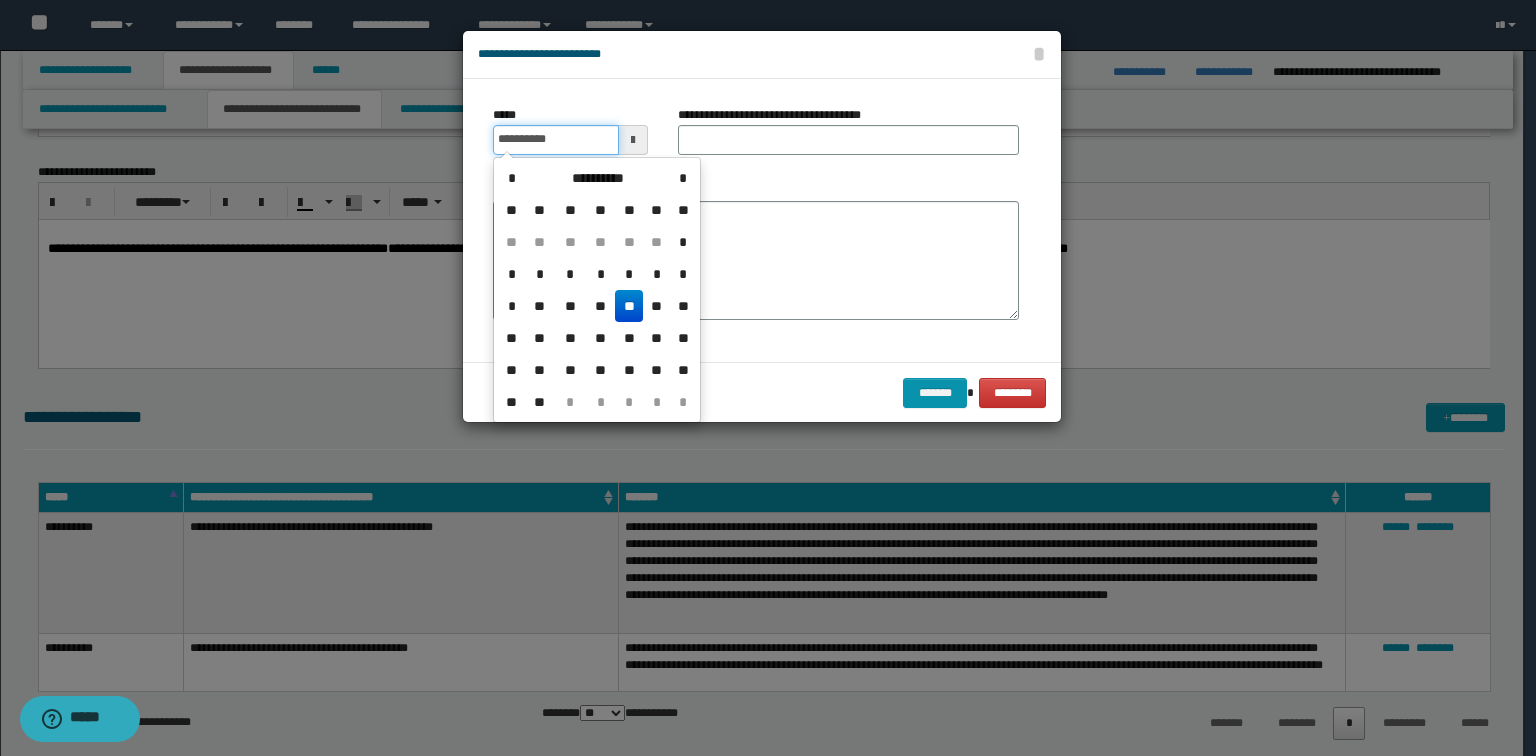 click on "**********" at bounding box center (556, 140) 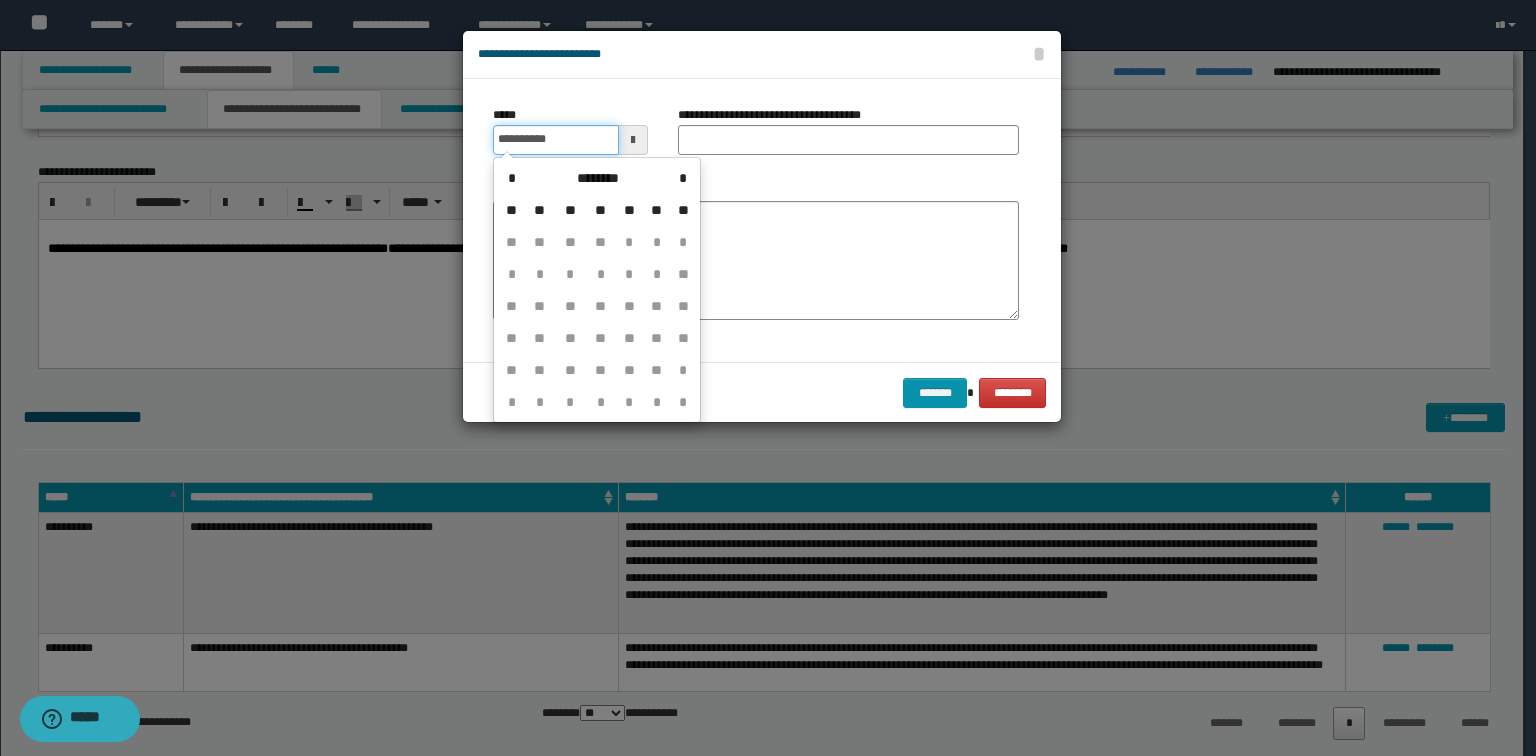 type on "**********" 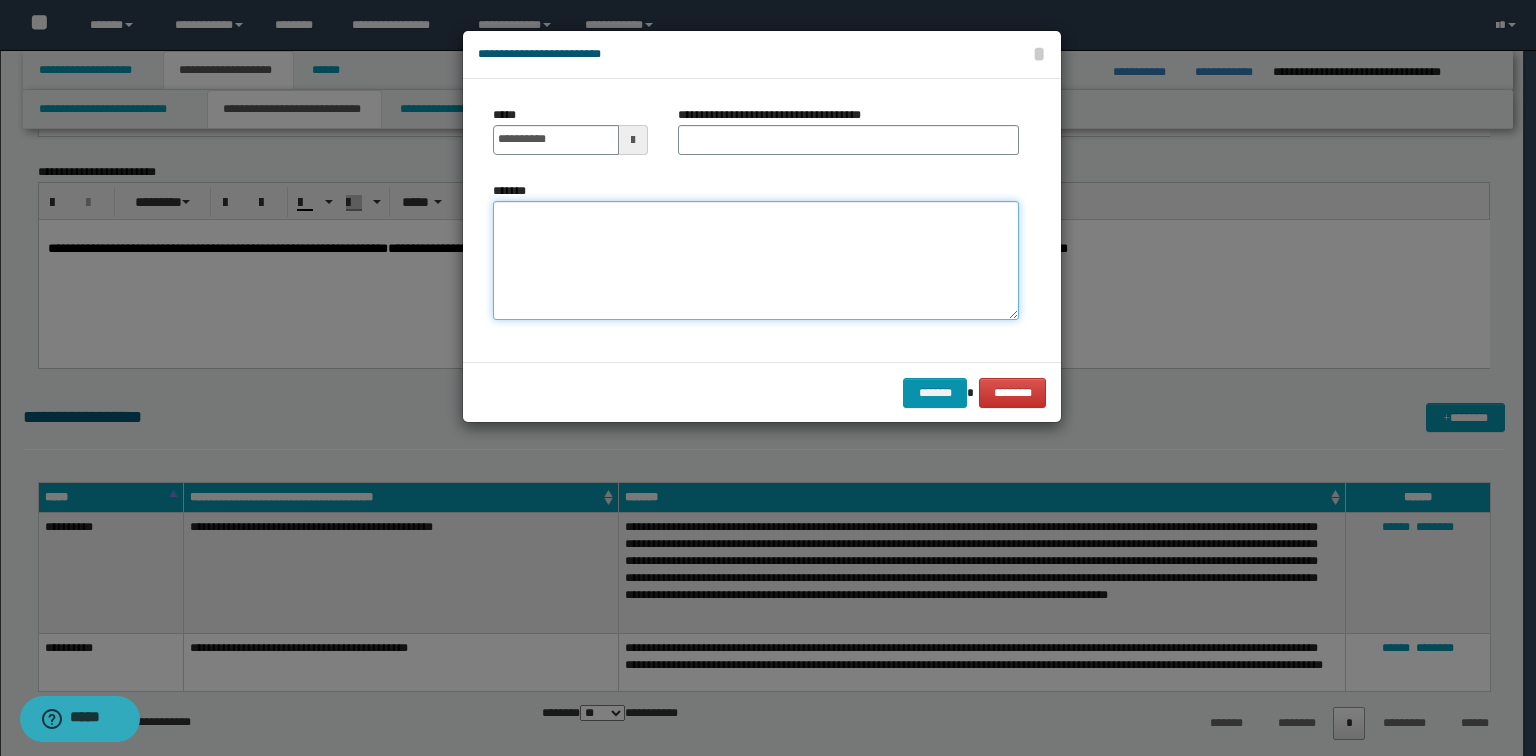 click on "*******" at bounding box center [756, 261] 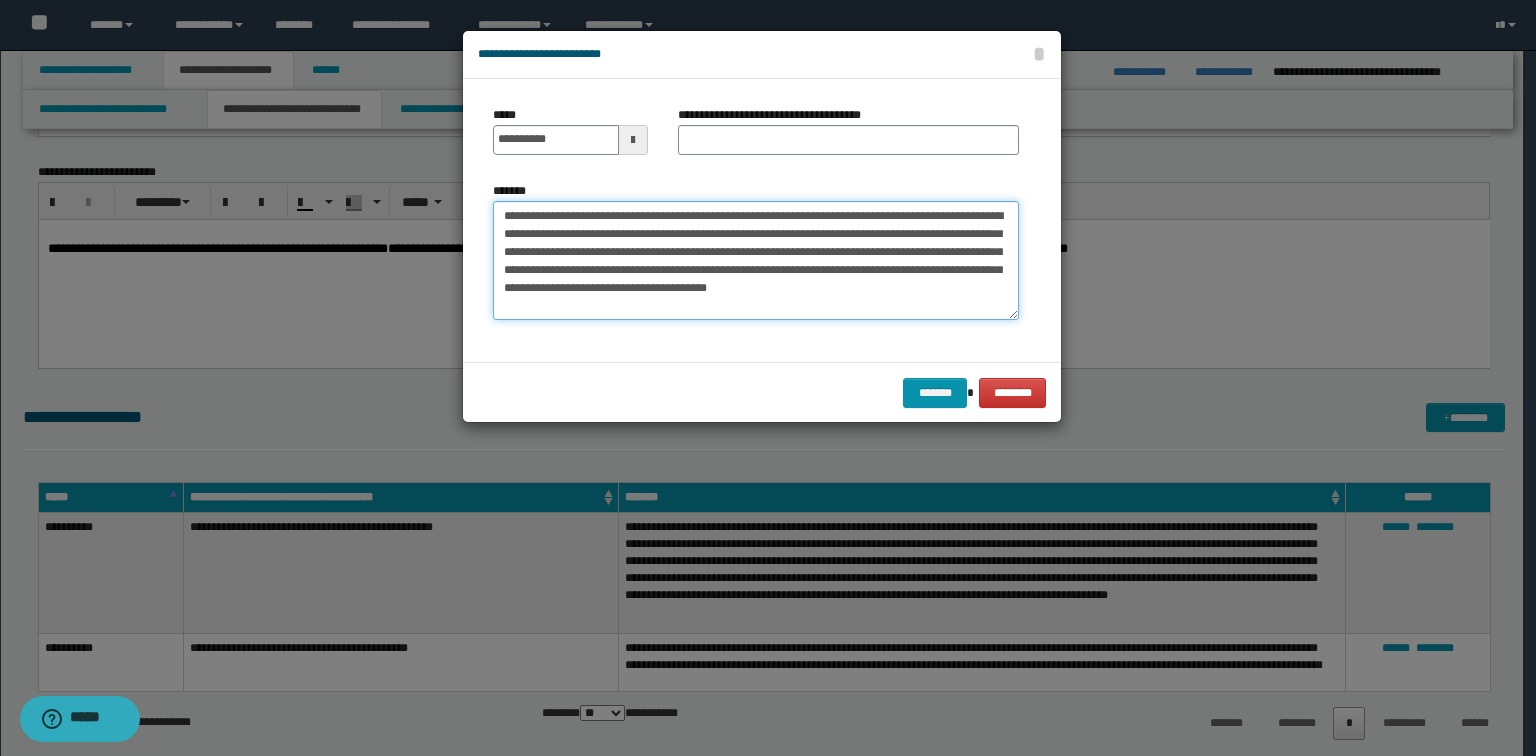 type on "**********" 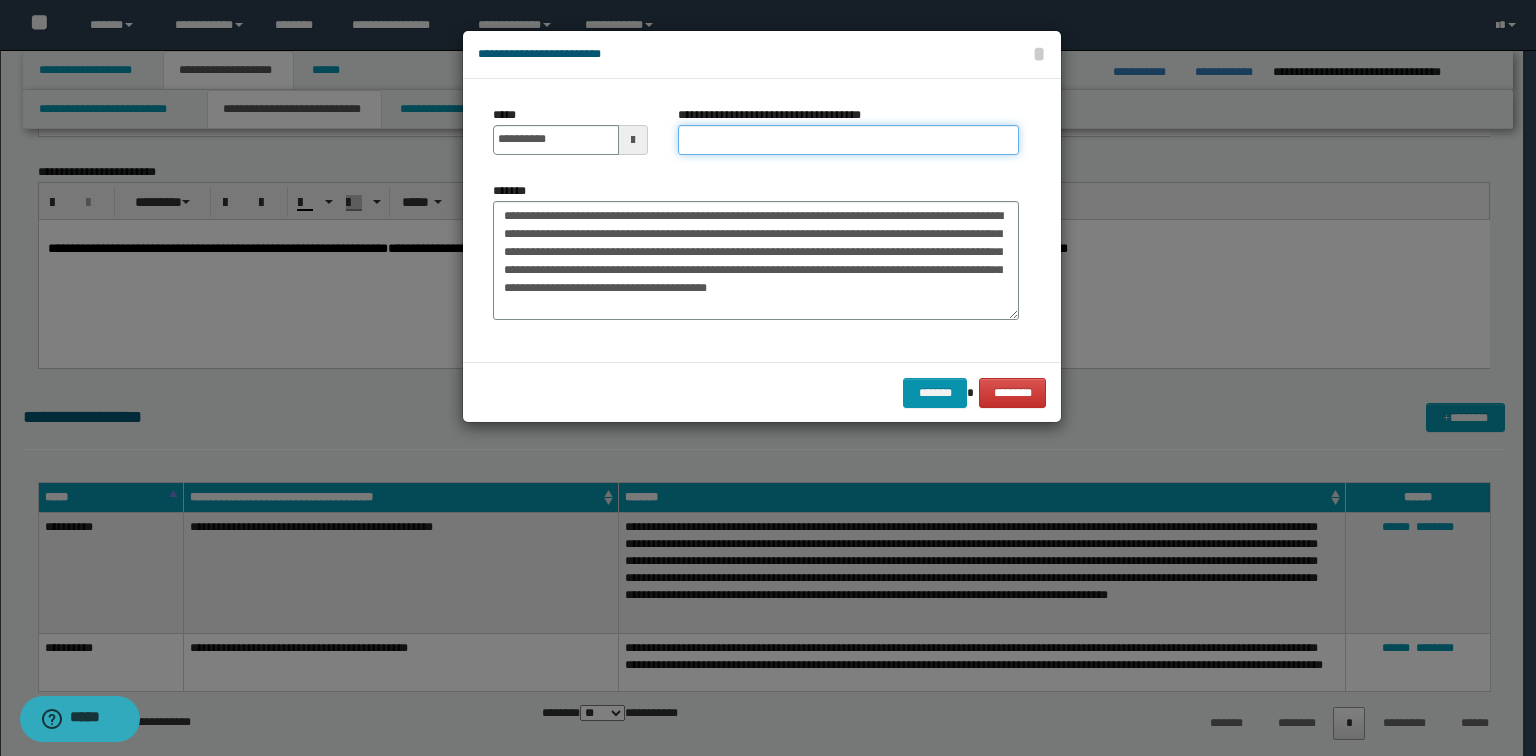 click on "**********" at bounding box center (848, 140) 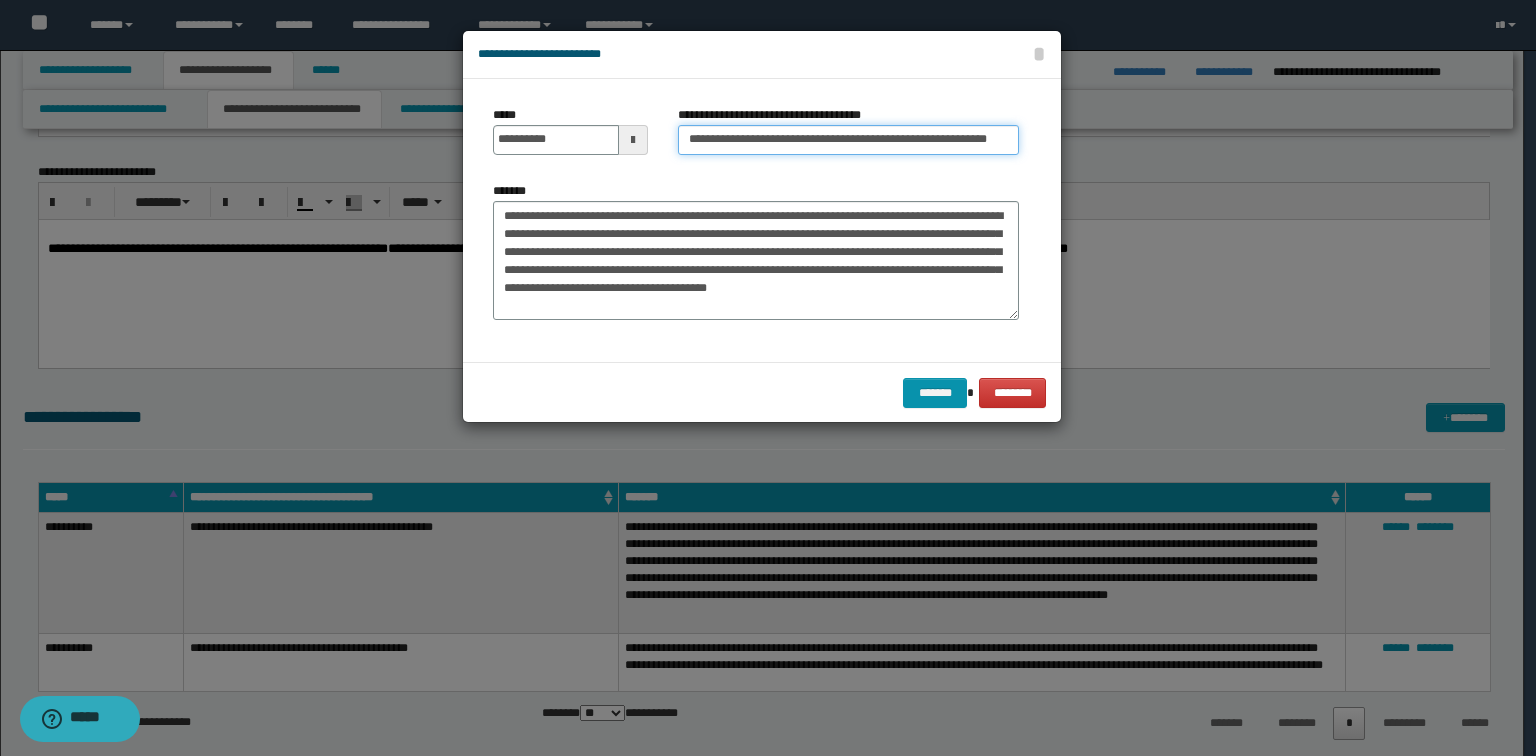 scroll, scrollTop: 0, scrollLeft: 17, axis: horizontal 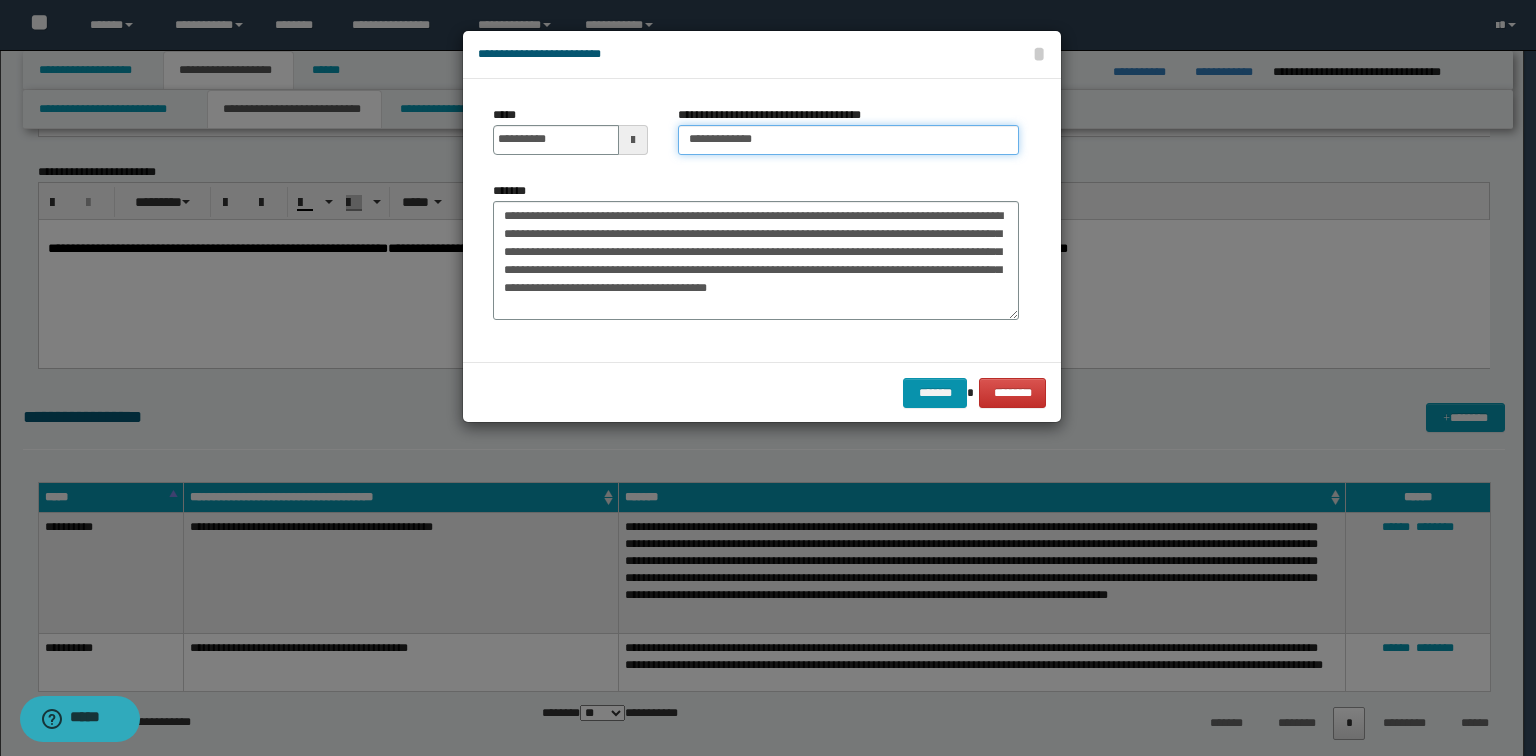 type on "**********" 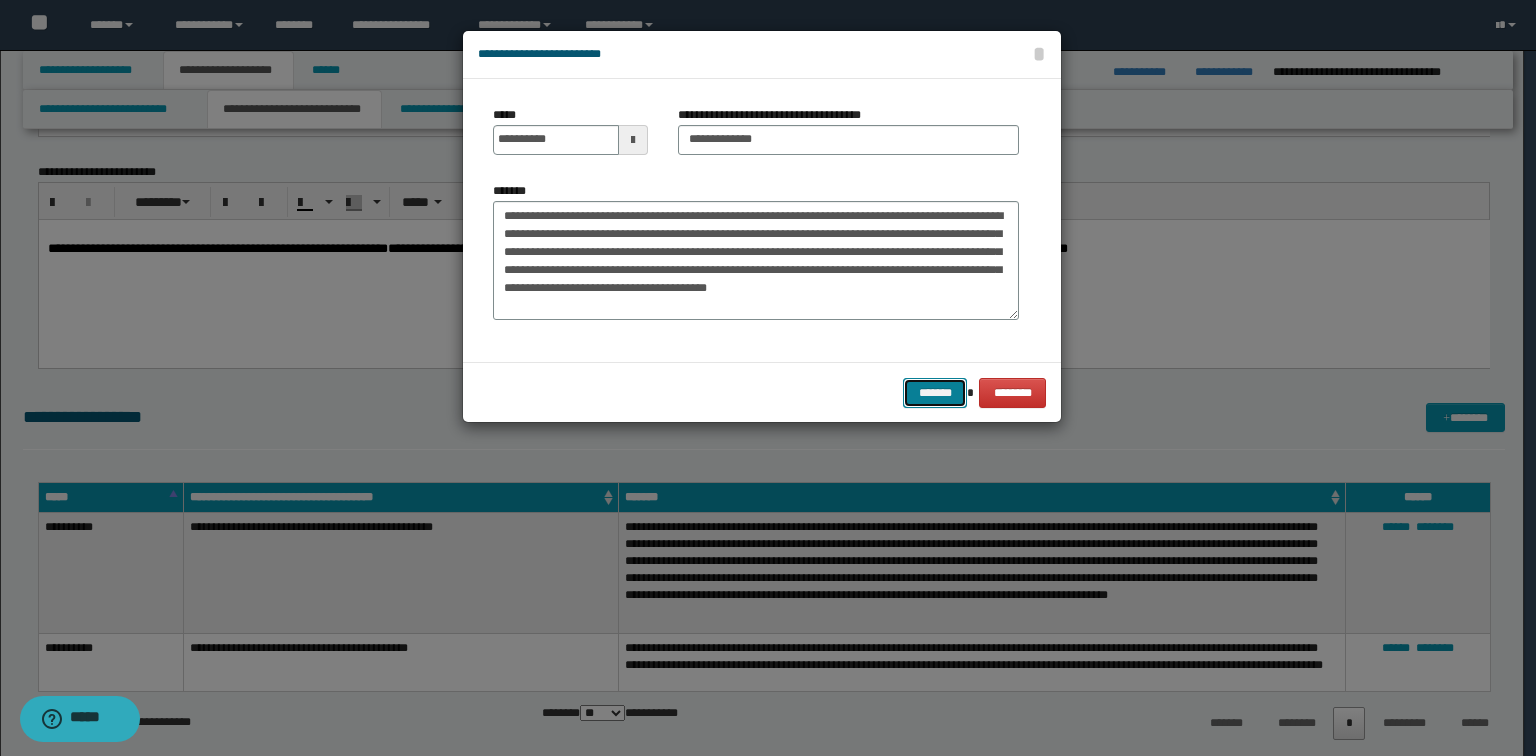 click on "*******" at bounding box center [935, 393] 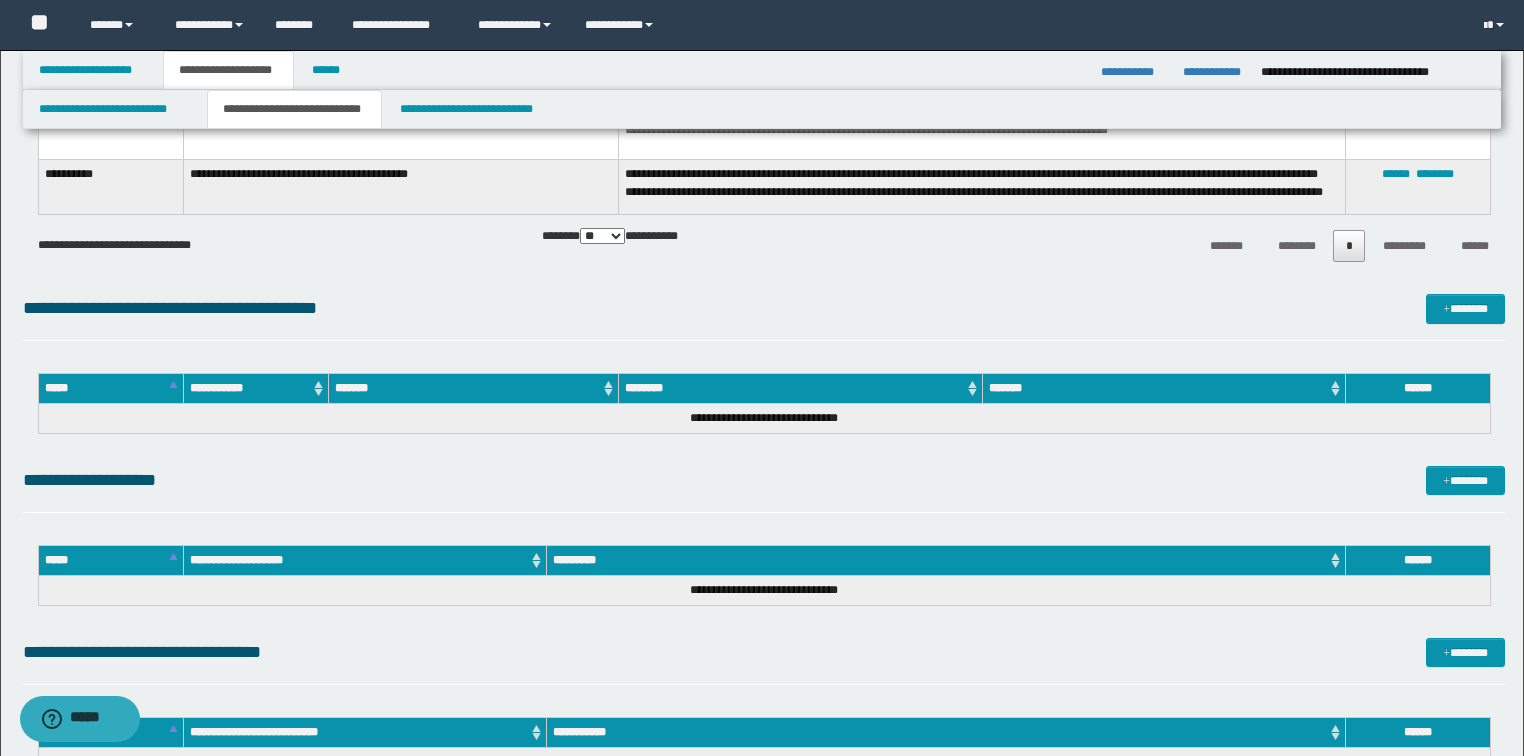 scroll, scrollTop: 4912, scrollLeft: 0, axis: vertical 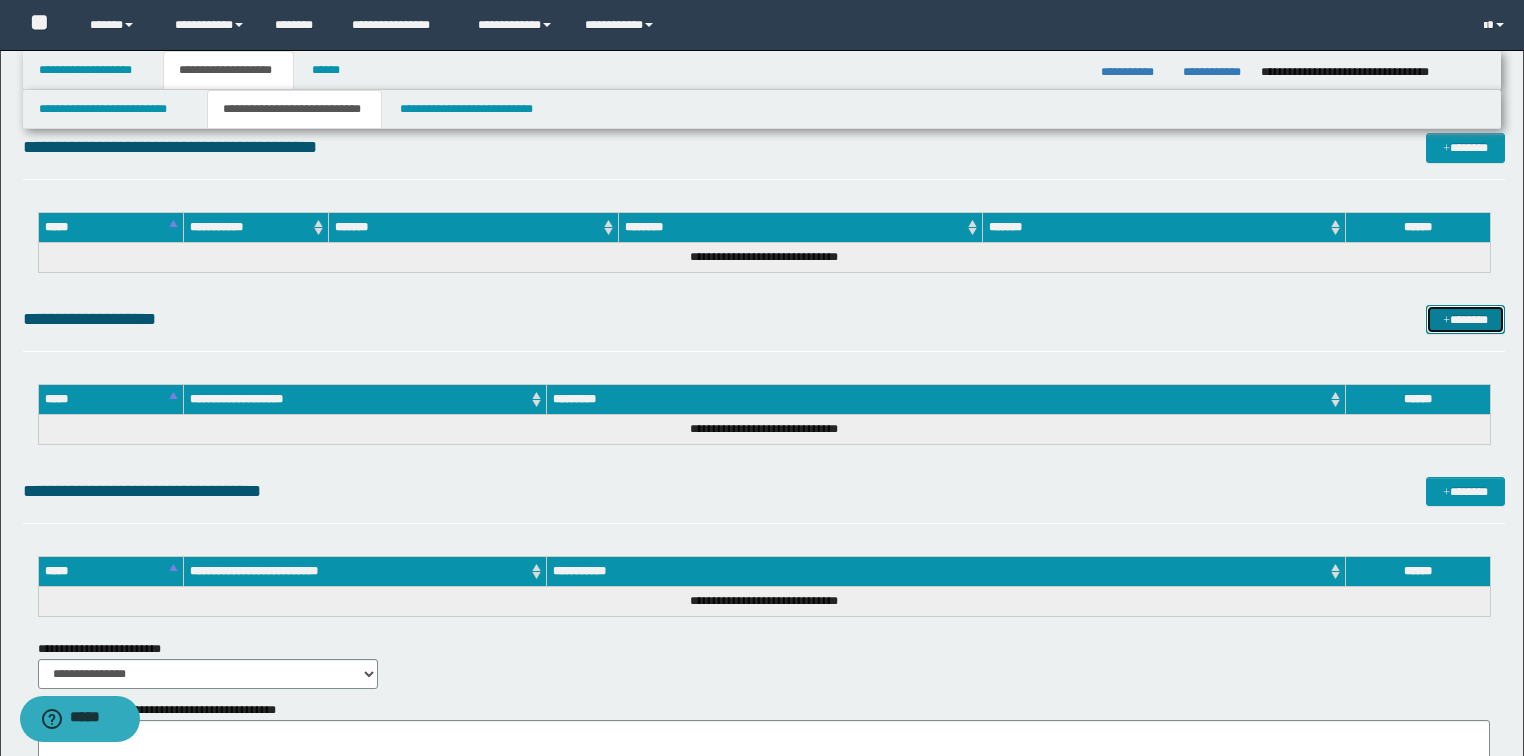 click on "*******" at bounding box center [1465, 320] 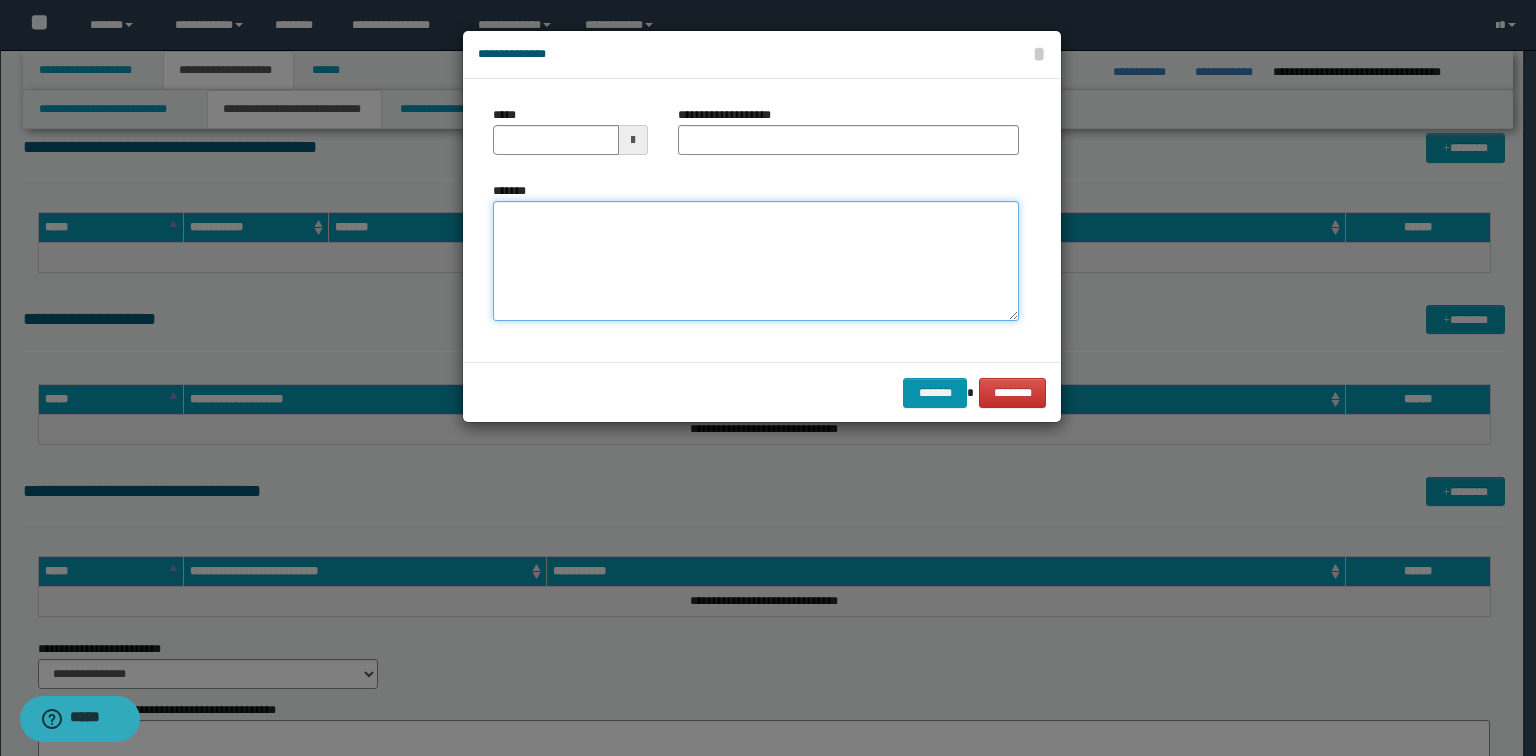click on "*******" at bounding box center (756, 261) 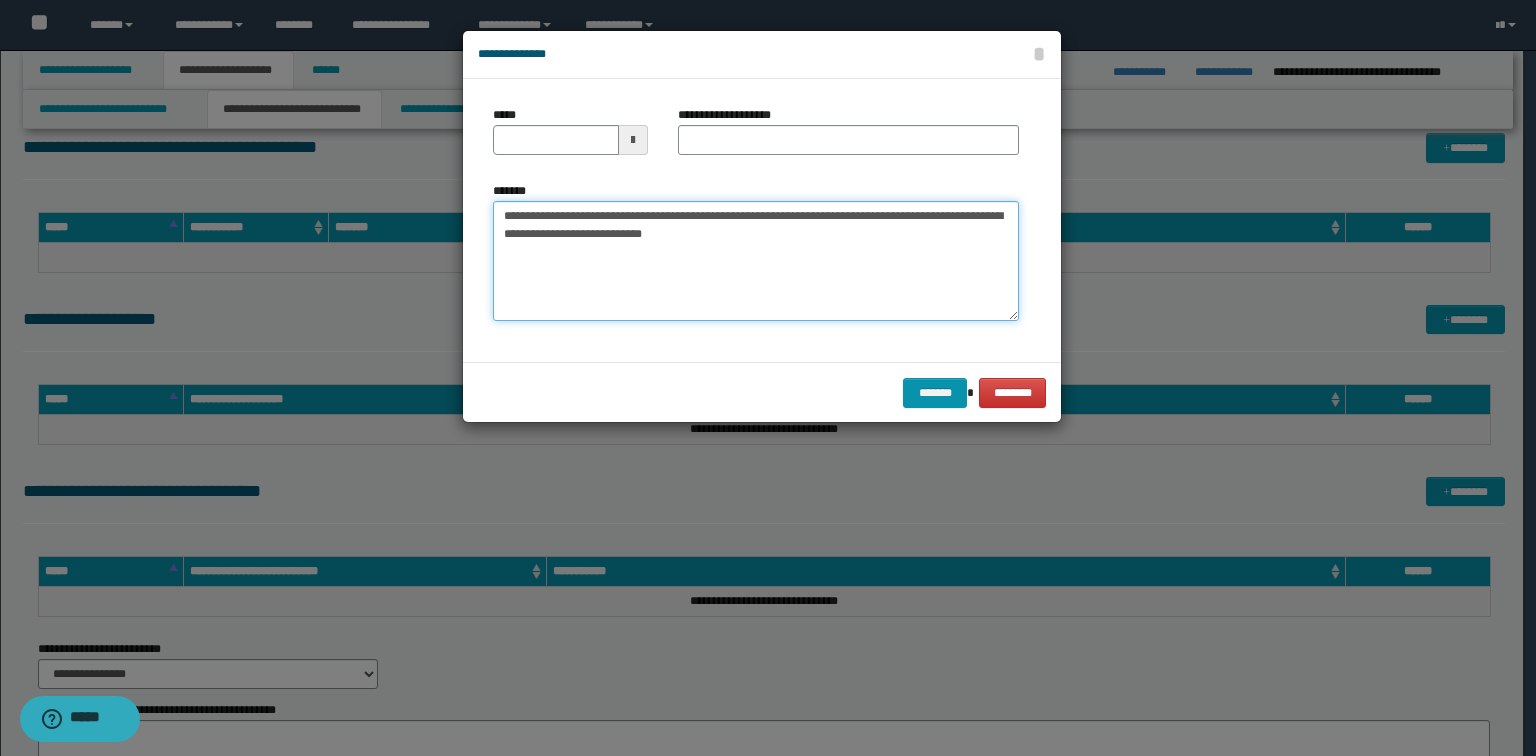 type on "**********" 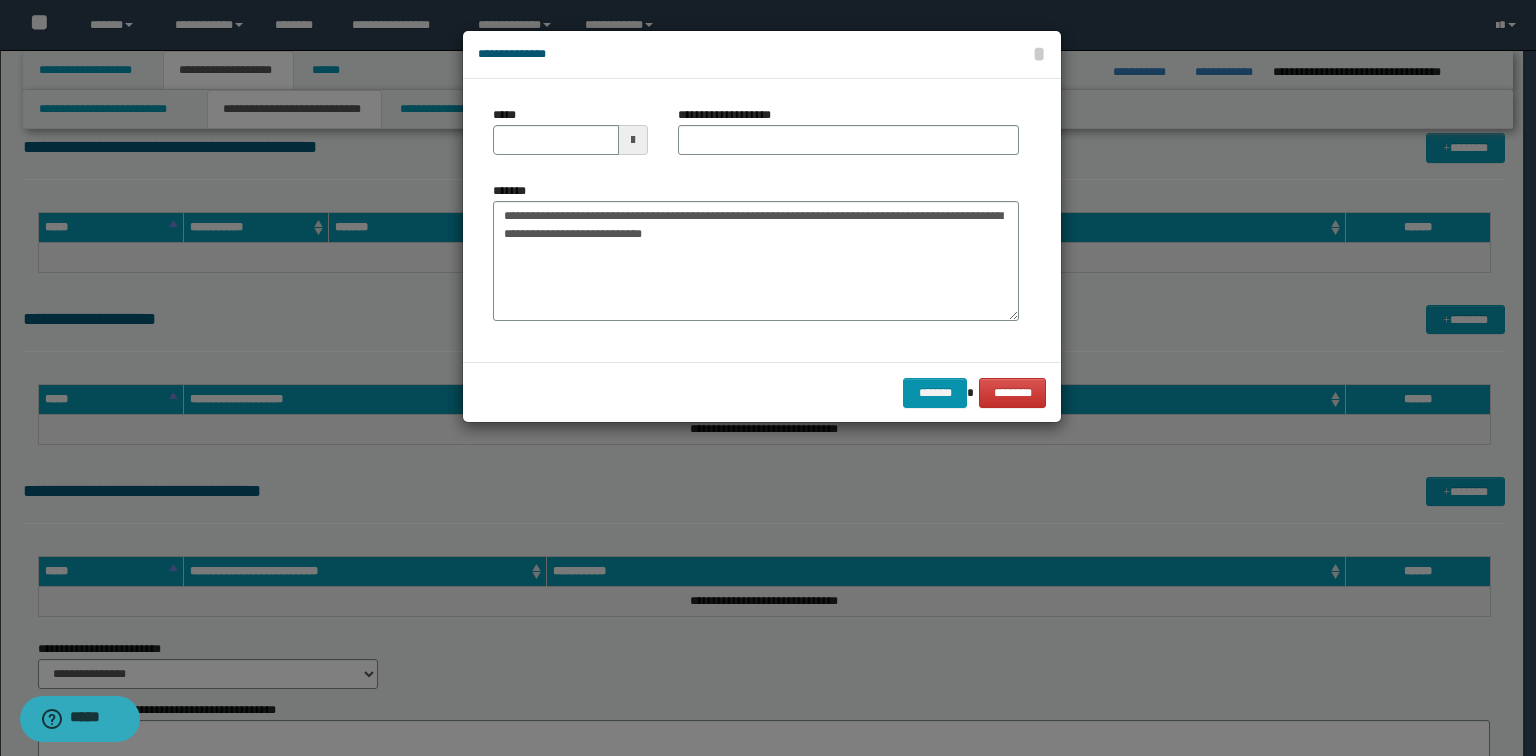 click on "**********" at bounding box center (756, 220) 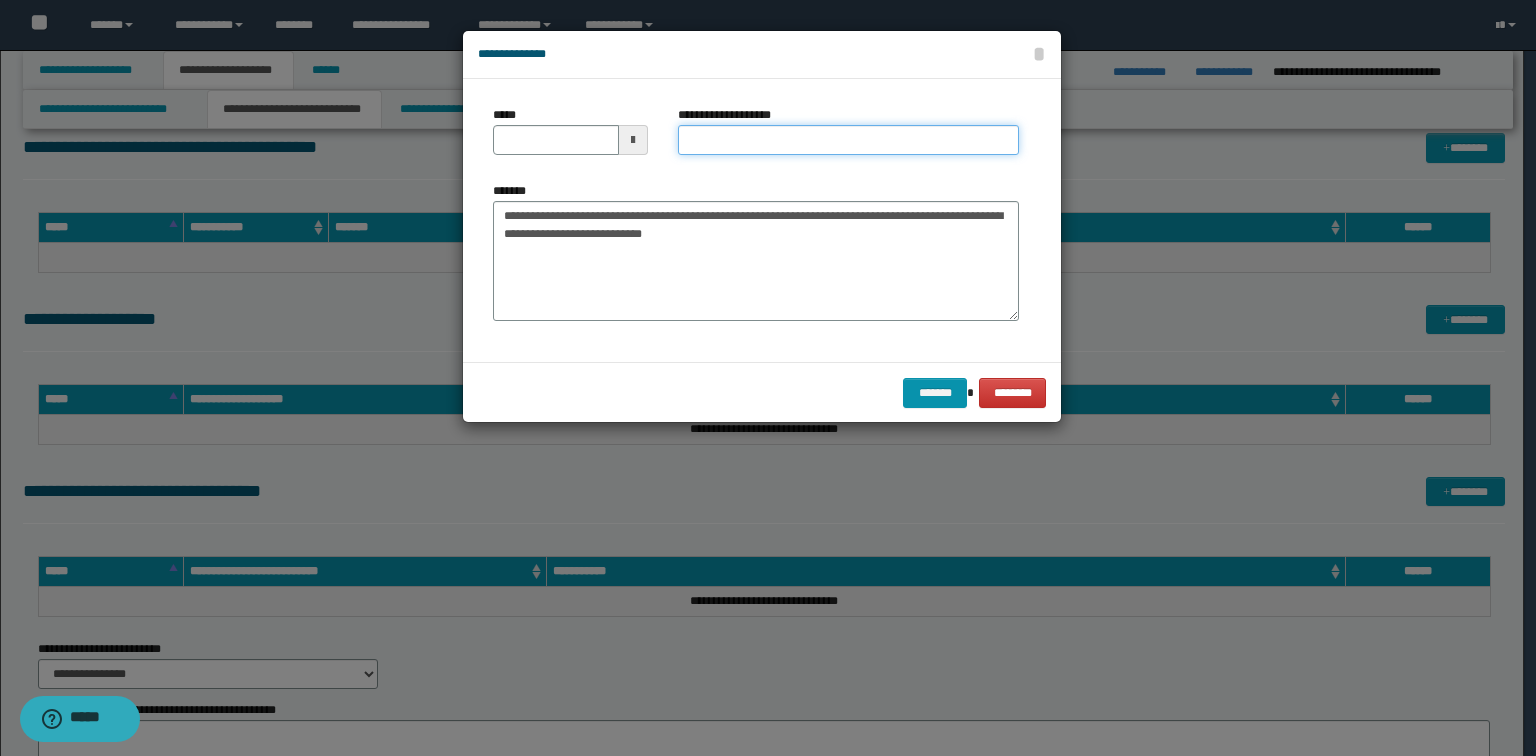 click on "**********" at bounding box center (848, 140) 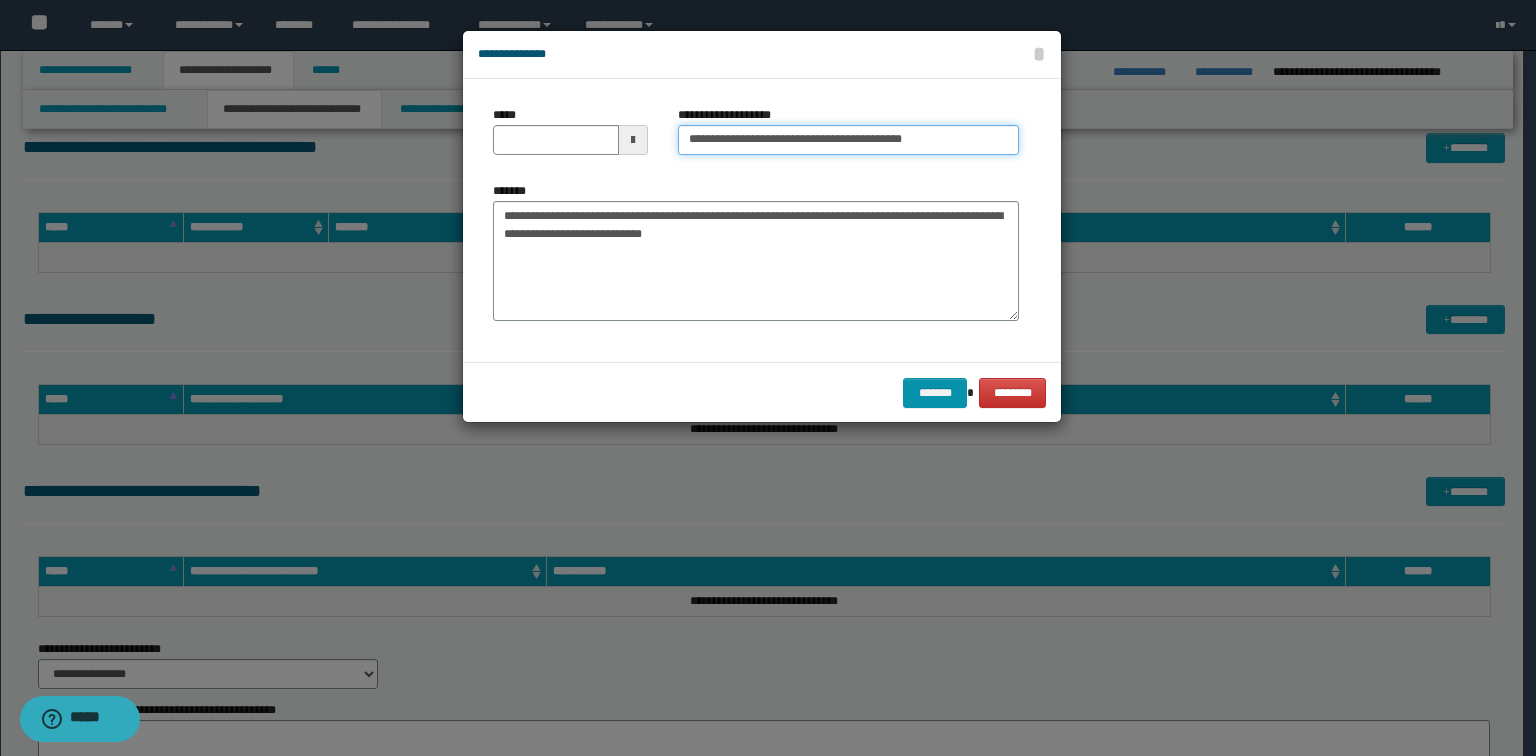 drag, startPoint x: 803, startPoint y: 140, endPoint x: 1103, endPoint y: 153, distance: 300.28152 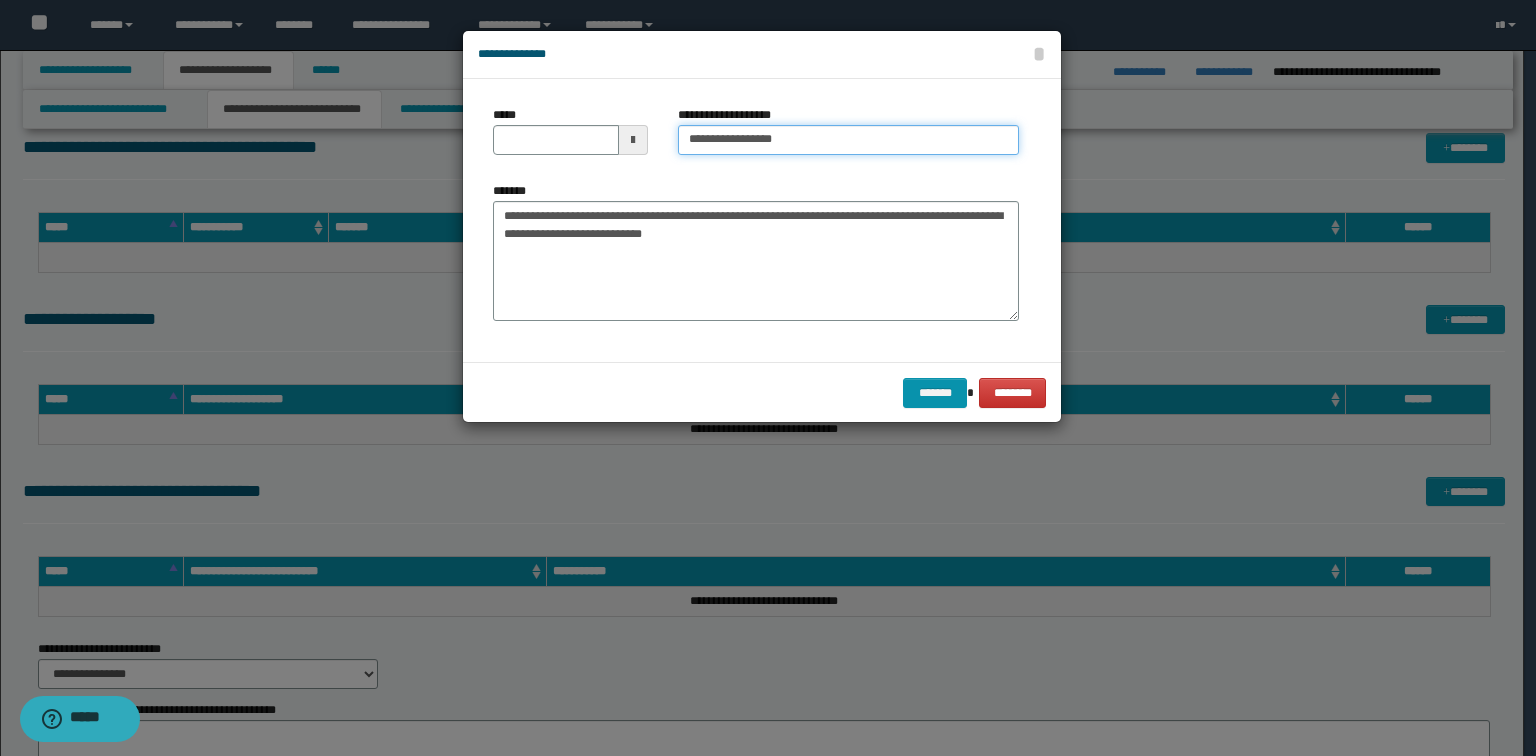 click on "**********" at bounding box center [848, 140] 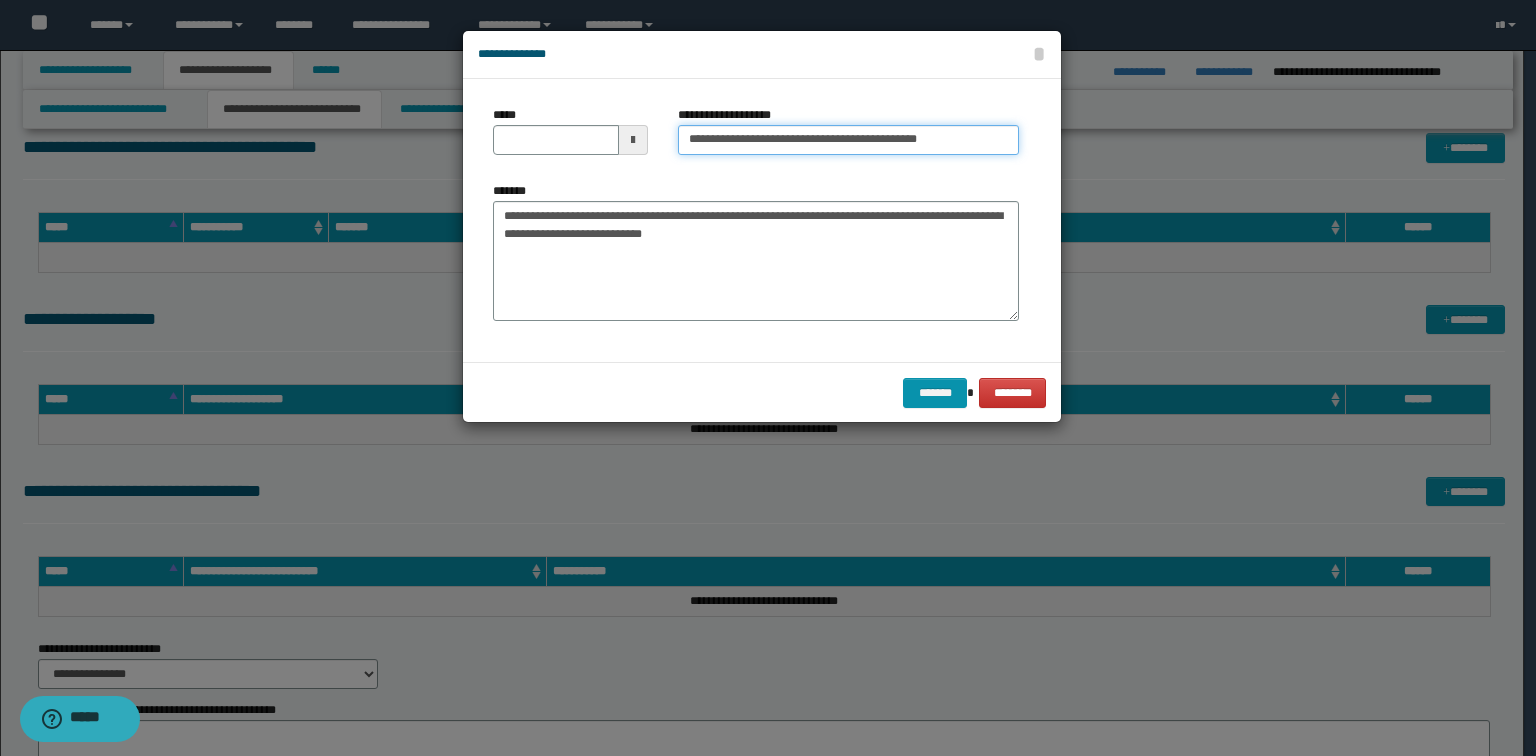 type on "**********" 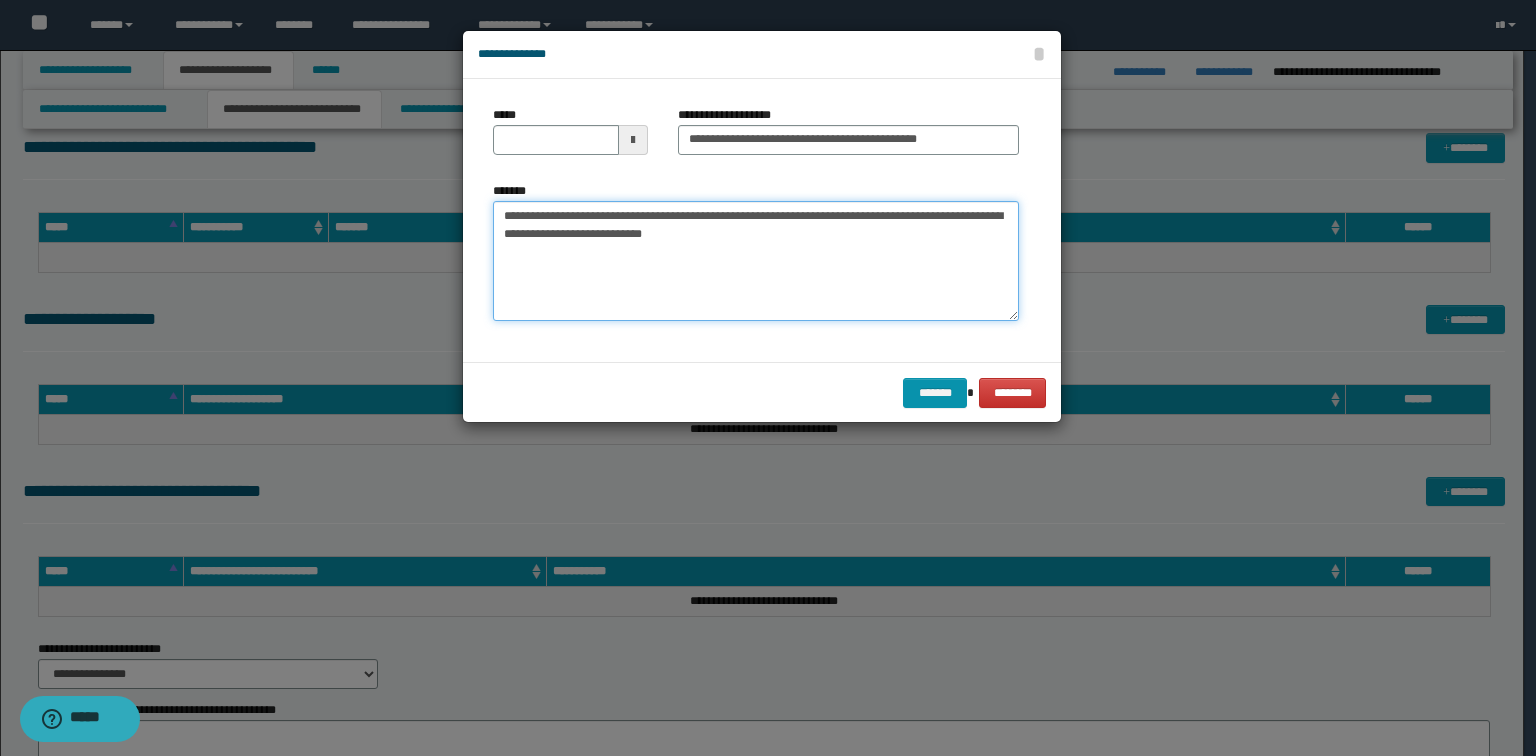 click on "**********" at bounding box center (756, 261) 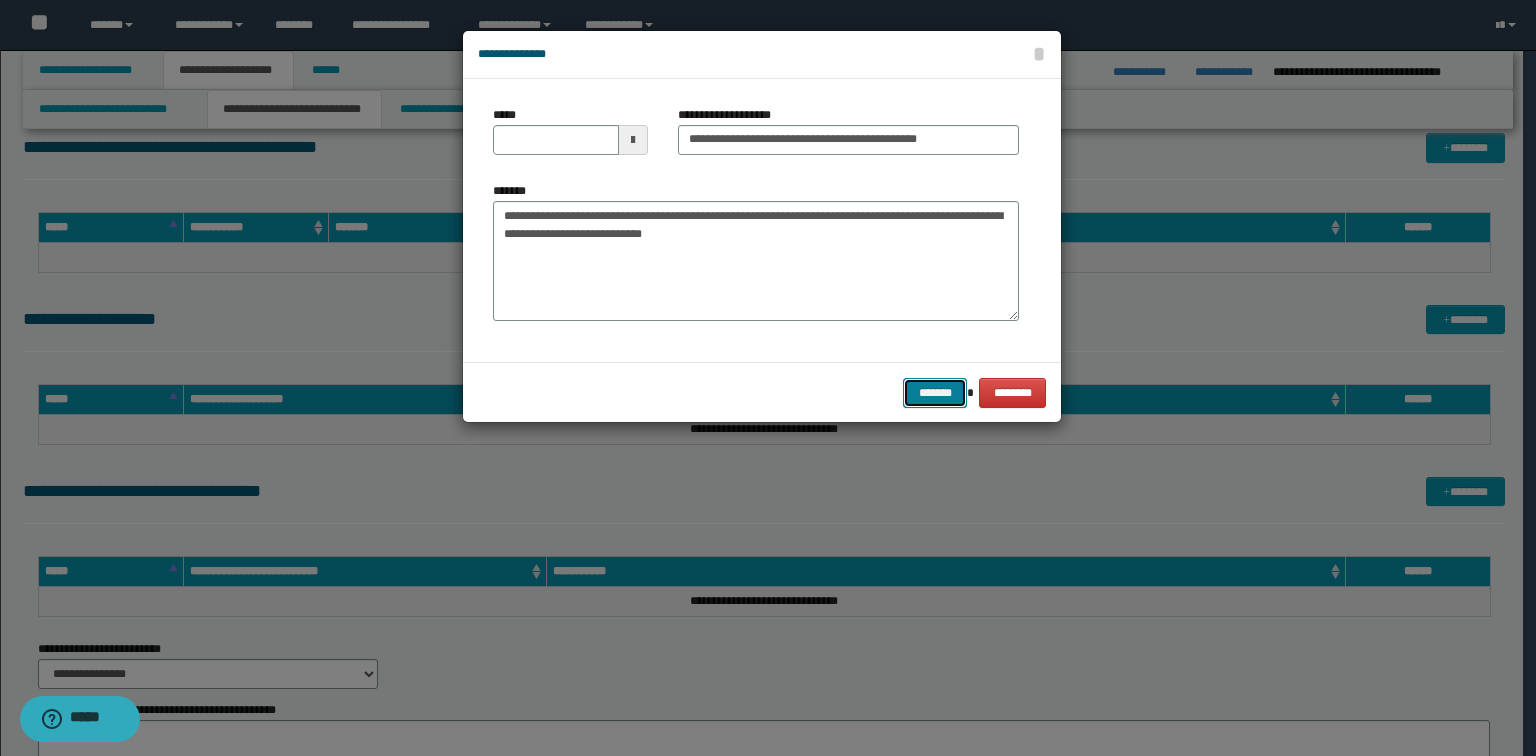 click on "*******" at bounding box center [935, 393] 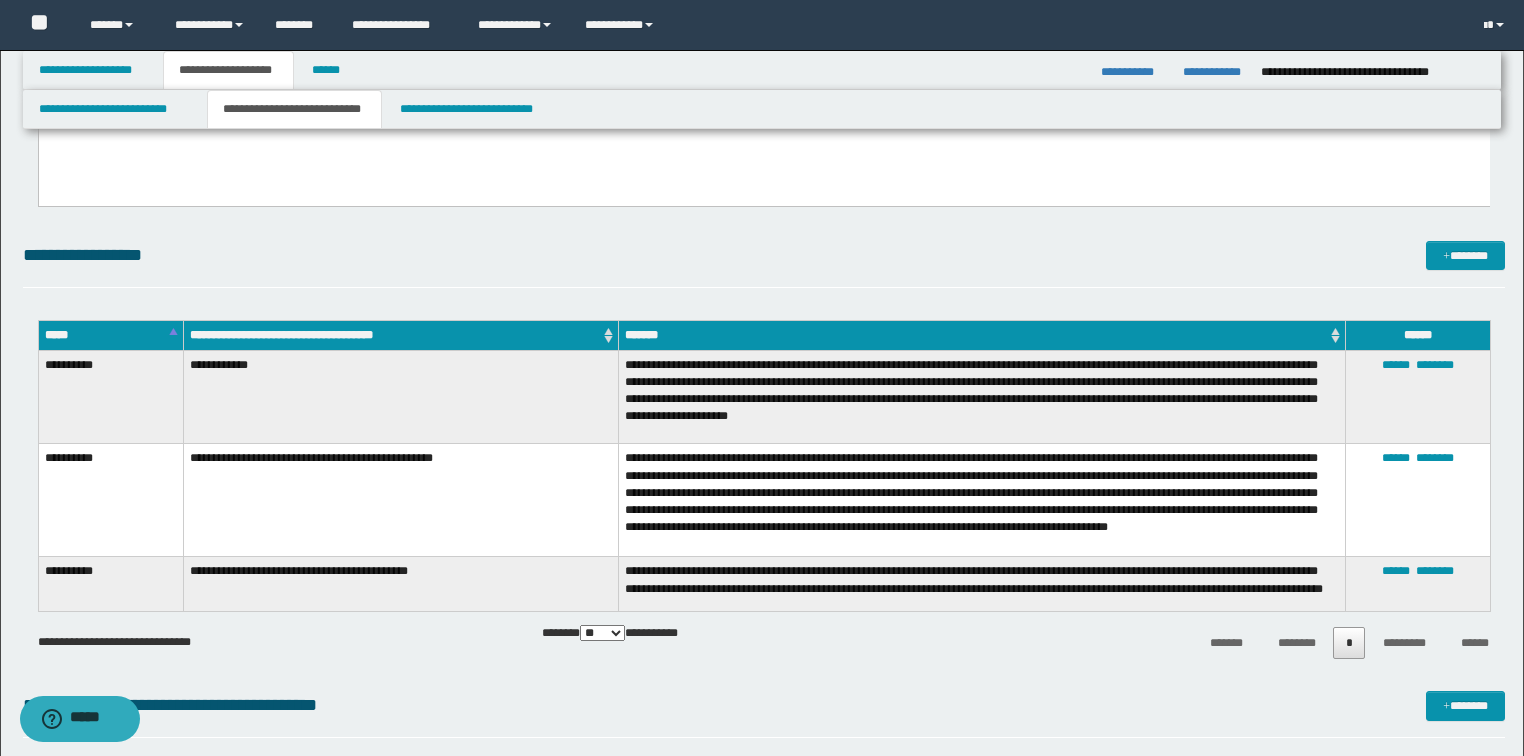 scroll, scrollTop: 4264, scrollLeft: 0, axis: vertical 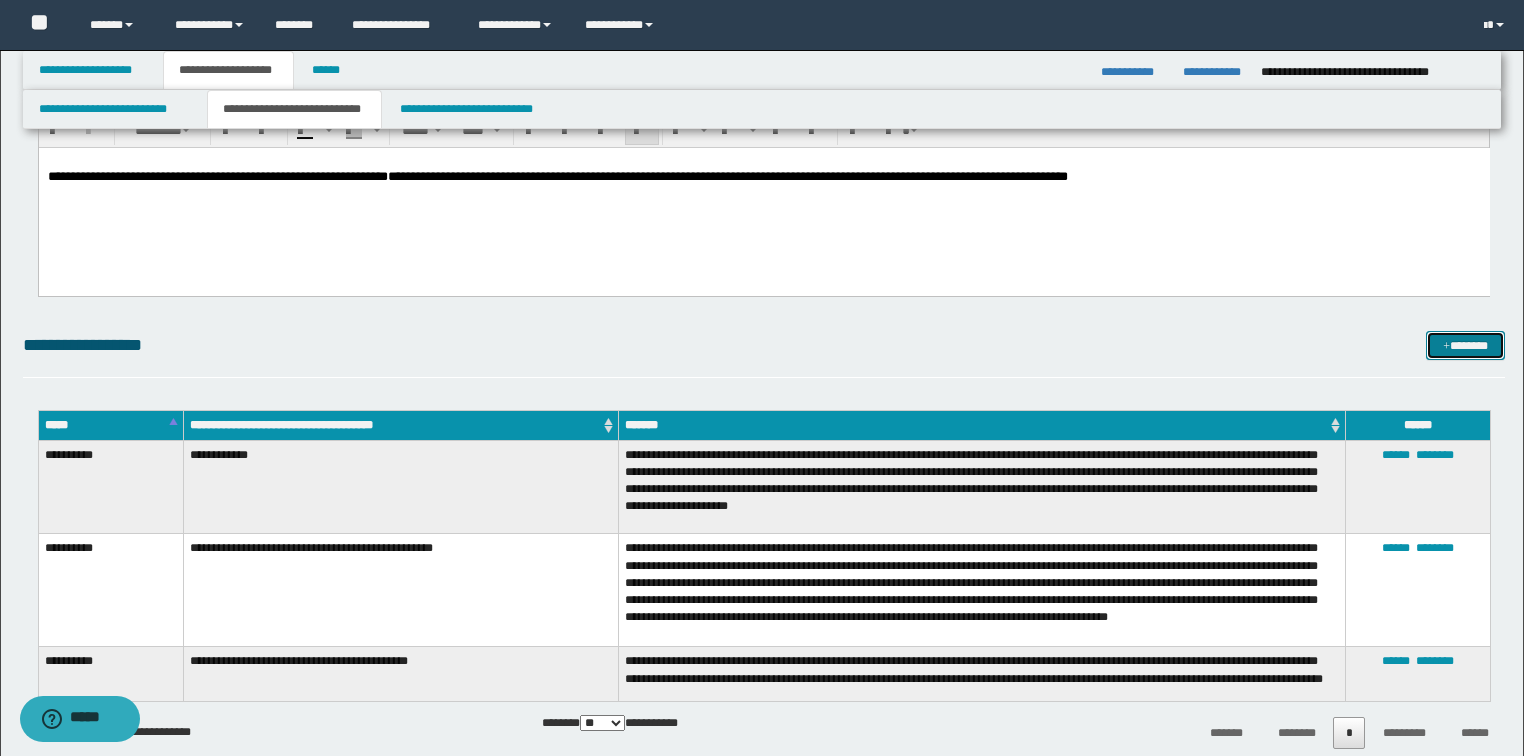click on "*******" at bounding box center [1465, 346] 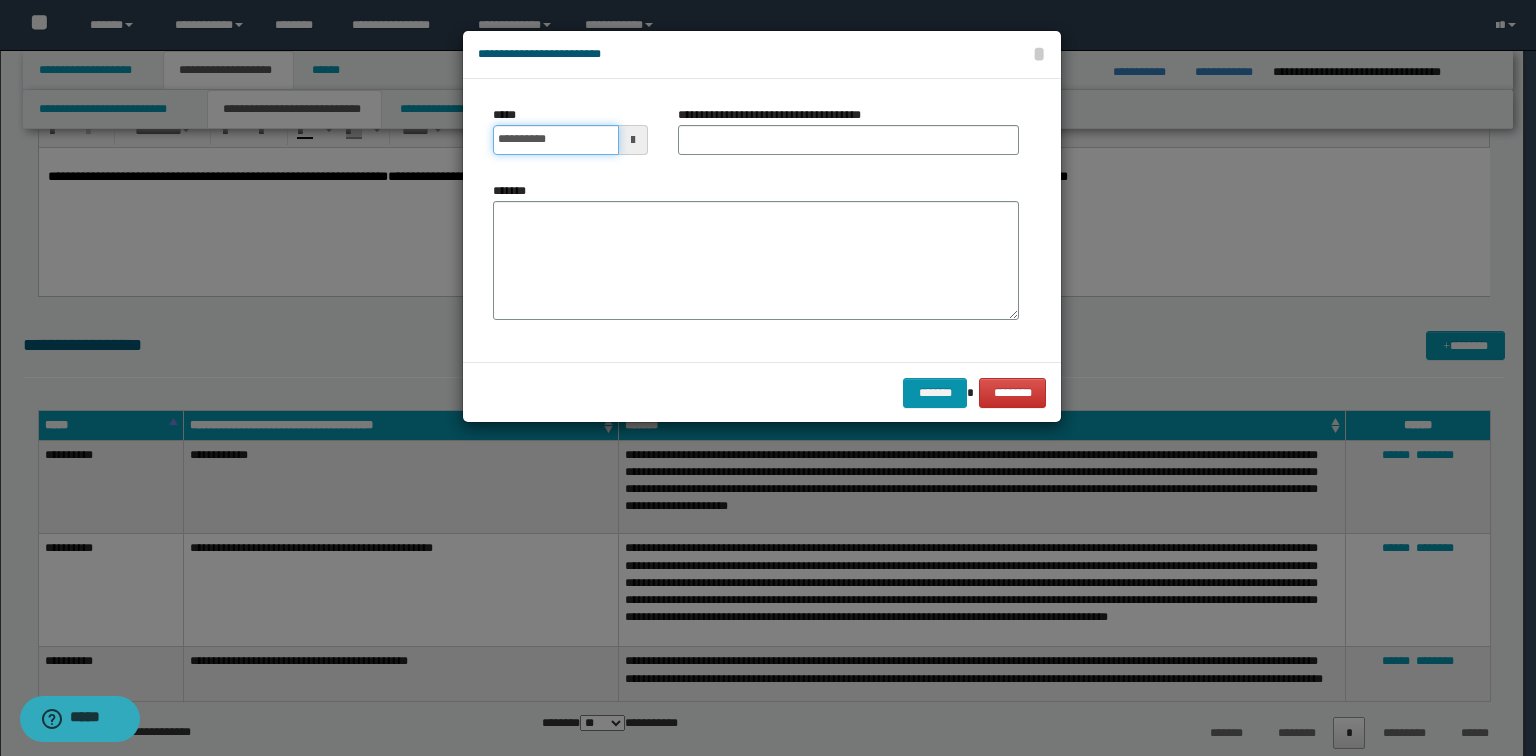 click on "**********" at bounding box center [556, 140] 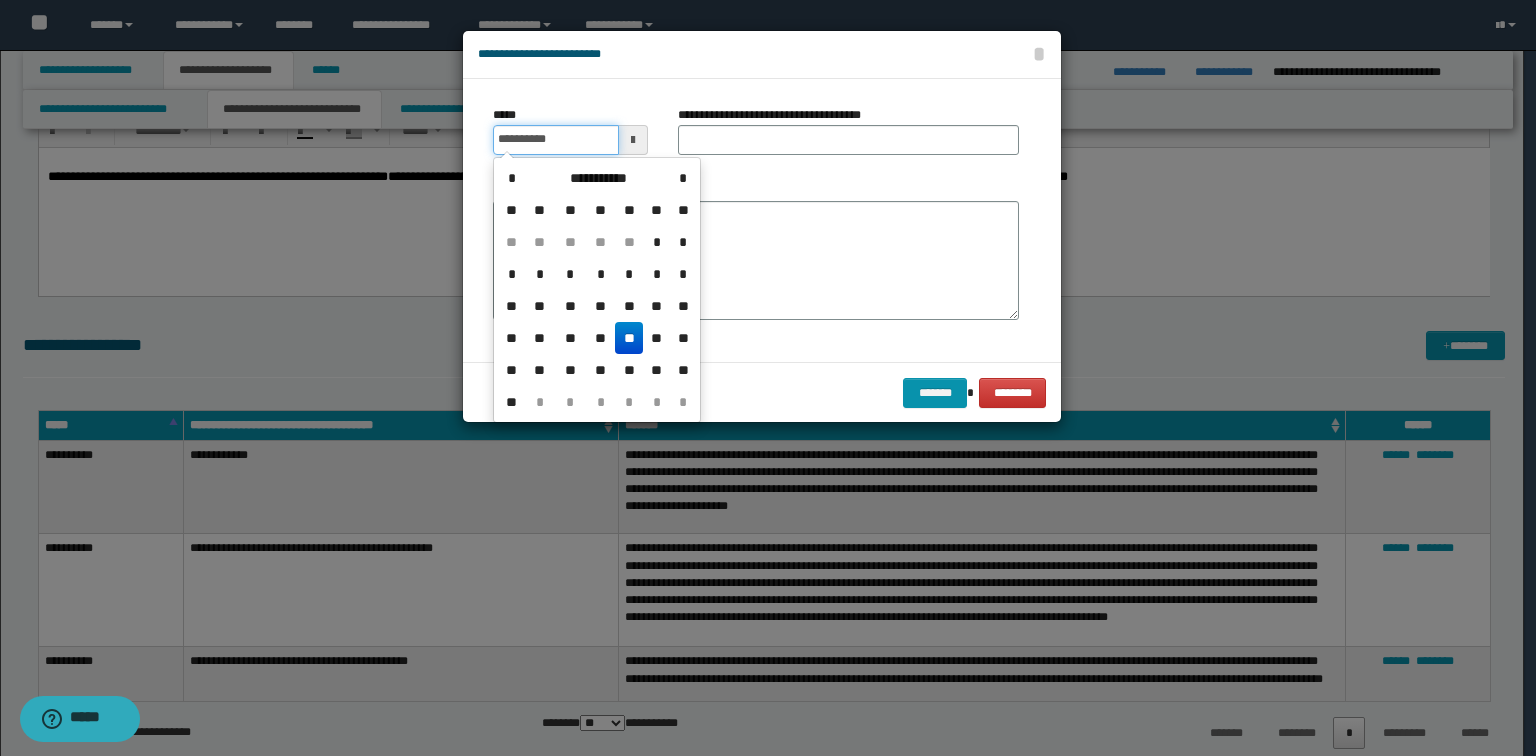 type on "**********" 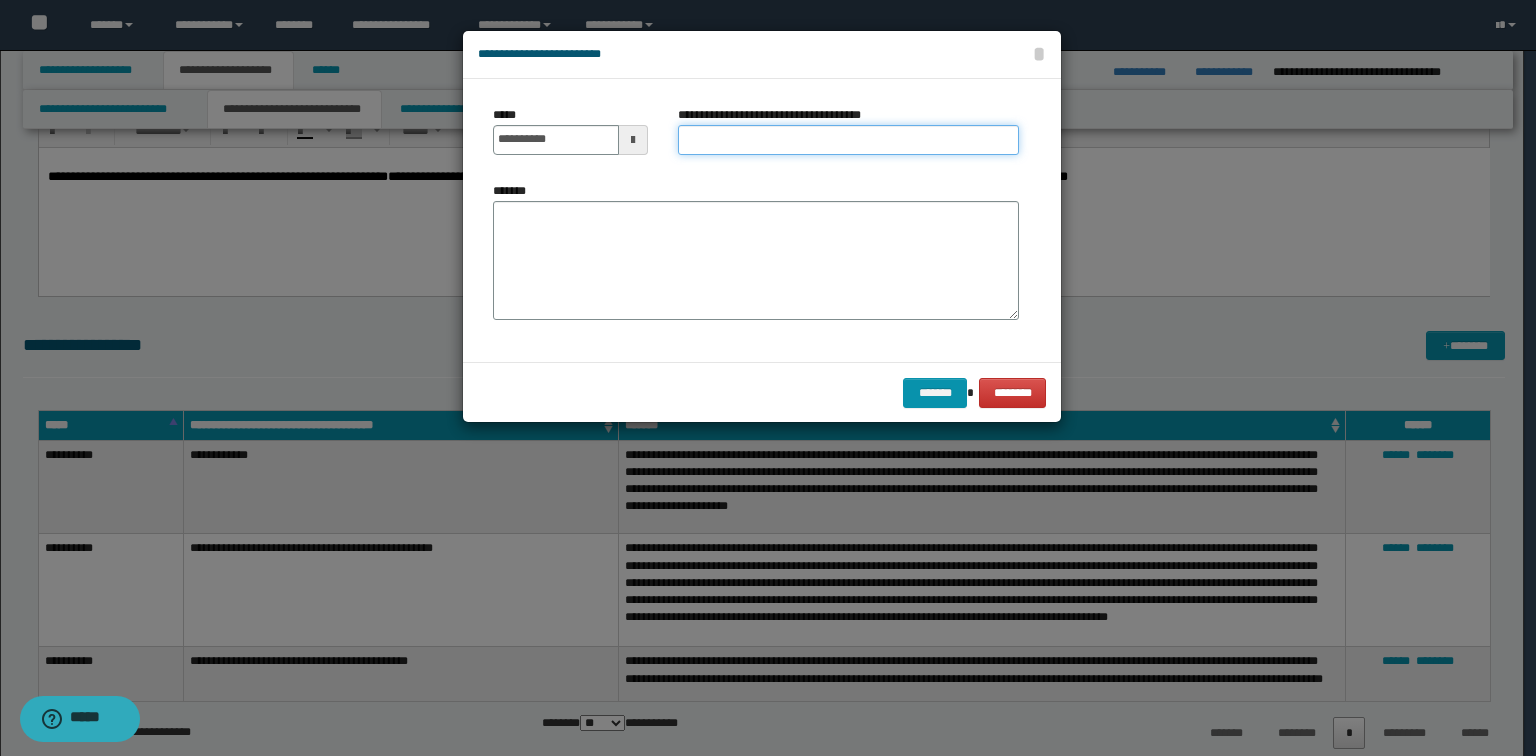 click on "**********" at bounding box center [848, 140] 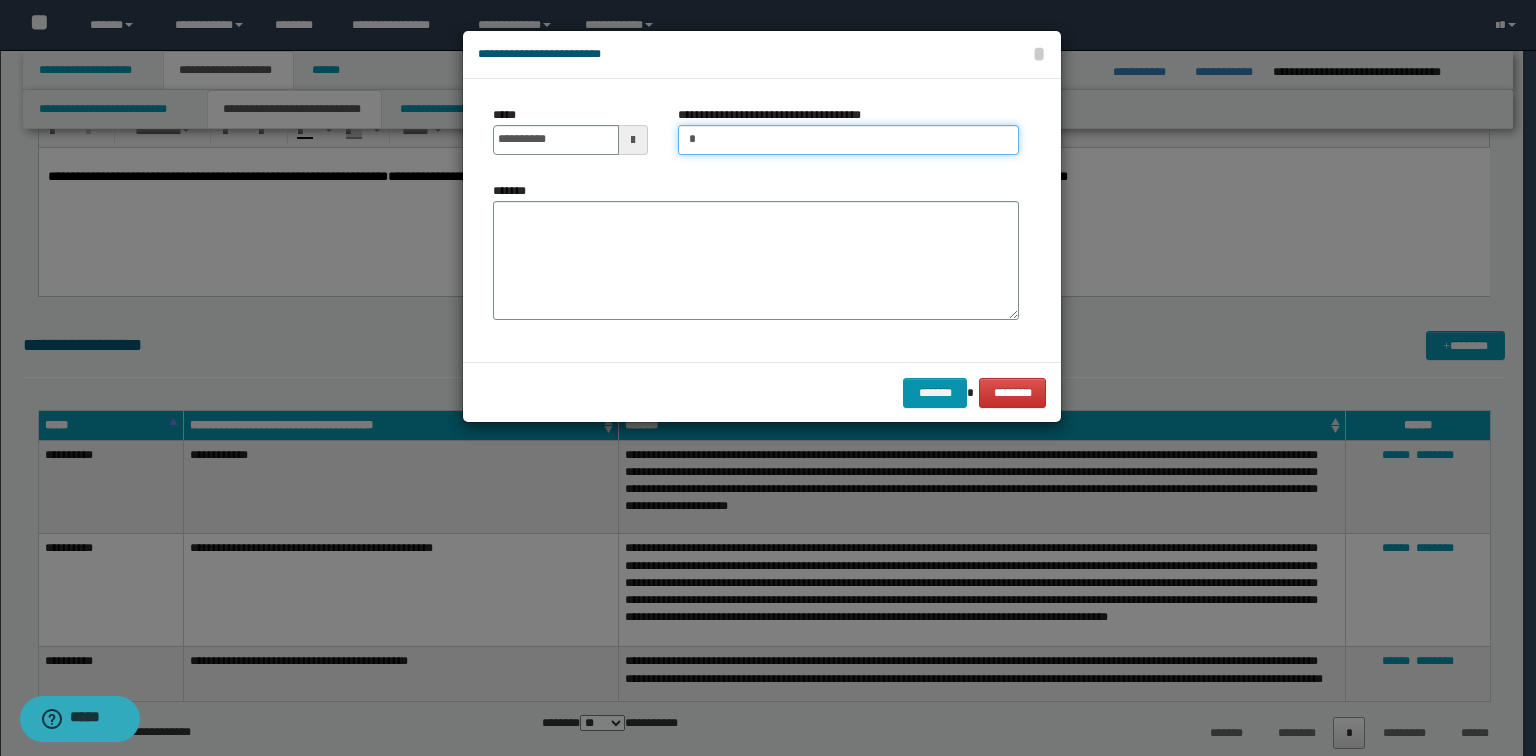 type on "**********" 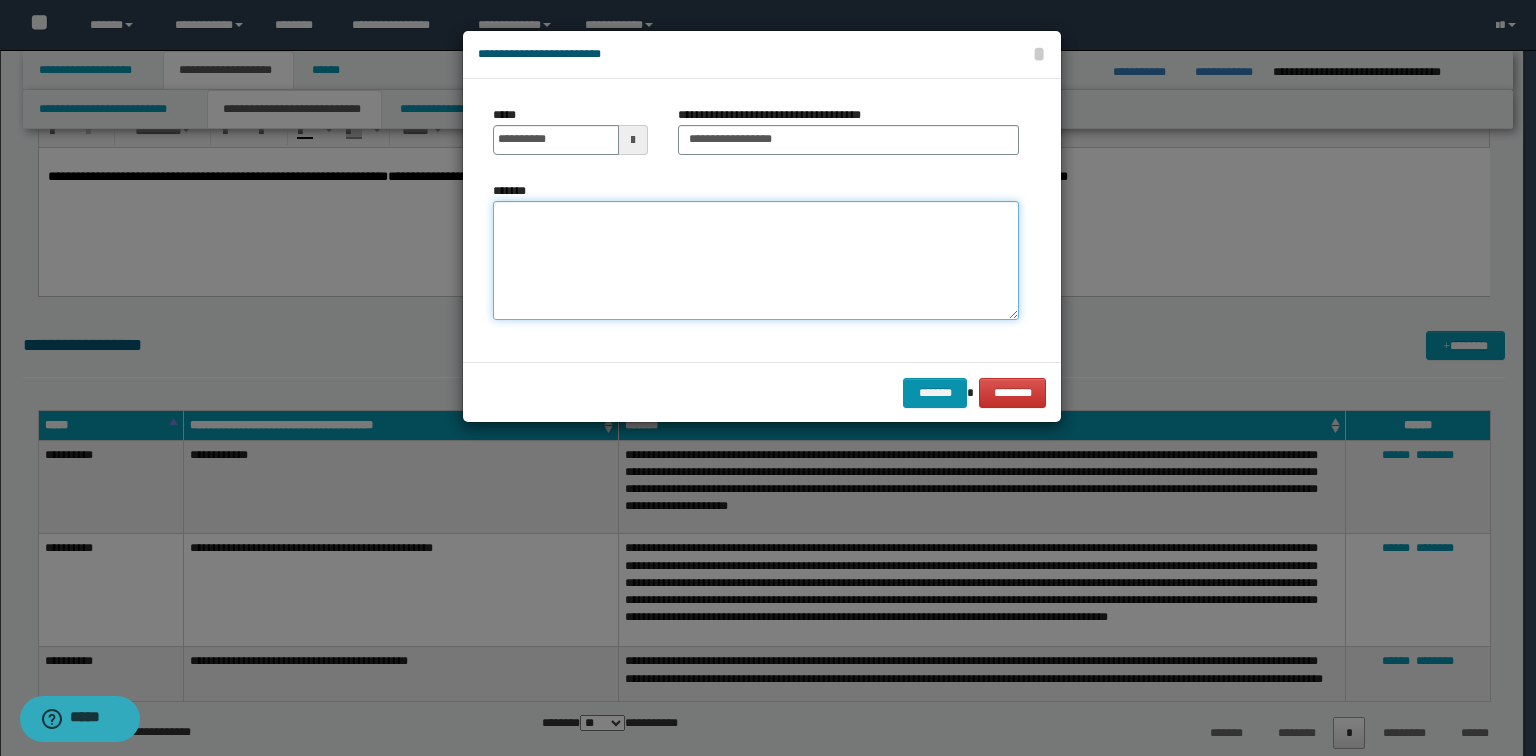 click on "*******" at bounding box center [756, 261] 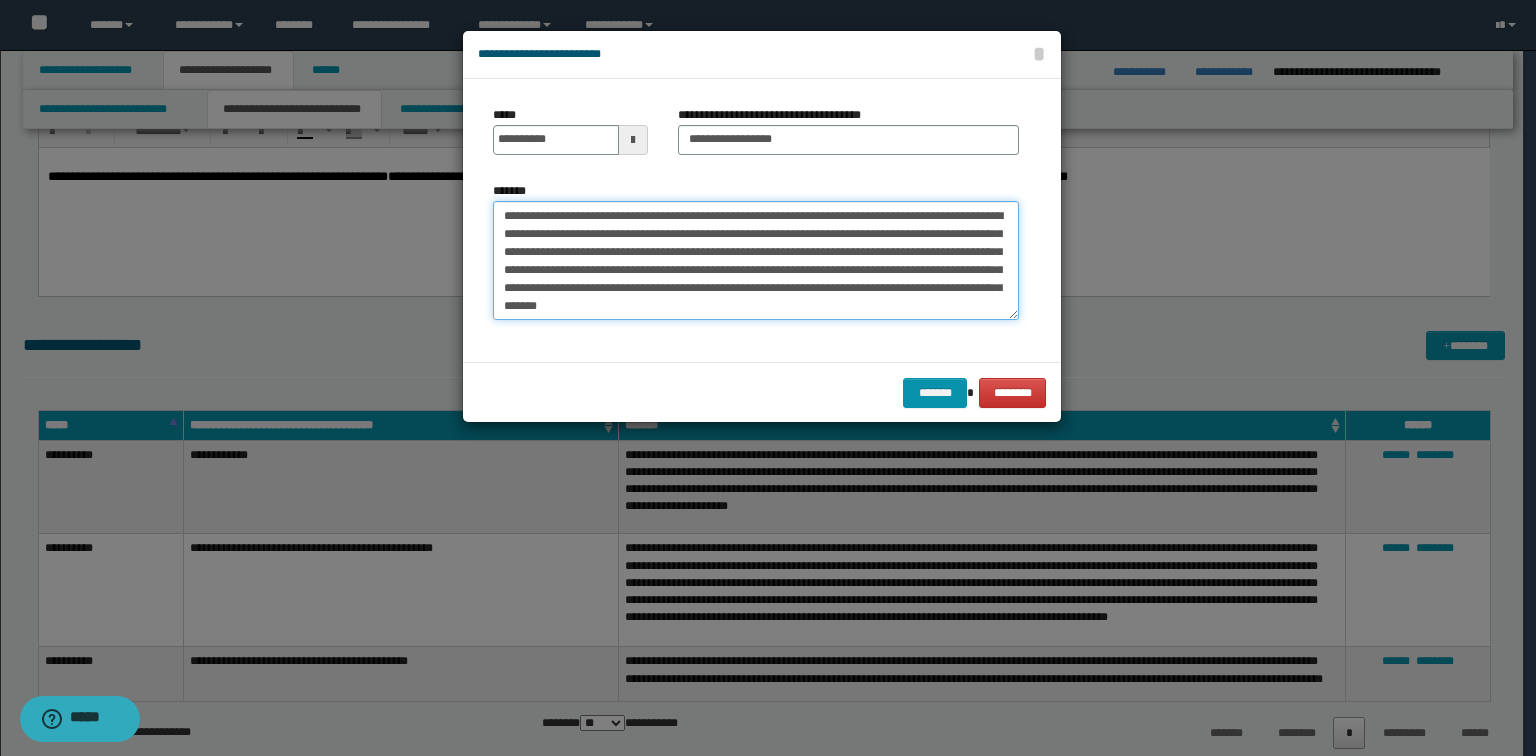 type on "**********" 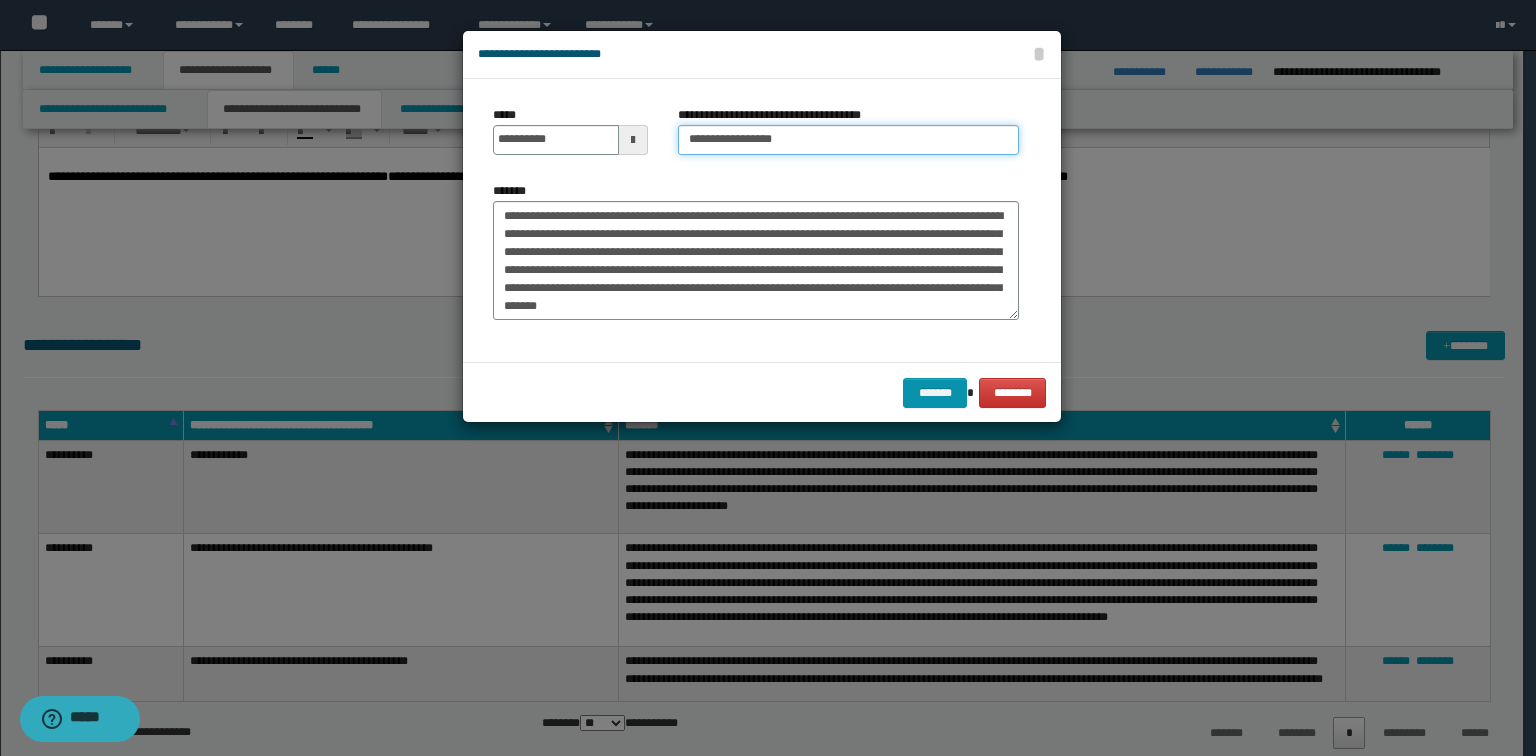 click on "**********" at bounding box center [848, 140] 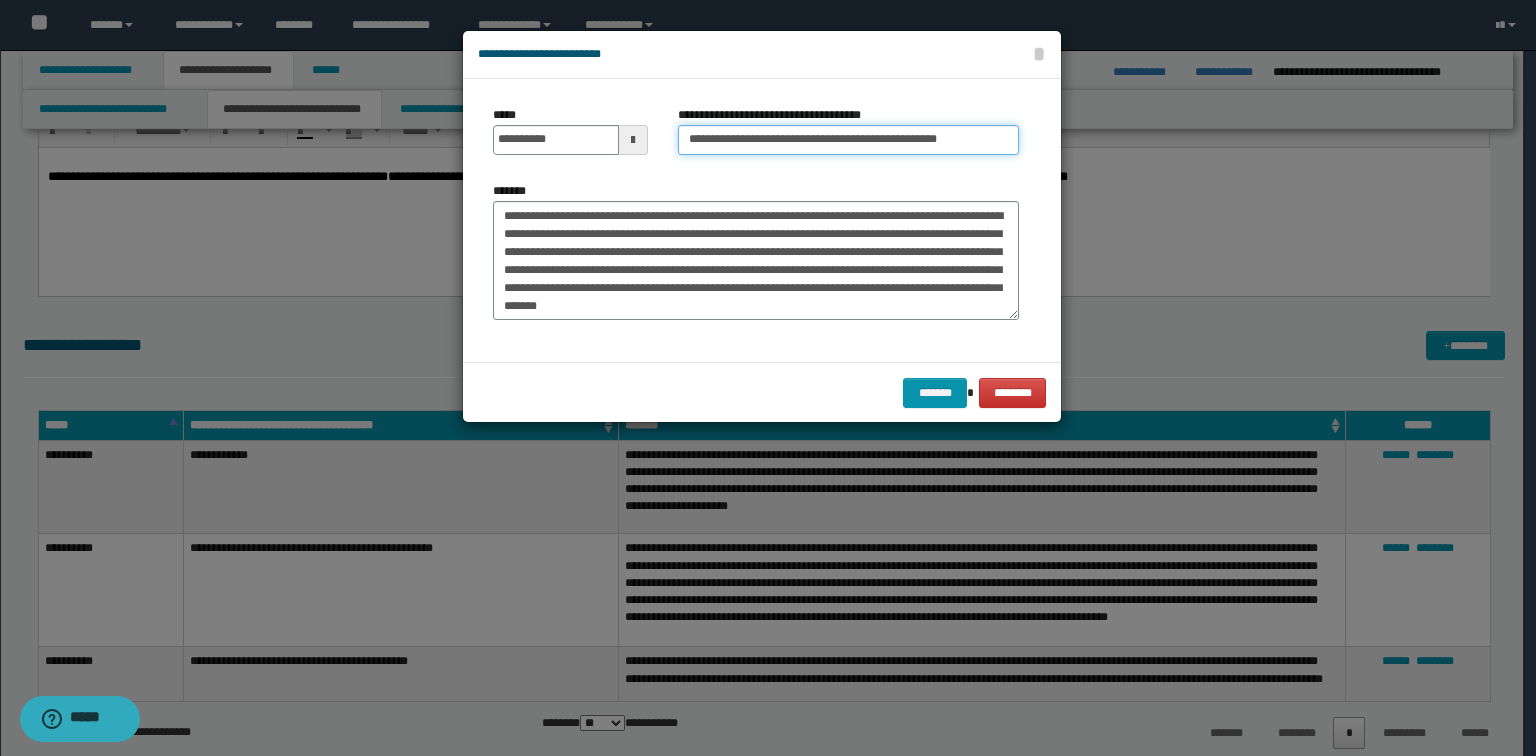 type on "**********" 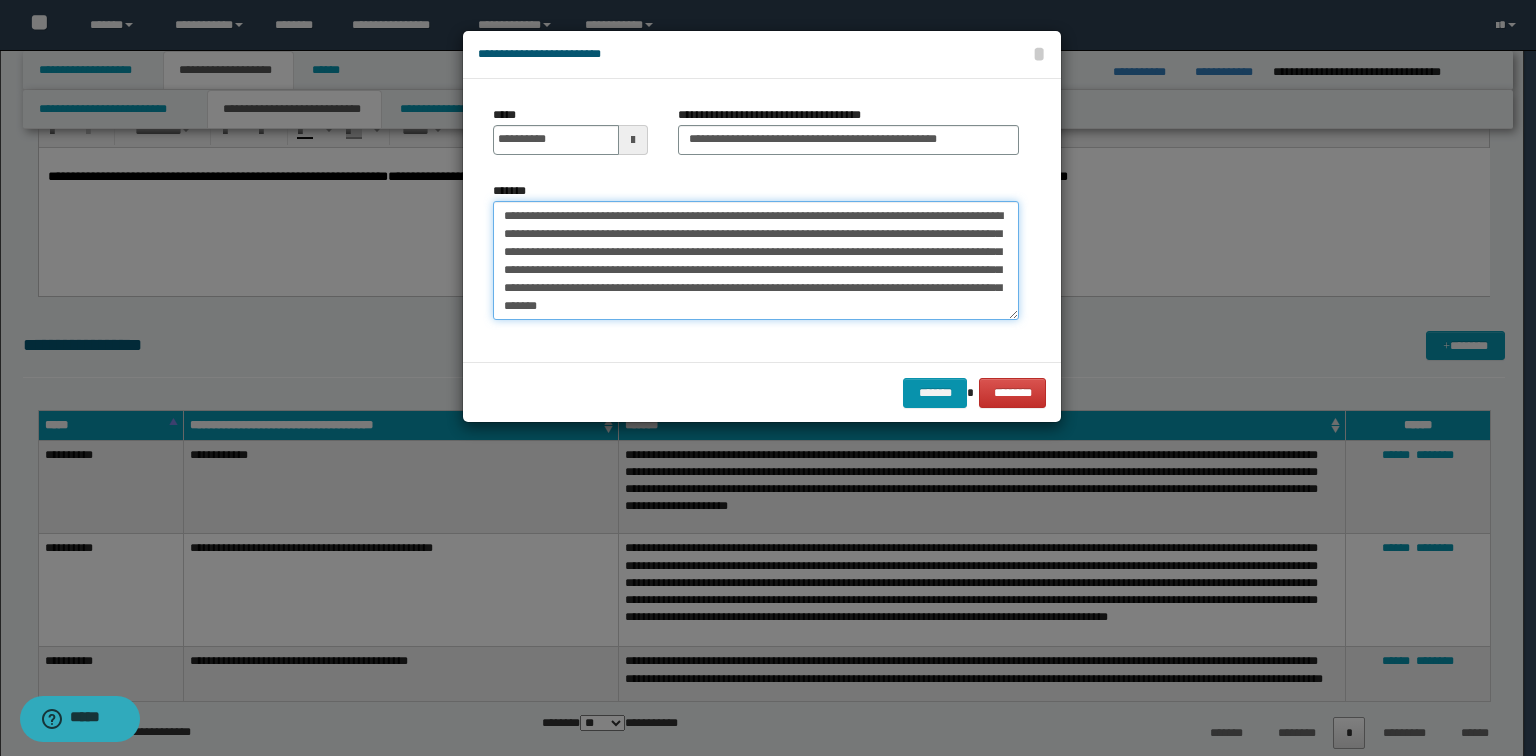 click on "**********" at bounding box center [756, 261] 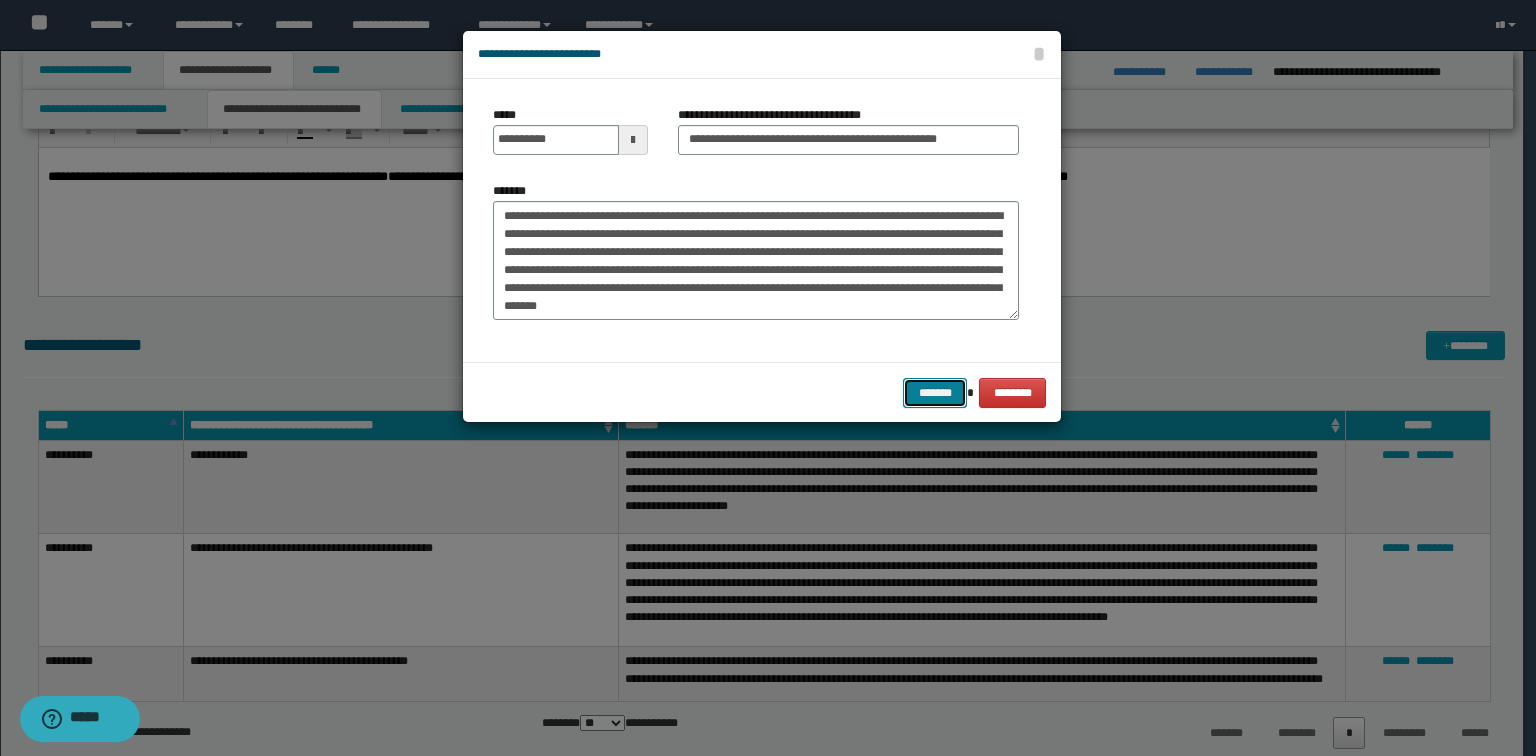 click on "*******" at bounding box center [935, 393] 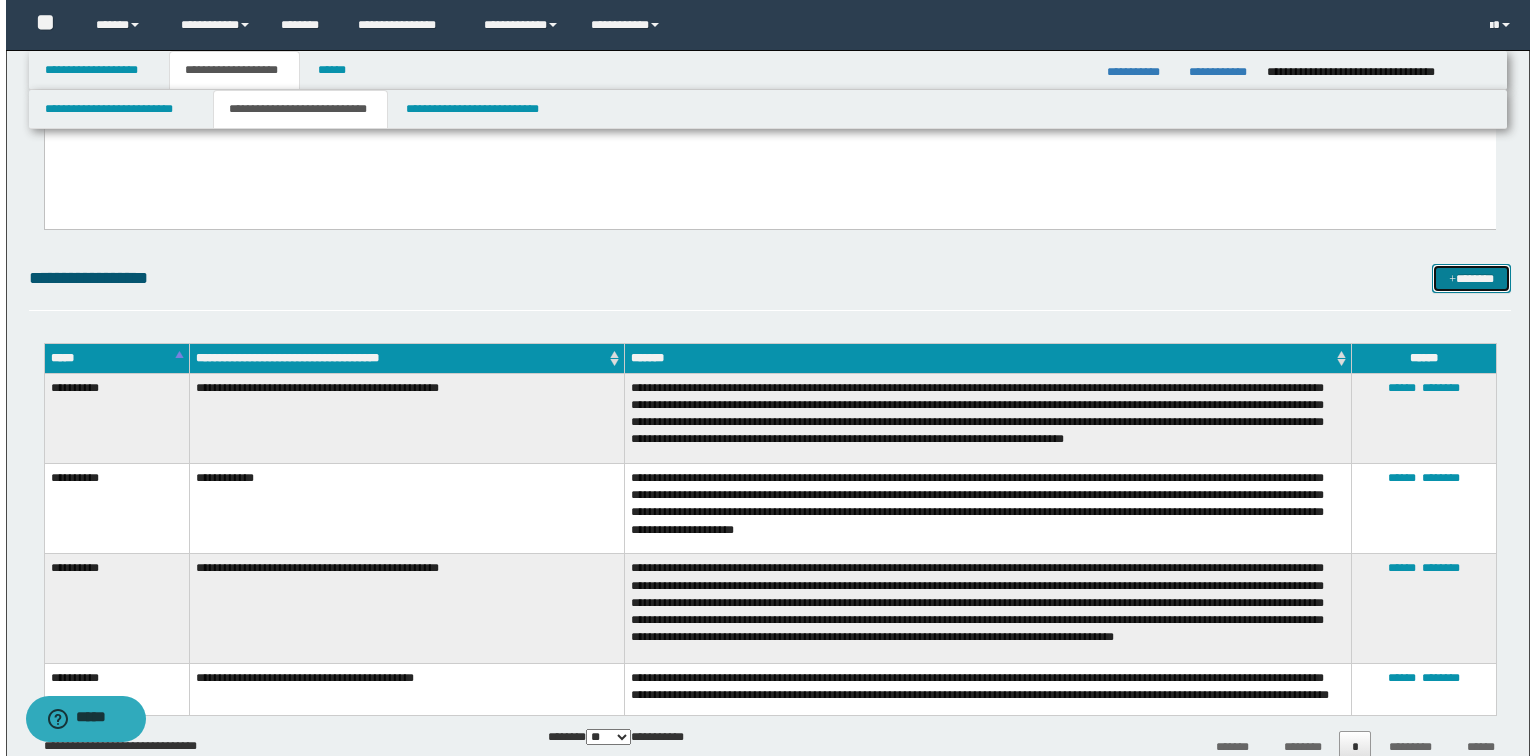 scroll, scrollTop: 4264, scrollLeft: 0, axis: vertical 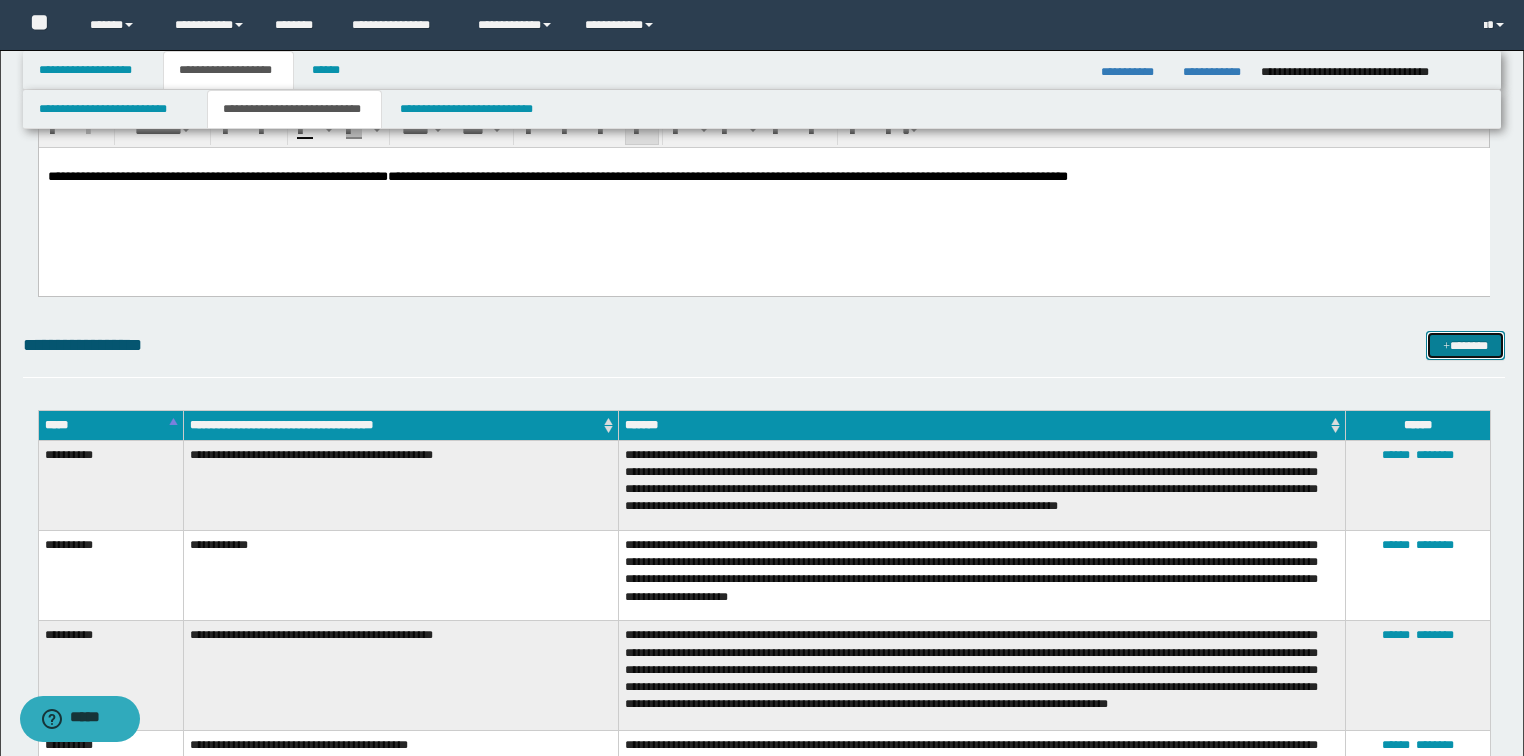 click on "*******" at bounding box center (1465, 346) 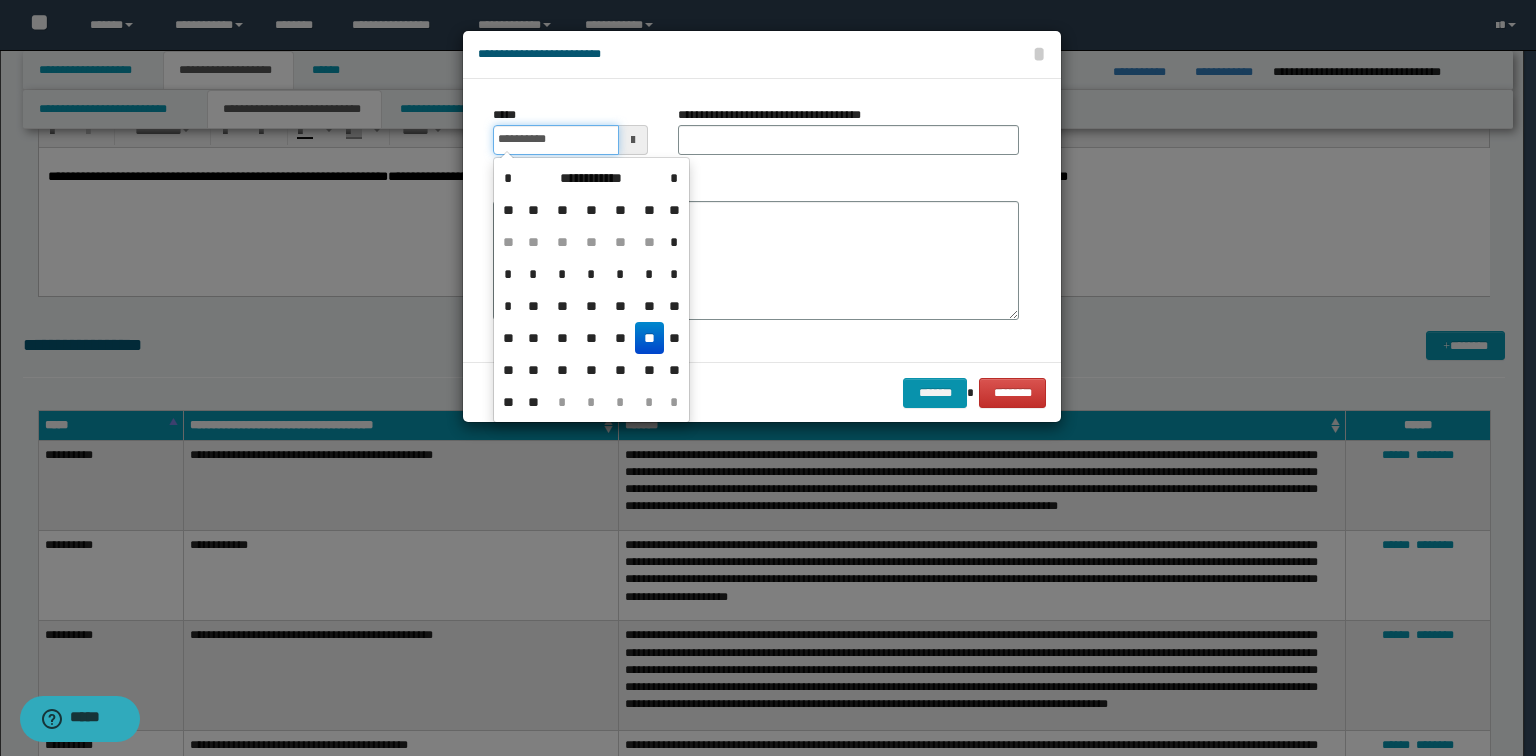 click on "**********" at bounding box center (556, 140) 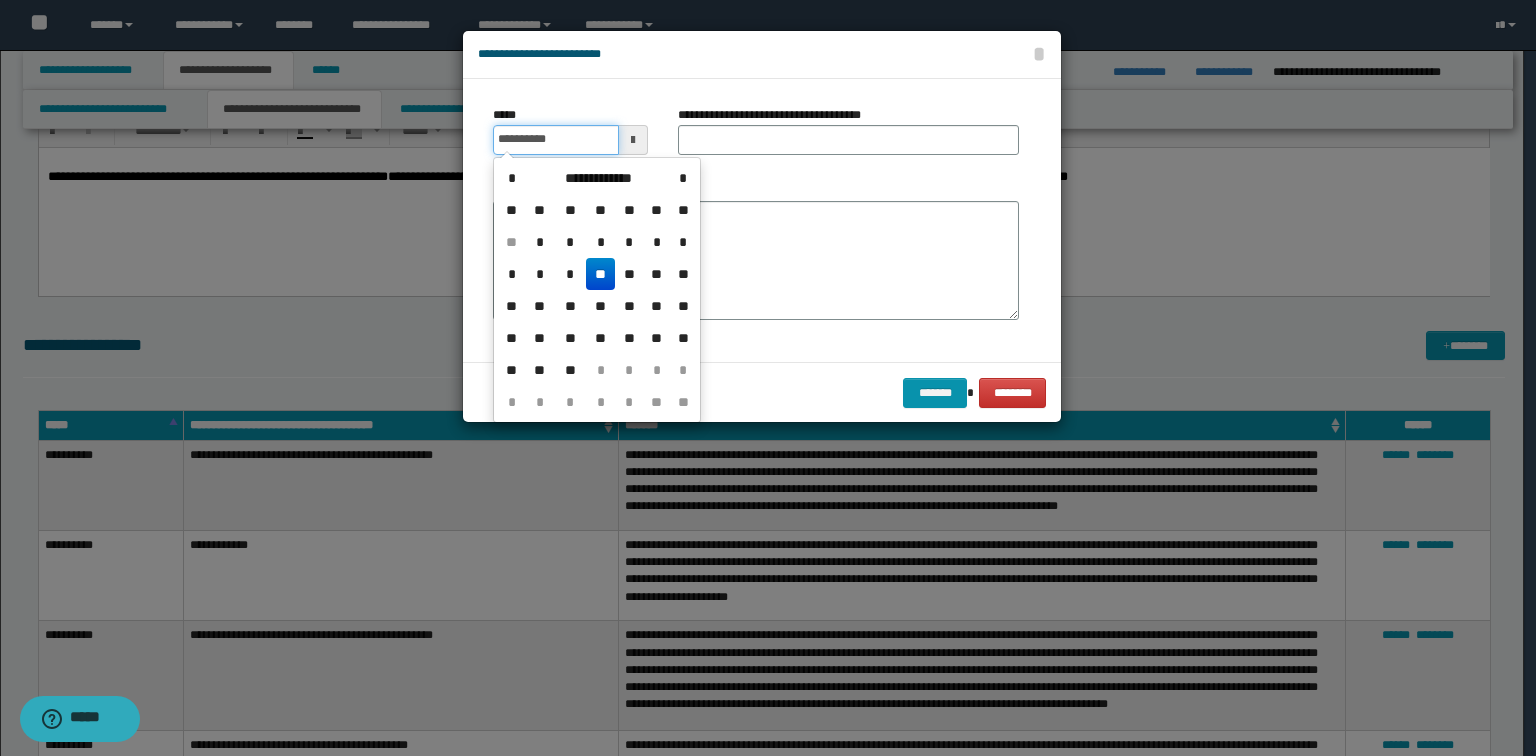 type on "**********" 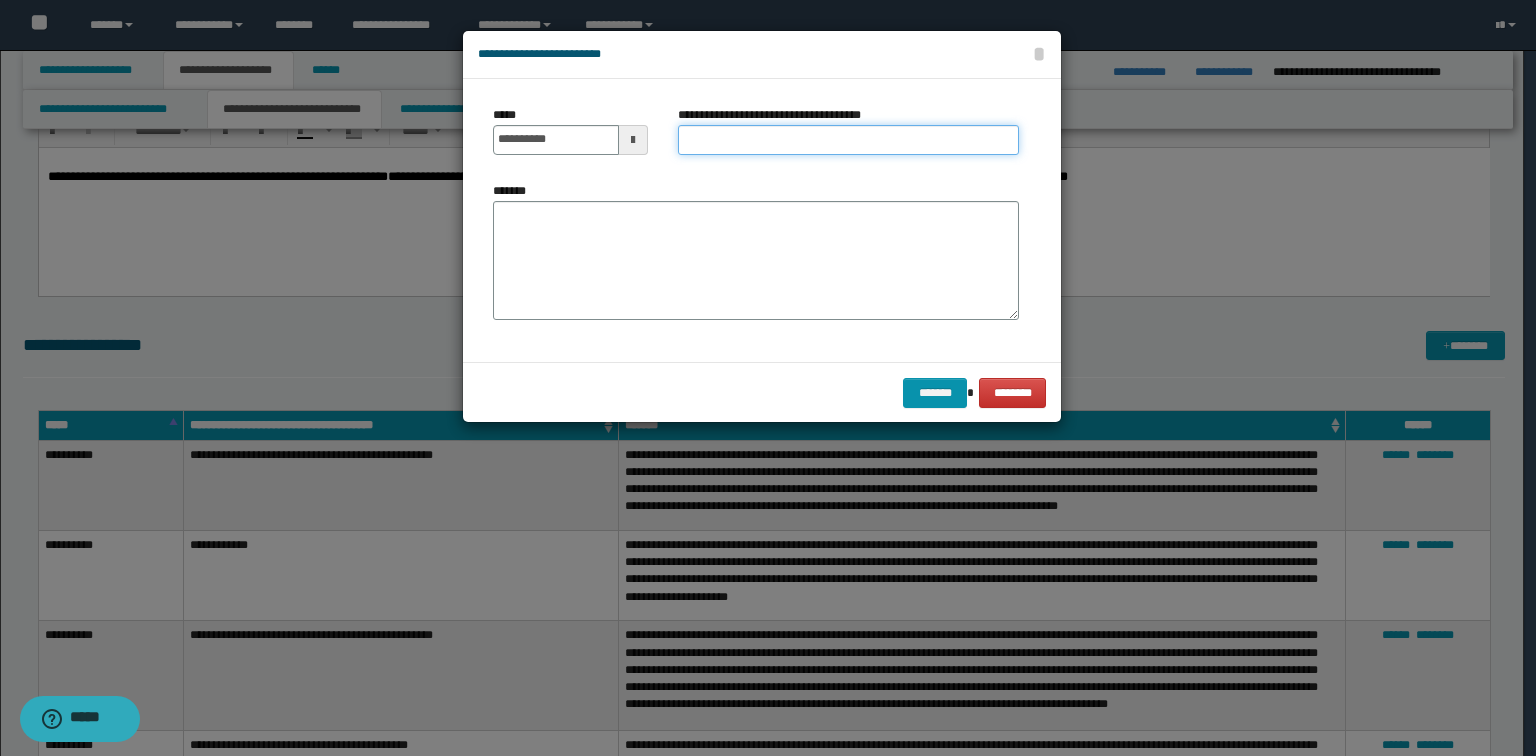 click on "**********" at bounding box center [848, 140] 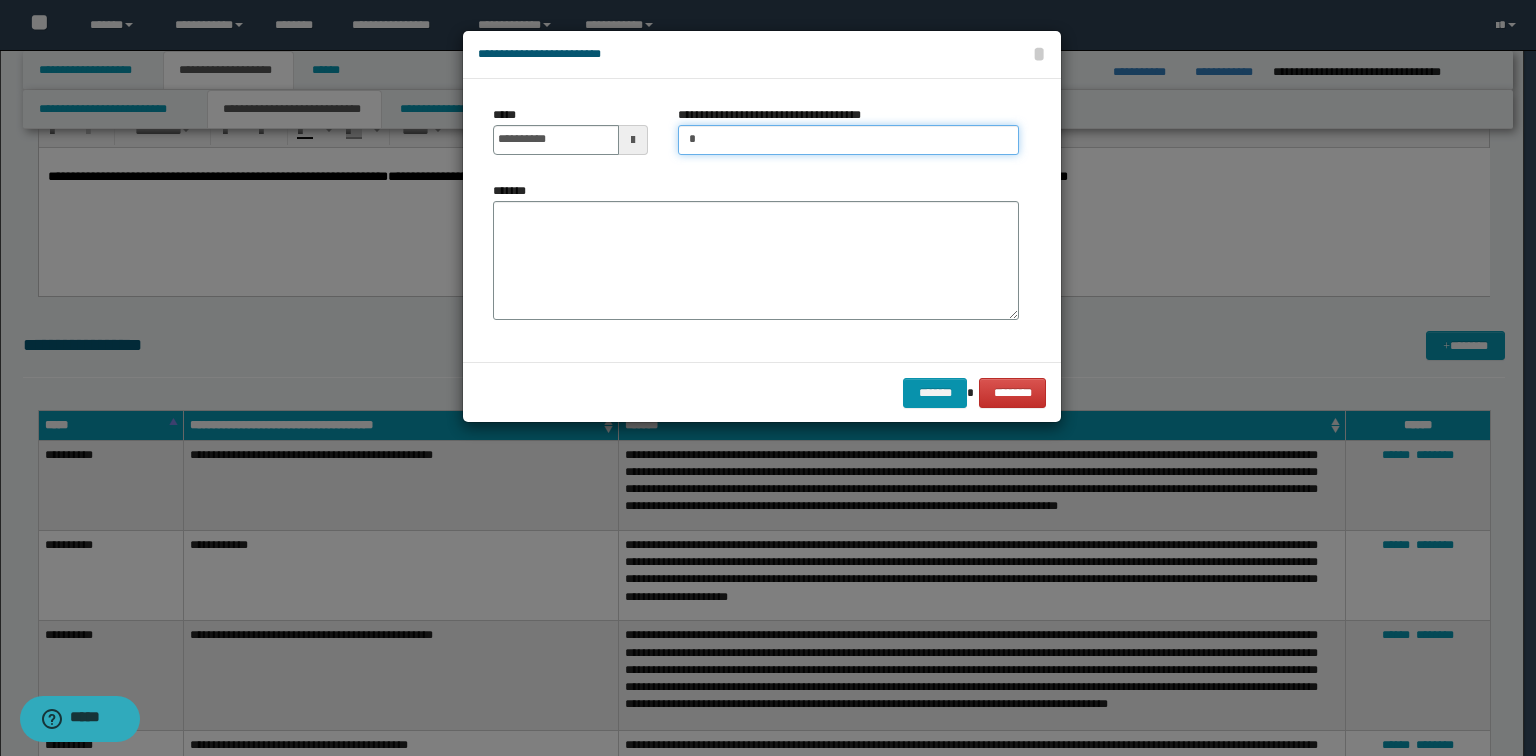 type on "**********" 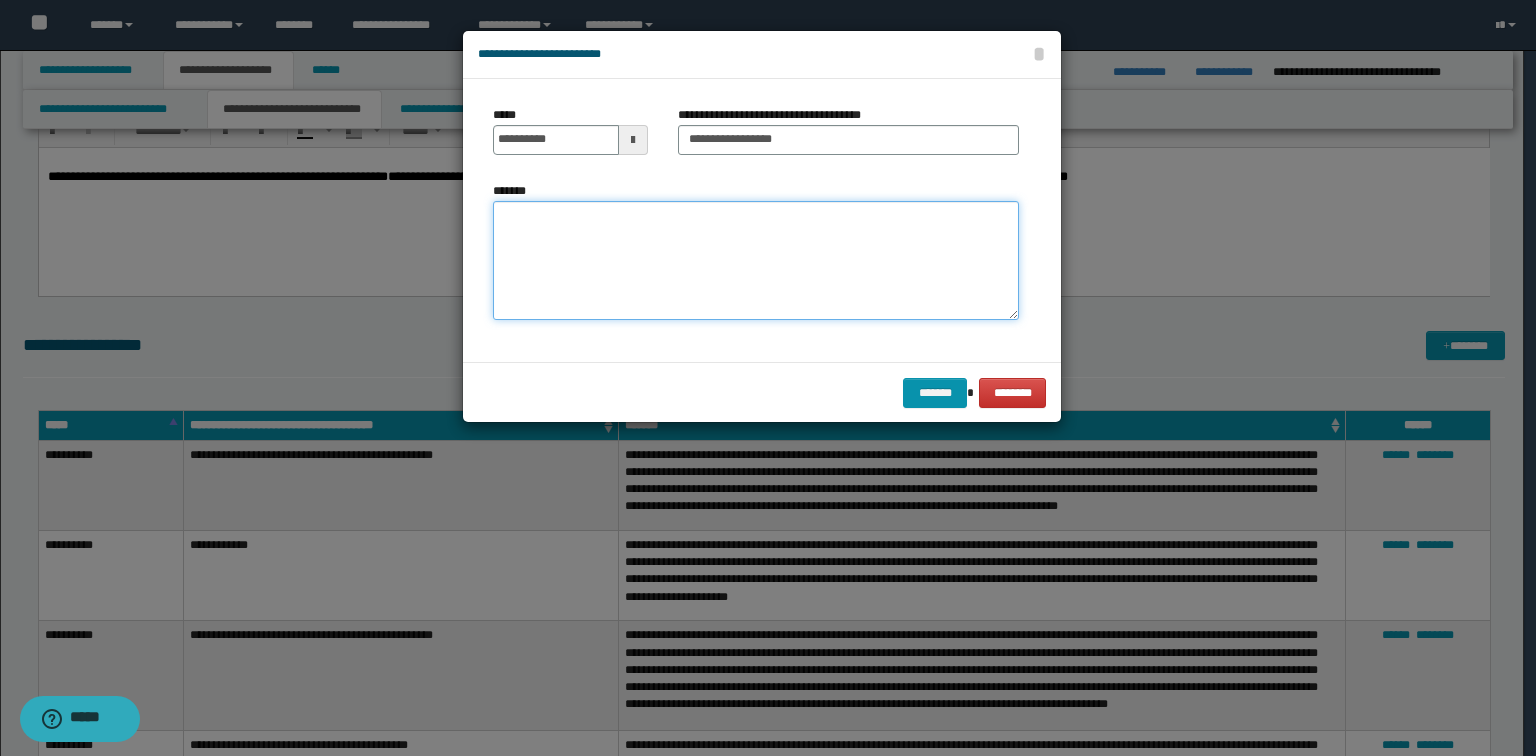 click on "*******" at bounding box center [756, 261] 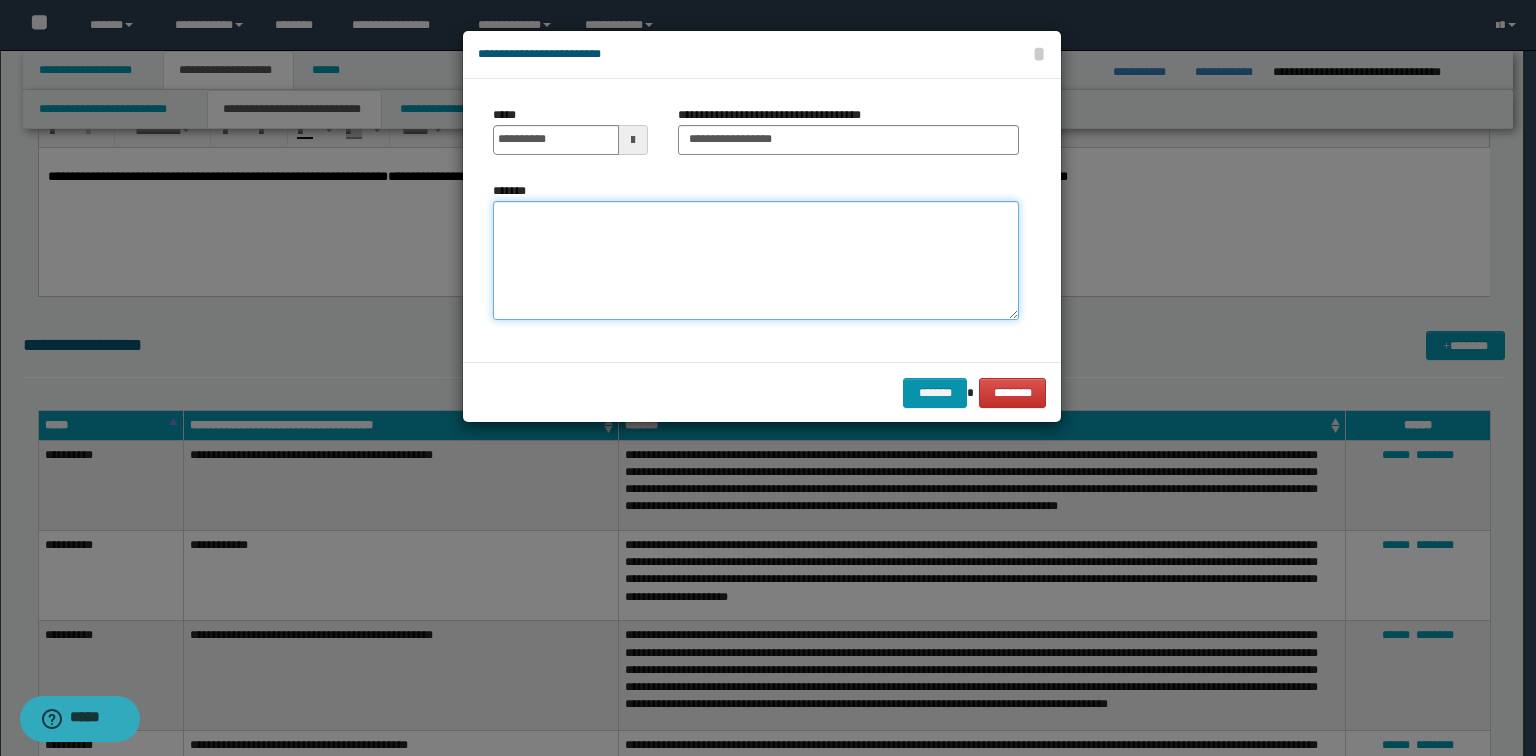 click on "*******" at bounding box center [756, 261] 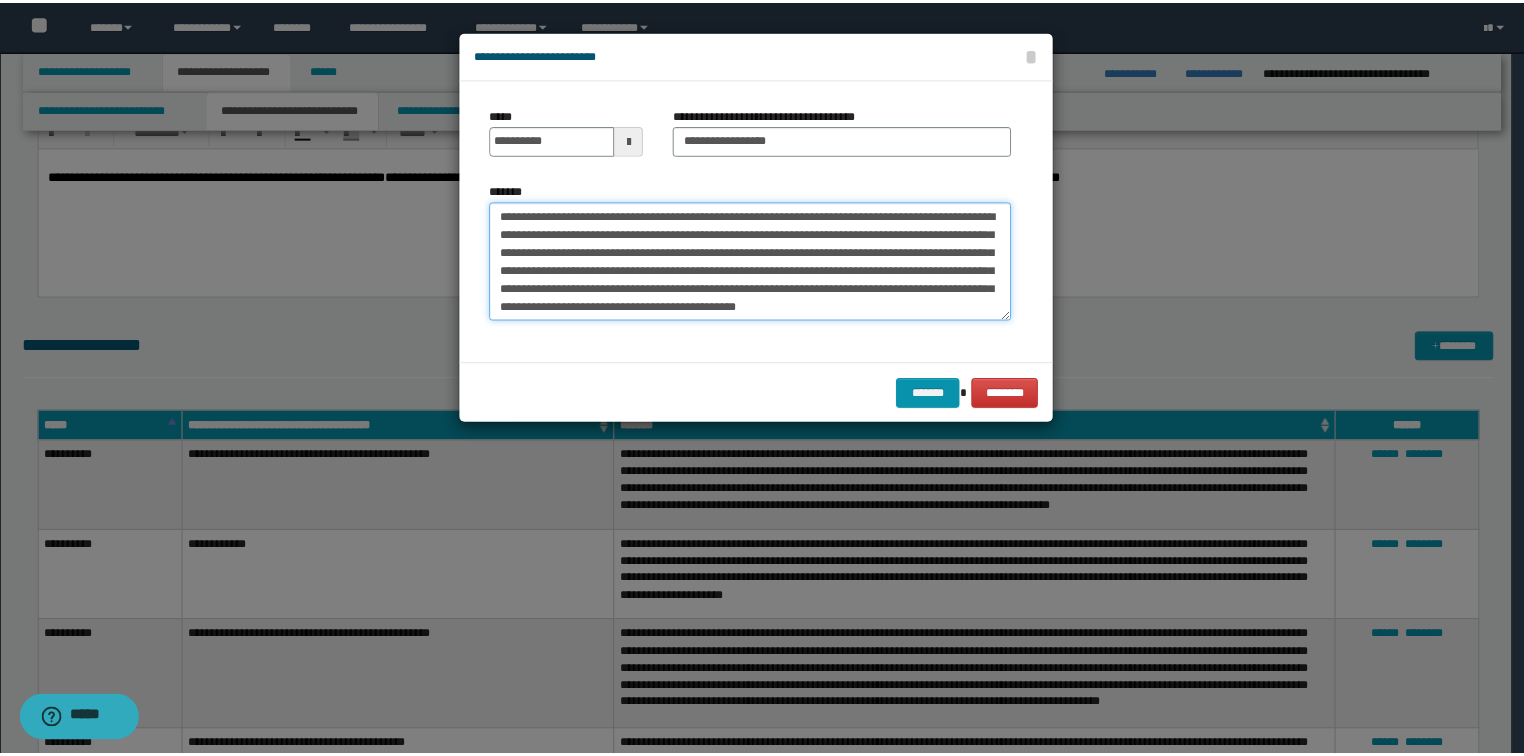 scroll, scrollTop: 12, scrollLeft: 0, axis: vertical 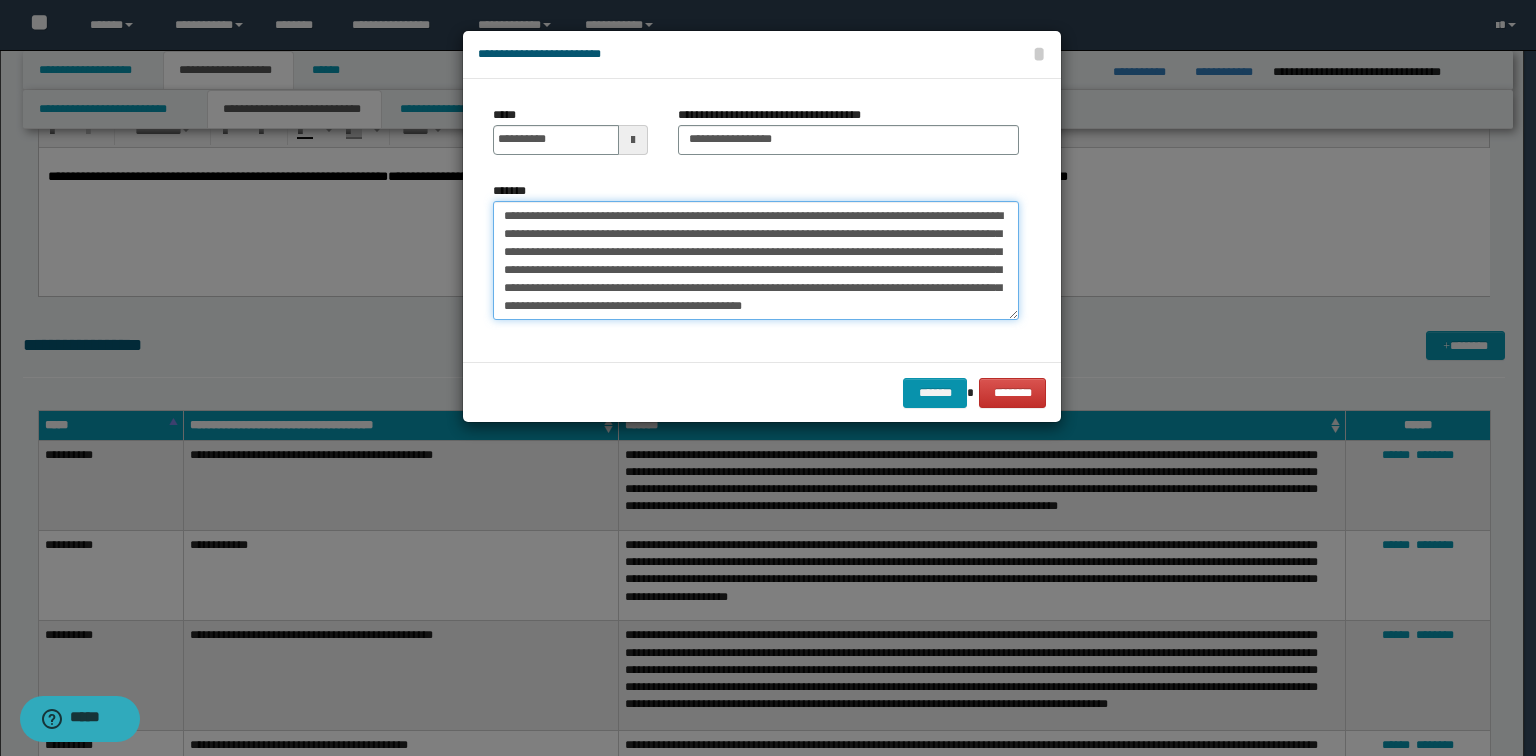 type on "**********" 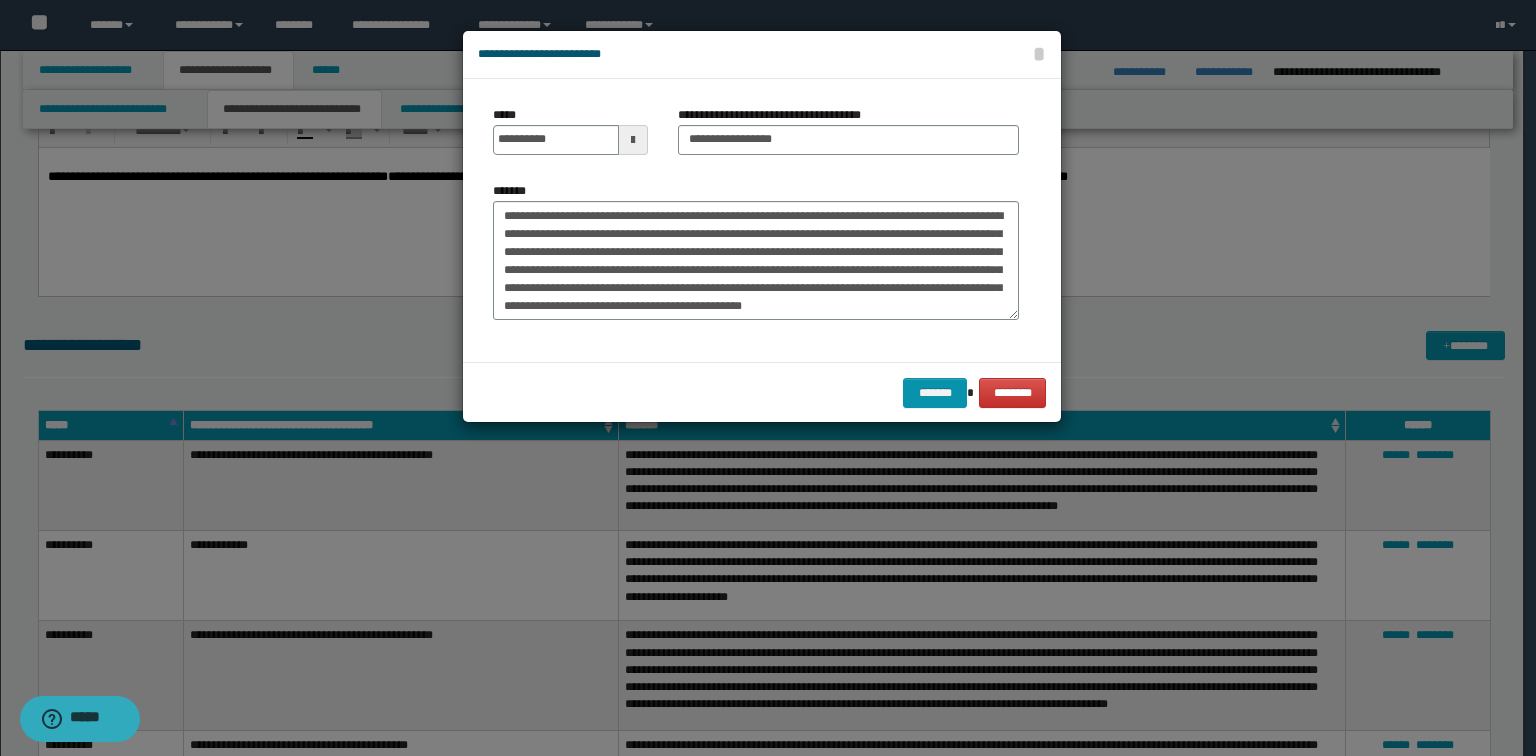 click on "**********" at bounding box center (848, 138) 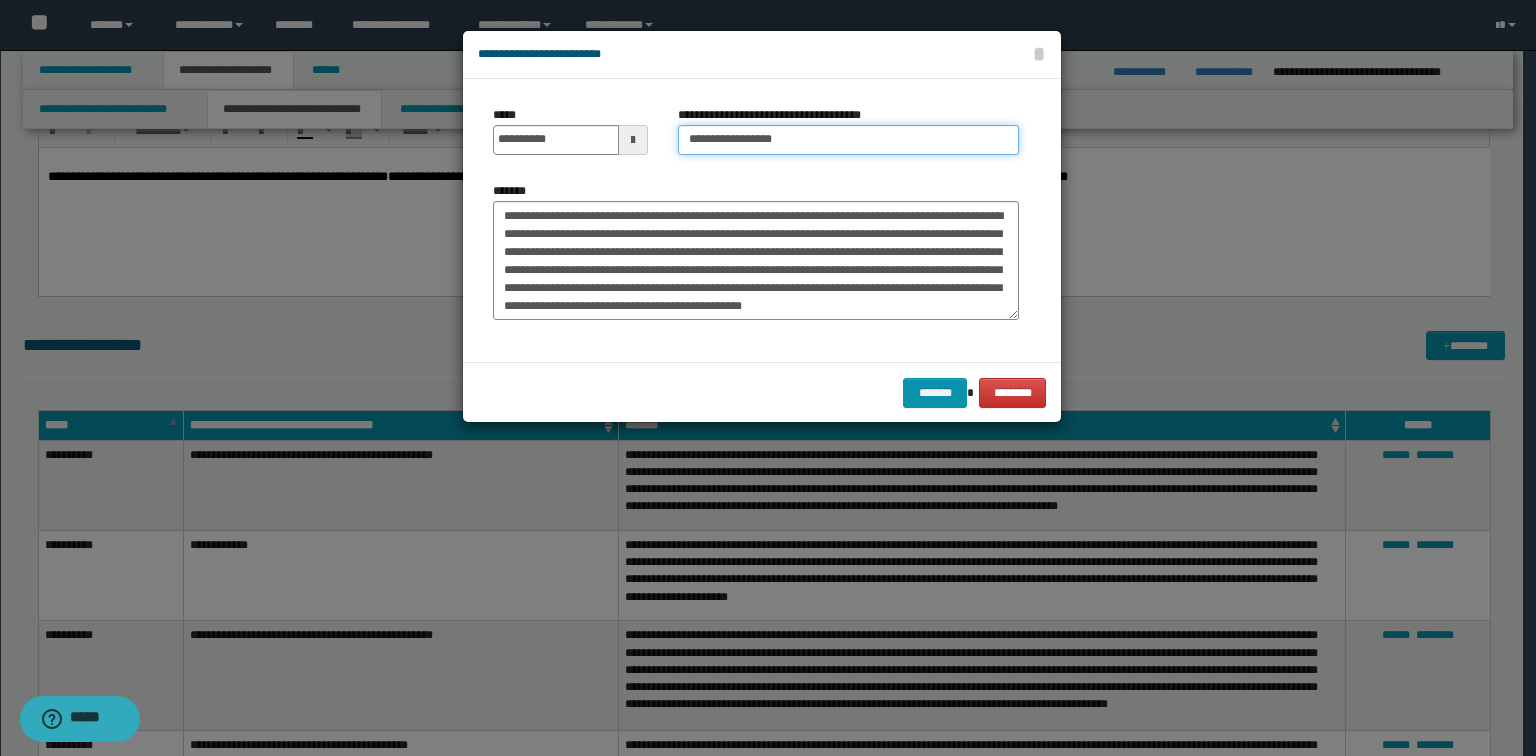 click on "**********" at bounding box center (848, 140) 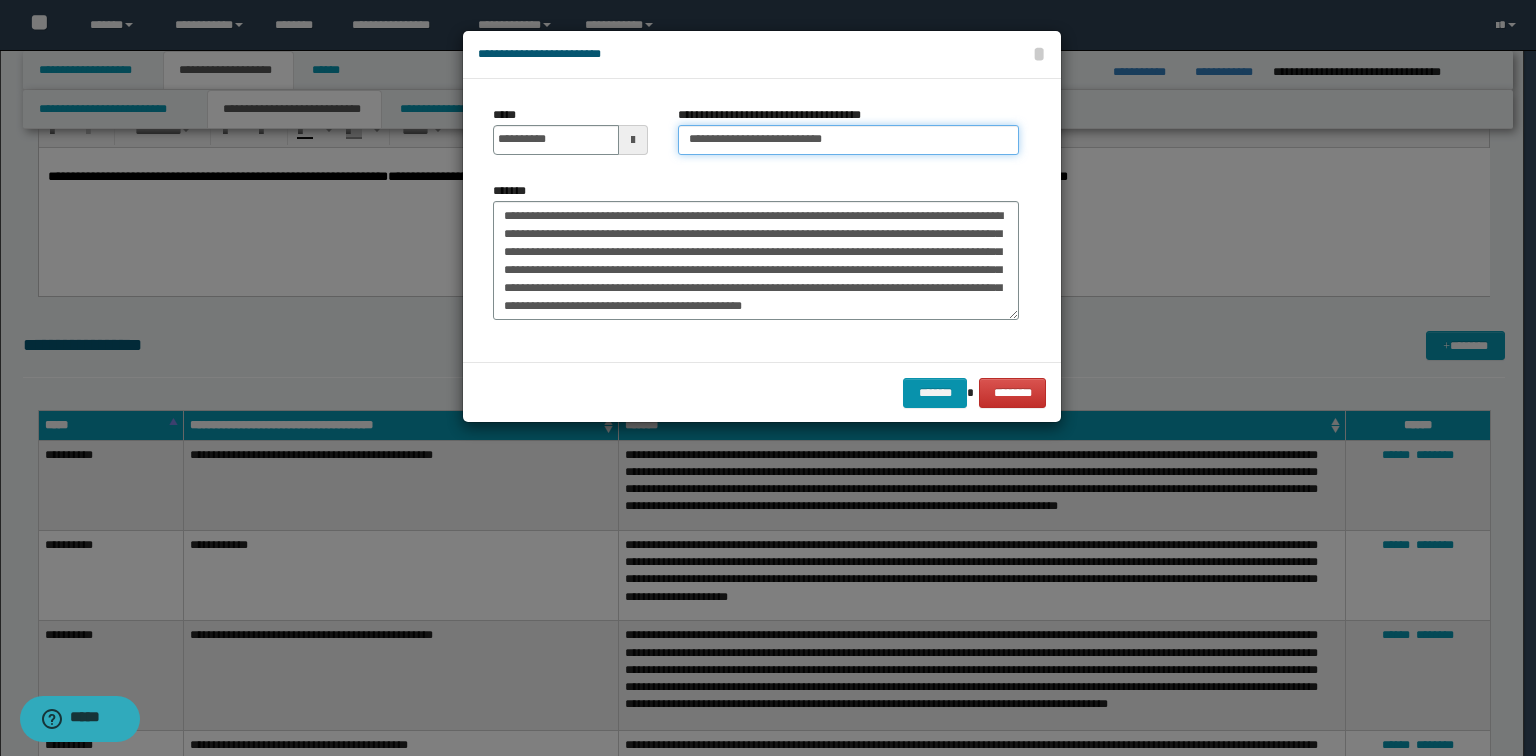 type on "**********" 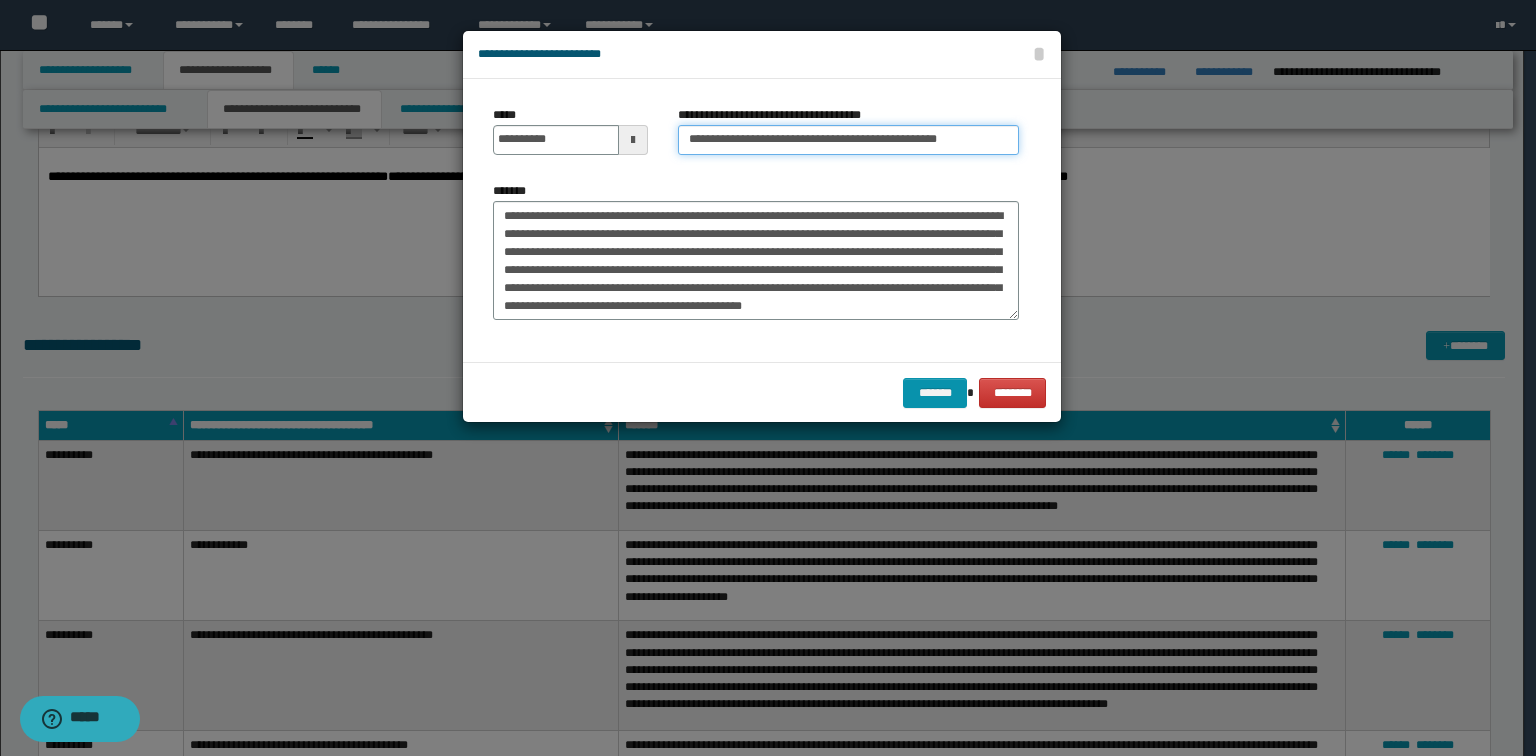 drag, startPoint x: 803, startPoint y: 139, endPoint x: 993, endPoint y: 140, distance: 190.00262 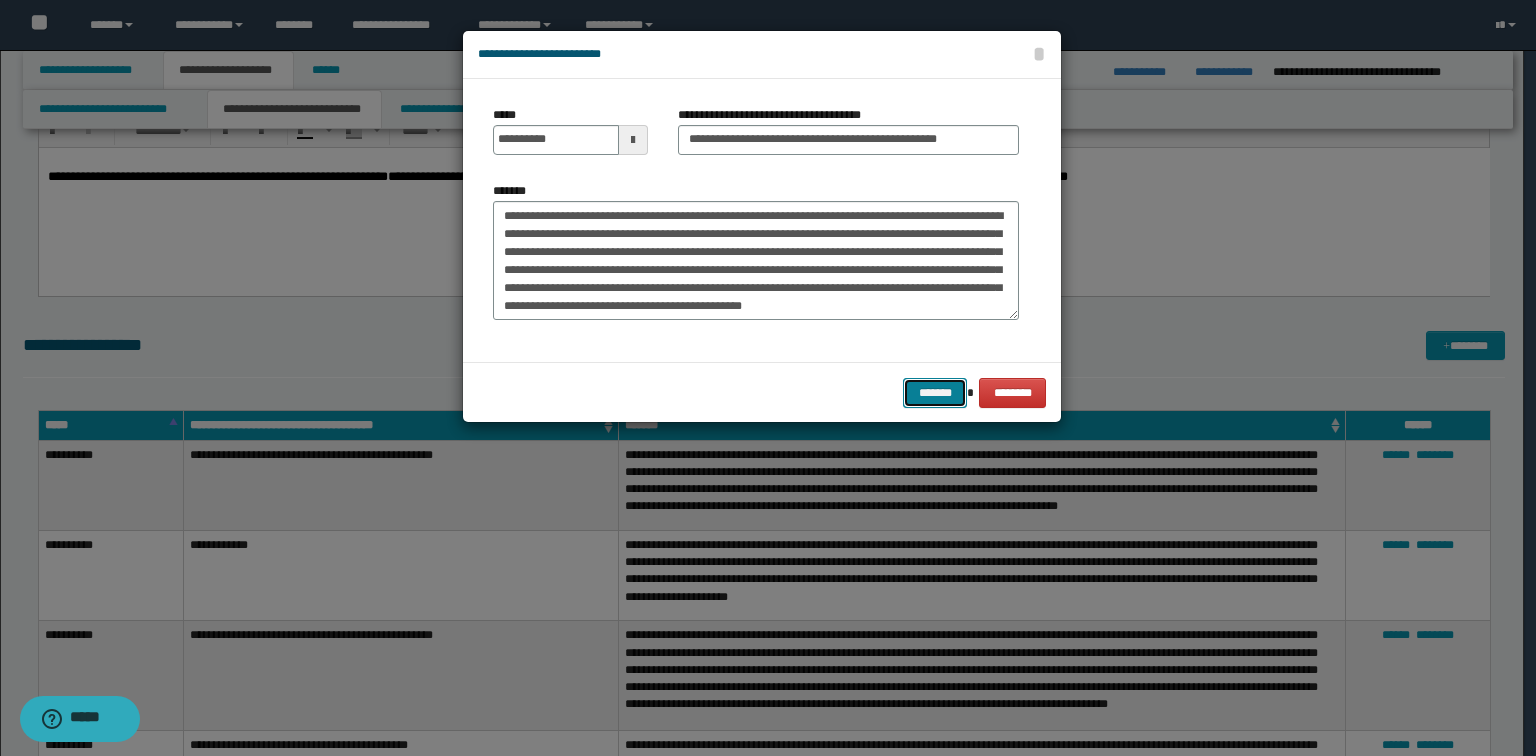 click on "*******" at bounding box center (935, 393) 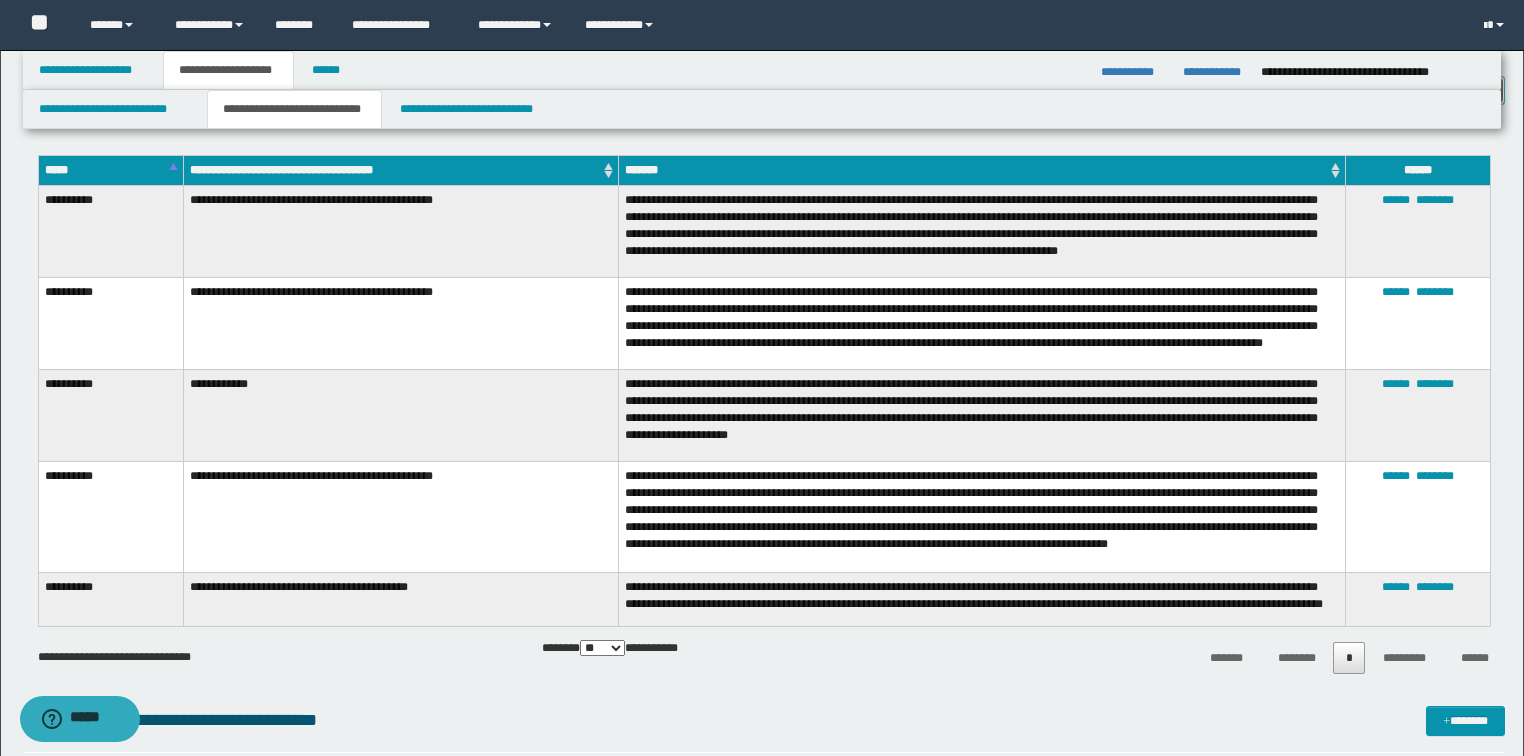 scroll, scrollTop: 4584, scrollLeft: 0, axis: vertical 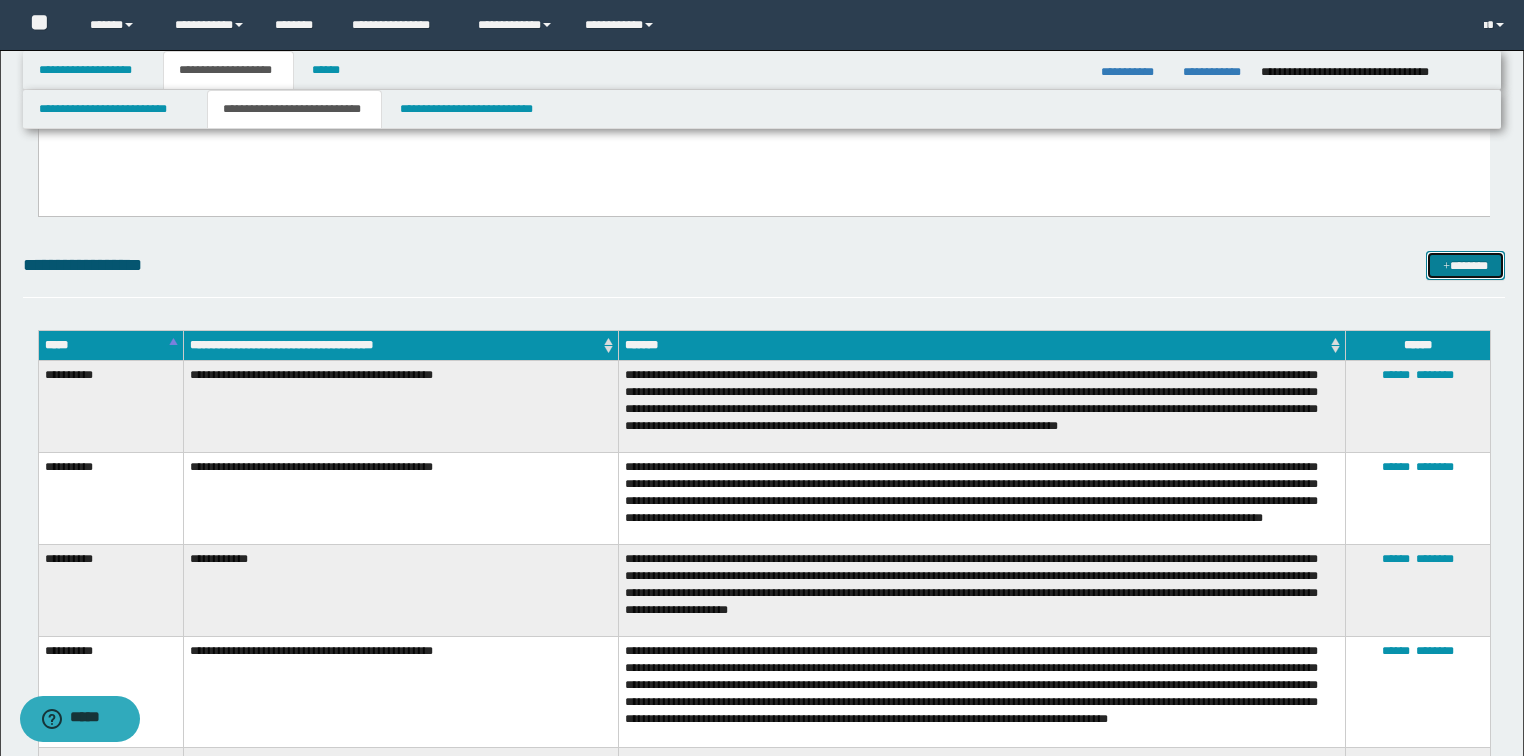 click on "*******" at bounding box center (1465, 266) 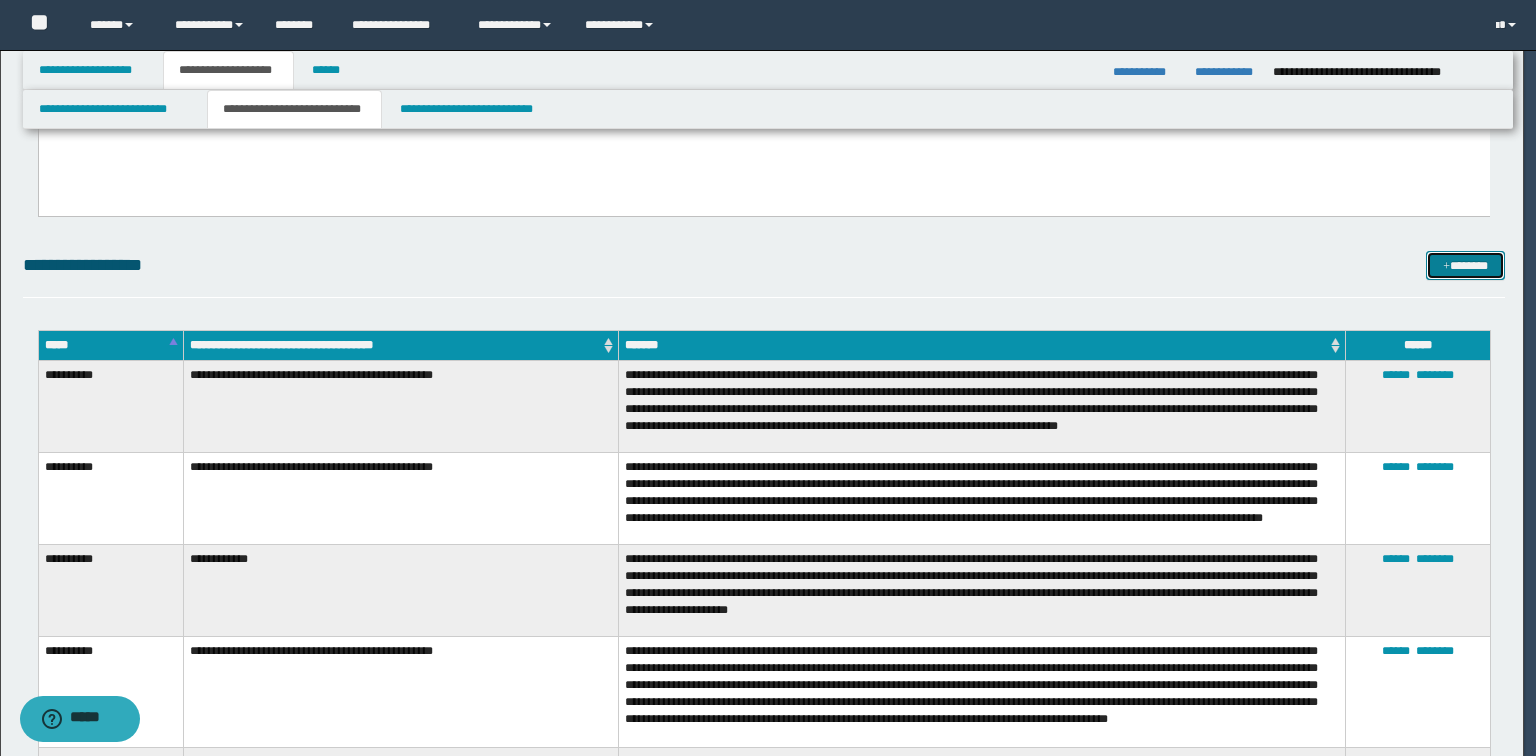 scroll, scrollTop: 0, scrollLeft: 0, axis: both 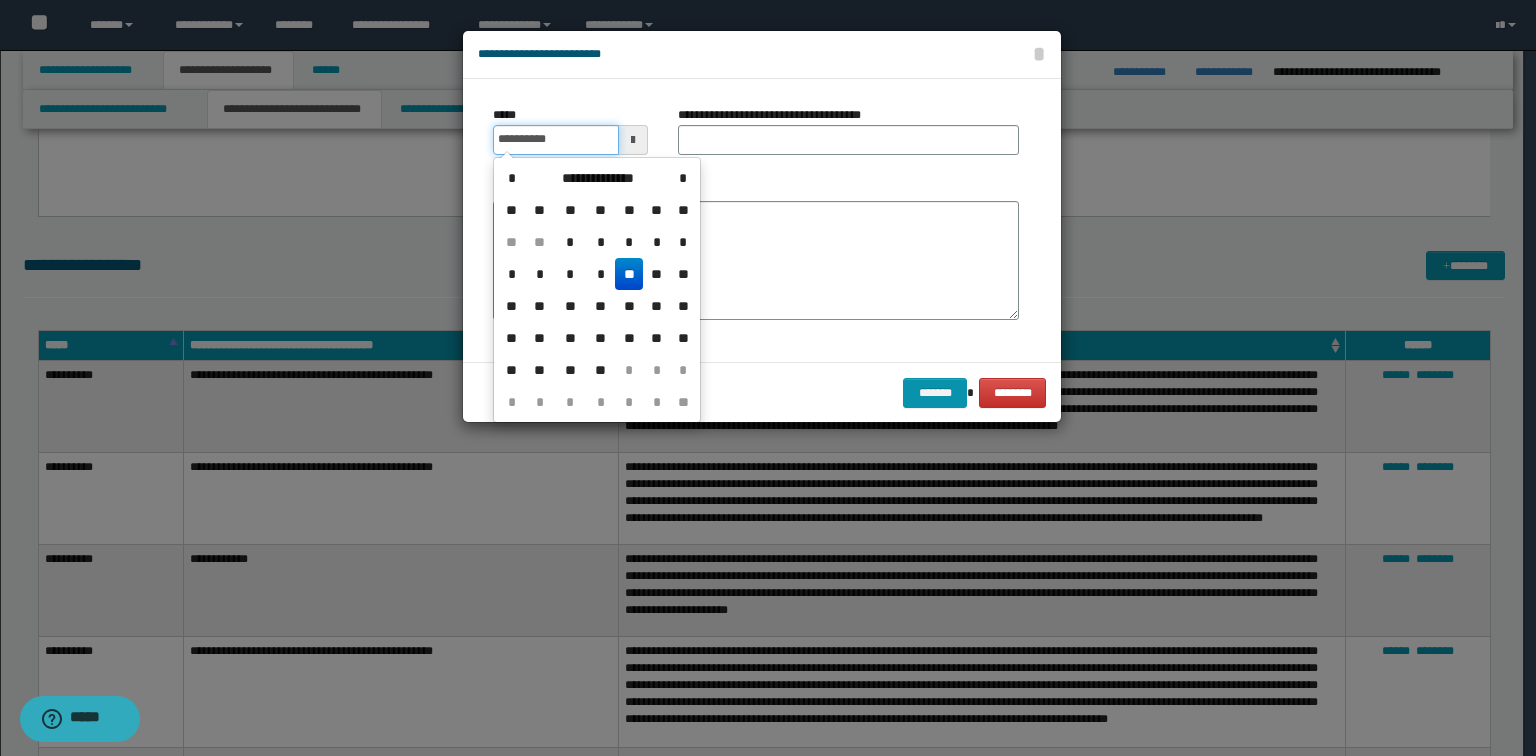 click on "**********" at bounding box center [556, 140] 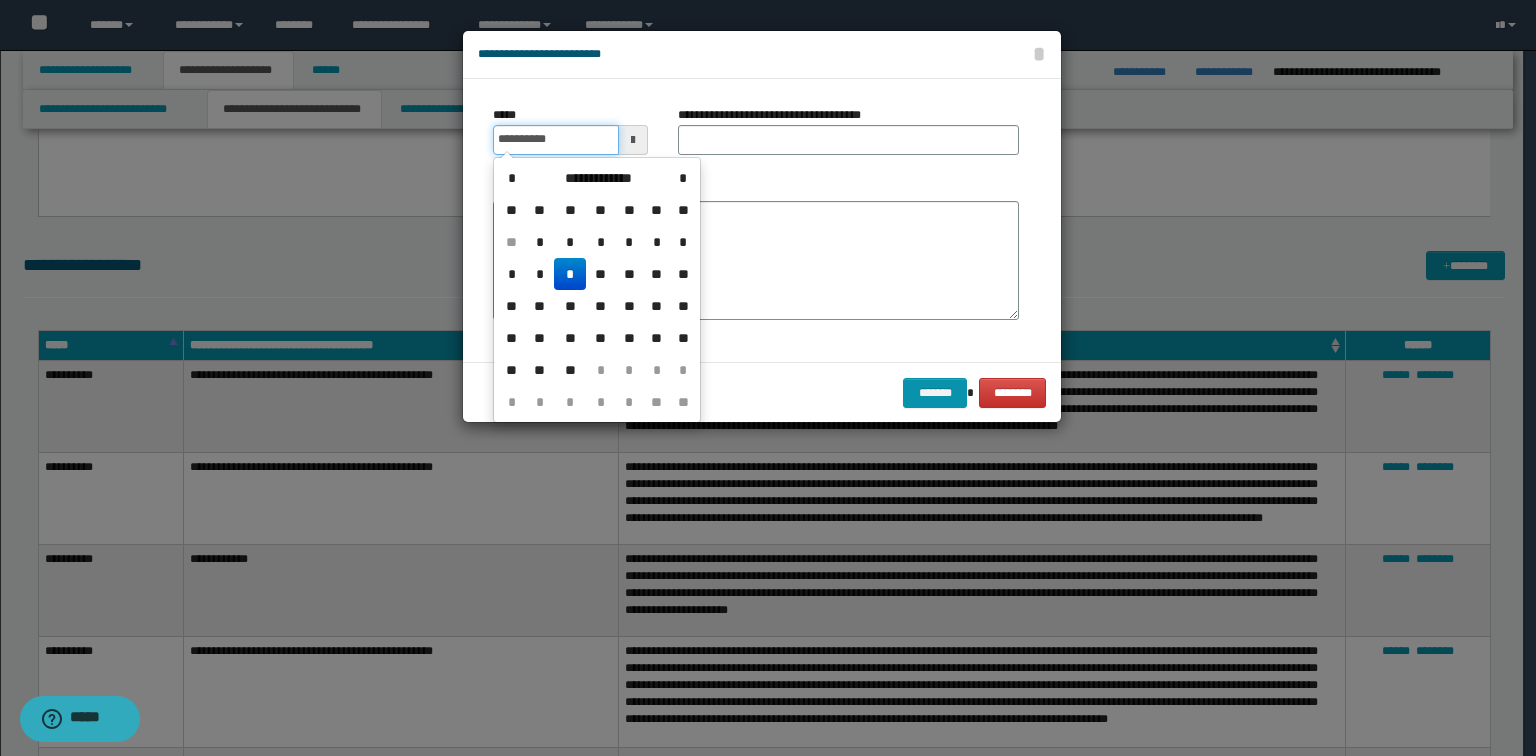 type on "**********" 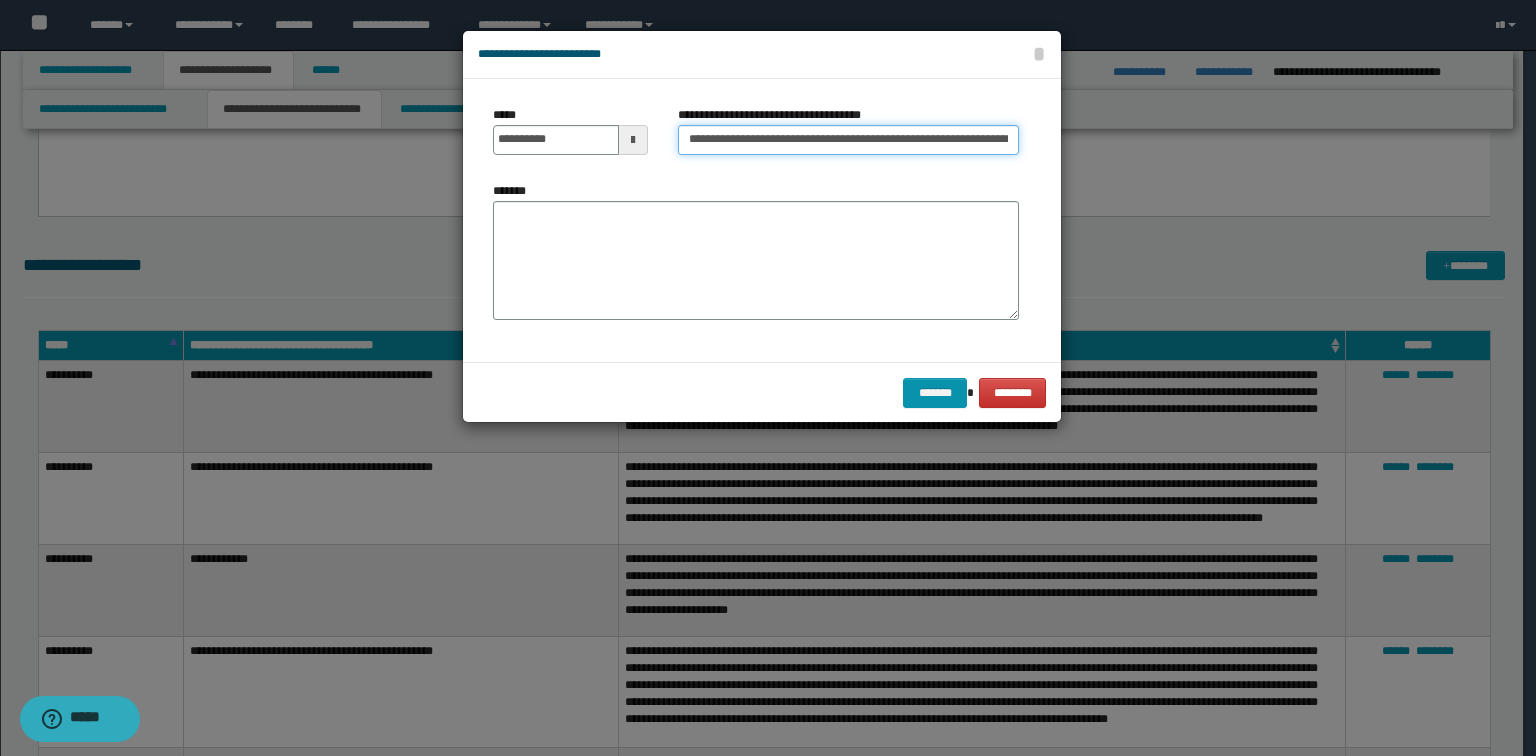 scroll, scrollTop: 0, scrollLeft: 58, axis: horizontal 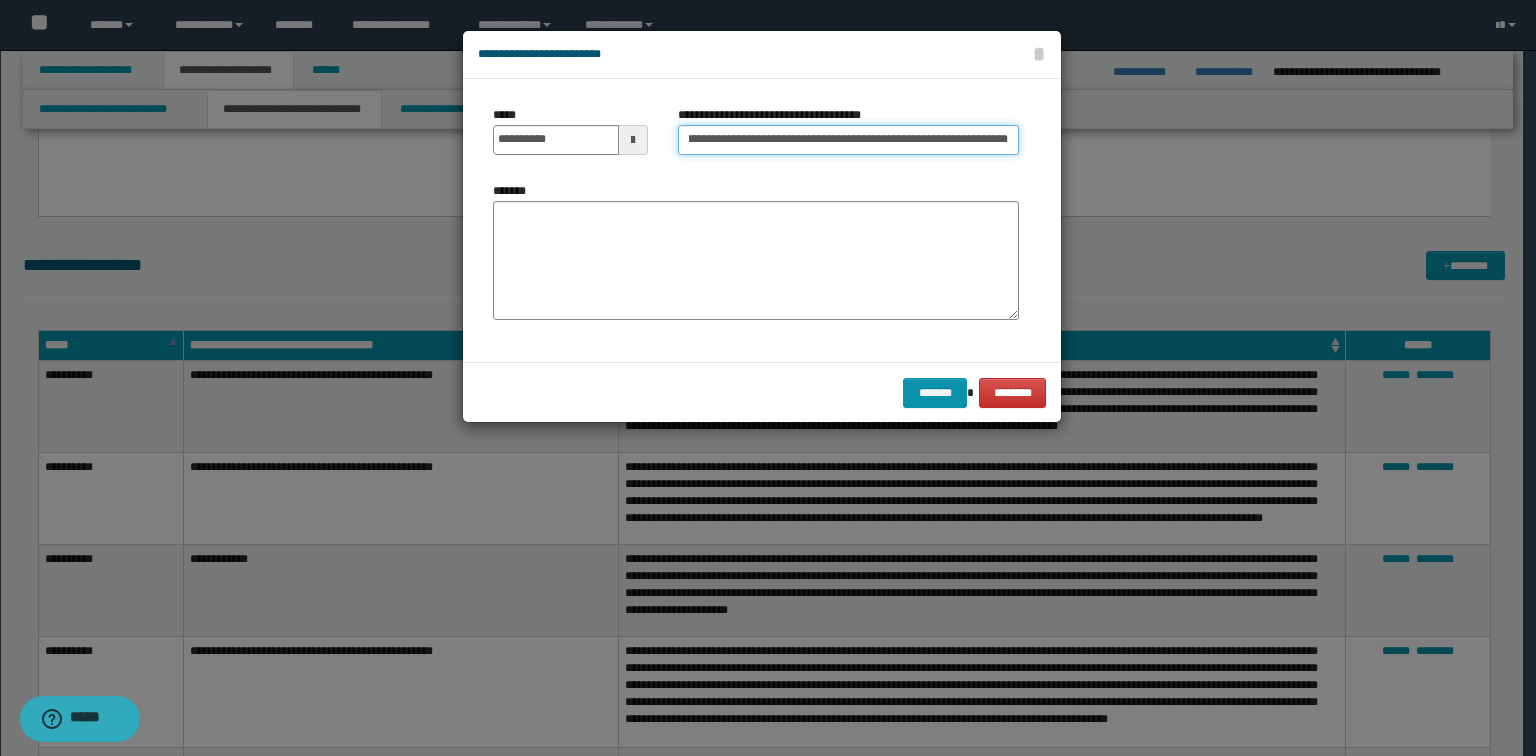 drag, startPoint x: 790, startPoint y: 142, endPoint x: 1180, endPoint y: 164, distance: 390.62003 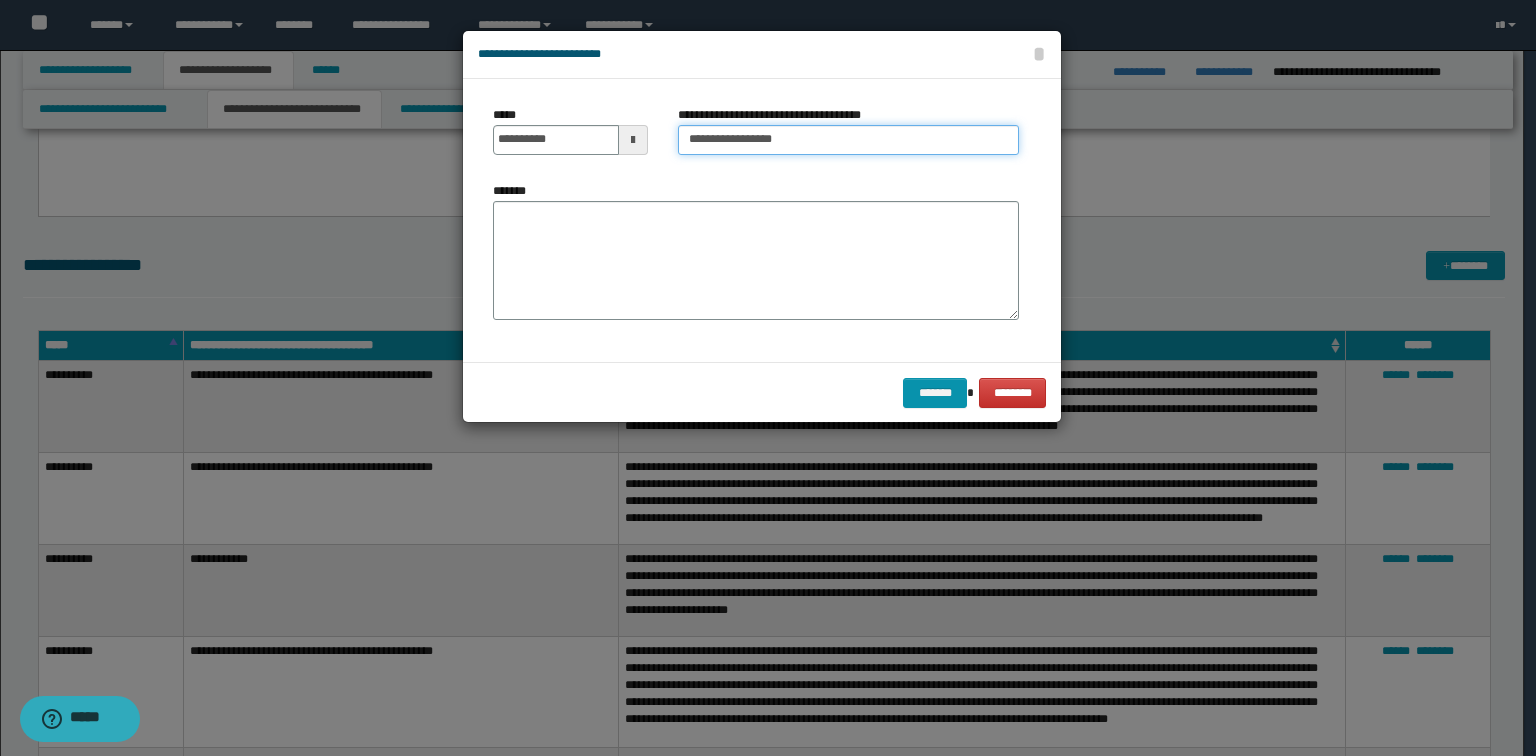 scroll, scrollTop: 0, scrollLeft: 0, axis: both 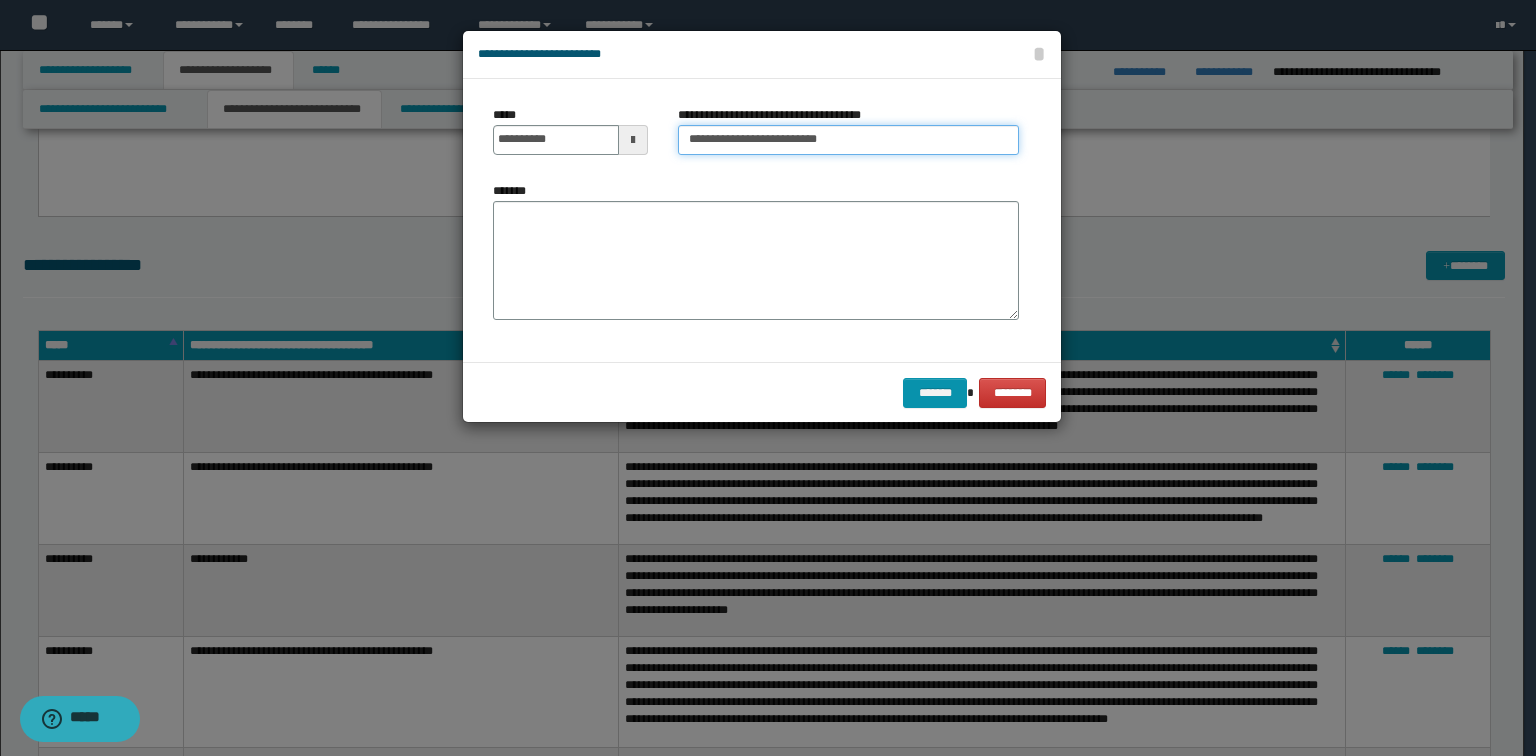 type on "**********" 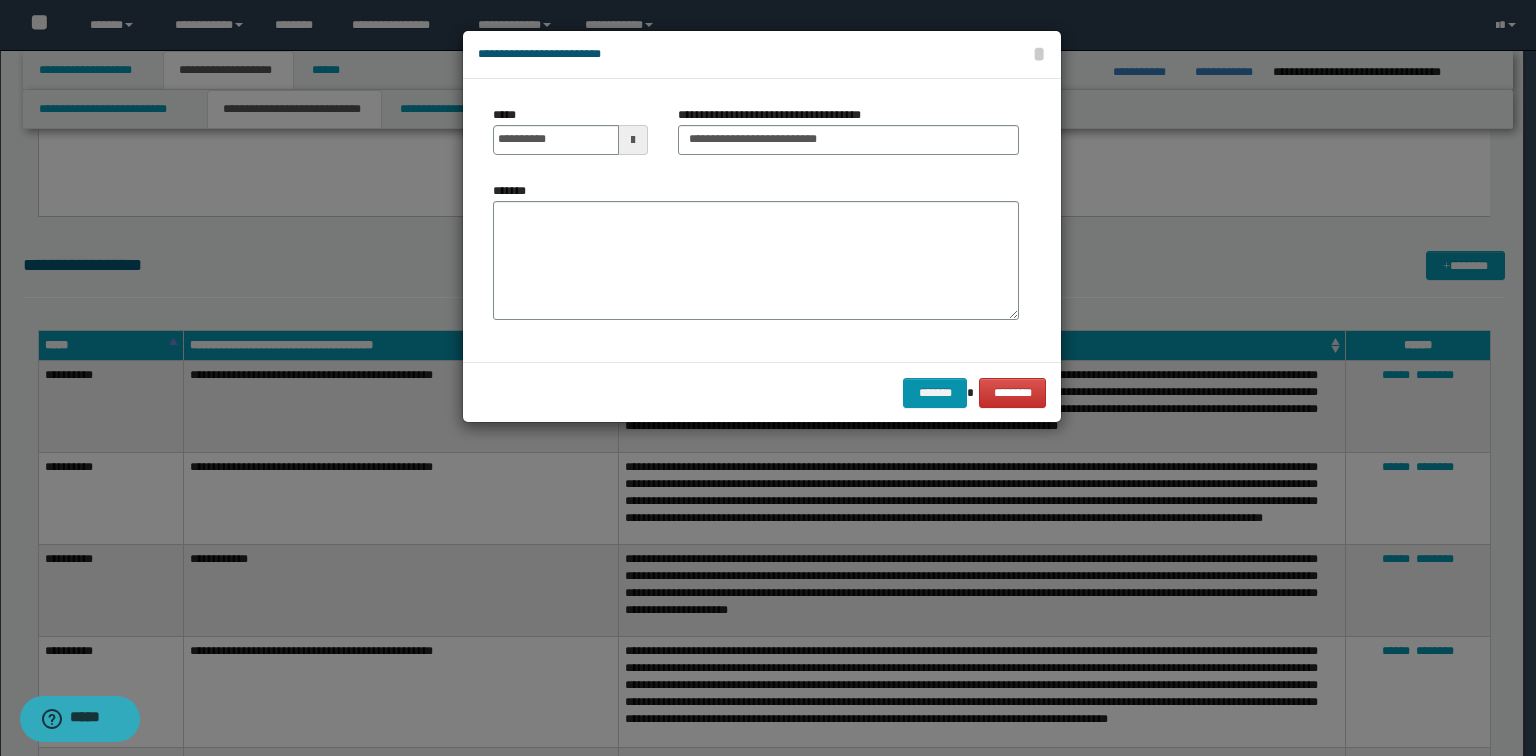 drag, startPoint x: 1091, startPoint y: 302, endPoint x: 774, endPoint y: 272, distance: 318.41638 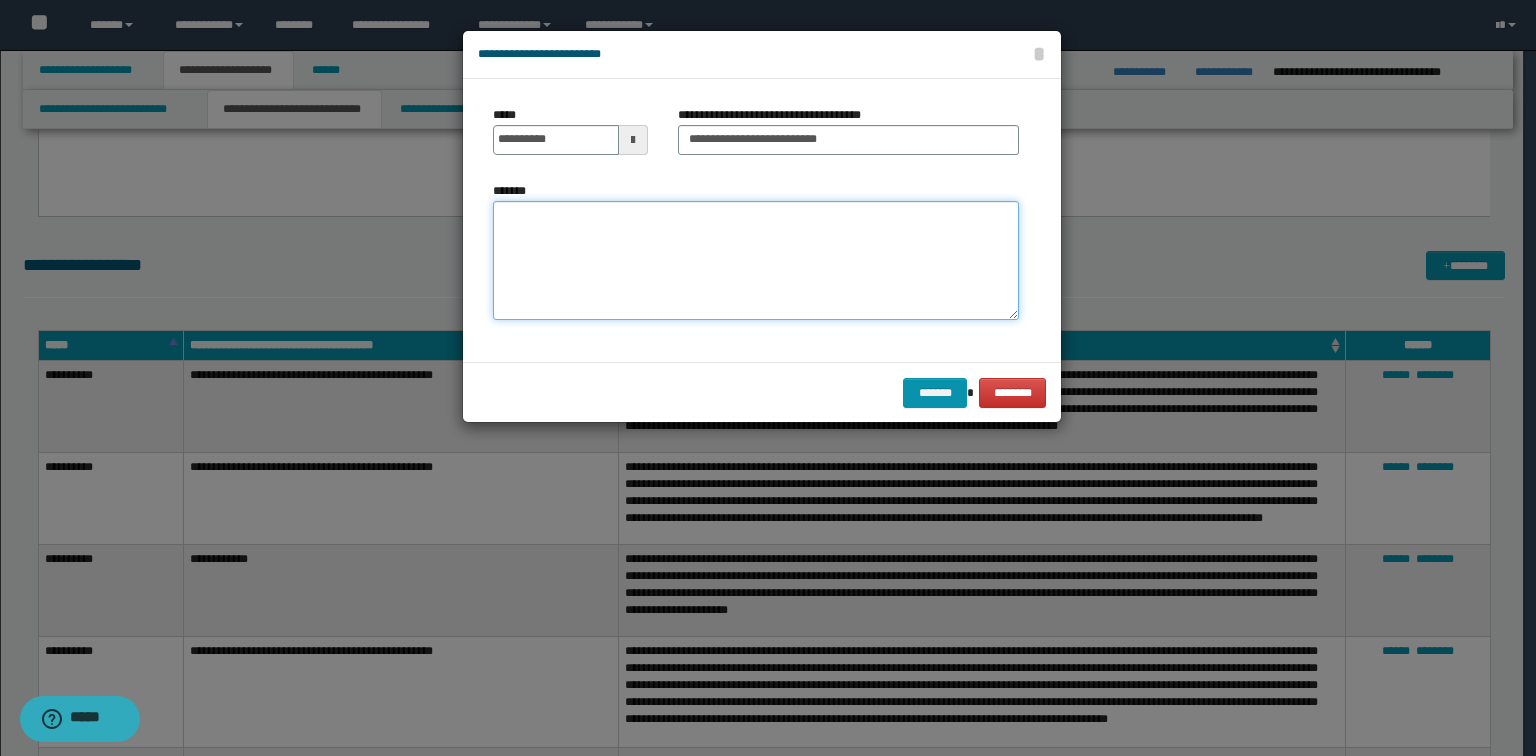 click on "*******" at bounding box center [756, 261] 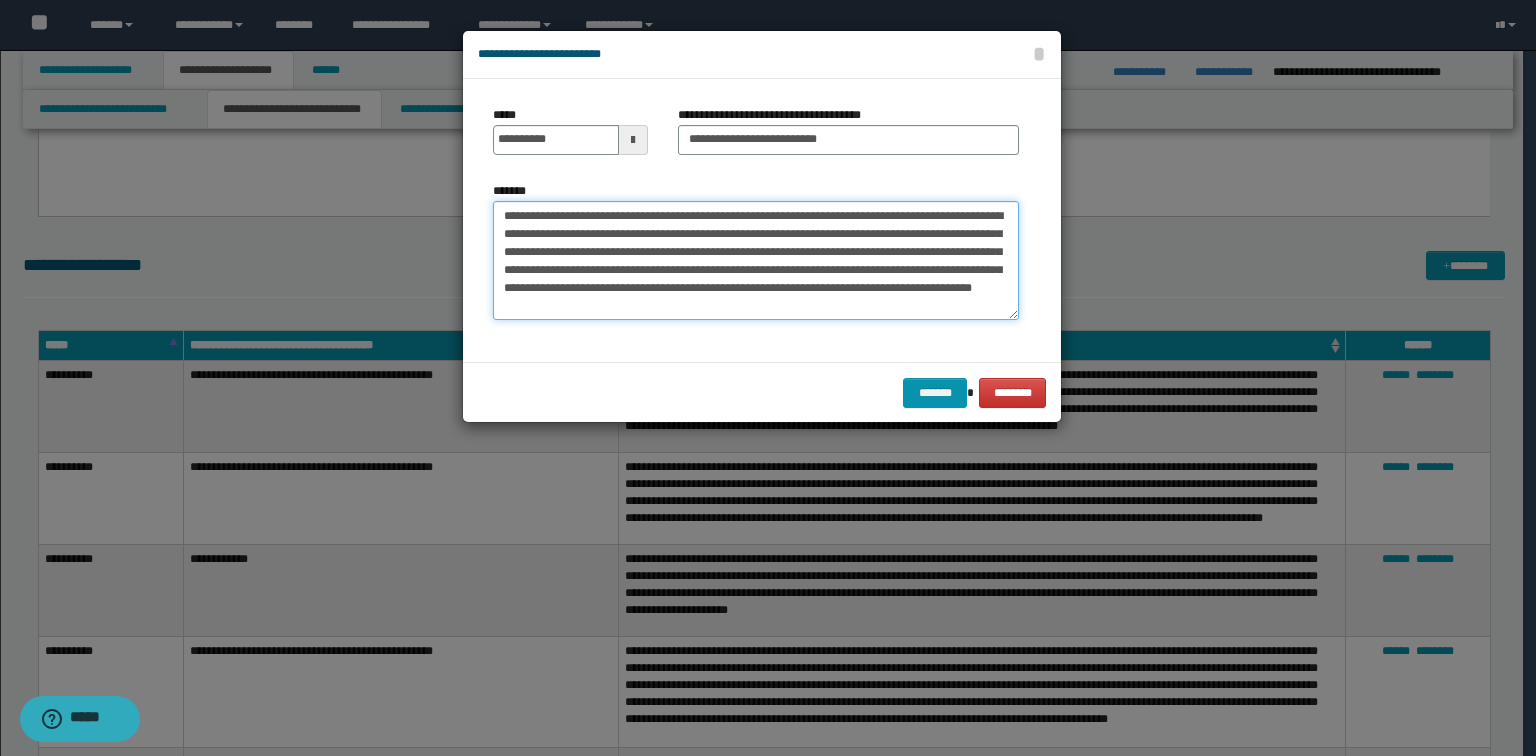 type on "**********" 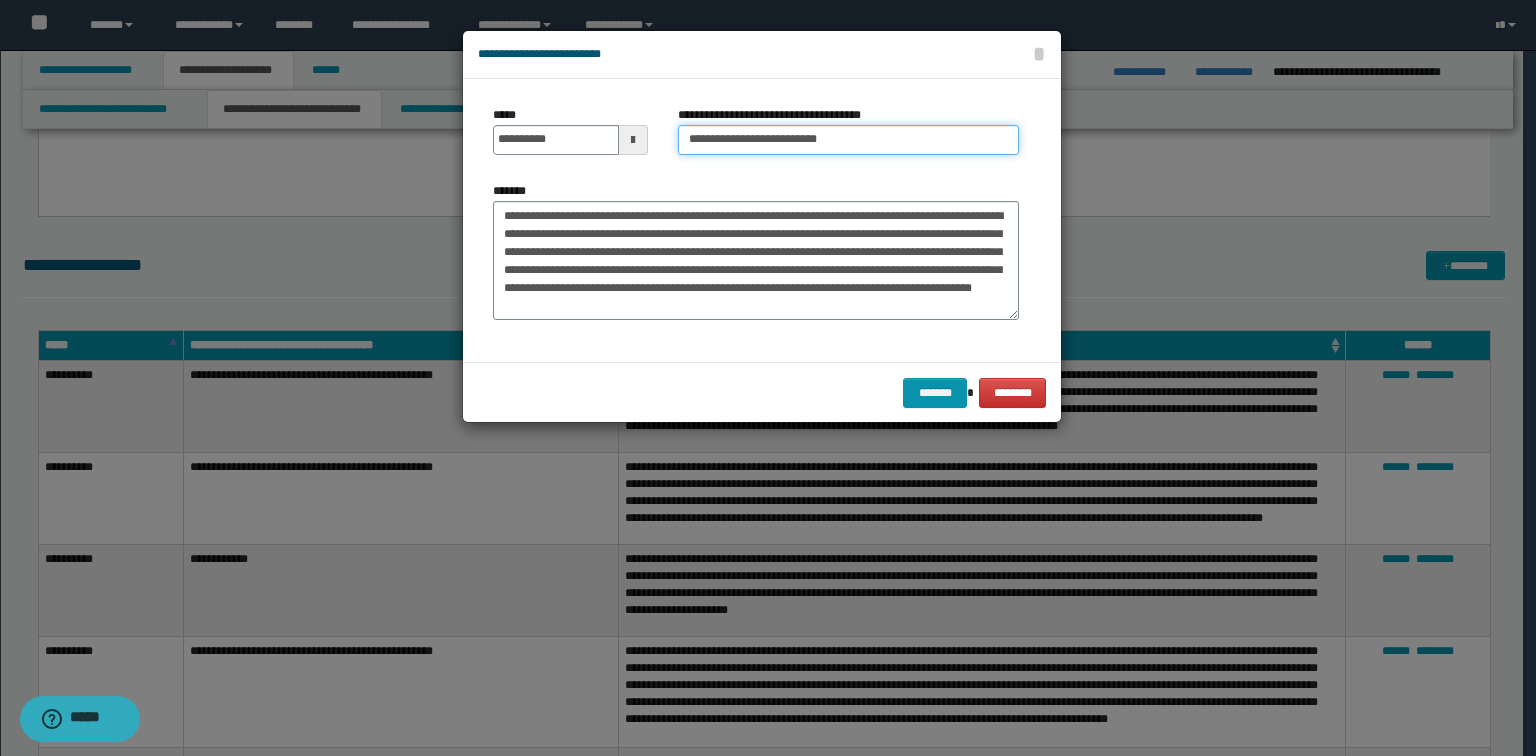 click on "**********" at bounding box center (848, 140) 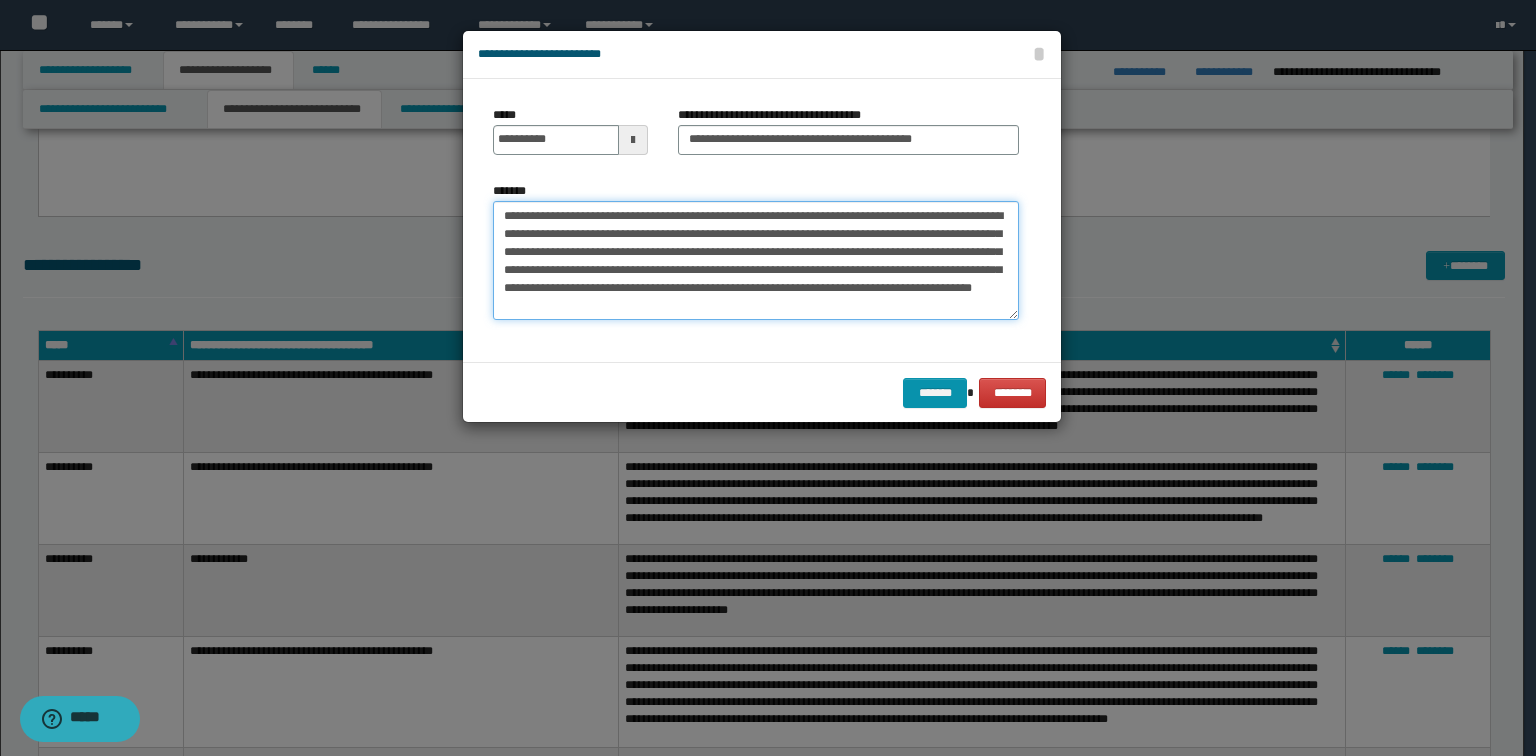 click on "**********" at bounding box center (756, 261) 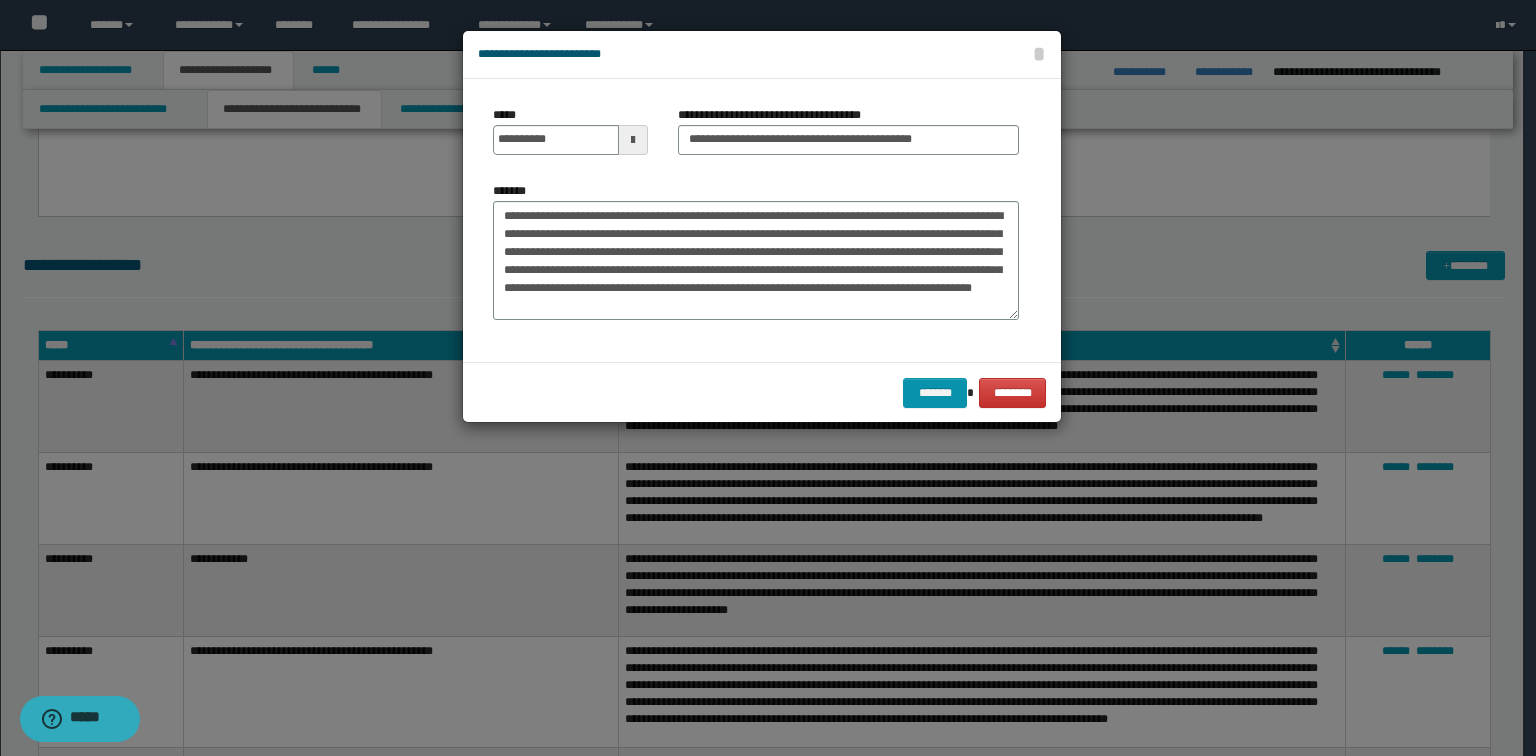 click on "*******
********" at bounding box center (762, 392) 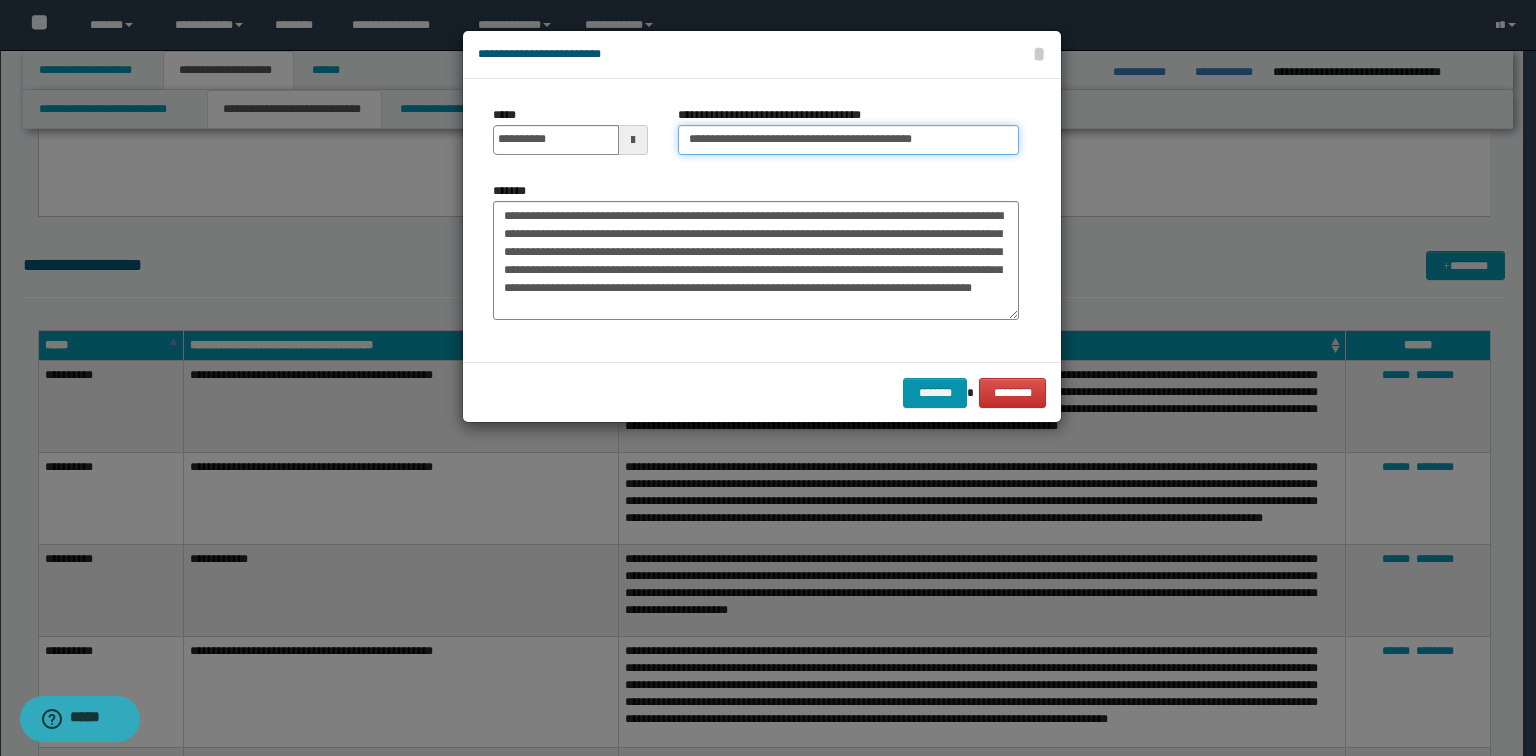 click on "**********" at bounding box center [848, 140] 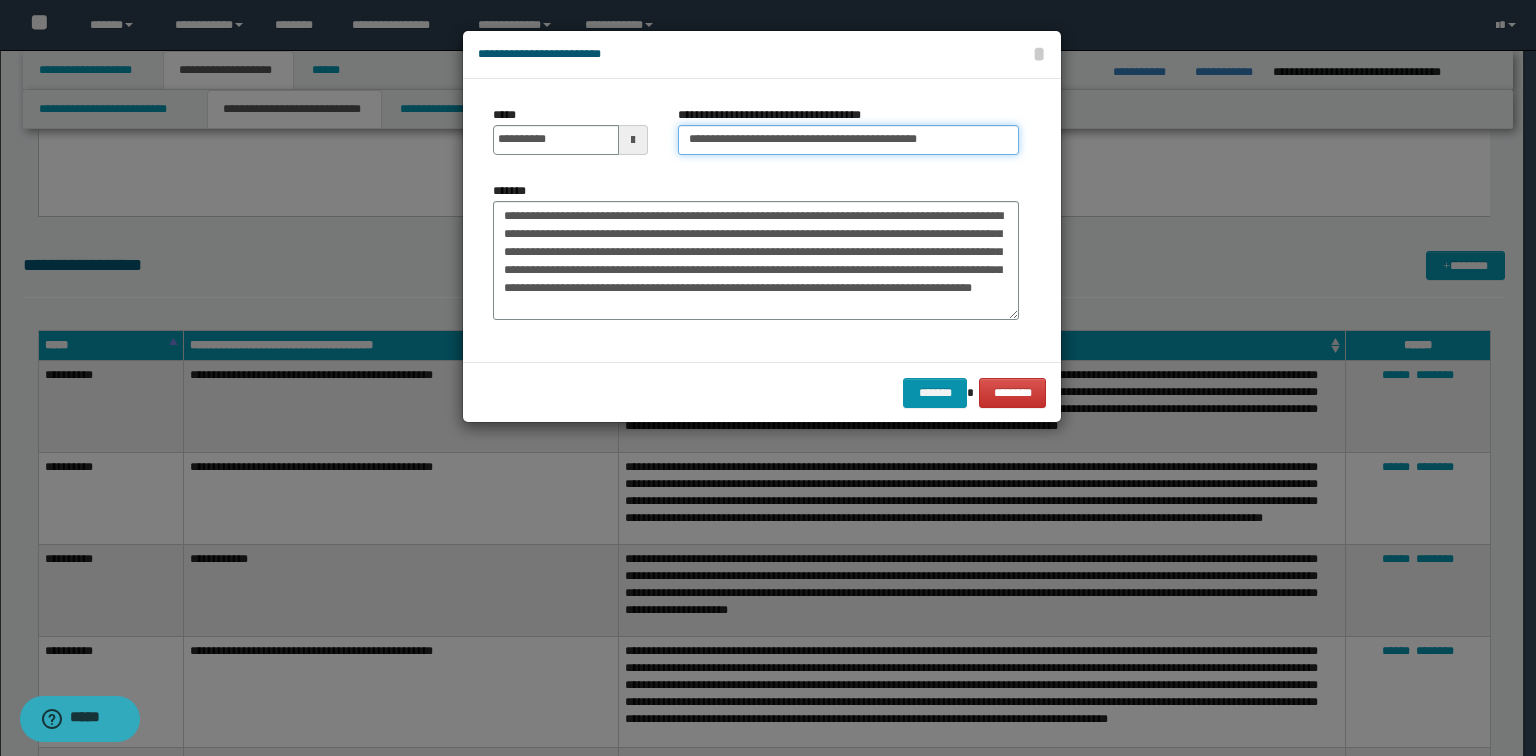 paste on "**********" 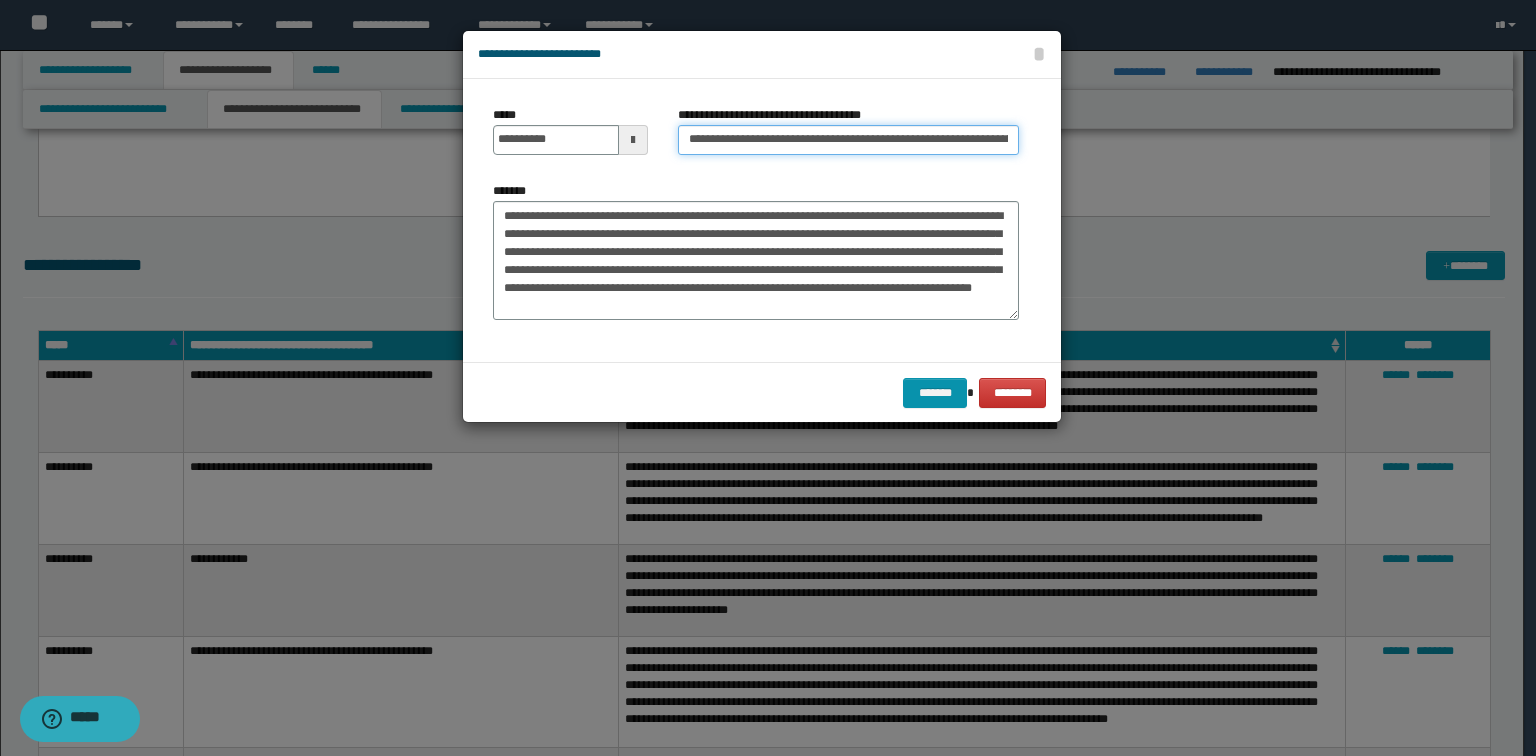 scroll, scrollTop: 0, scrollLeft: 144, axis: horizontal 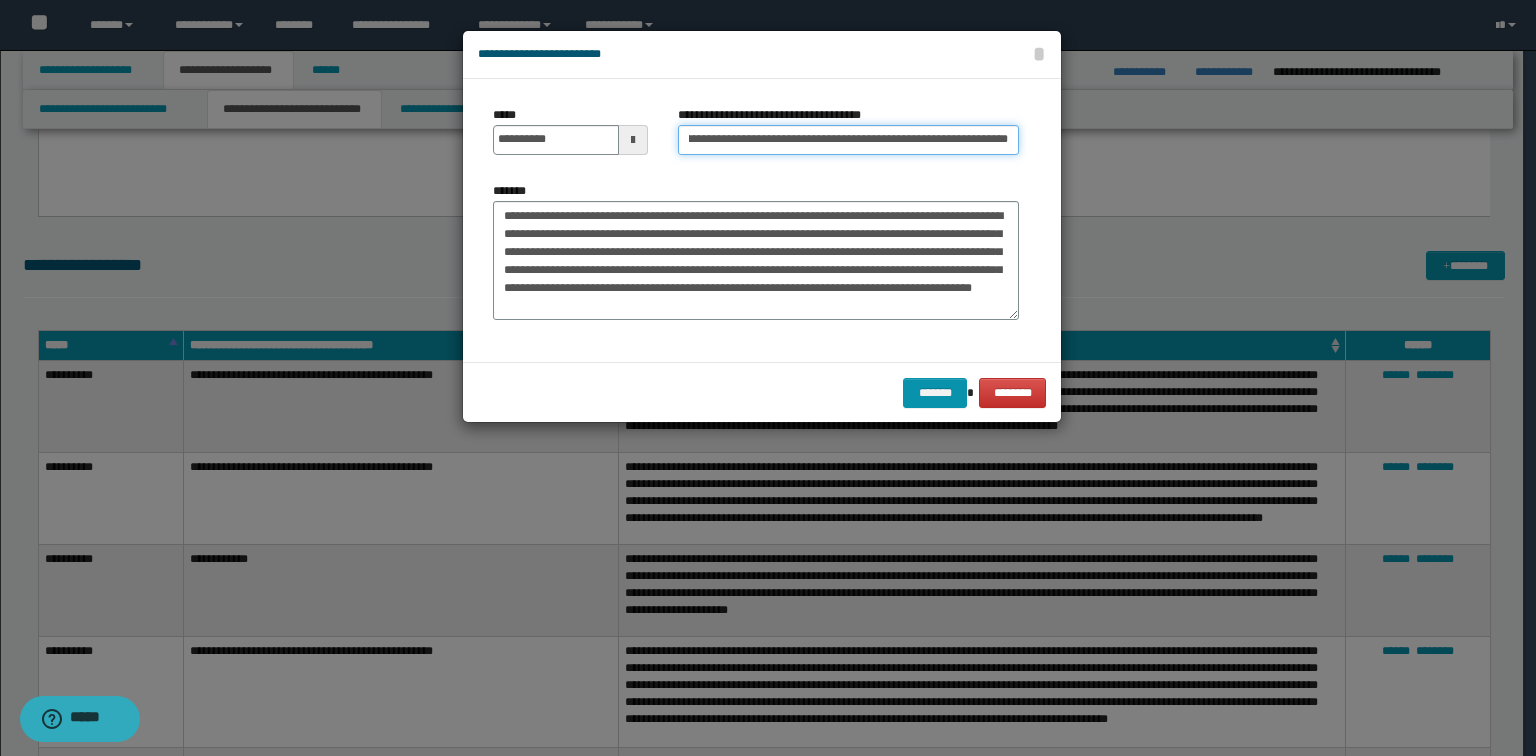 type on "**********" 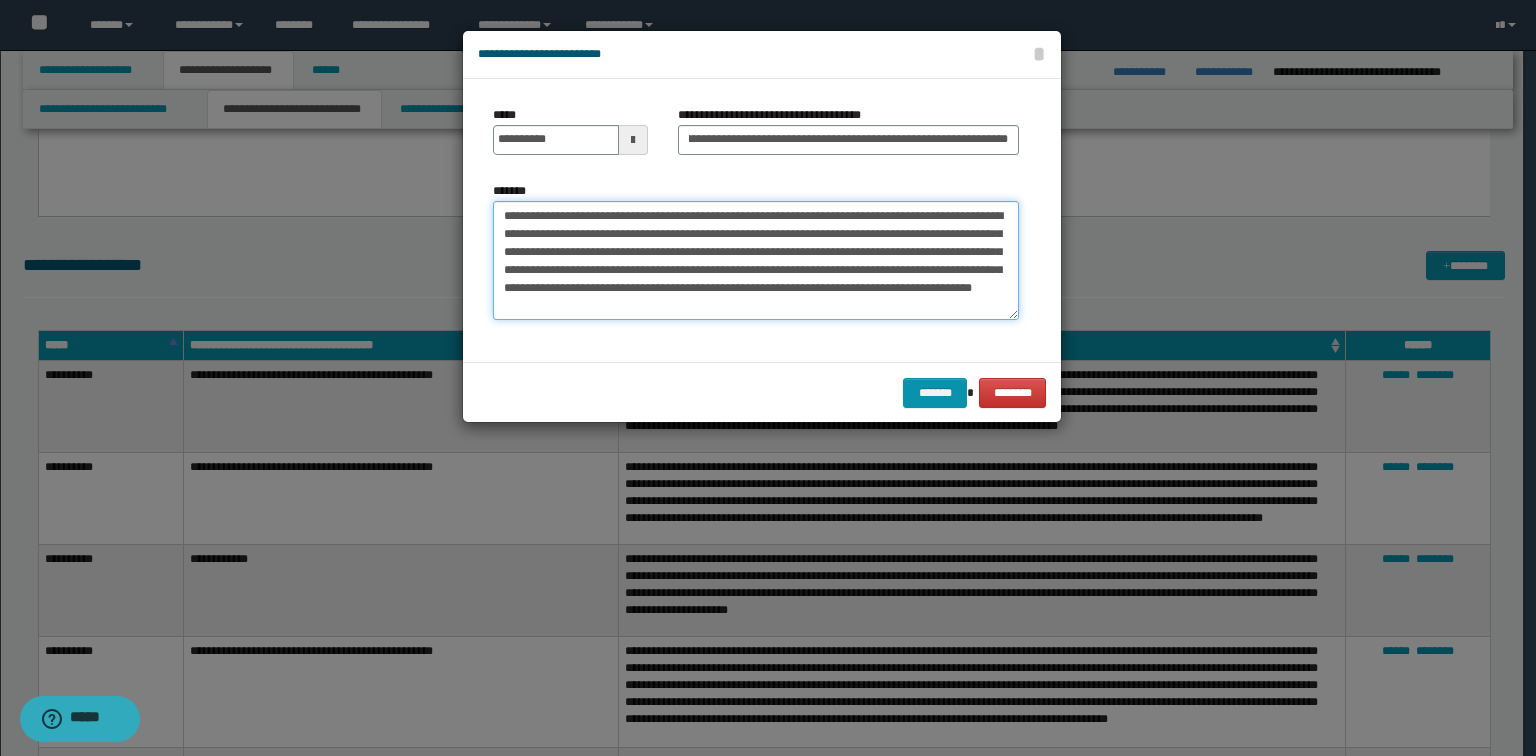 click on "**********" at bounding box center (756, 261) 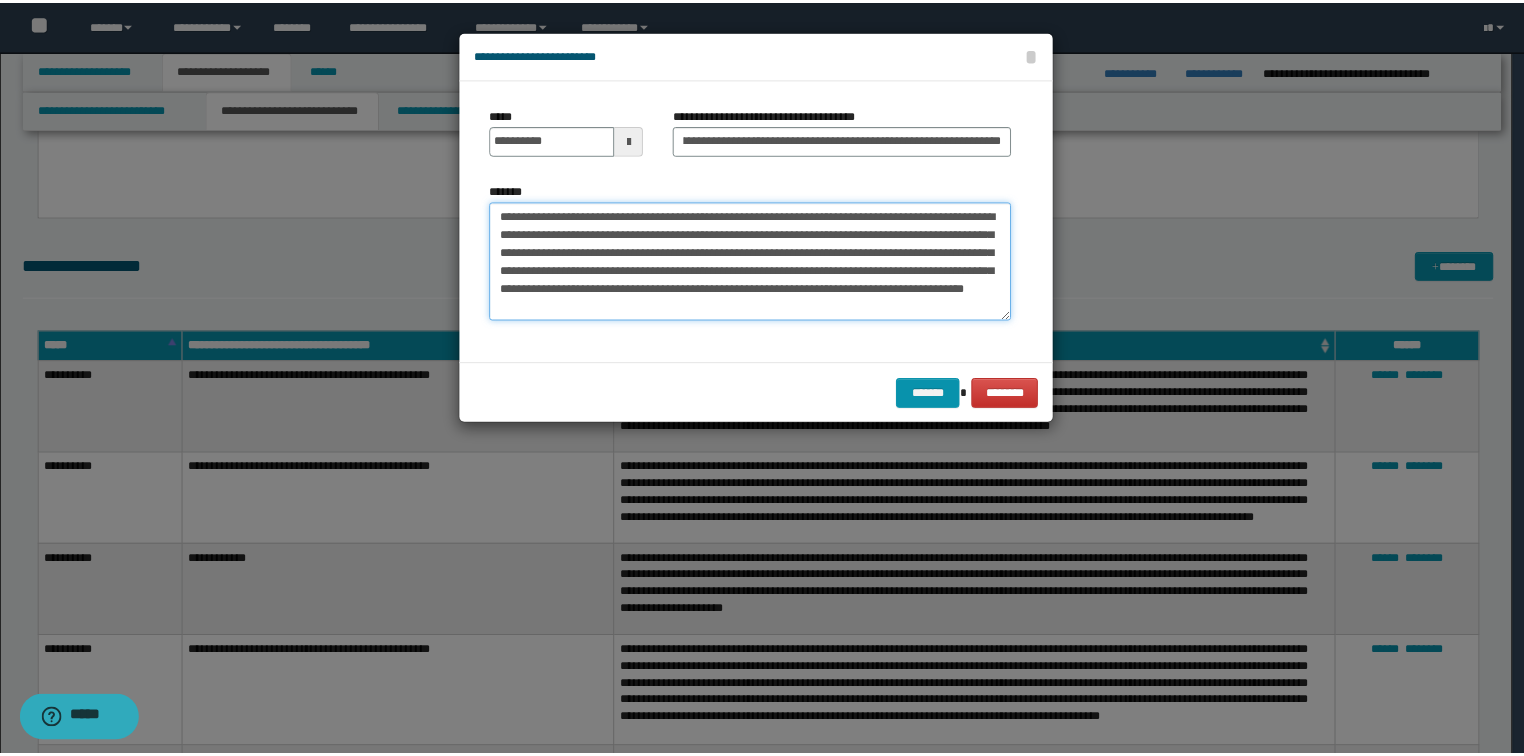 scroll, scrollTop: 0, scrollLeft: 0, axis: both 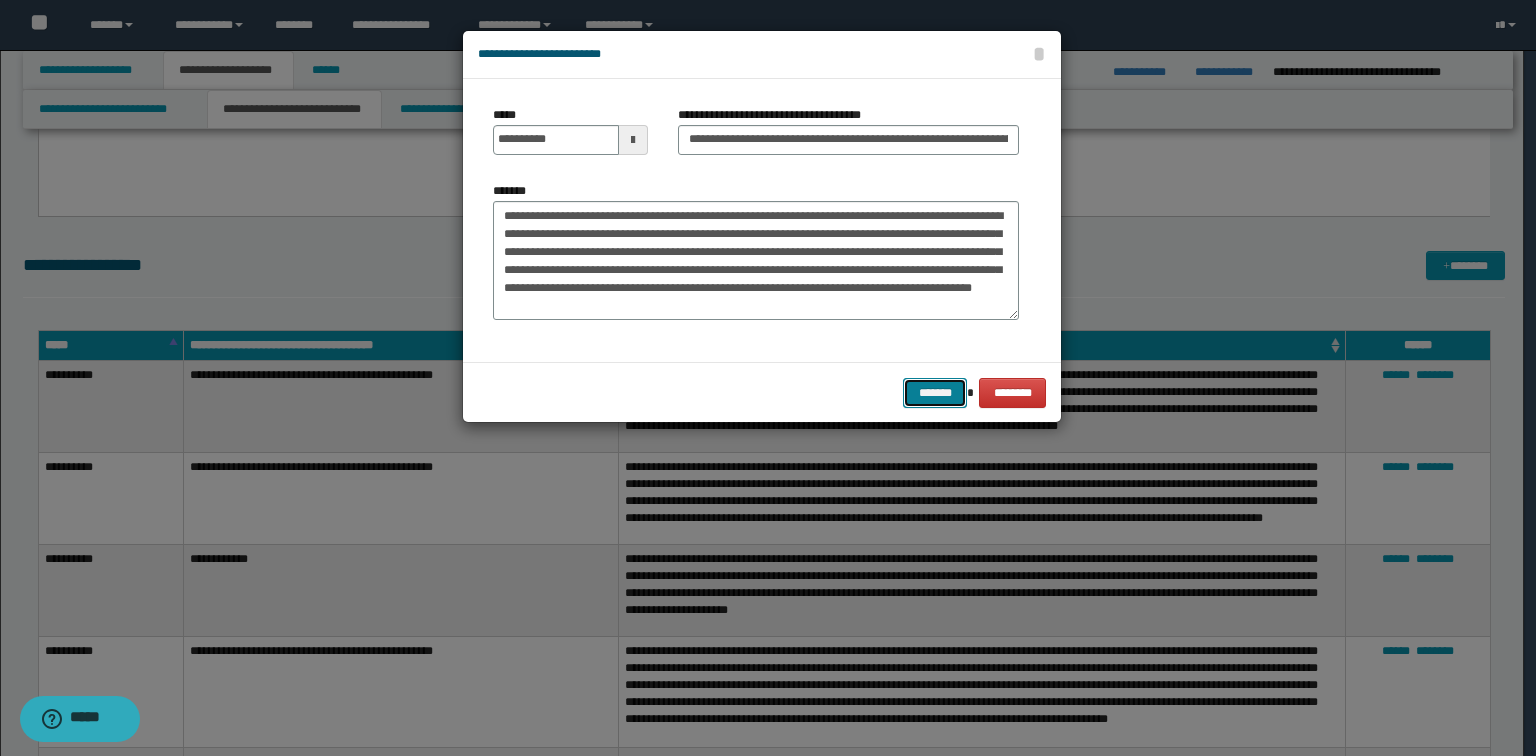 click on "*******" at bounding box center [935, 393] 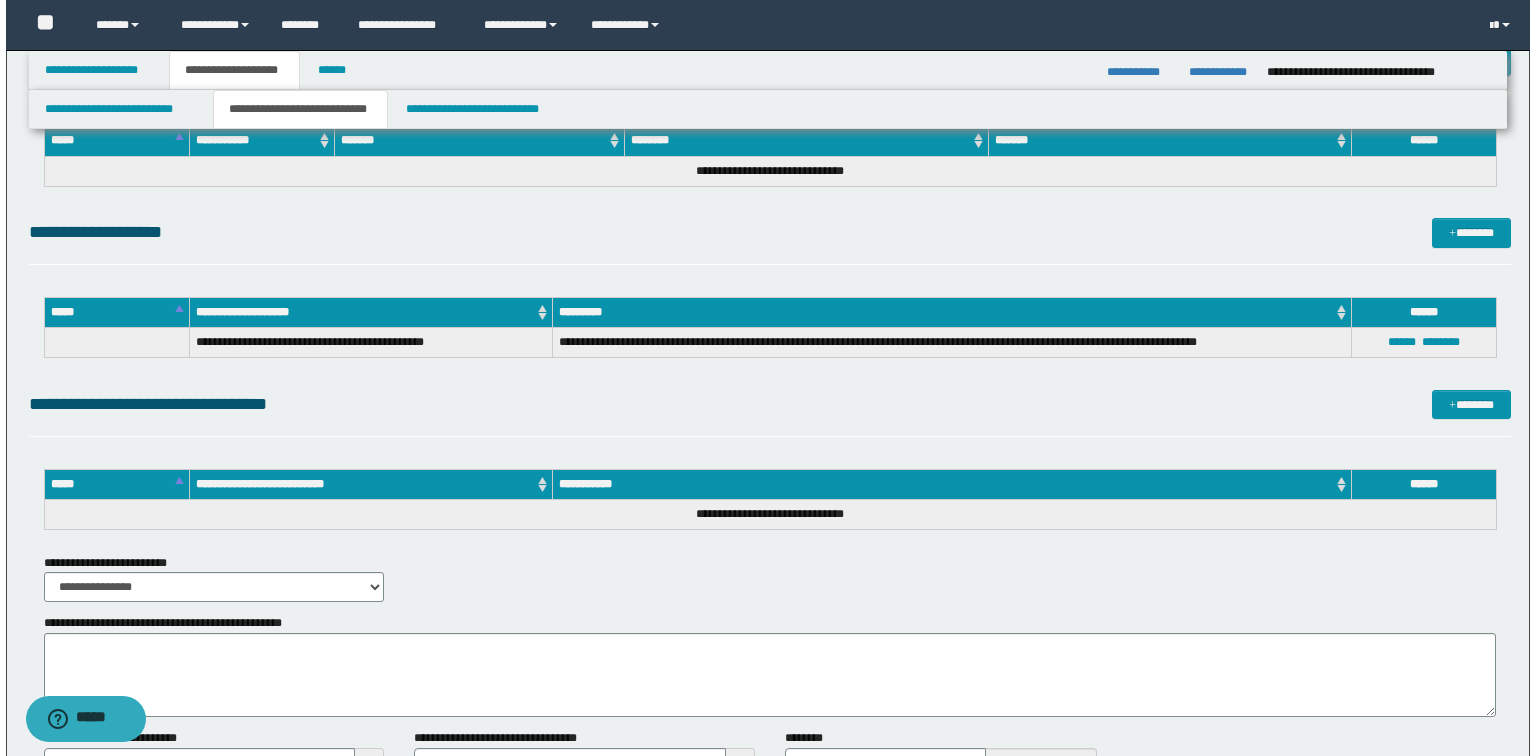 scroll, scrollTop: 5224, scrollLeft: 0, axis: vertical 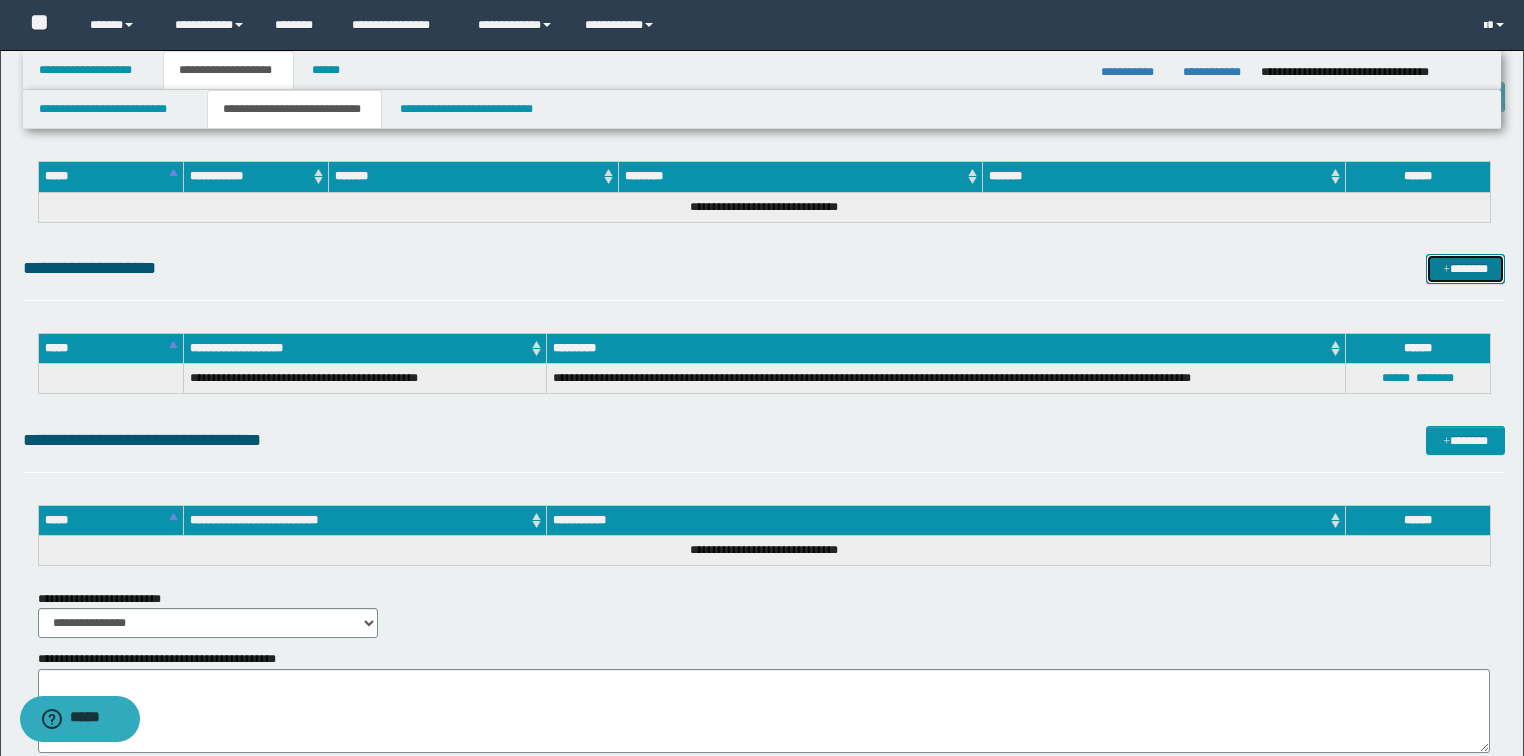 click on "*******" at bounding box center [1465, 269] 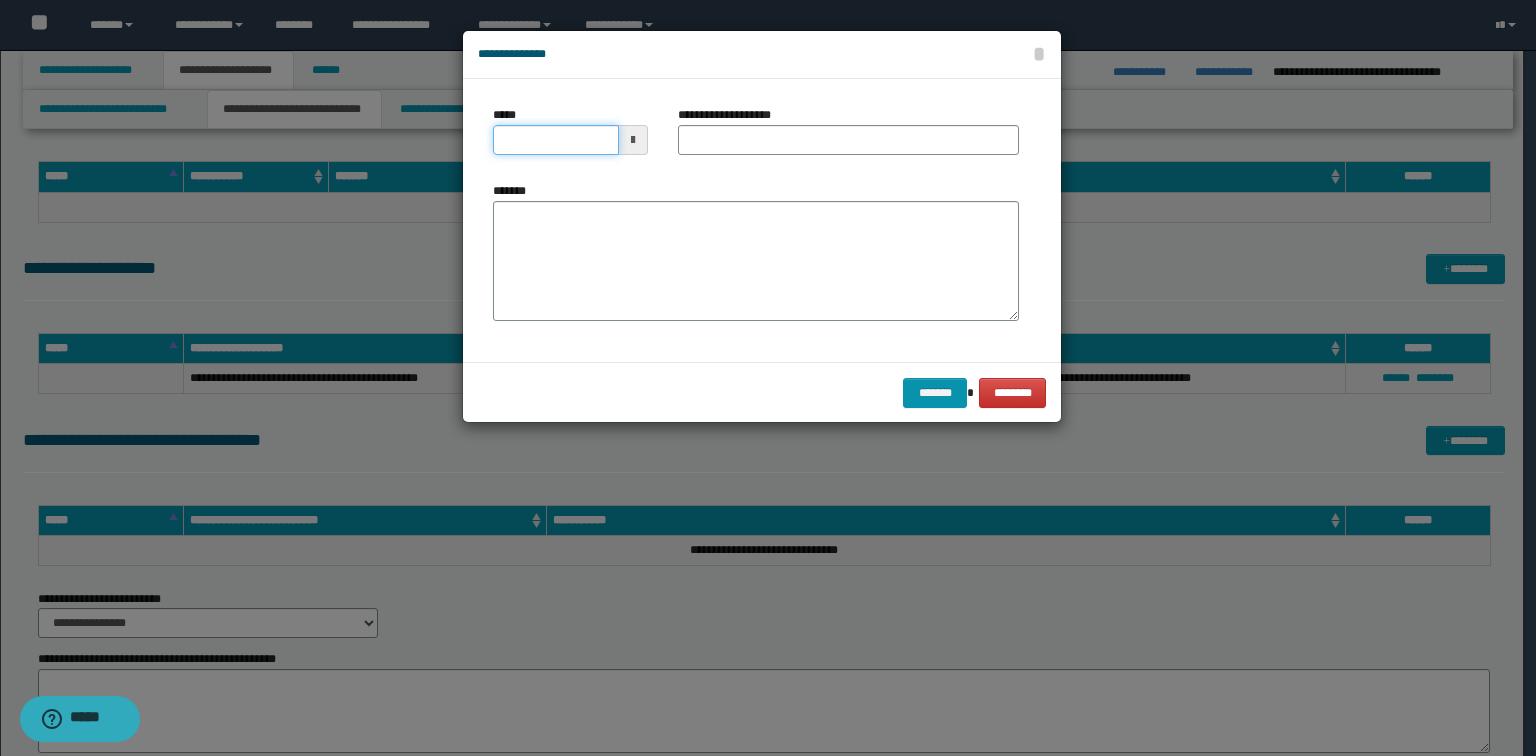 click on "*****" at bounding box center [556, 140] 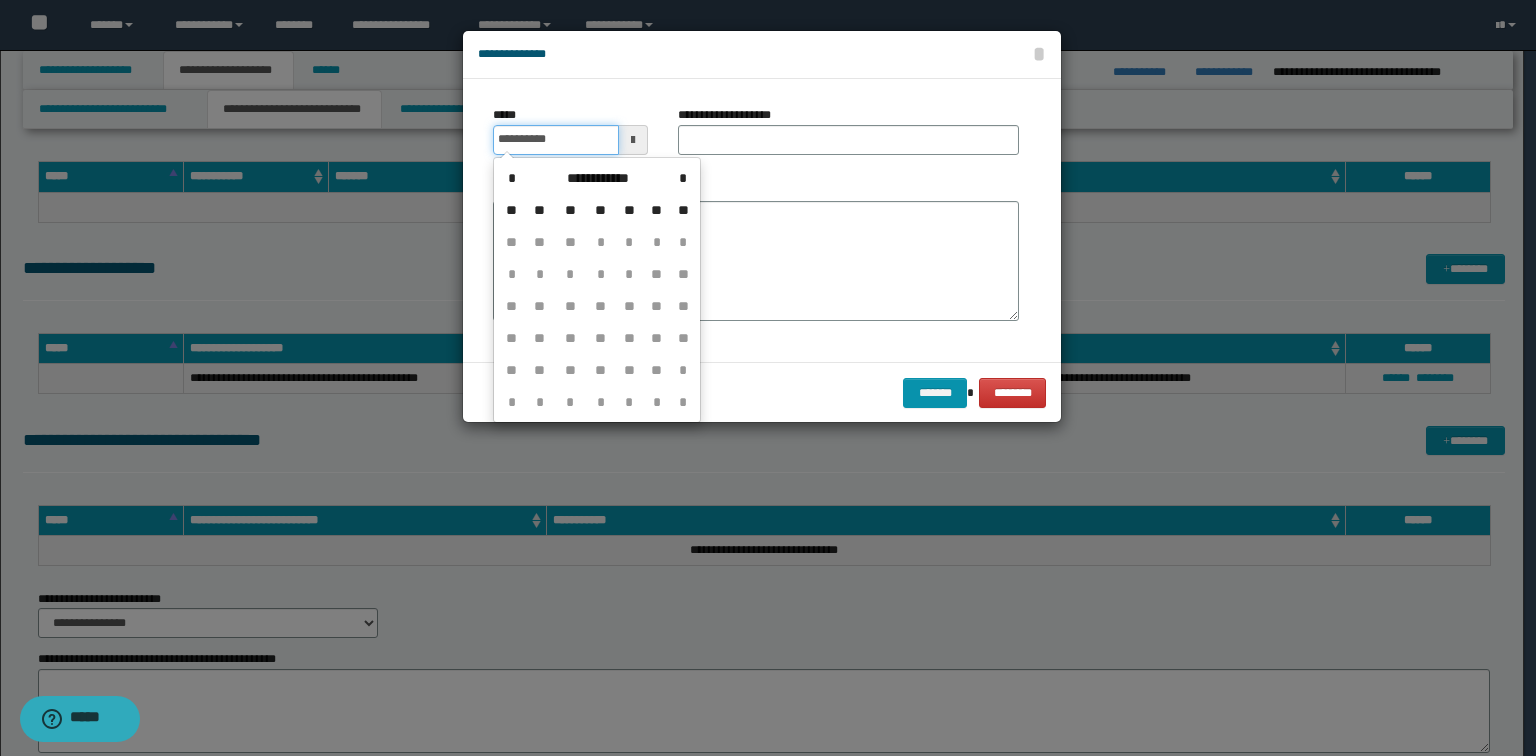 type on "**********" 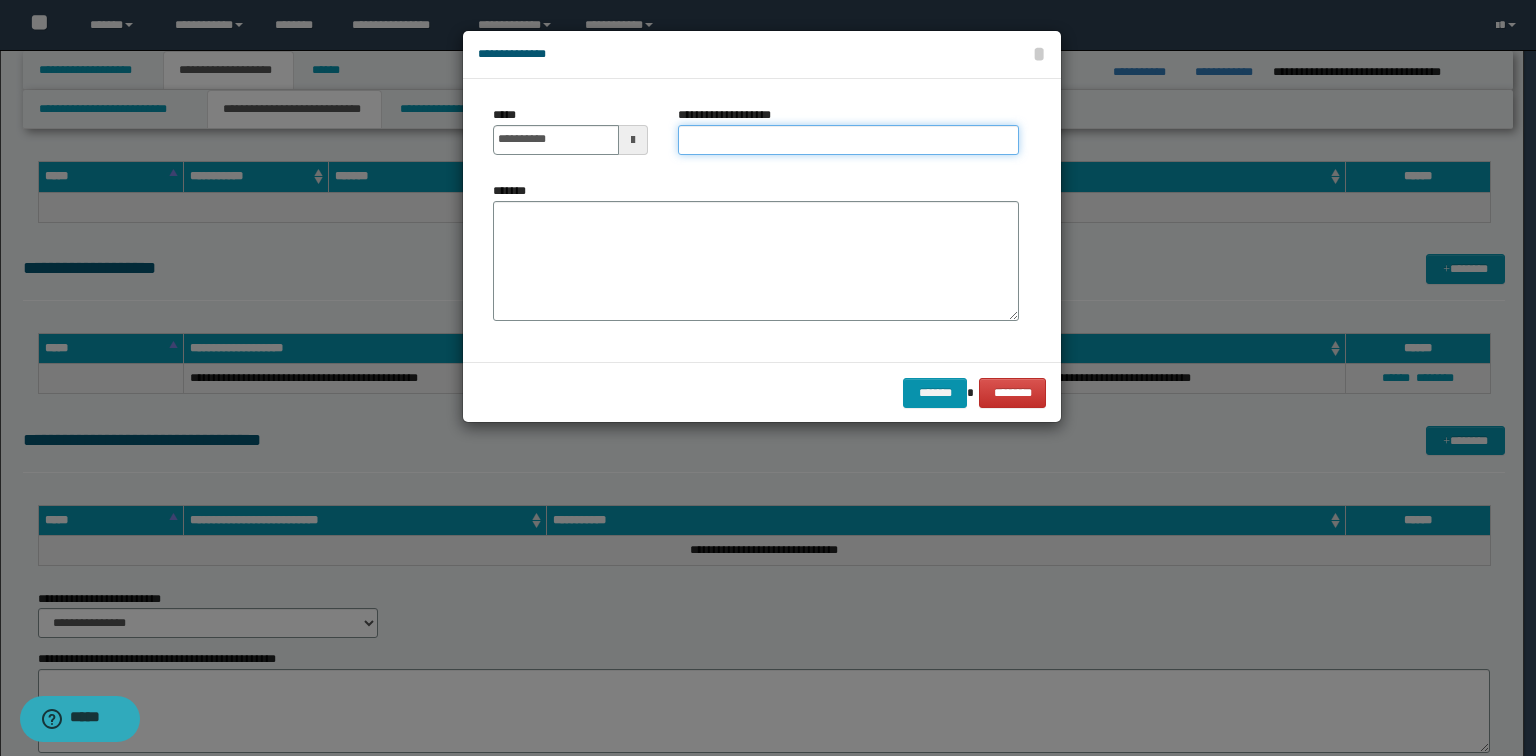 paste on "**********" 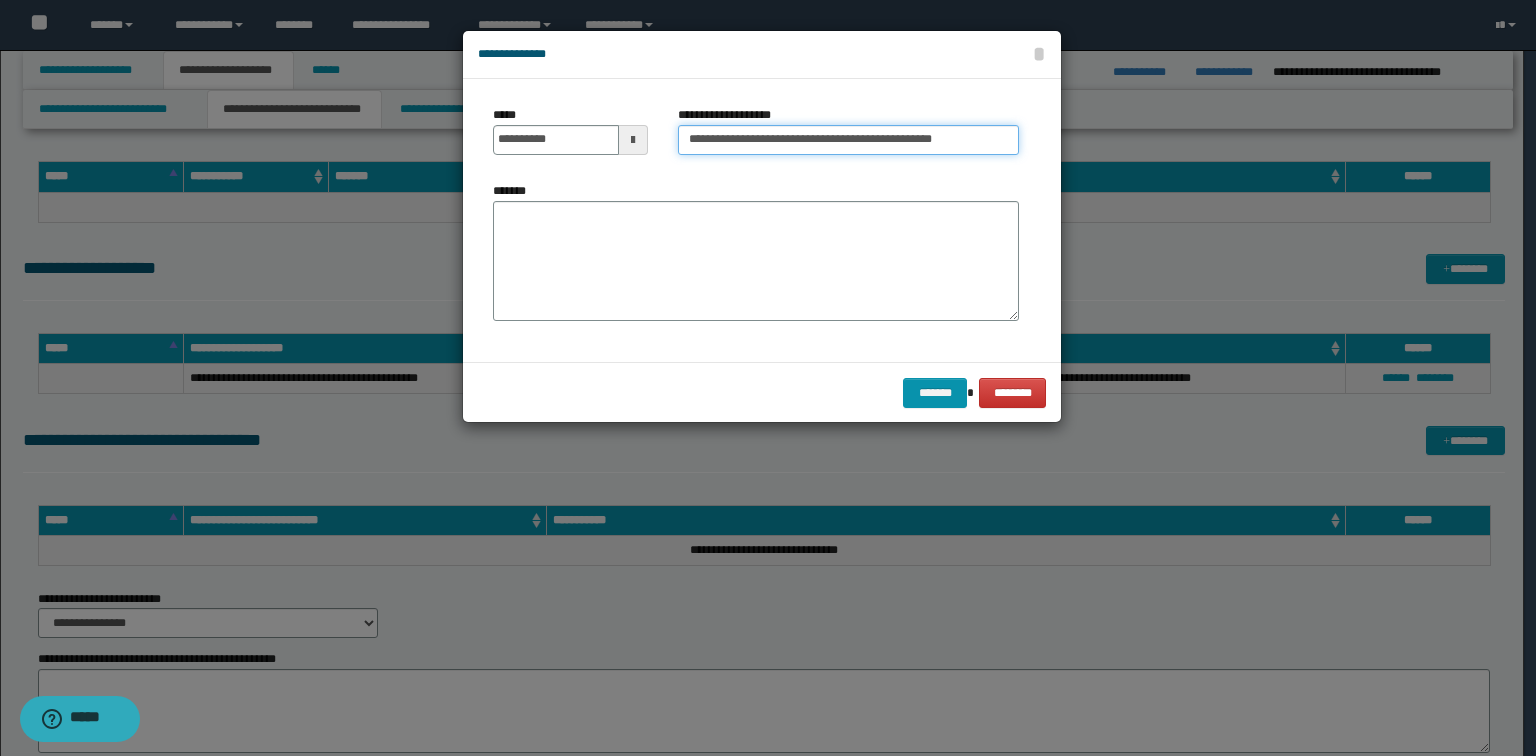 scroll, scrollTop: 0, scrollLeft: 23, axis: horizontal 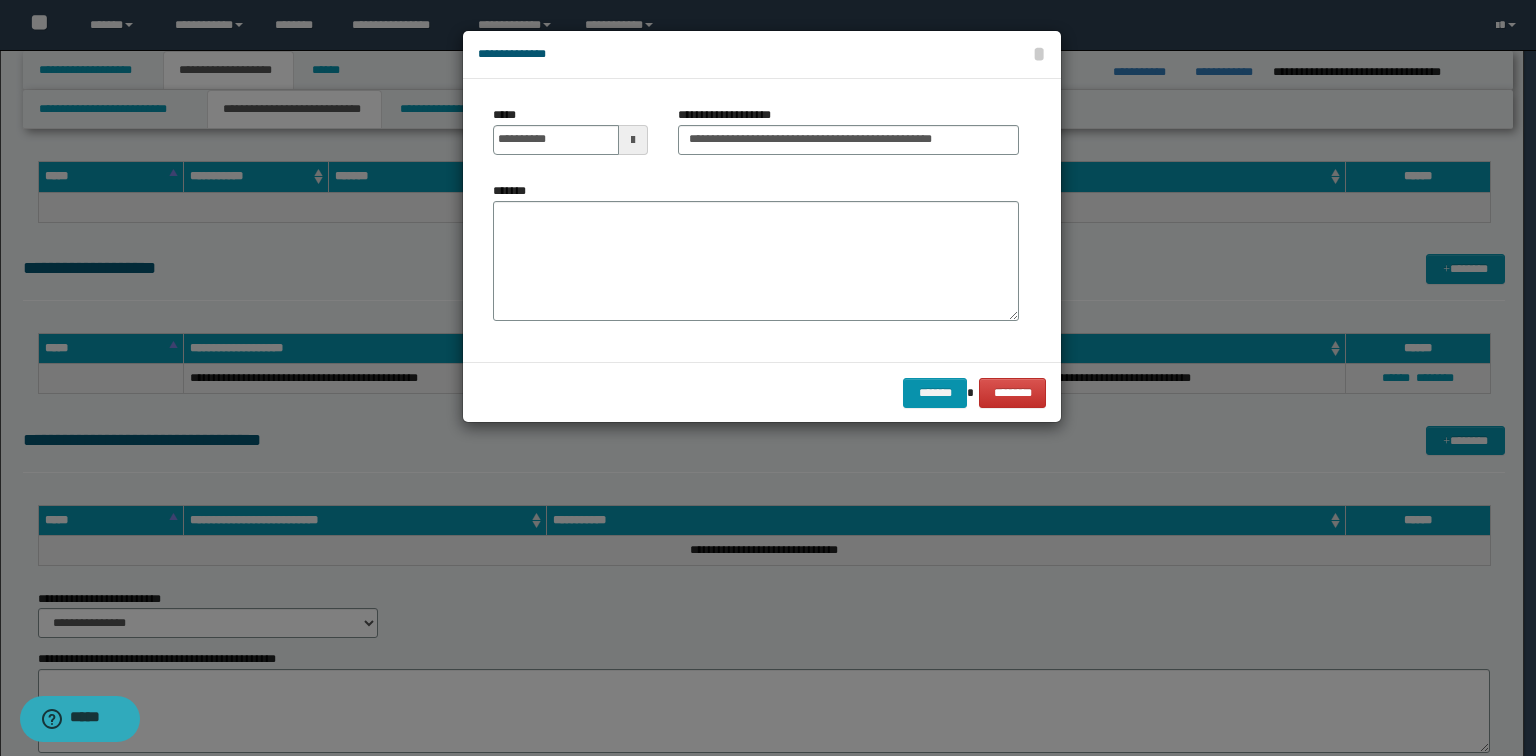 click on "*******" at bounding box center [756, 258] 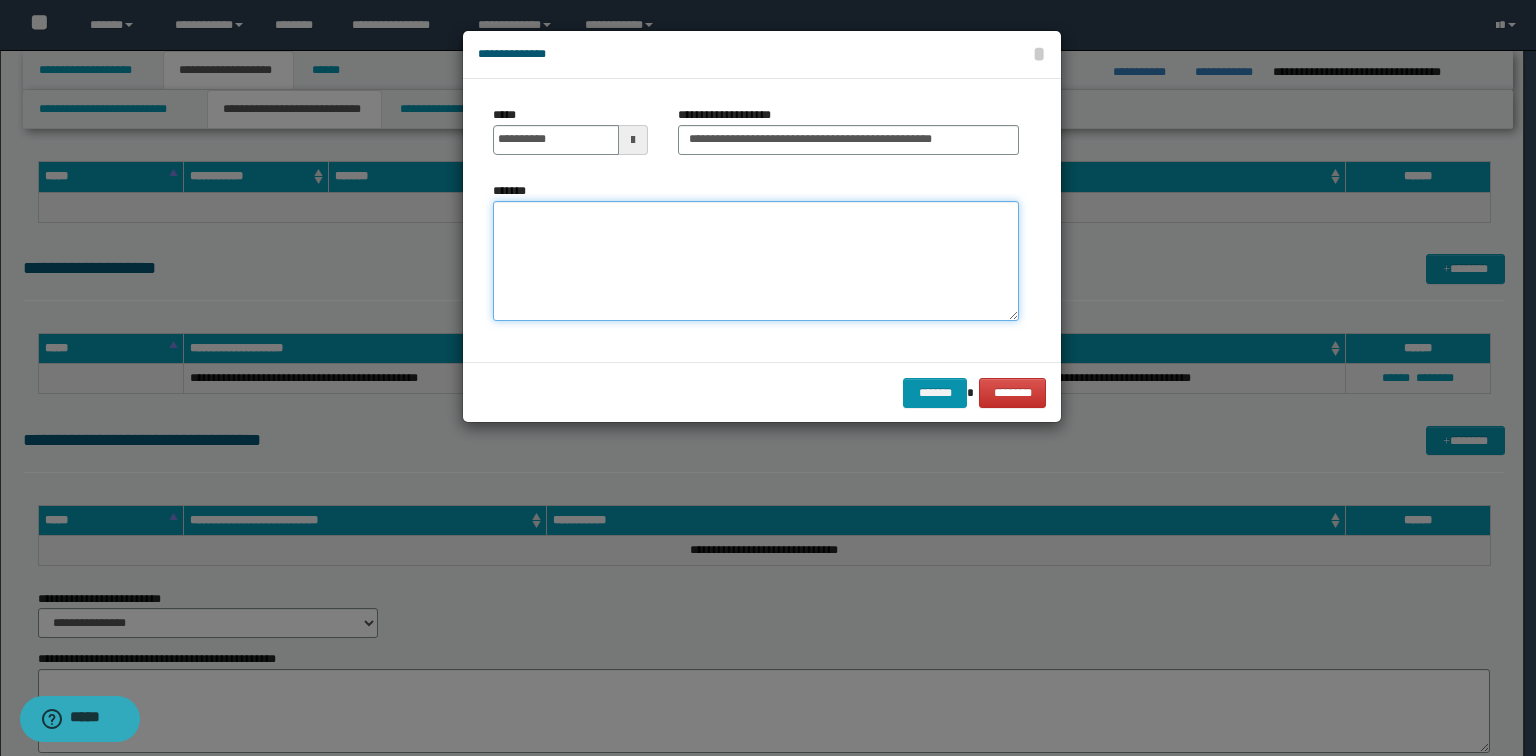 click on "*******" at bounding box center [756, 261] 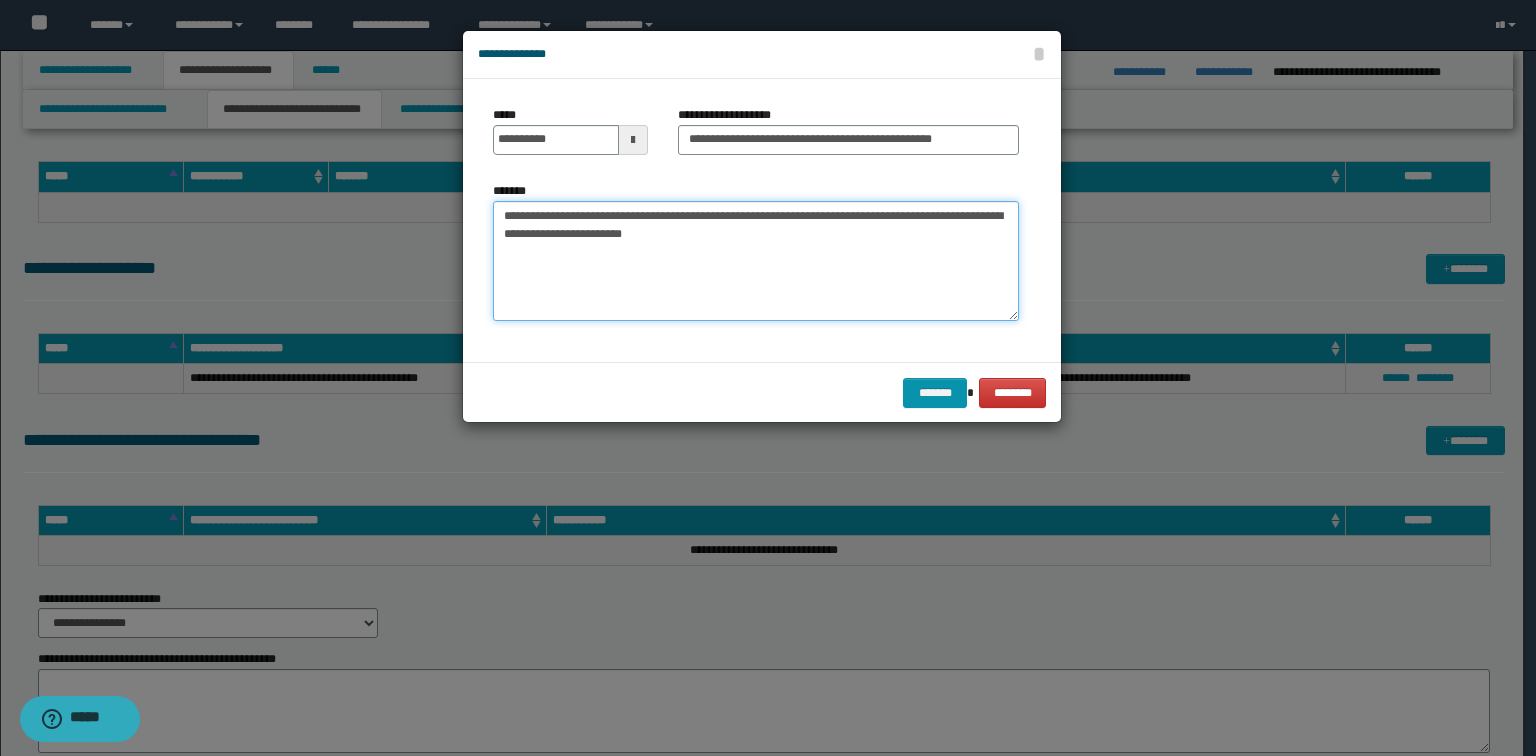 type on "**********" 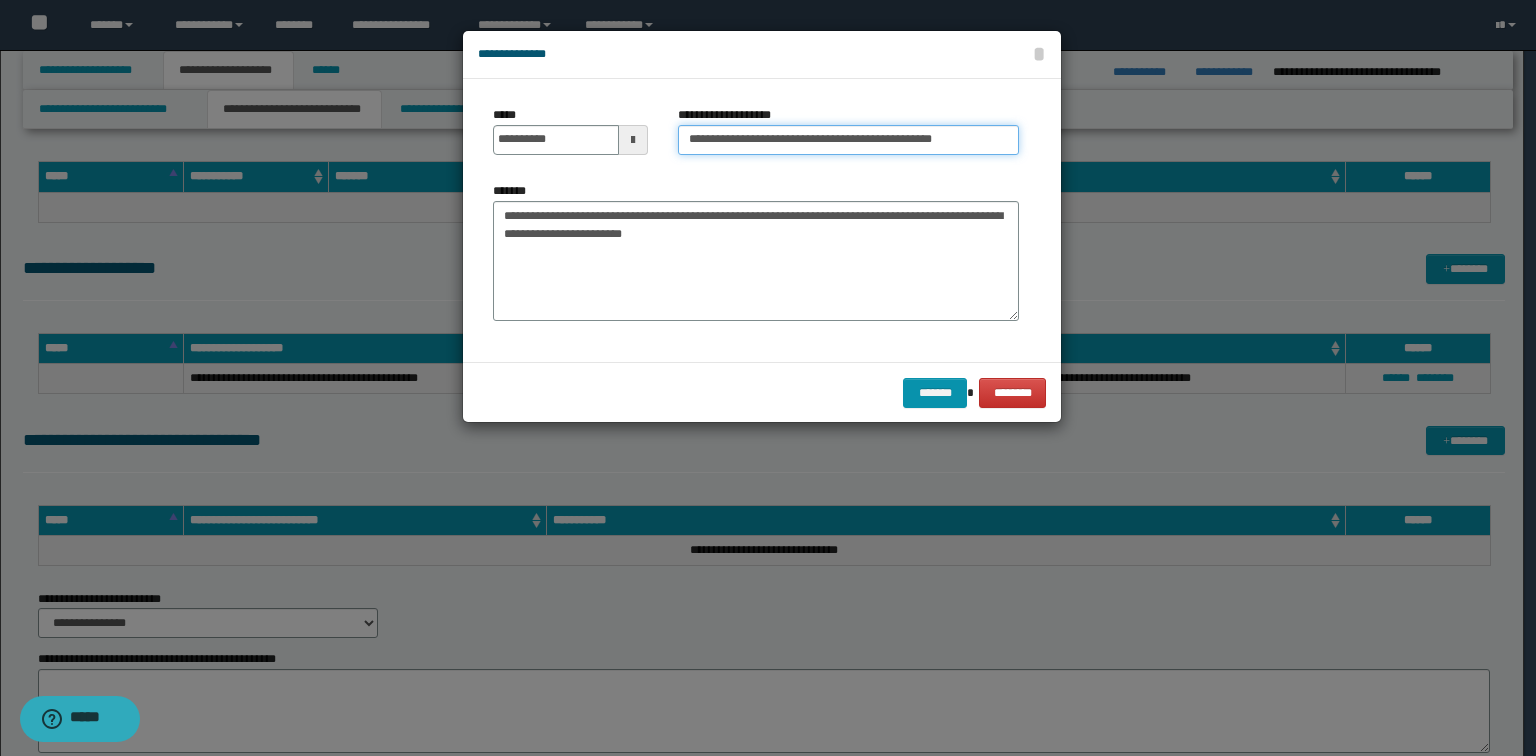 scroll, scrollTop: 0, scrollLeft: 23, axis: horizontal 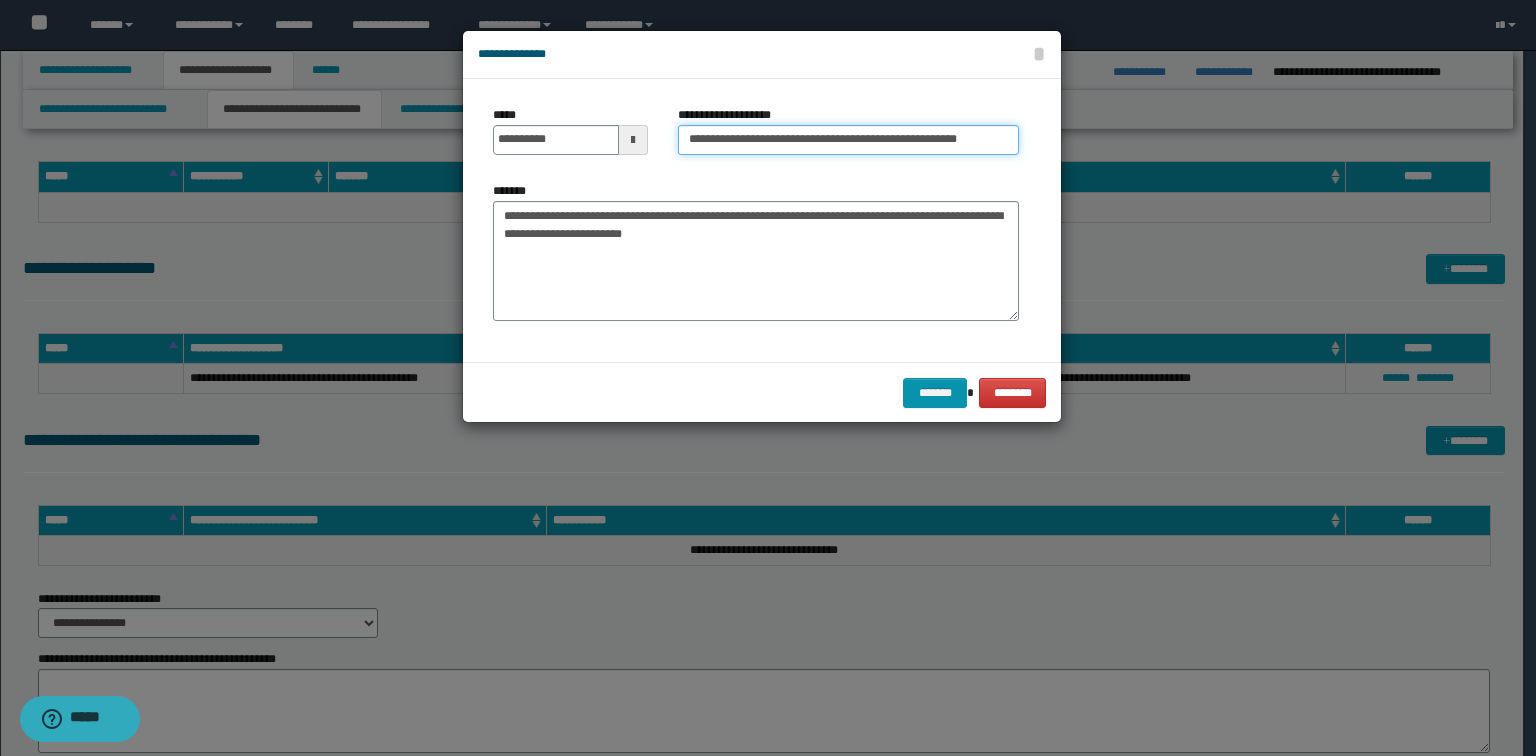 paste on "**********" 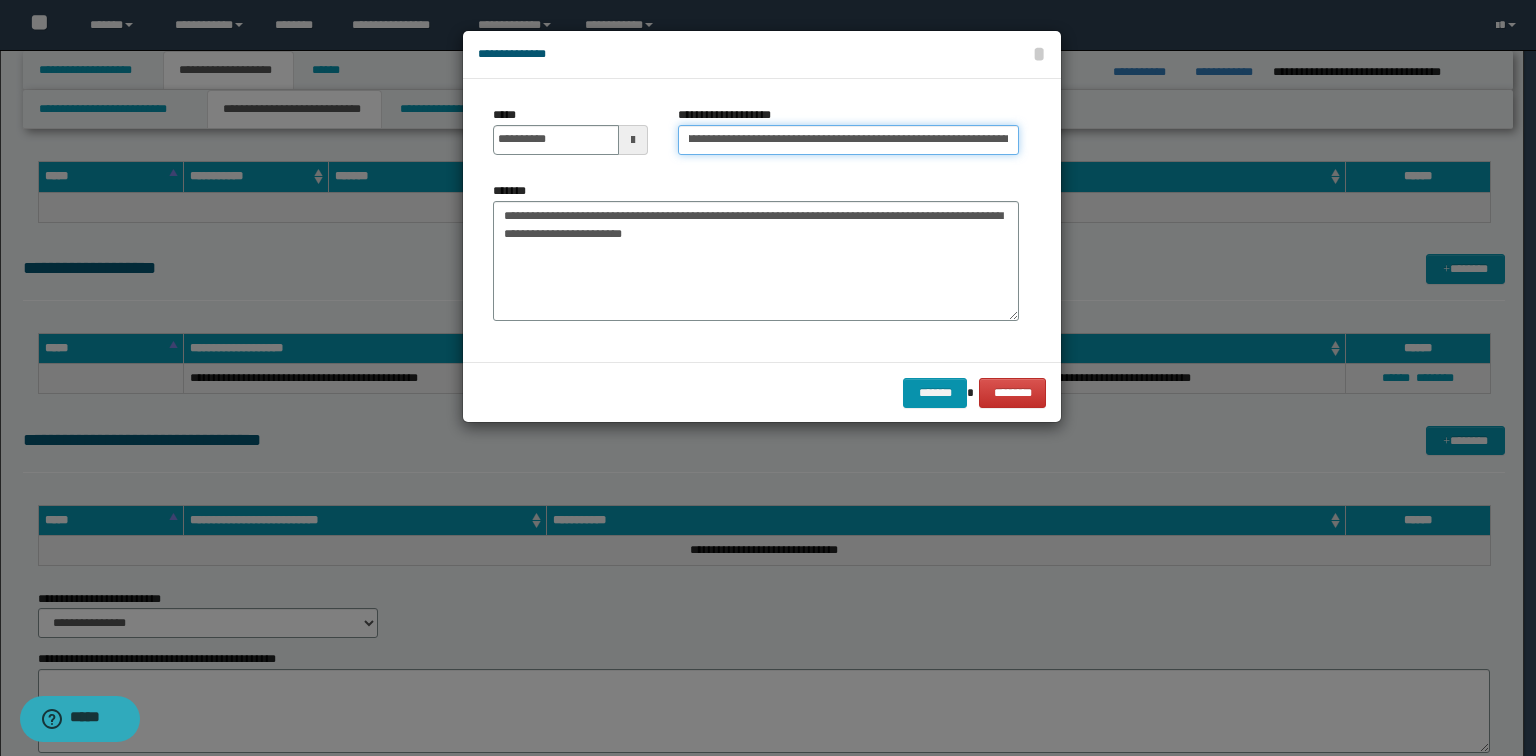 scroll, scrollTop: 0, scrollLeft: 256, axis: horizontal 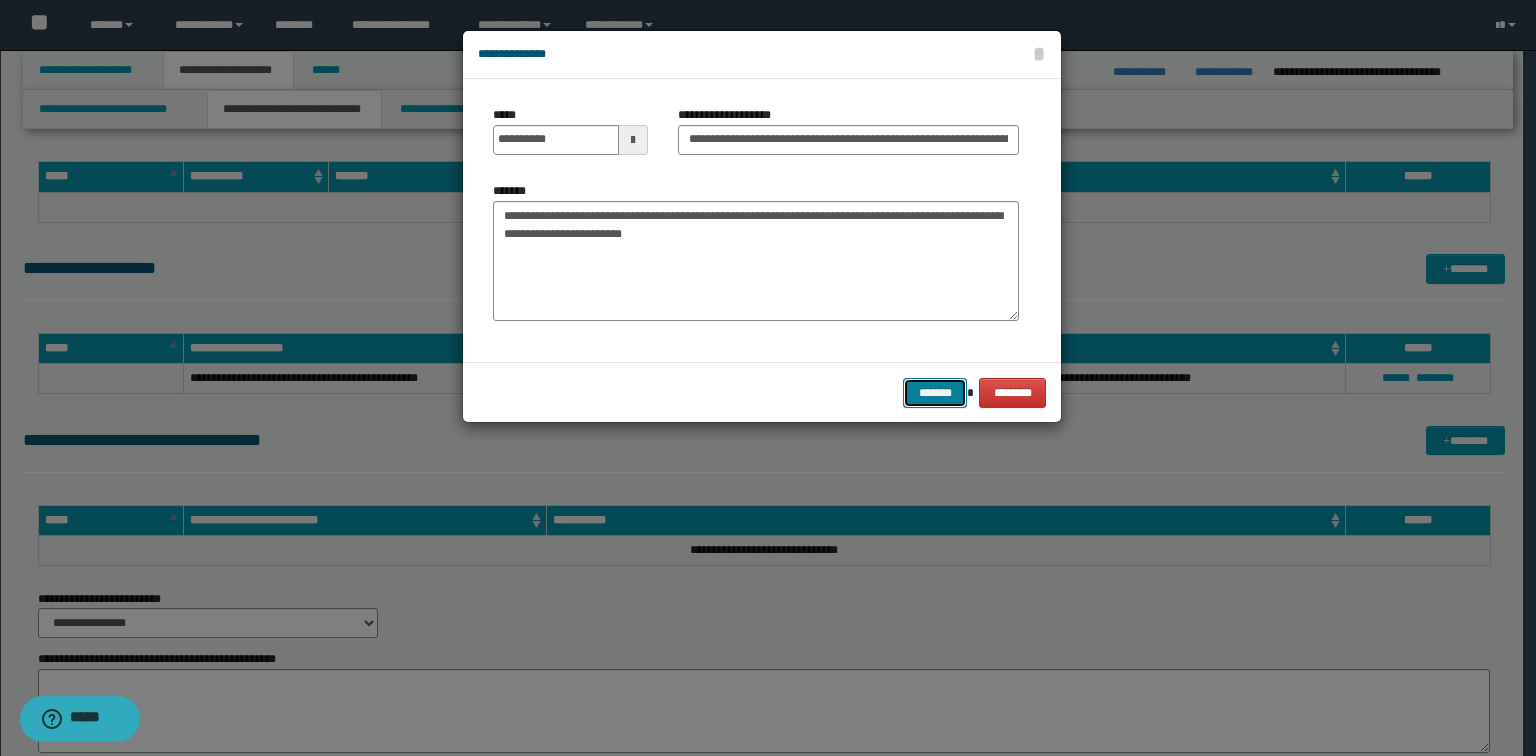 click on "*******" at bounding box center [935, 393] 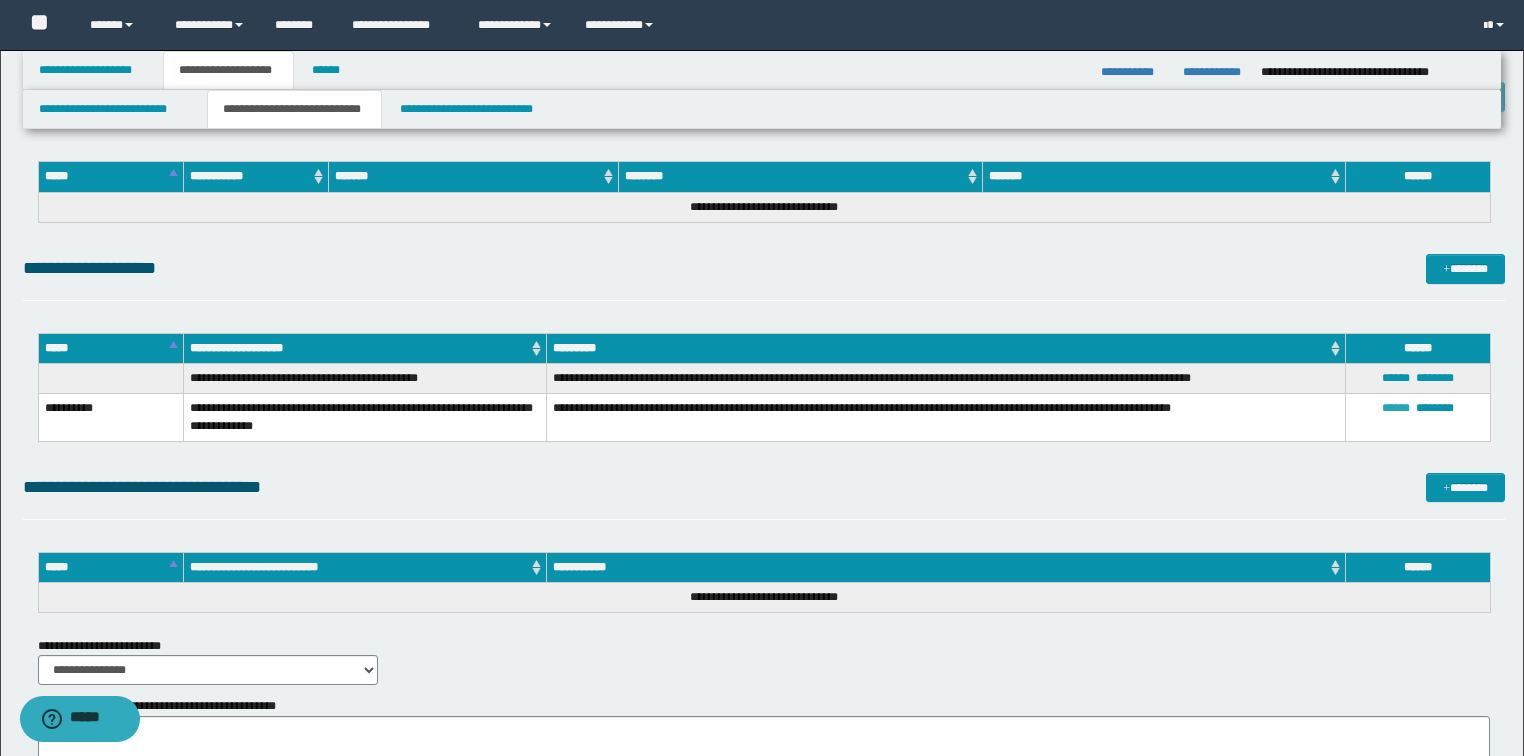 click on "******" at bounding box center (1396, 408) 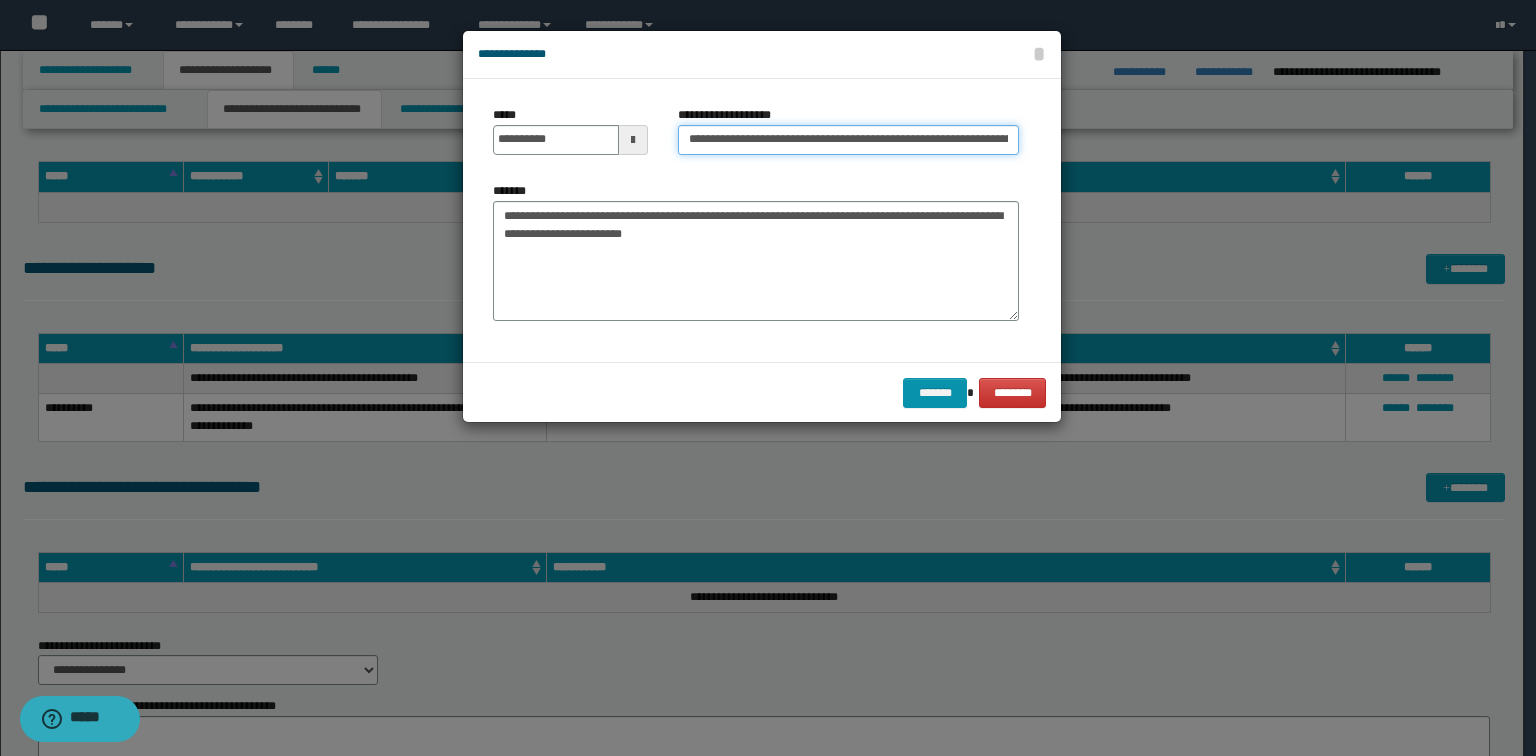 scroll, scrollTop: 0, scrollLeft: 256, axis: horizontal 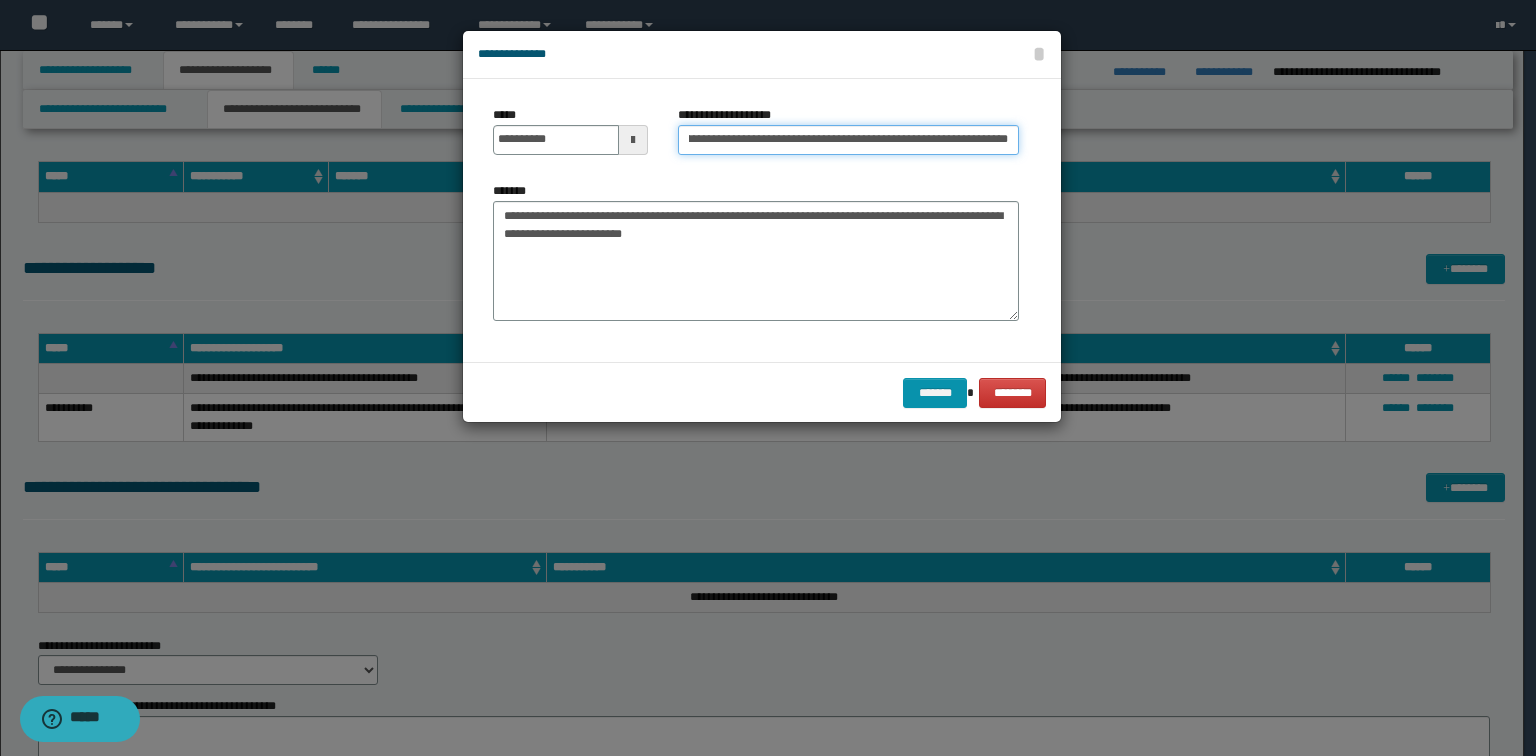 drag, startPoint x: 928, startPoint y: 142, endPoint x: 1216, endPoint y: 164, distance: 288.83905 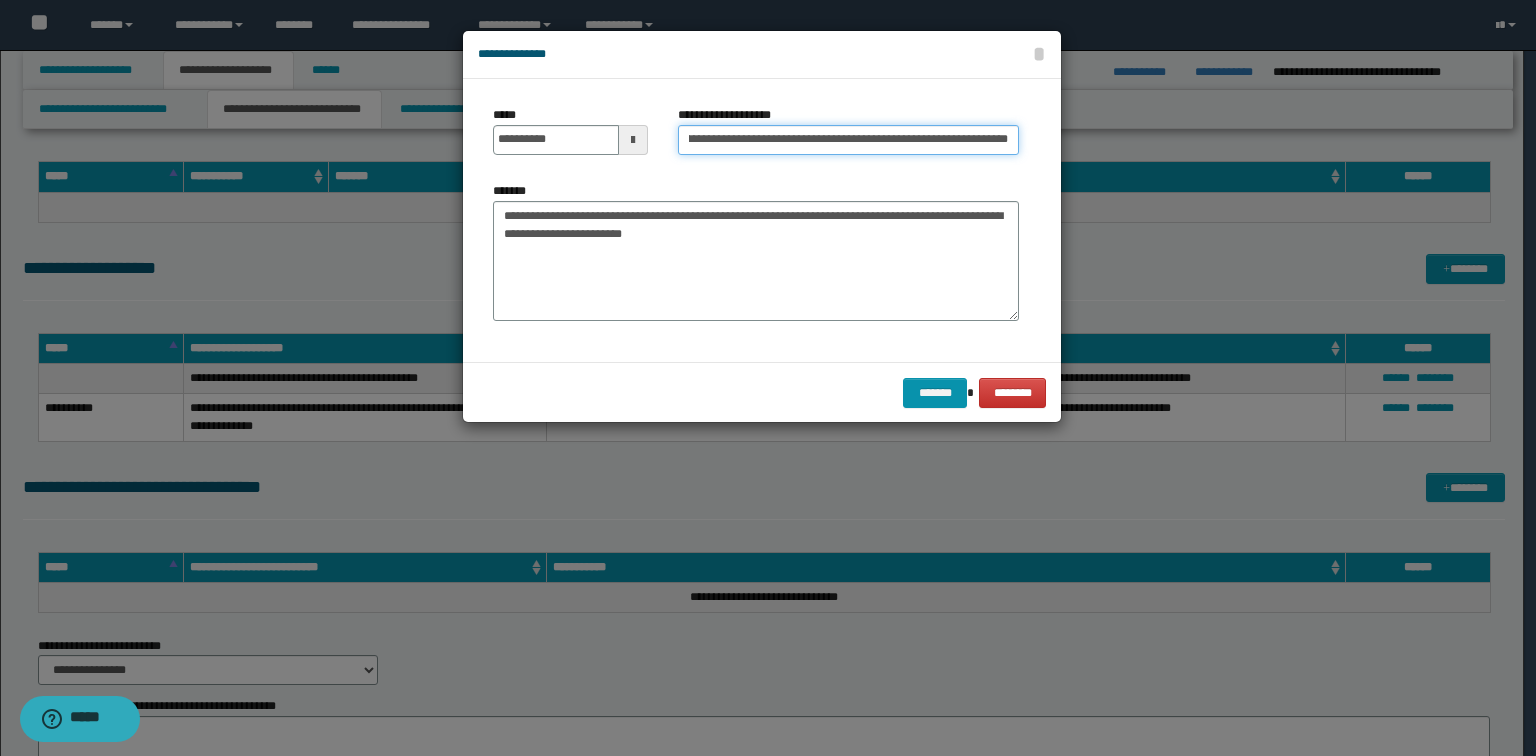 drag, startPoint x: 780, startPoint y: 138, endPoint x: 1125, endPoint y: 142, distance: 345.0232 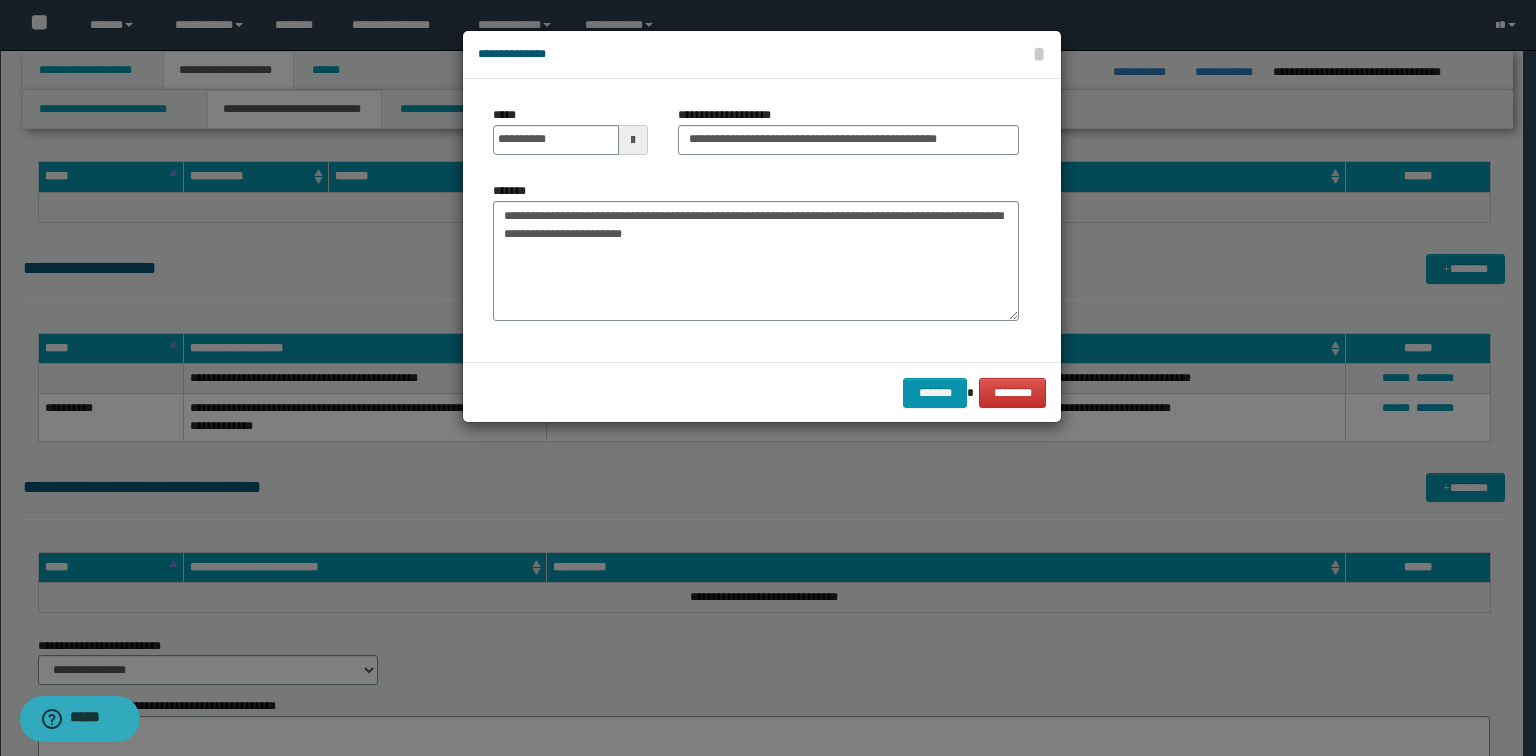 scroll, scrollTop: 0, scrollLeft: 0, axis: both 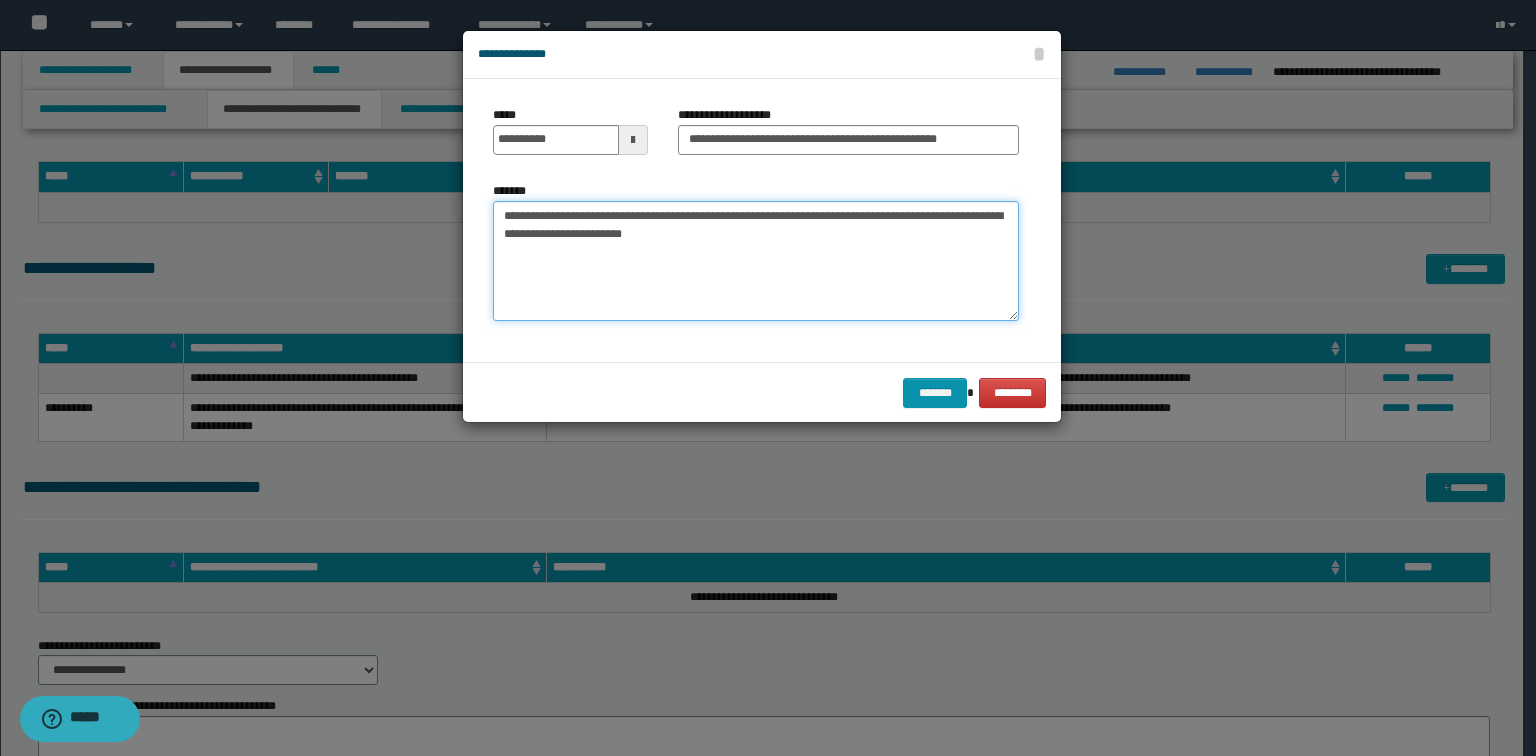 click on "**********" at bounding box center (756, 261) 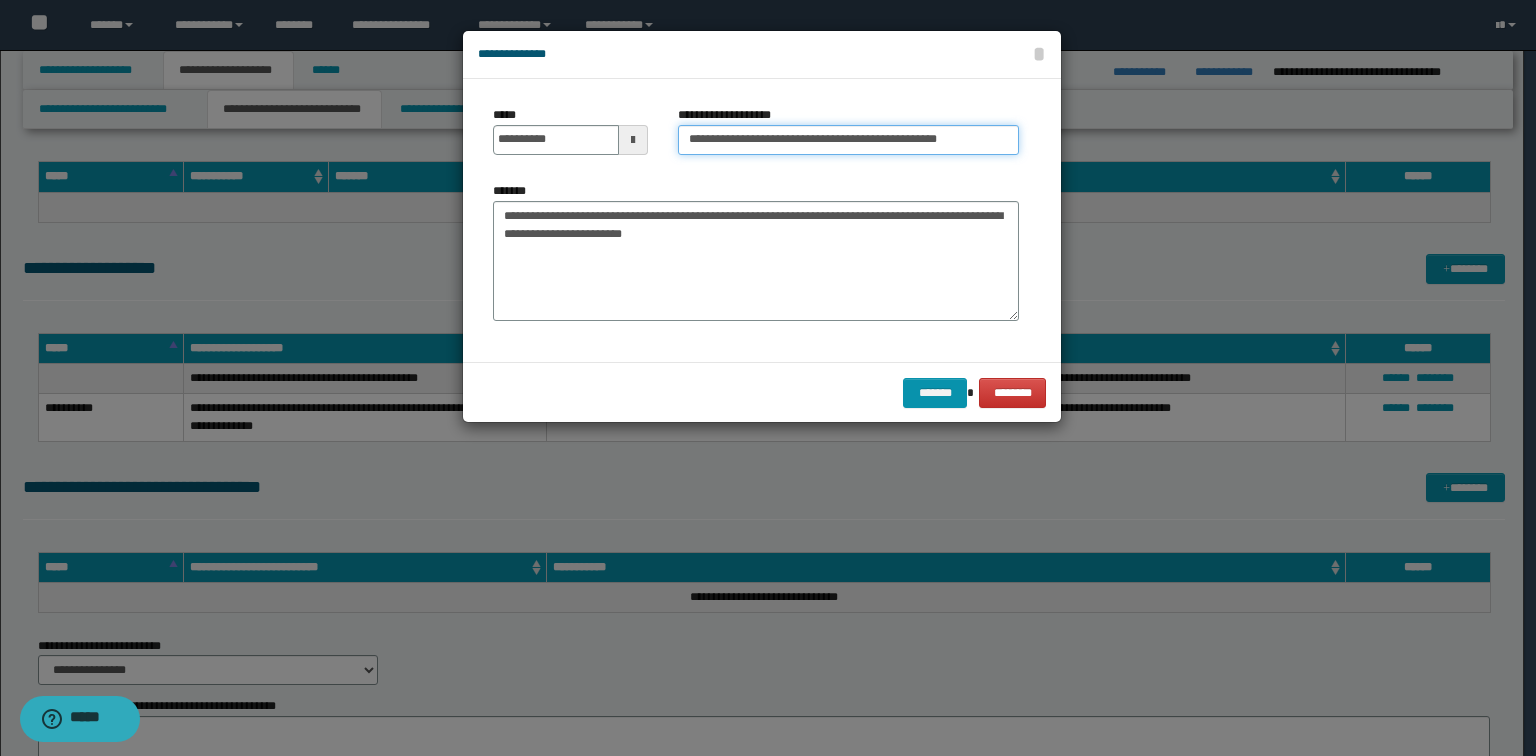 scroll, scrollTop: 0, scrollLeft: 26, axis: horizontal 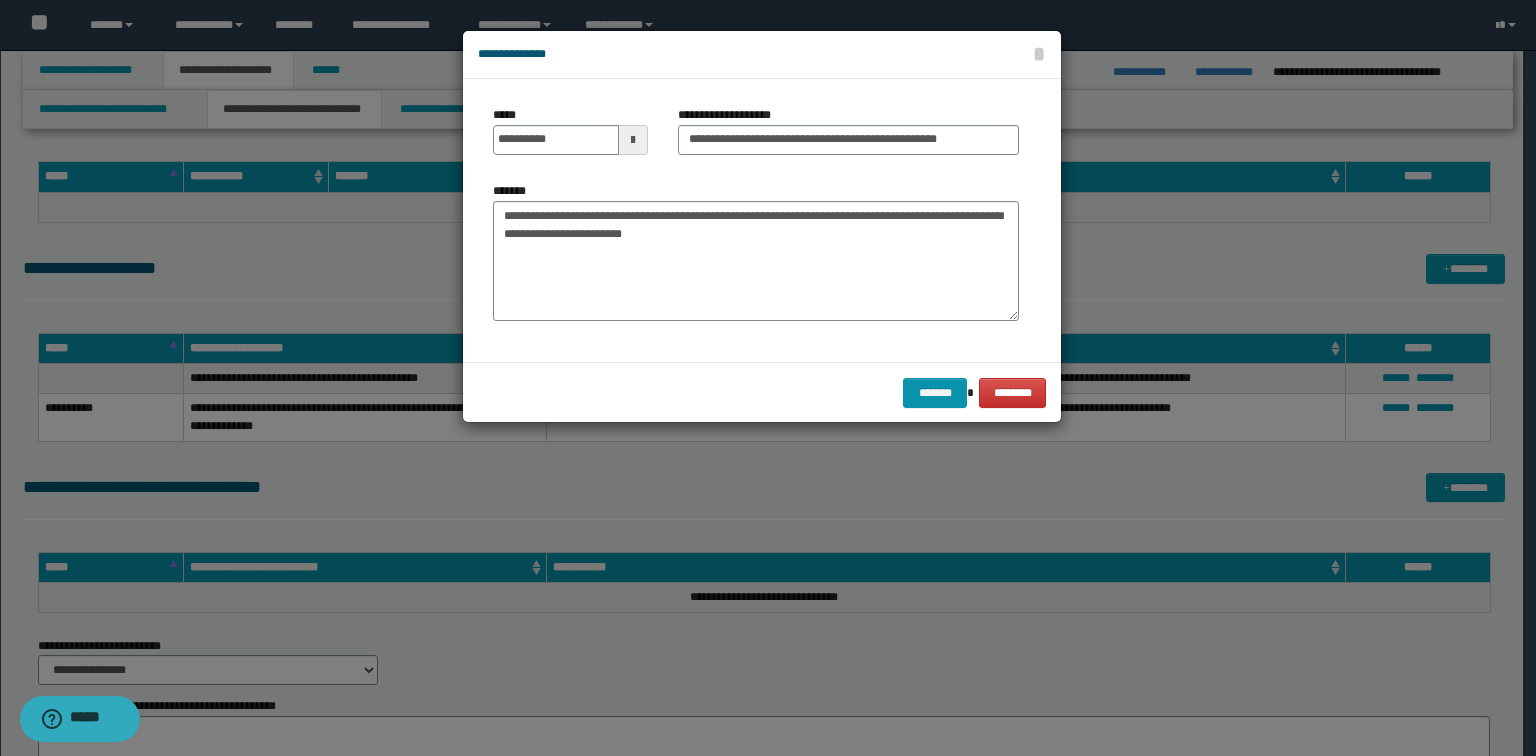 click on "**********" at bounding box center [848, 138] 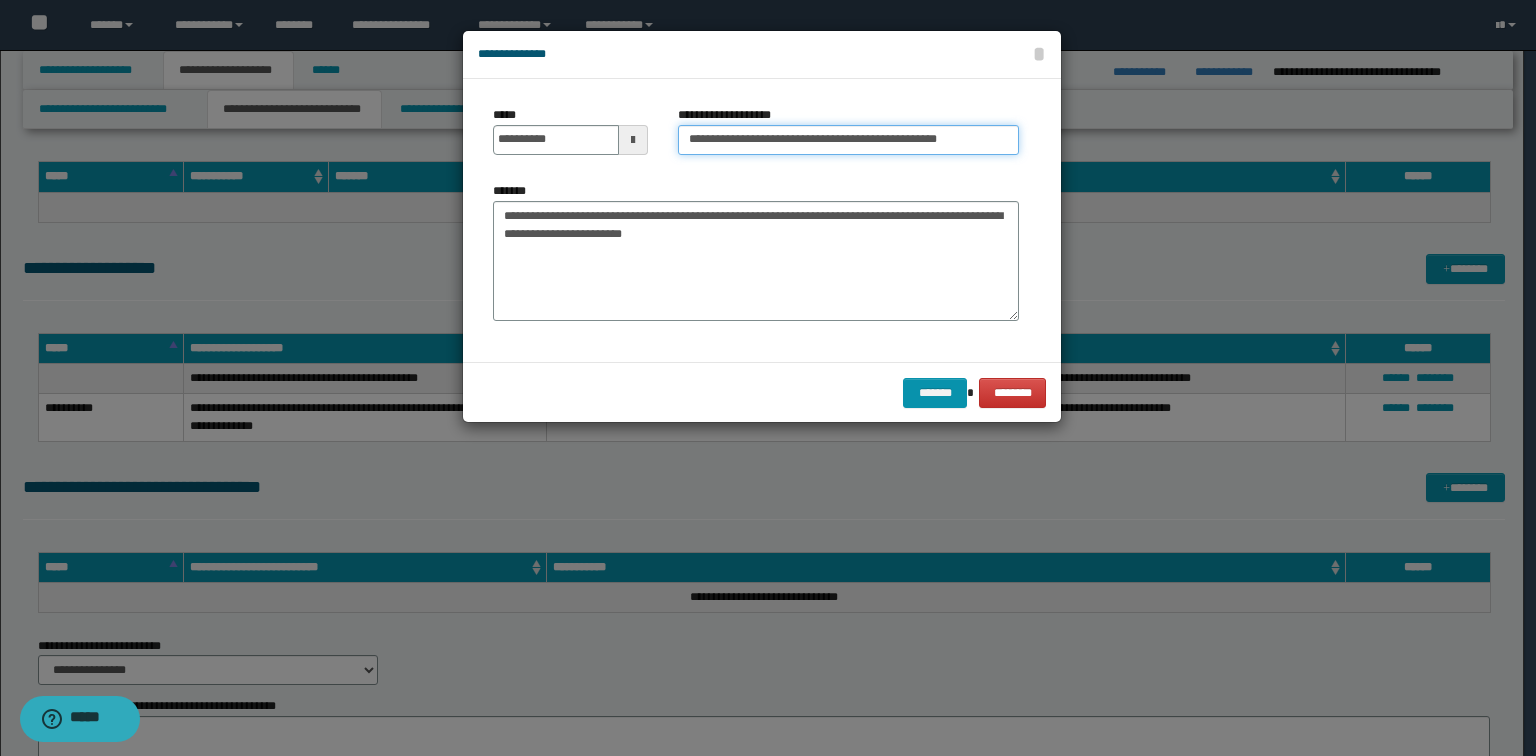 click on "**********" at bounding box center [848, 140] 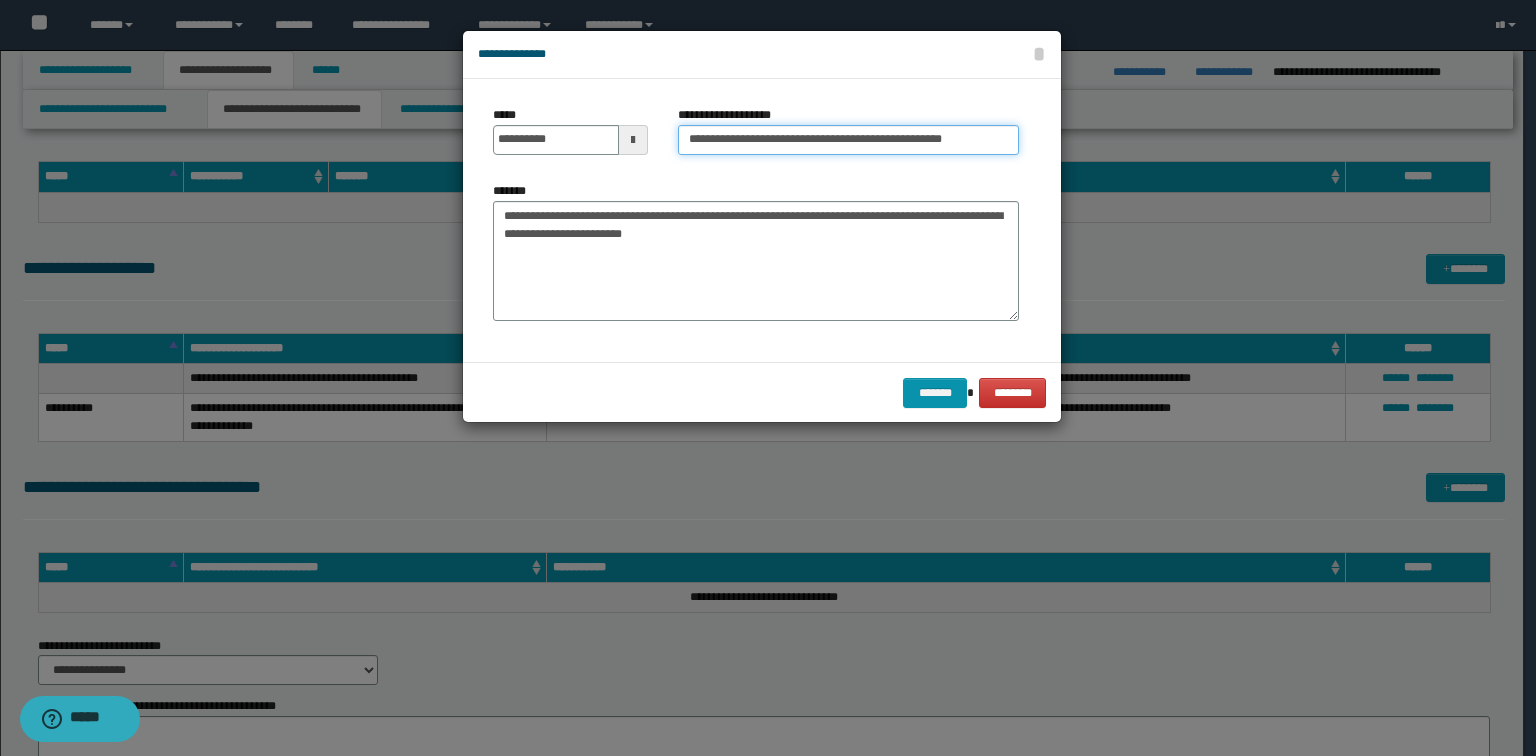 paste on "**********" 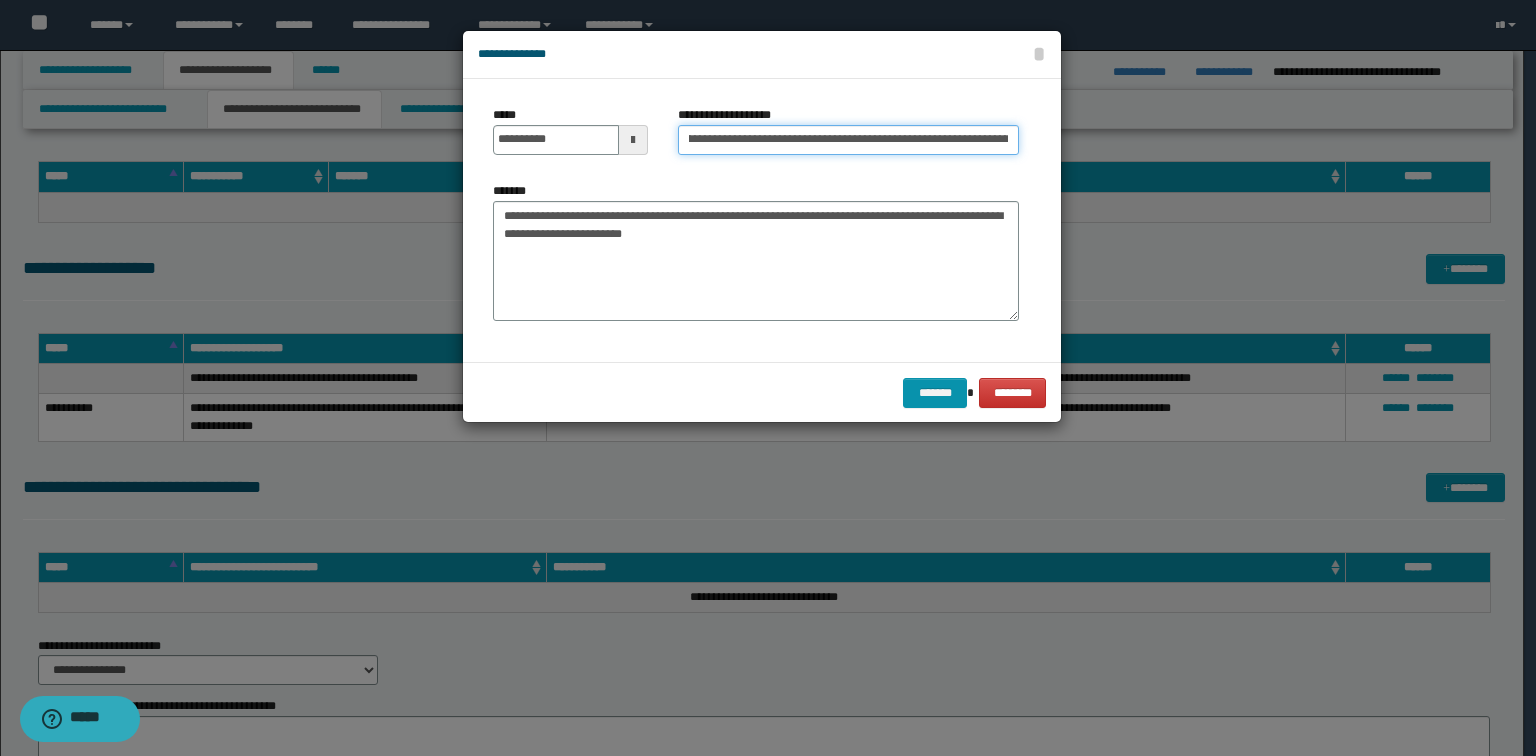 scroll, scrollTop: 0, scrollLeft: 222, axis: horizontal 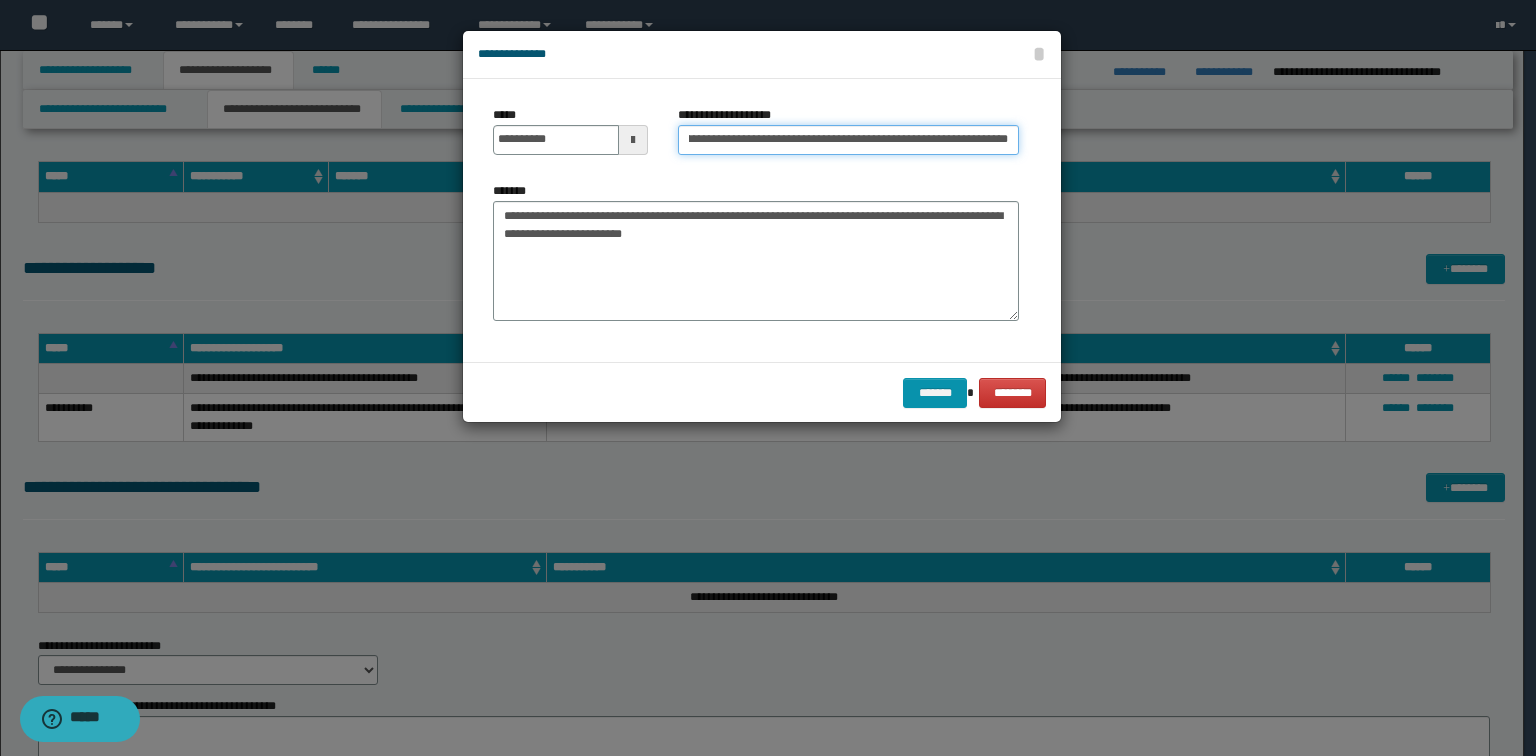 type on "**********" 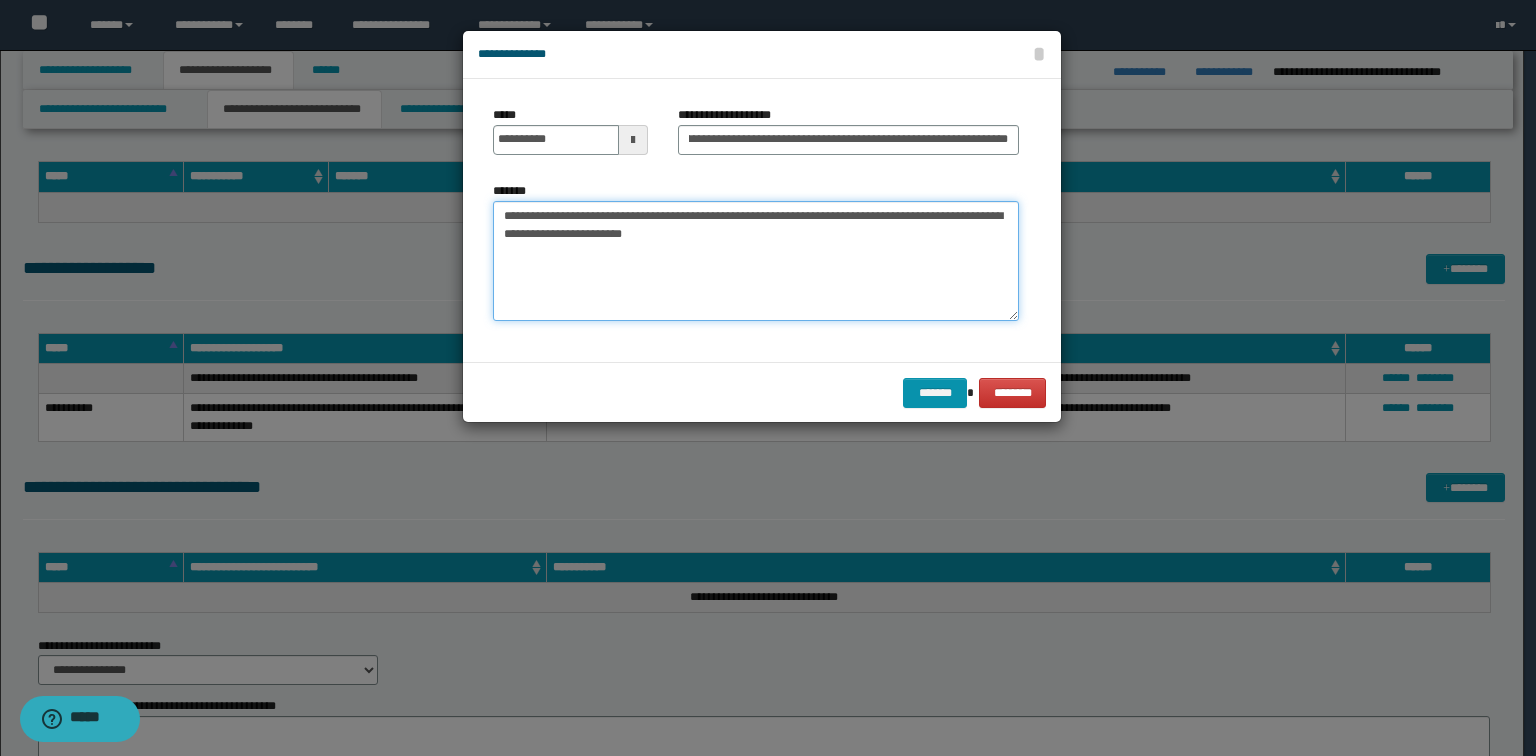 click on "**********" at bounding box center (756, 261) 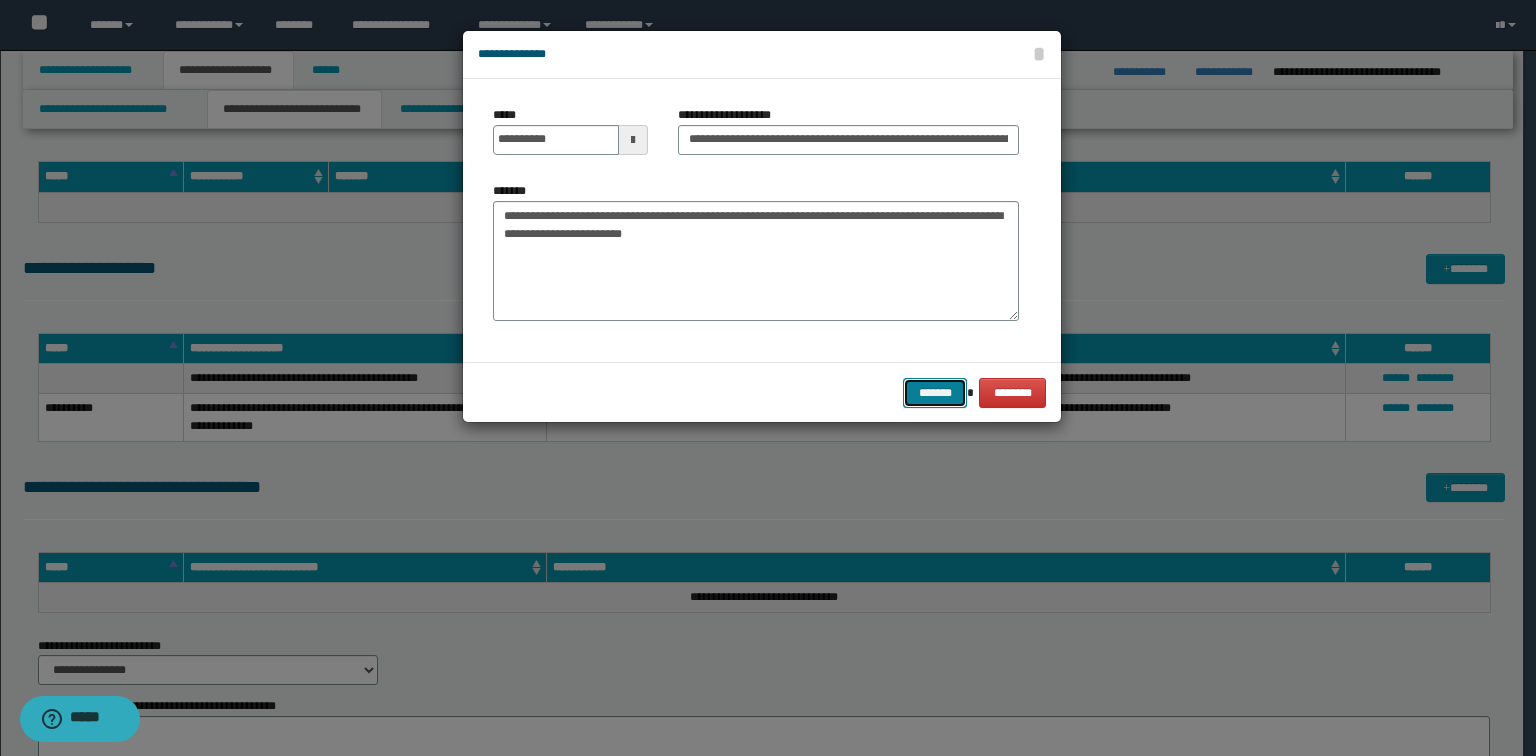 click on "*******" at bounding box center [935, 393] 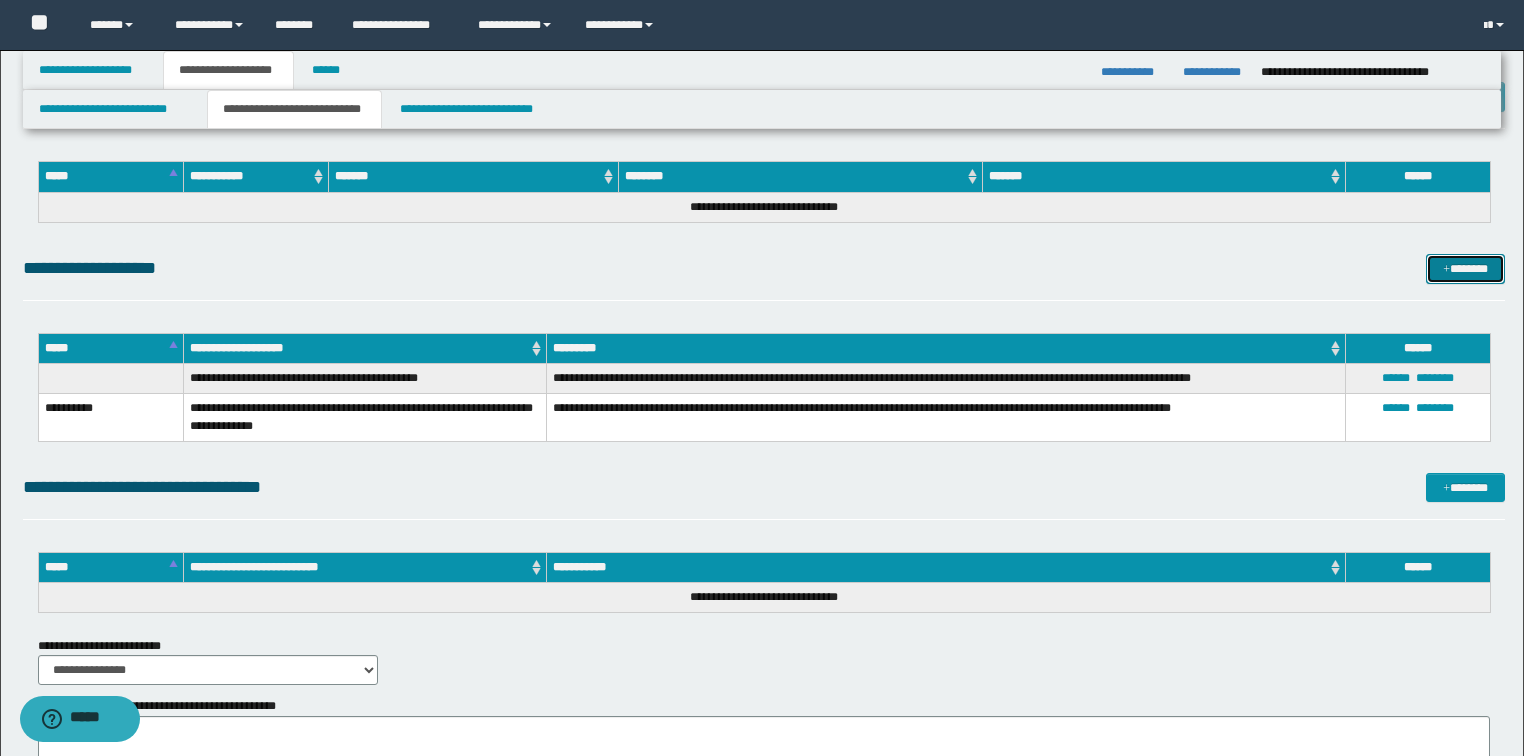 click on "*******" at bounding box center [1465, 269] 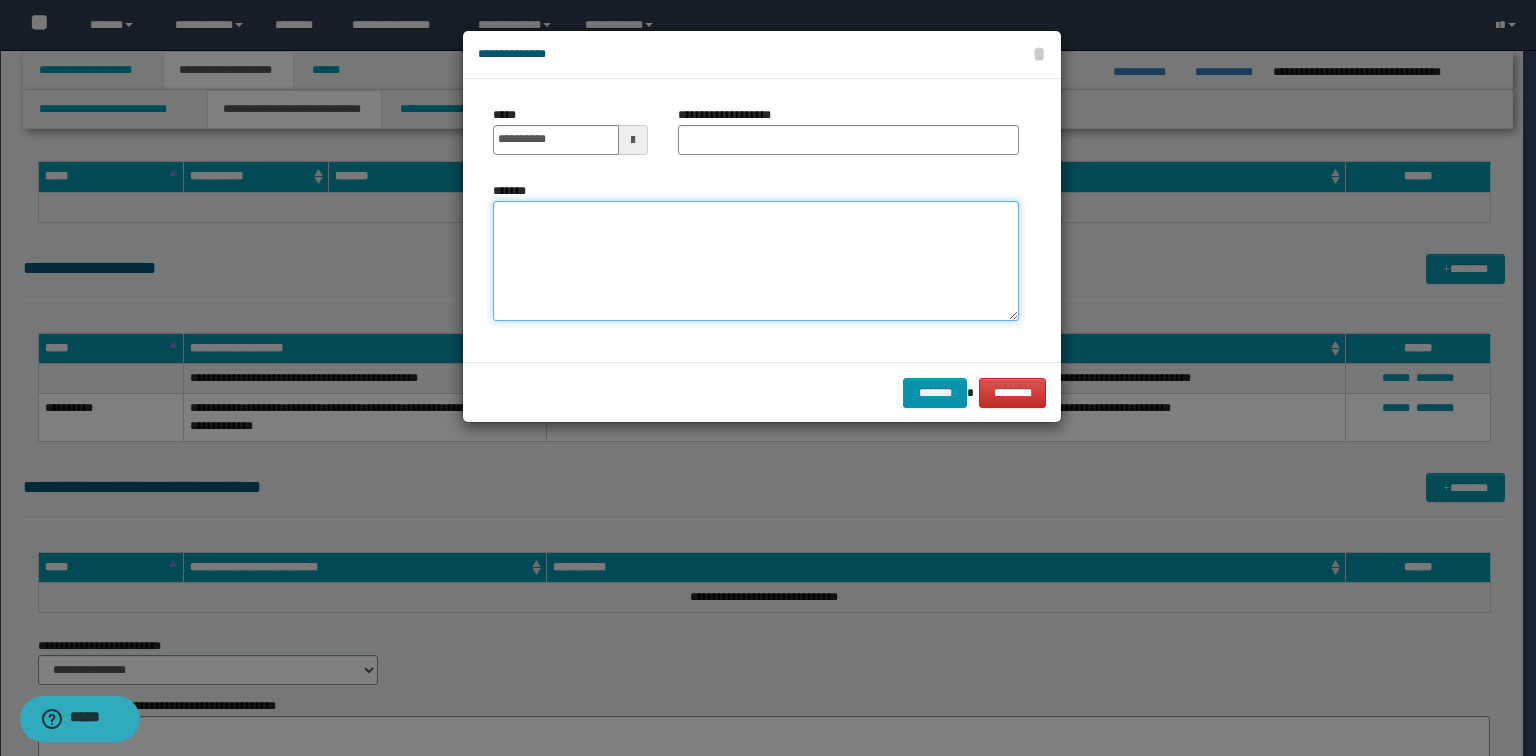 click on "*******" at bounding box center [756, 261] 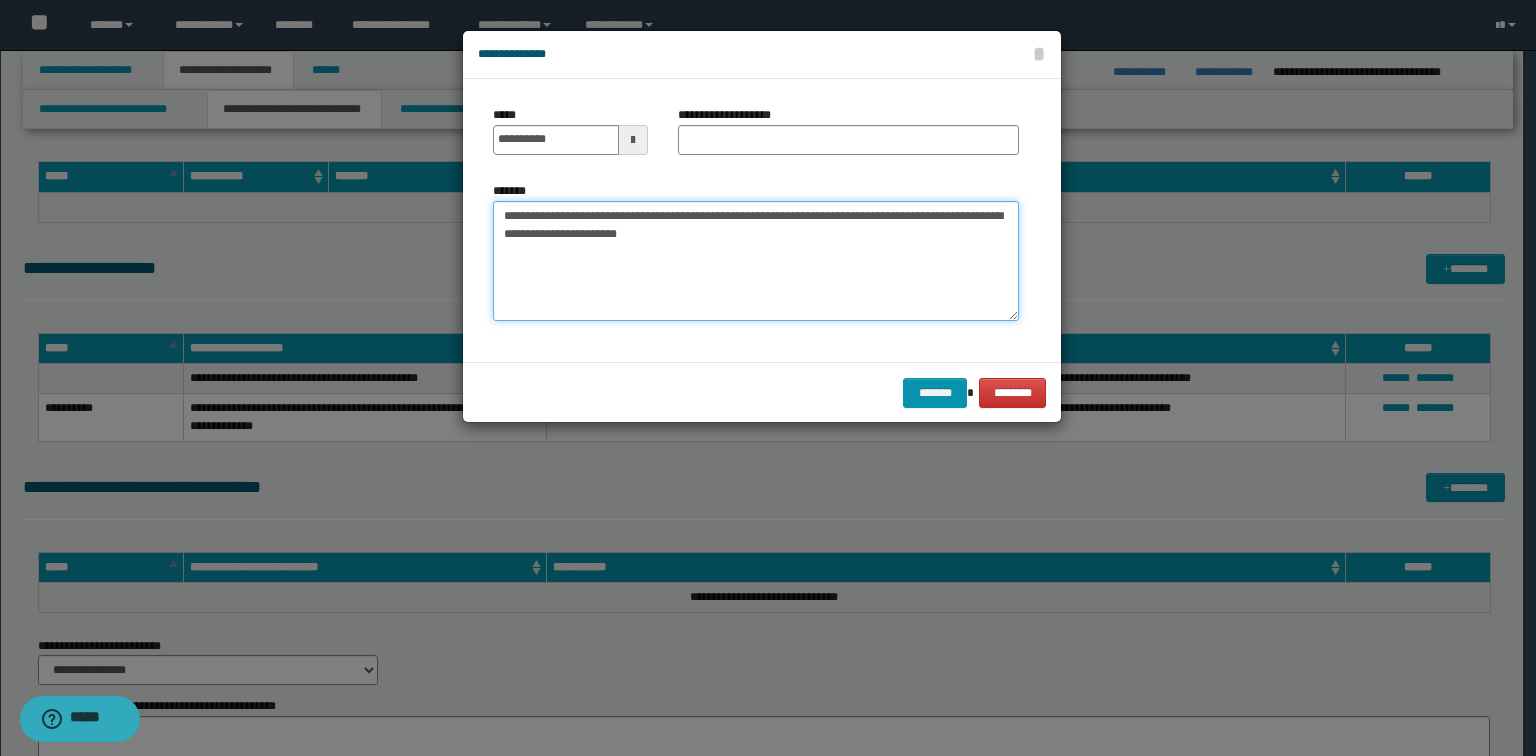 drag, startPoint x: 681, startPoint y: 242, endPoint x: 740, endPoint y: 239, distance: 59.07622 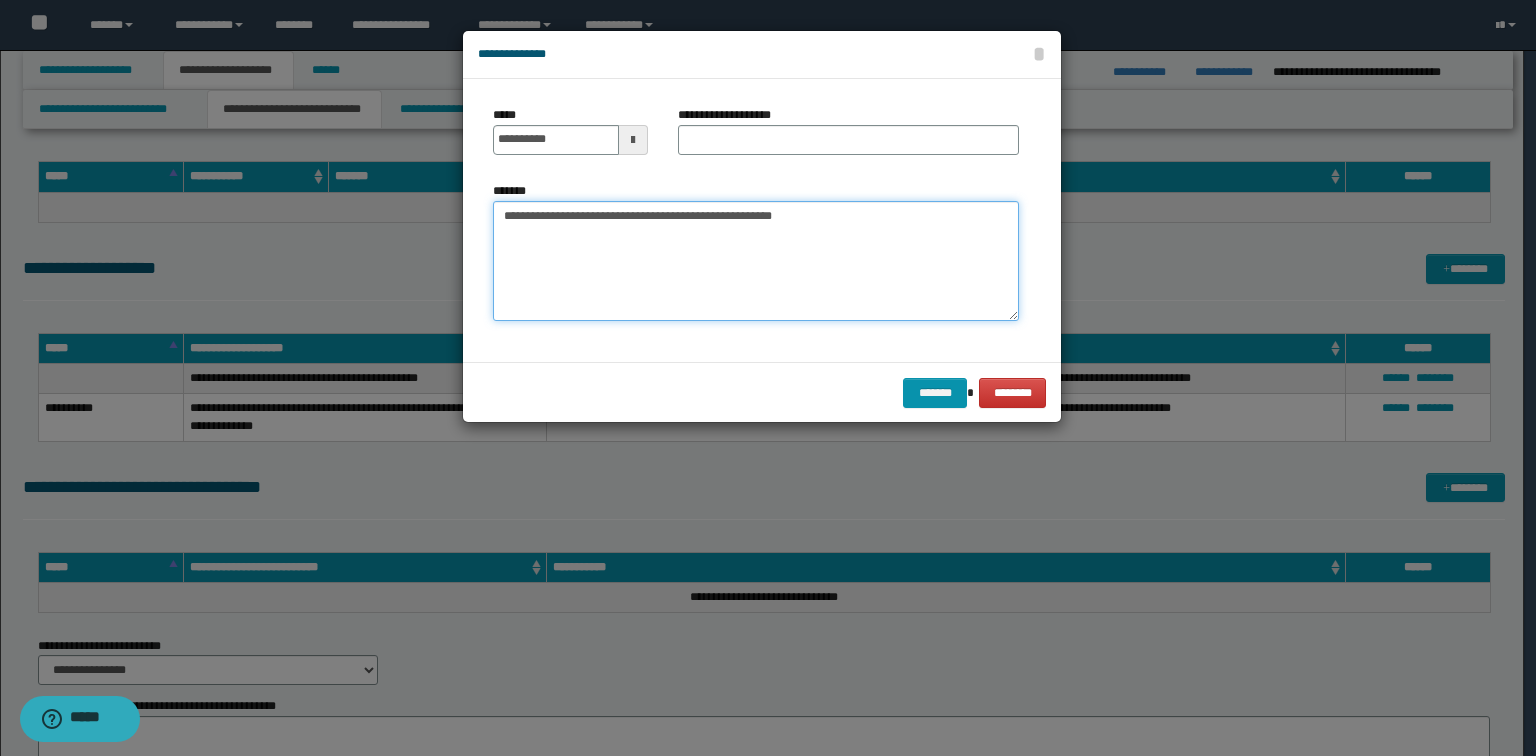 type on "**********" 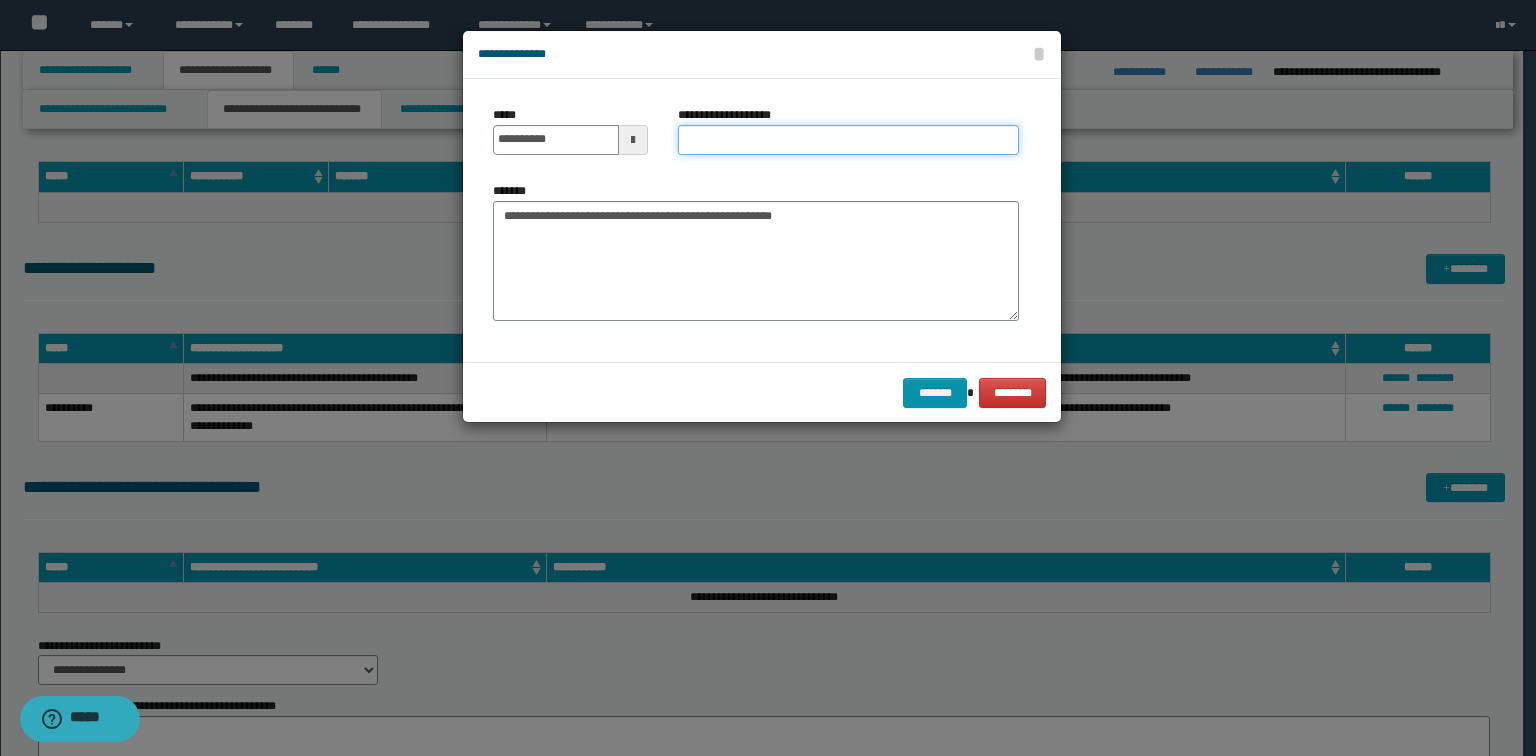 click on "**********" at bounding box center [848, 140] 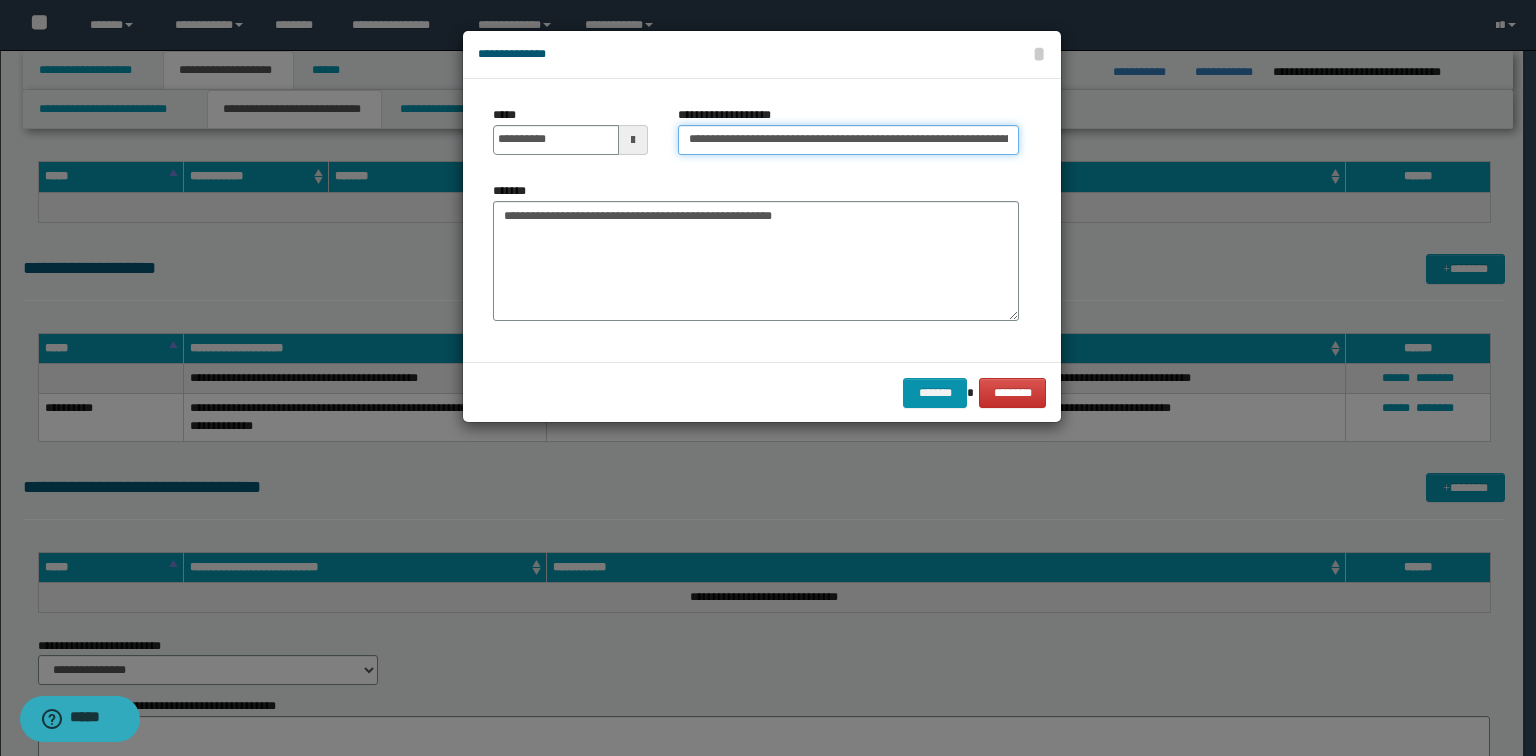 scroll, scrollTop: 0, scrollLeft: 56, axis: horizontal 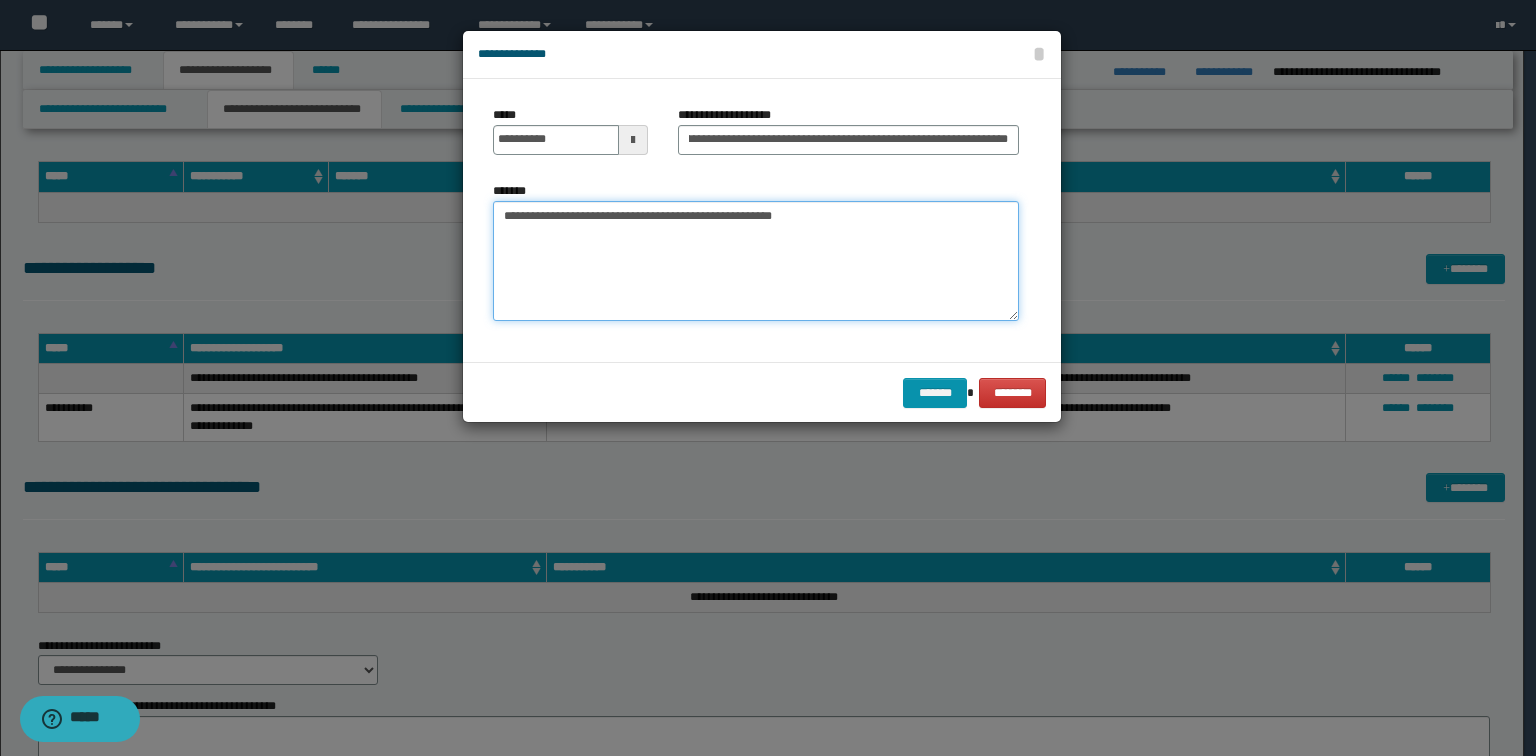 drag, startPoint x: 795, startPoint y: 232, endPoint x: 766, endPoint y: 177, distance: 62.177166 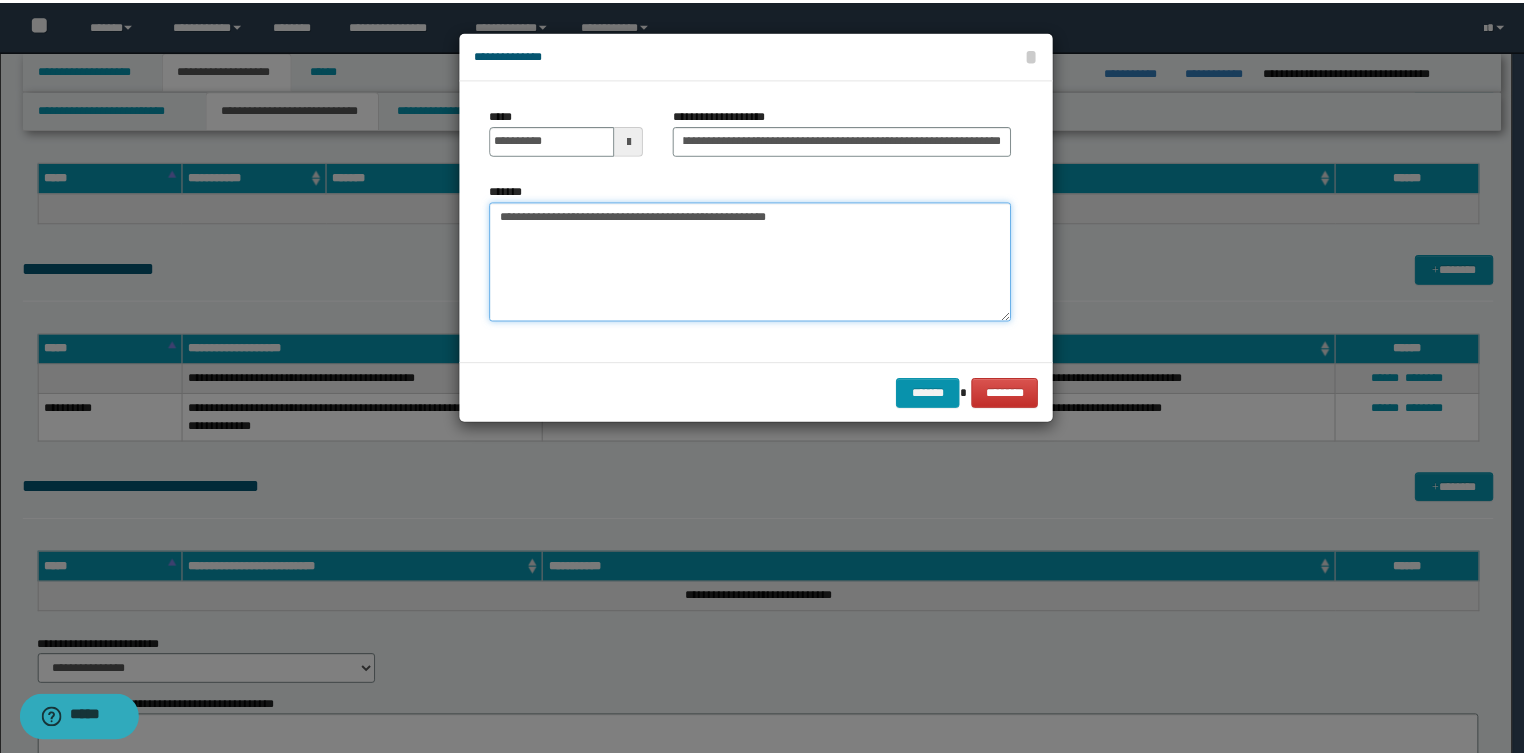scroll, scrollTop: 0, scrollLeft: 0, axis: both 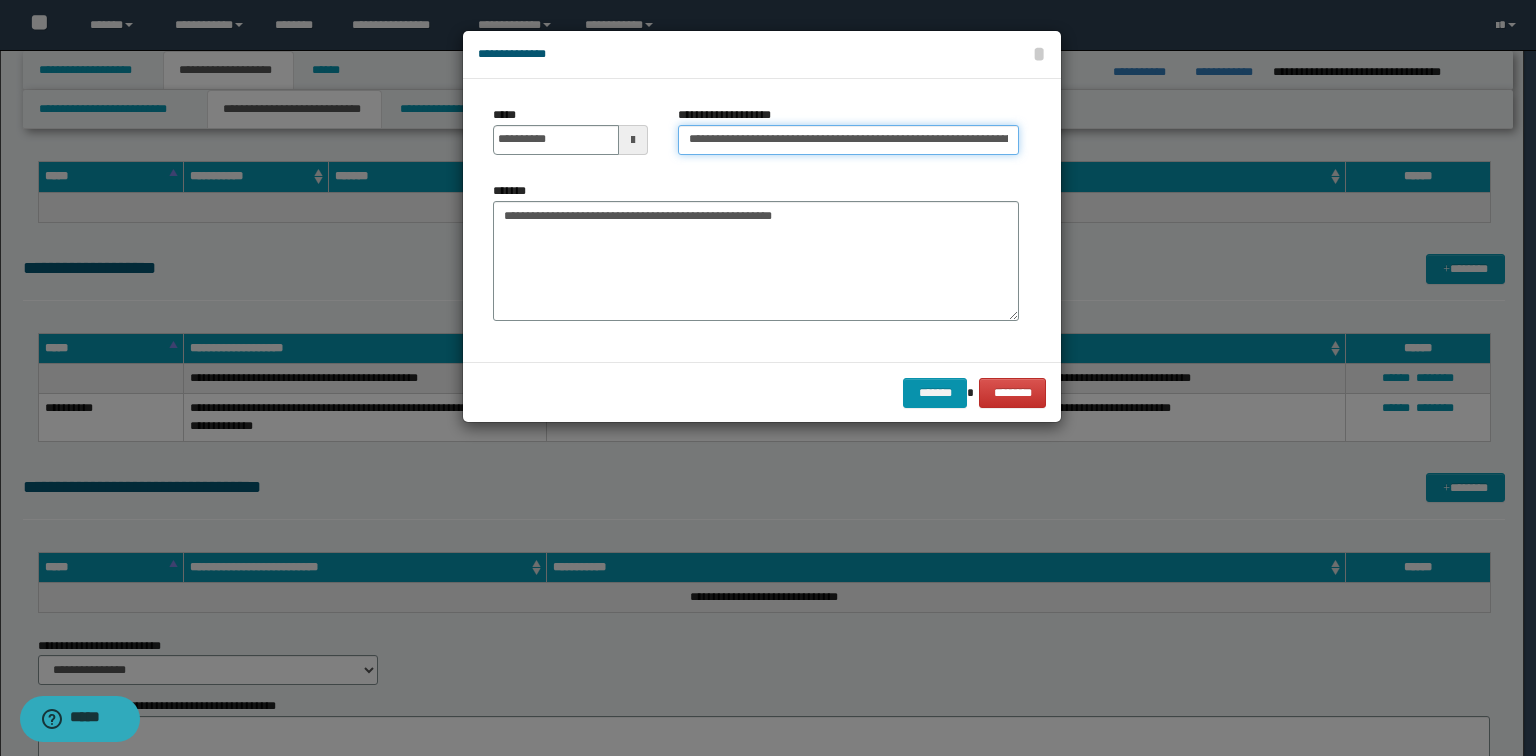 drag, startPoint x: 753, startPoint y: 137, endPoint x: 334, endPoint y: 84, distance: 422.3387 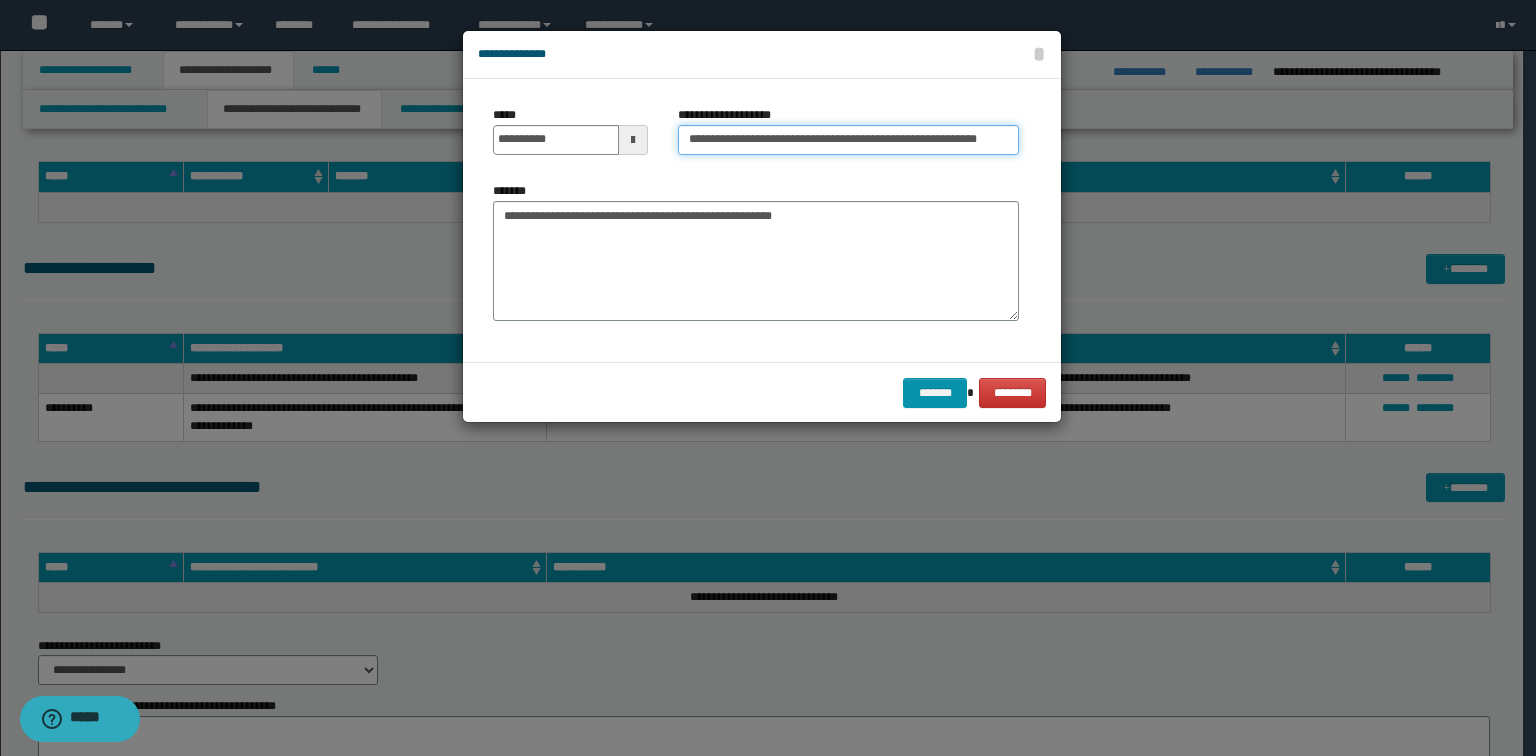 type on "**********" 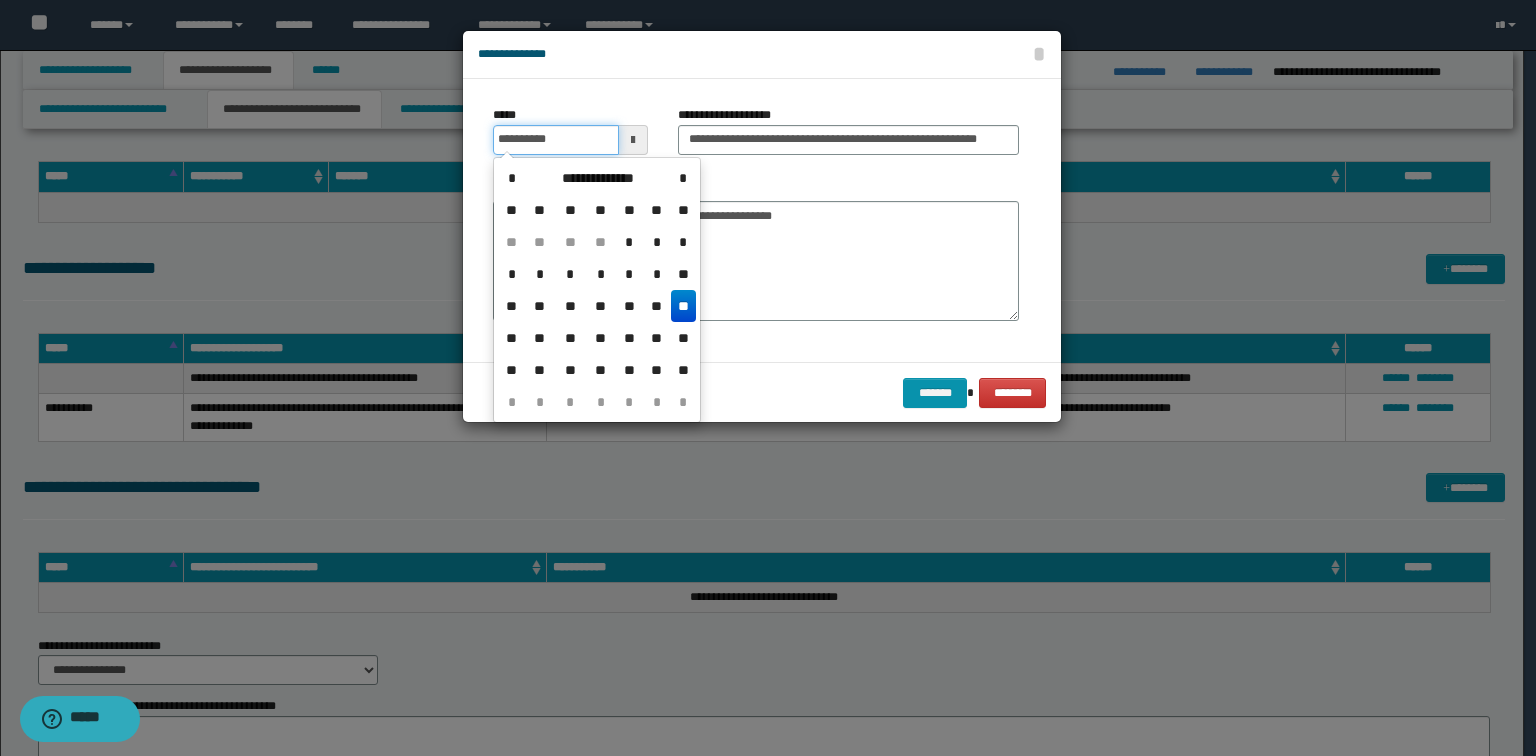 click on "**********" at bounding box center [556, 140] 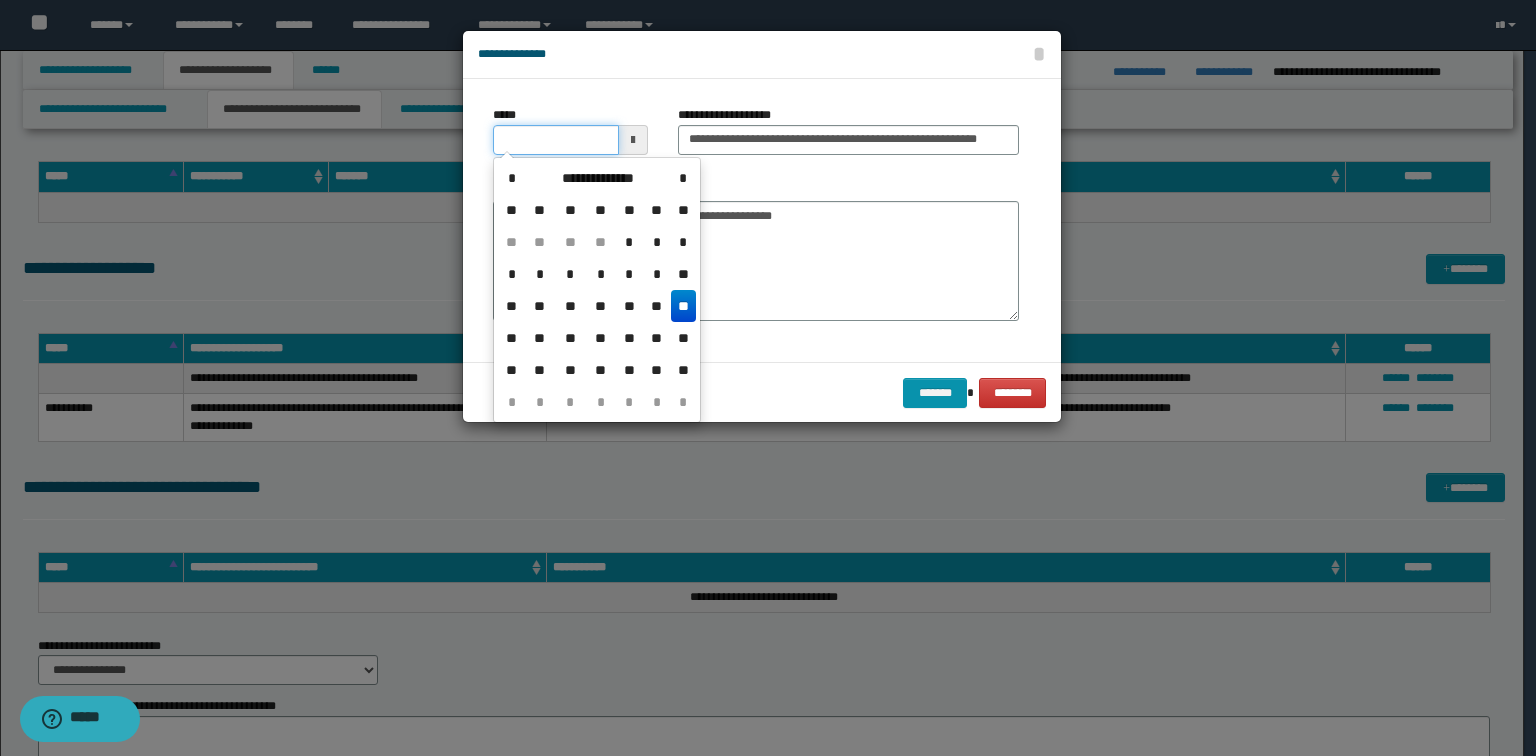 type on "**********" 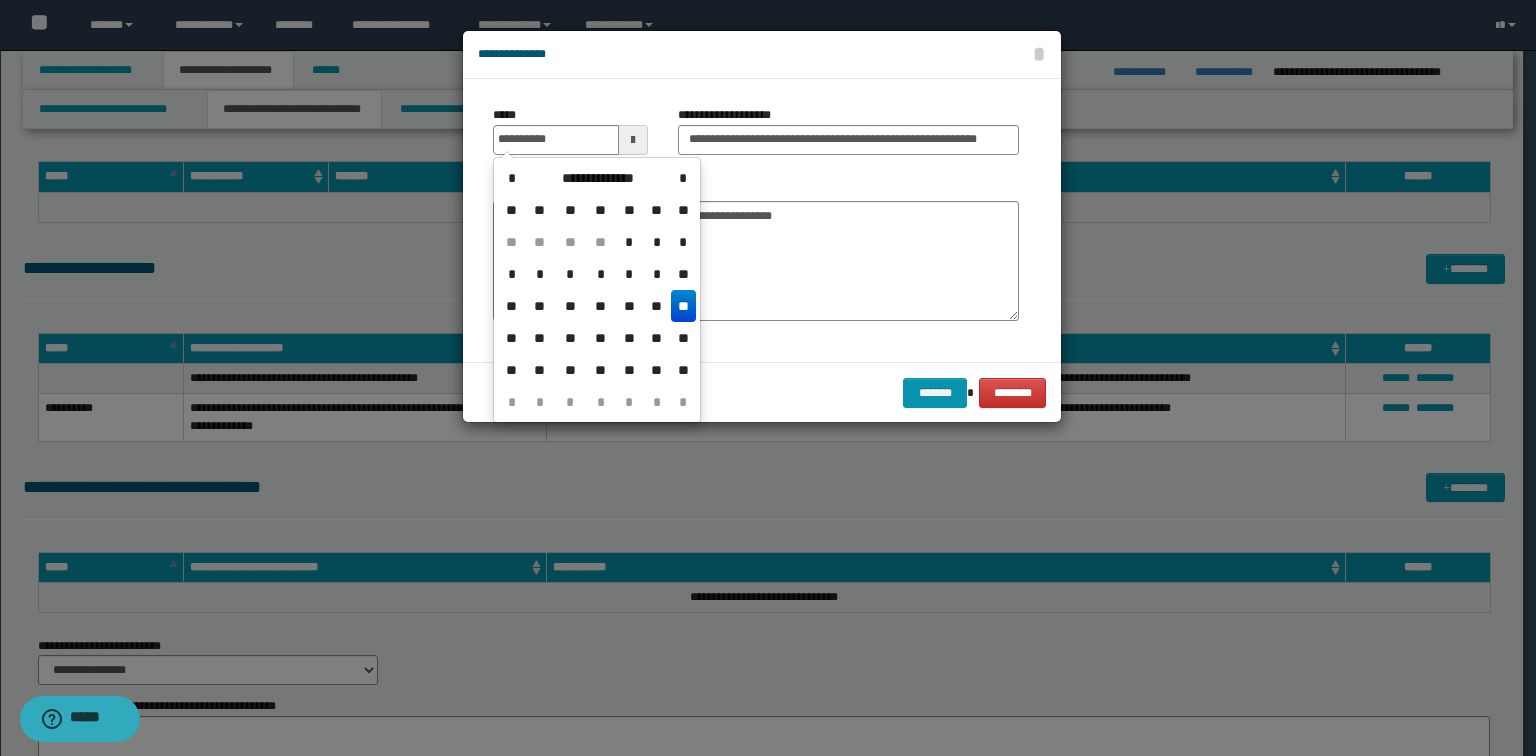 click on "**********" at bounding box center (762, 55) 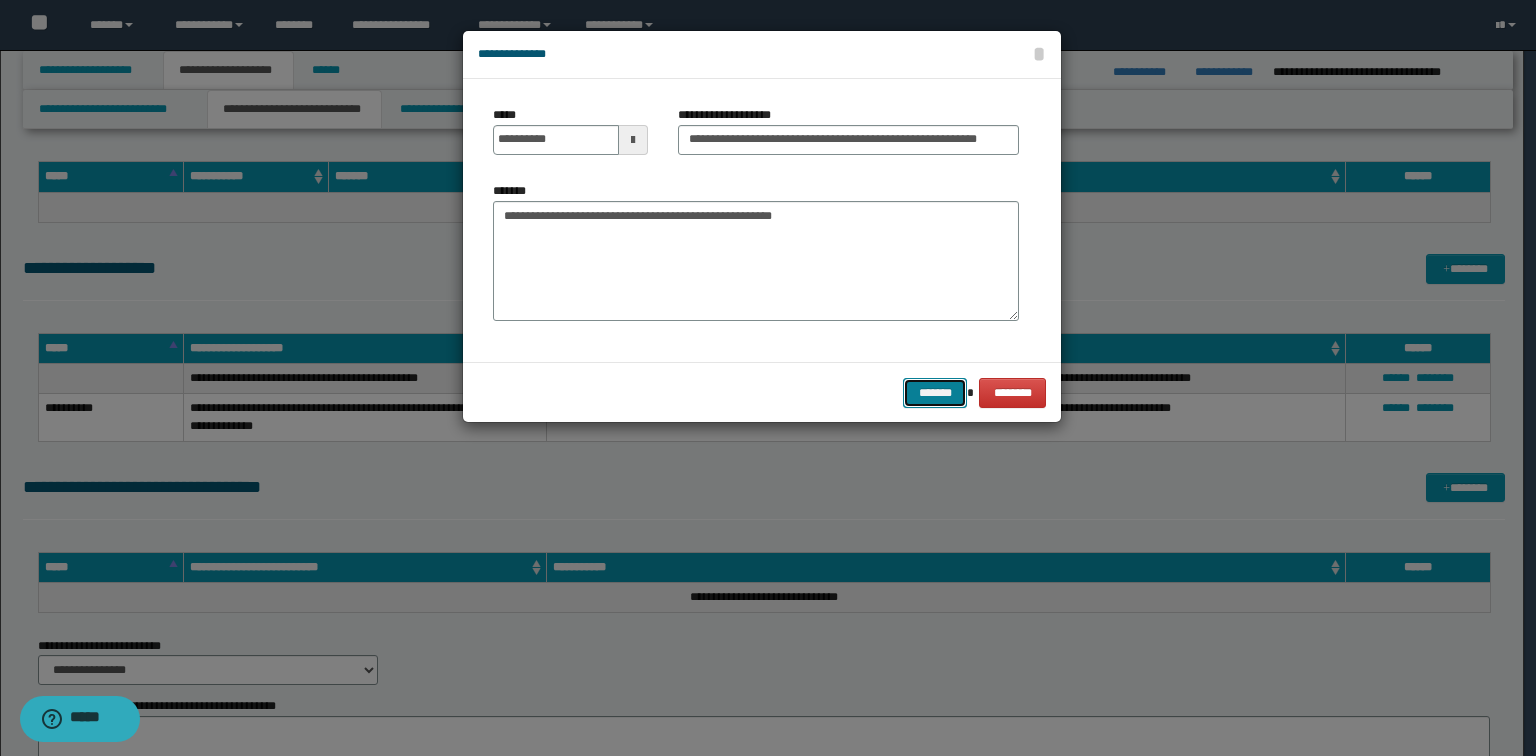 click on "*******" at bounding box center (935, 393) 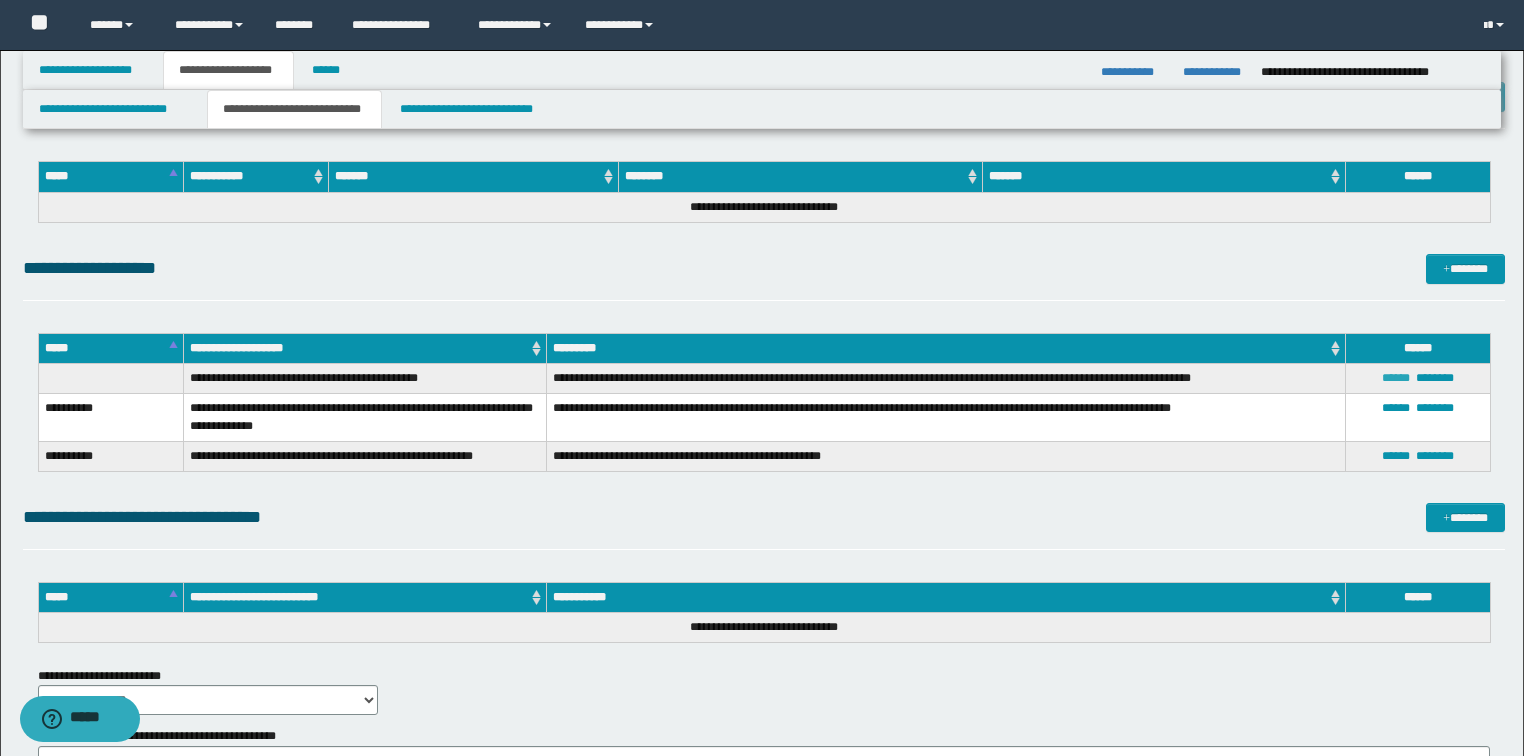 click on "******" at bounding box center (1396, 378) 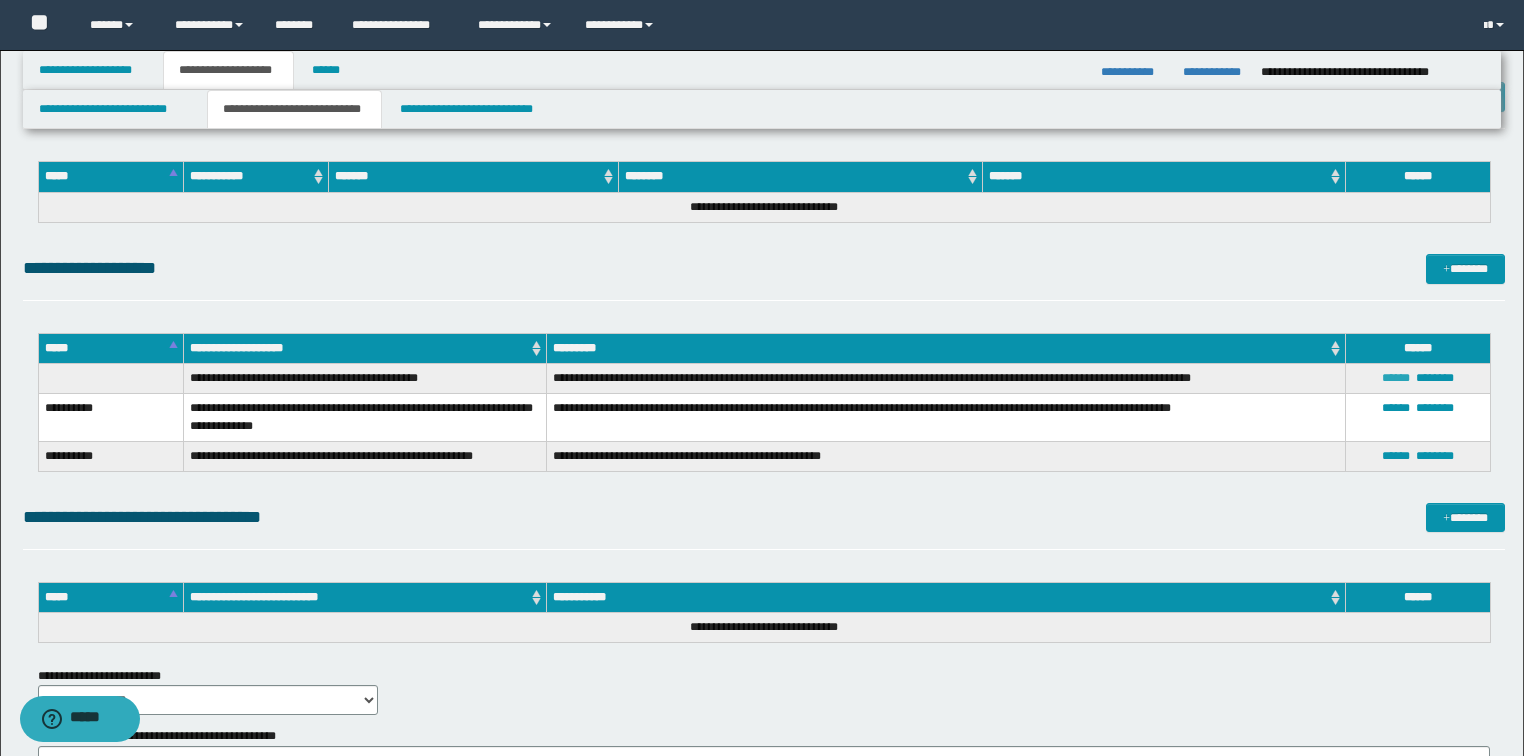 type on "**********" 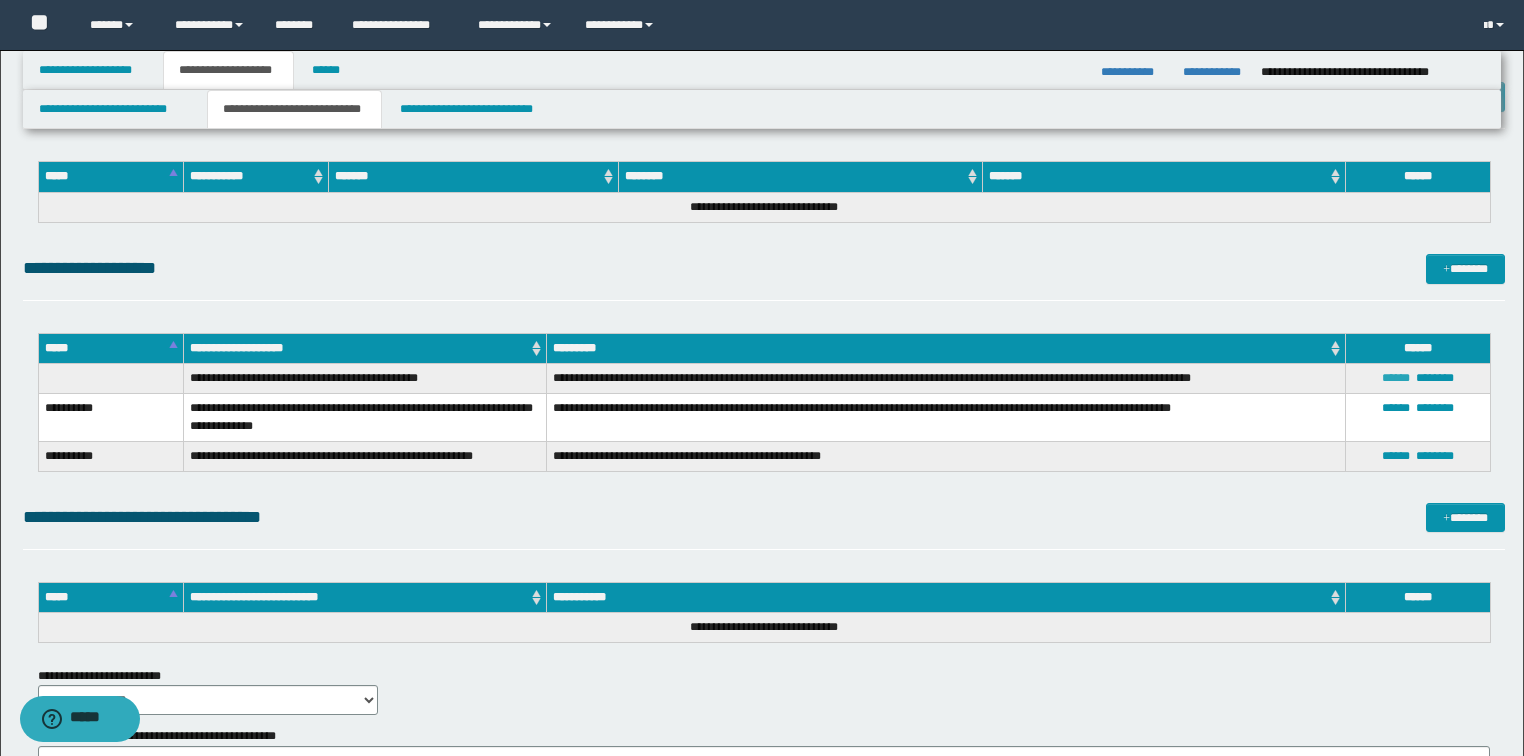 type on "**********" 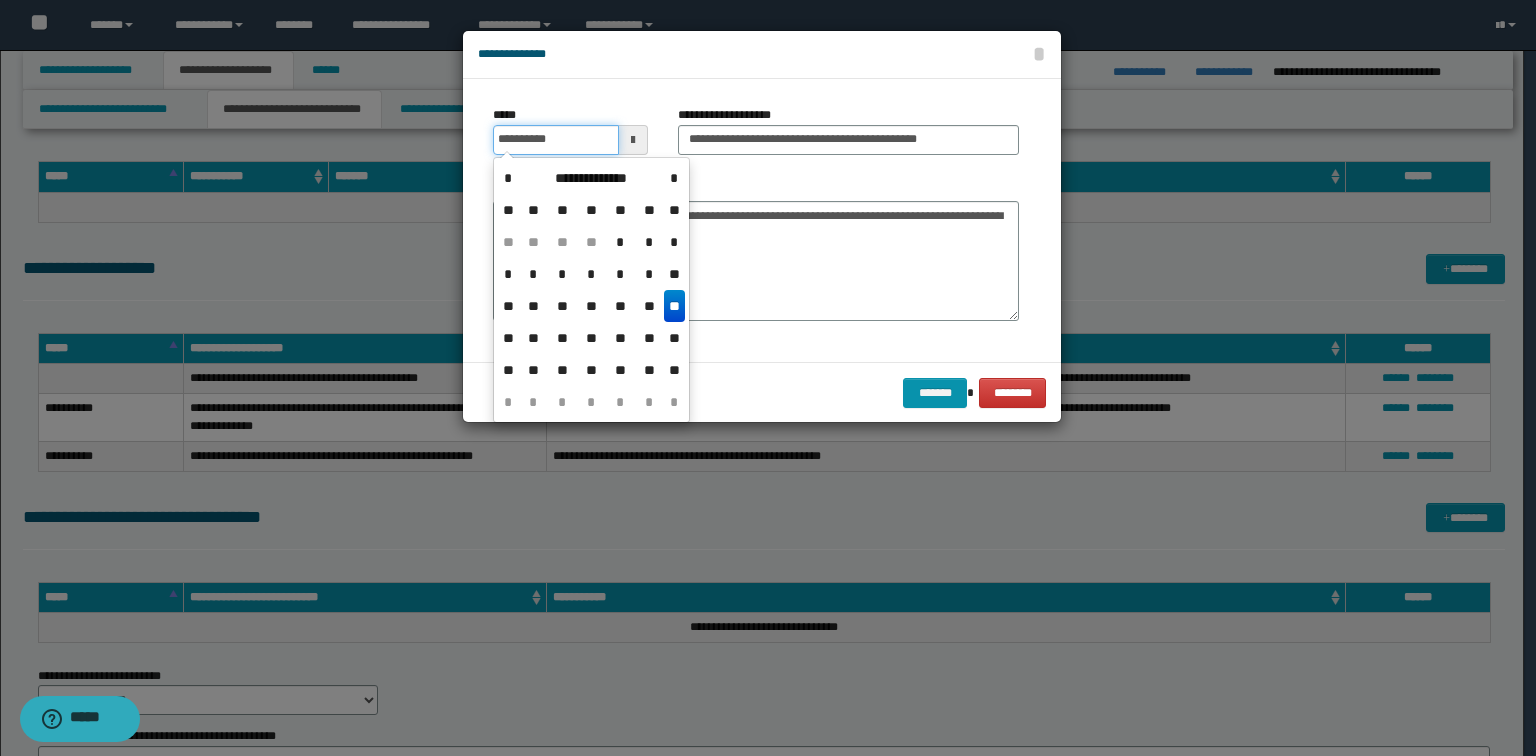 click on "**********" at bounding box center (556, 140) 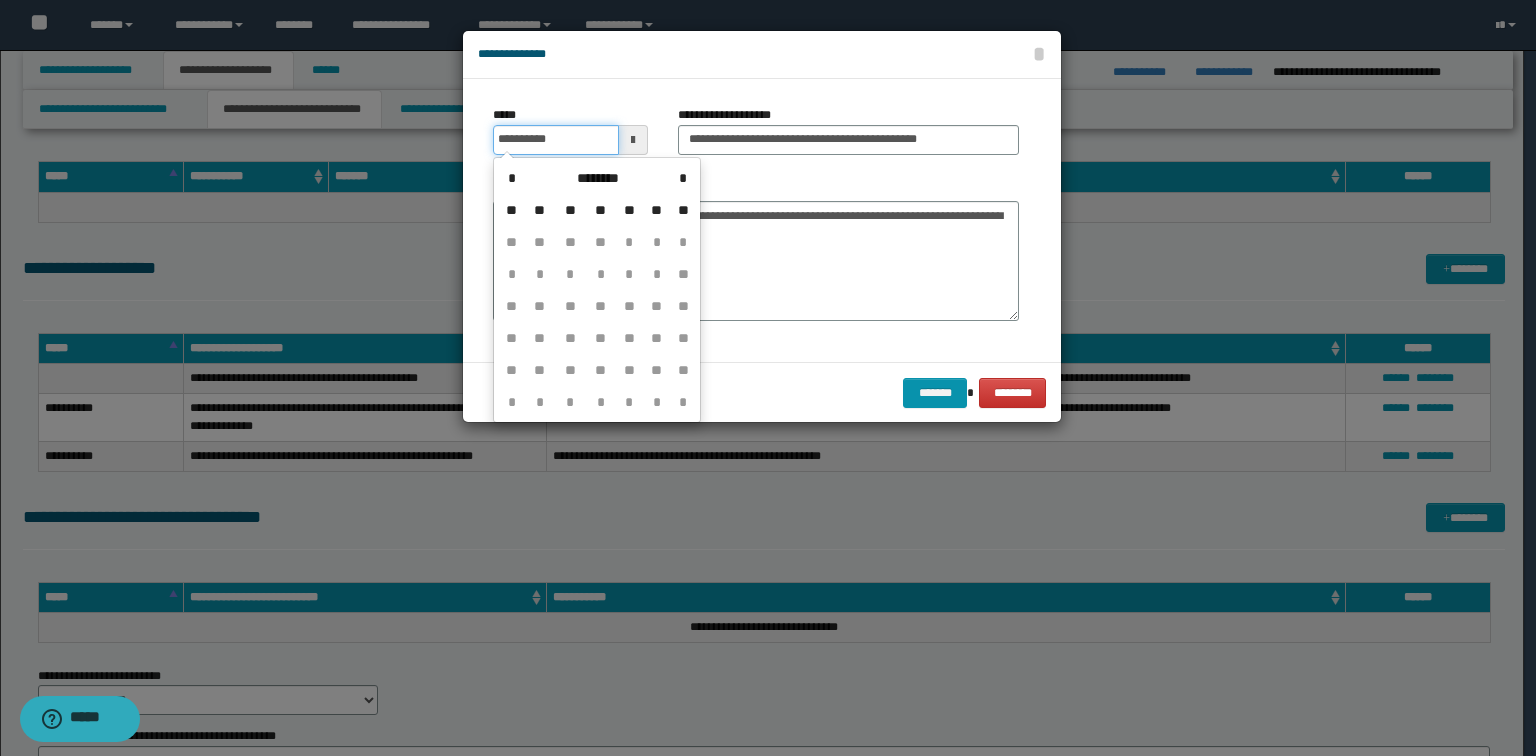 type on "**********" 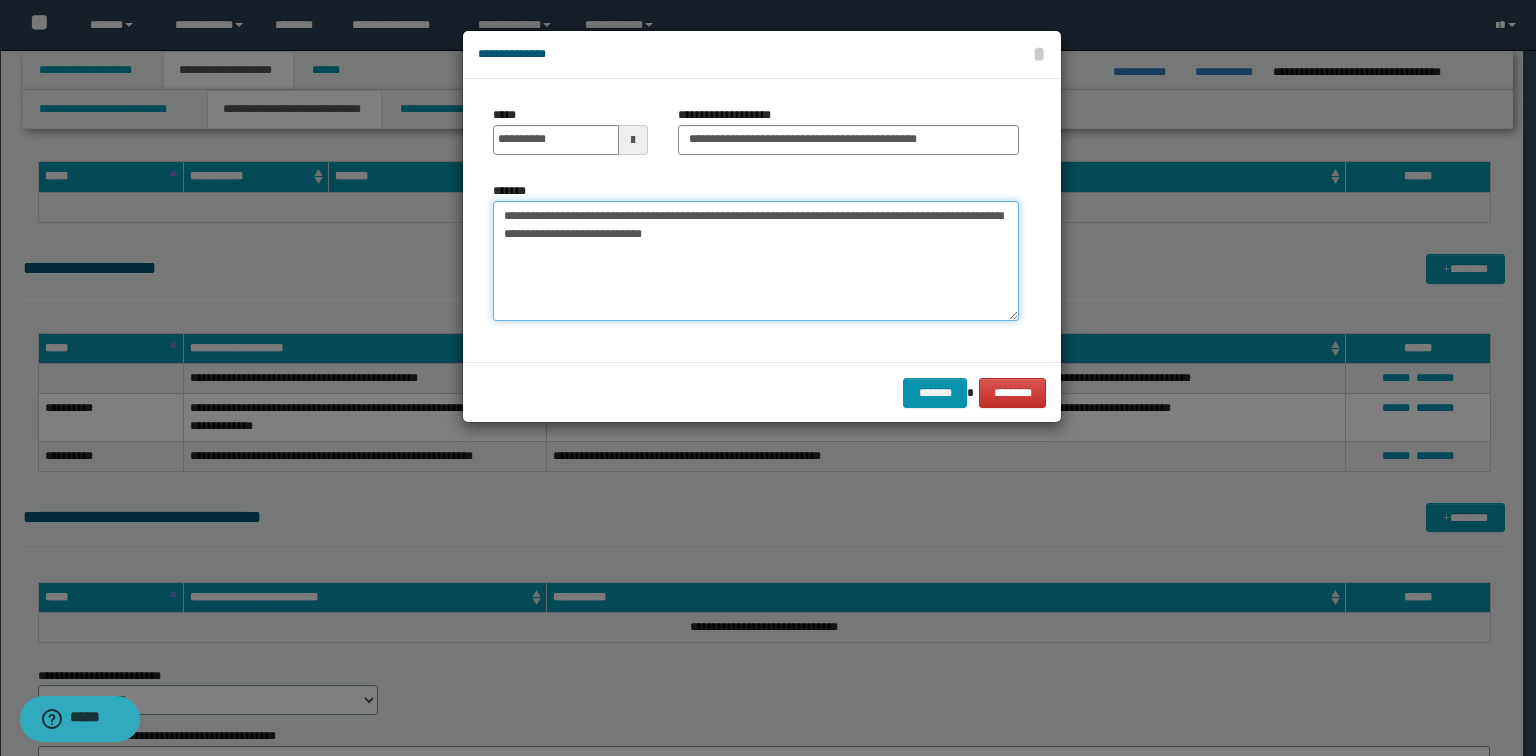 click on "**********" at bounding box center [756, 261] 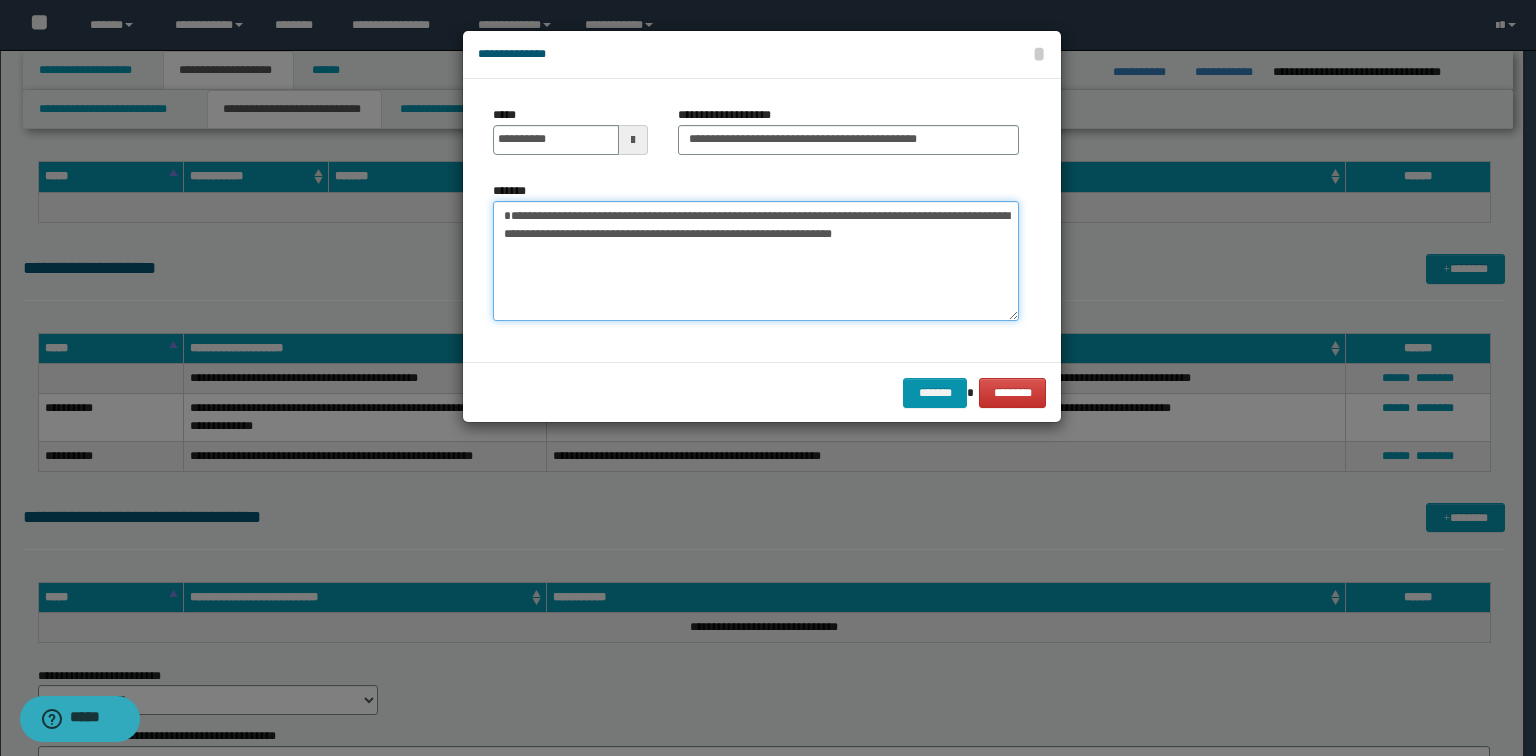 drag, startPoint x: 865, startPoint y: 308, endPoint x: 893, endPoint y: 380, distance: 77.25283 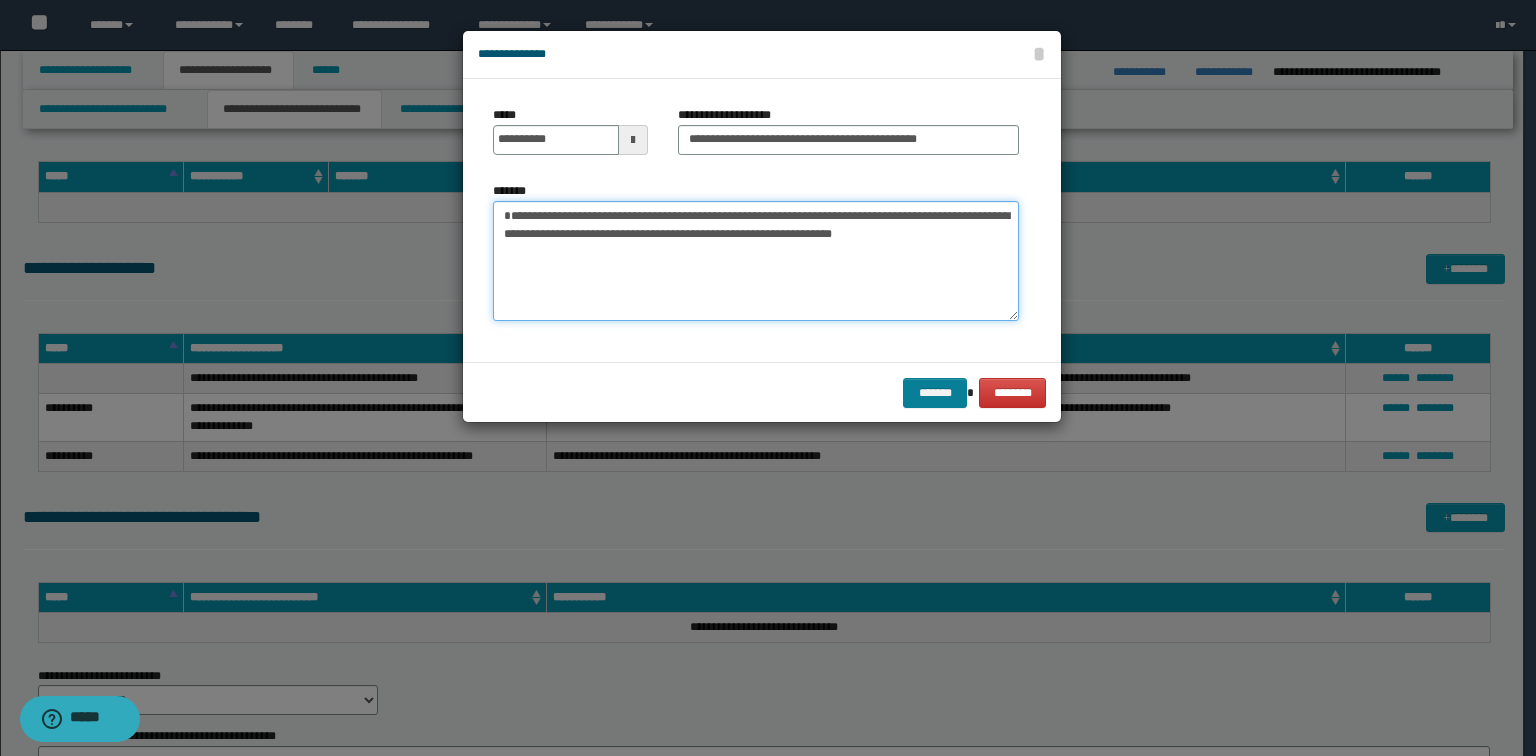 type on "**********" 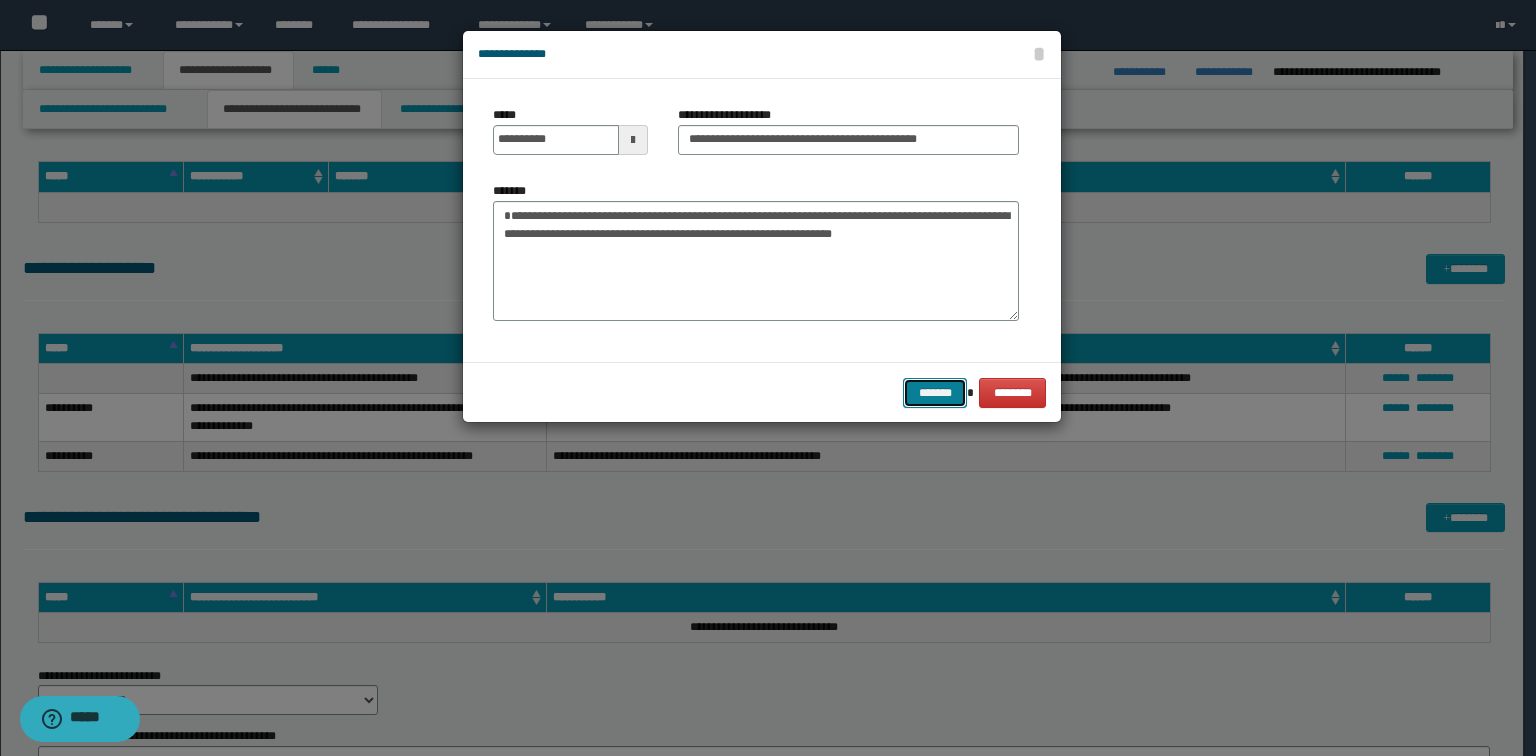 click on "*******" at bounding box center (935, 393) 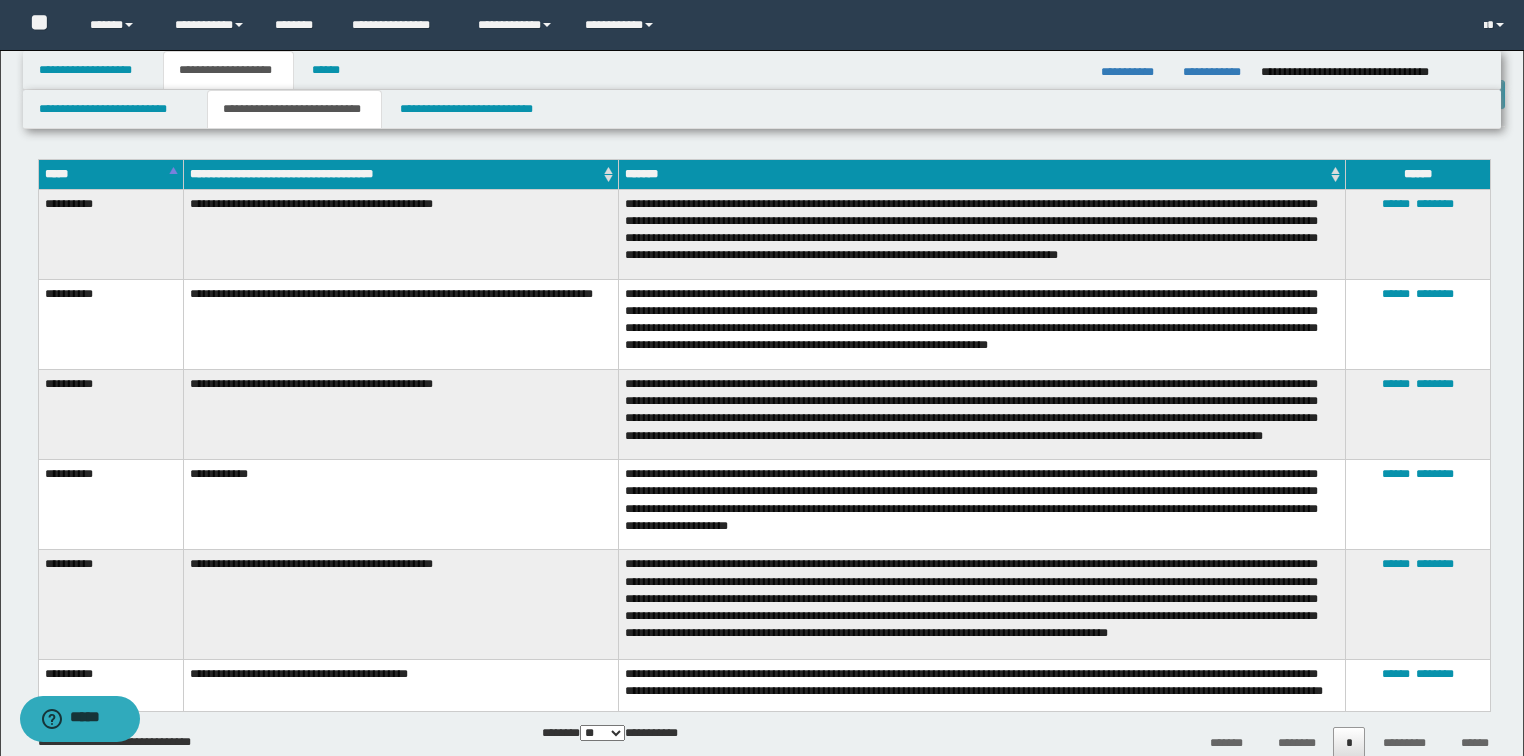 scroll, scrollTop: 4504, scrollLeft: 0, axis: vertical 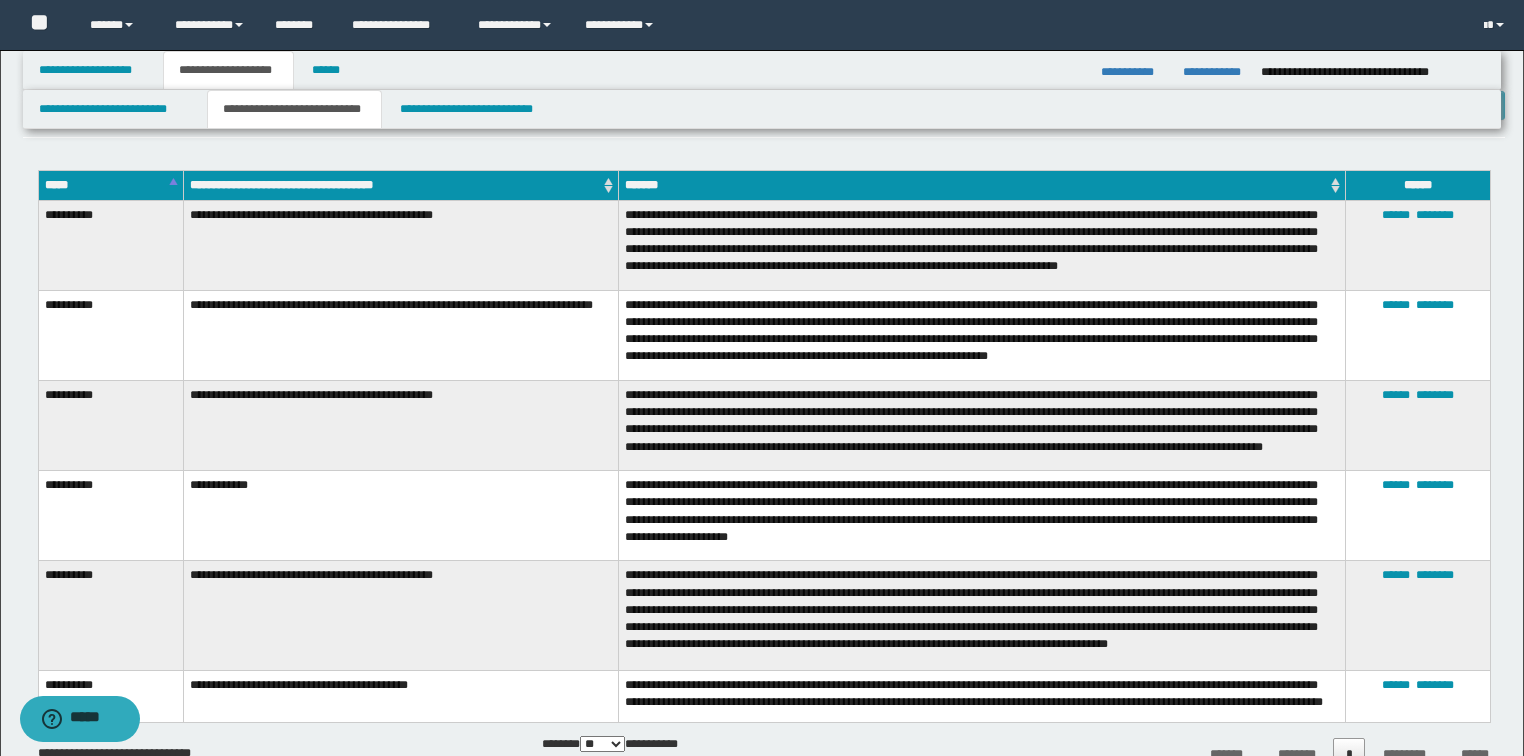 click on "*****" at bounding box center (110, 185) 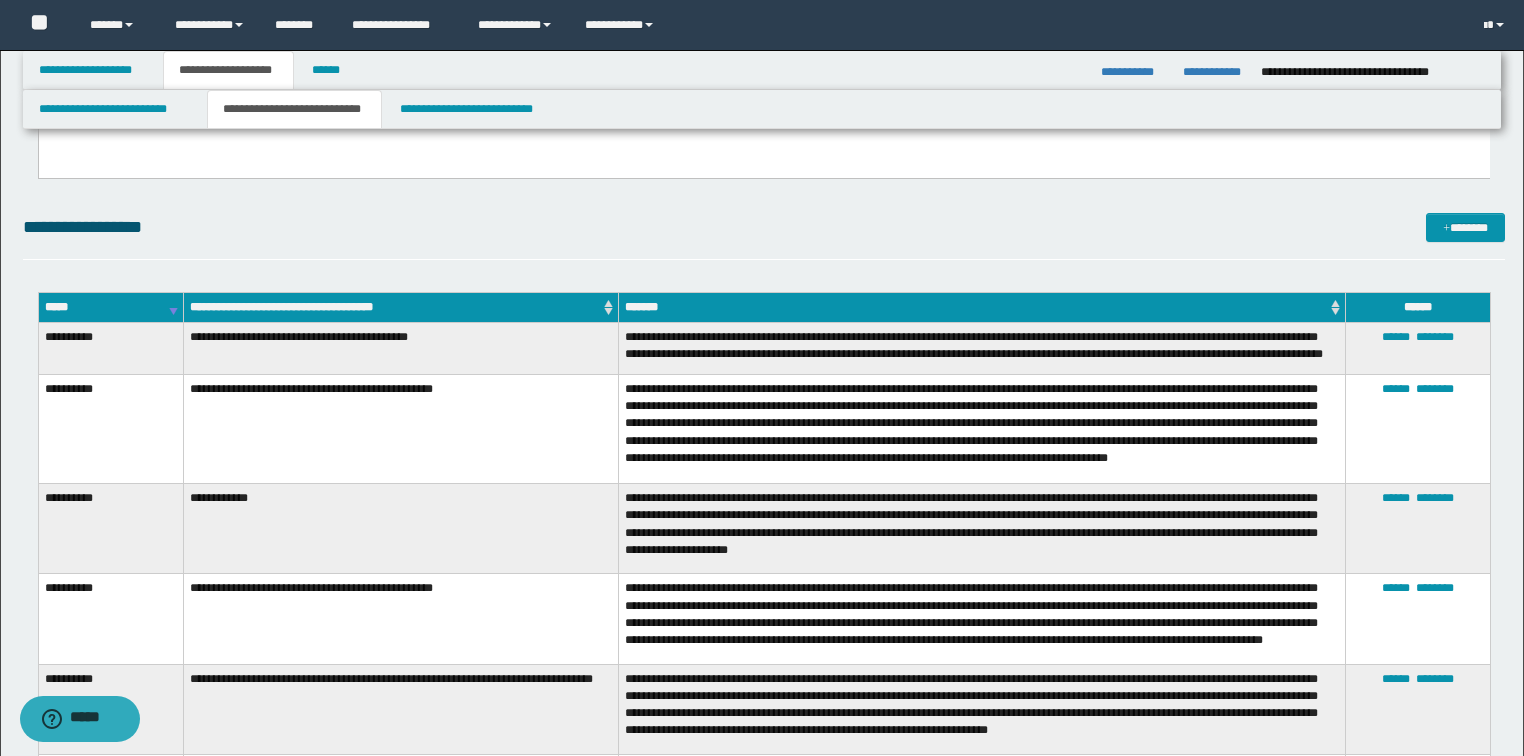 scroll, scrollTop: 4344, scrollLeft: 0, axis: vertical 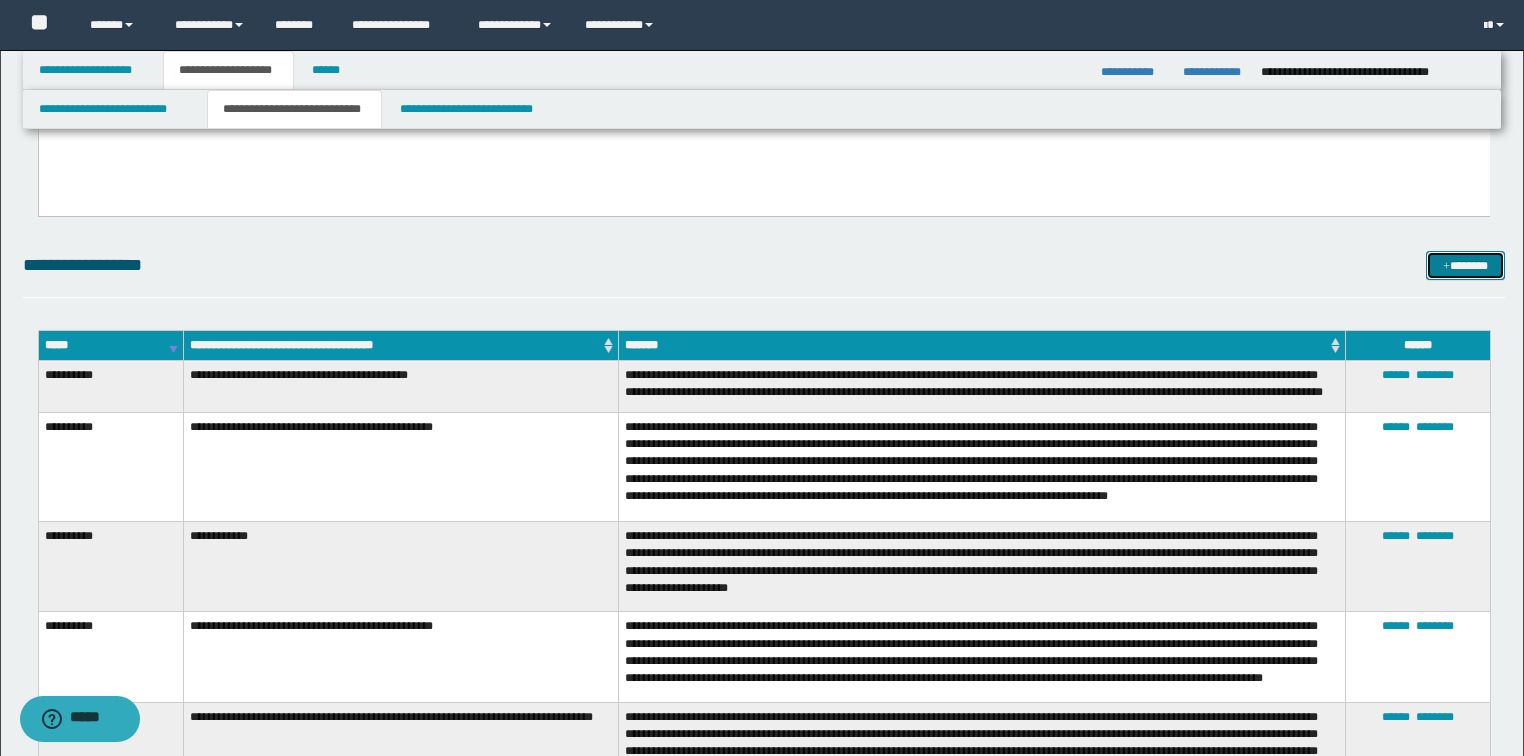 click on "*******" at bounding box center [1465, 266] 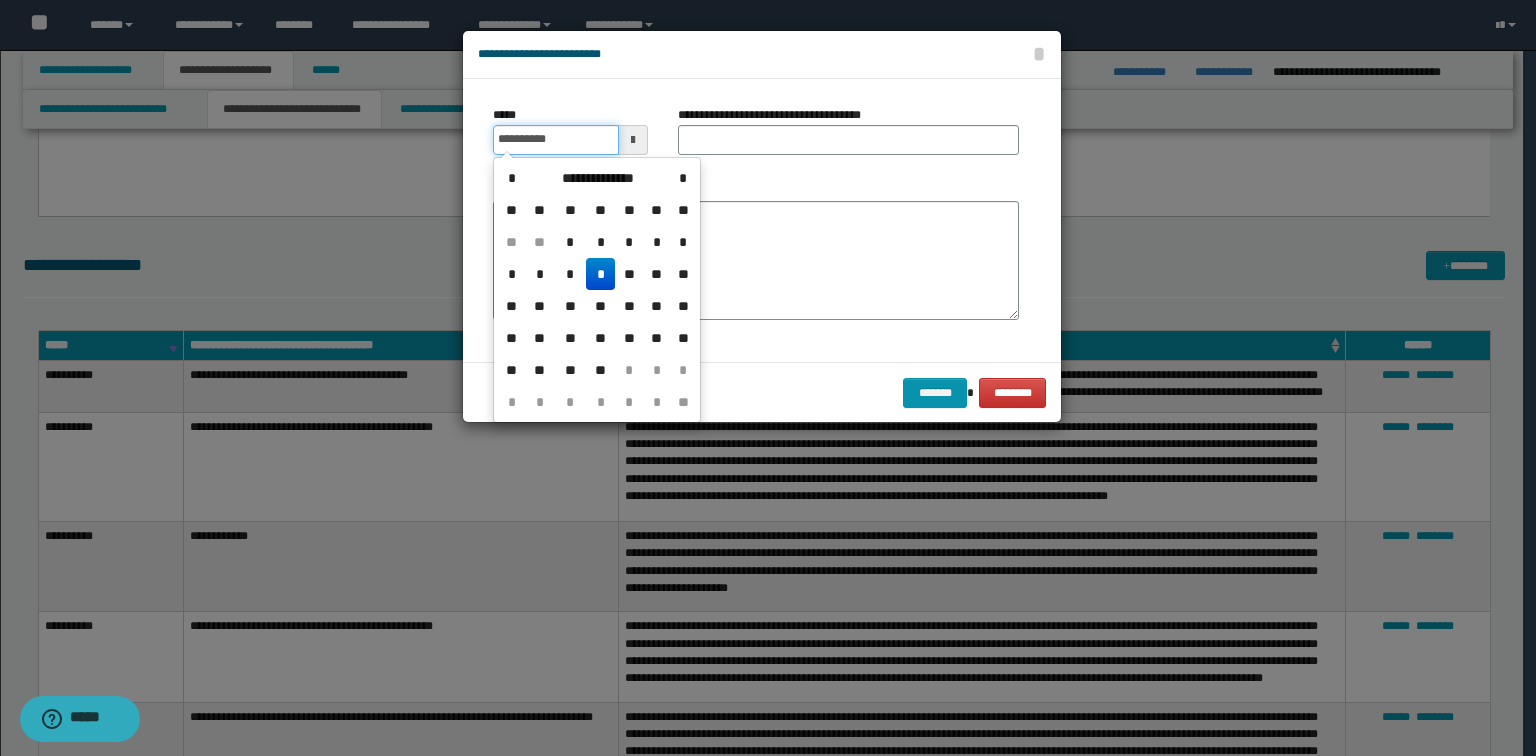 click on "**********" at bounding box center (556, 140) 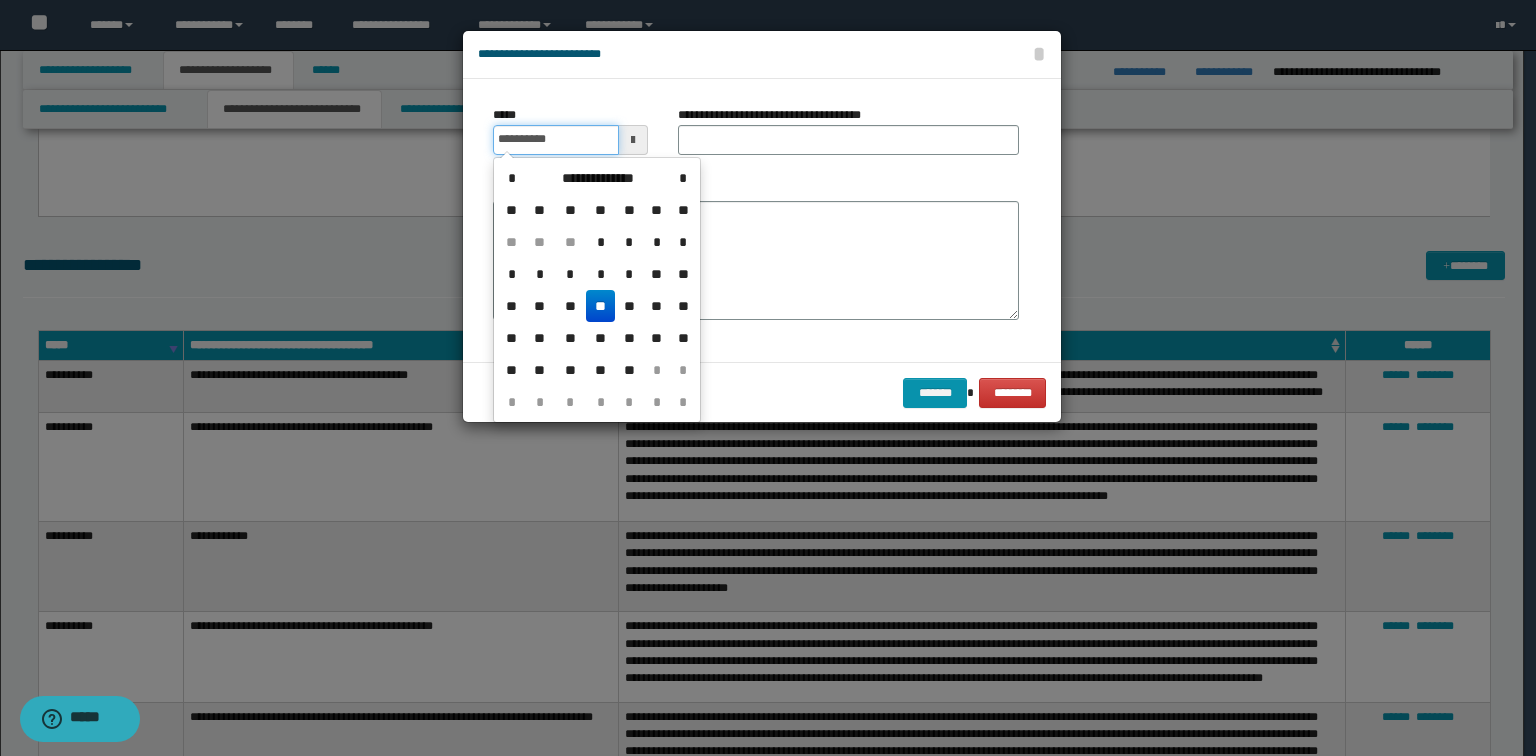 type on "**********" 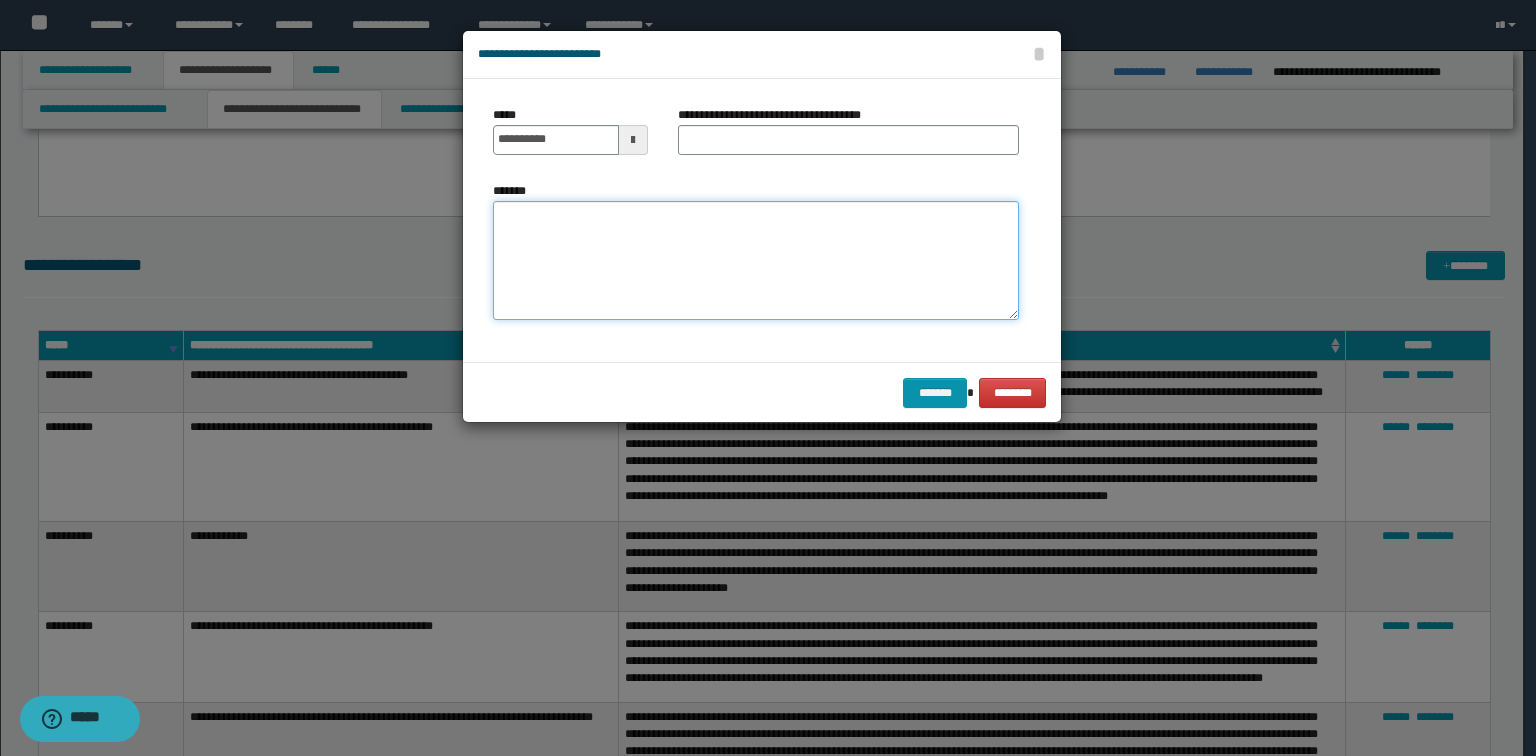 click on "*******" at bounding box center [756, 261] 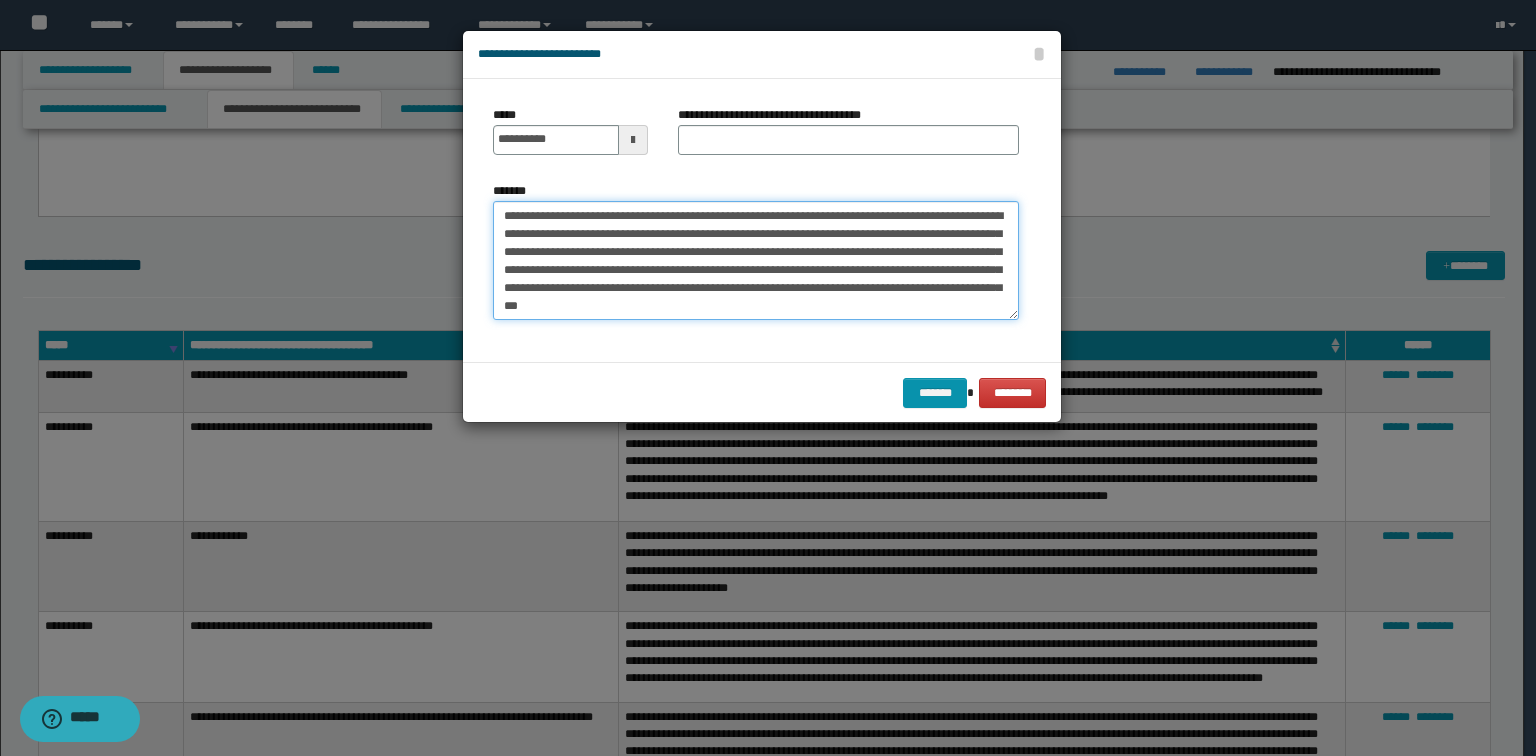 drag, startPoint x: 376, startPoint y: 192, endPoint x: 209, endPoint y: 176, distance: 167.76471 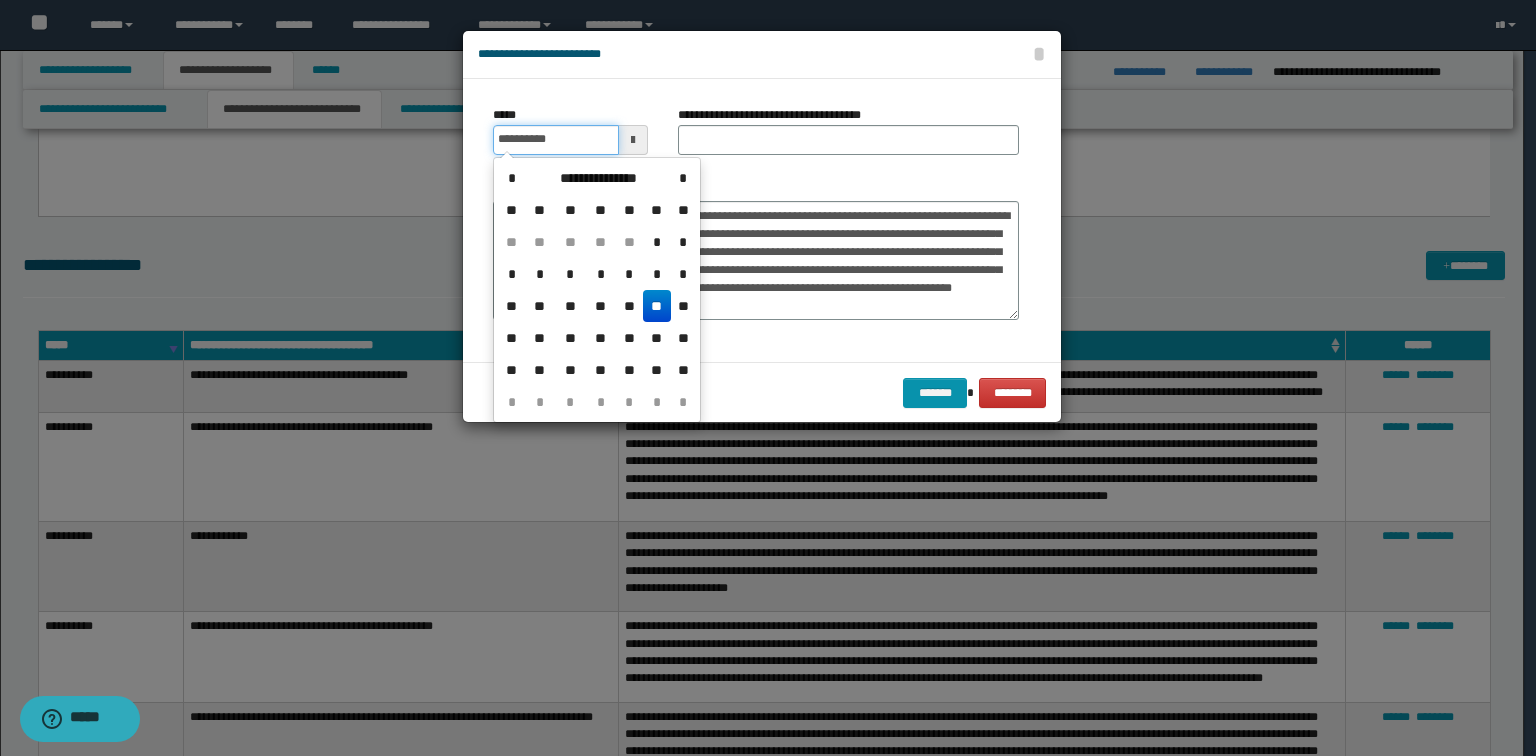 drag, startPoint x: 578, startPoint y: 142, endPoint x: 70, endPoint y: 117, distance: 508.61478 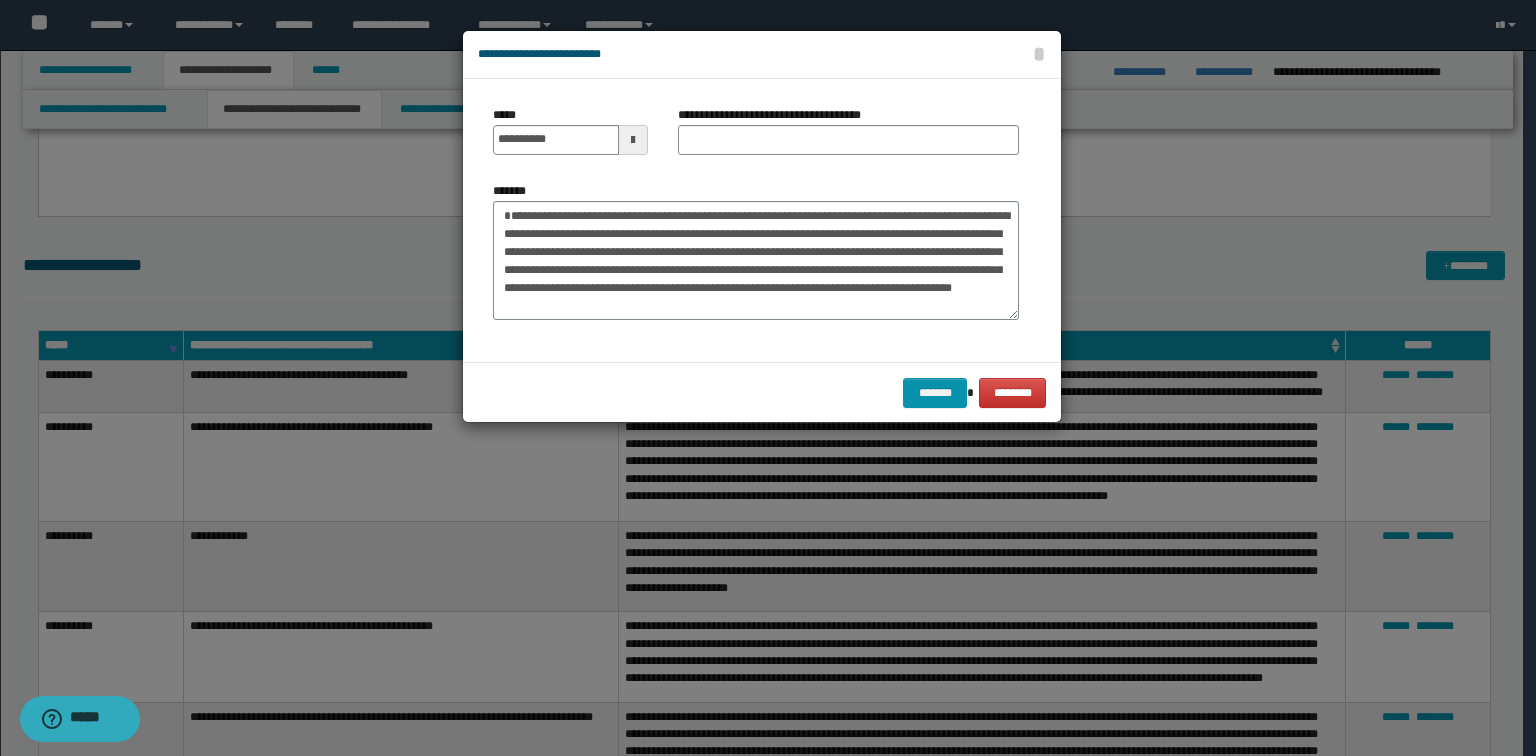 click on "**********" at bounding box center (762, 55) 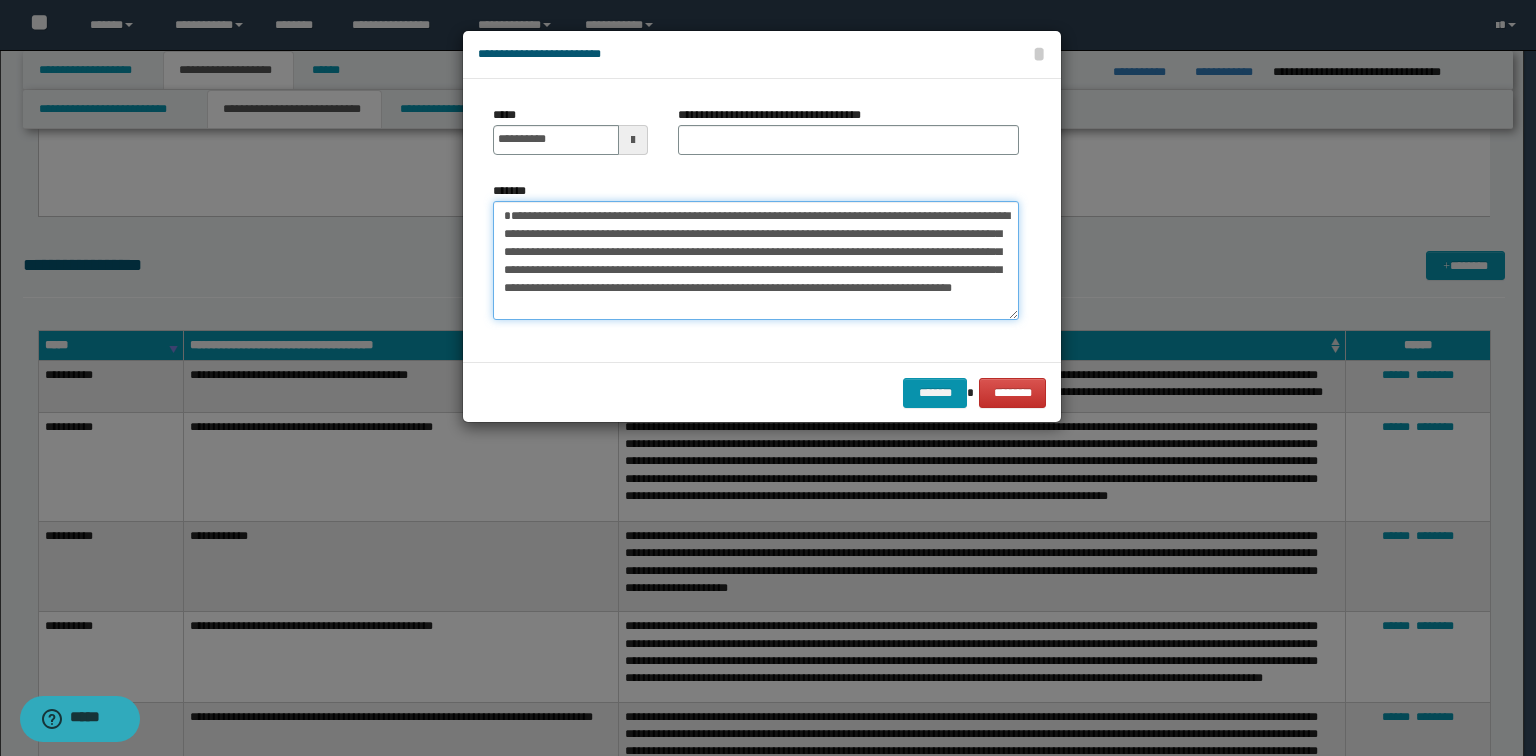 click on "**********" at bounding box center [756, 261] 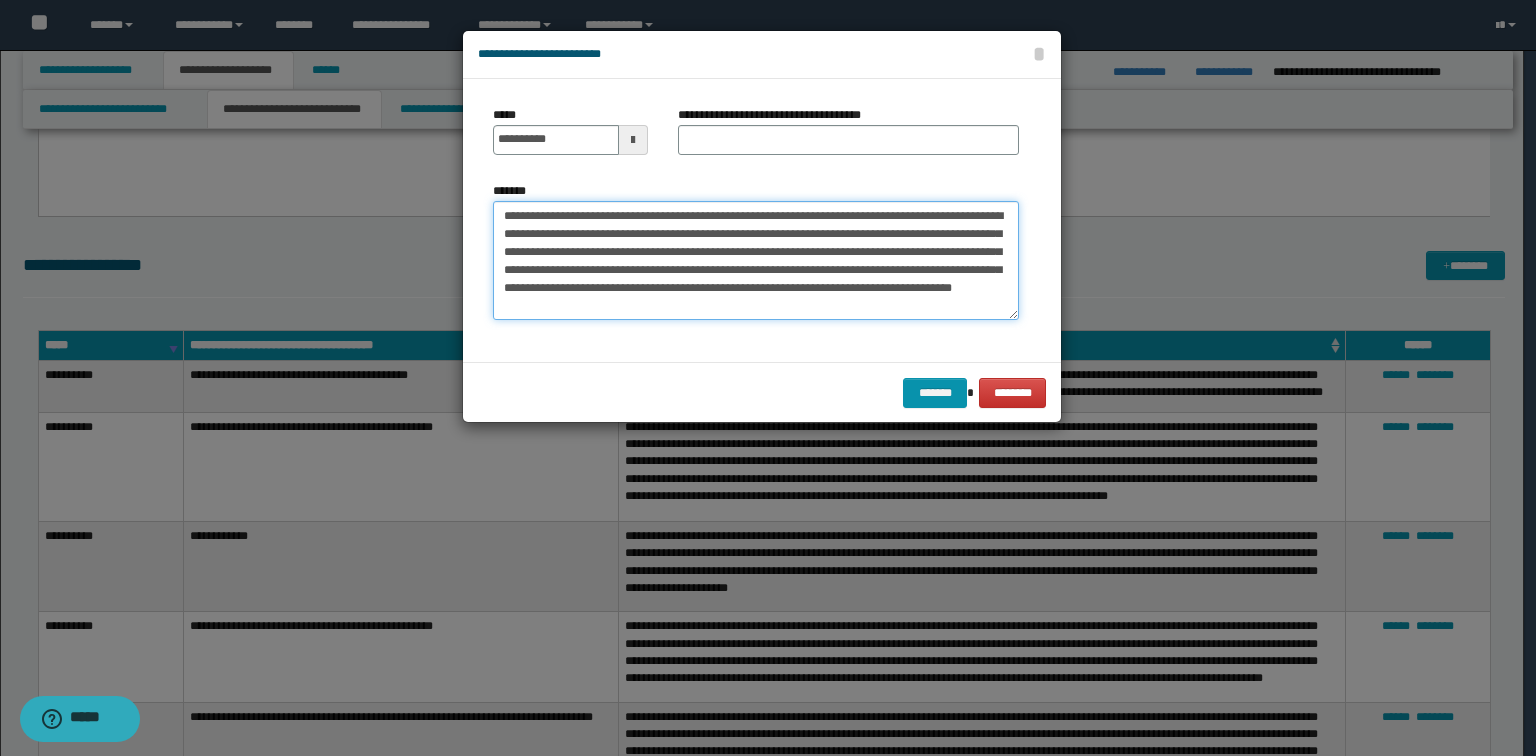 type on "**********" 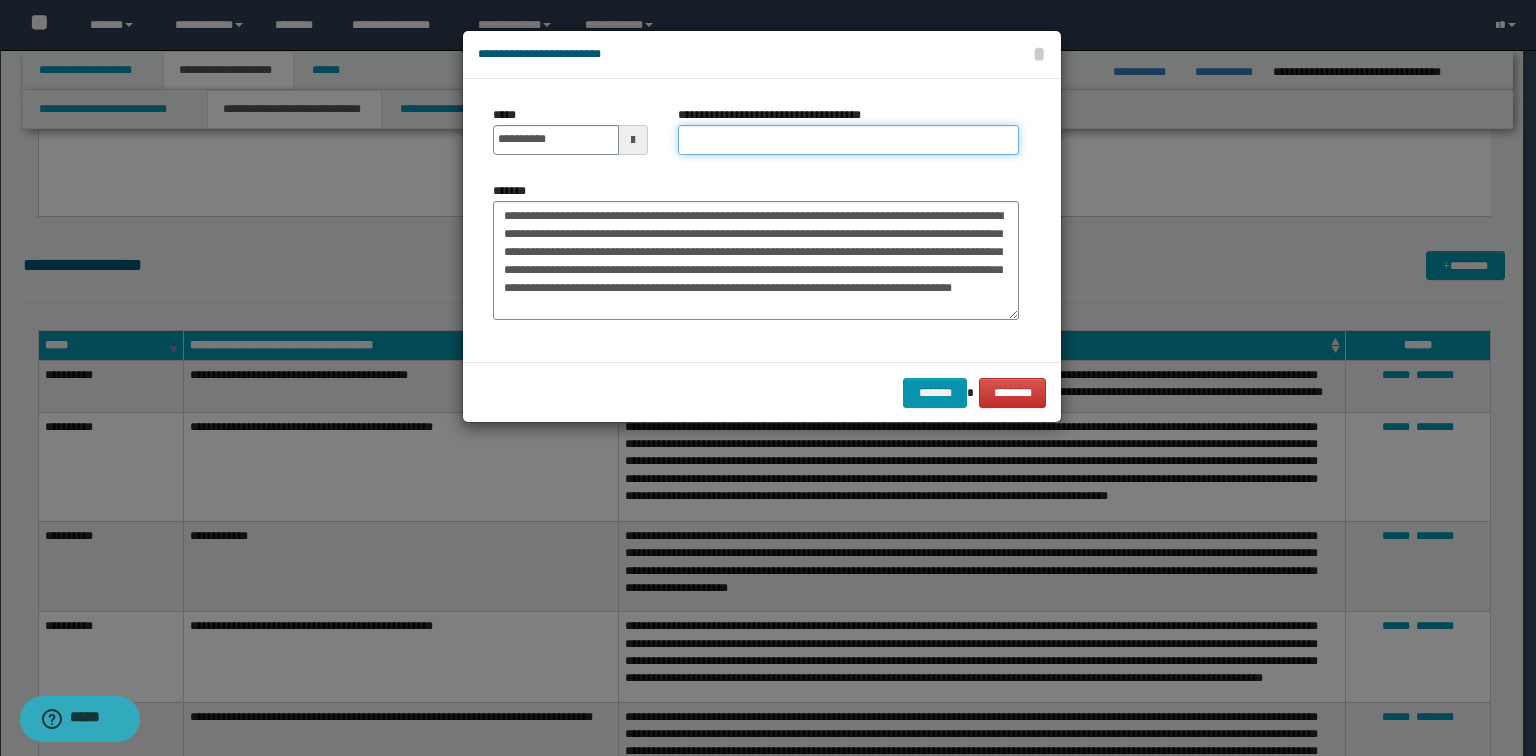 click on "**********" at bounding box center (848, 140) 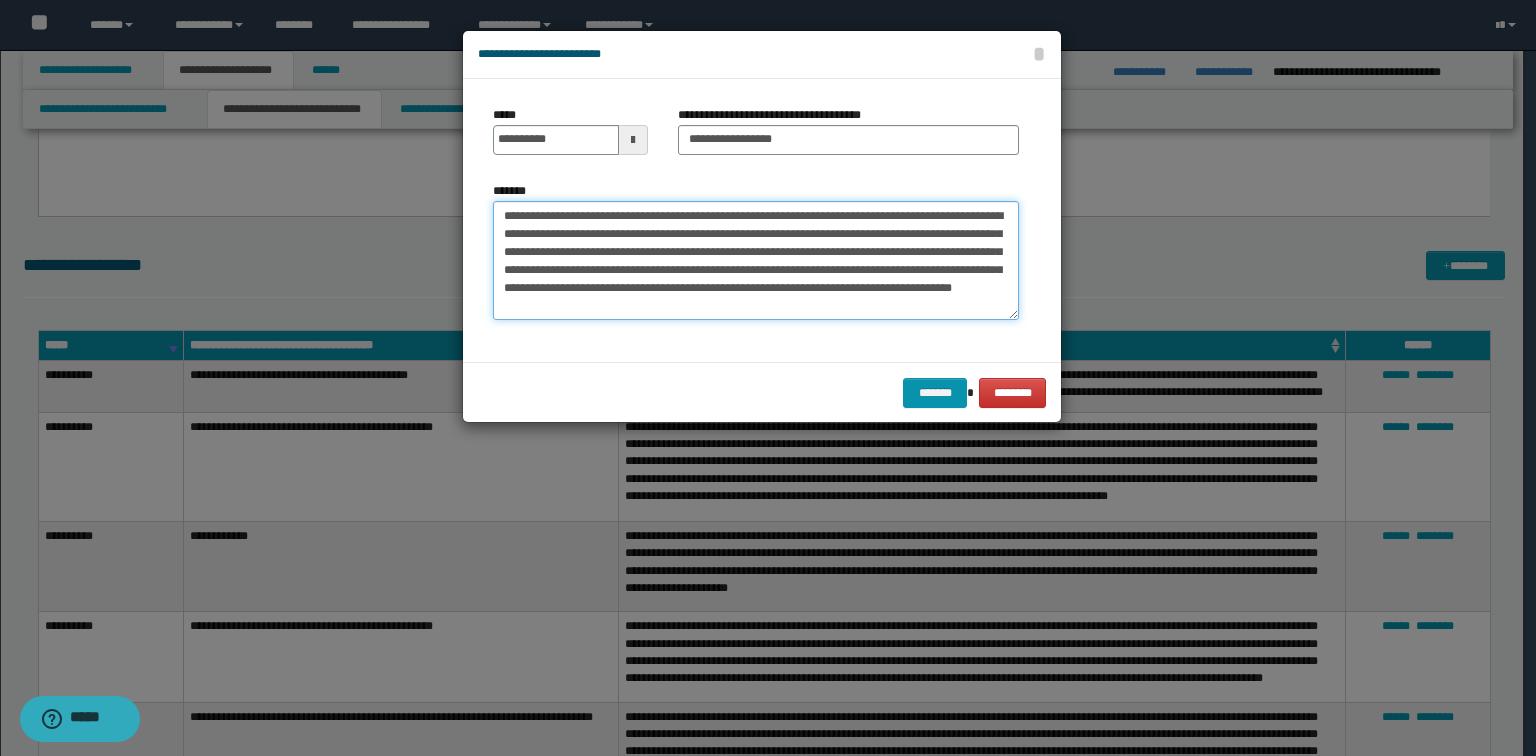 click on "**********" at bounding box center [756, 261] 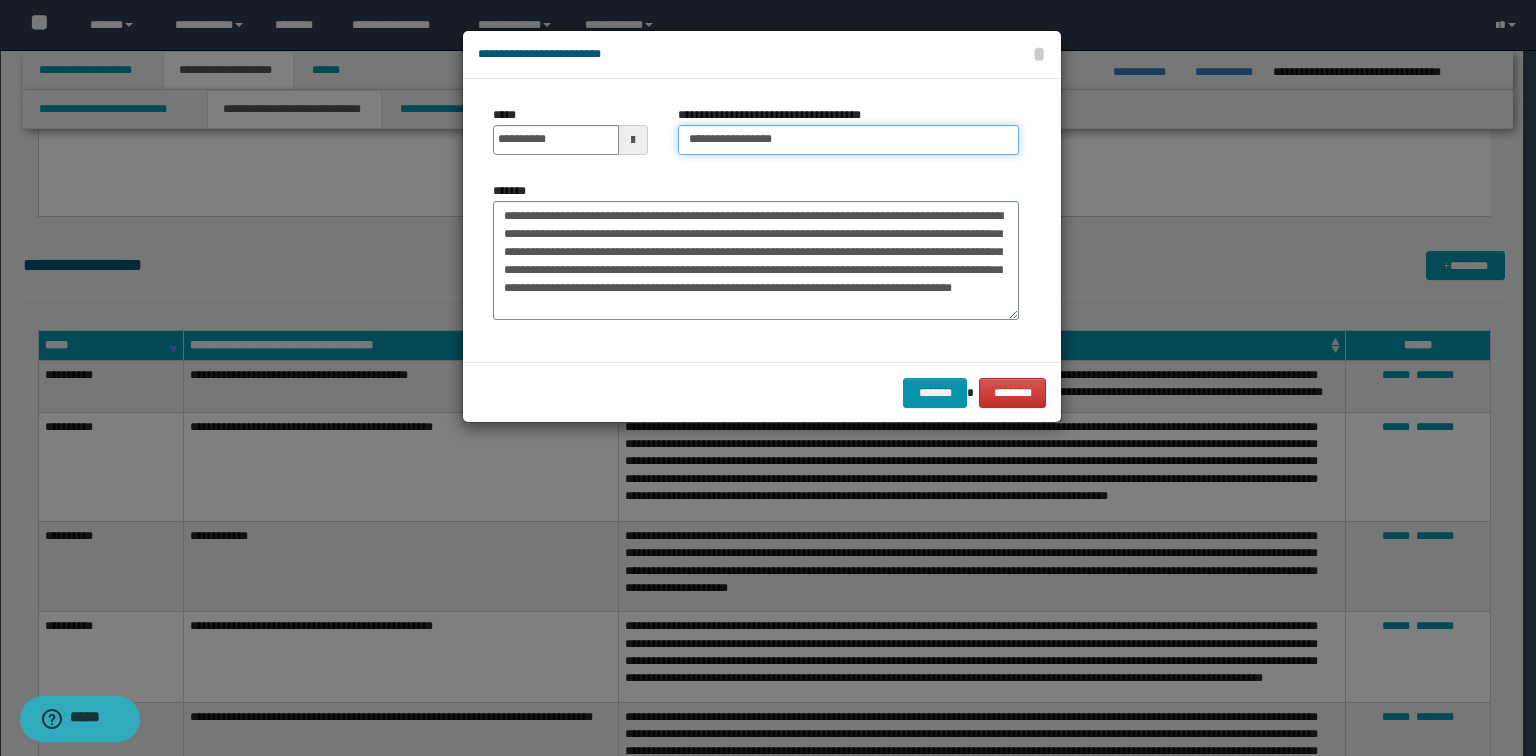 click on "**********" at bounding box center (848, 140) 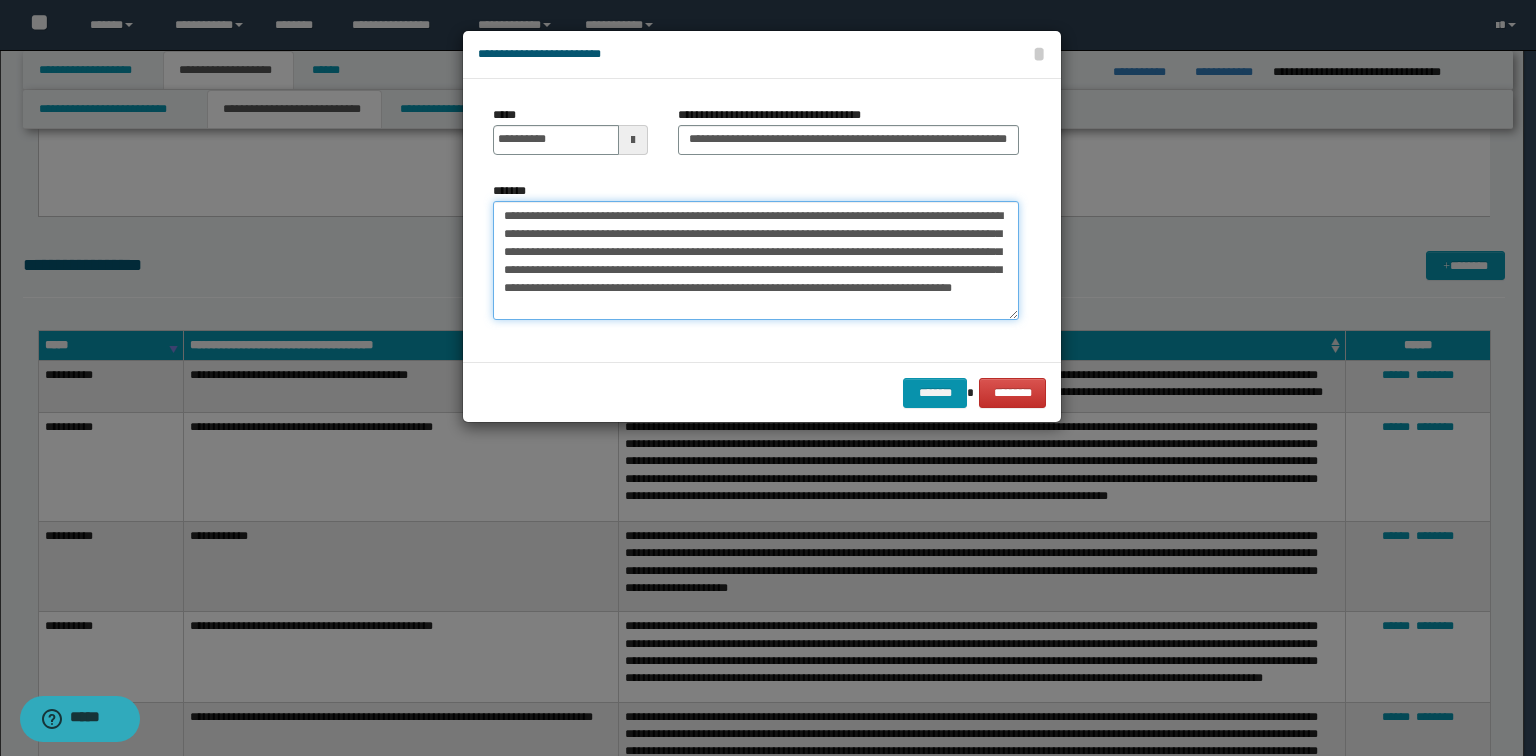 click on "**********" at bounding box center (756, 261) 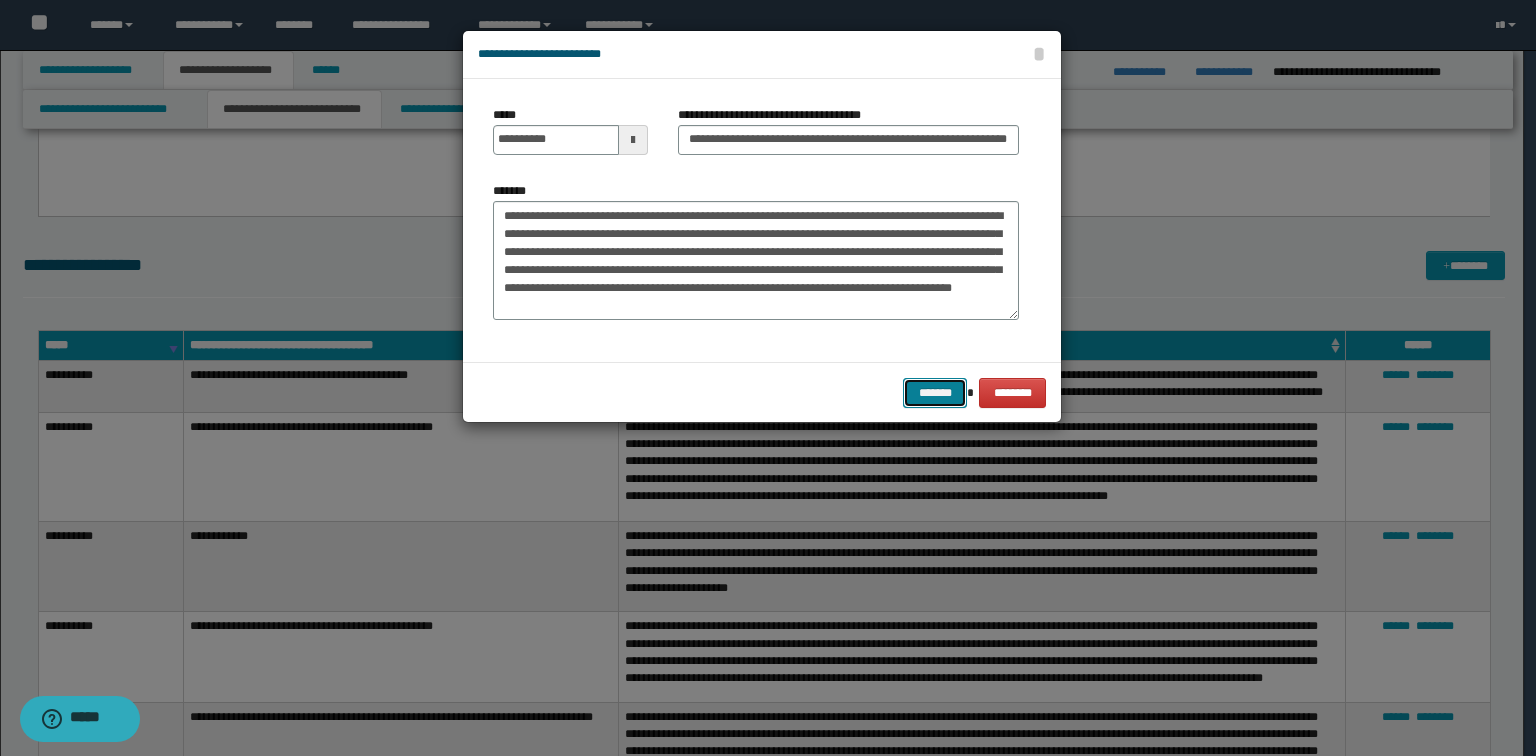 click on "*******" at bounding box center (935, 393) 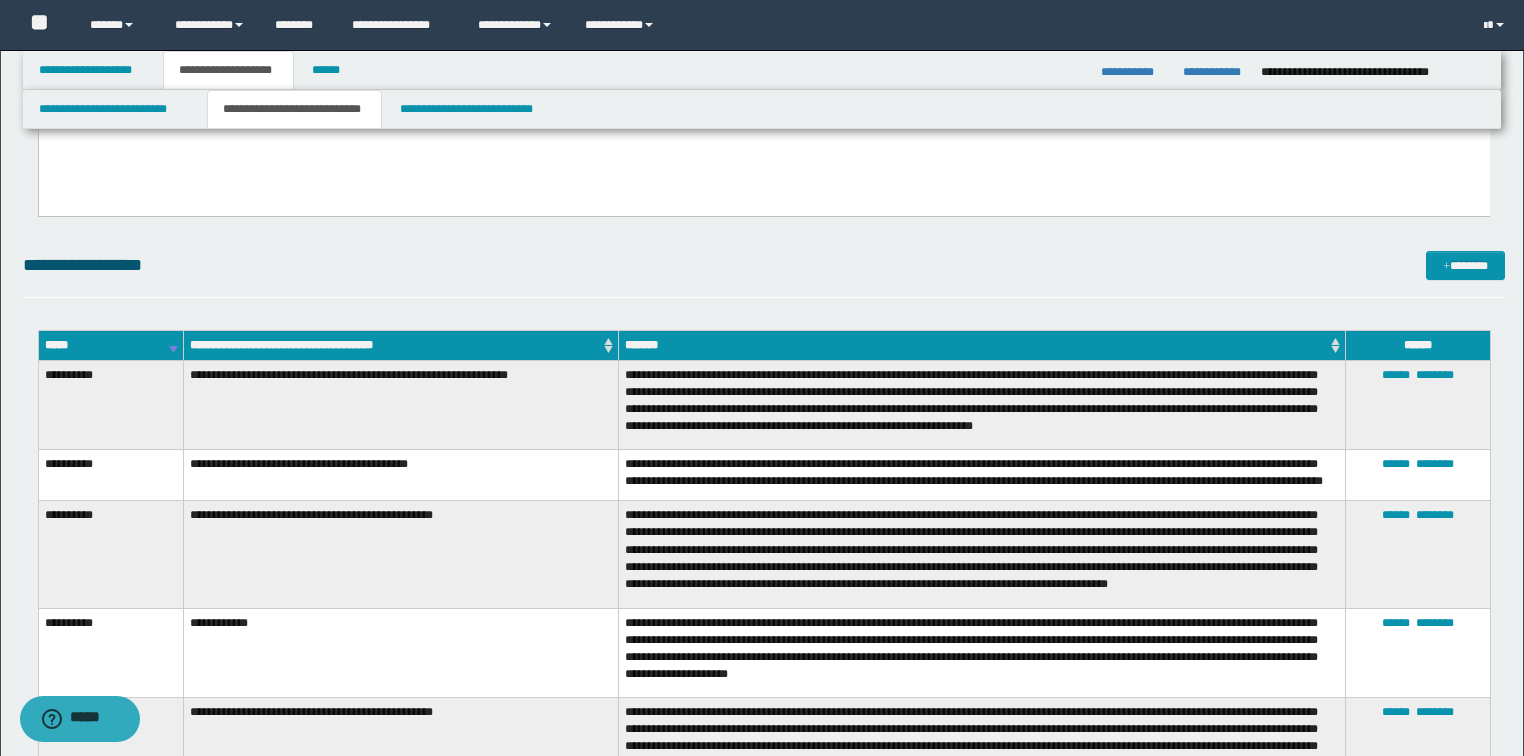 click on "**********" at bounding box center (400, 475) 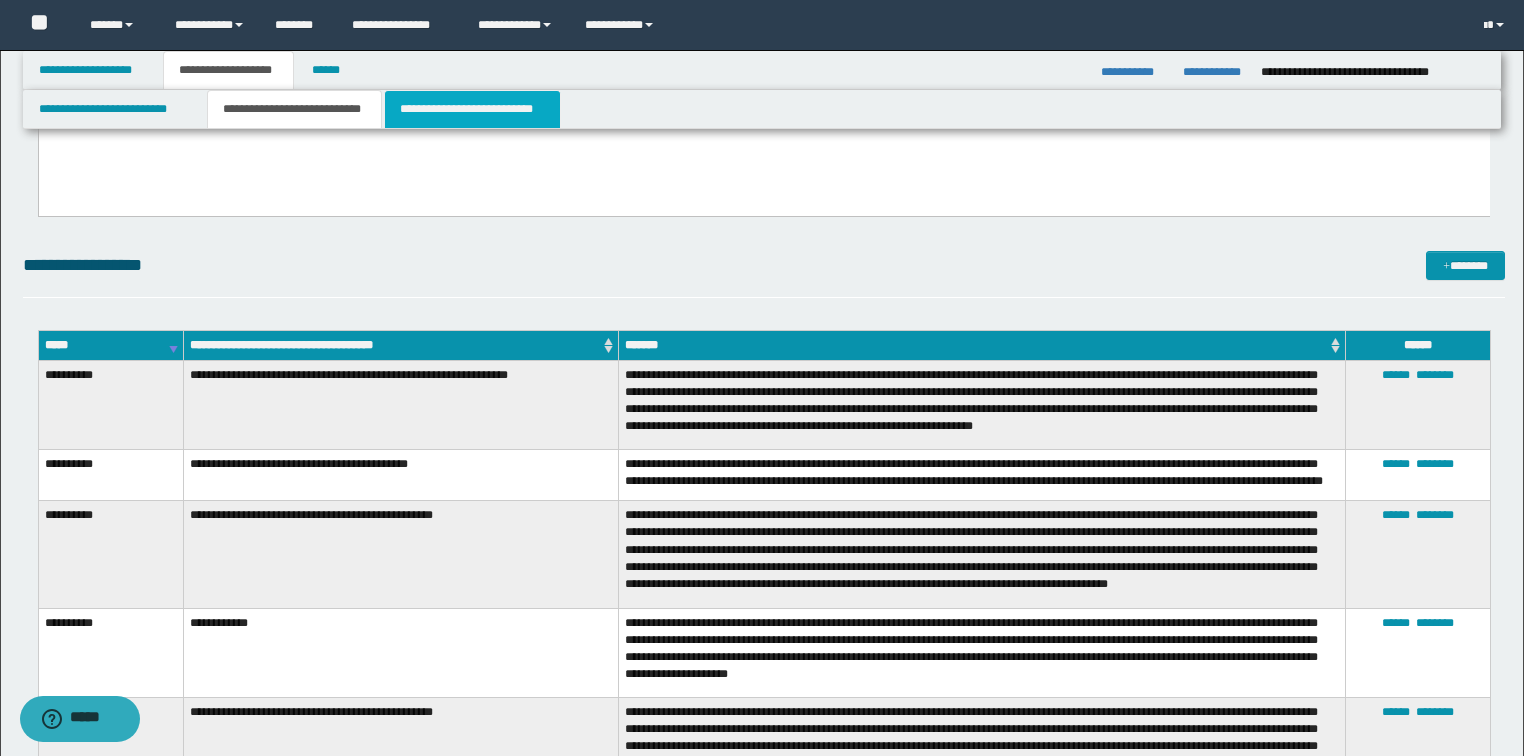 click on "**********" at bounding box center [472, 109] 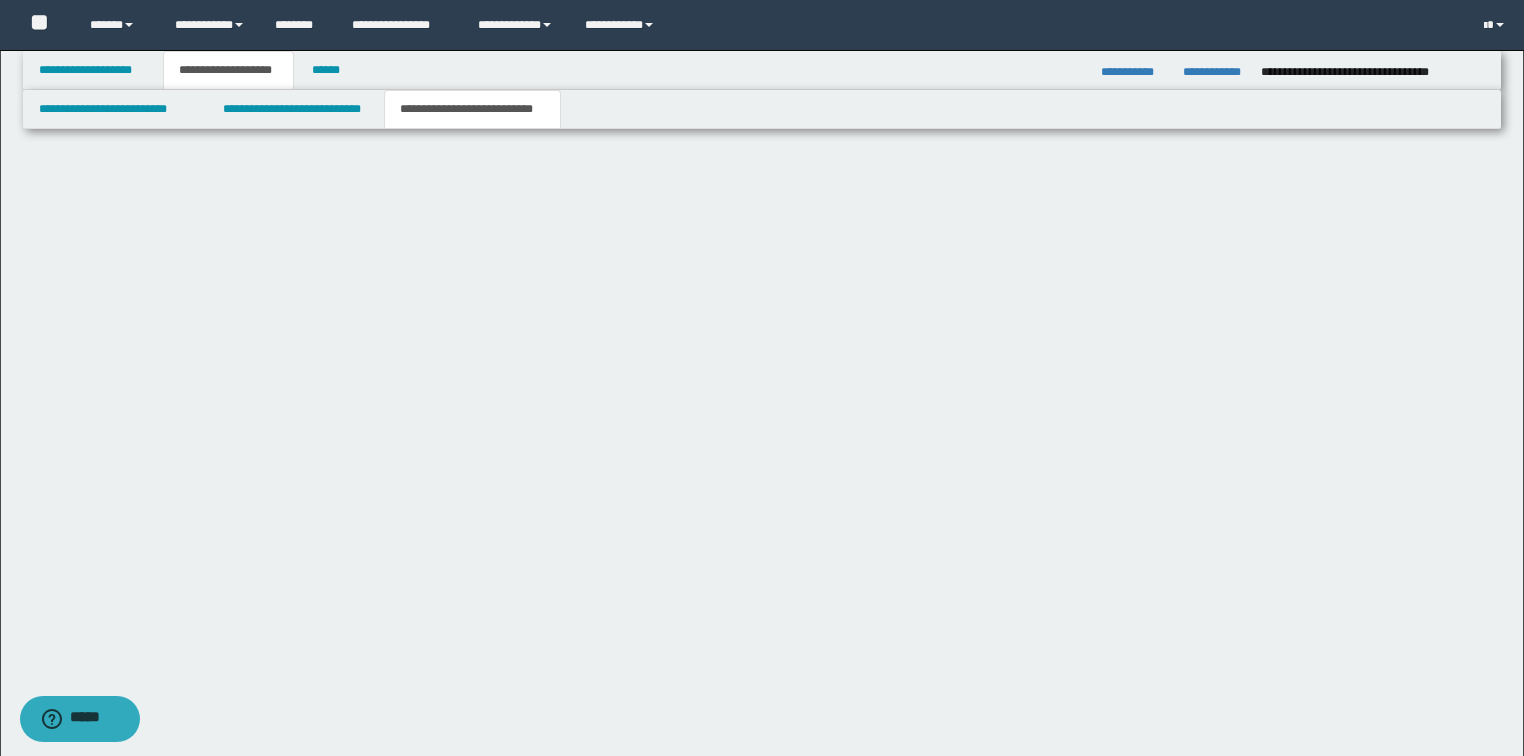 scroll, scrollTop: 1729, scrollLeft: 0, axis: vertical 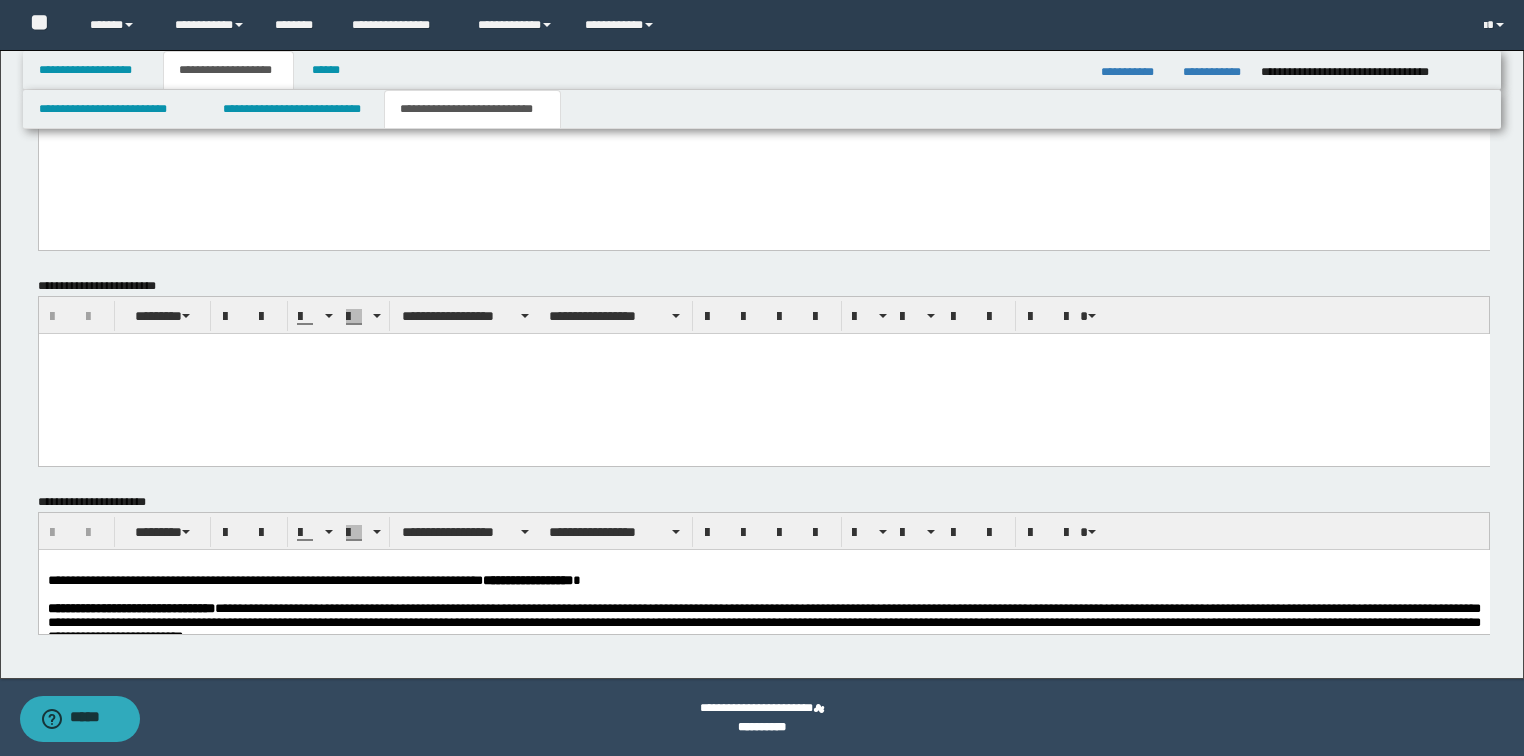 click on "**********" at bounding box center (313, 579) 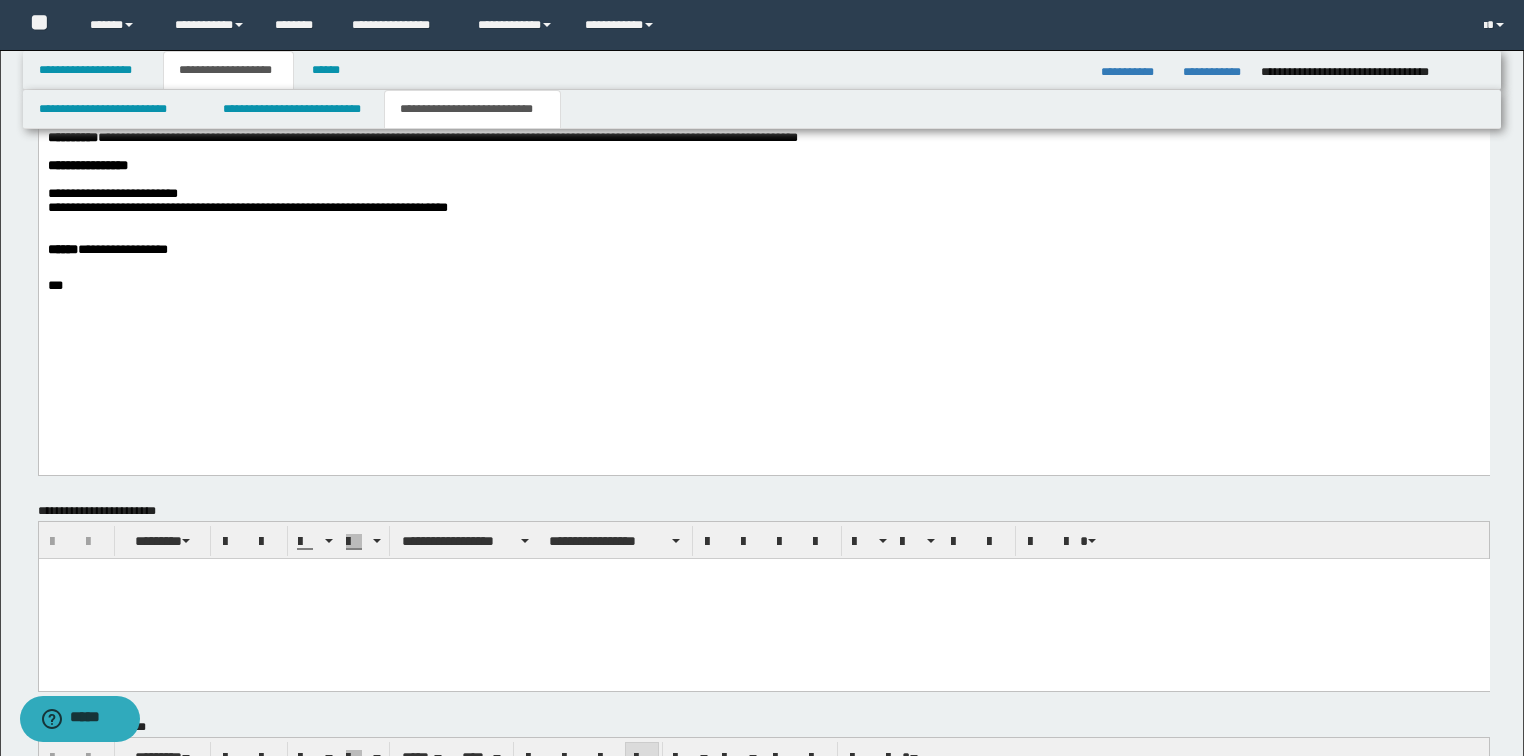 scroll, scrollTop: 1489, scrollLeft: 0, axis: vertical 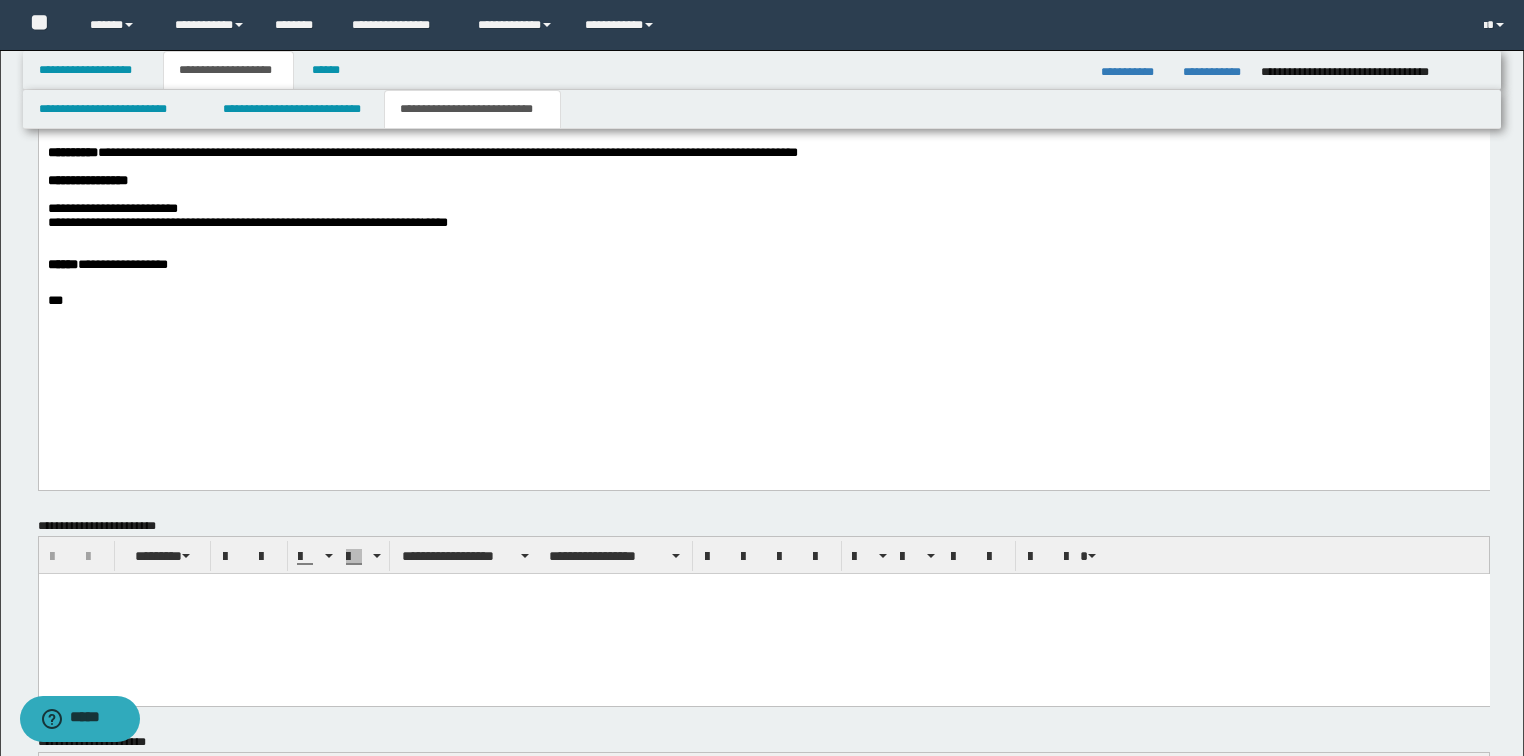 click on "**********" at bounding box center [763, 103] 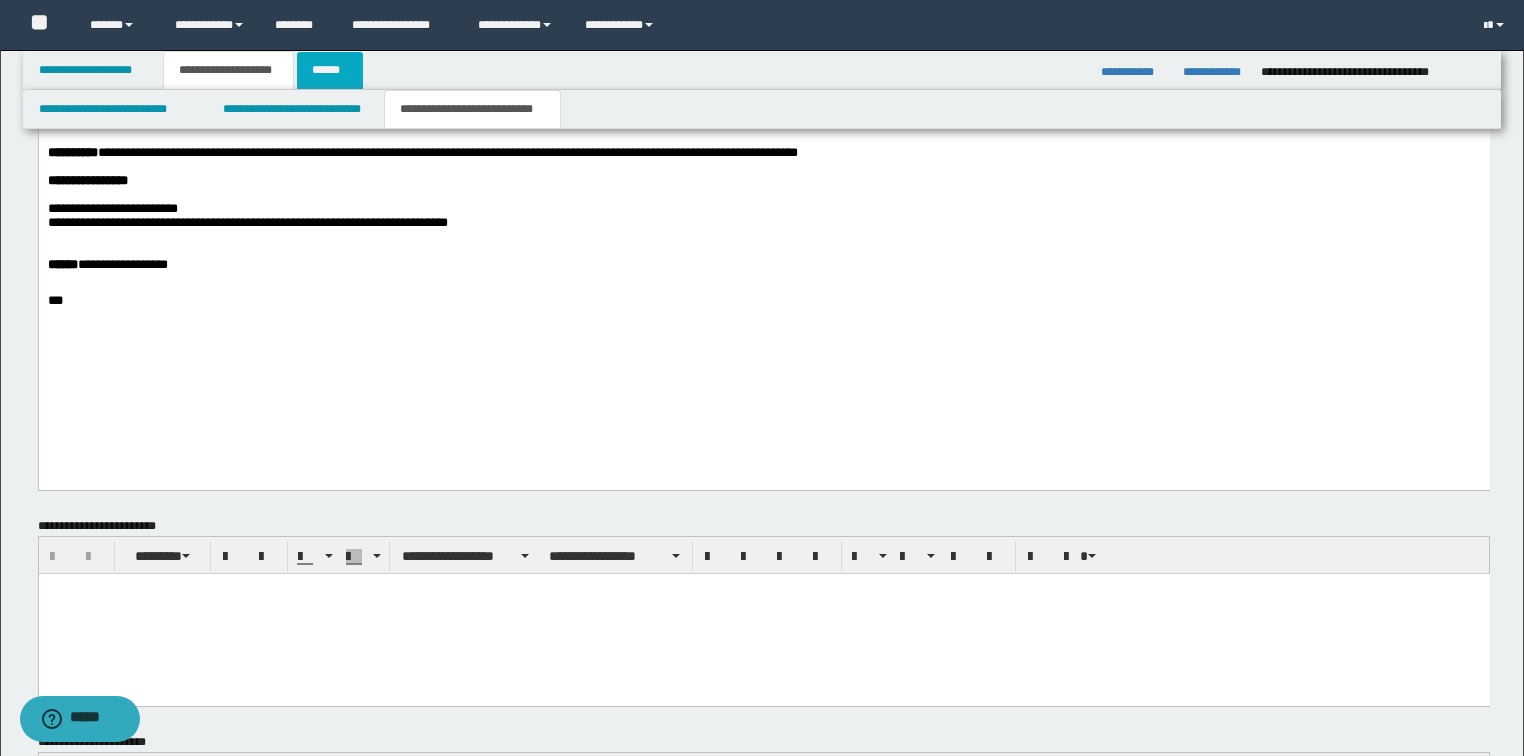 click on "******" at bounding box center [330, 70] 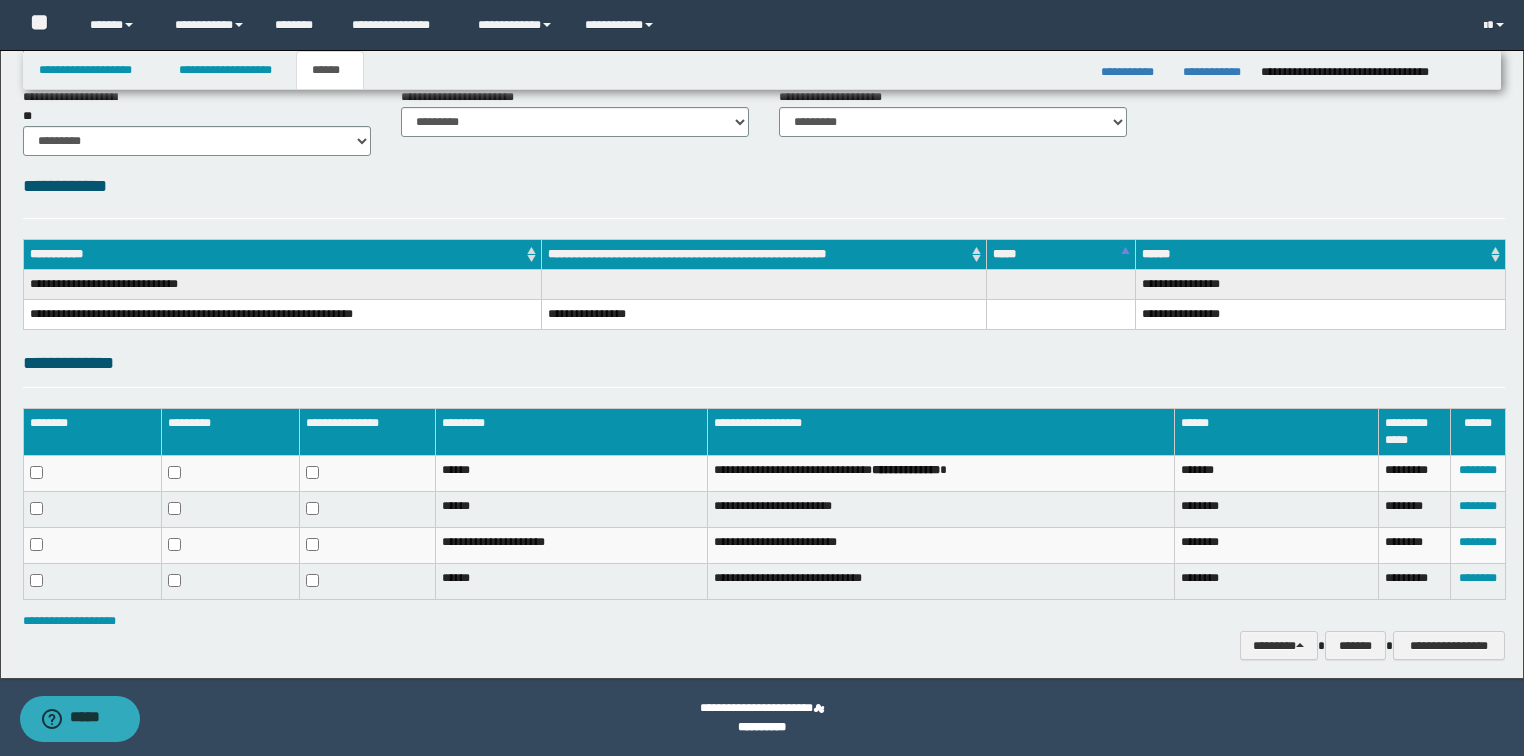 scroll, scrollTop: 172, scrollLeft: 0, axis: vertical 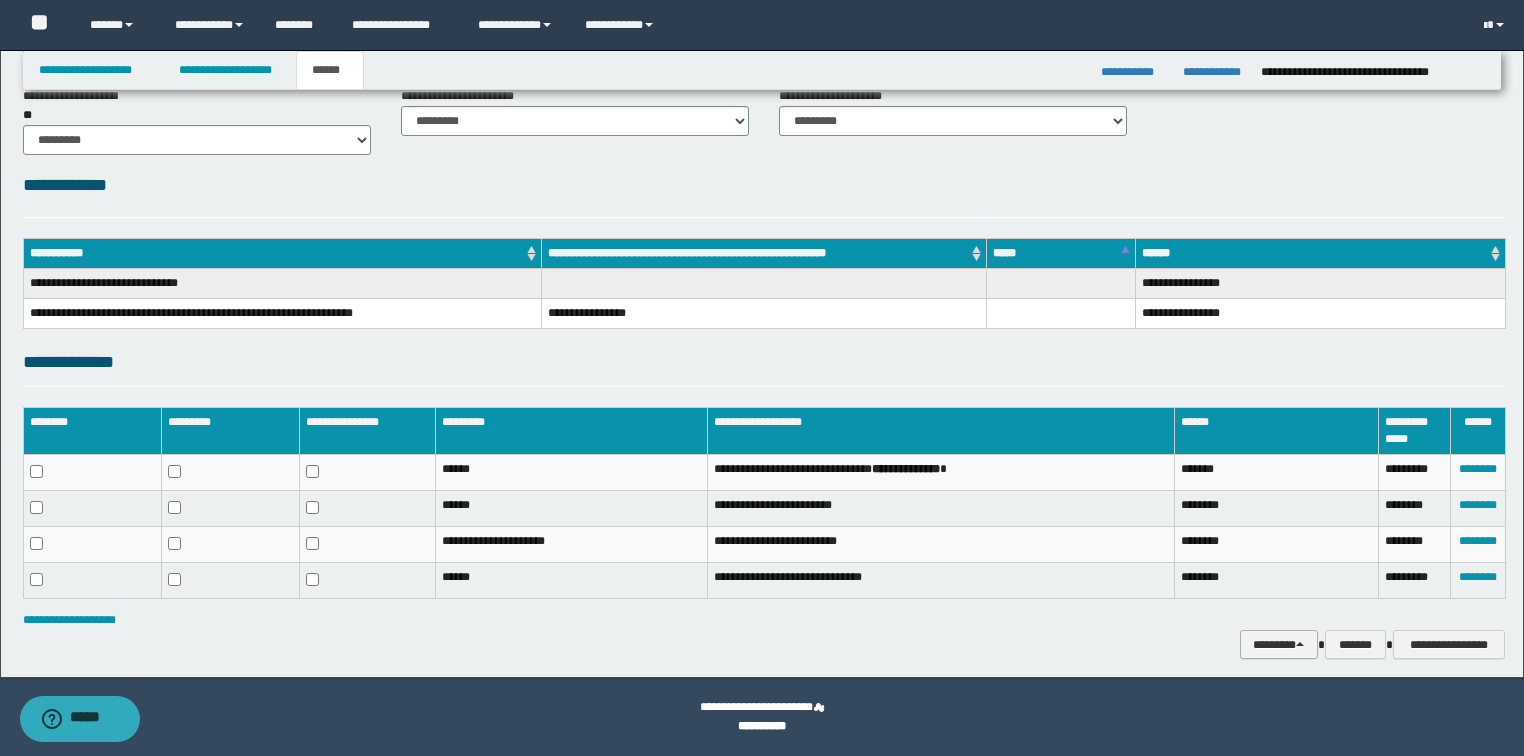 click on "********" at bounding box center (1279, 645) 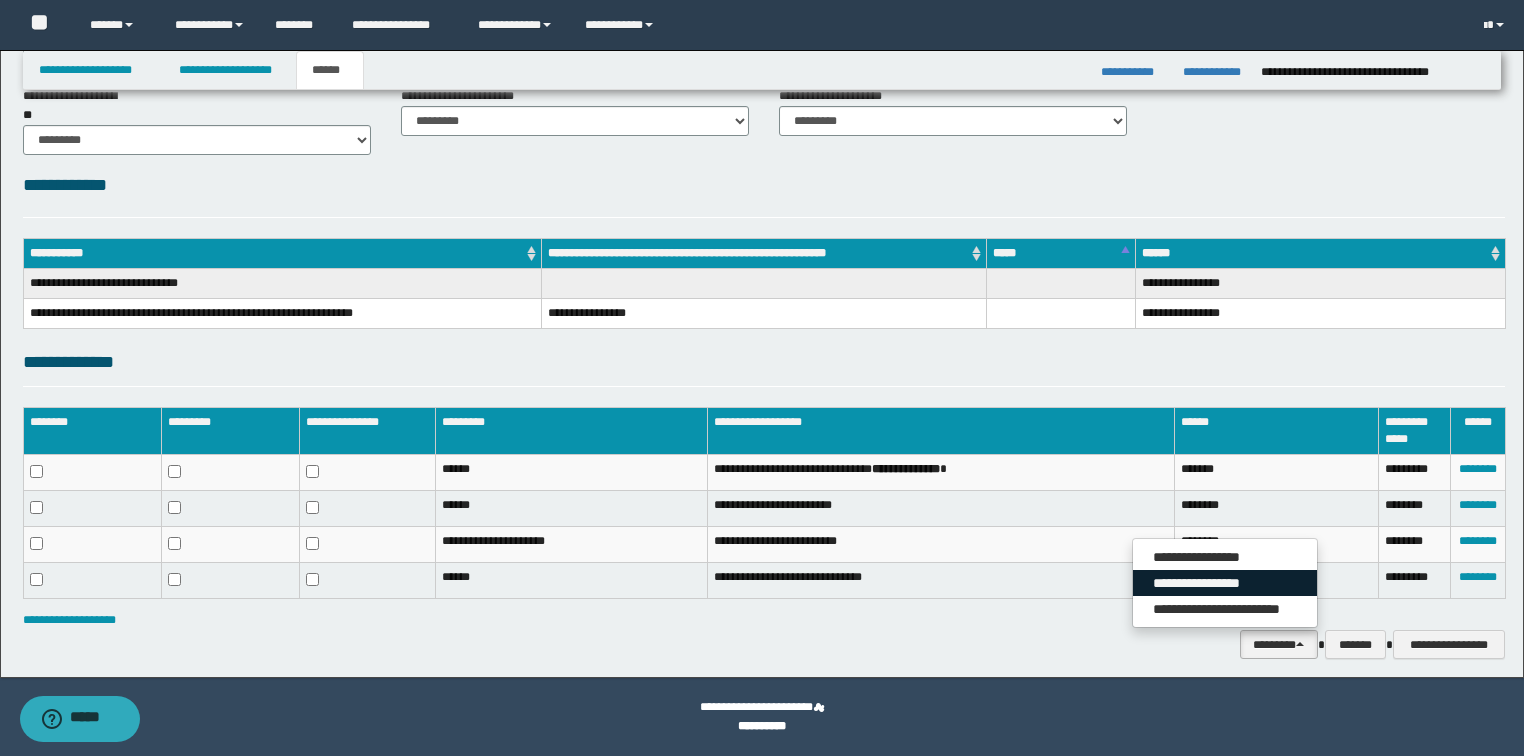 click on "**********" at bounding box center (1225, 583) 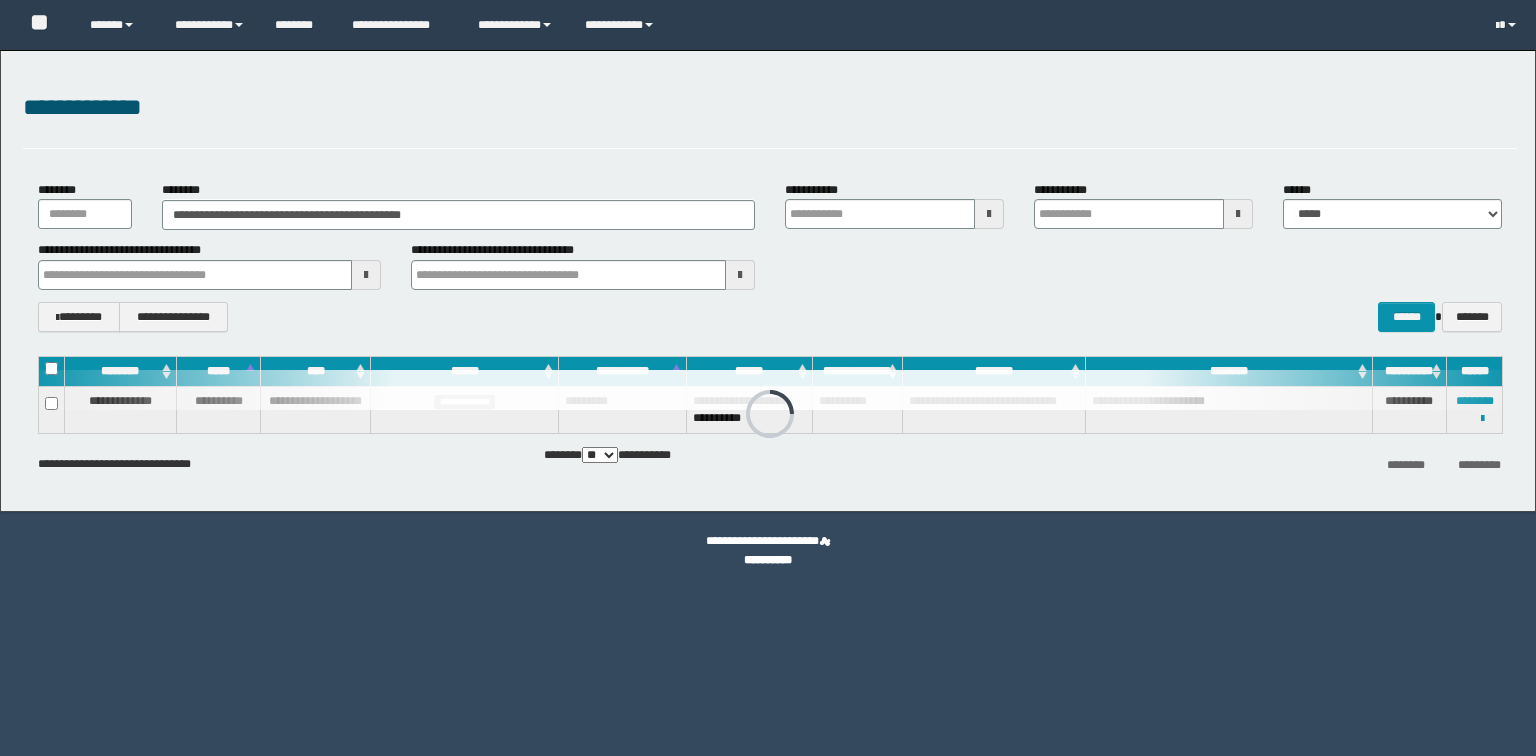 scroll, scrollTop: 0, scrollLeft: 0, axis: both 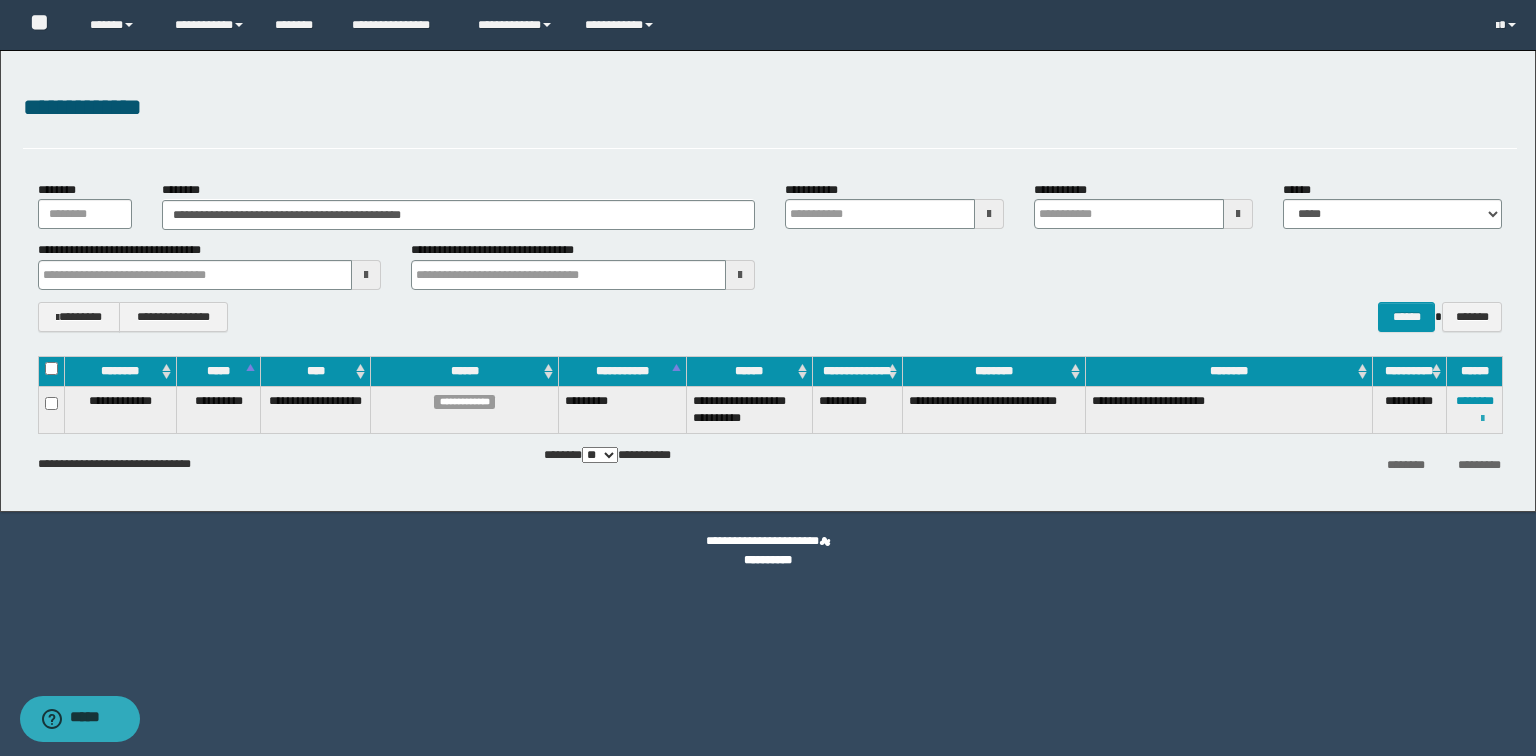 click at bounding box center (1482, 419) 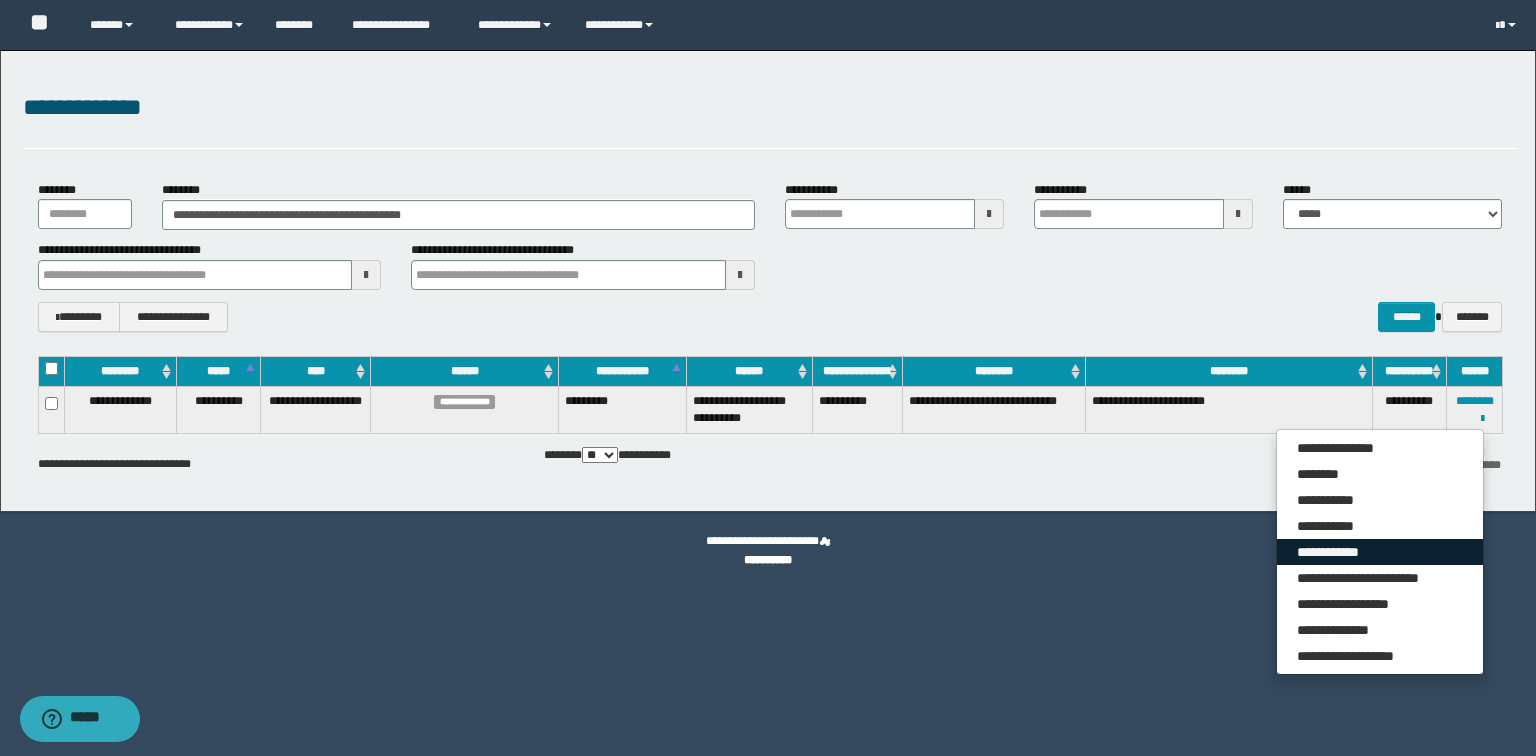 click on "**********" at bounding box center (1380, 552) 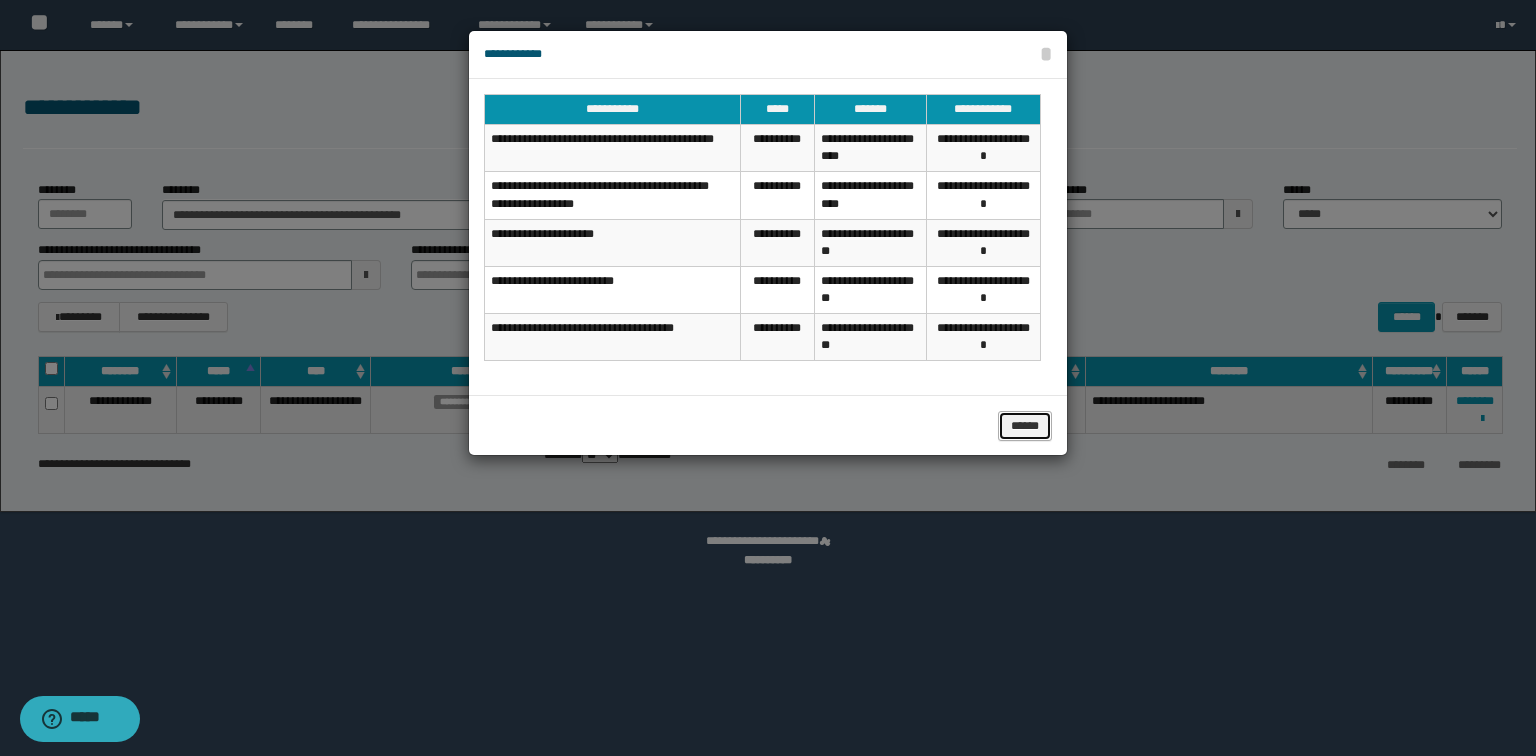 click on "******" at bounding box center (1025, 426) 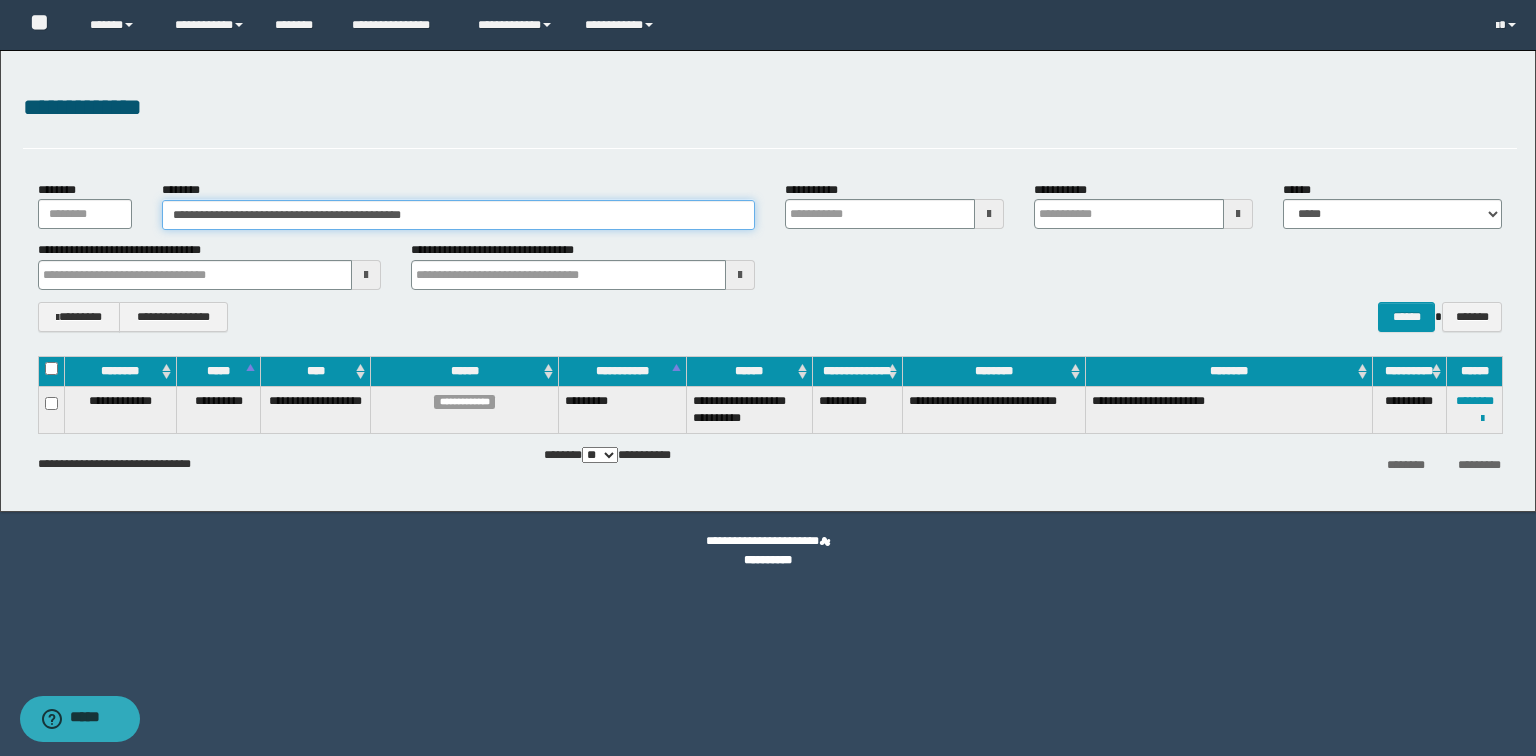 drag, startPoint x: 506, startPoint y: 221, endPoint x: 0, endPoint y: 220, distance: 506.00098 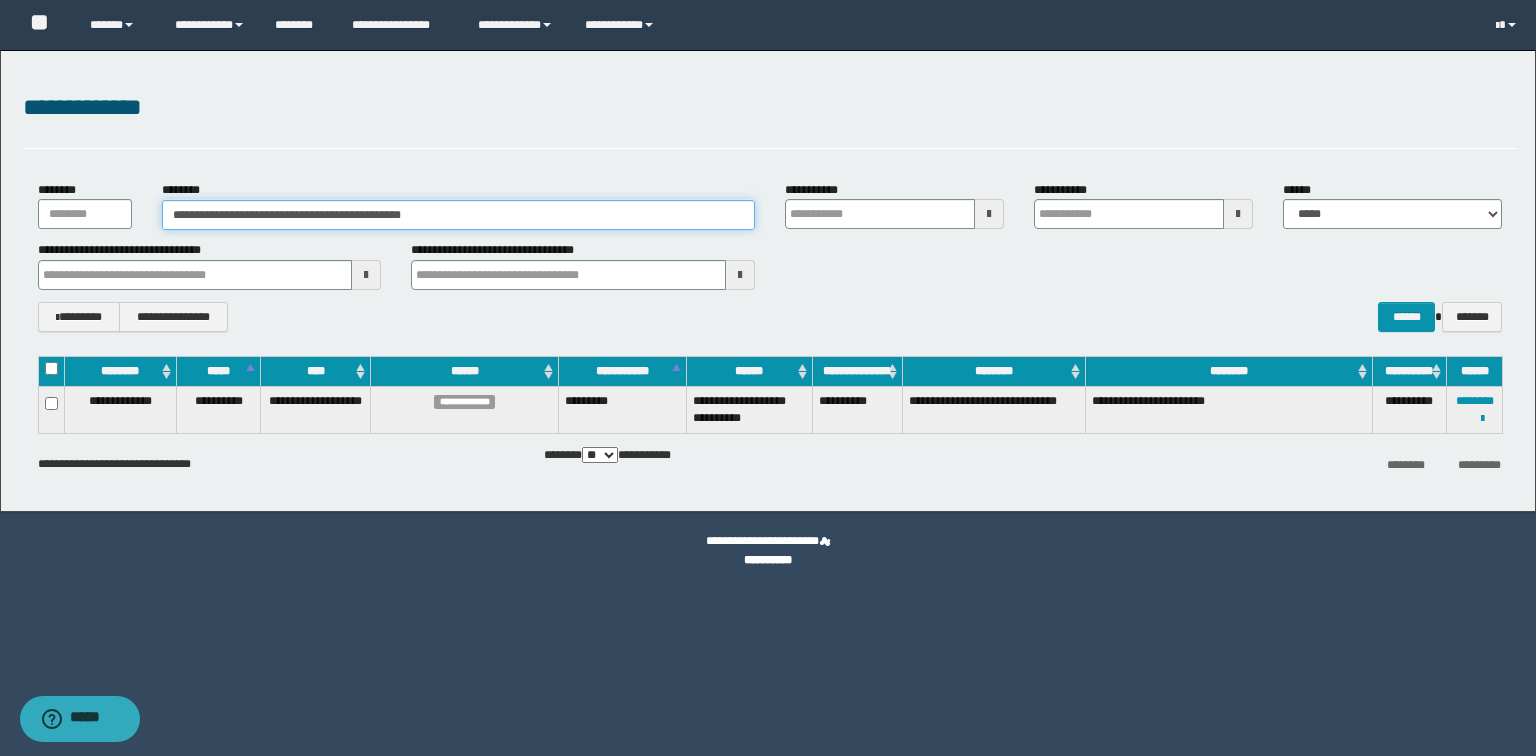 paste 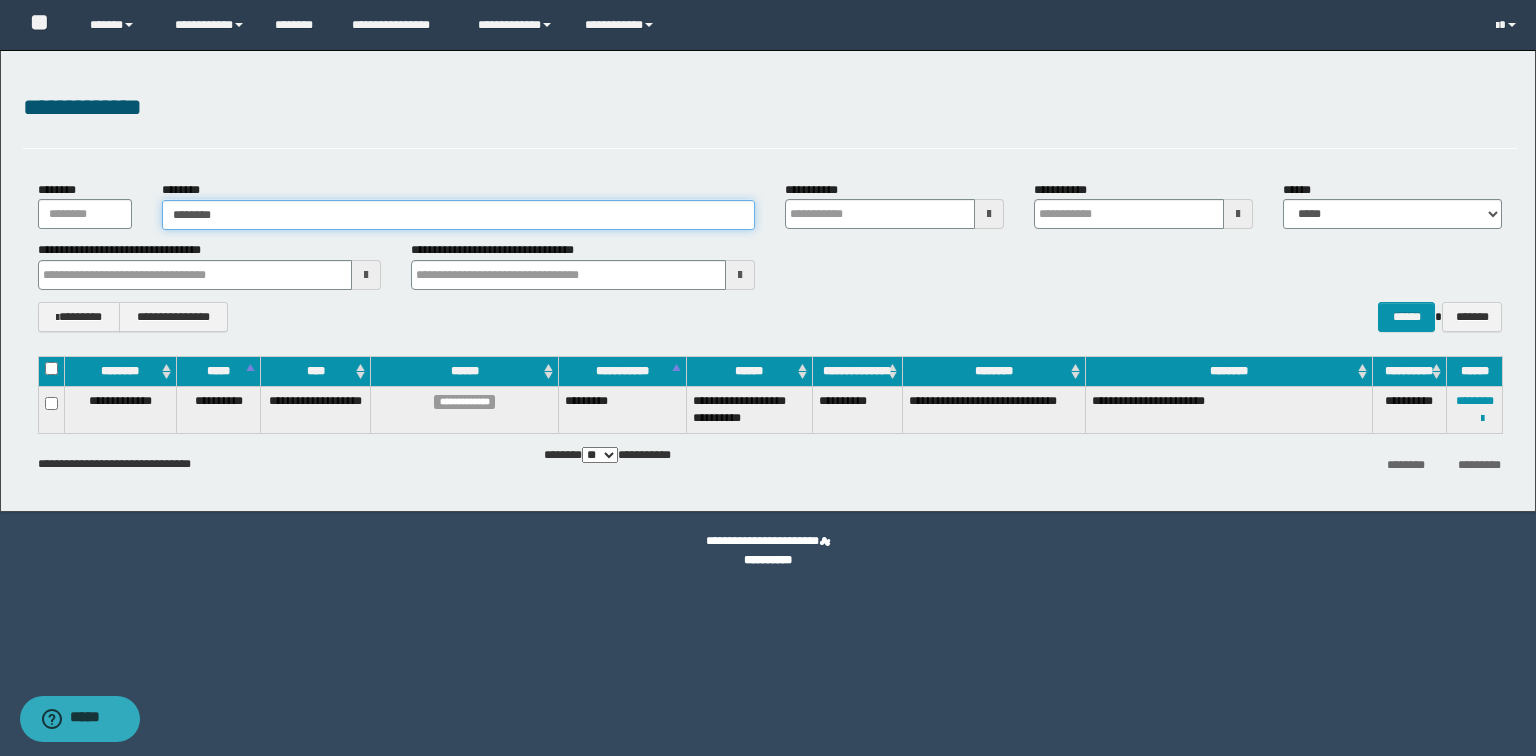 type on "********" 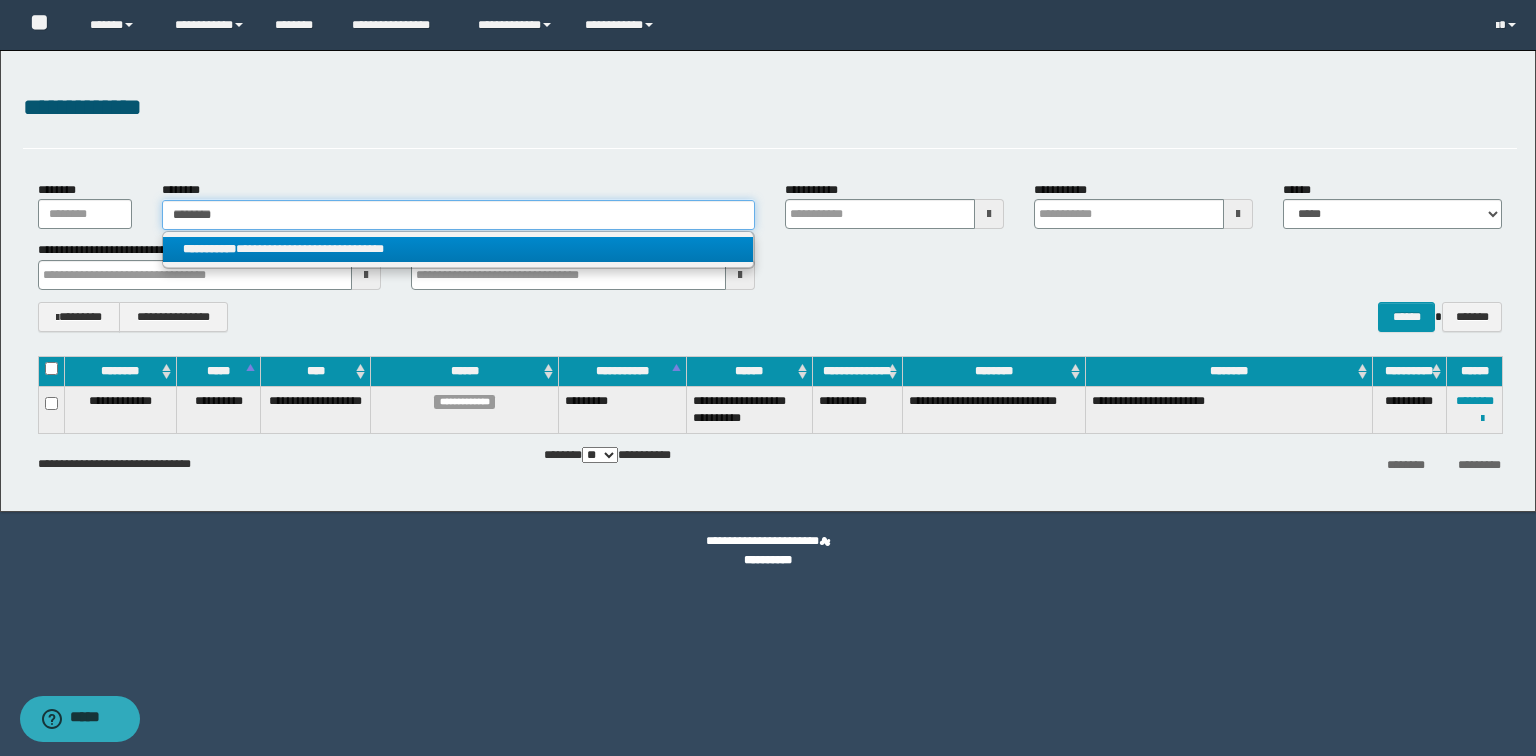 type on "********" 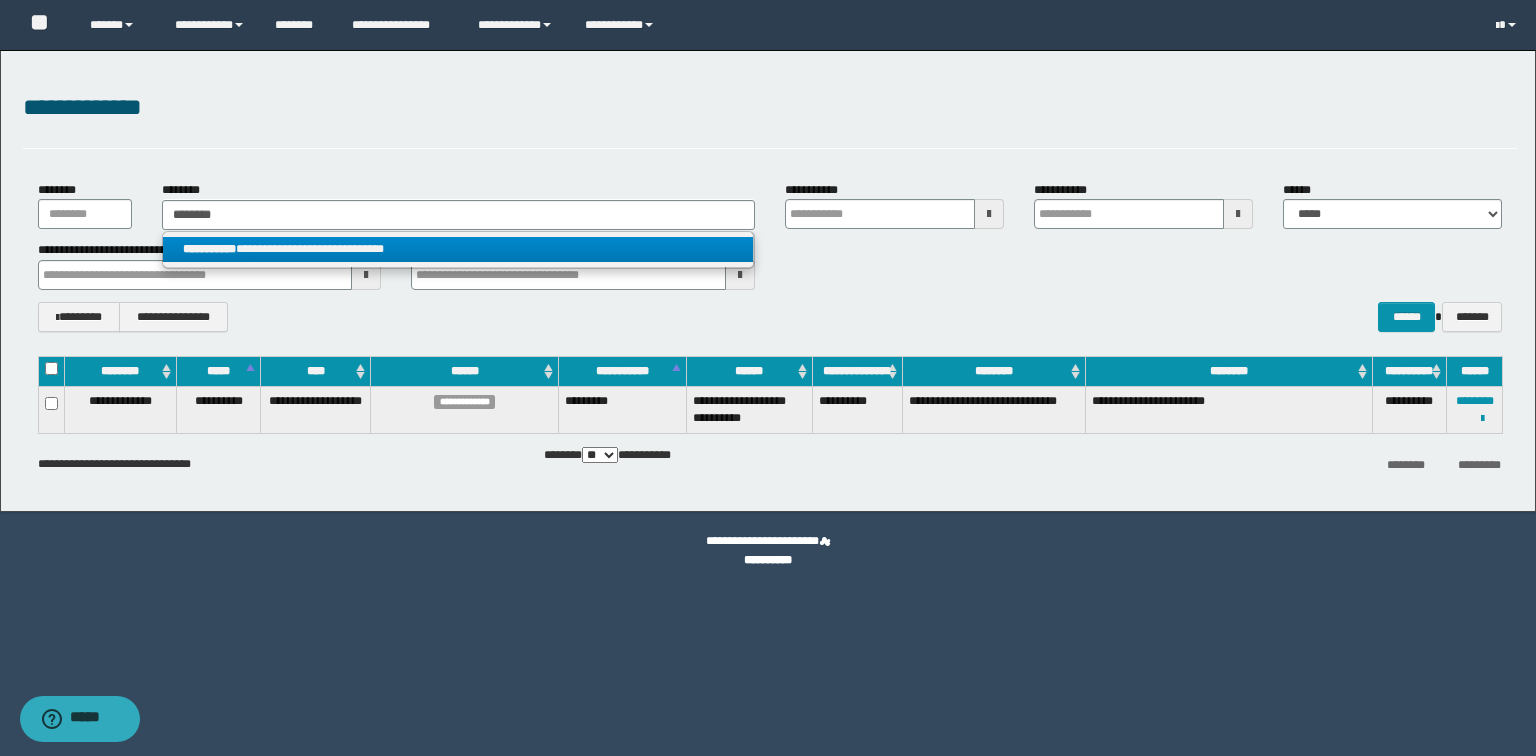 click on "**********" at bounding box center [458, 249] 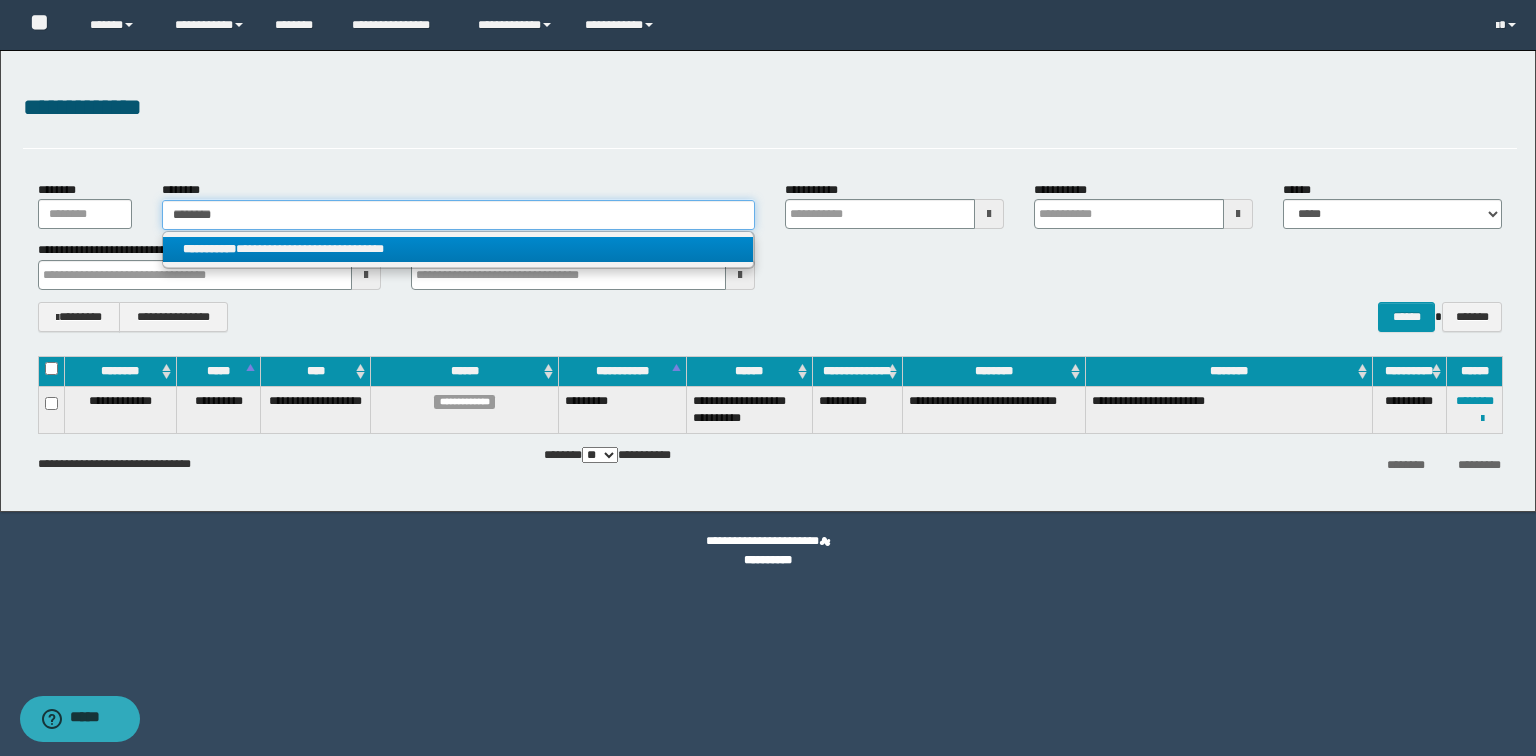type 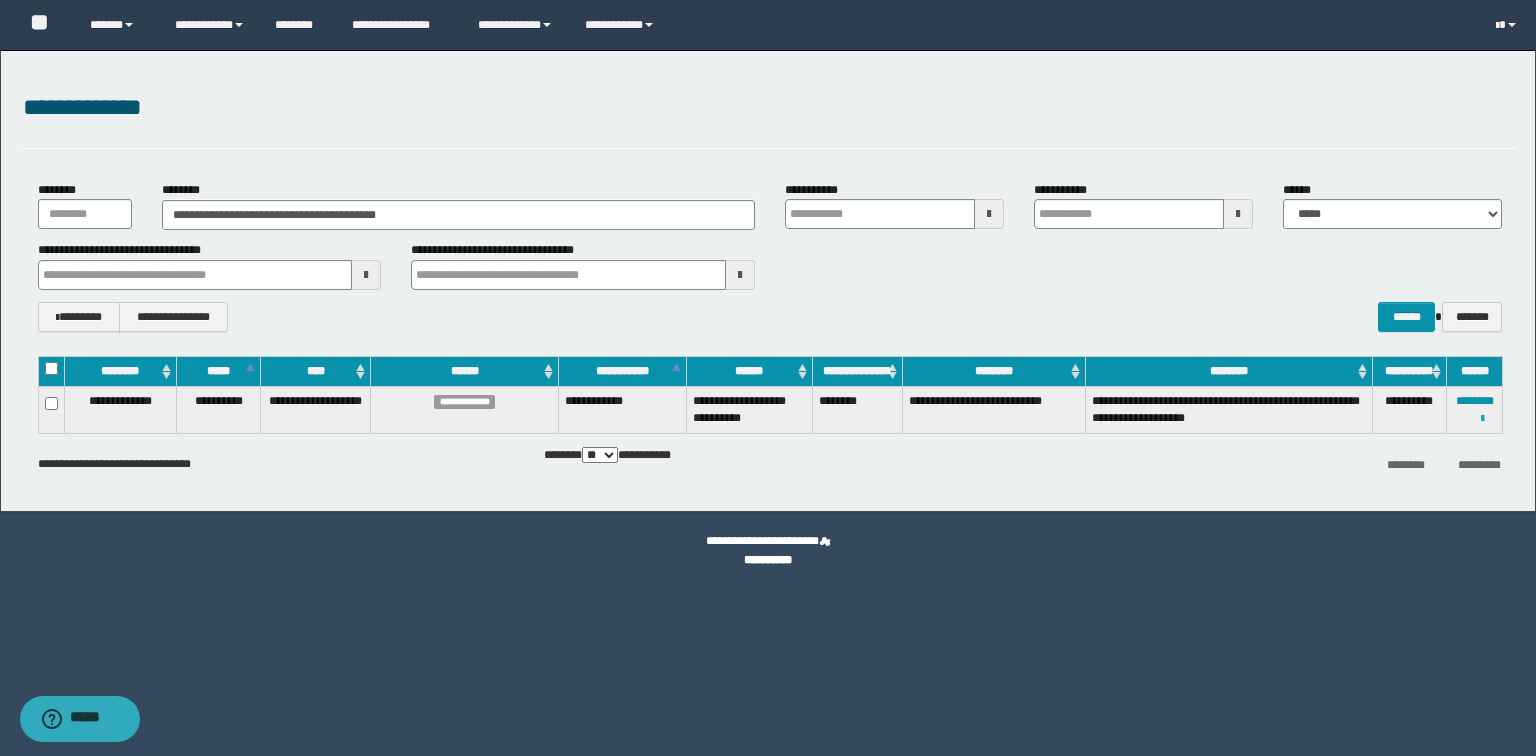 click at bounding box center (1482, 419) 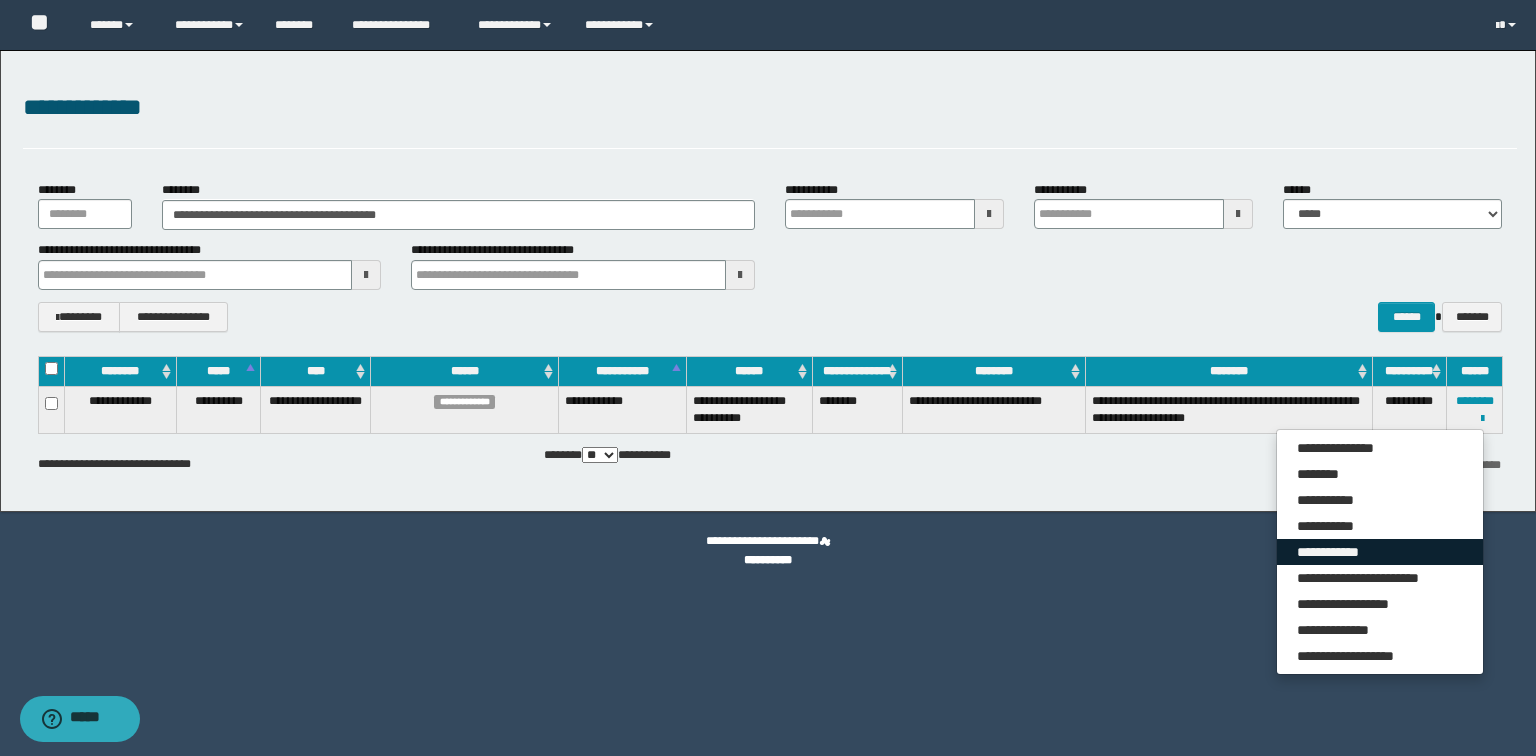 click on "**********" at bounding box center (1380, 552) 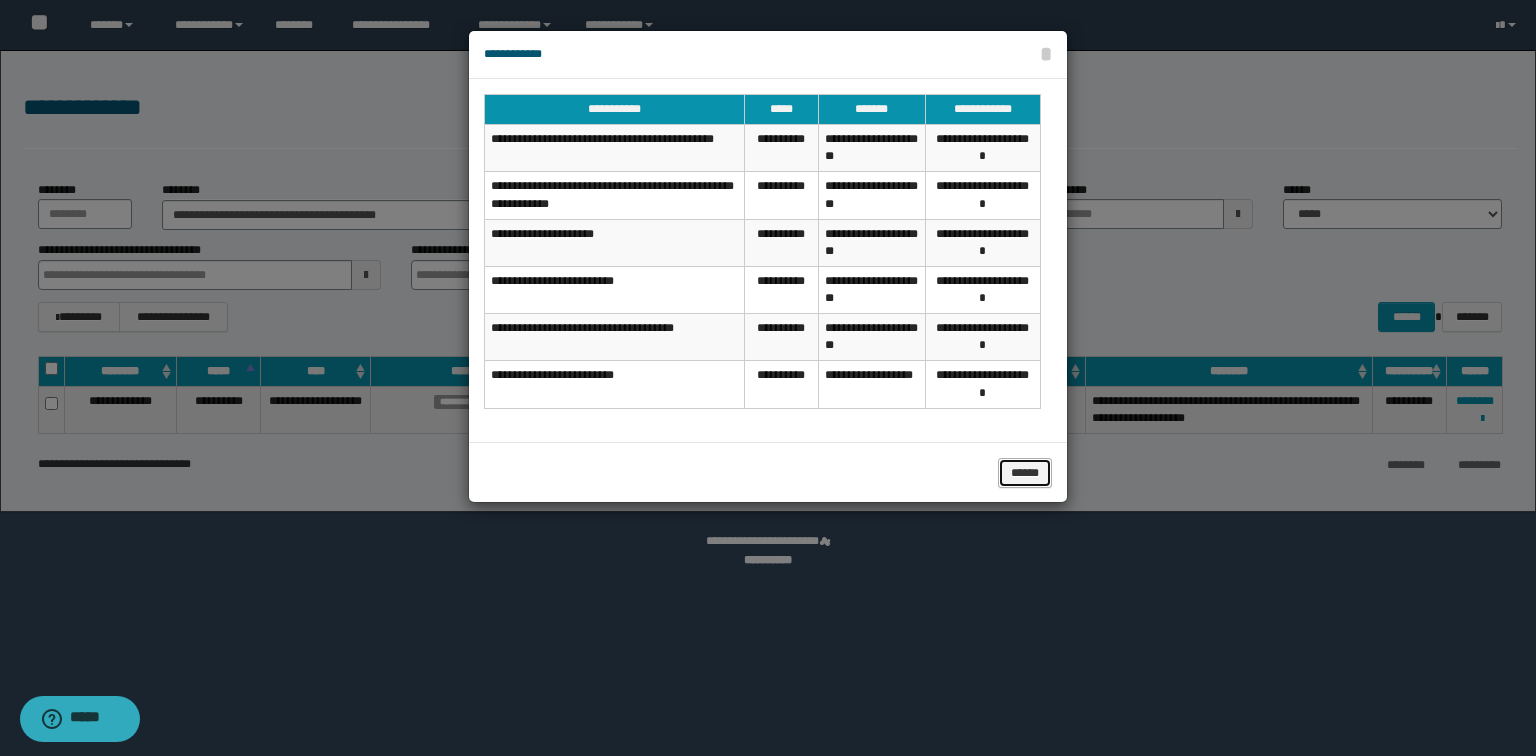 click on "******" at bounding box center (1025, 473) 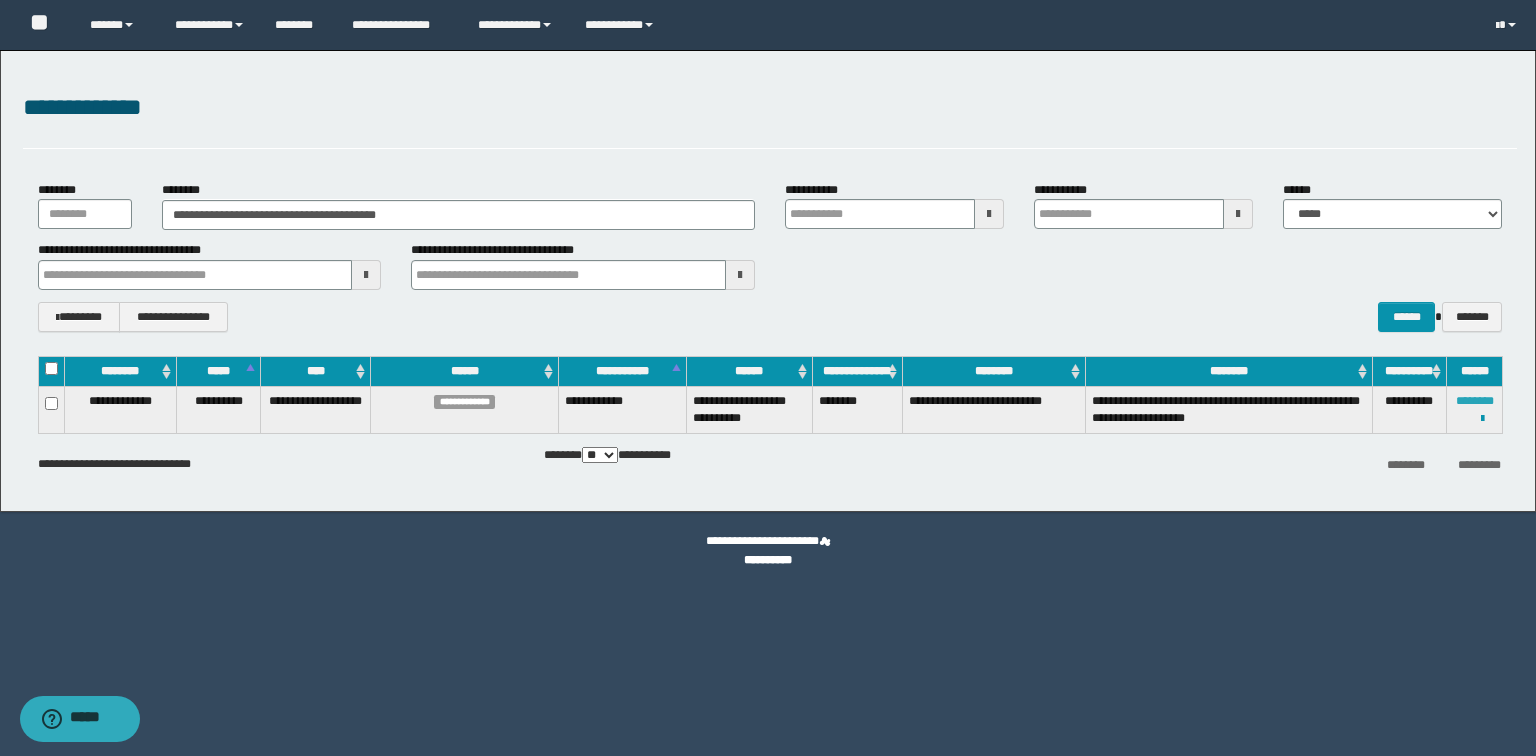 click on "********" at bounding box center [1475, 401] 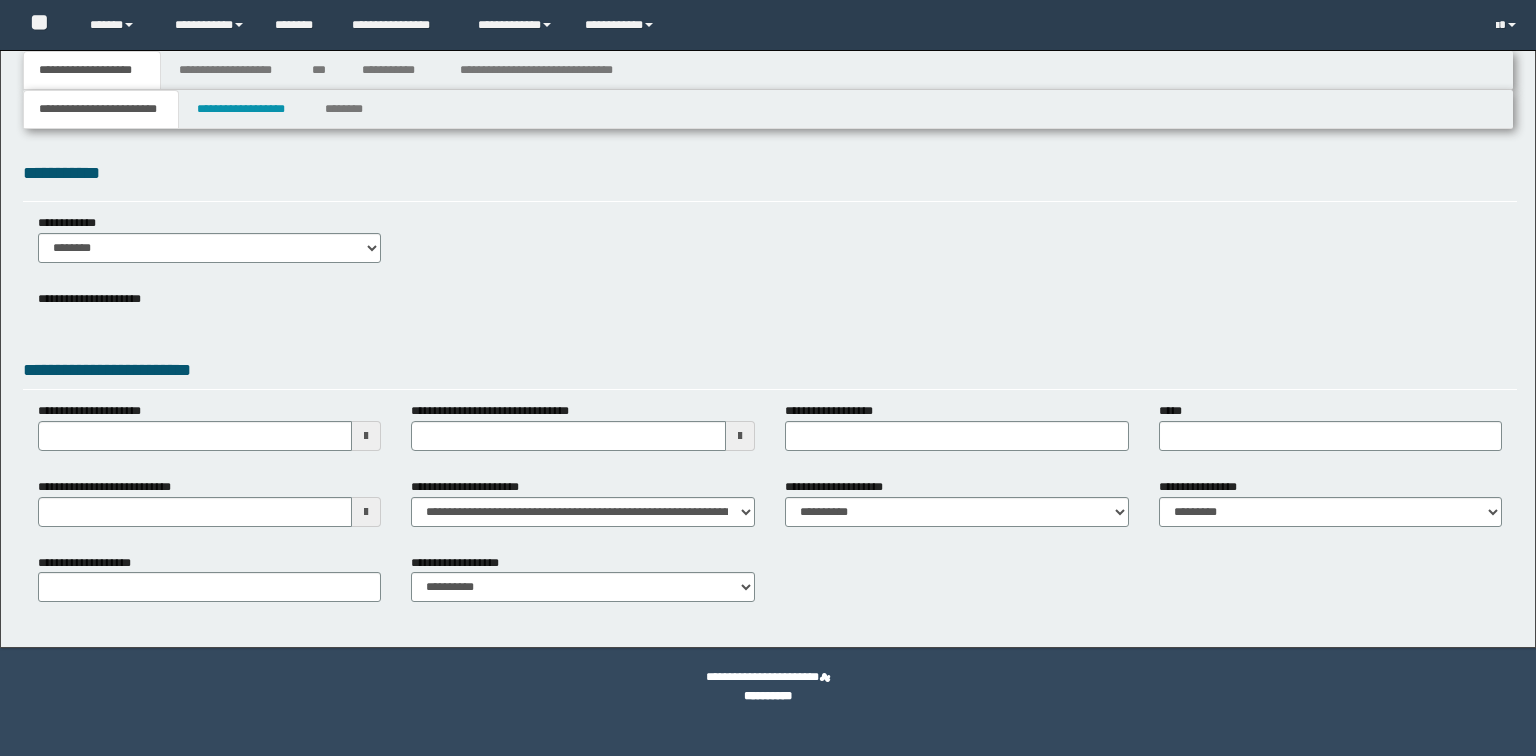scroll, scrollTop: 0, scrollLeft: 0, axis: both 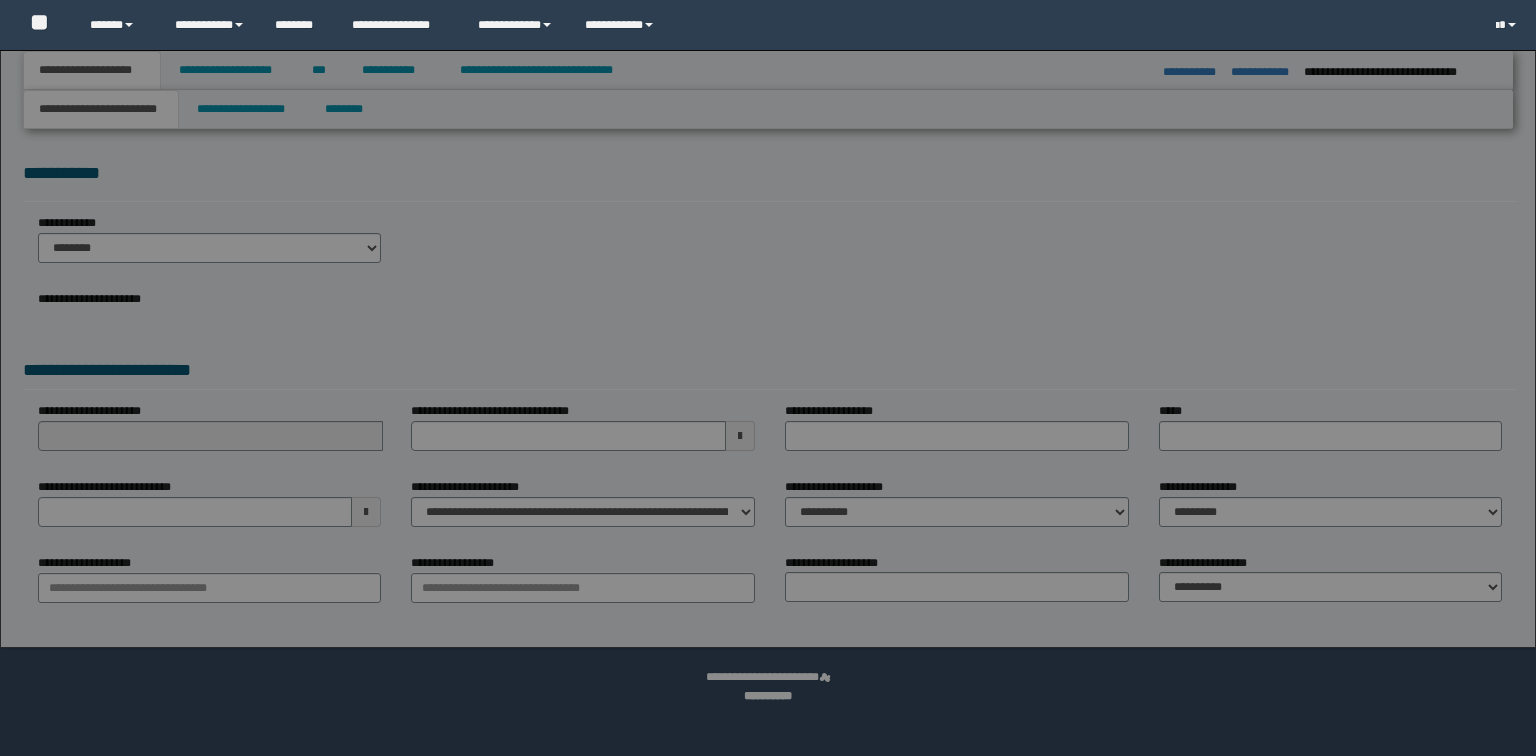 select on "*" 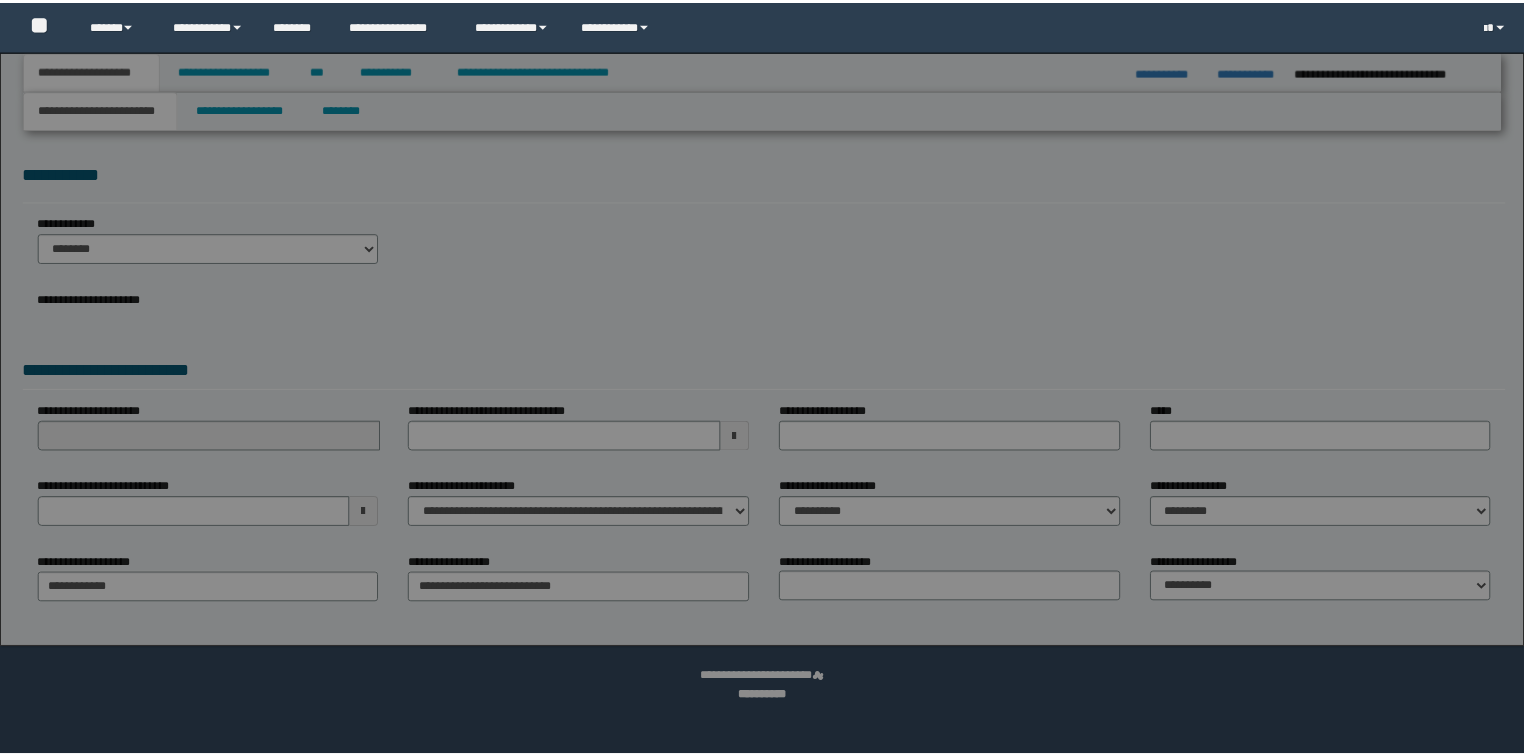 scroll, scrollTop: 0, scrollLeft: 0, axis: both 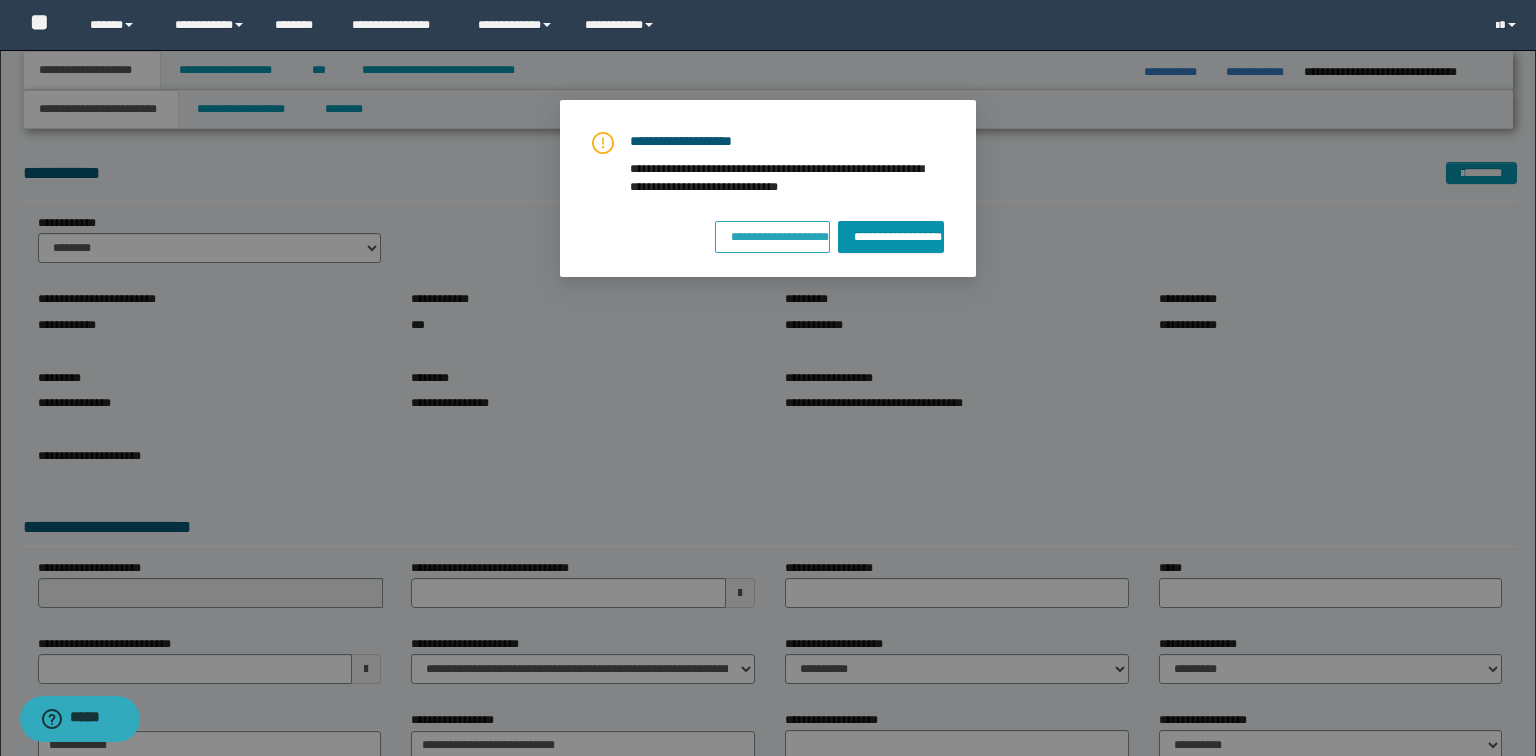 click on "**********" at bounding box center [773, 234] 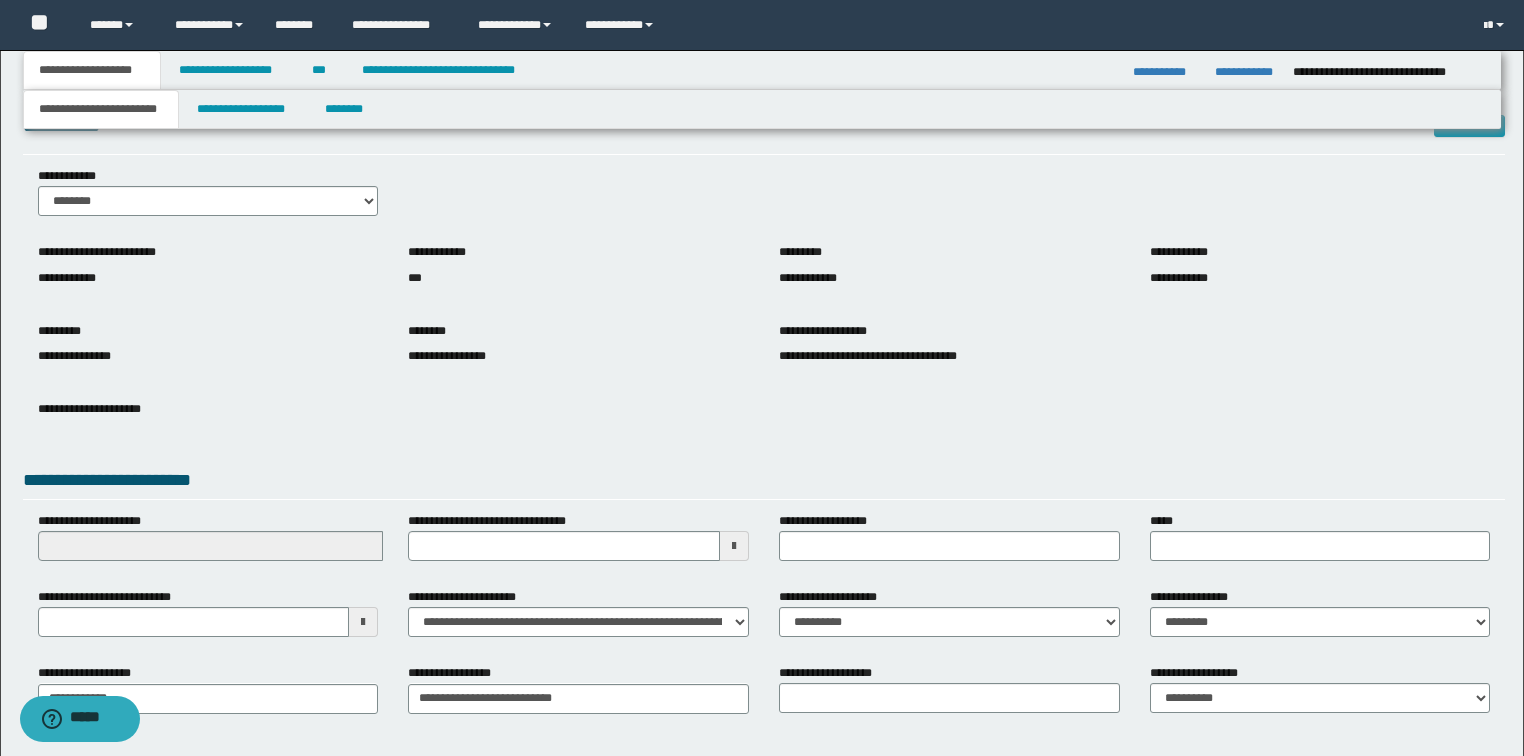scroll, scrollTop: 127, scrollLeft: 0, axis: vertical 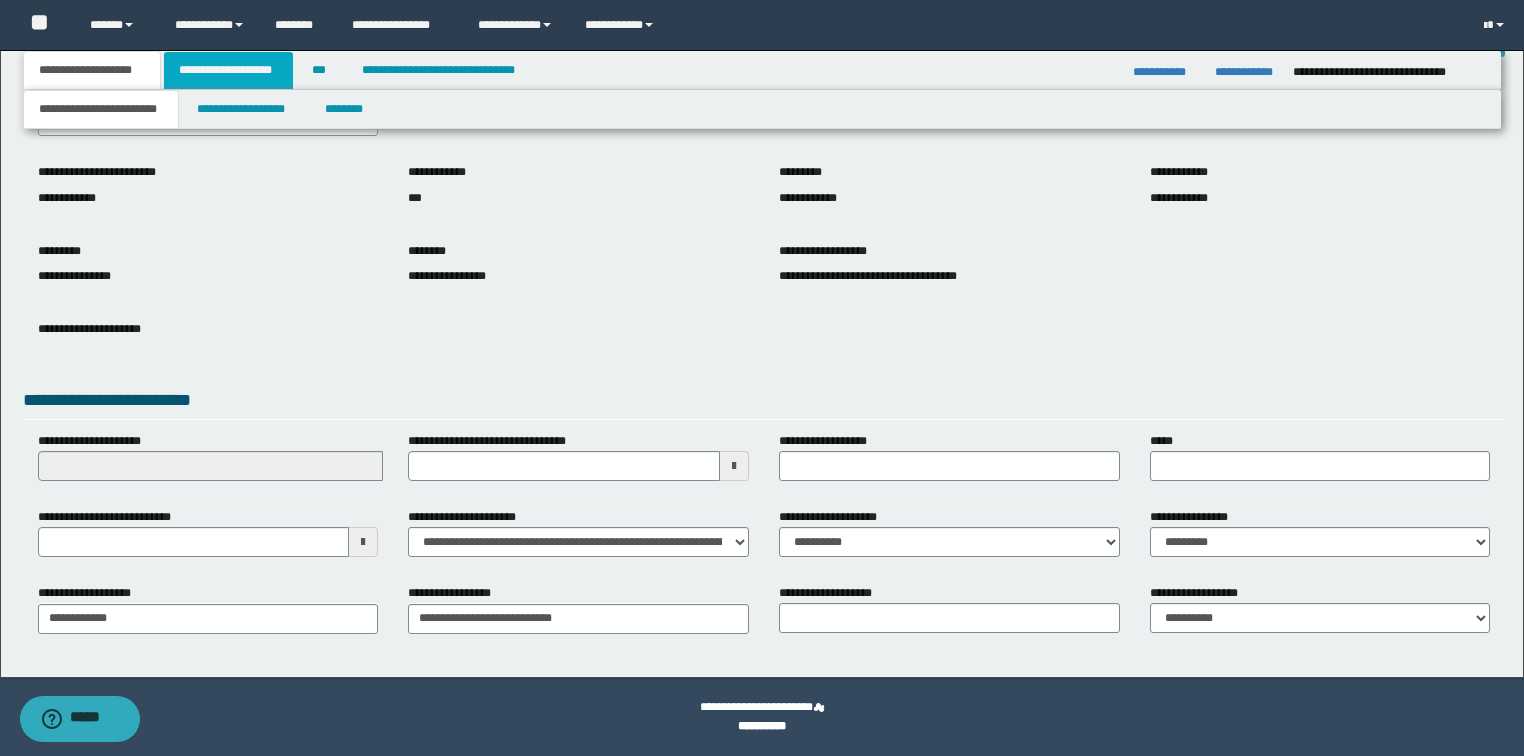 click on "**********" at bounding box center (228, 70) 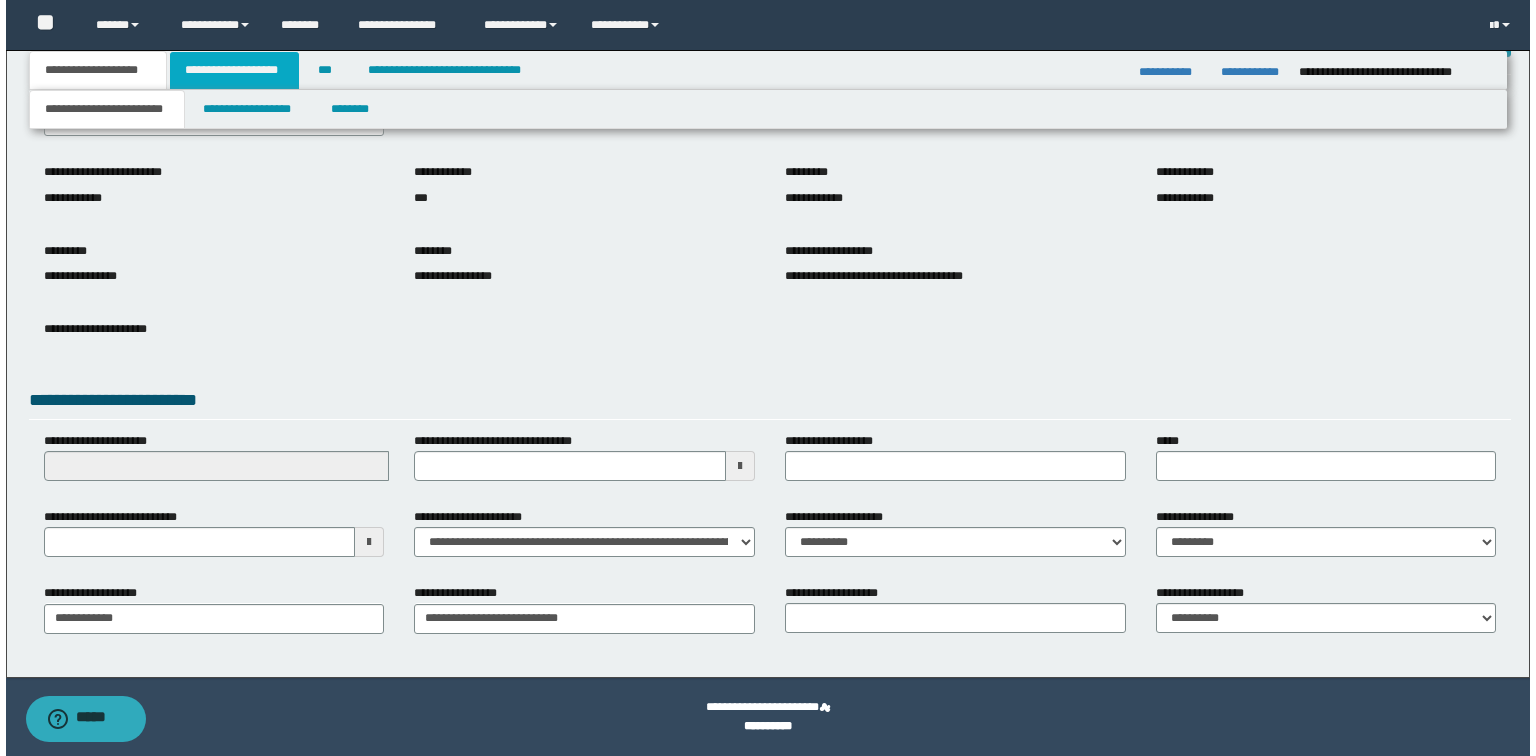 scroll, scrollTop: 0, scrollLeft: 0, axis: both 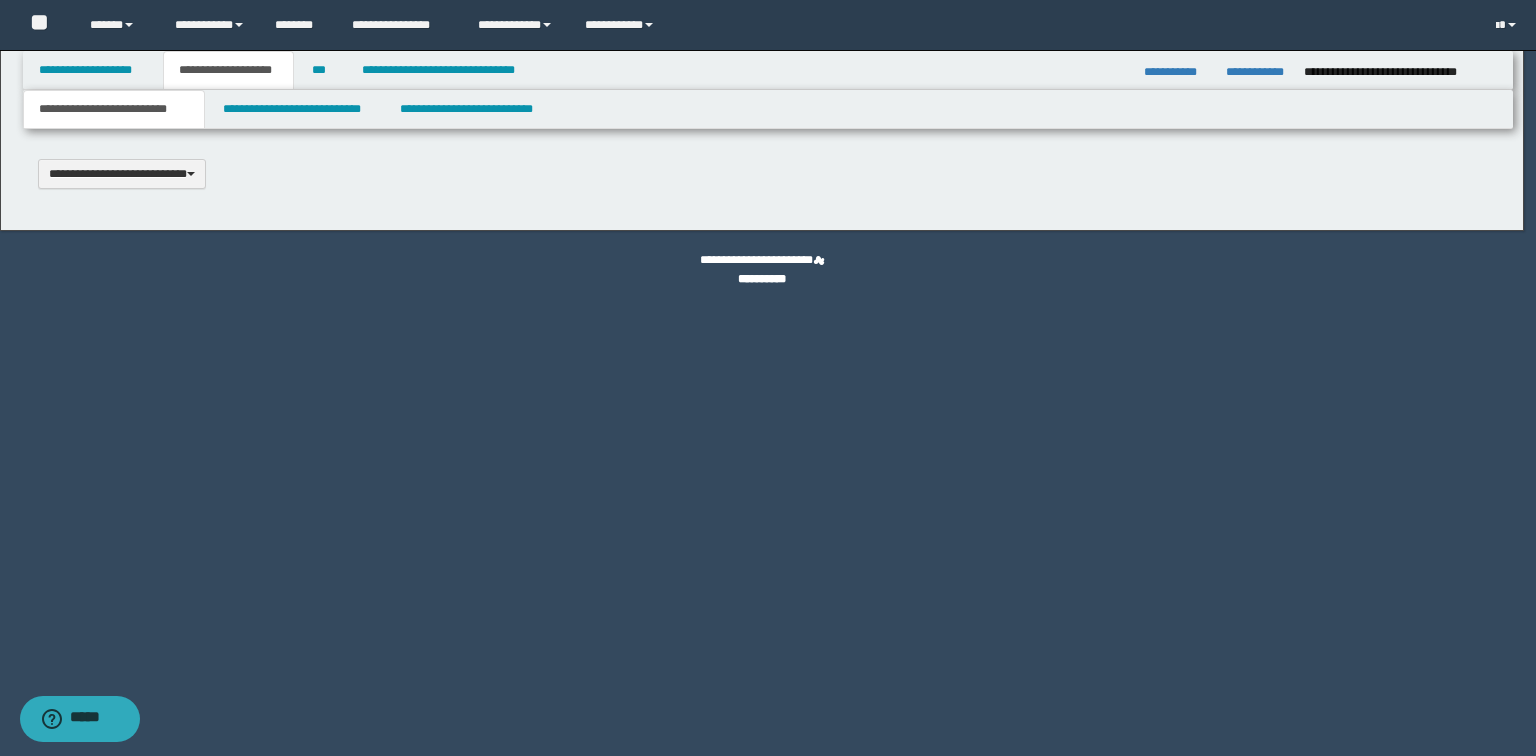 type 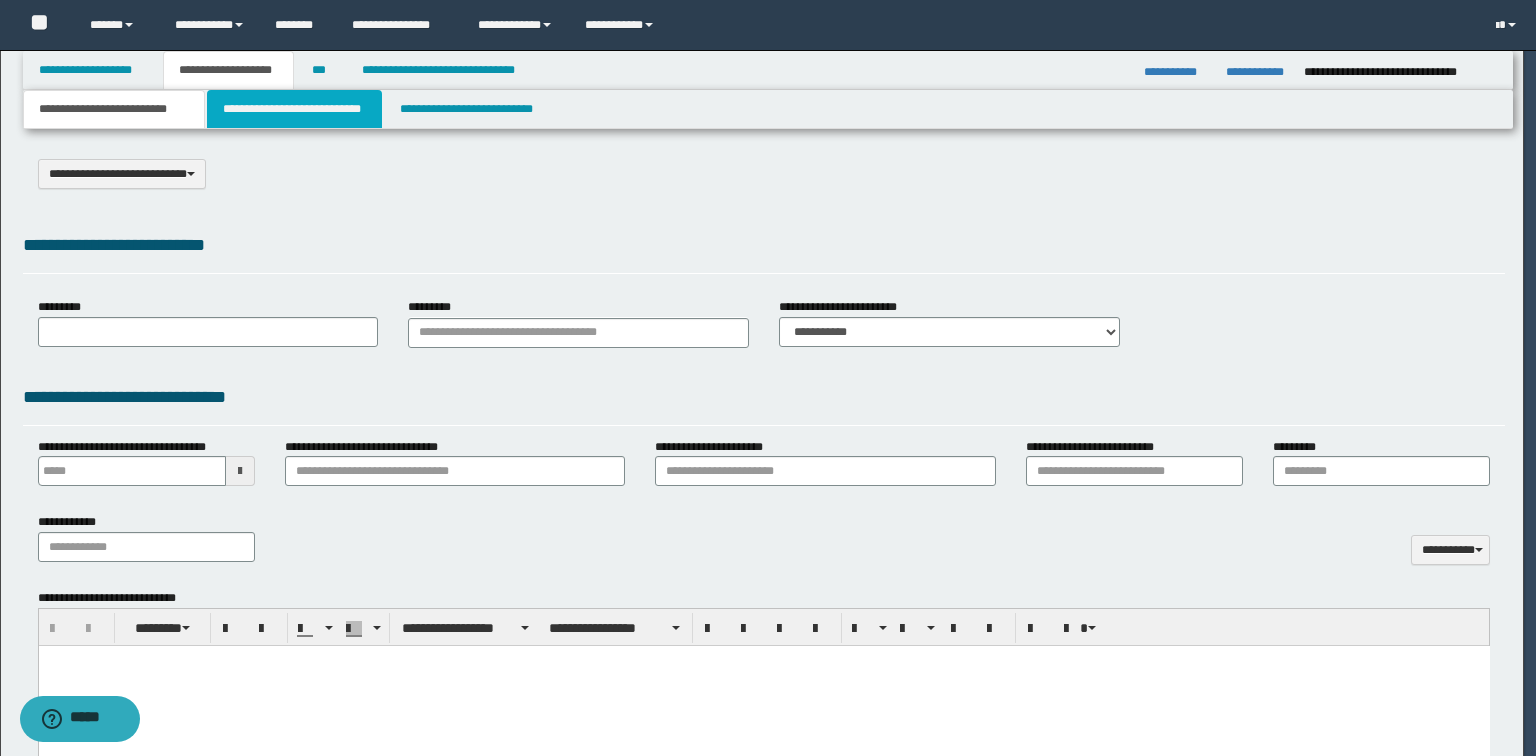 select on "*" 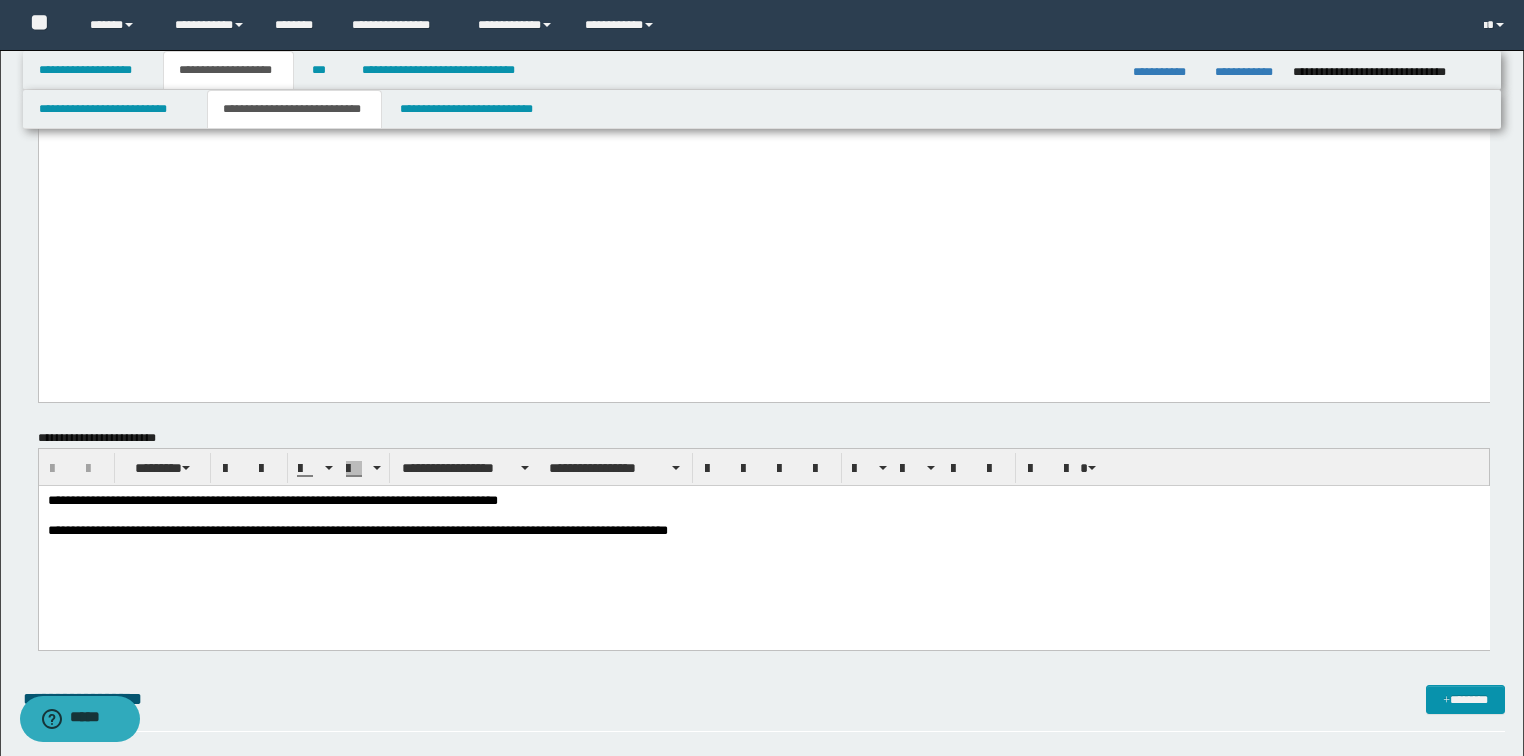 scroll, scrollTop: 4240, scrollLeft: 0, axis: vertical 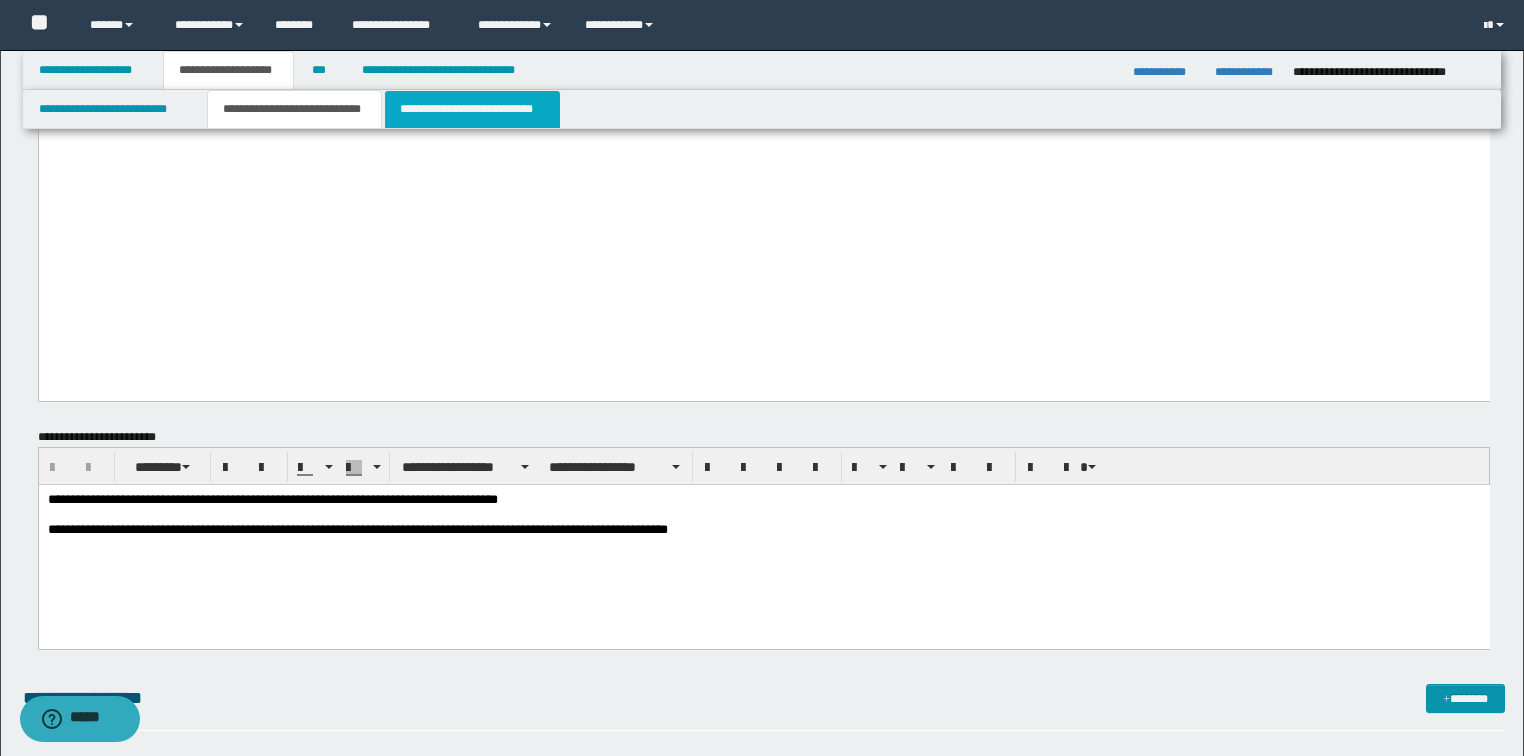 click on "**********" at bounding box center (472, 109) 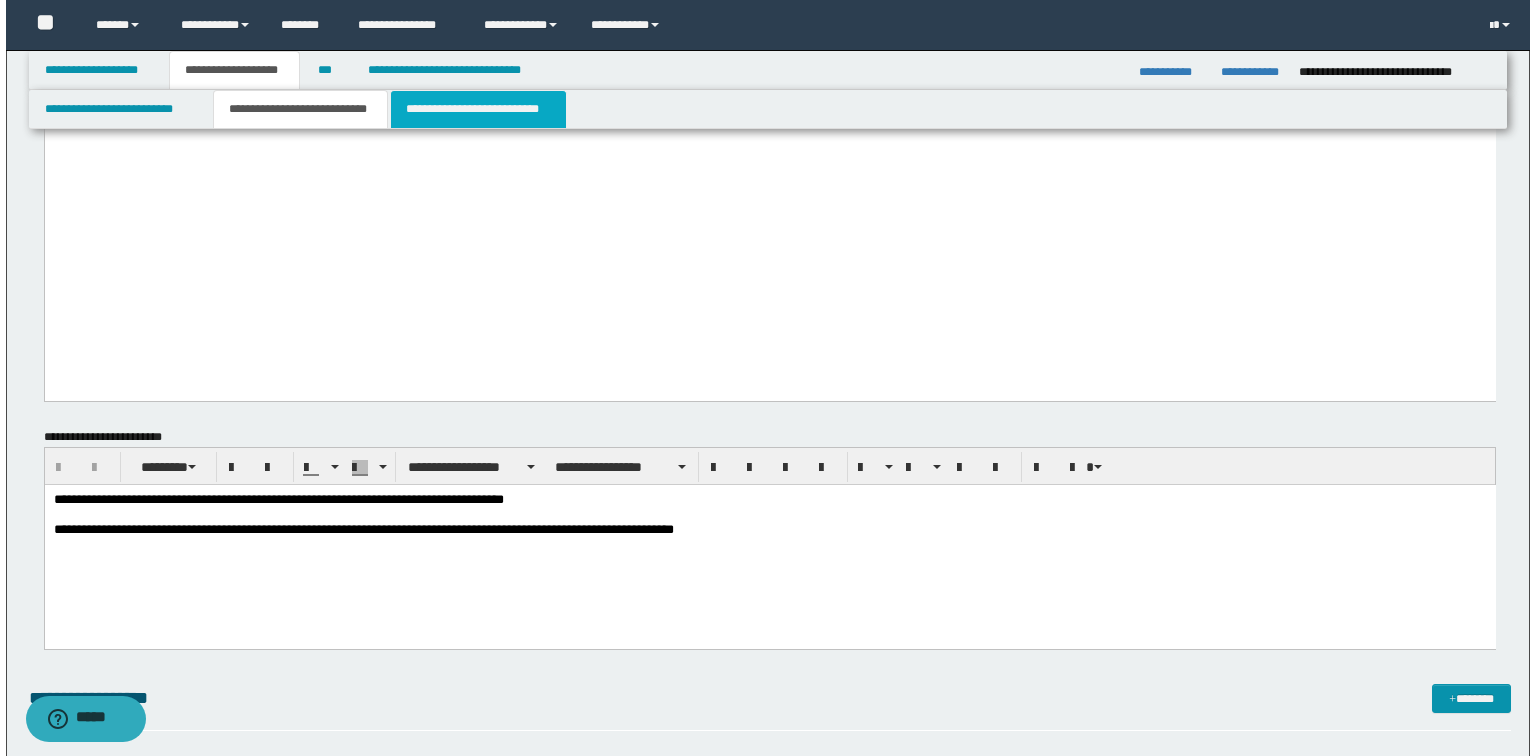 scroll, scrollTop: 0, scrollLeft: 0, axis: both 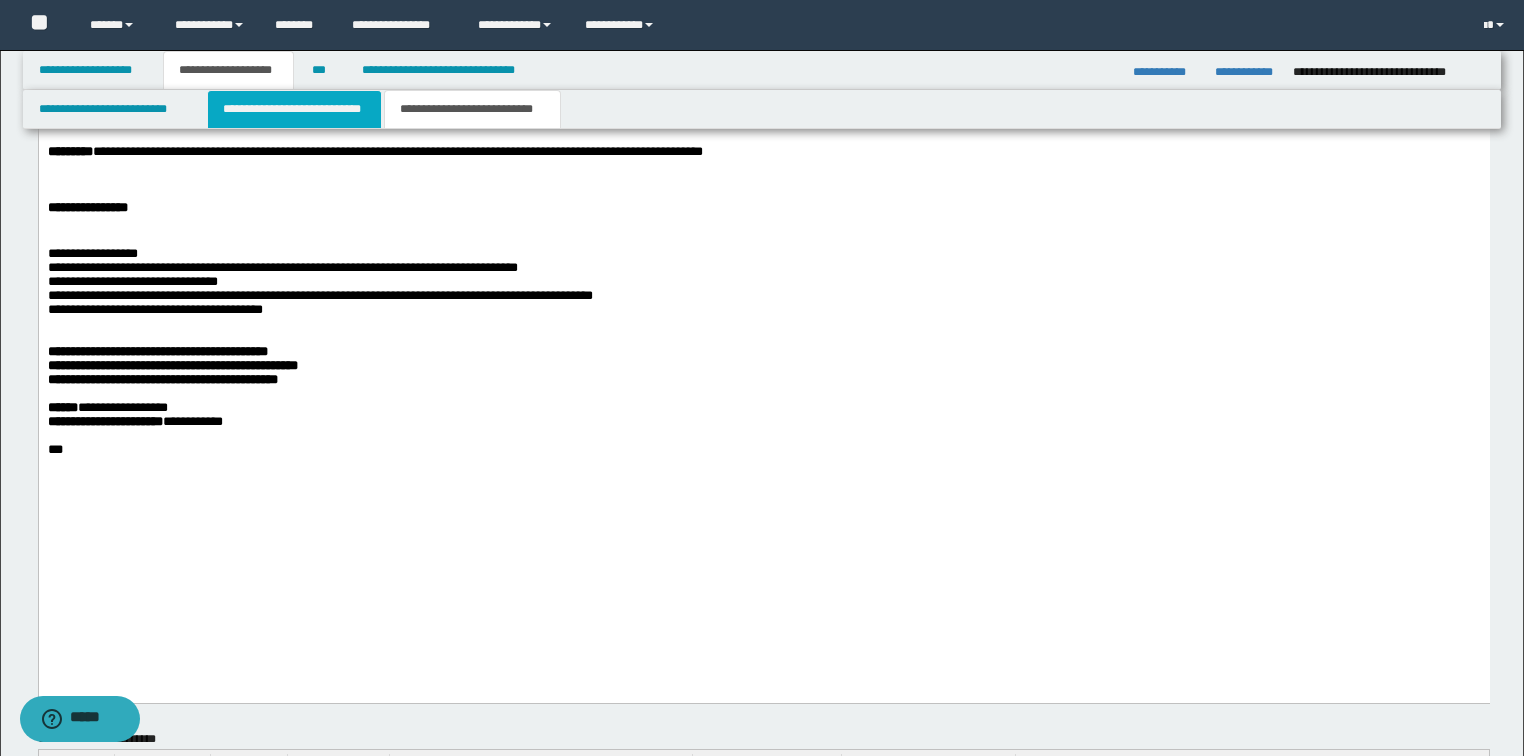 click on "**********" at bounding box center [294, 109] 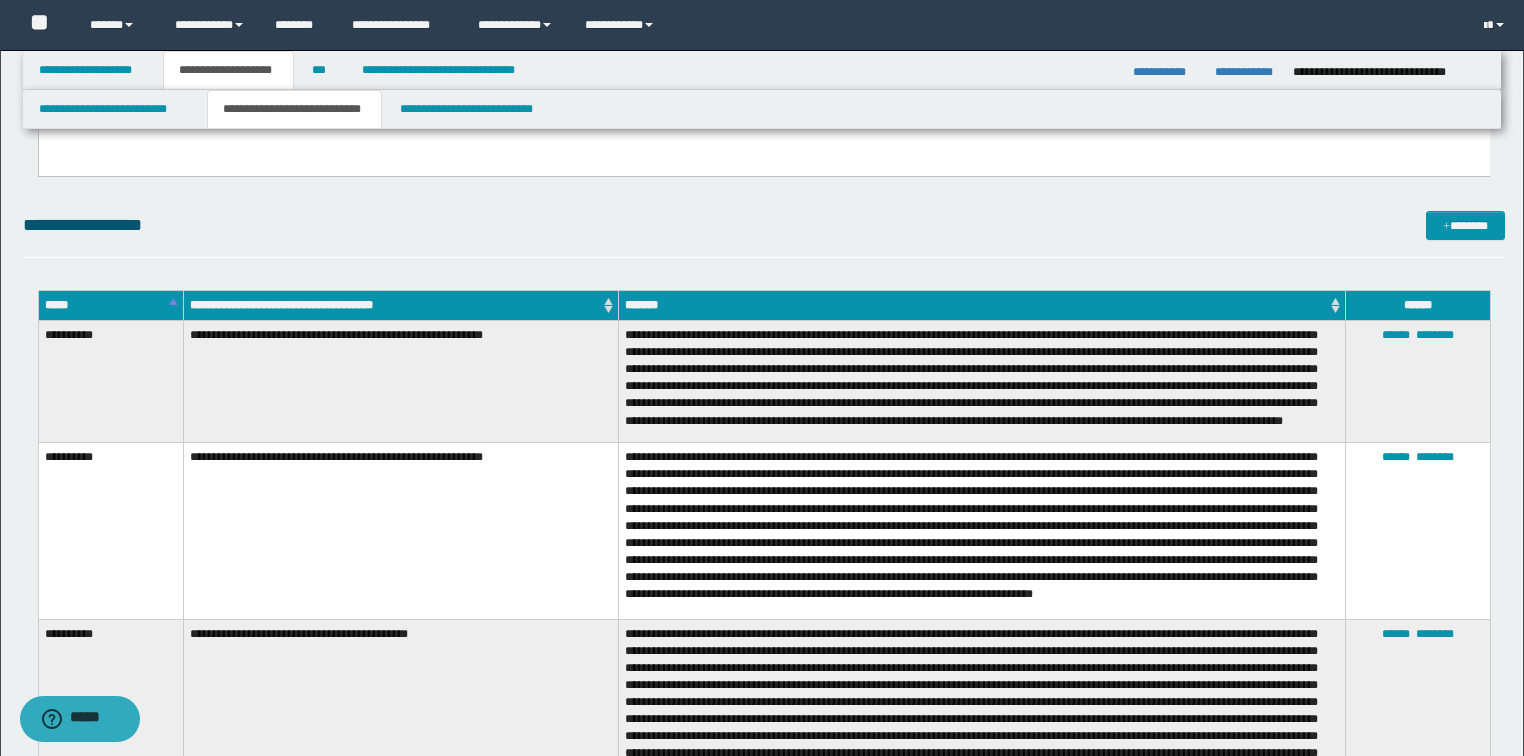 scroll, scrollTop: 4720, scrollLeft: 0, axis: vertical 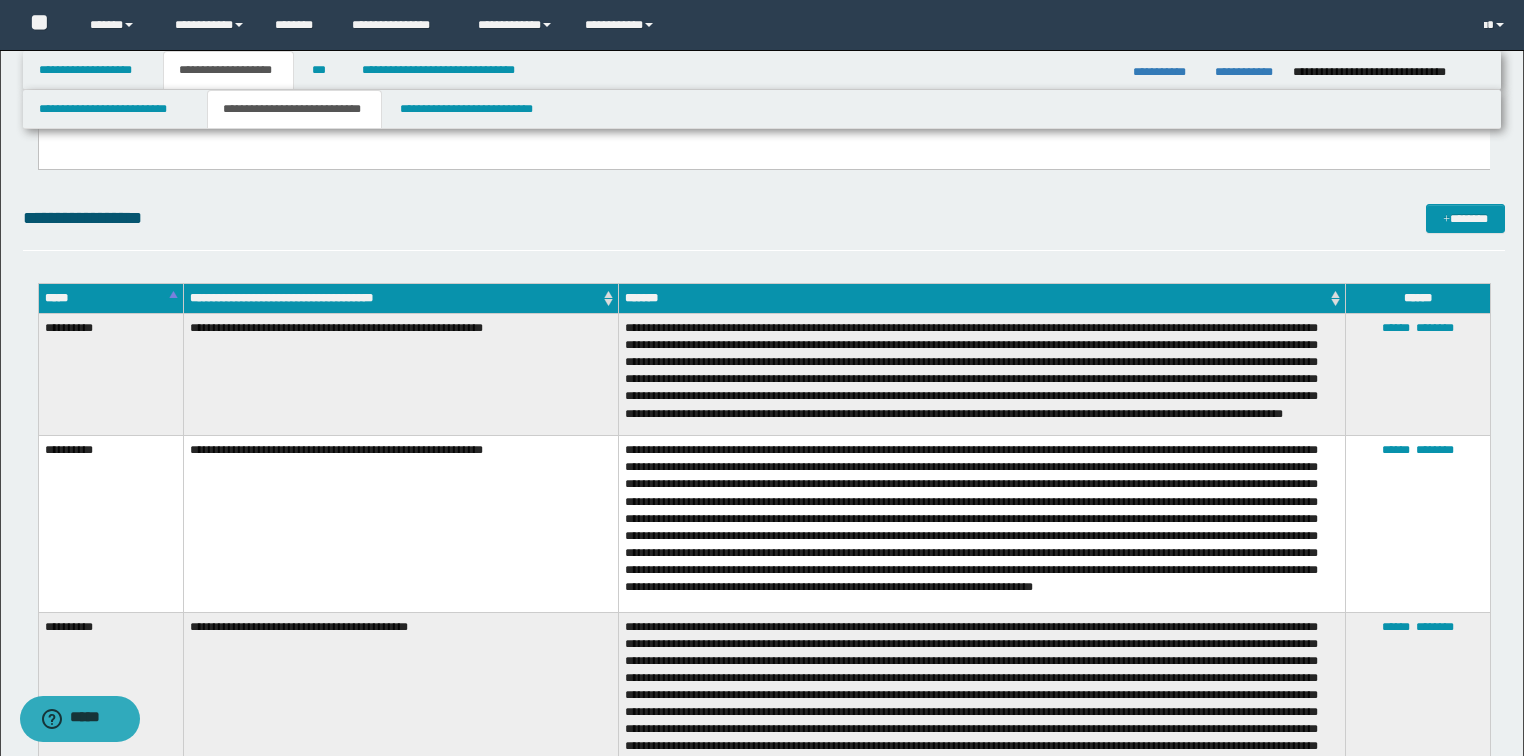 click on "*****" at bounding box center (110, 298) 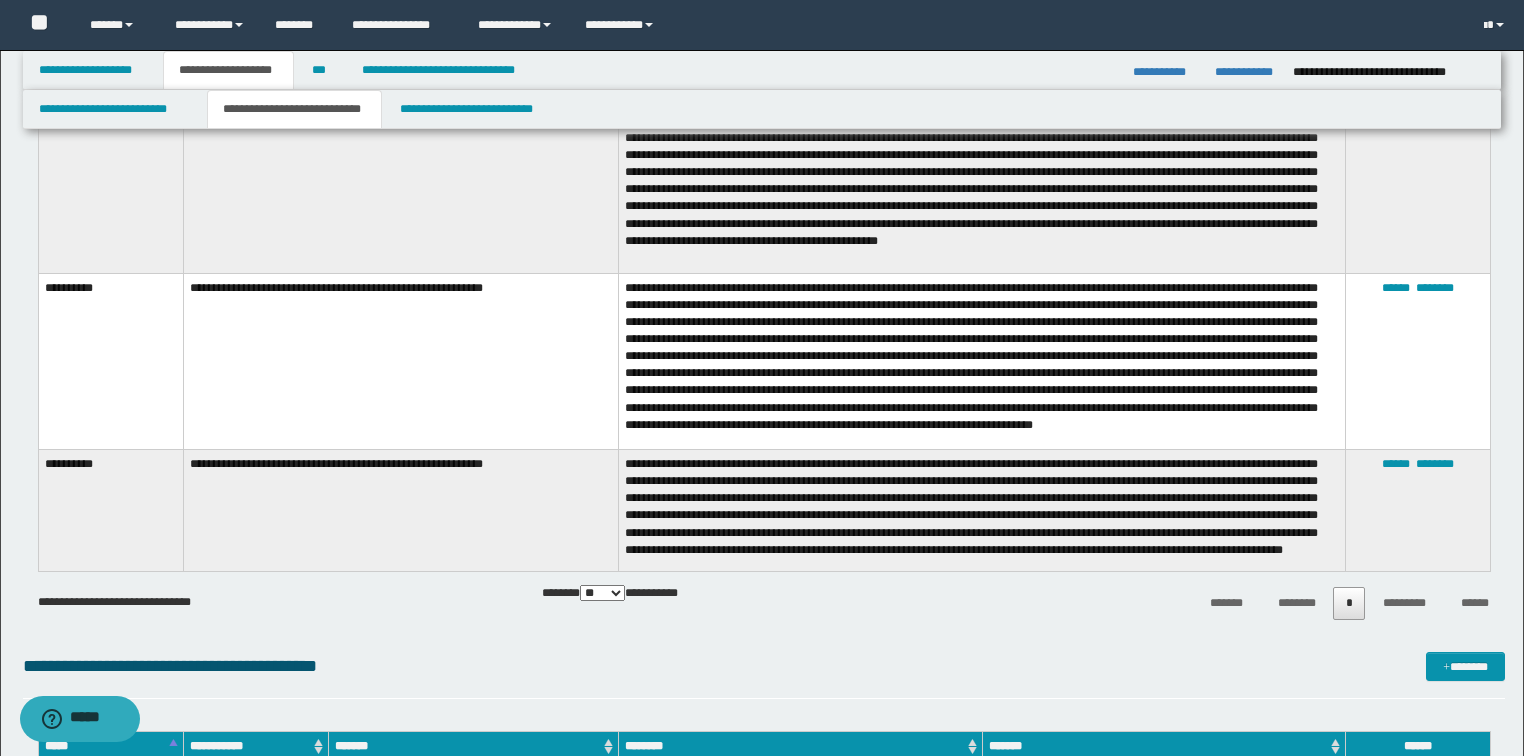 scroll, scrollTop: 6400, scrollLeft: 0, axis: vertical 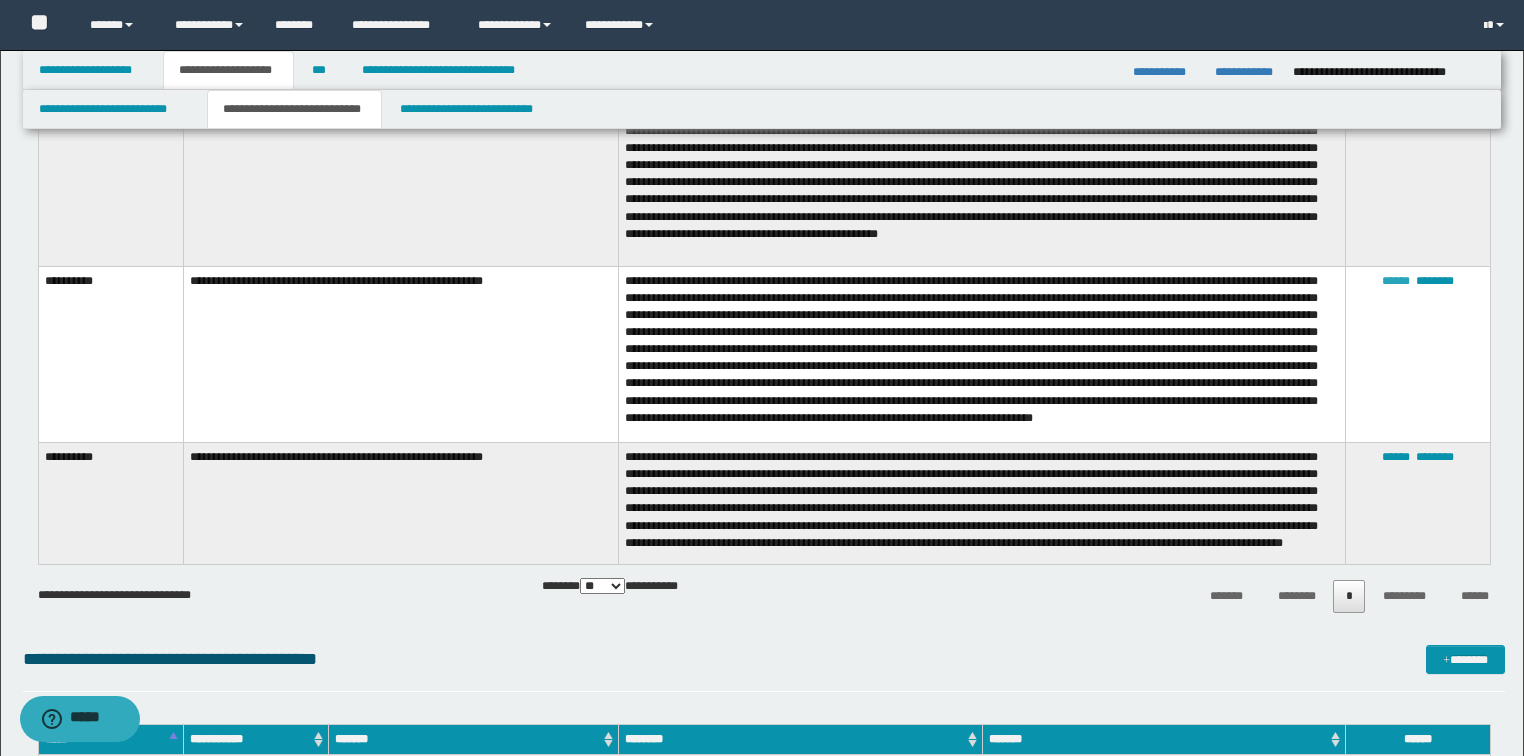 click on "******" at bounding box center (1396, 281) 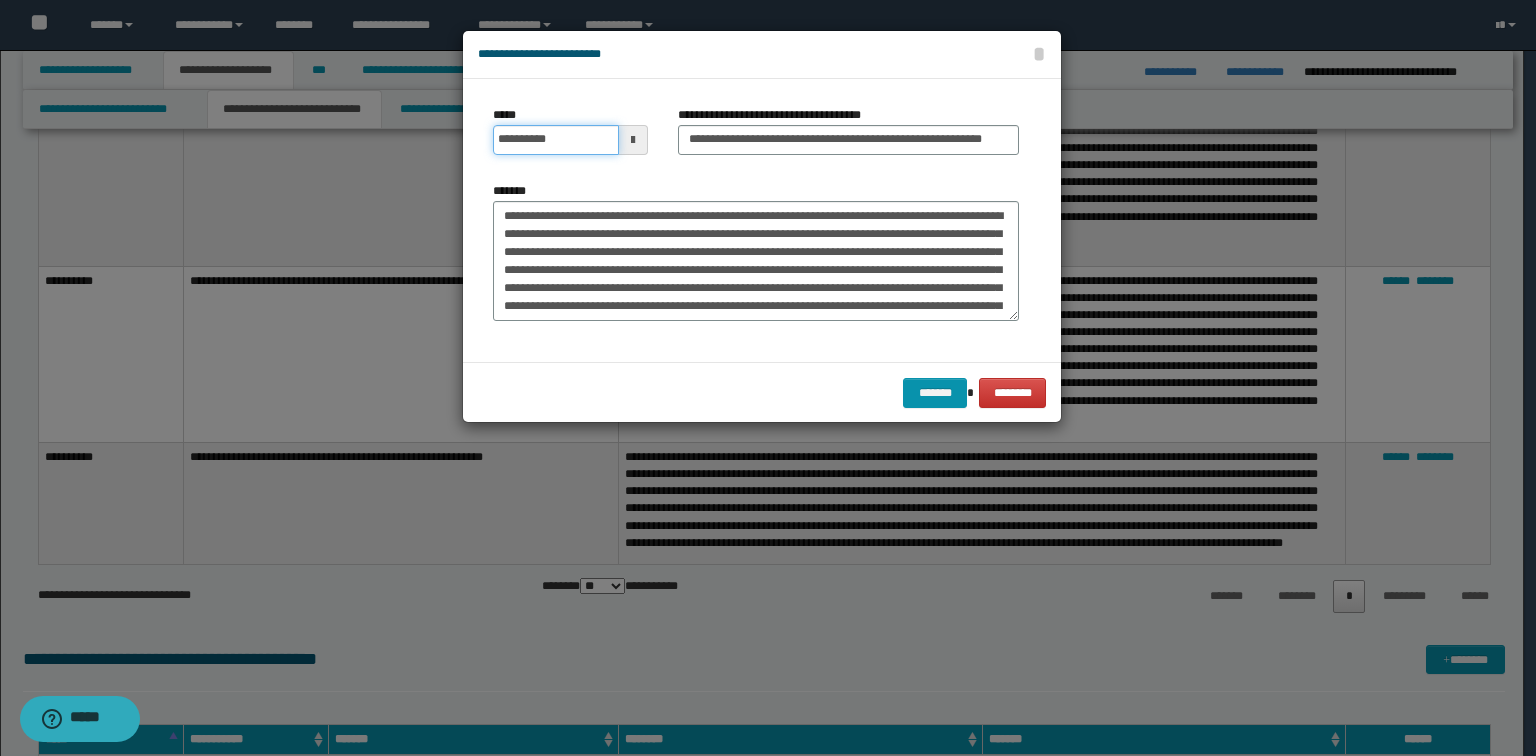 click on "**********" at bounding box center (556, 140) 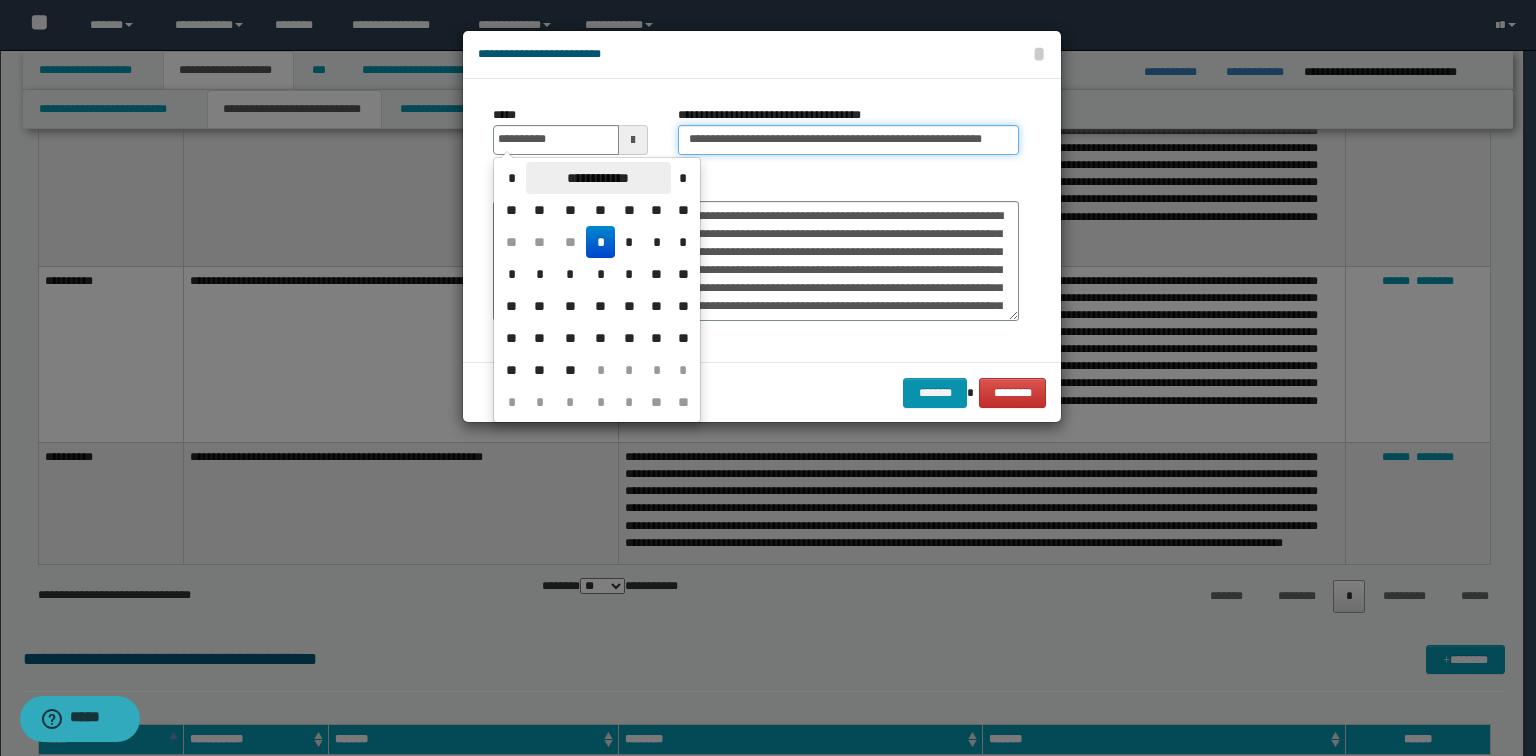 type on "**********" 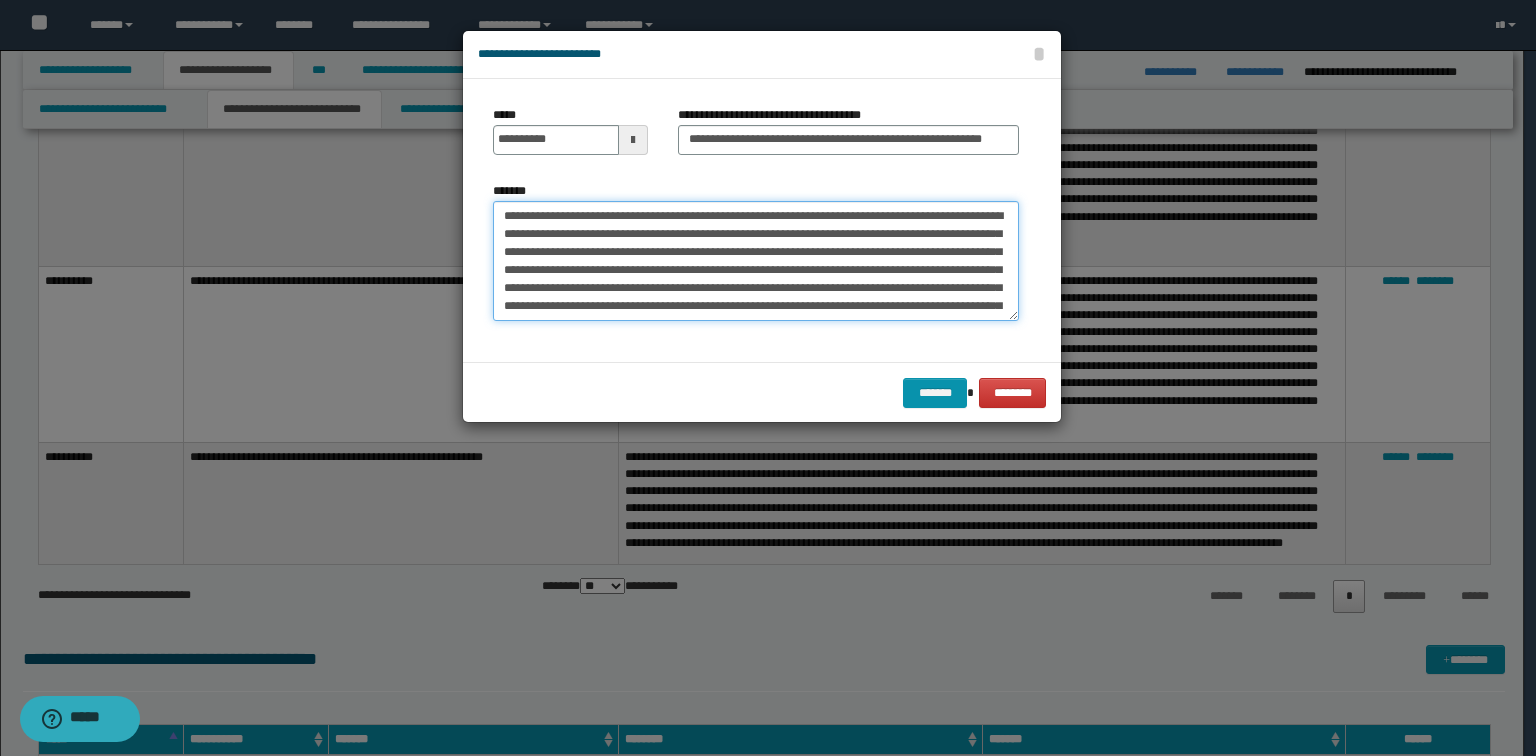 click on "*******" at bounding box center [756, 261] 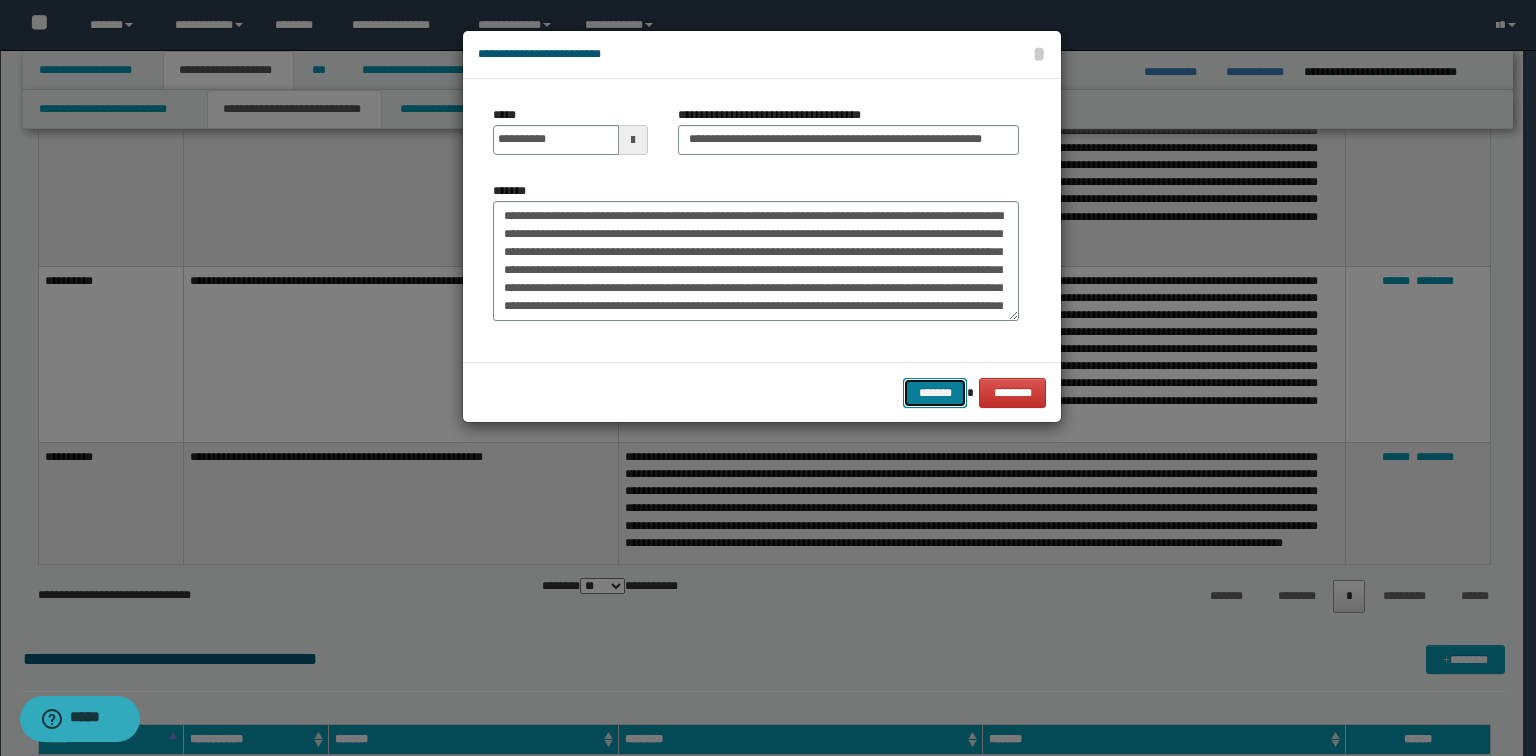 click on "*******" at bounding box center (935, 393) 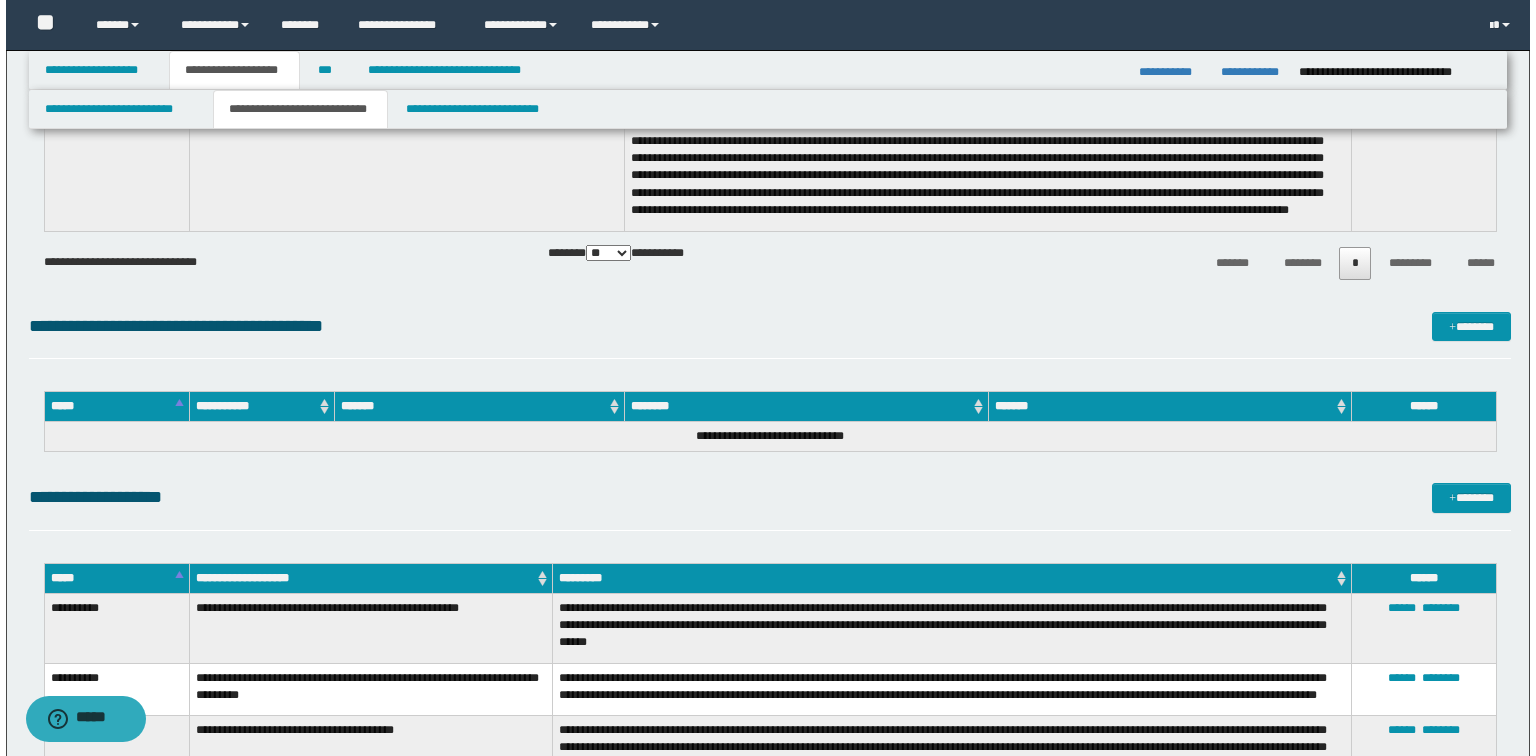 scroll, scrollTop: 6880, scrollLeft: 0, axis: vertical 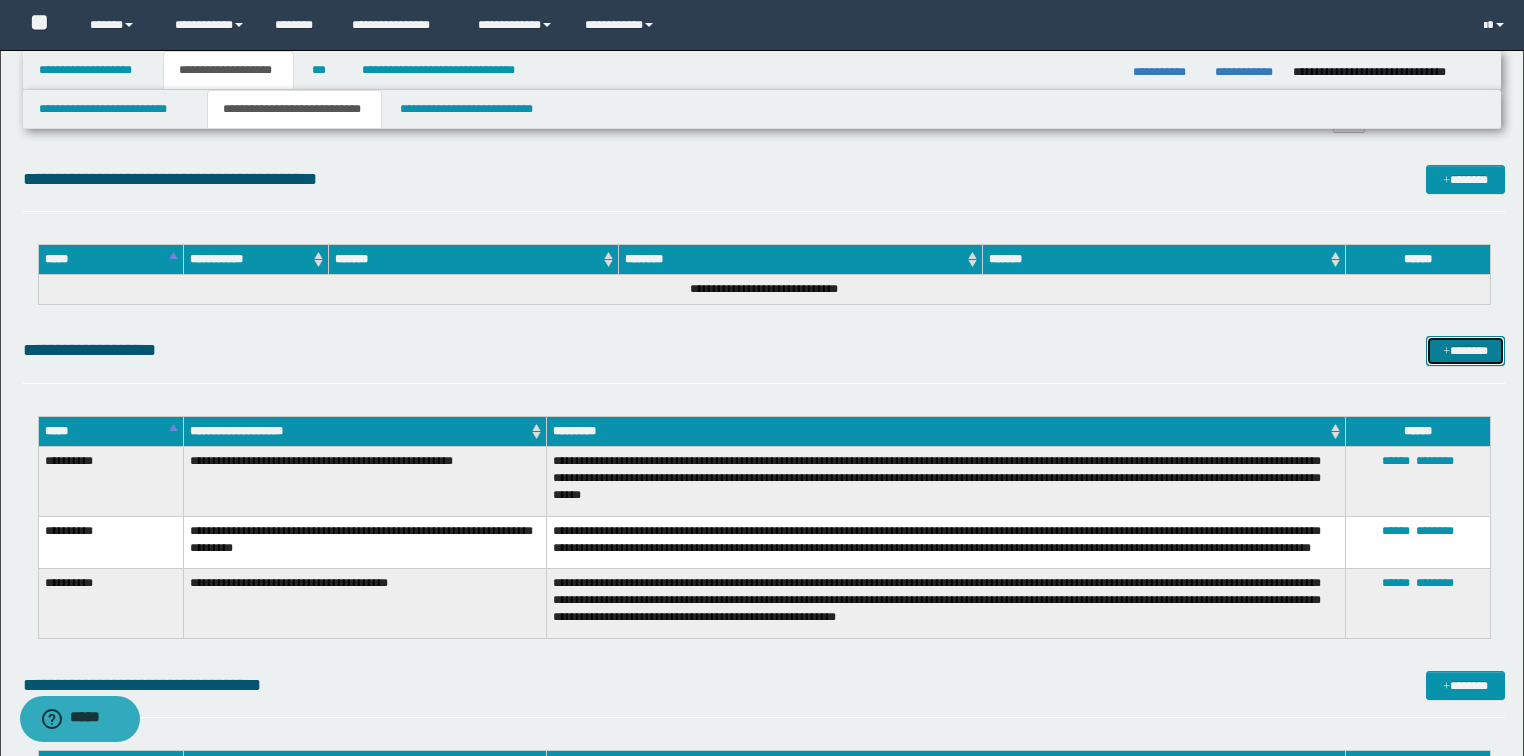 click on "*******" at bounding box center (1465, 351) 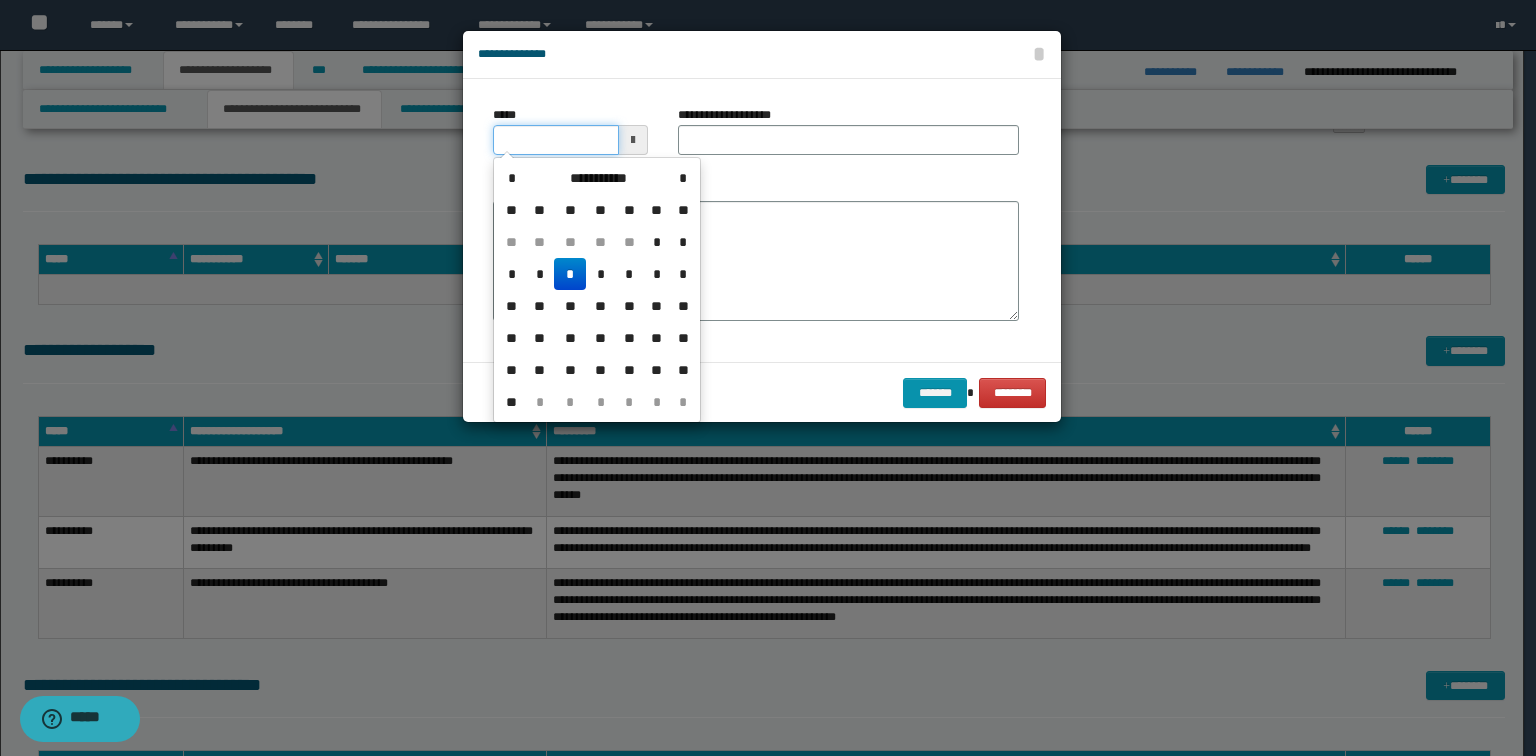 click on "*****" at bounding box center (556, 140) 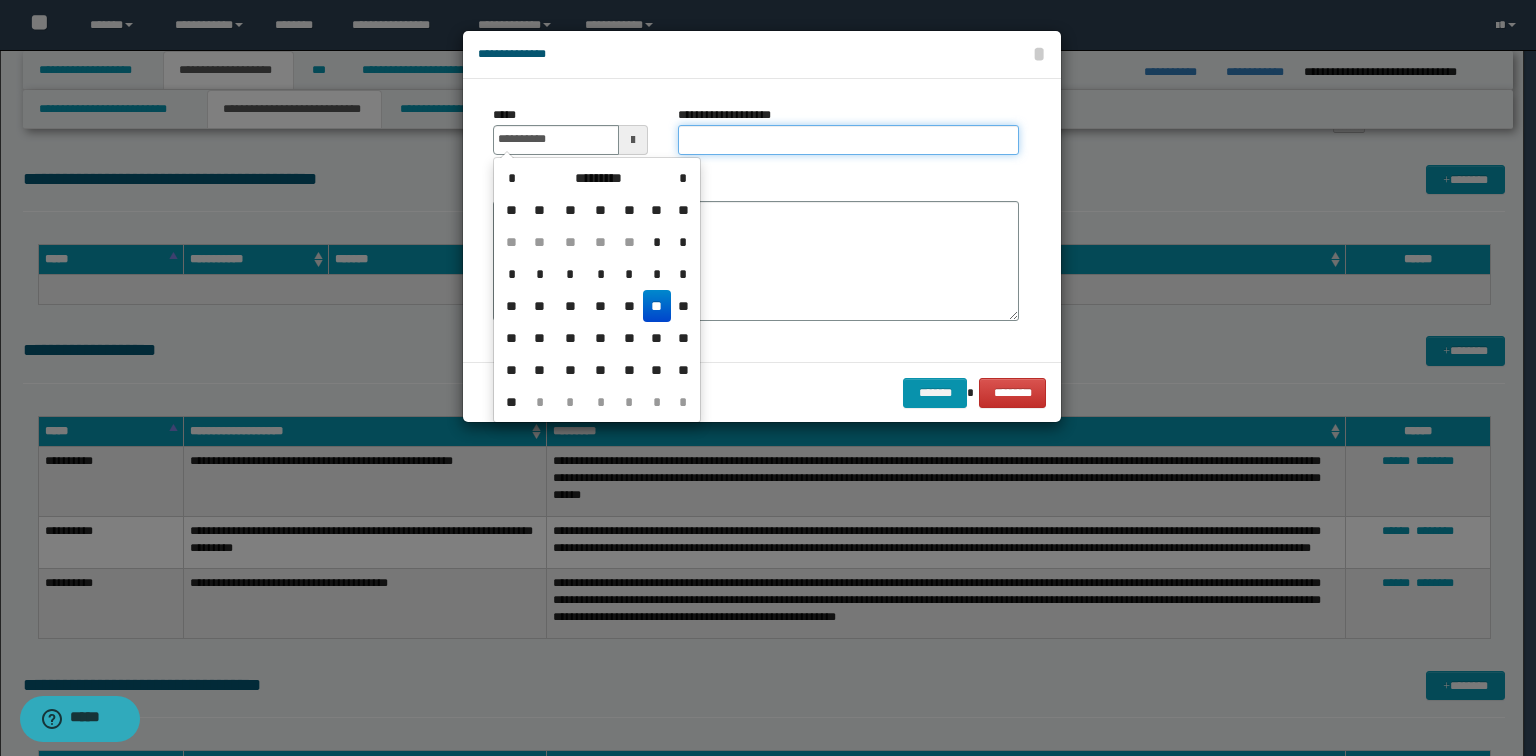 type on "**********" 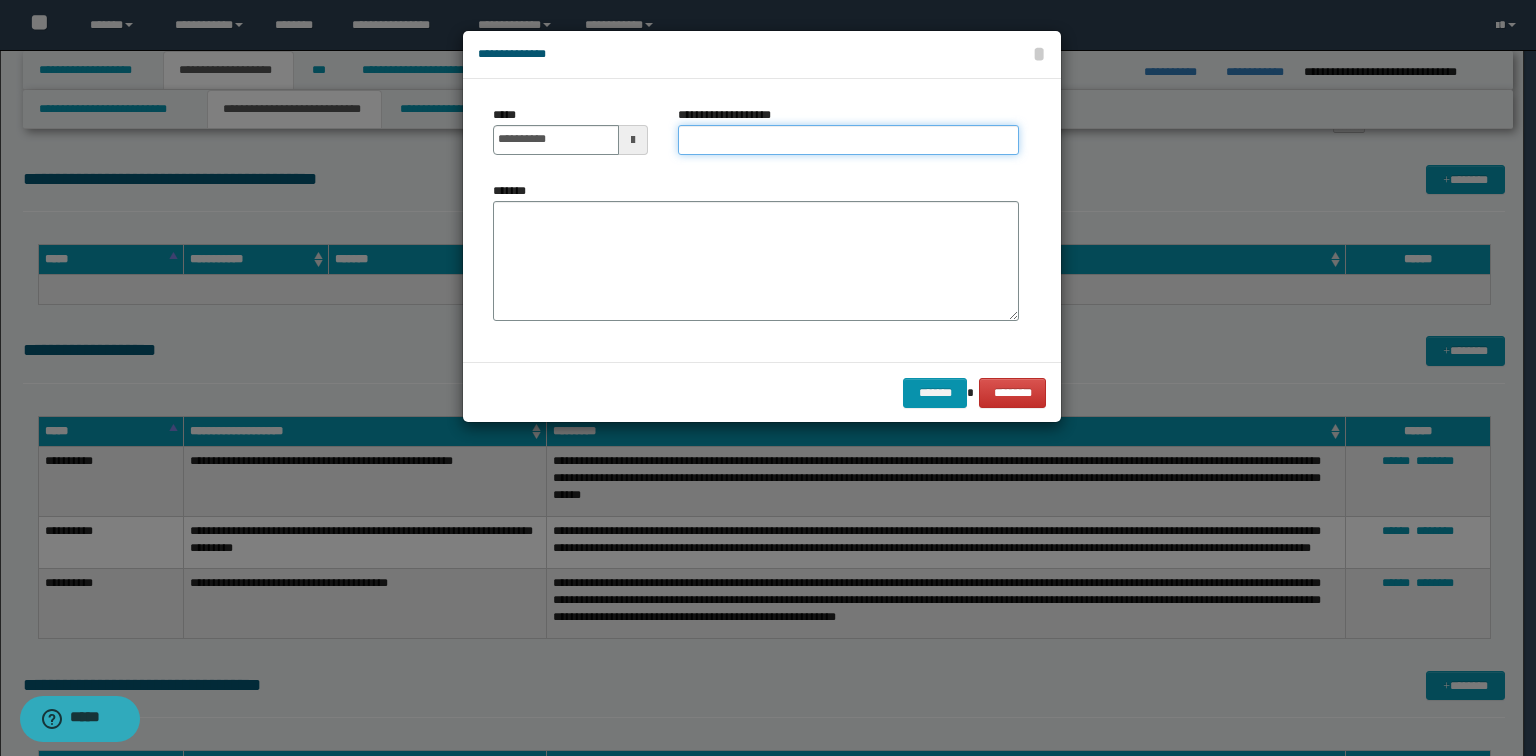 paste on "**********" 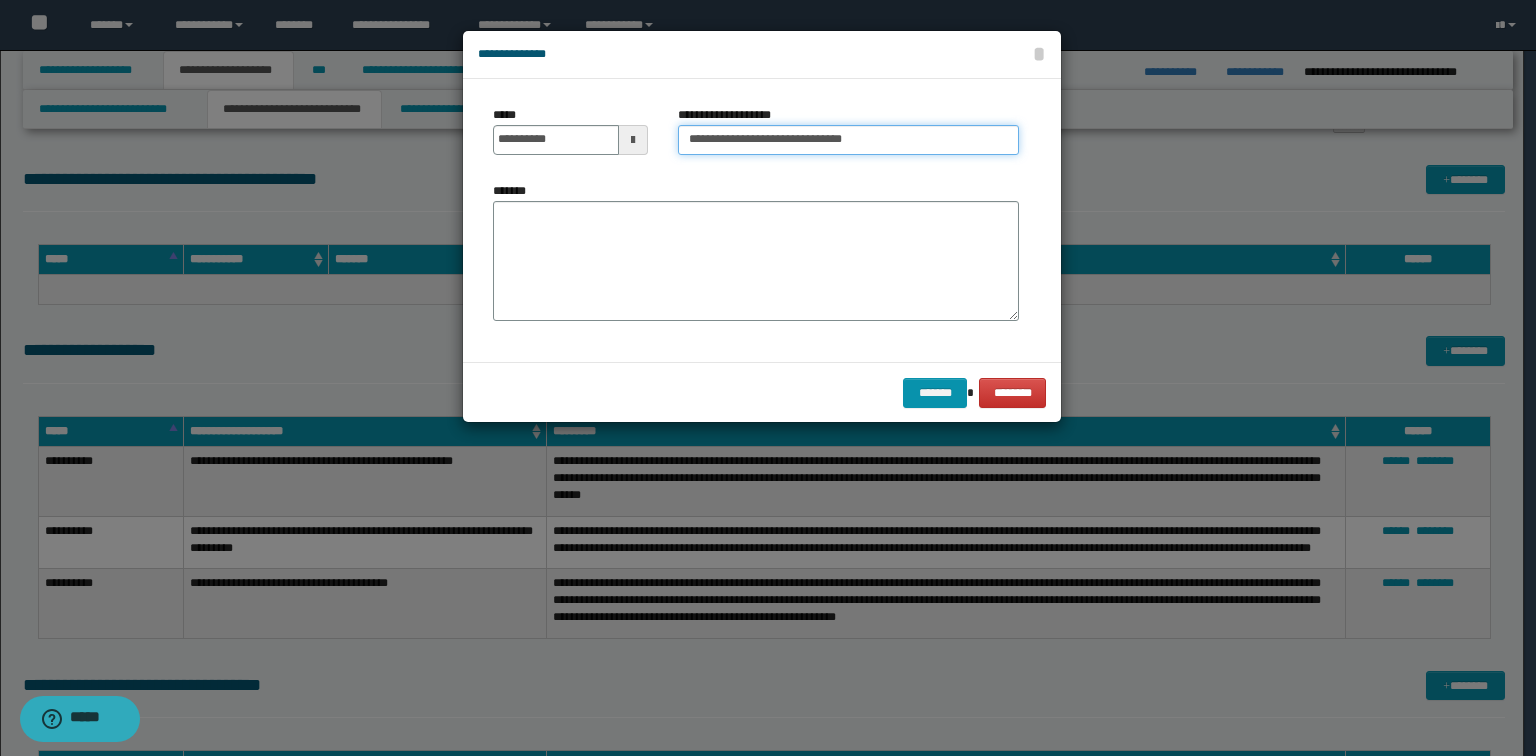 type on "**********" 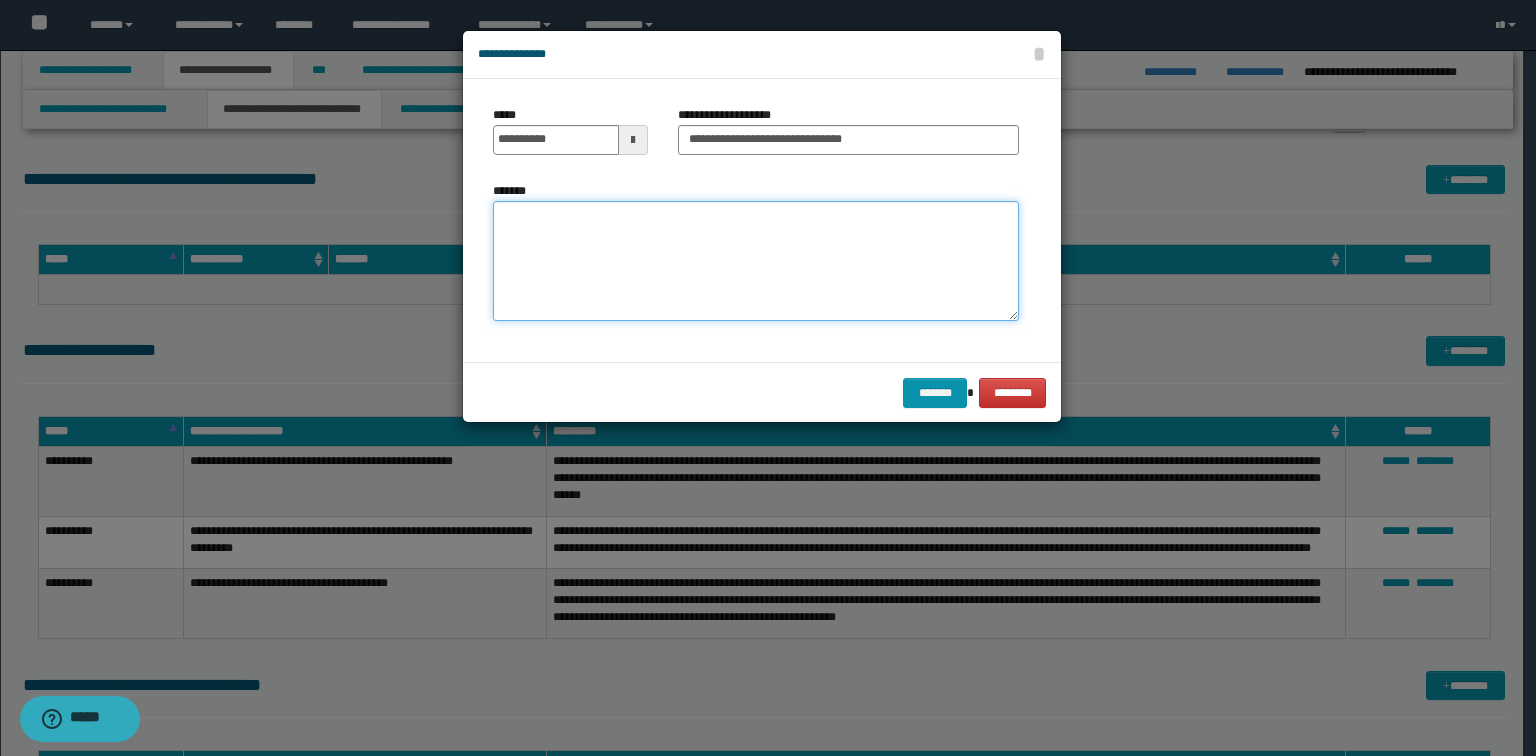 click on "*******" at bounding box center [756, 261] 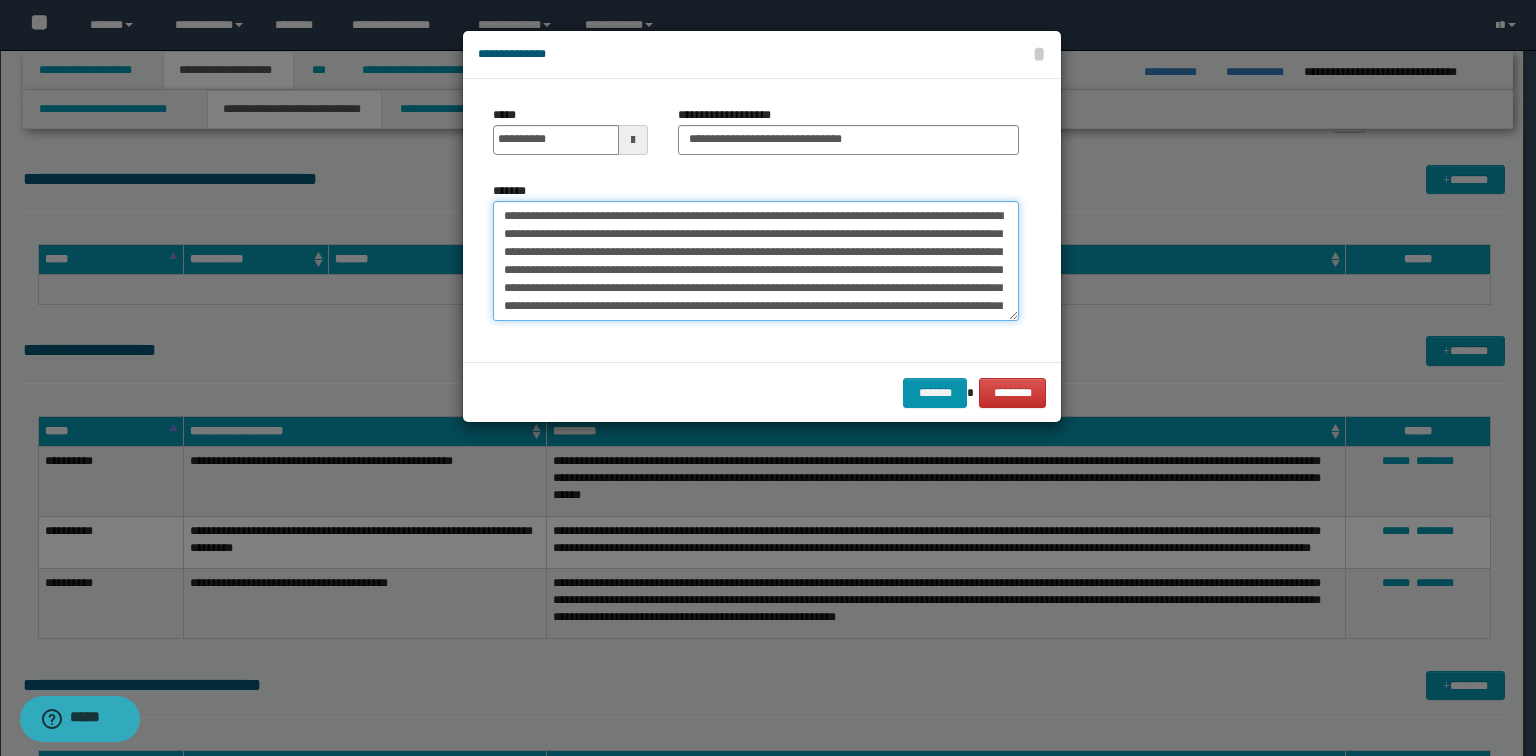 scroll, scrollTop: 138, scrollLeft: 0, axis: vertical 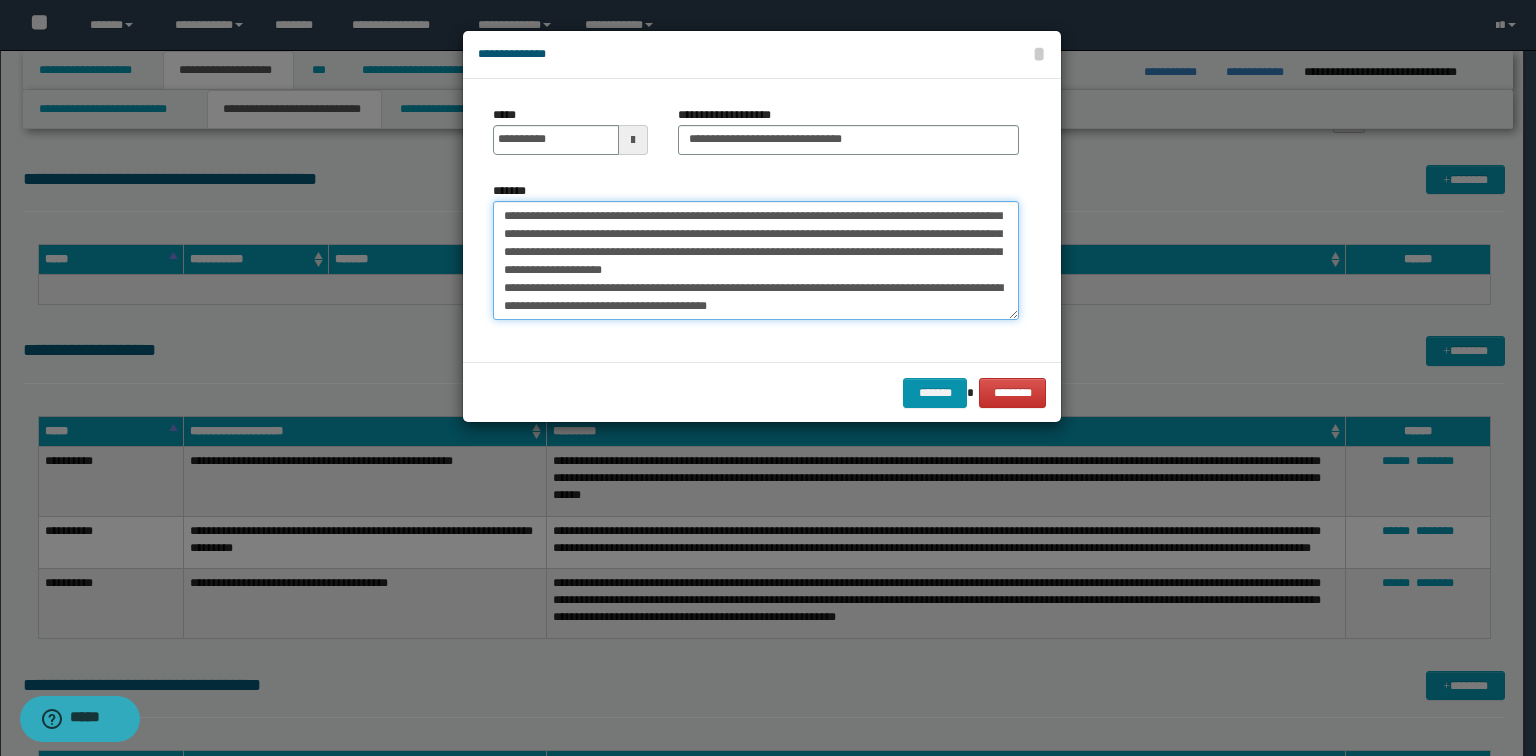 click on "*******" at bounding box center (756, 261) 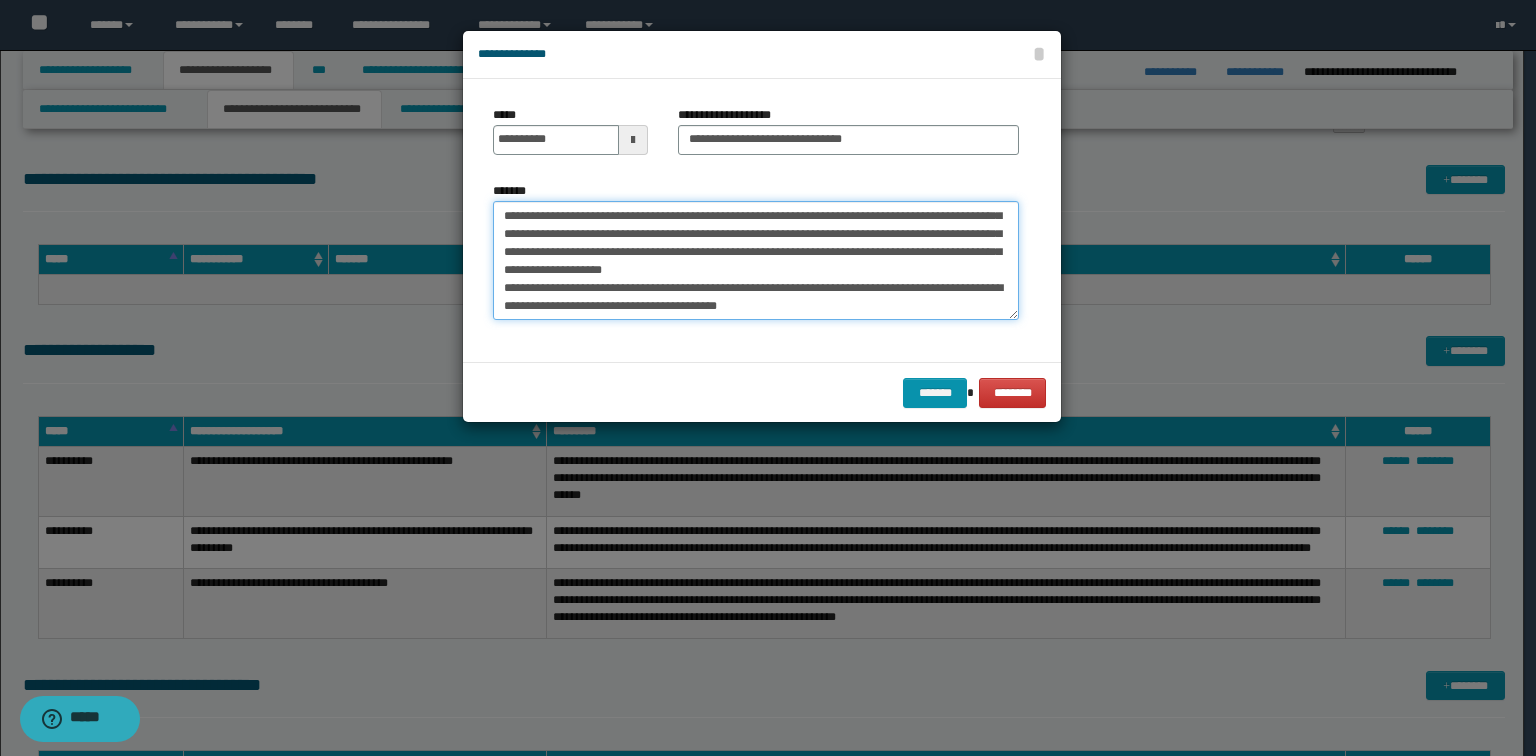 click on "*******" at bounding box center [756, 261] 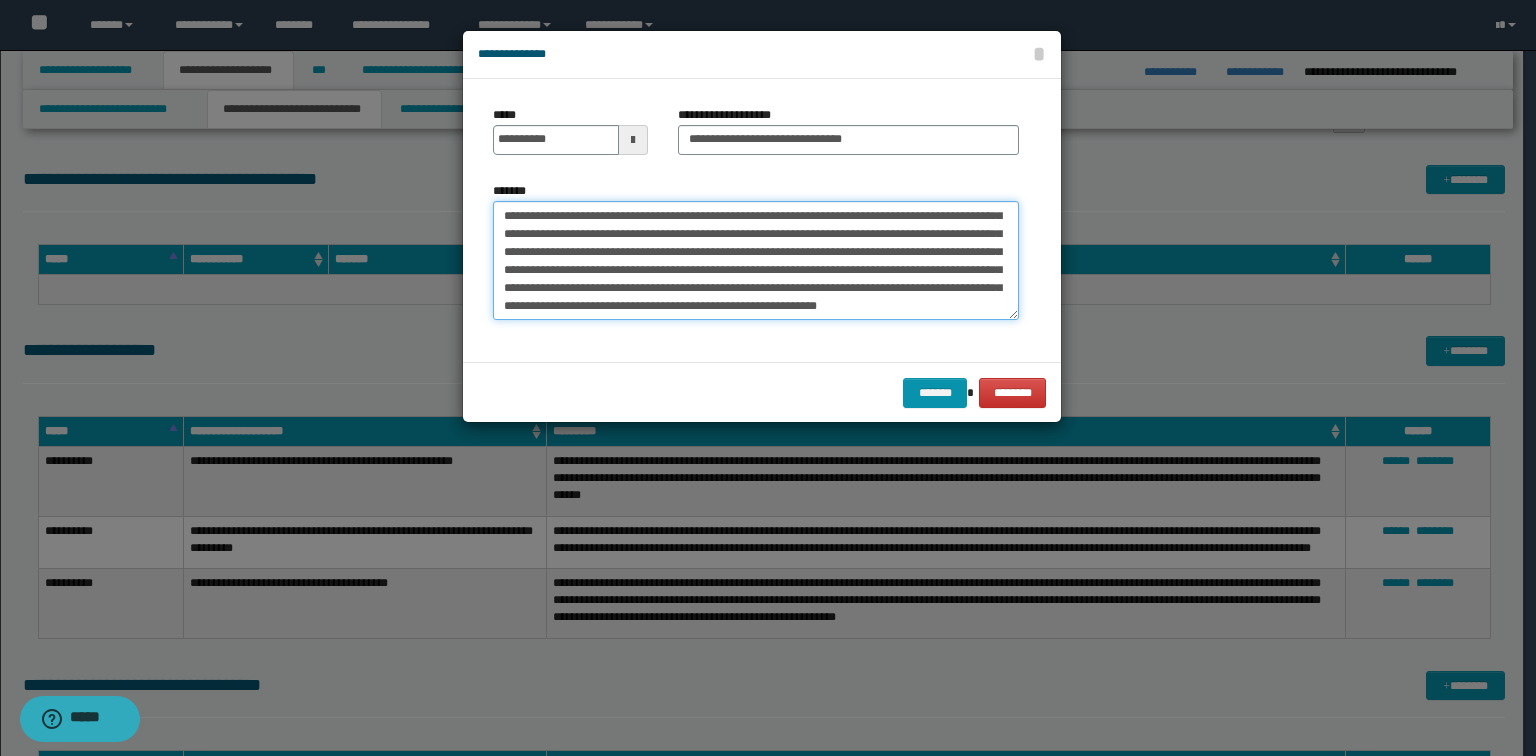 scroll, scrollTop: 120, scrollLeft: 0, axis: vertical 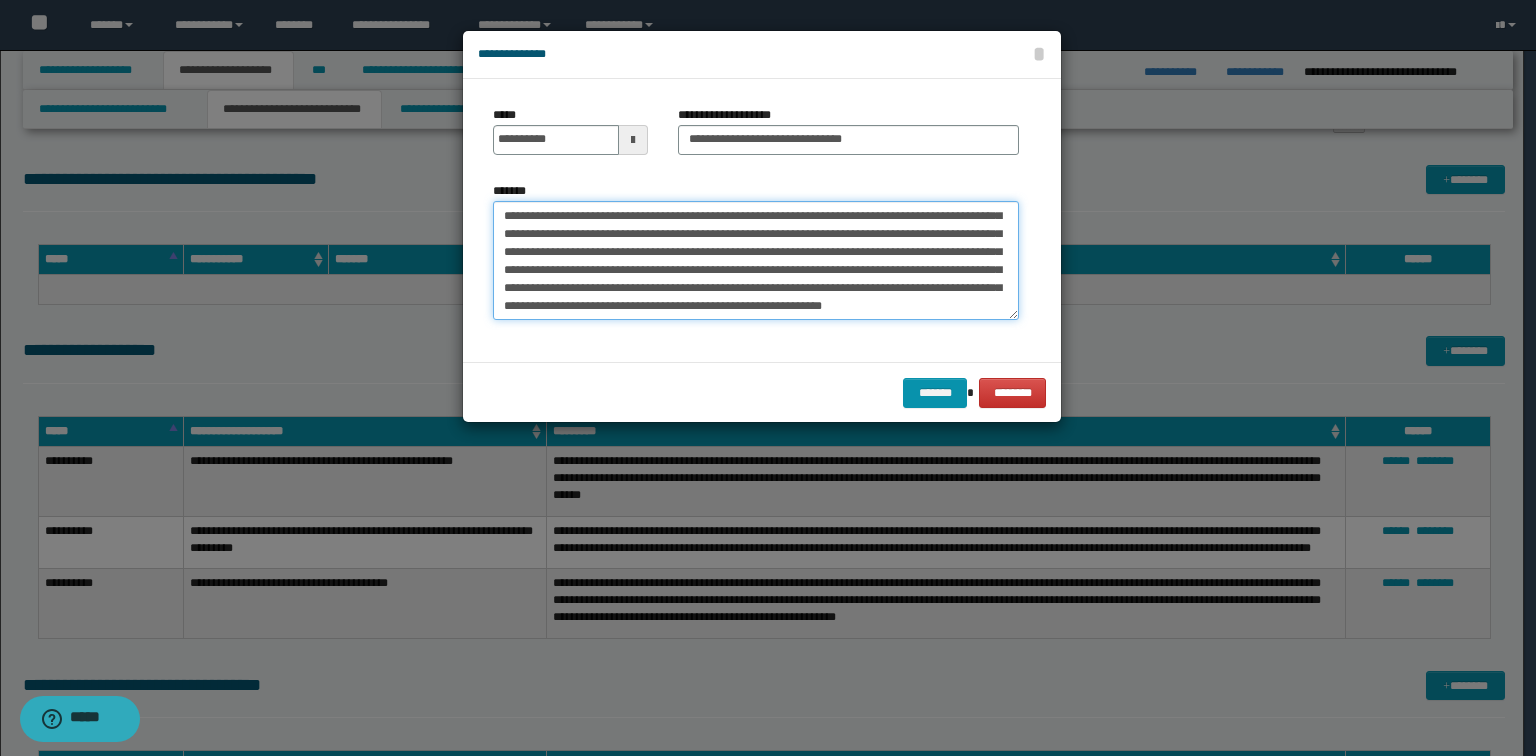 click on "*******" at bounding box center [756, 261] 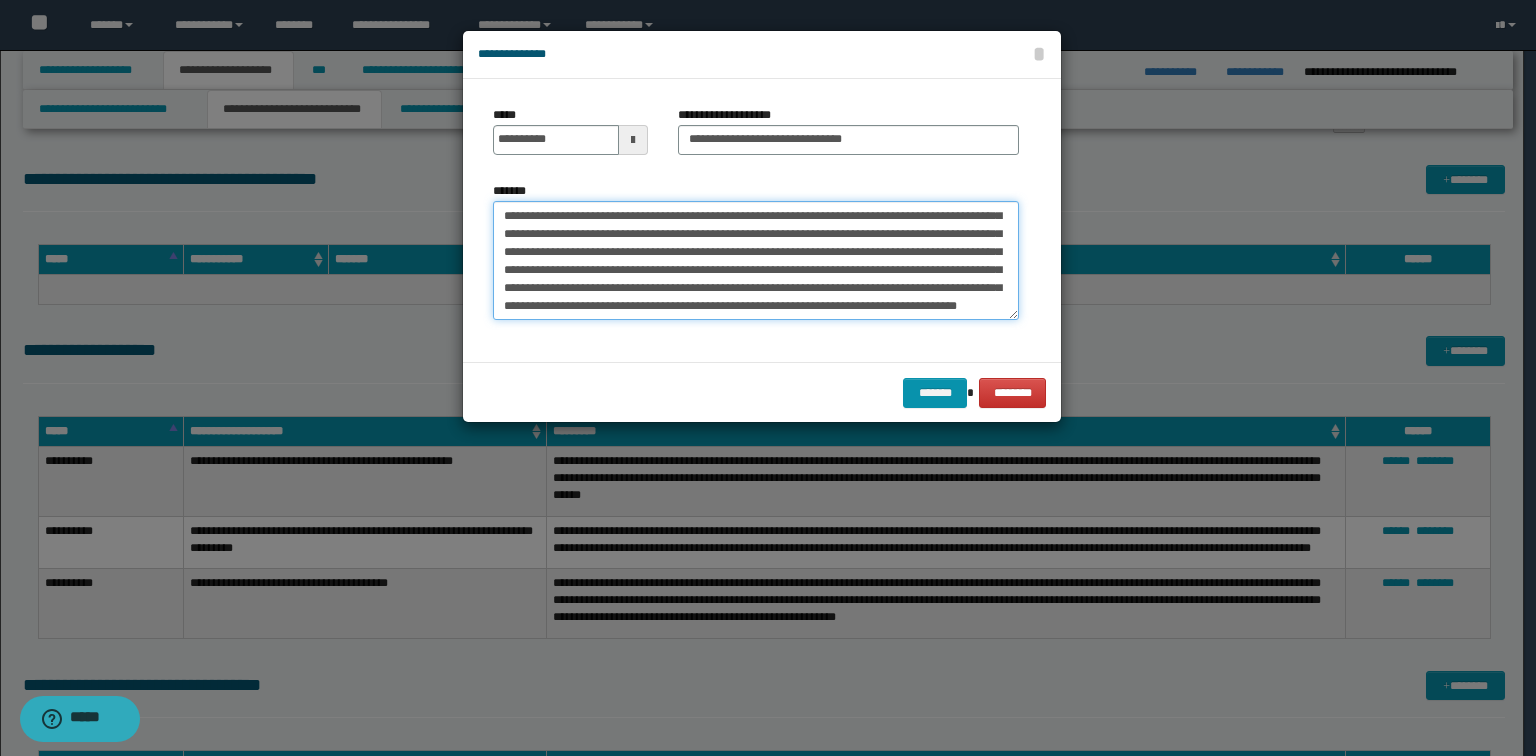 click on "*******" at bounding box center (756, 261) 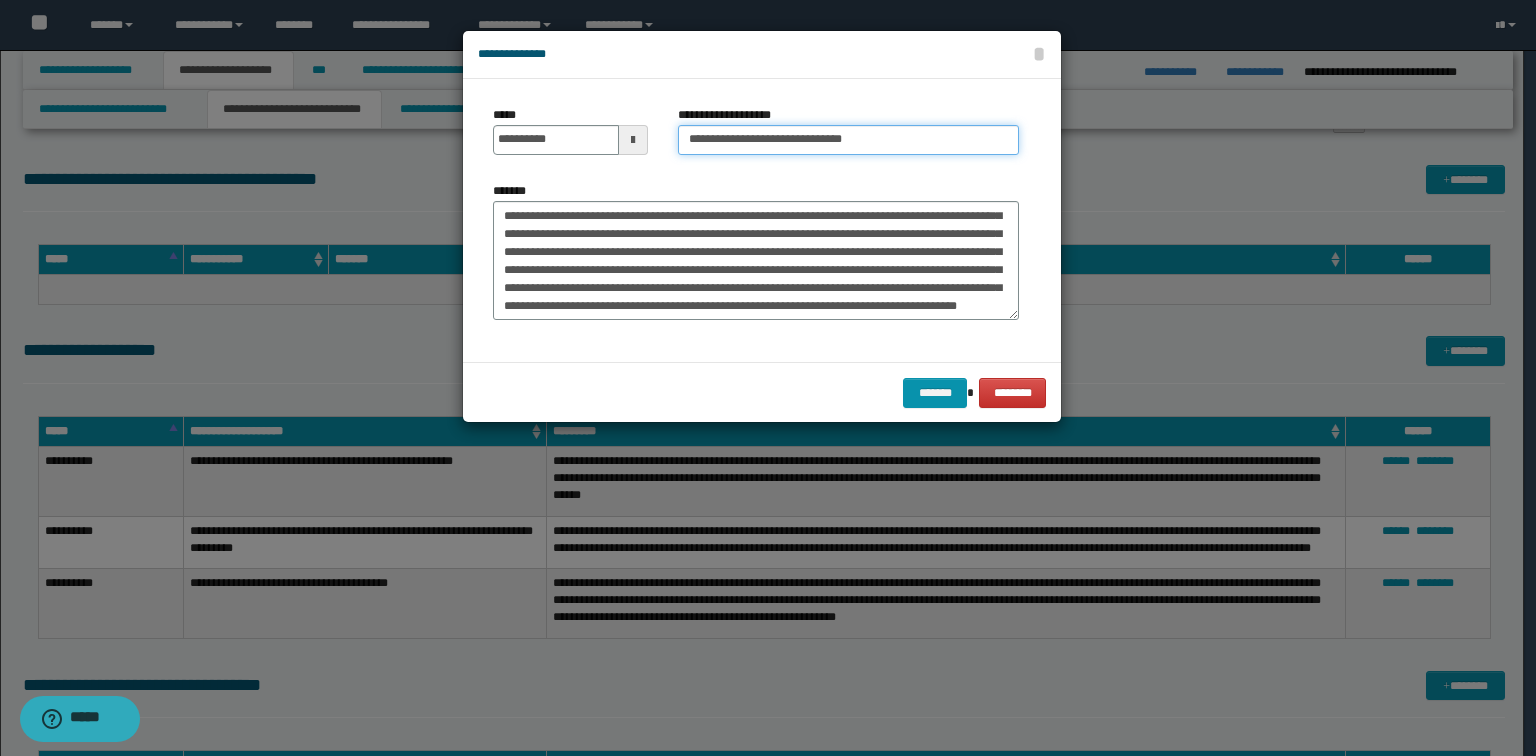 click on "**********" at bounding box center (848, 140) 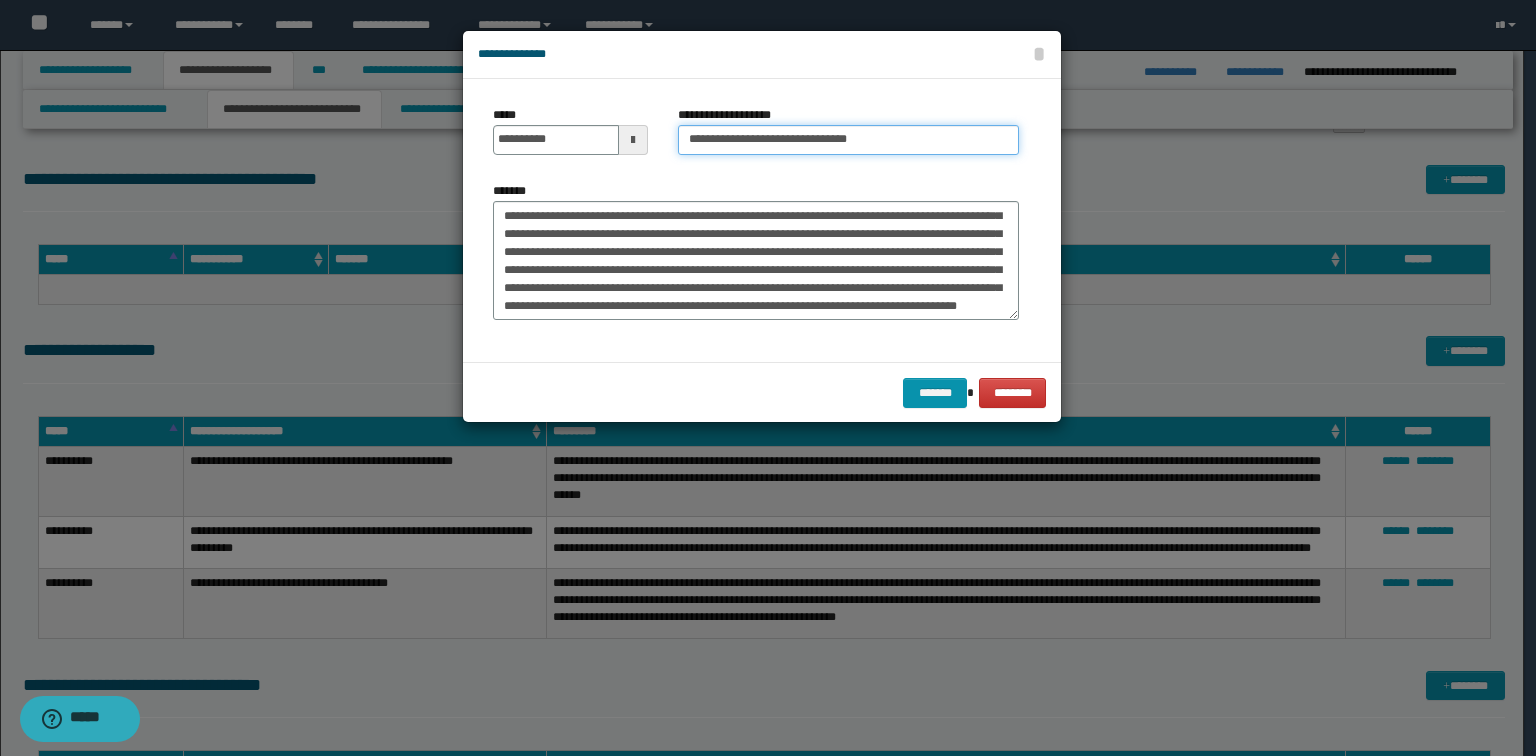 paste on "**********" 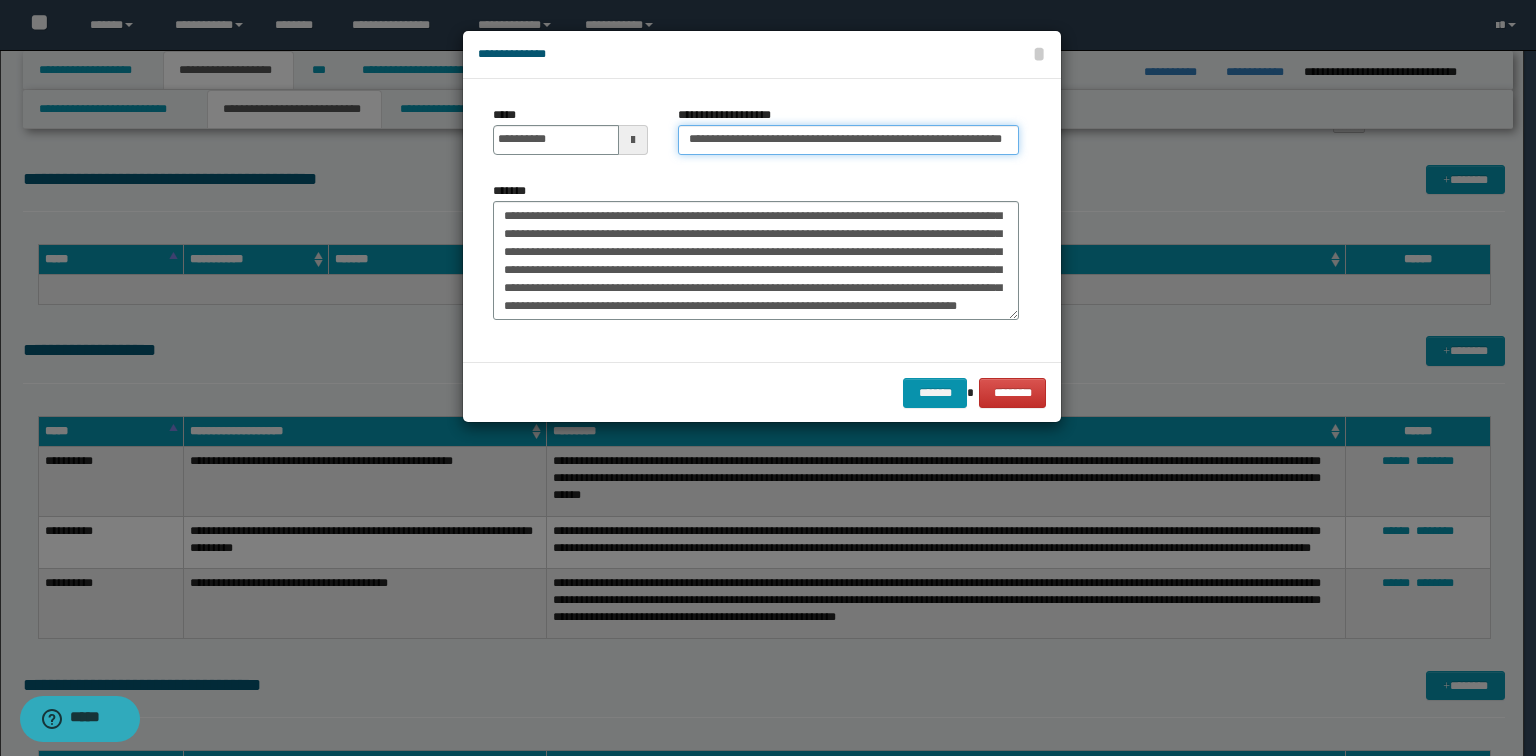 scroll, scrollTop: 0, scrollLeft: 48, axis: horizontal 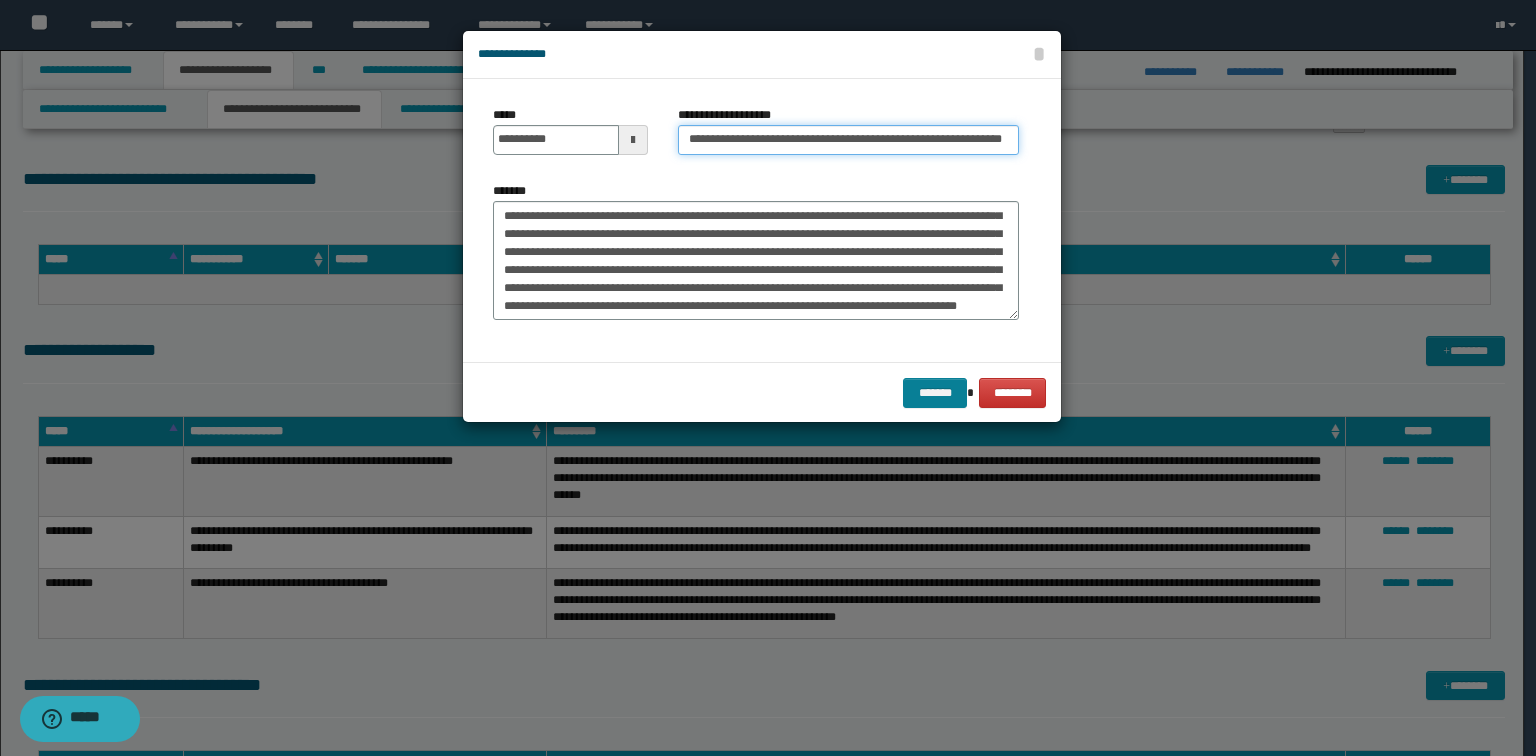 type on "**********" 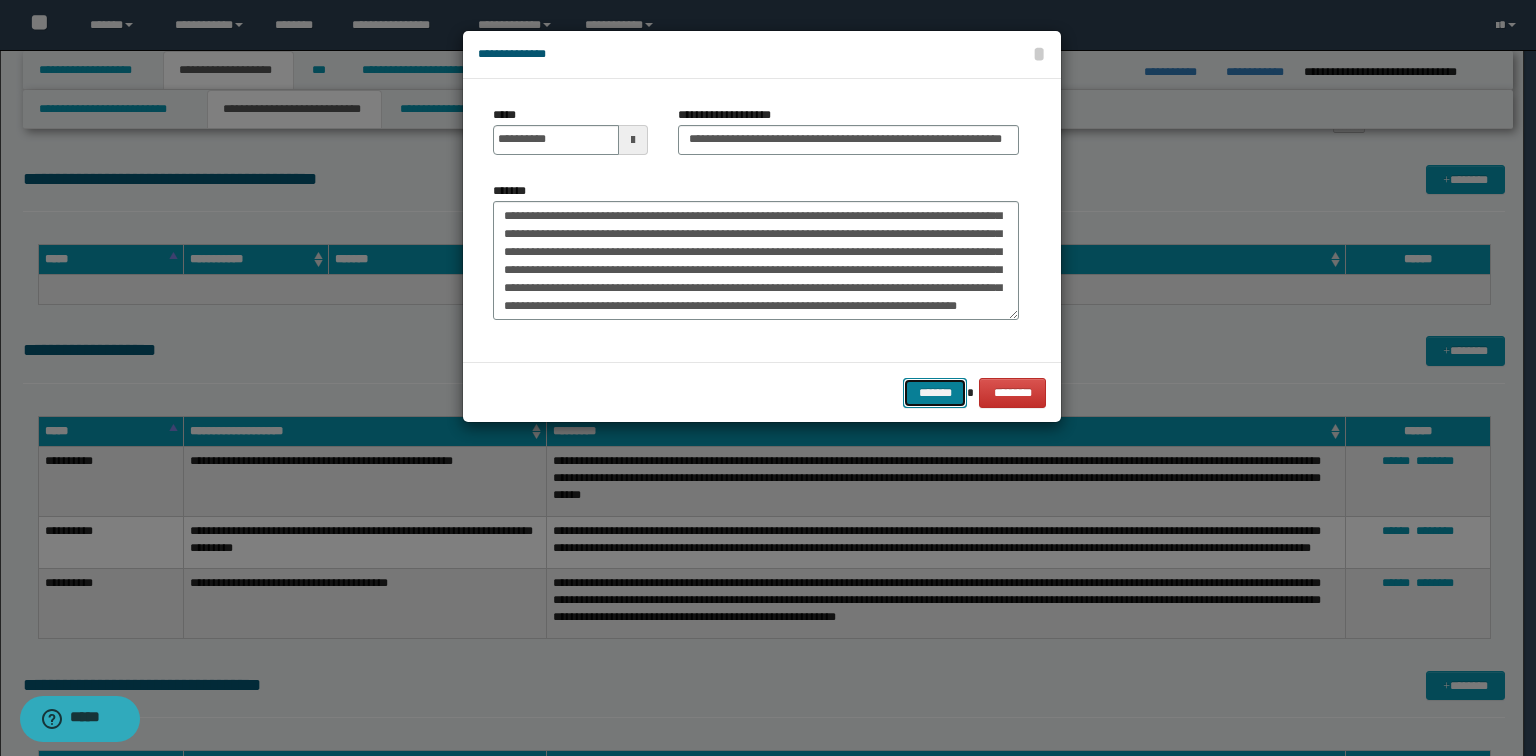 click on "*******" at bounding box center [935, 393] 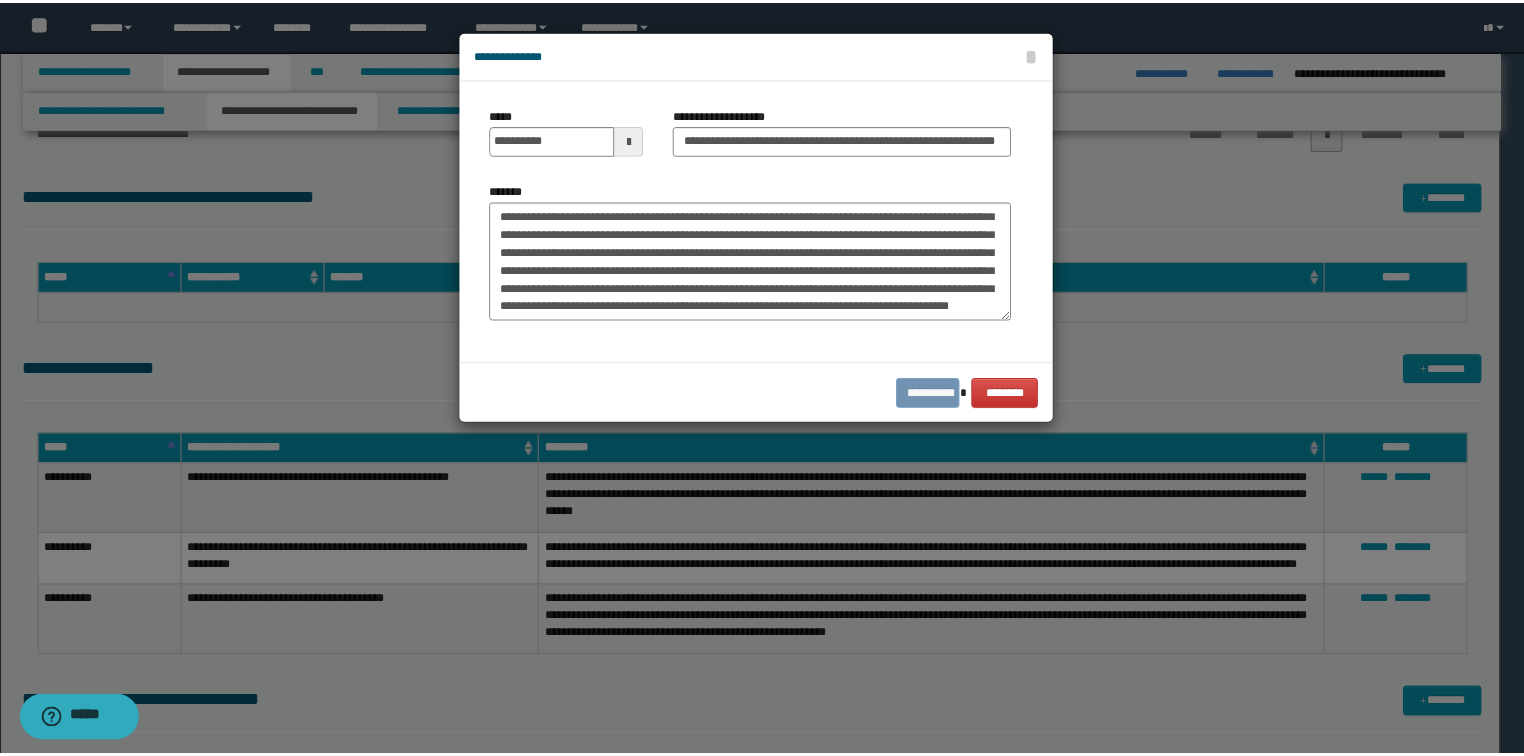 scroll, scrollTop: 0, scrollLeft: 0, axis: both 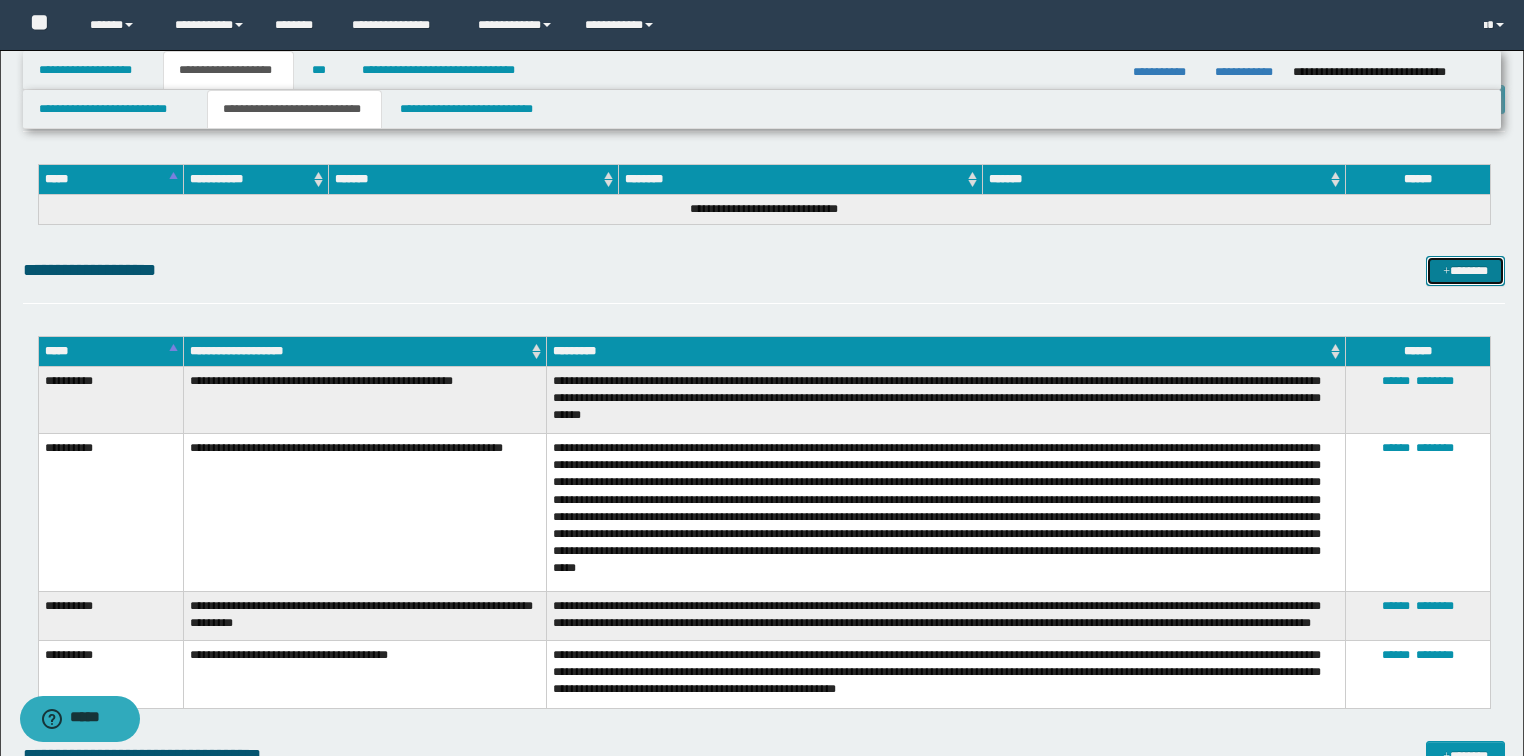 click on "*******" at bounding box center (1465, 271) 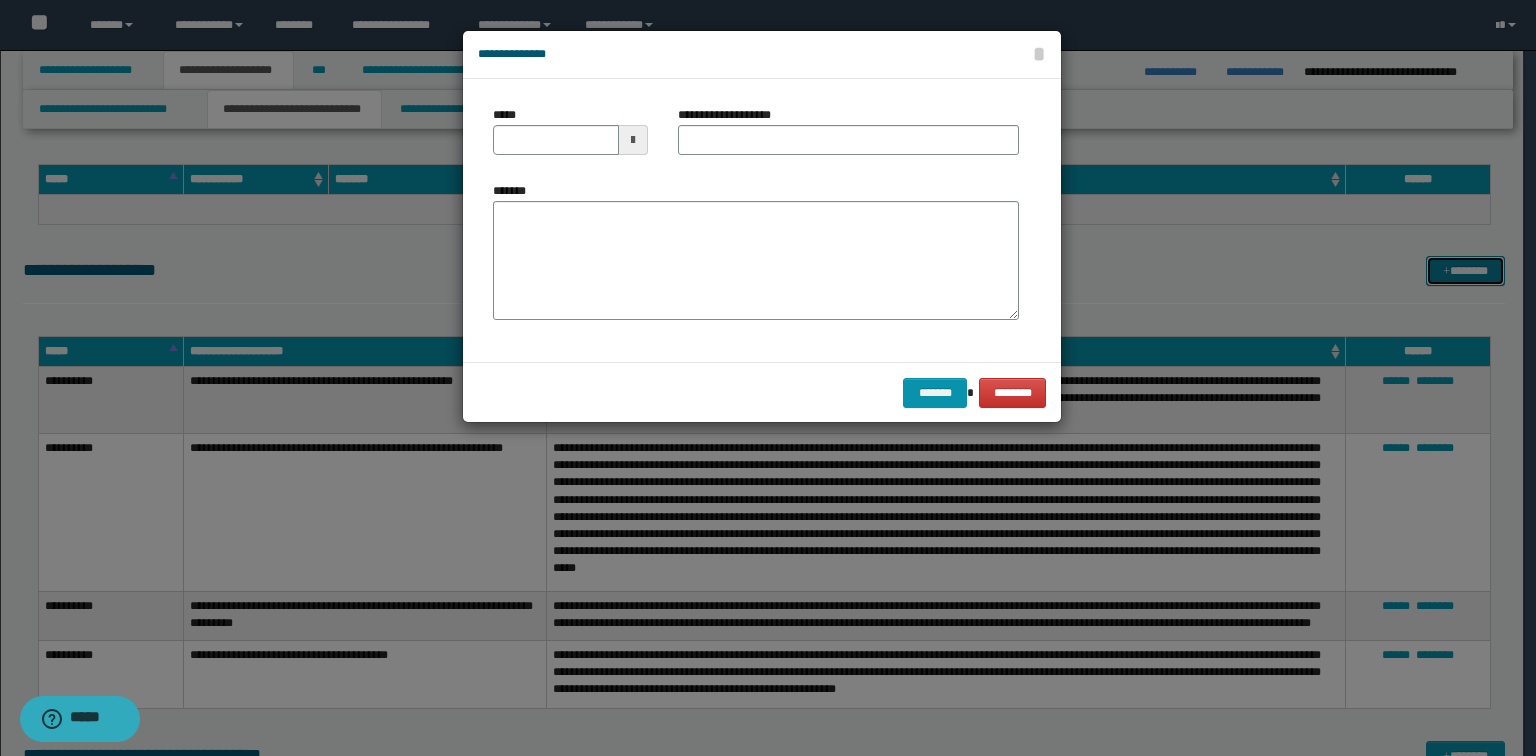 scroll, scrollTop: 0, scrollLeft: 0, axis: both 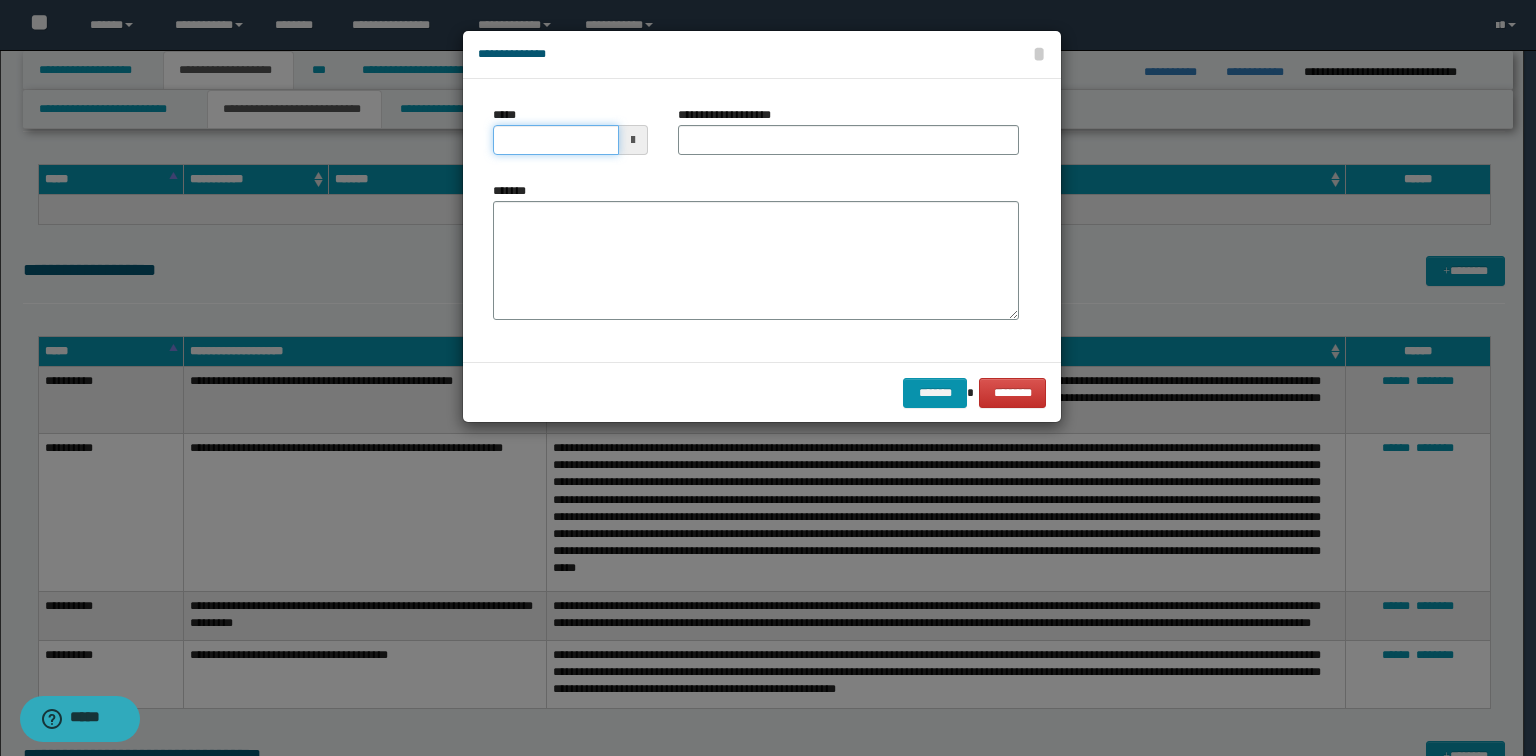 click on "*****" at bounding box center (556, 140) 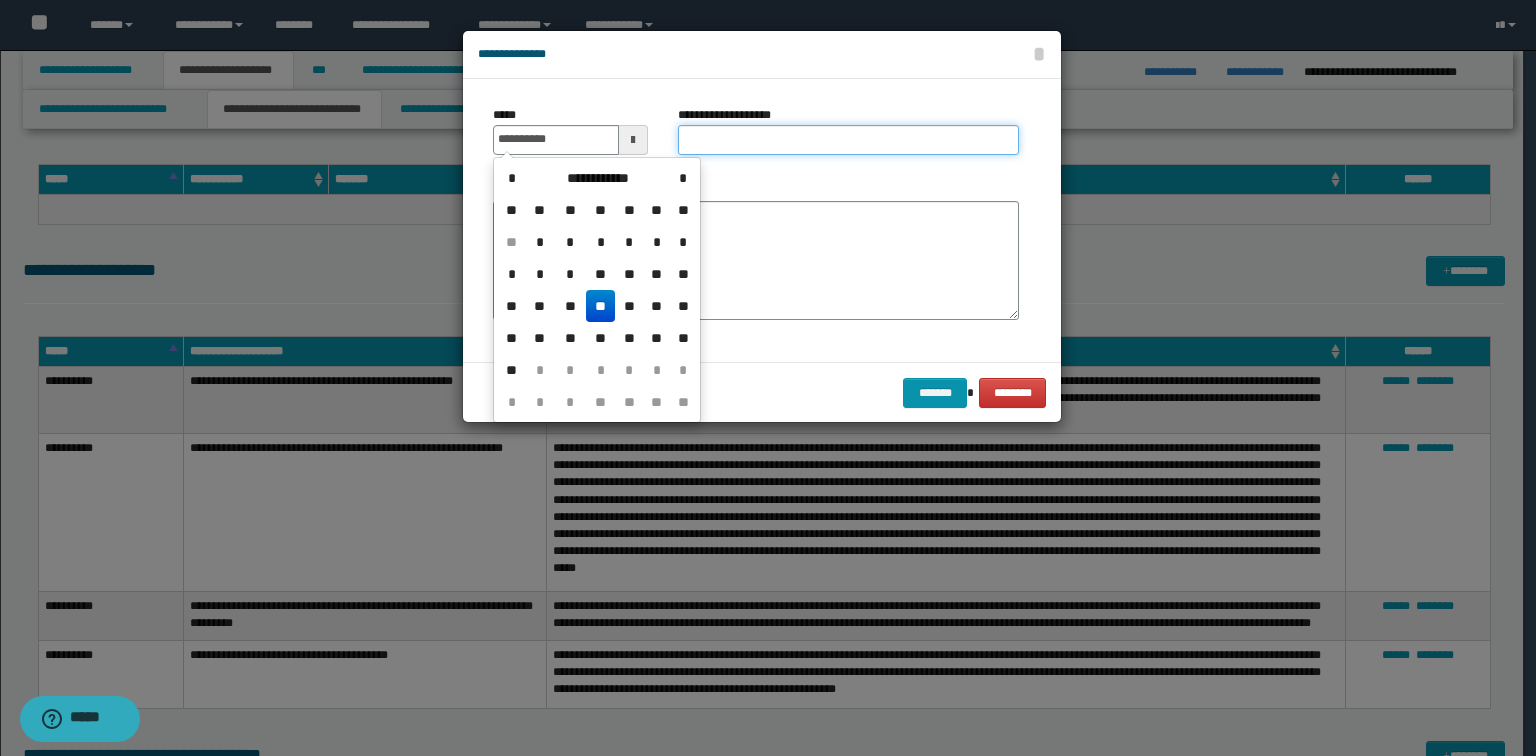 type on "**********" 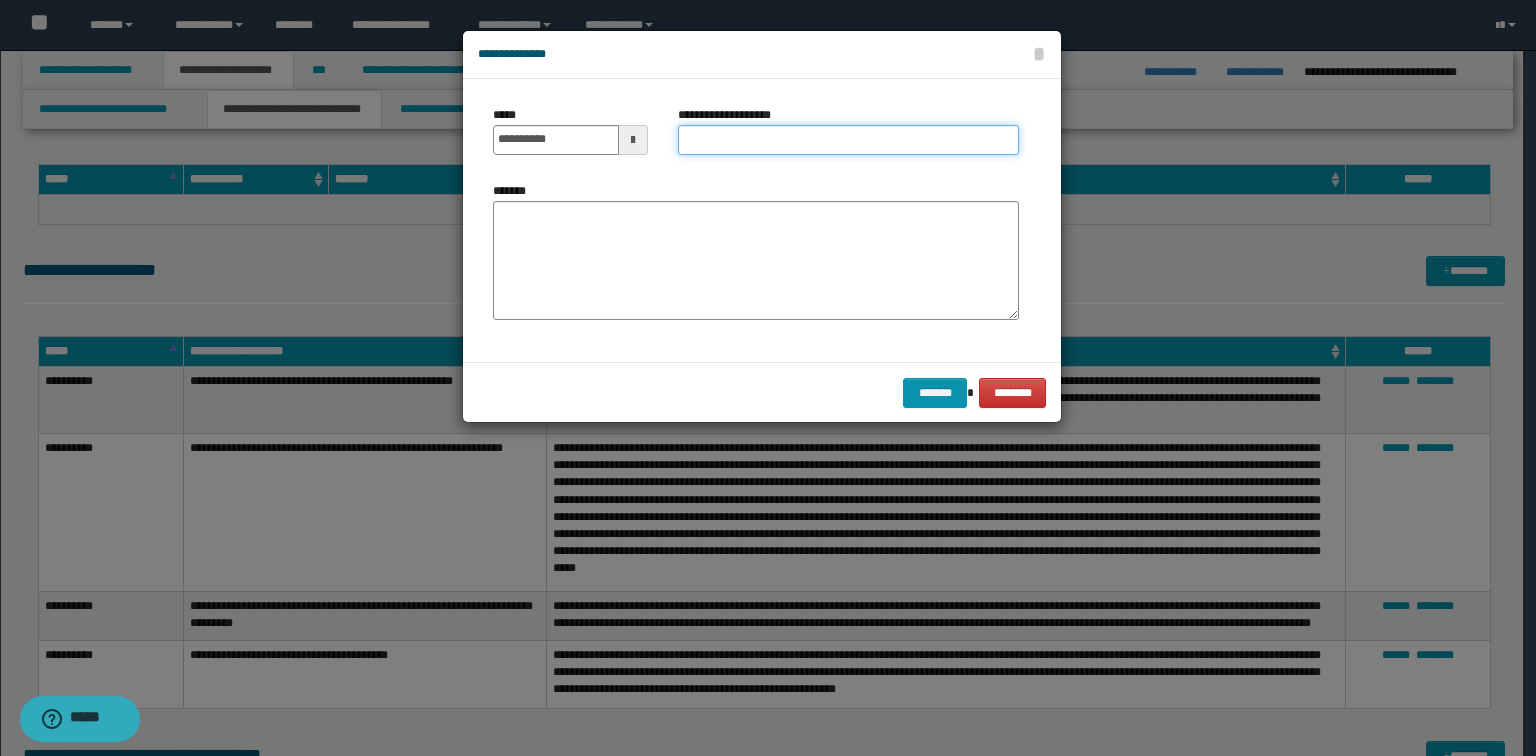 paste on "**********" 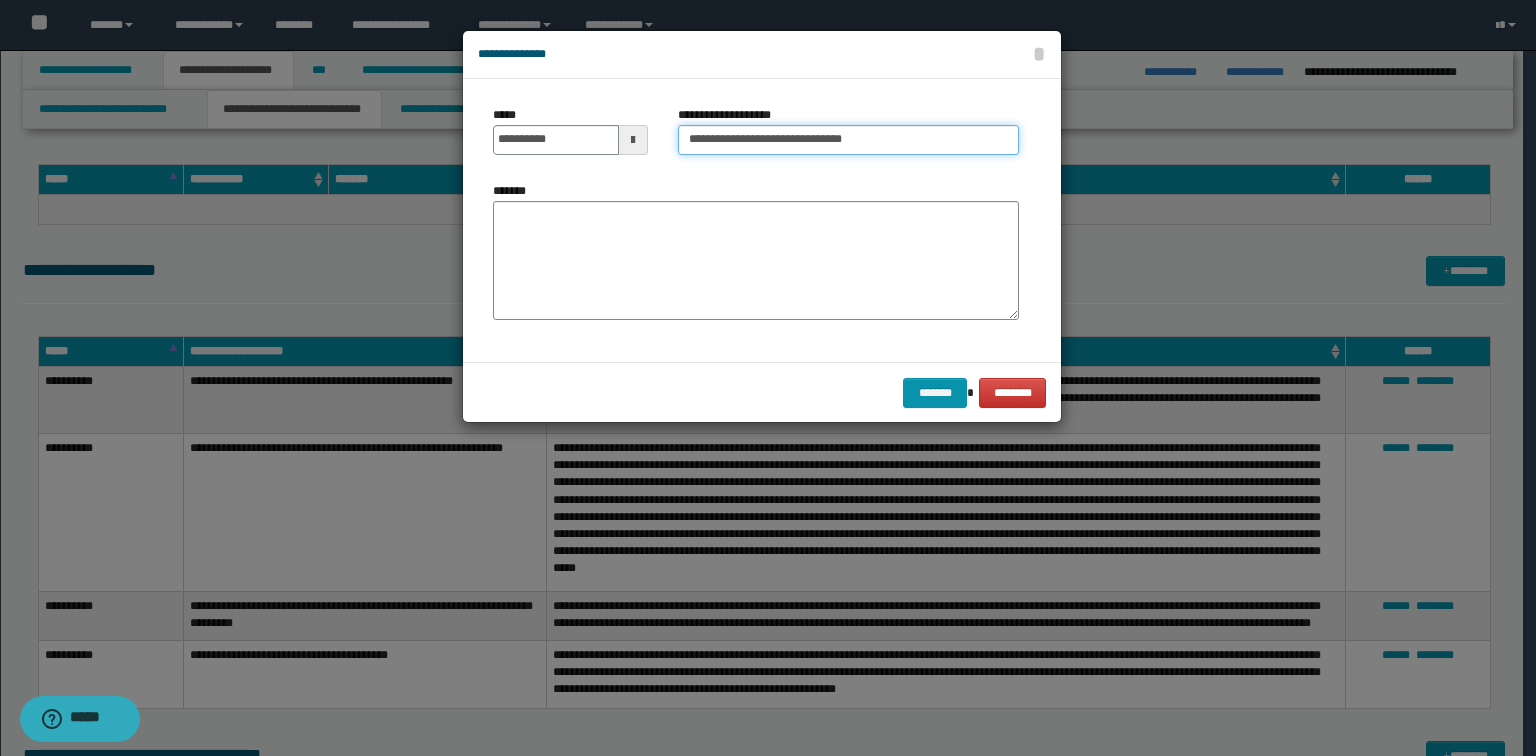 type on "**********" 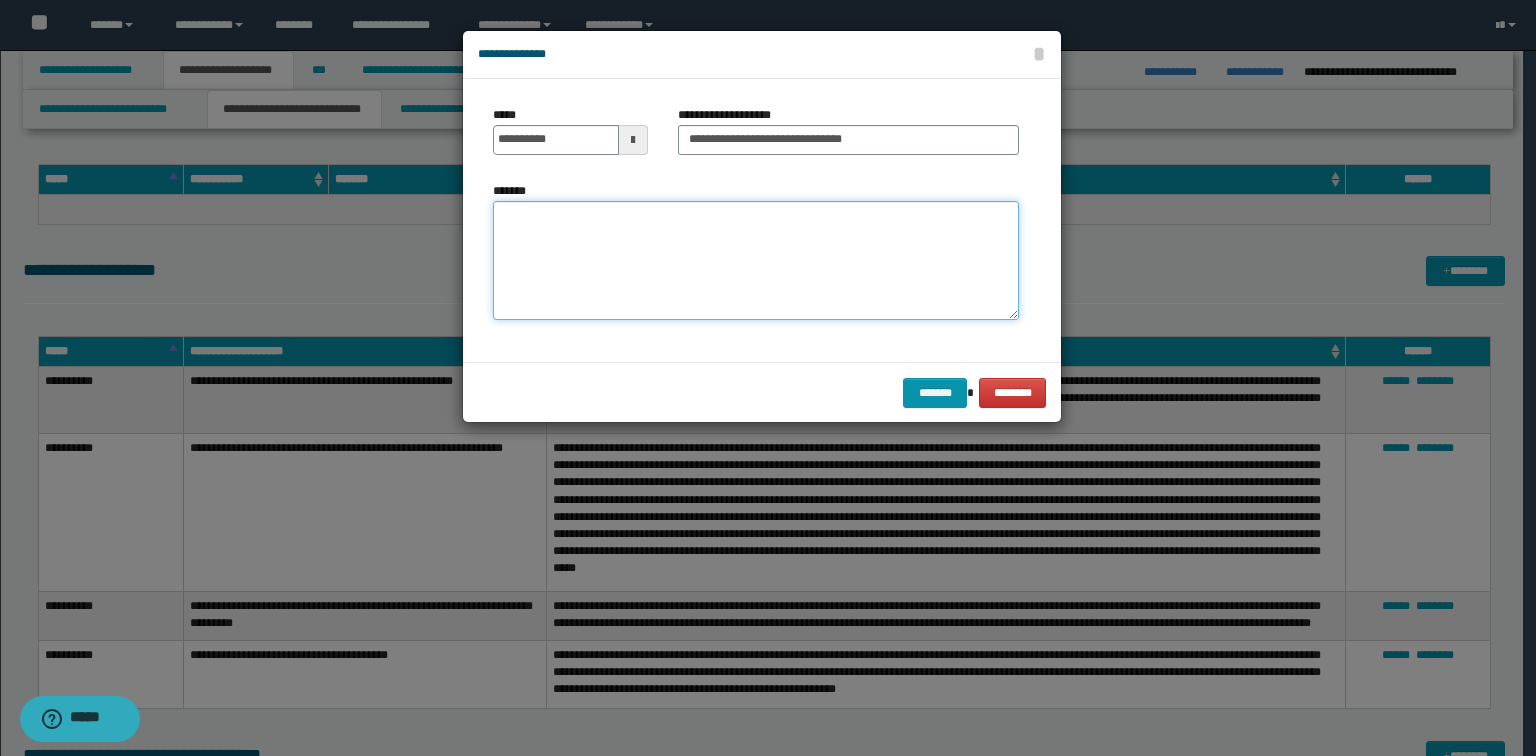 paste on "**********" 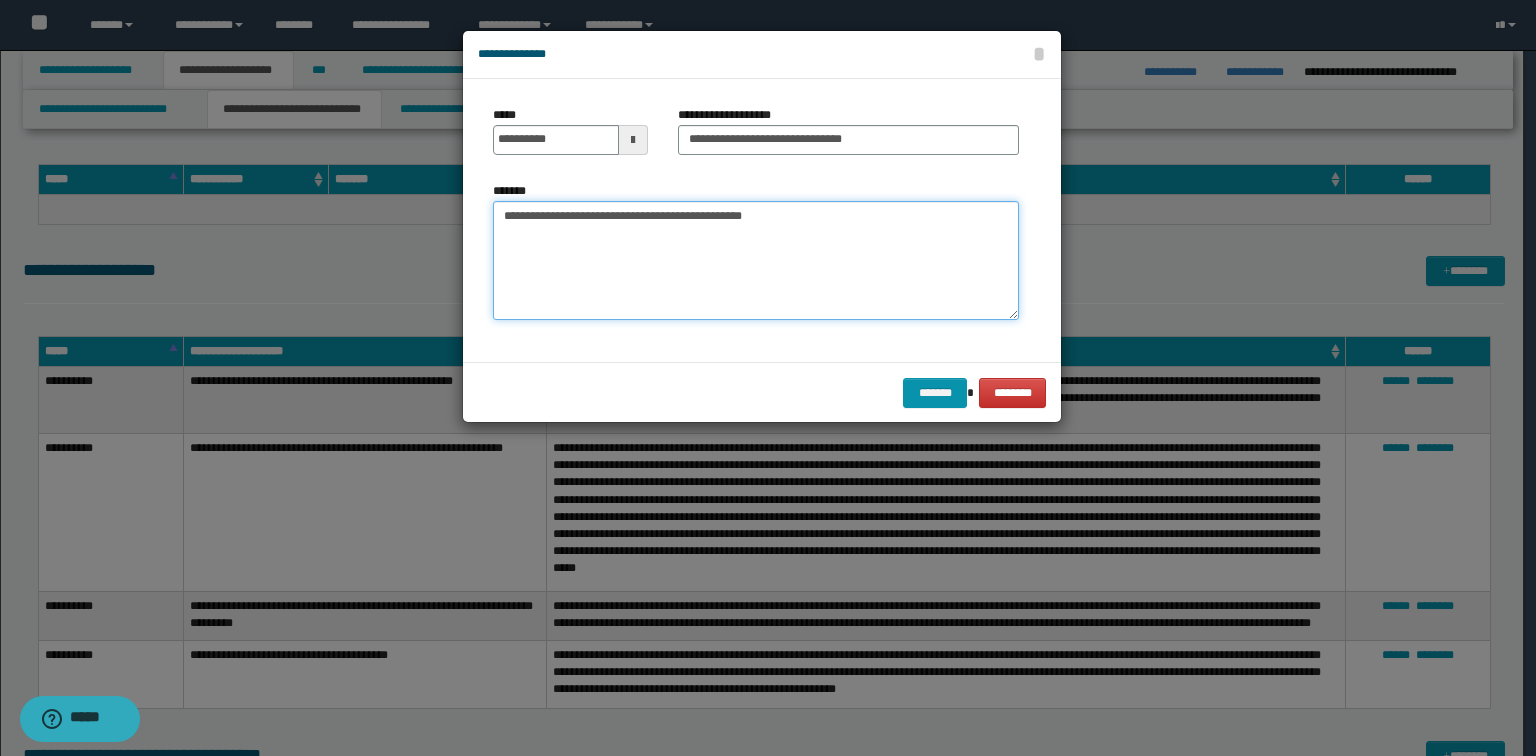click on "**********" at bounding box center (756, 261) 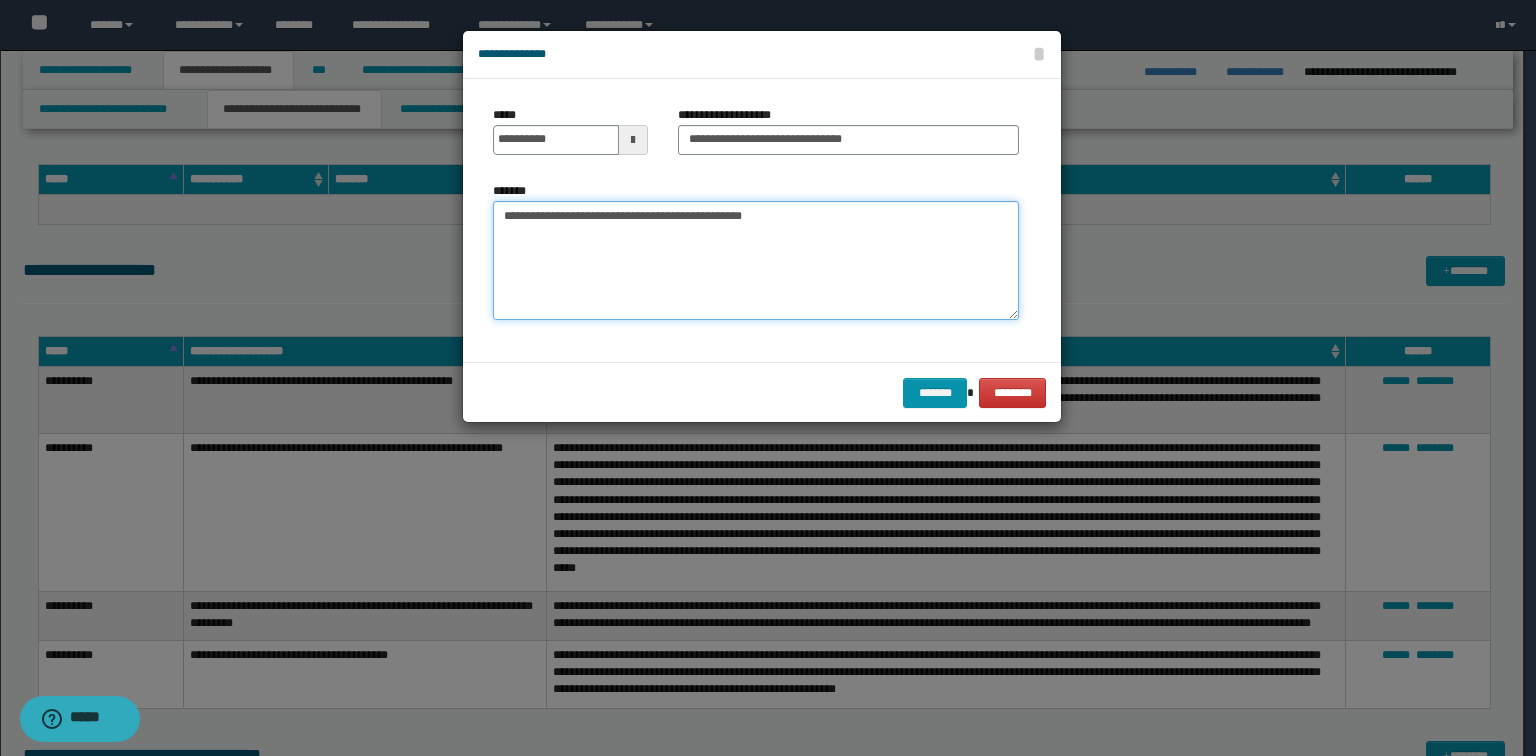 type on "**********" 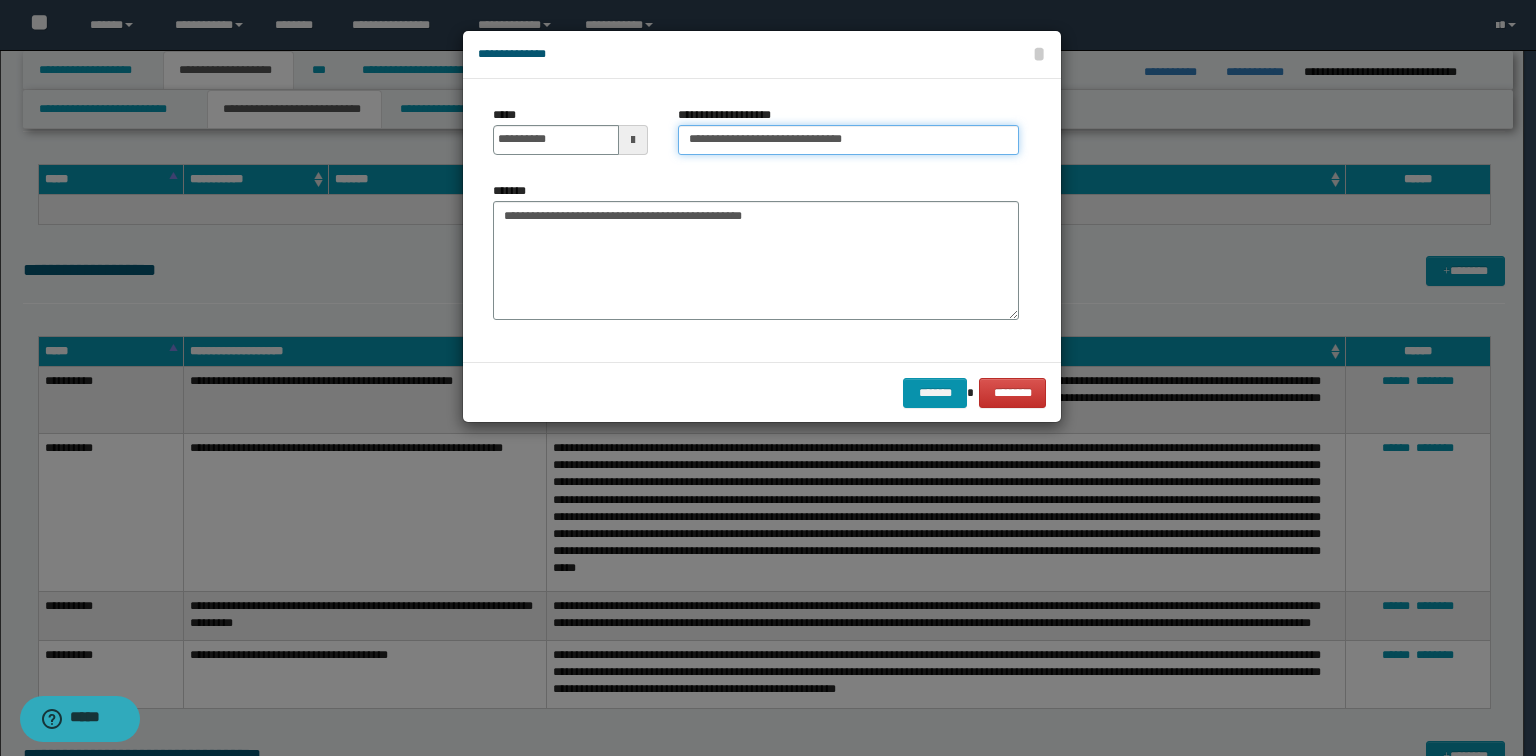 click on "**********" at bounding box center (848, 140) 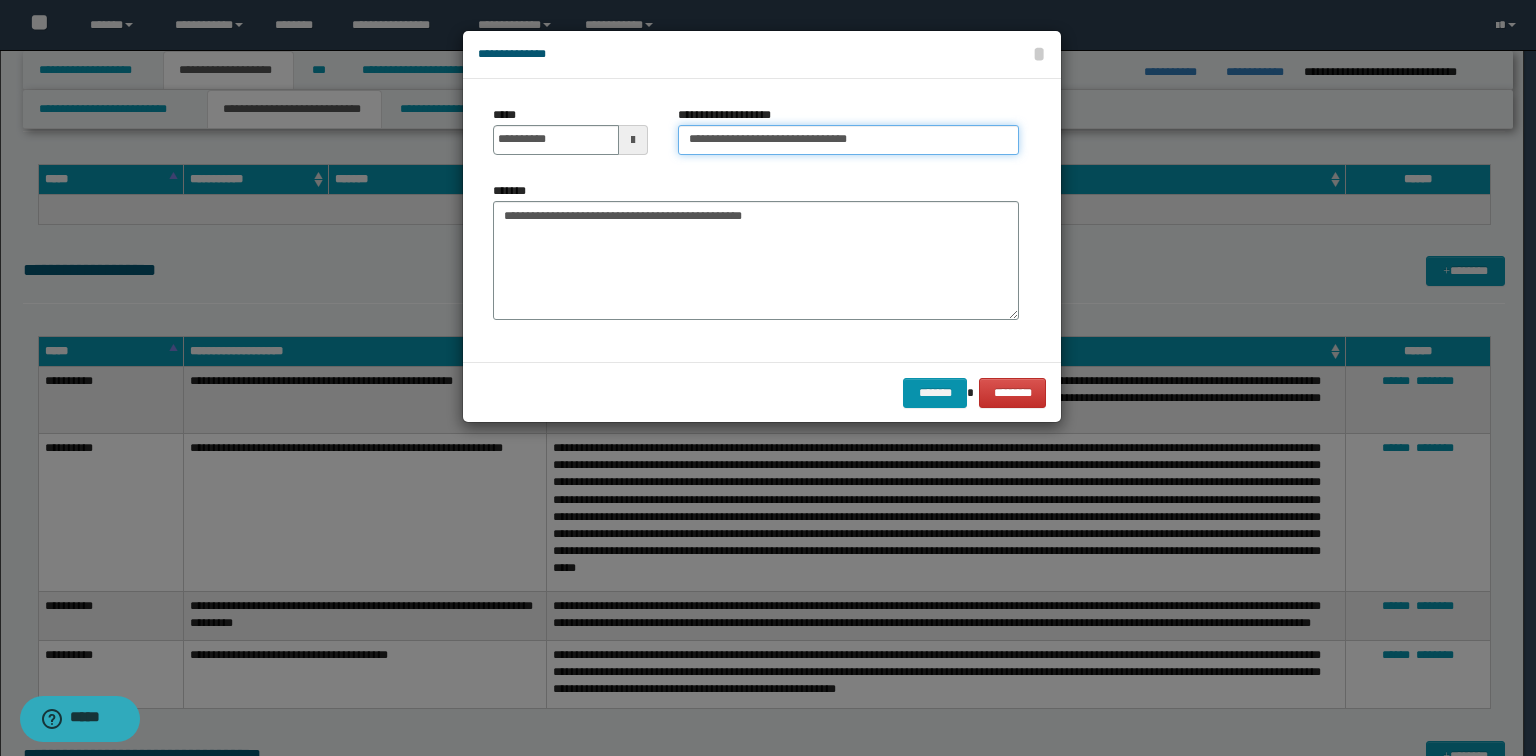 paste on "**********" 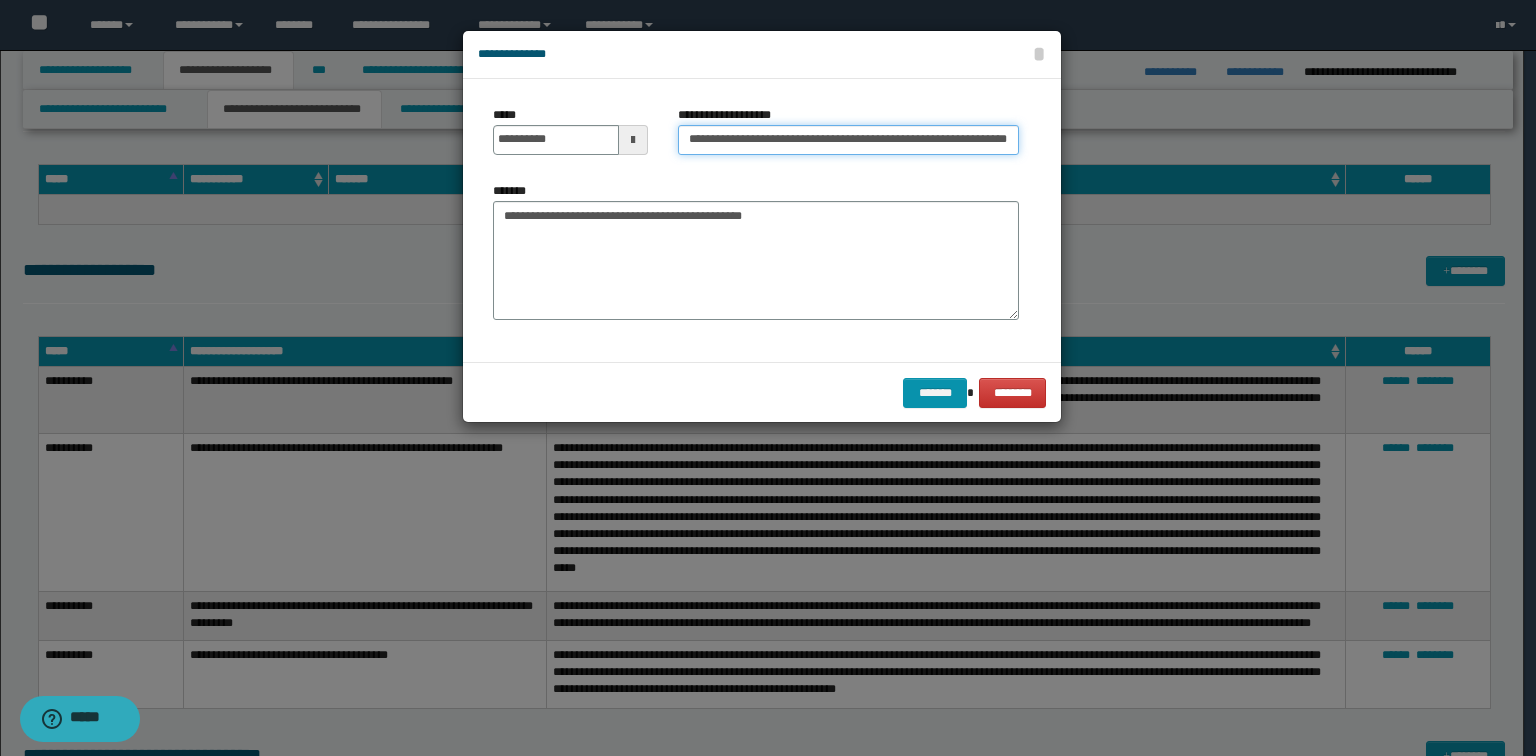 scroll, scrollTop: 0, scrollLeft: 73, axis: horizontal 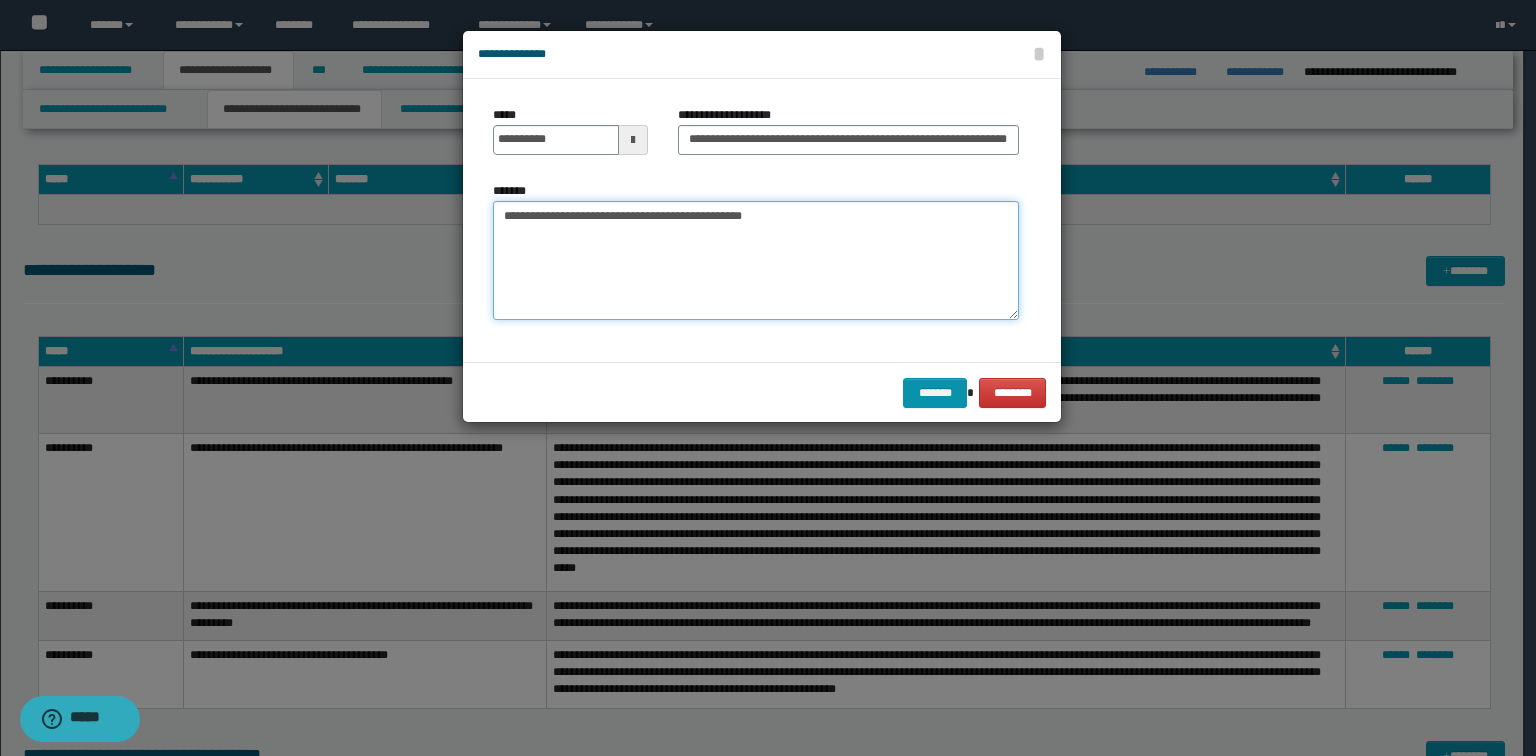 drag, startPoint x: 894, startPoint y: 224, endPoint x: 915, endPoint y: 352, distance: 129.71121 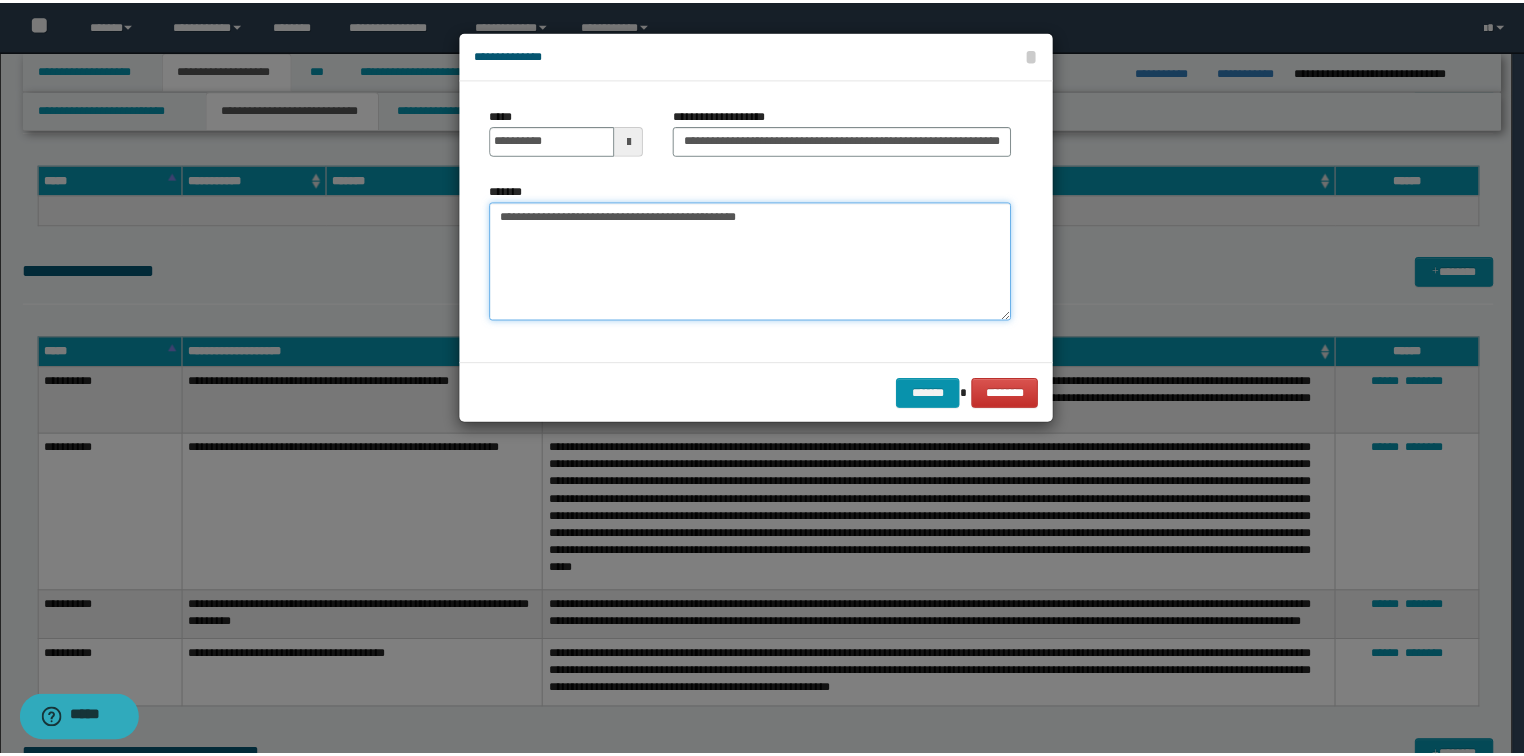 scroll, scrollTop: 0, scrollLeft: 0, axis: both 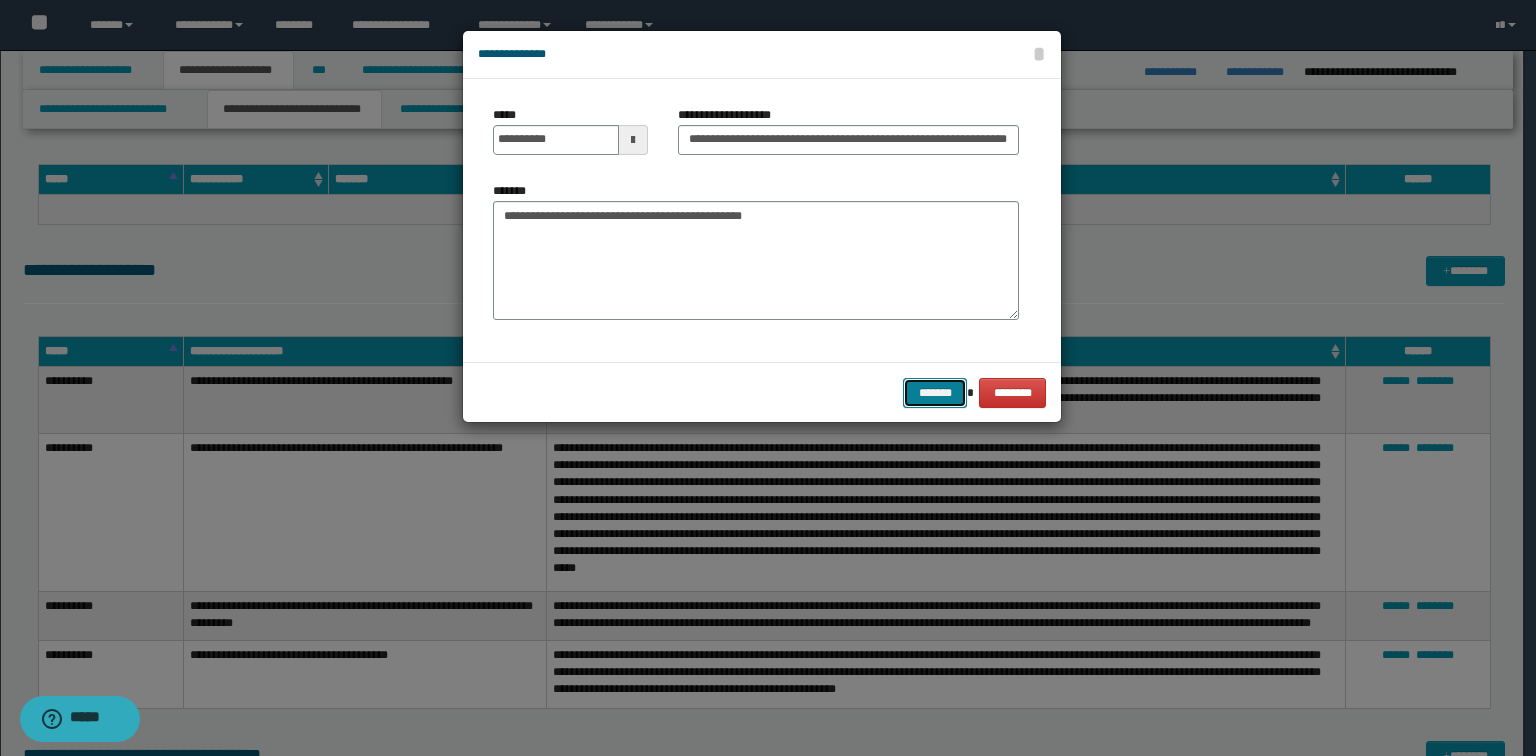 click on "*******" at bounding box center [935, 393] 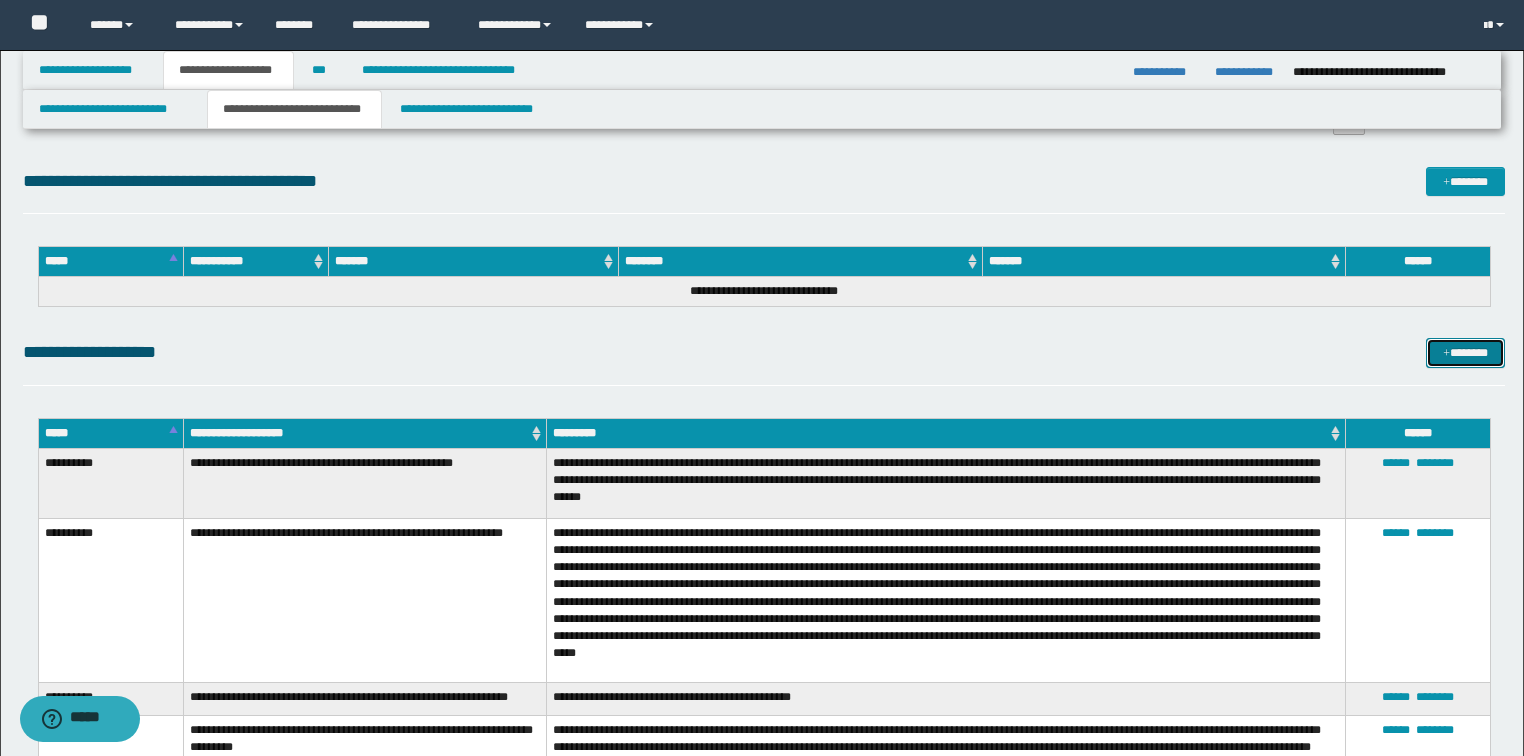 scroll, scrollTop: 6800, scrollLeft: 0, axis: vertical 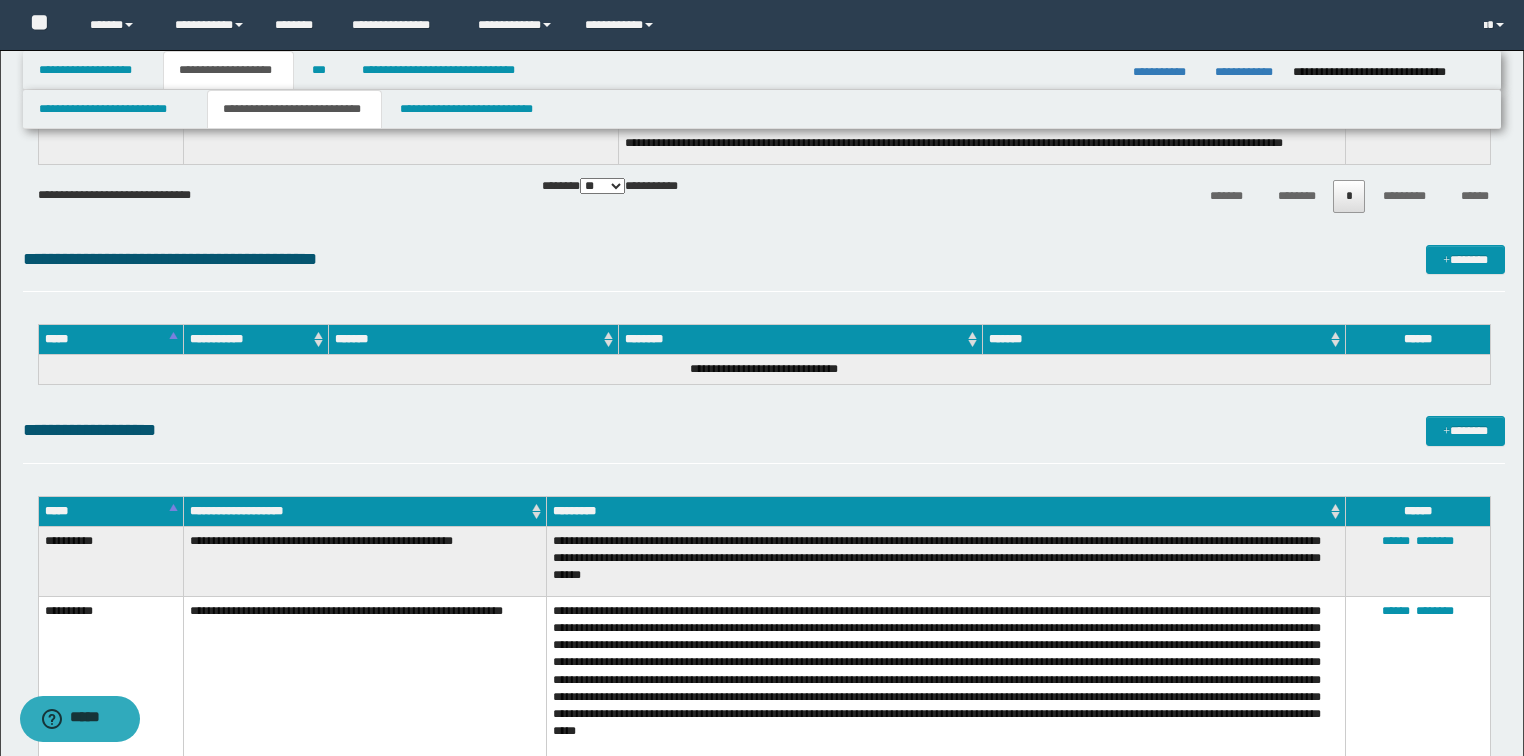 click on "**********" at bounding box center [764, 439] 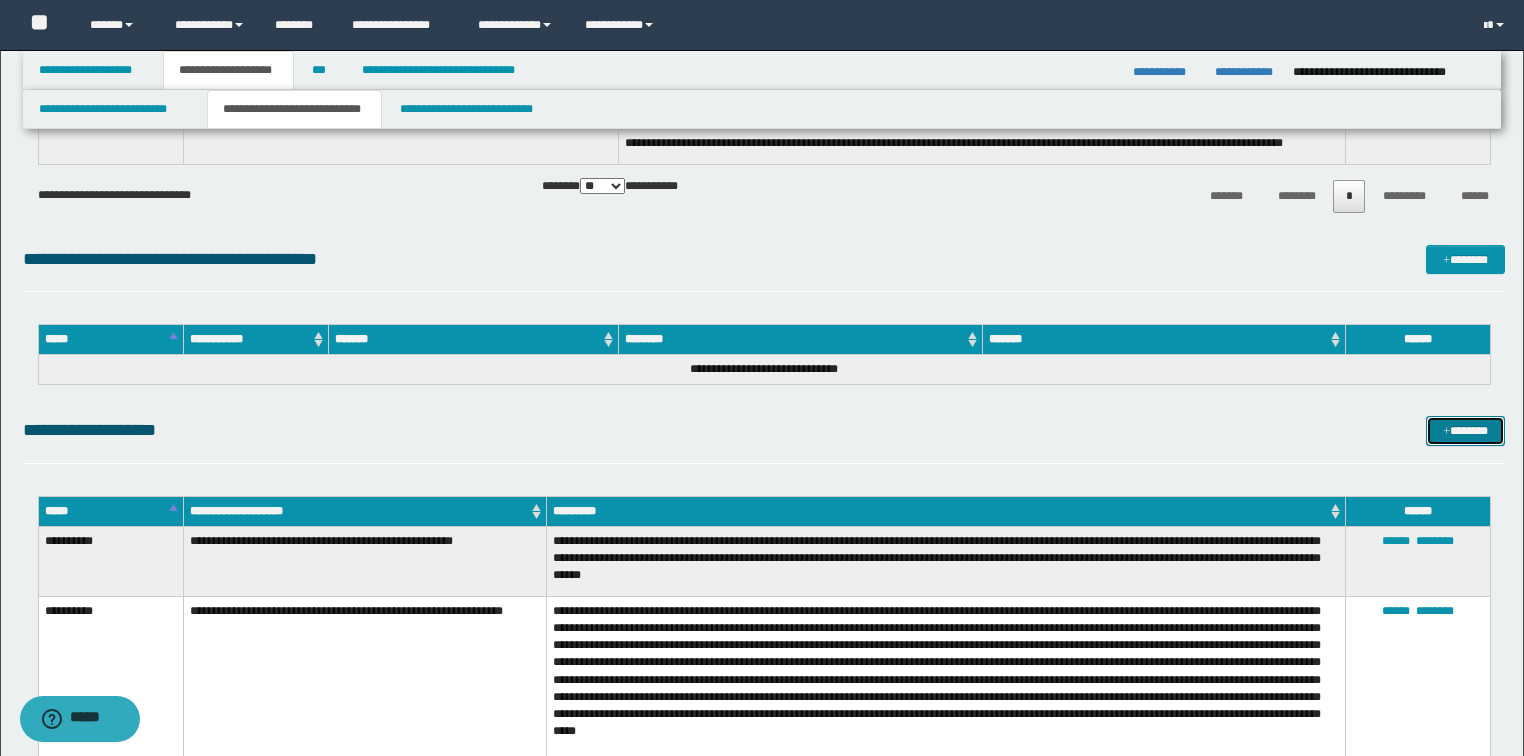 click on "*******" at bounding box center [1465, 431] 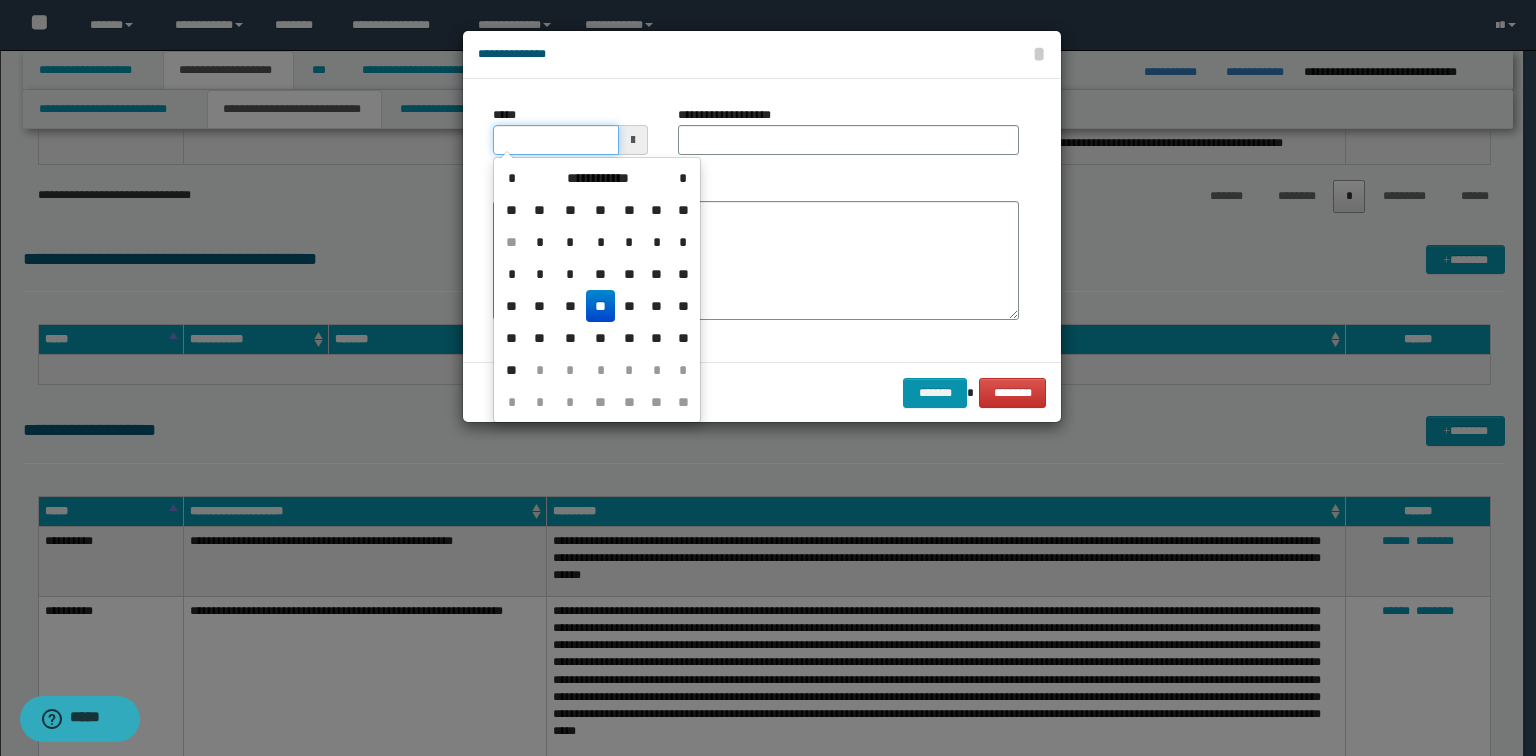click on "*****" at bounding box center (556, 140) 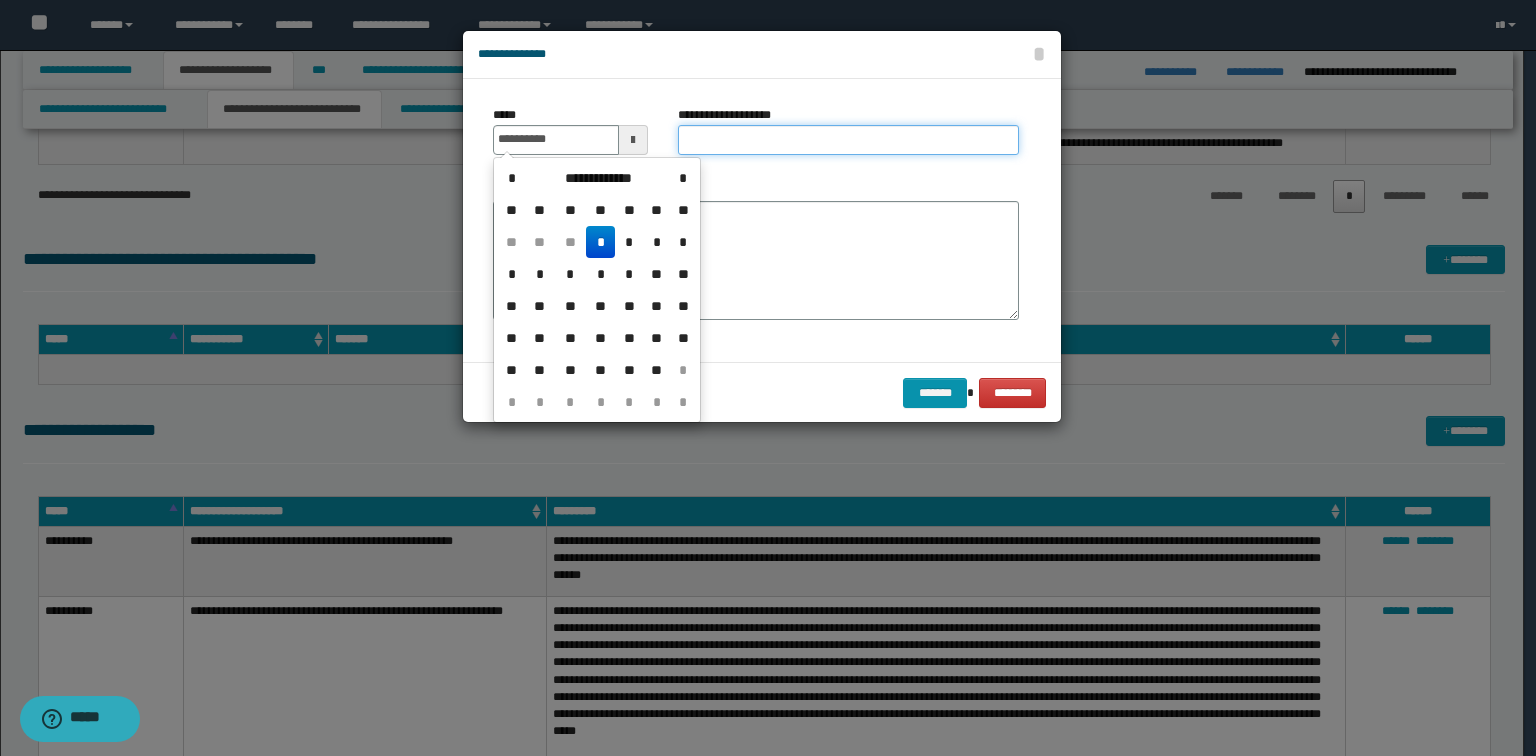type on "**********" 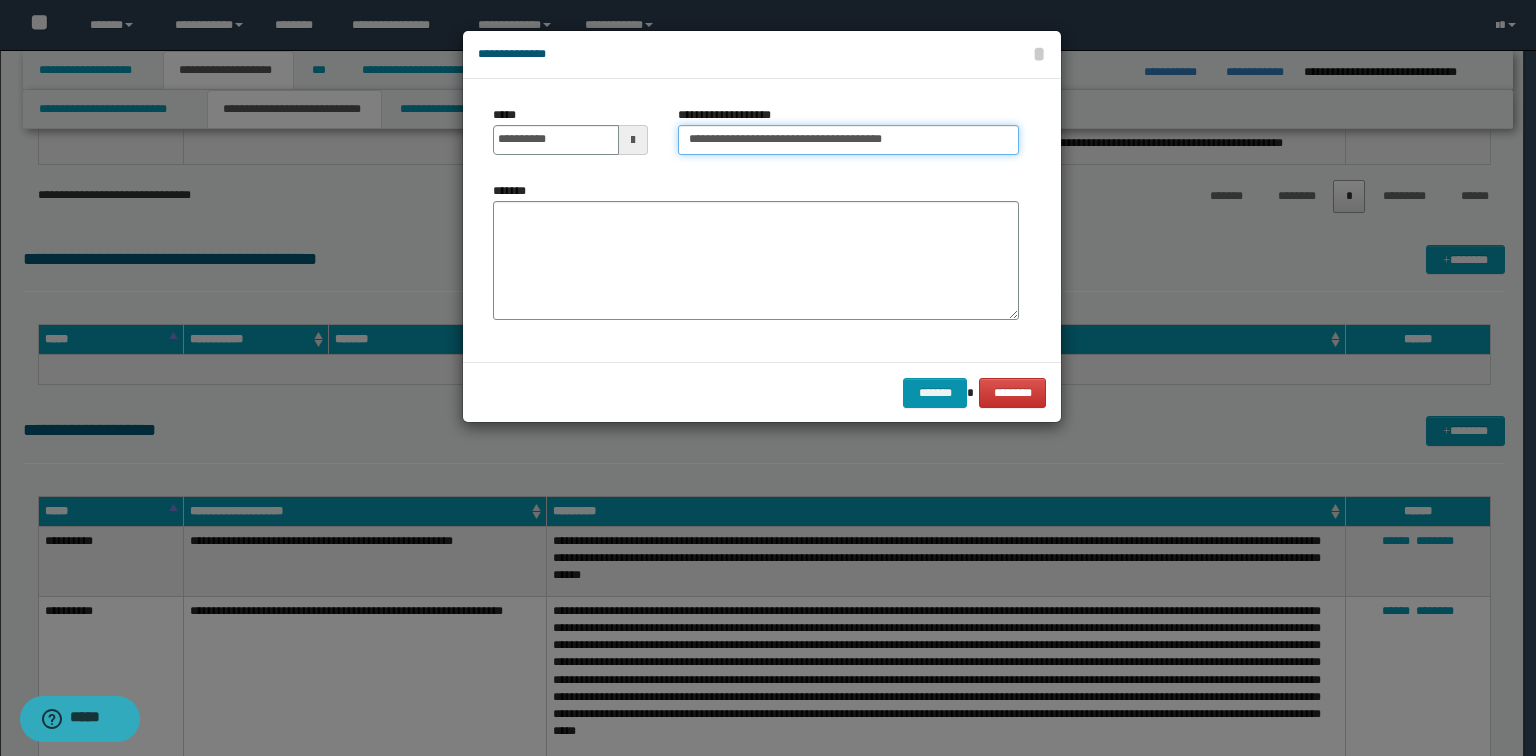 drag, startPoint x: 768, startPoint y: 139, endPoint x: 1166, endPoint y: 163, distance: 398.72296 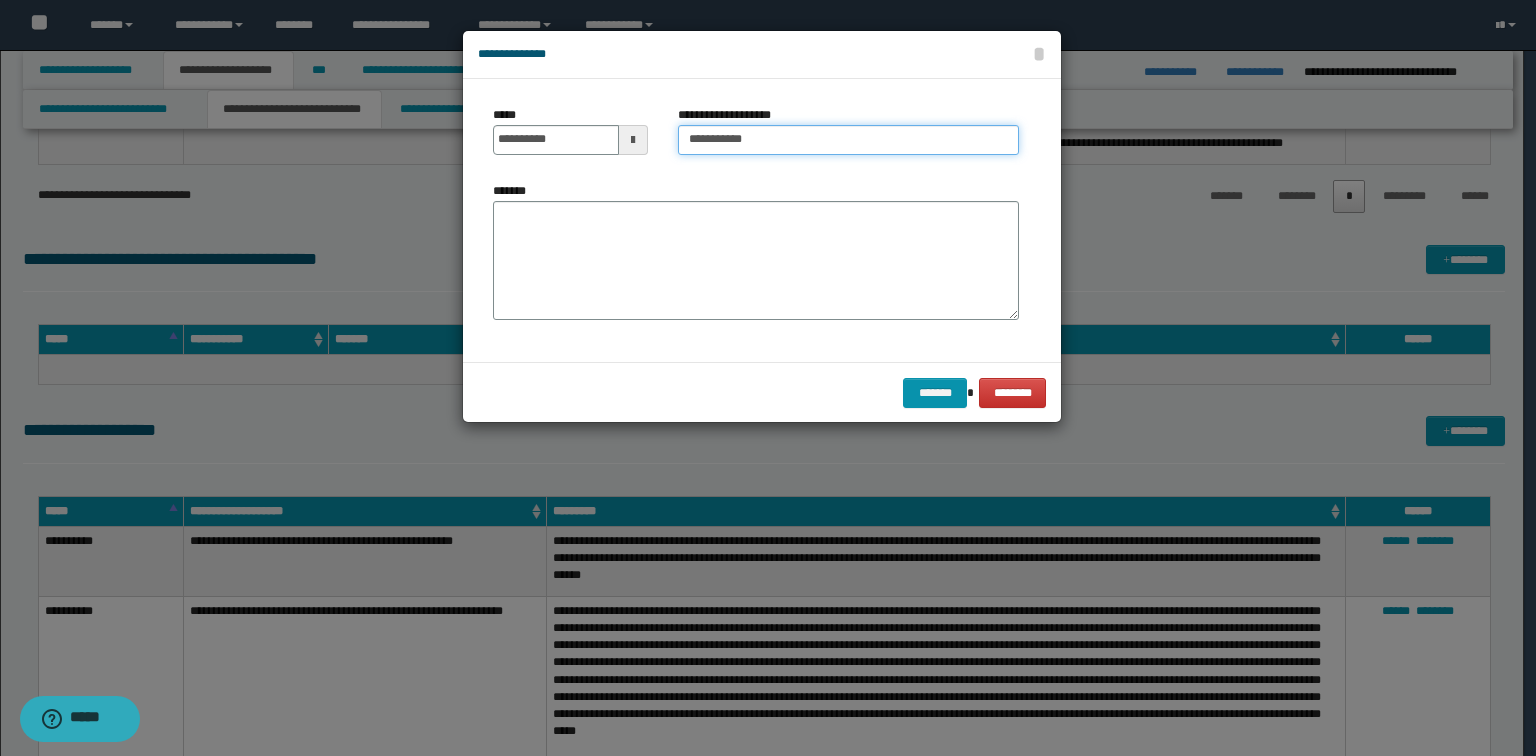 click on "**********" at bounding box center [848, 140] 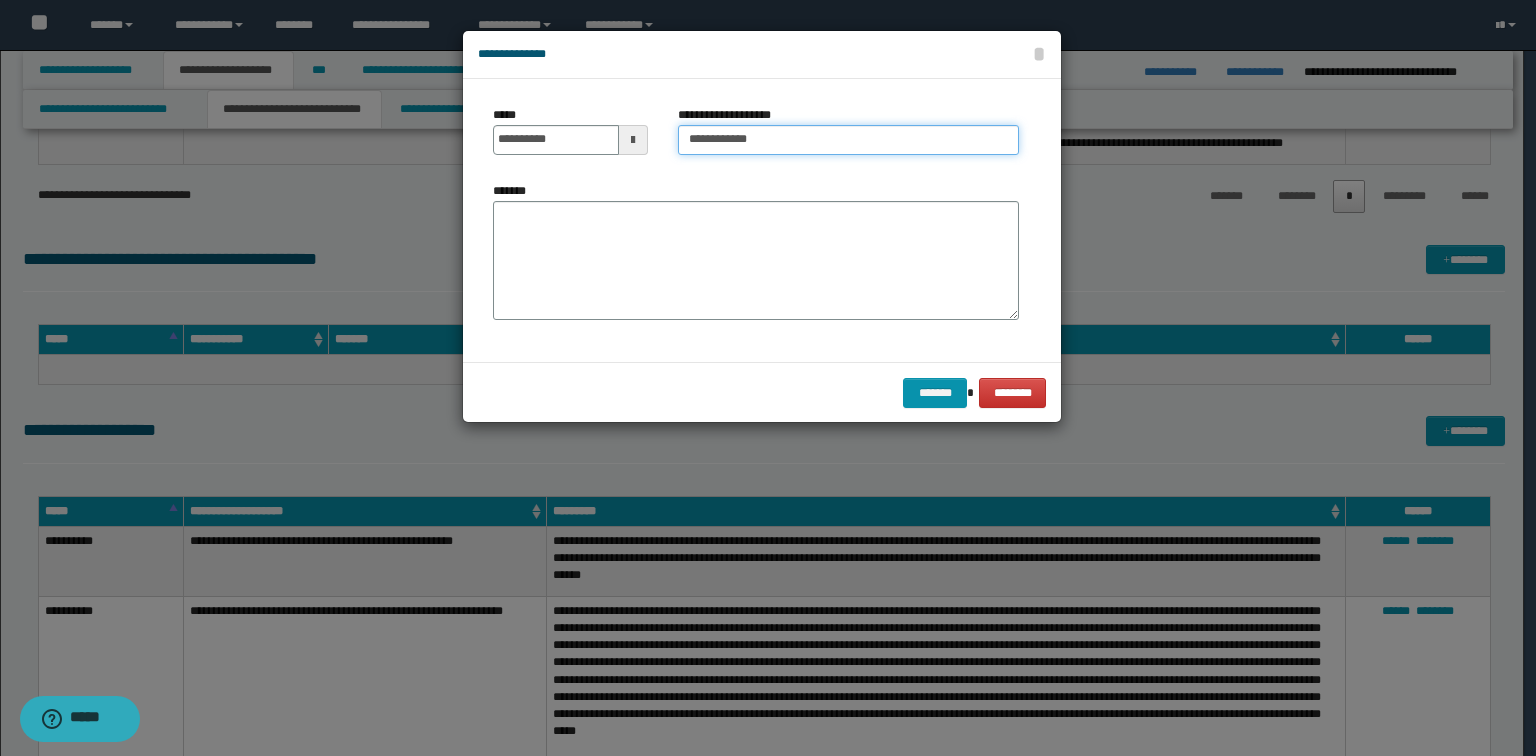type on "**********" 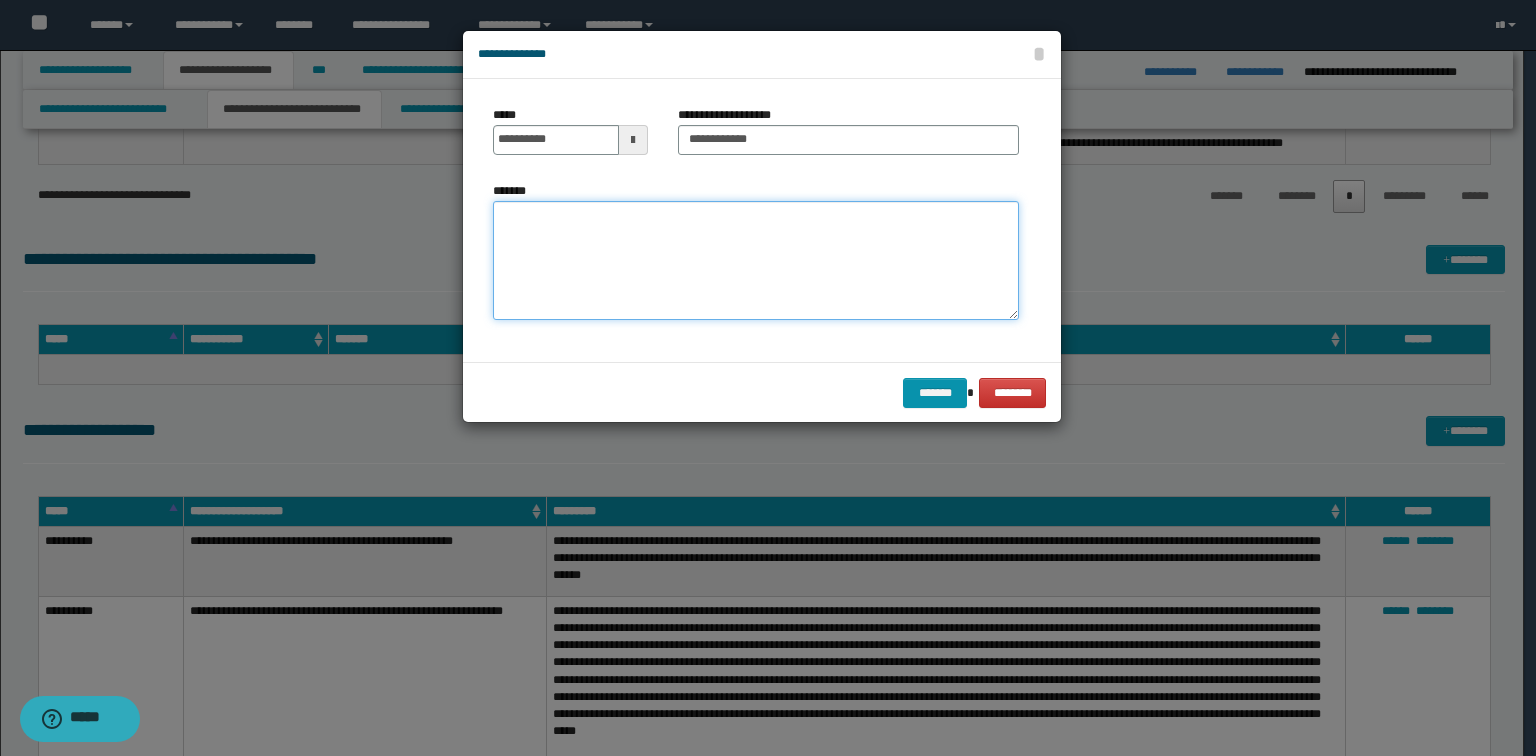 click on "*******" at bounding box center (756, 261) 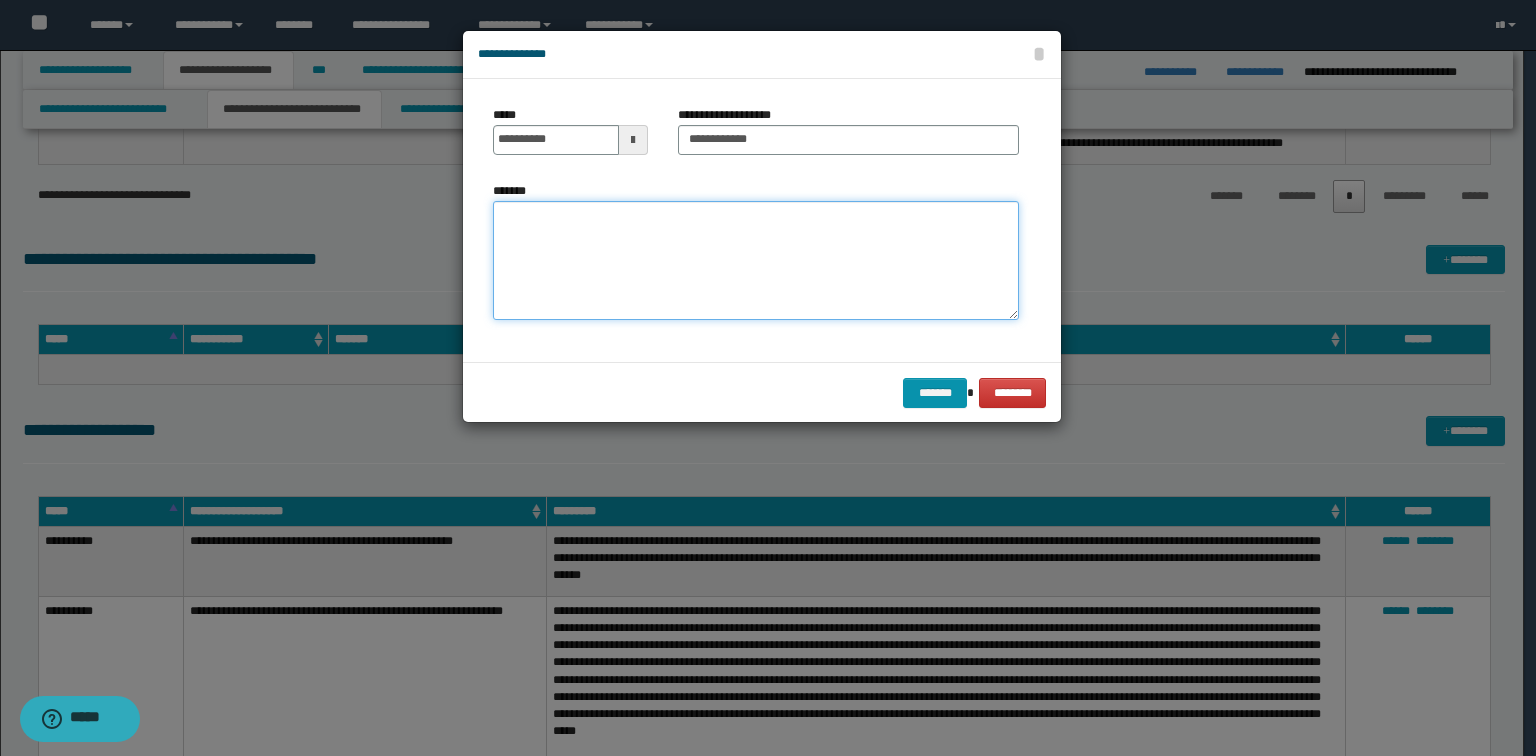 paste on "**********" 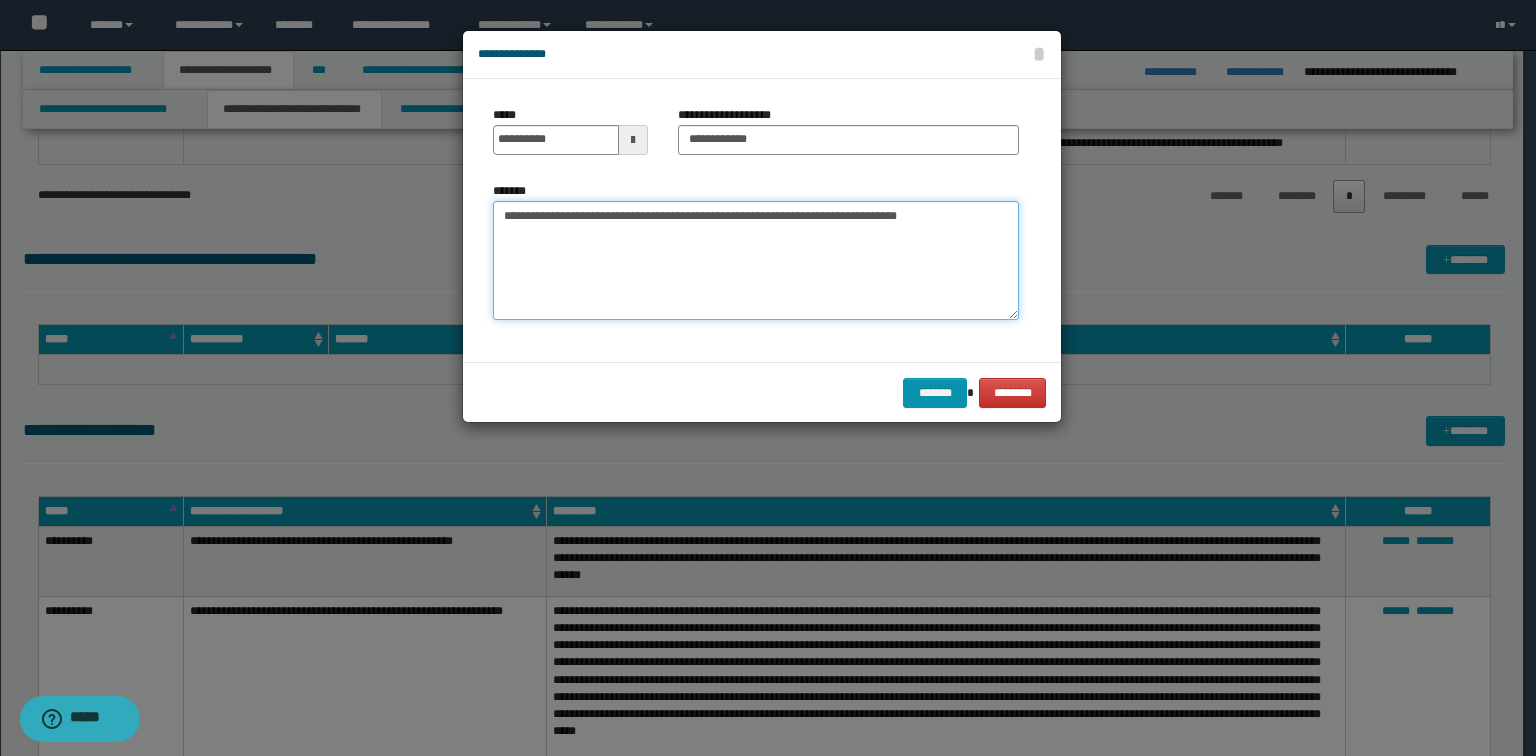 type on "**********" 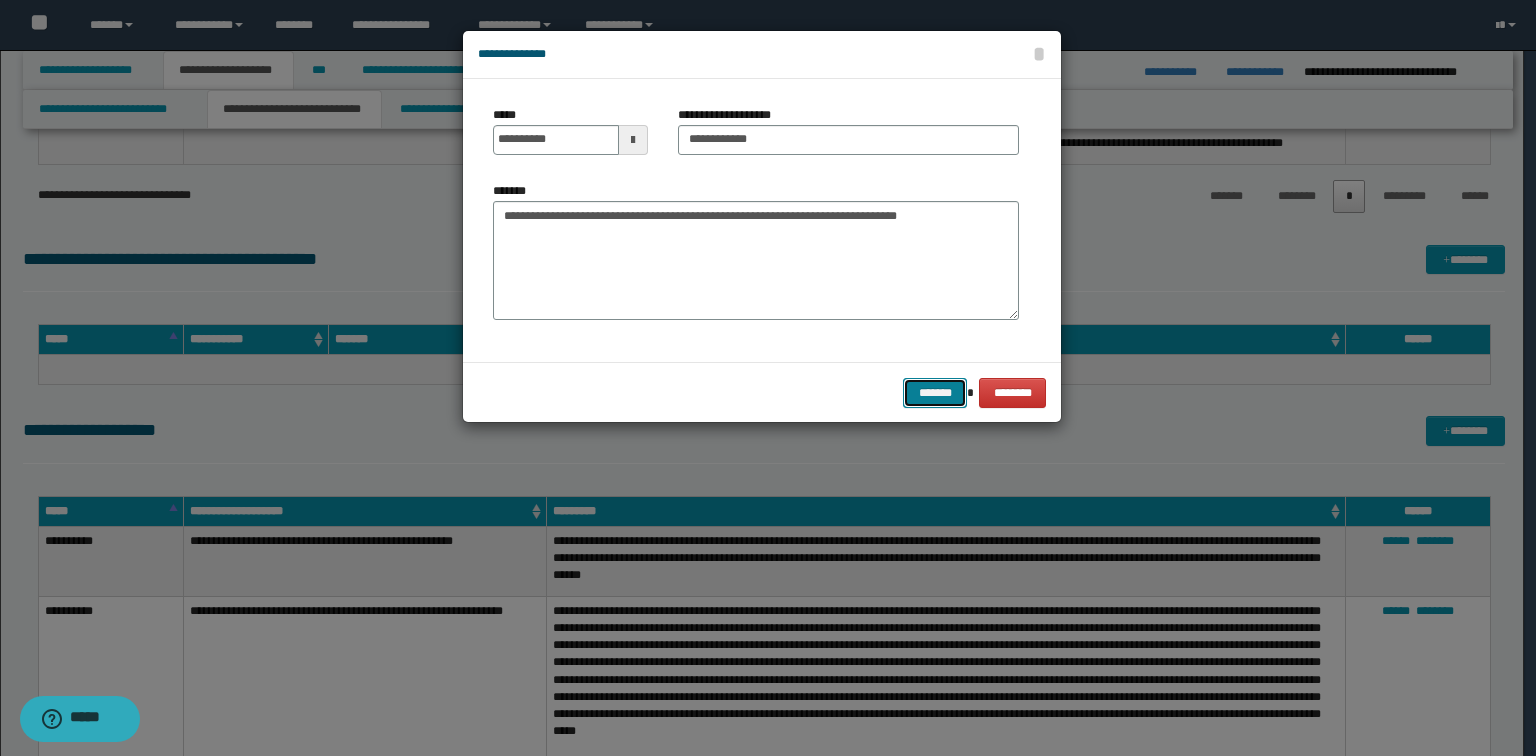 click on "*******" at bounding box center [935, 393] 